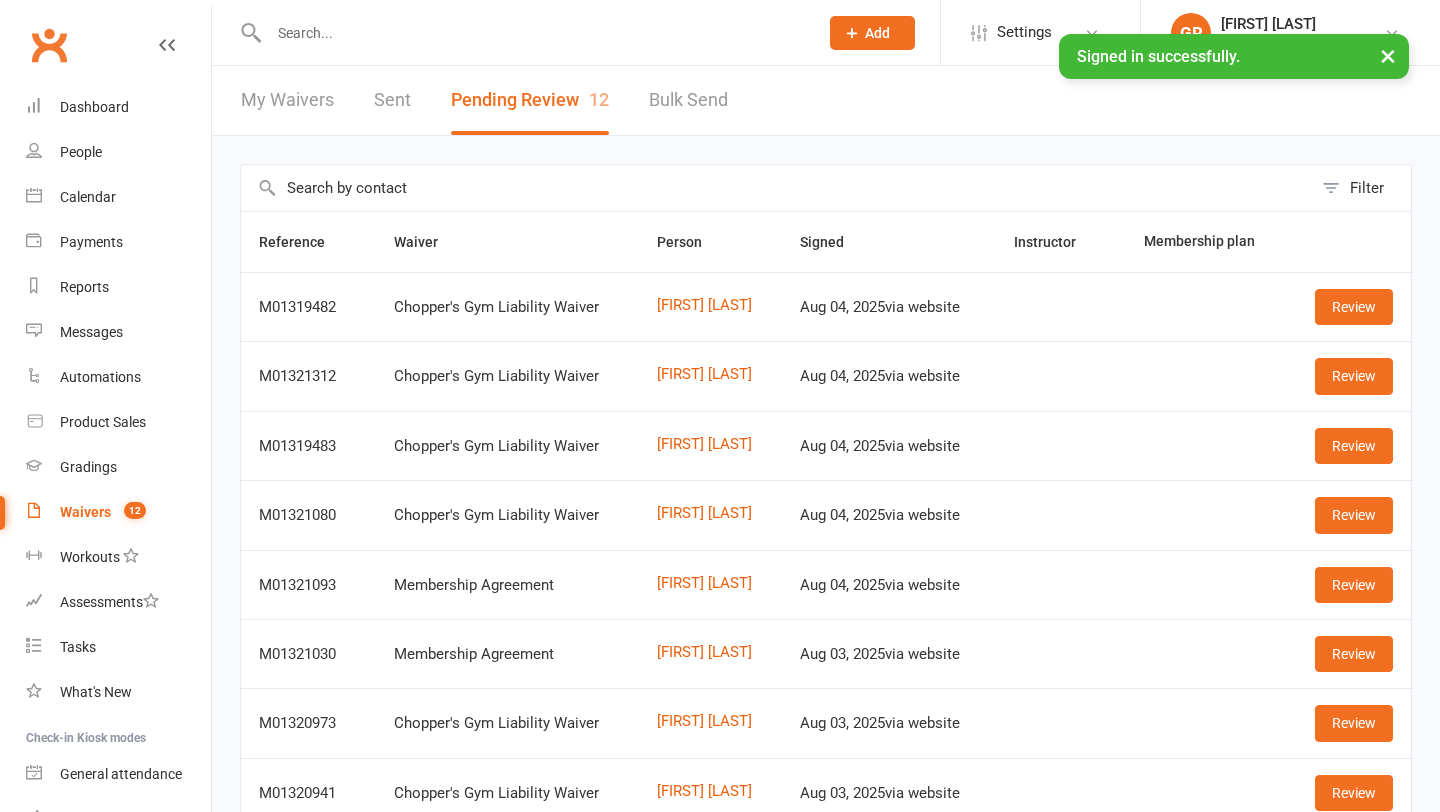 select on "50" 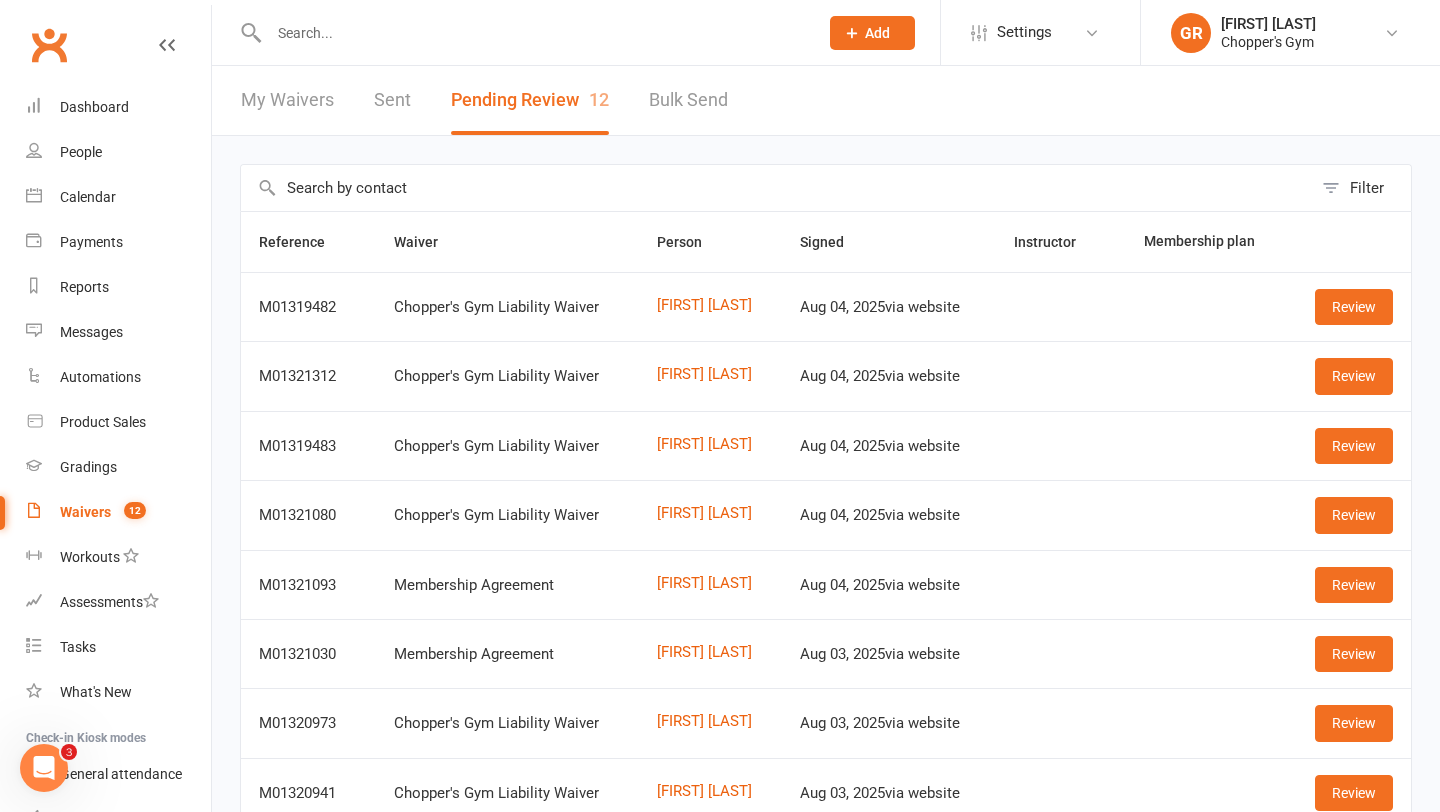 scroll, scrollTop: 0, scrollLeft: 0, axis: both 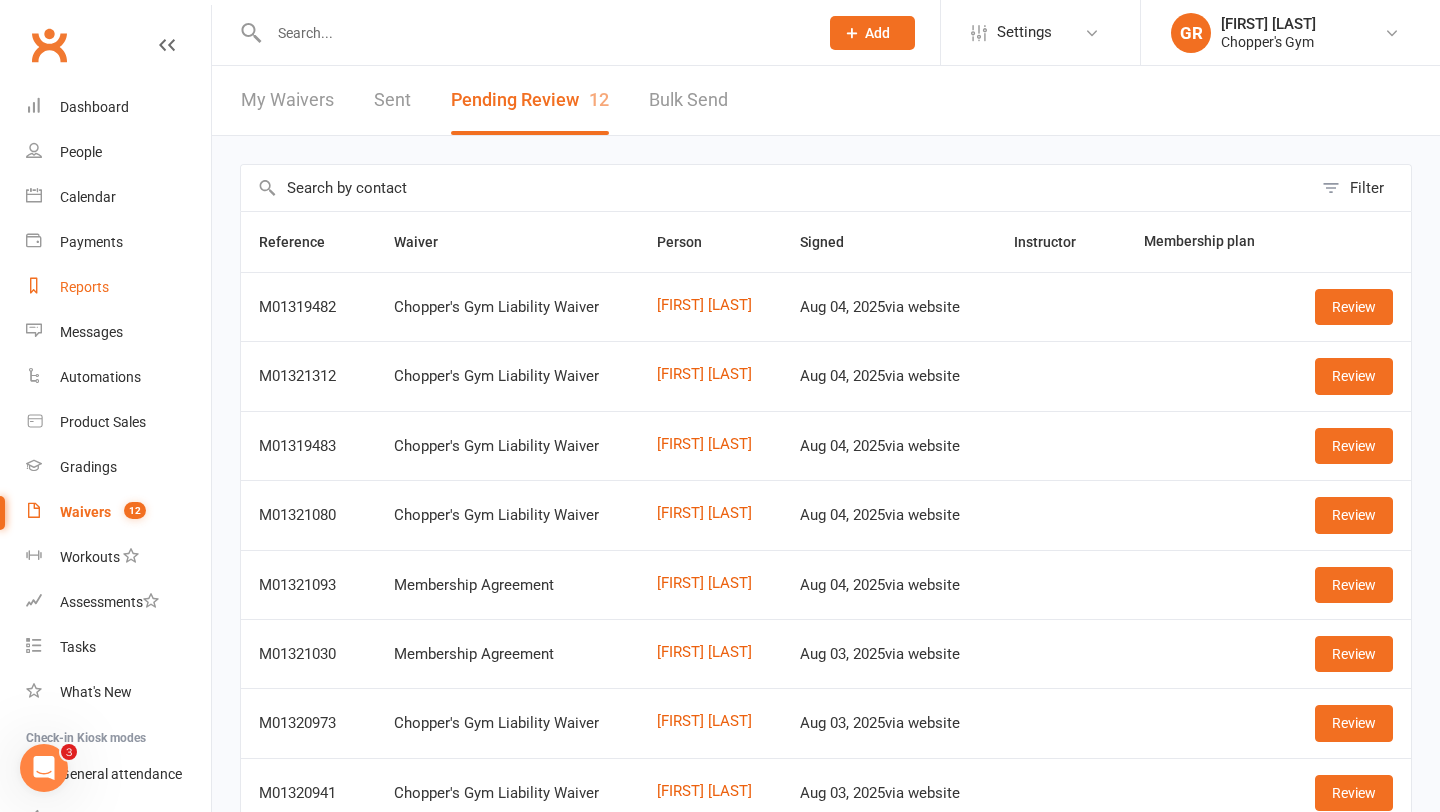 click on "Reports" at bounding box center (84, 287) 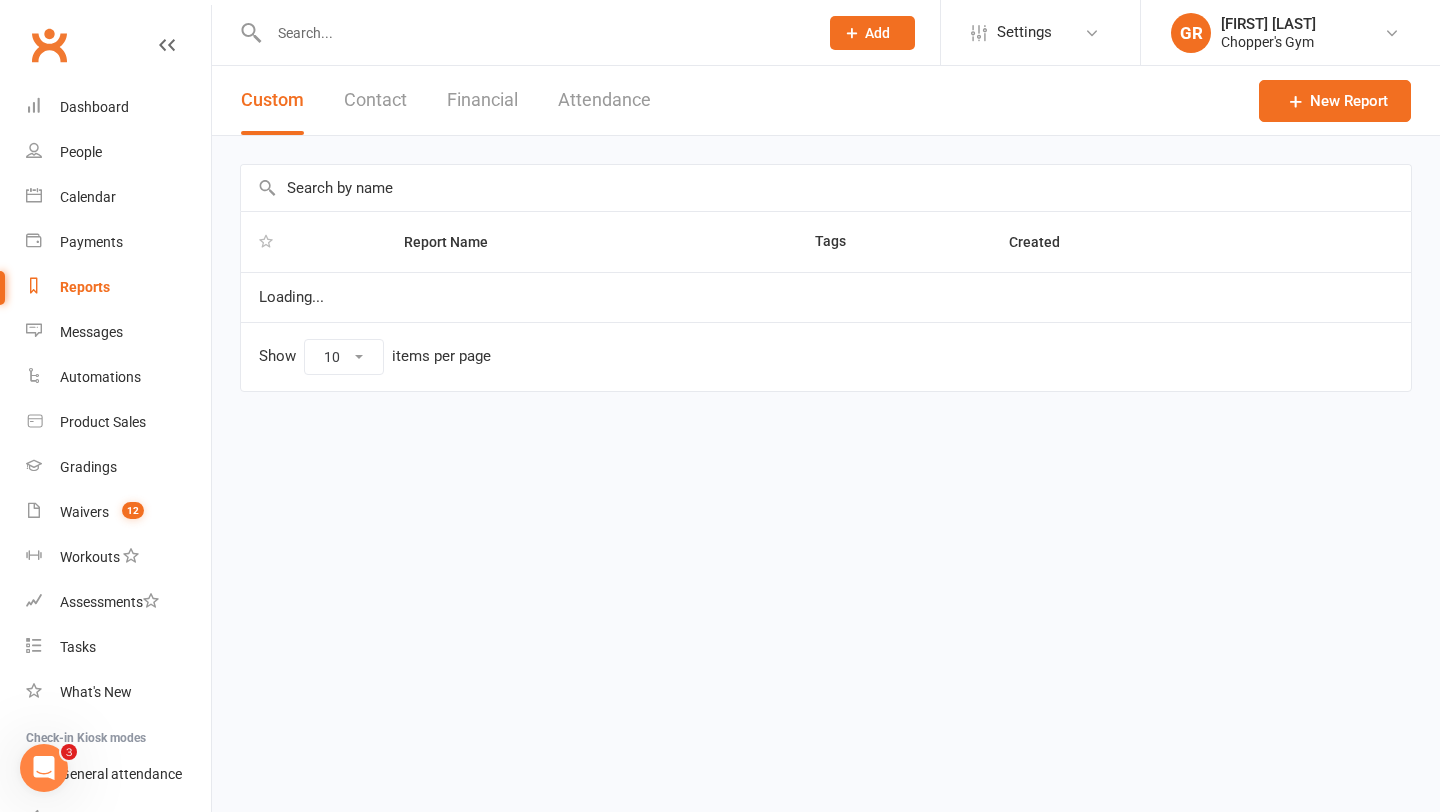 select on "100" 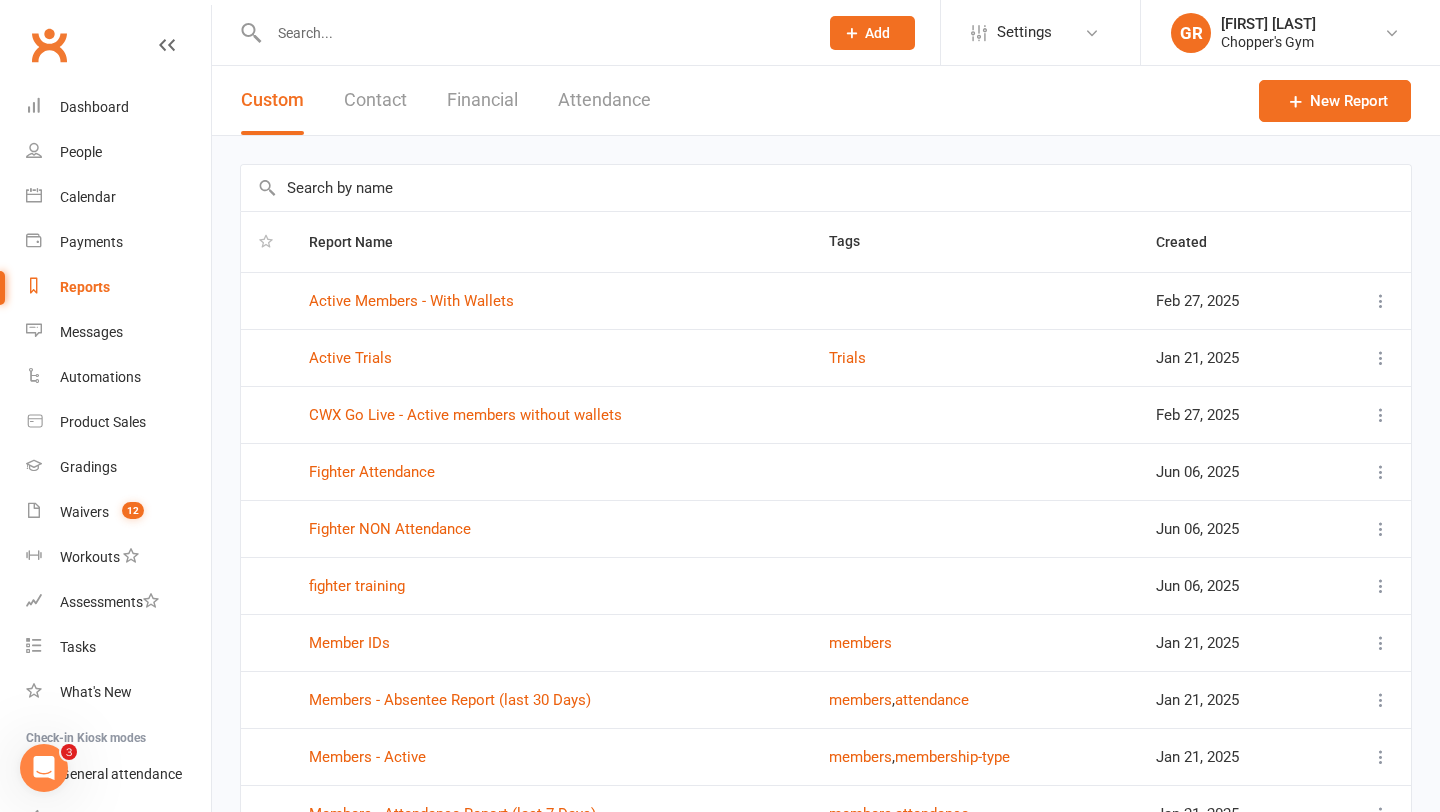 click on "Financial" at bounding box center [482, 100] 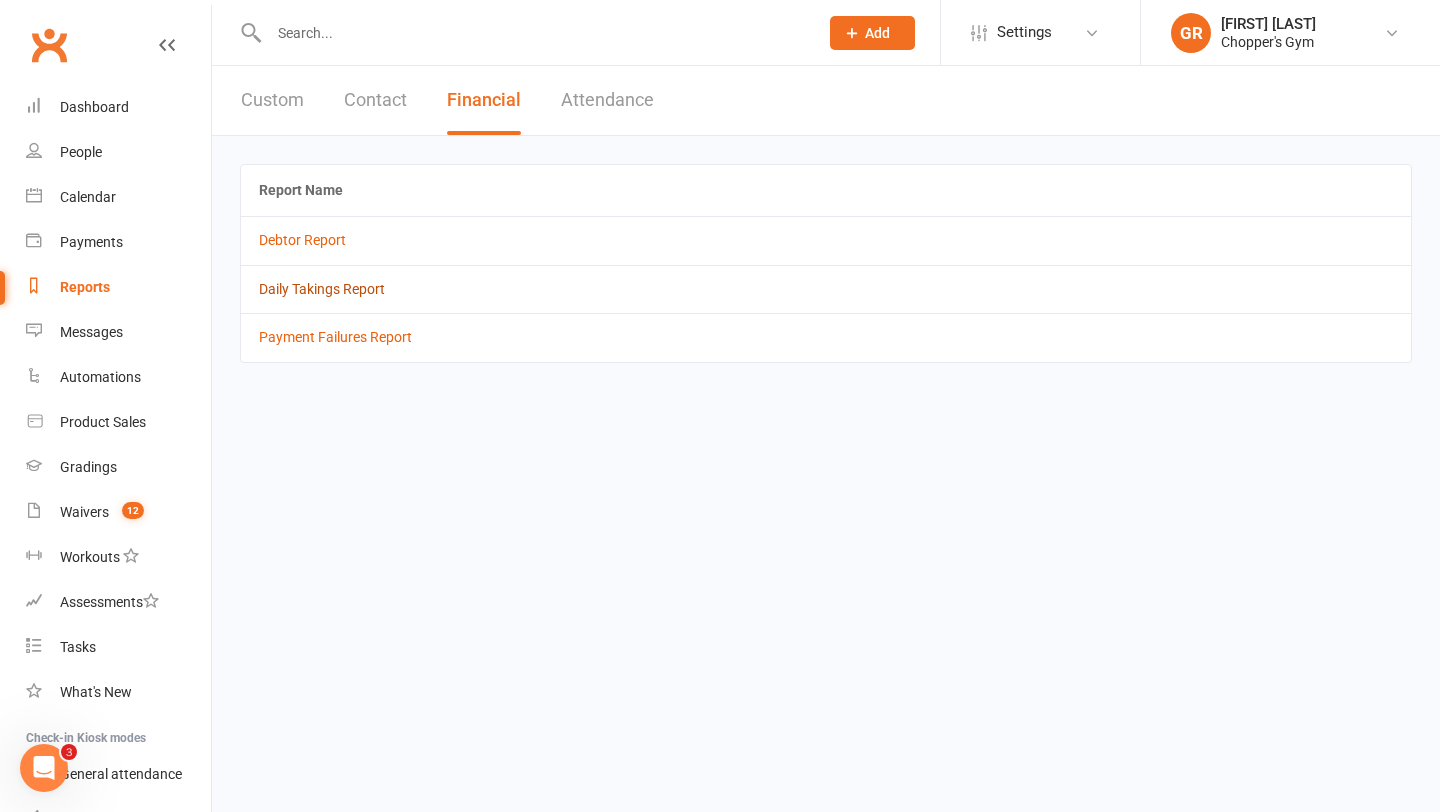 click on "Daily Takings Report" at bounding box center (322, 289) 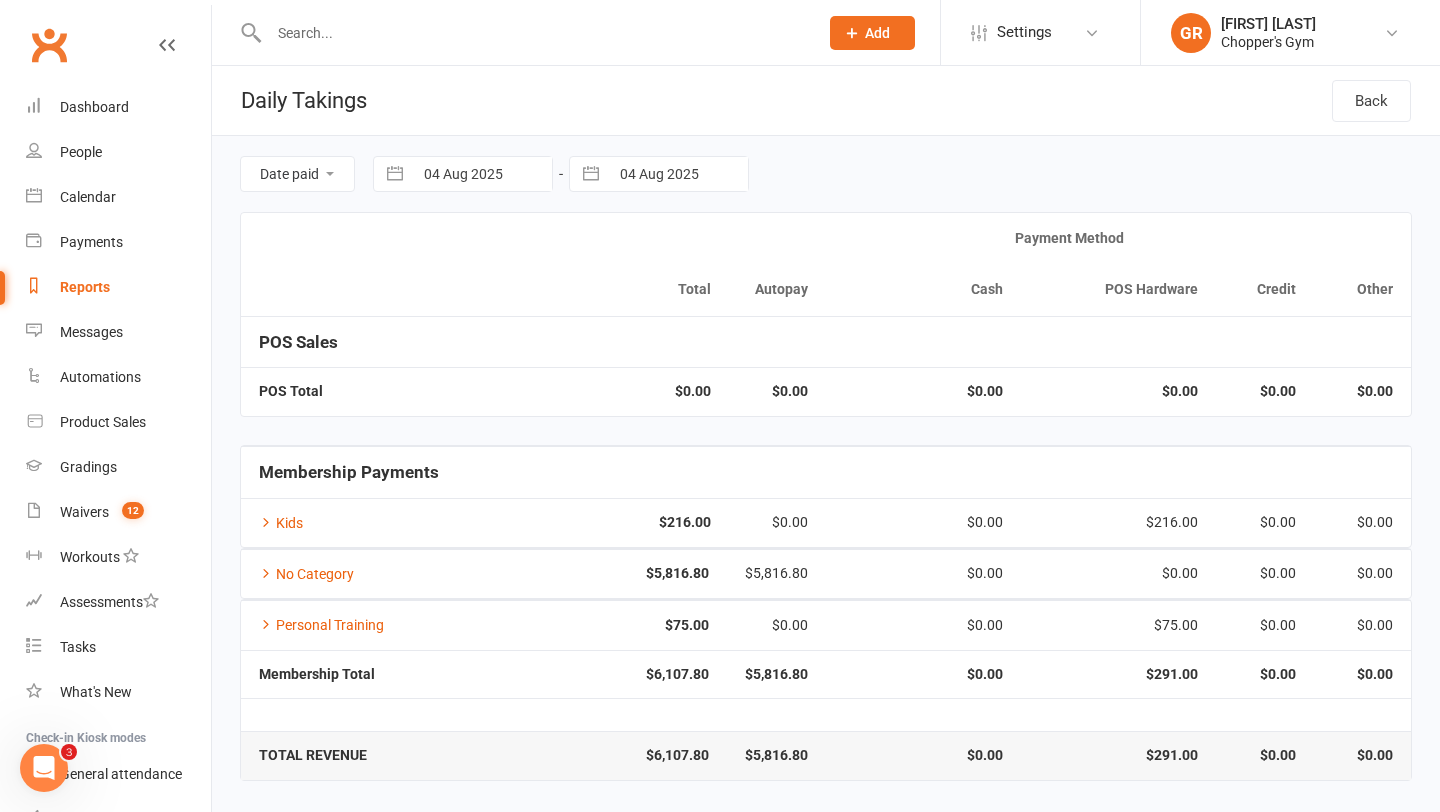 click on "04 Aug 2025" at bounding box center [482, 174] 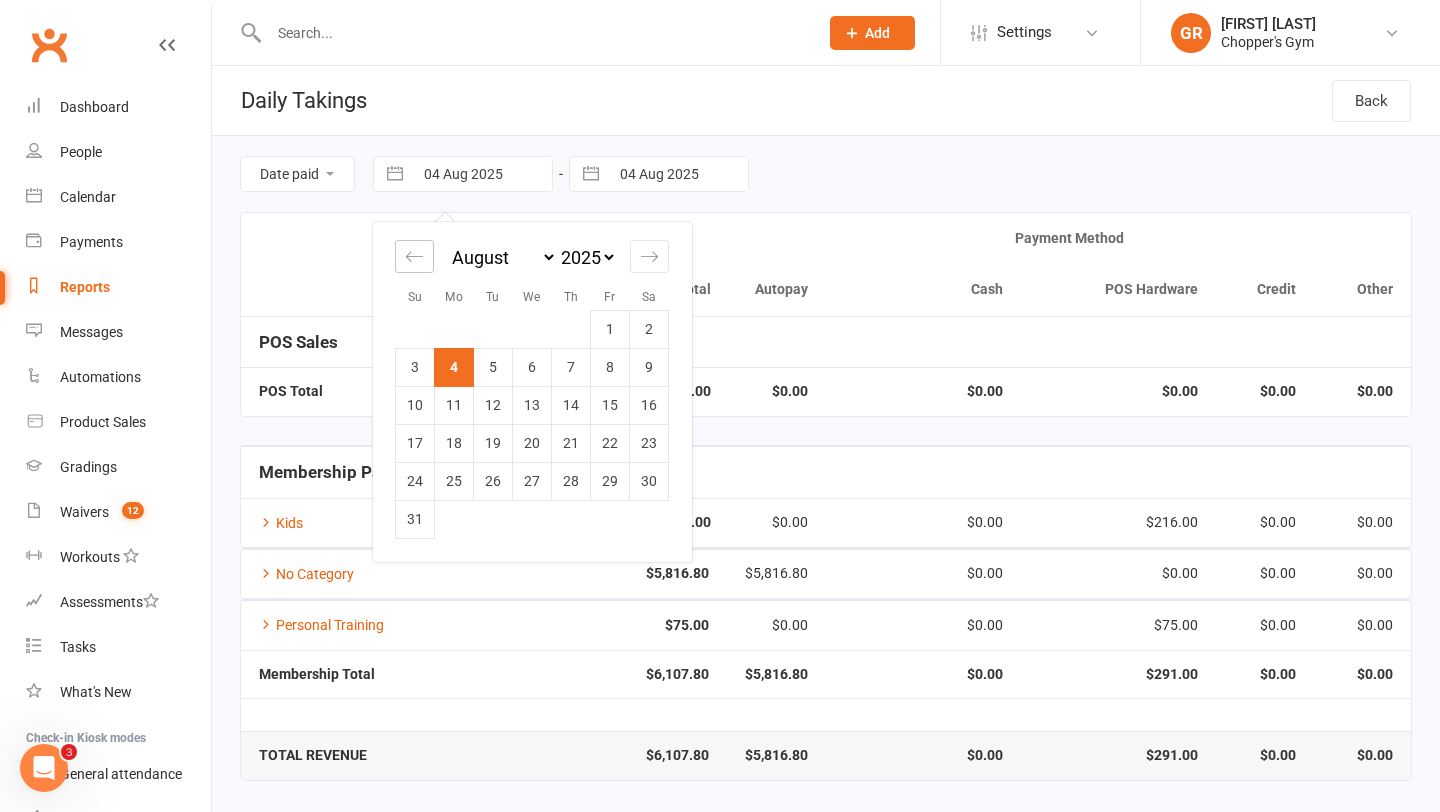 click 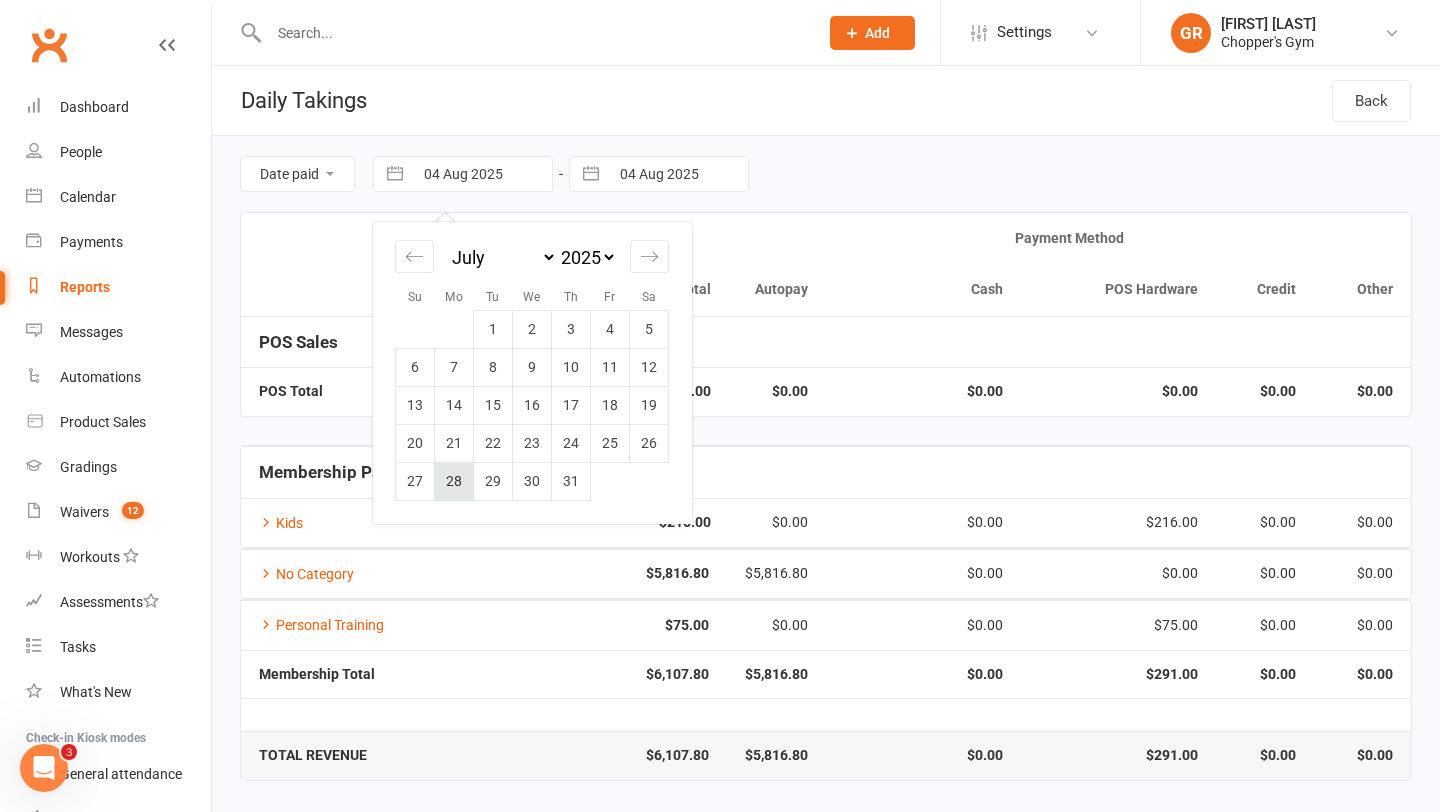 click on "28" at bounding box center (454, 481) 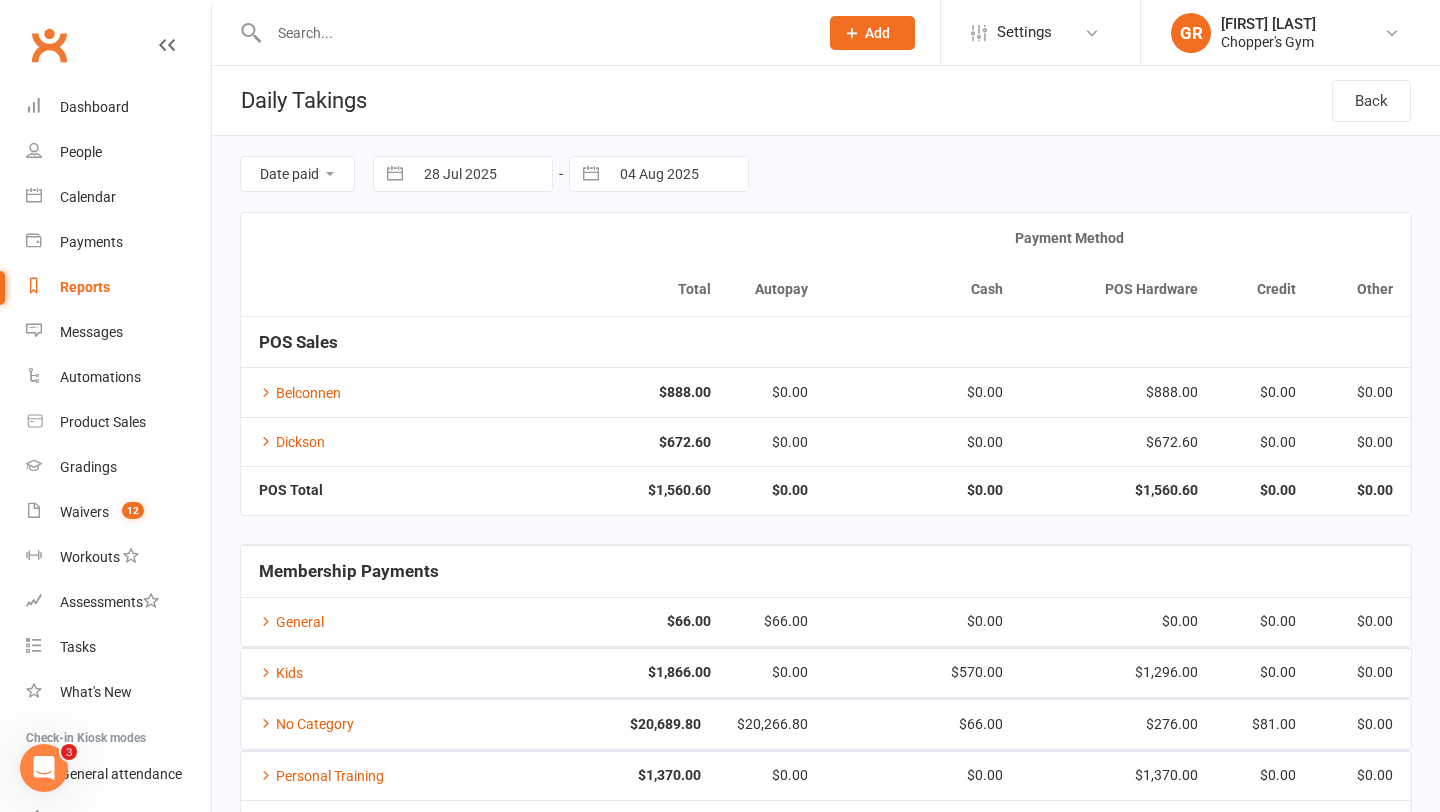 click on "04 Aug 2025" at bounding box center [678, 174] 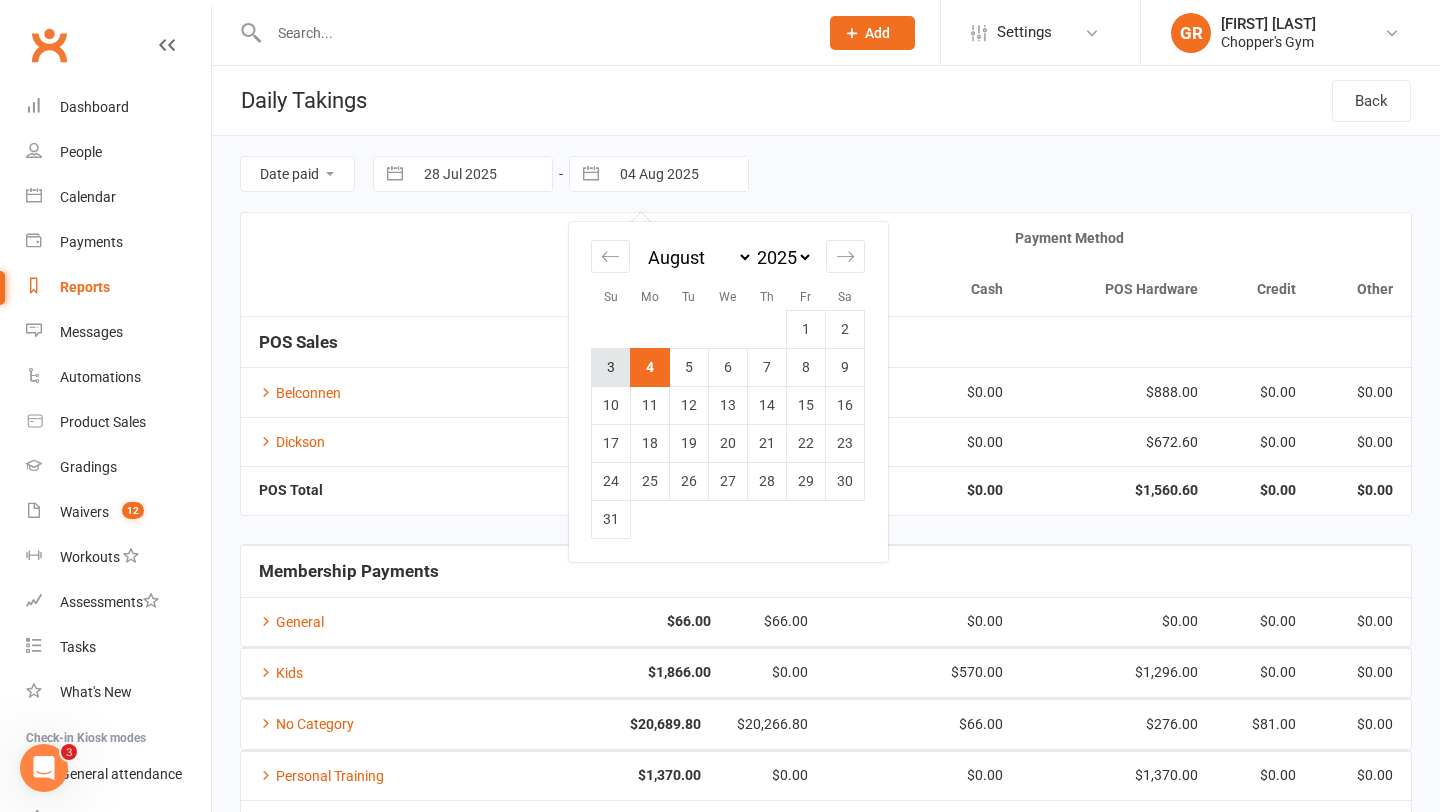 click on "3" at bounding box center (611, 367) 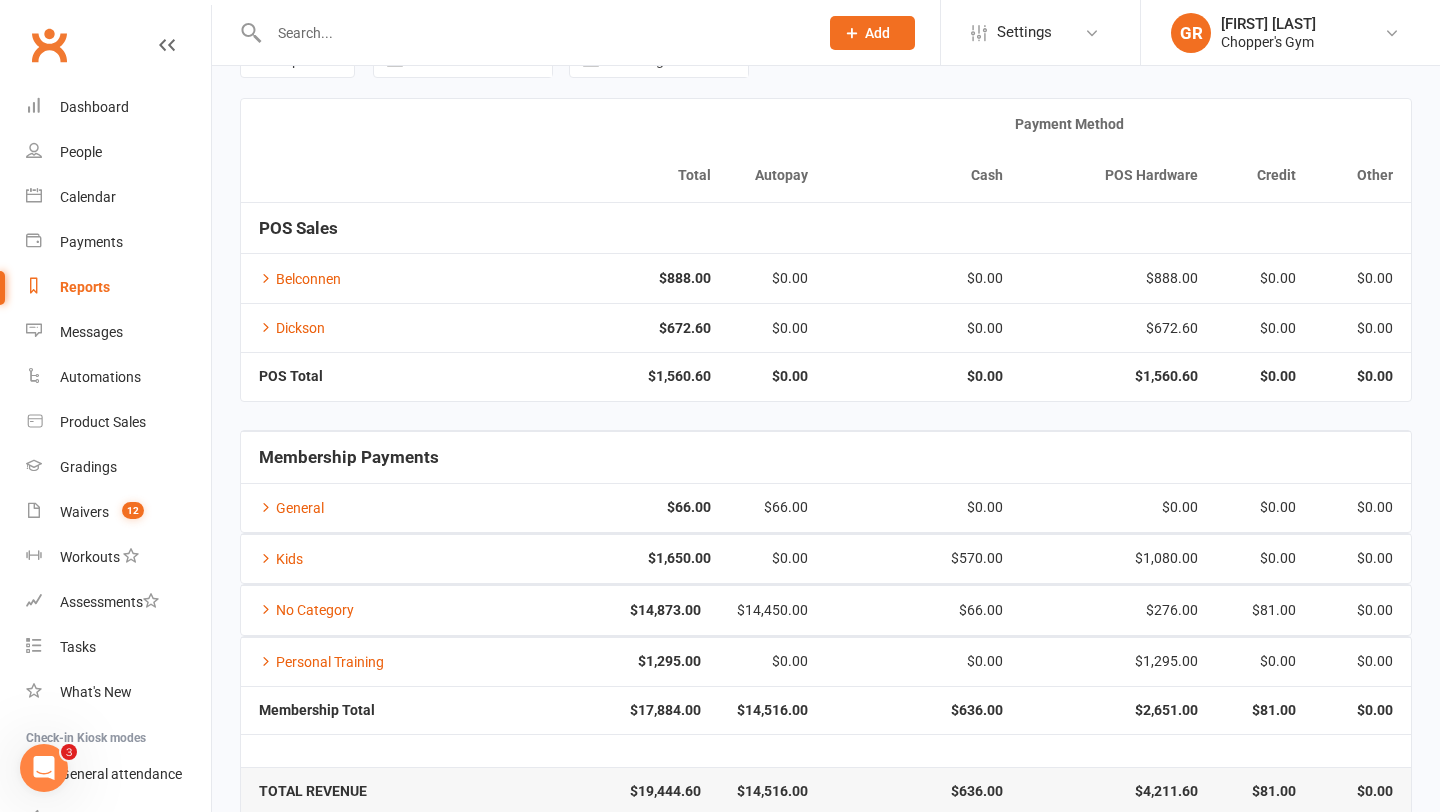 scroll, scrollTop: 0, scrollLeft: 0, axis: both 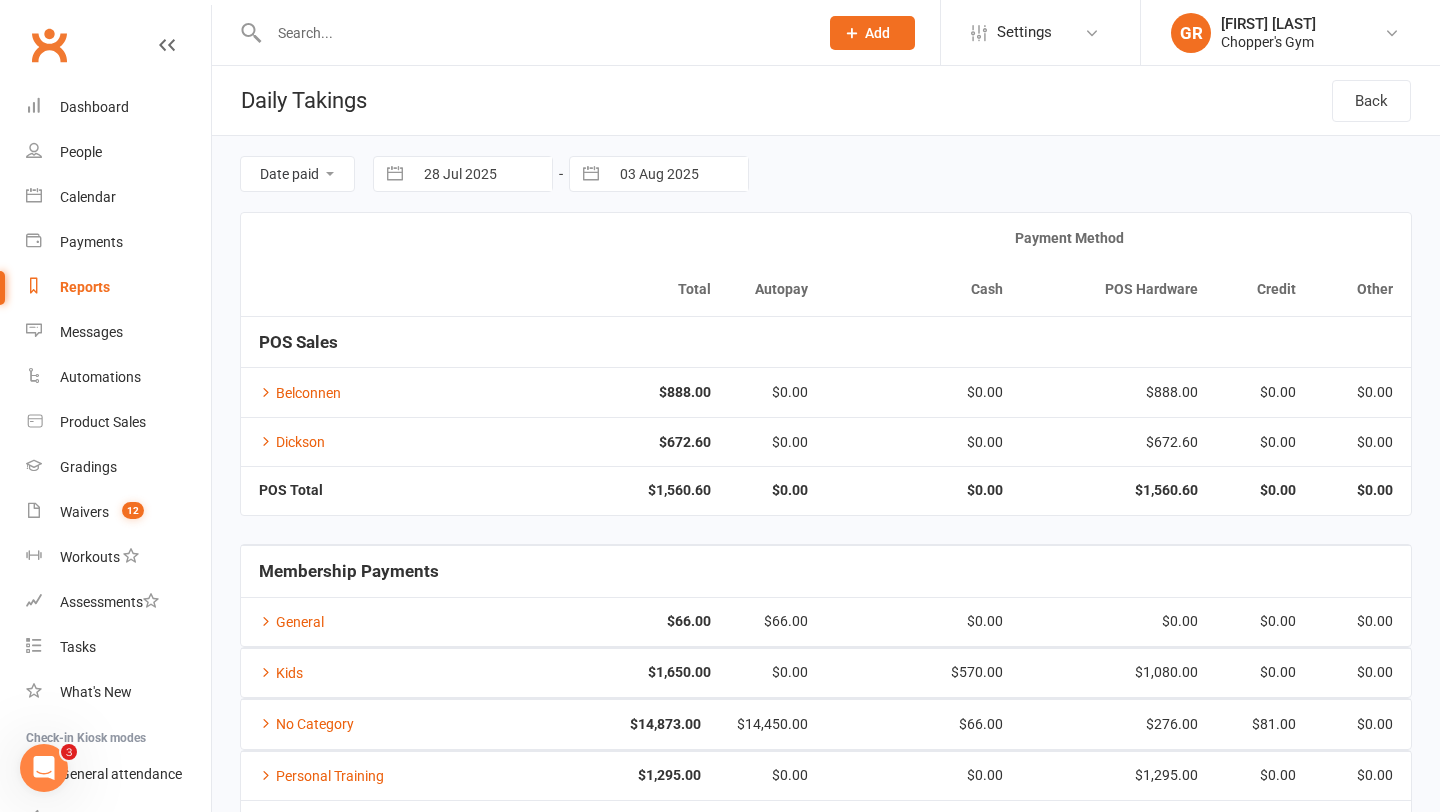 select on "6" 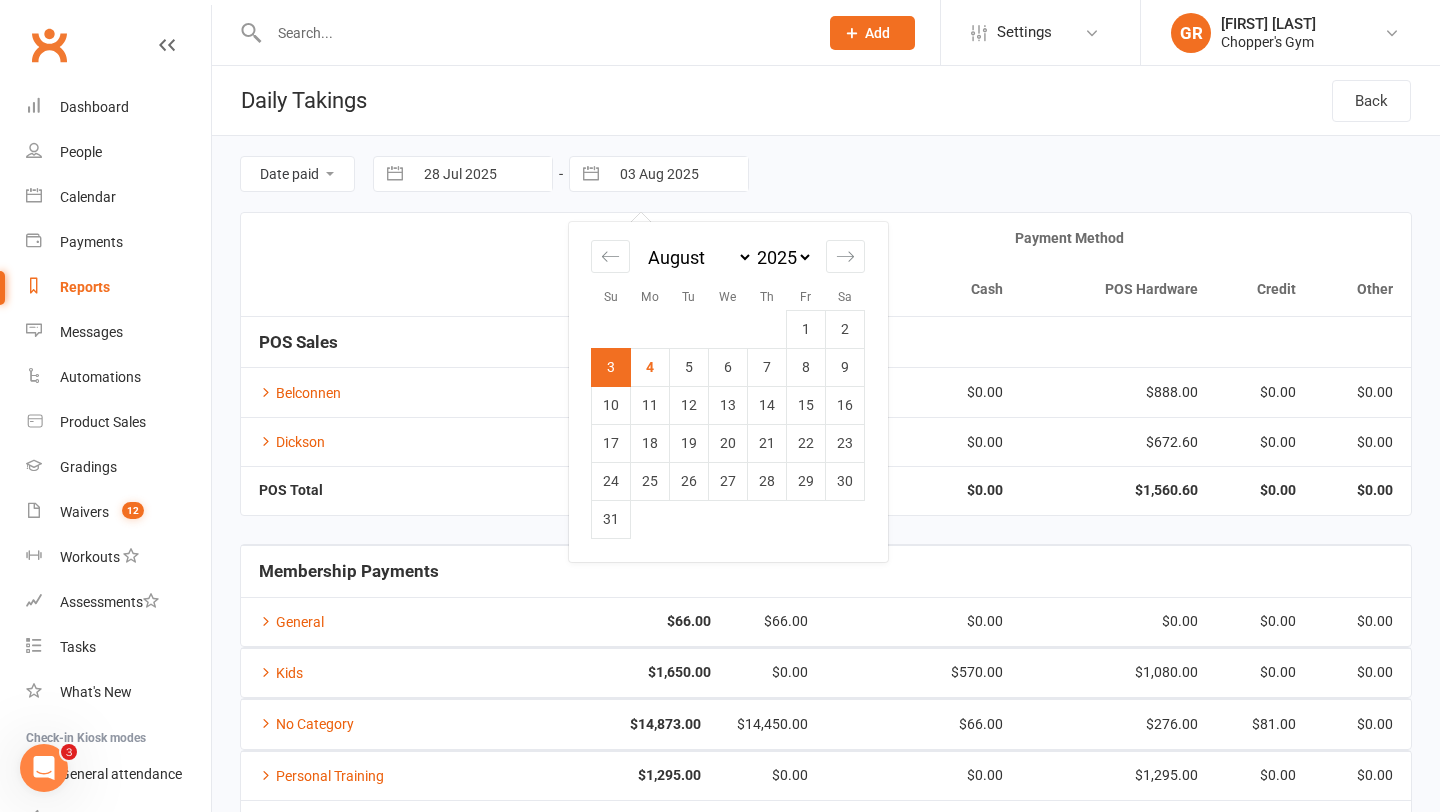 click on "03 Aug 2025" at bounding box center [678, 174] 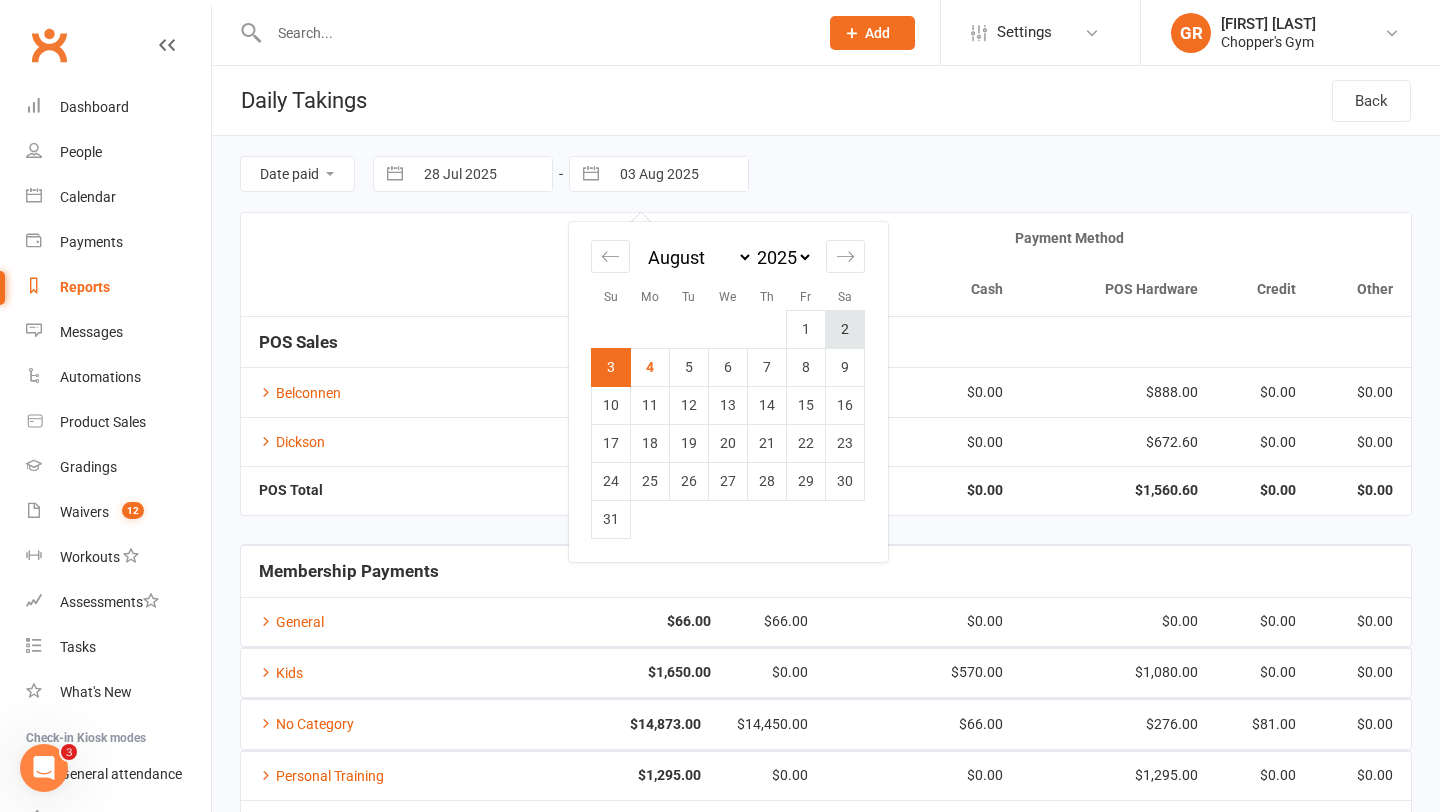 click on "2" at bounding box center (845, 329) 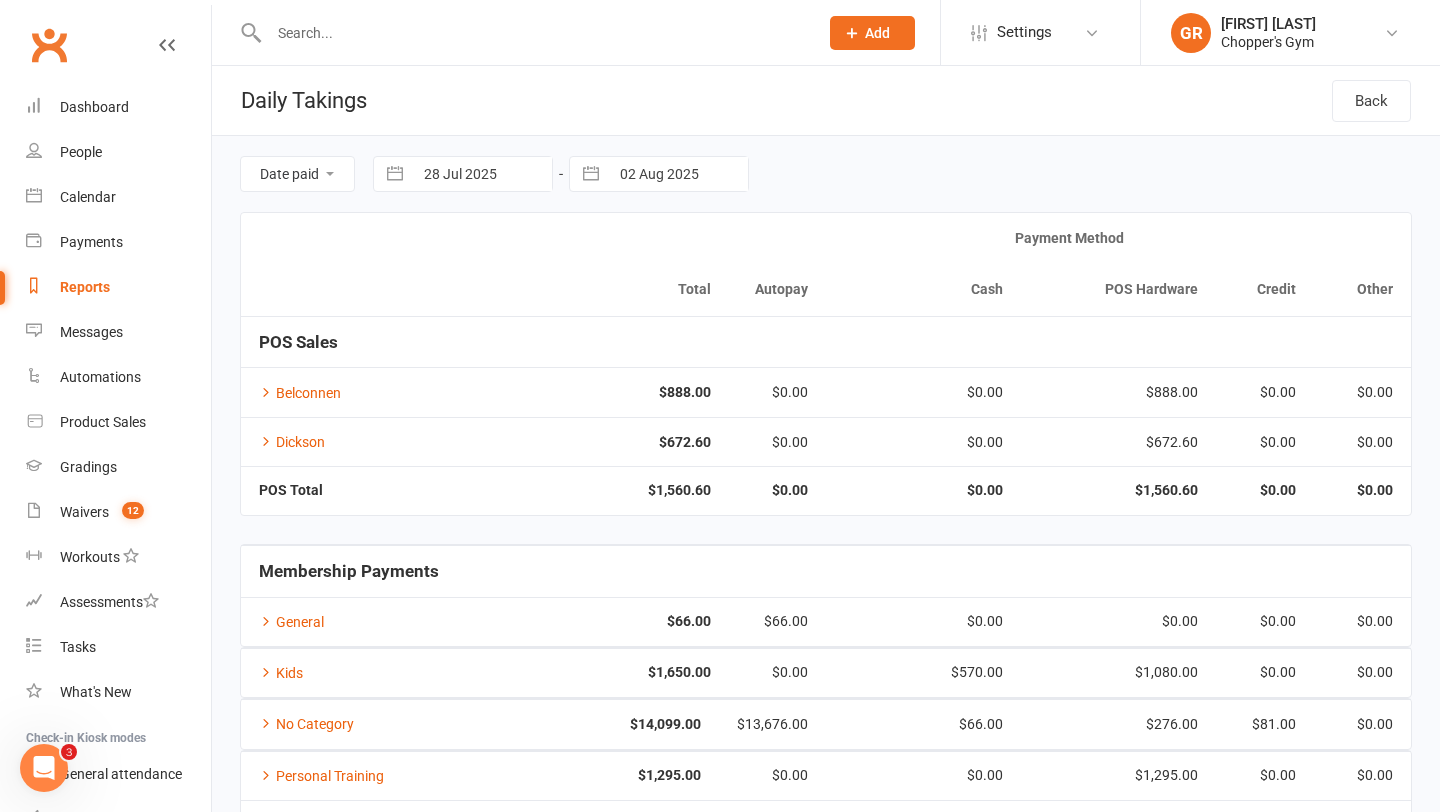 select on "5" 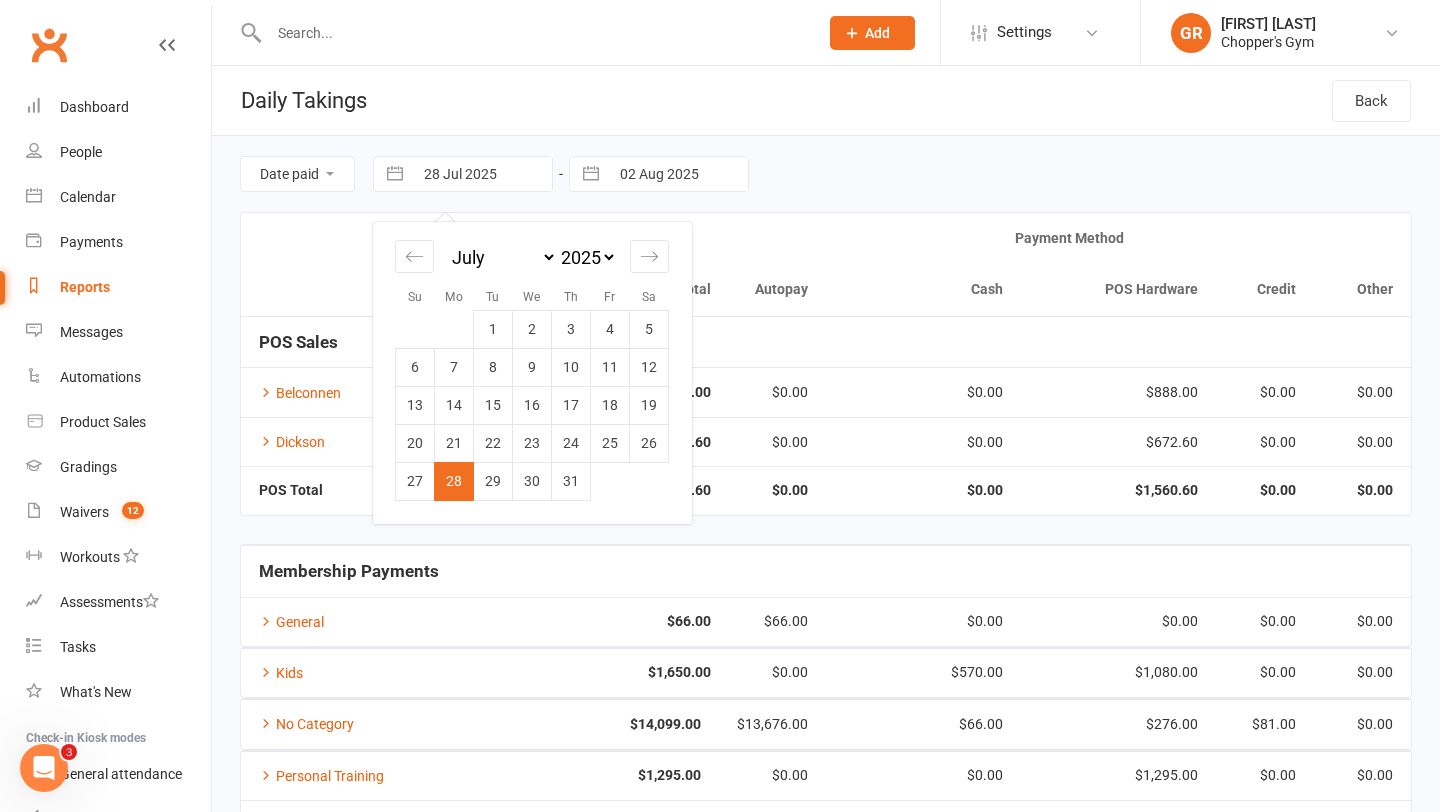click on "28 Jul 2025" at bounding box center (482, 174) 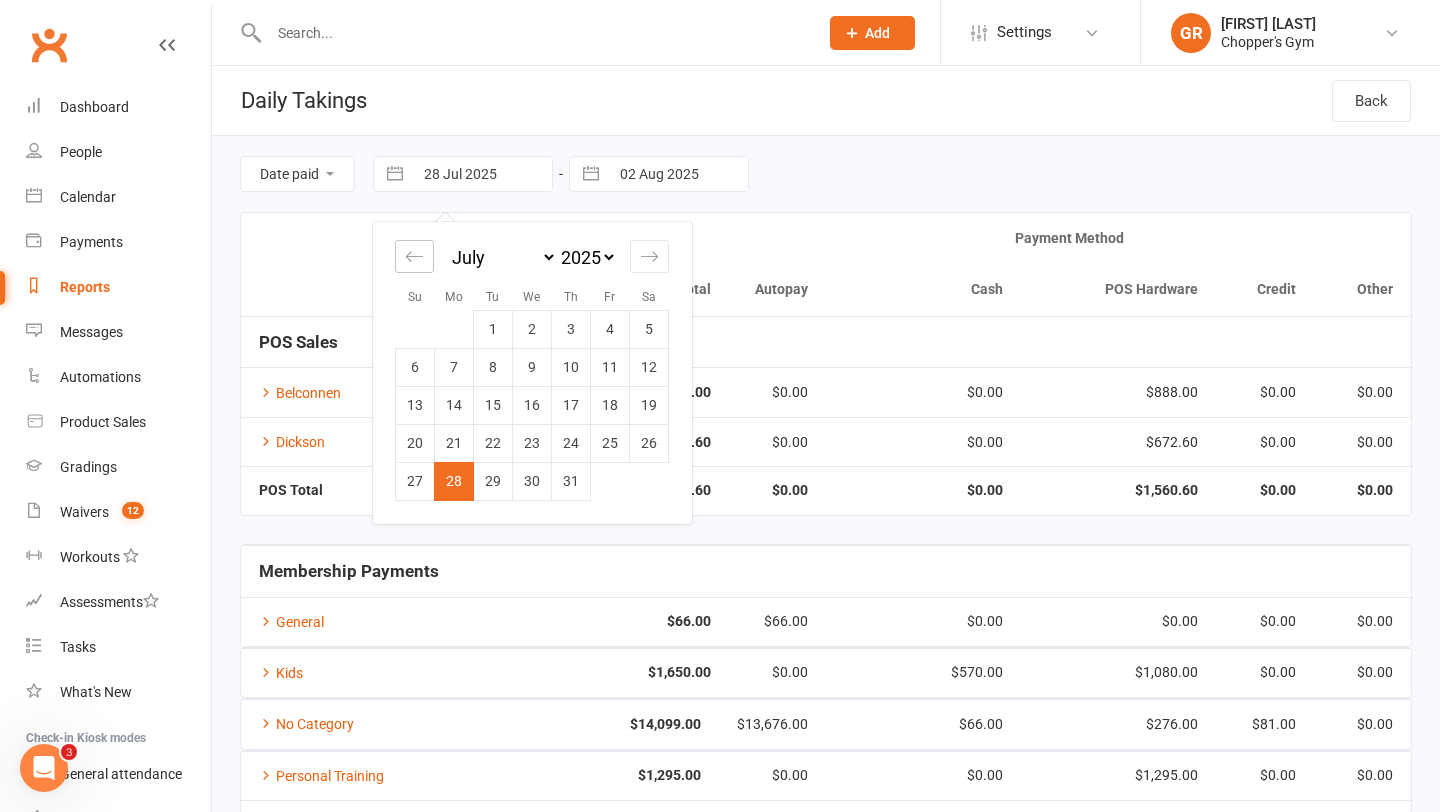 click 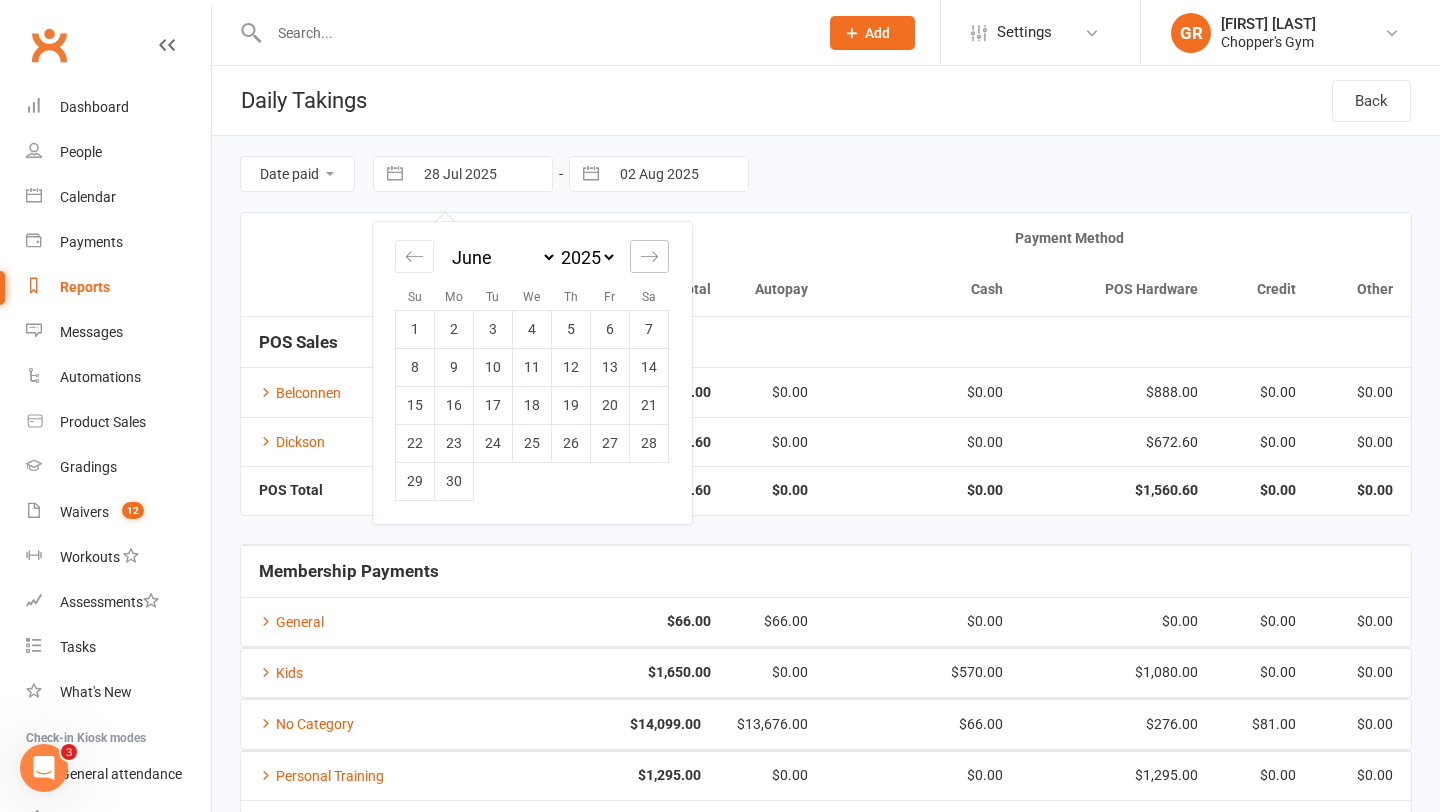 click 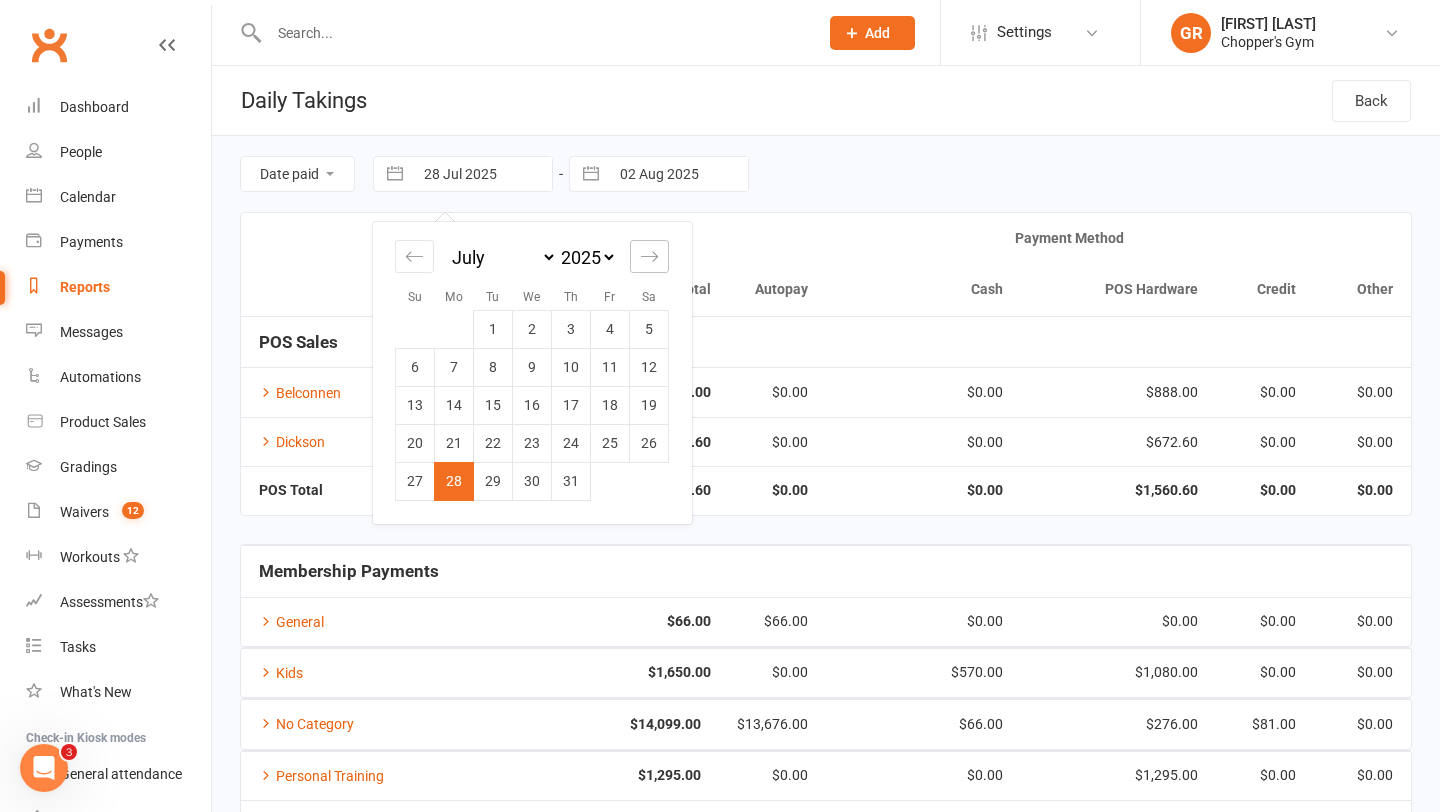 click 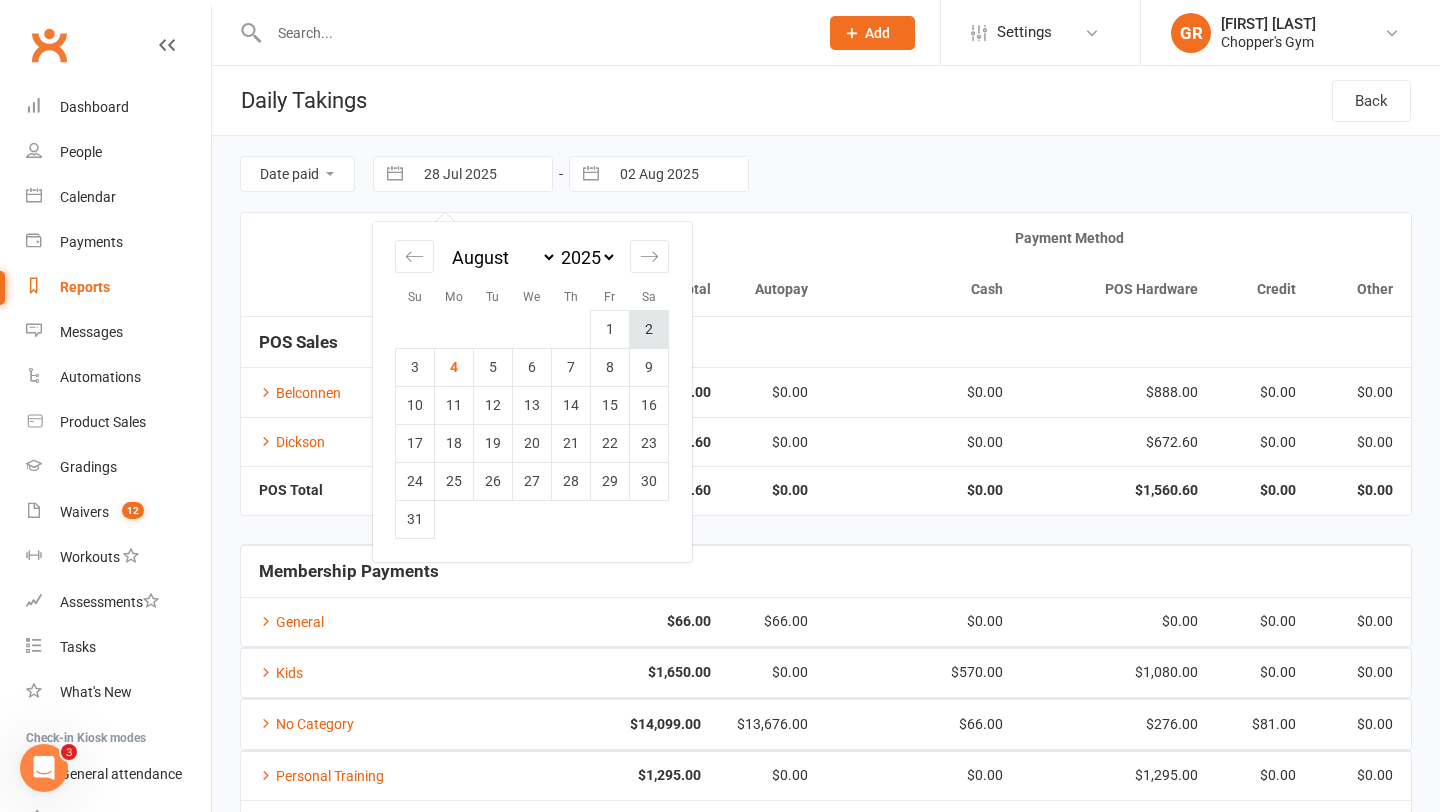 click on "2" at bounding box center [649, 329] 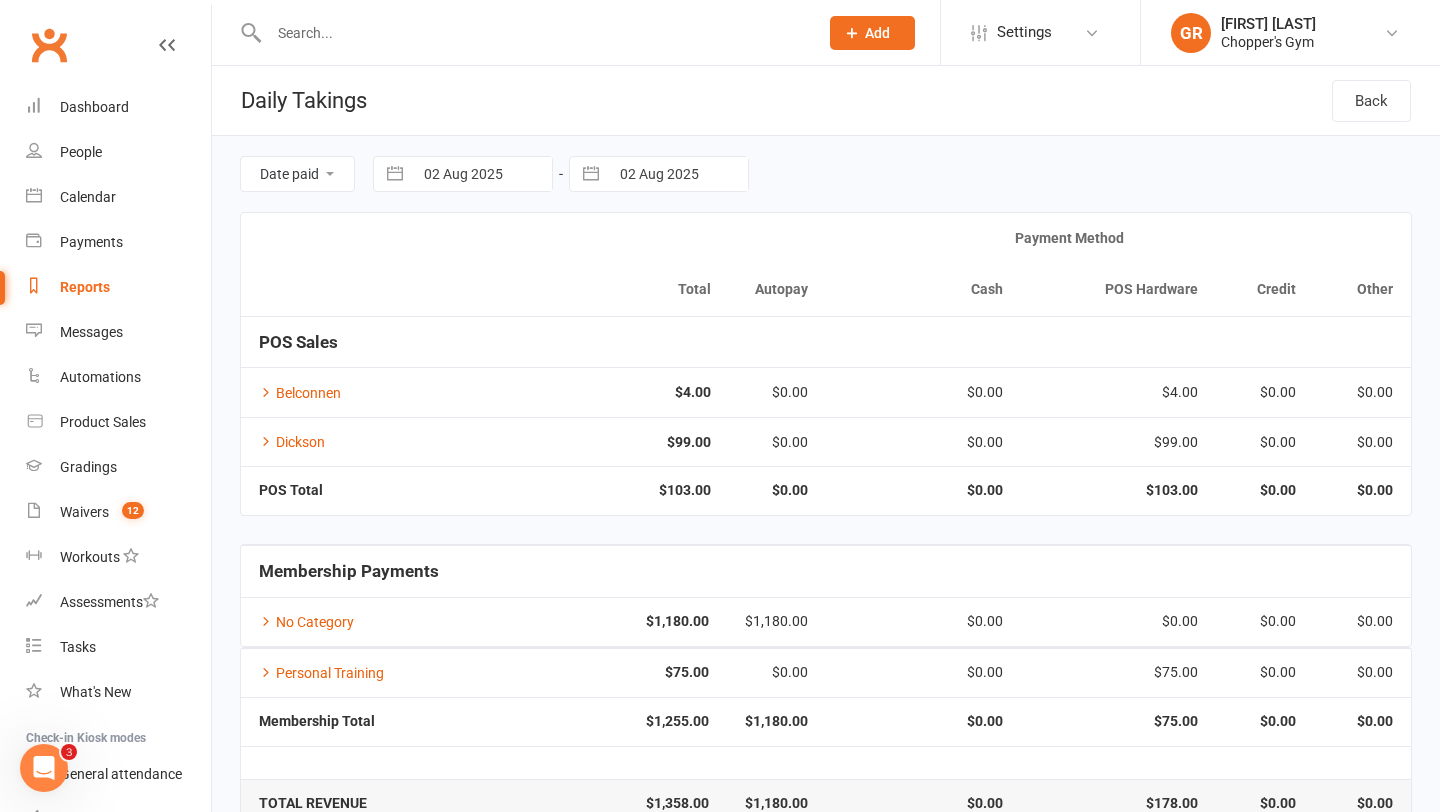 scroll, scrollTop: 45, scrollLeft: 0, axis: vertical 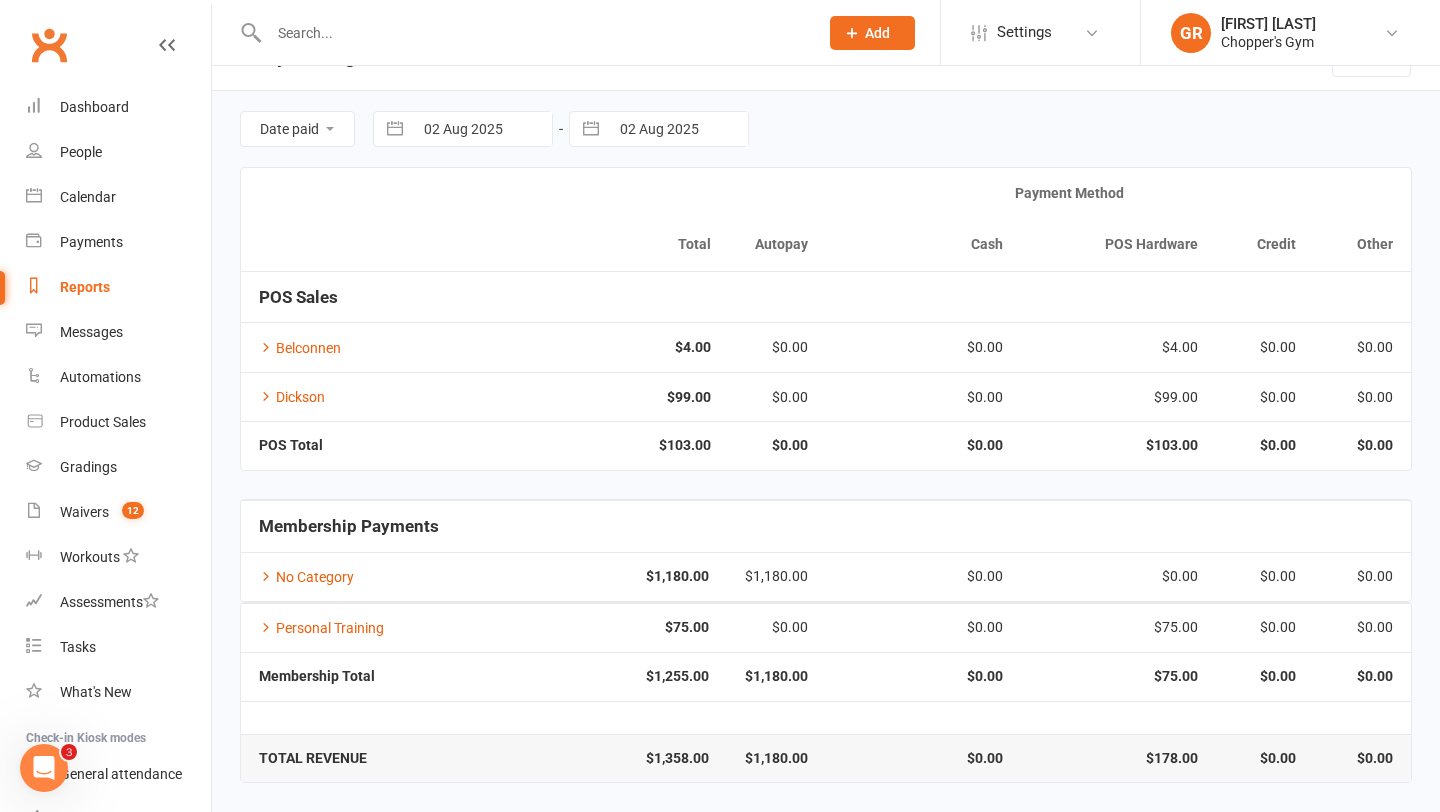 click on "02 Aug 2025" at bounding box center [482, 129] 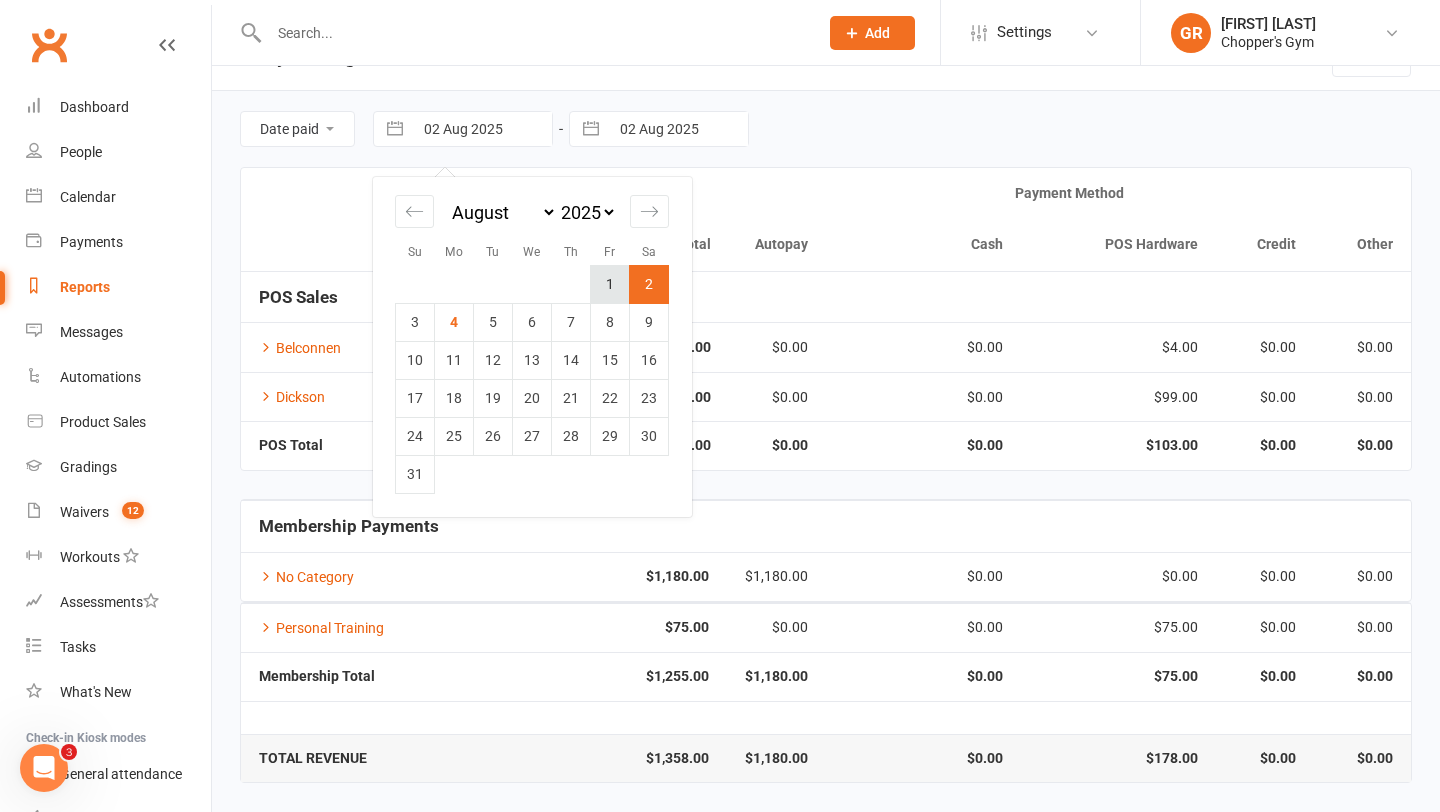 click on "1" at bounding box center (610, 284) 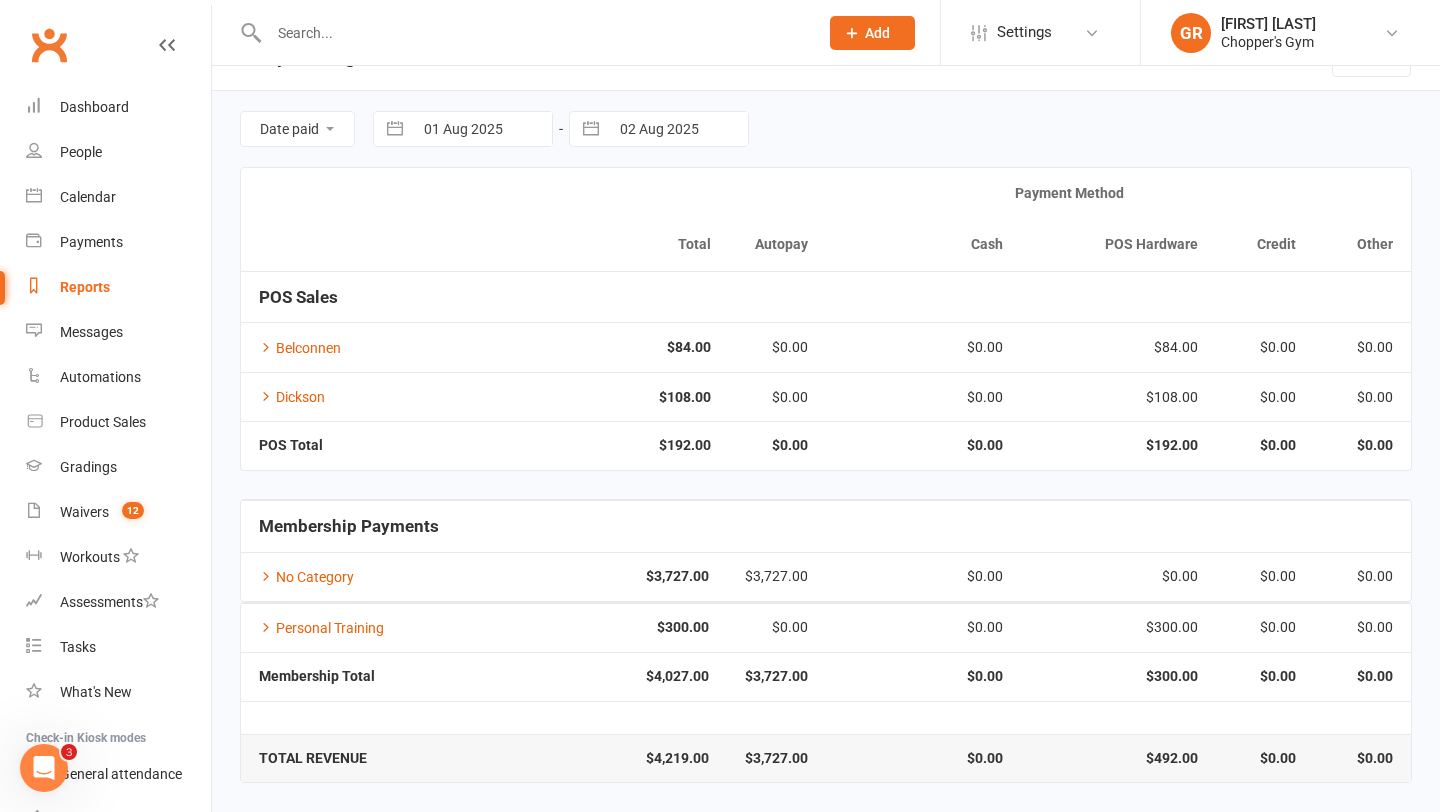 select on "6" 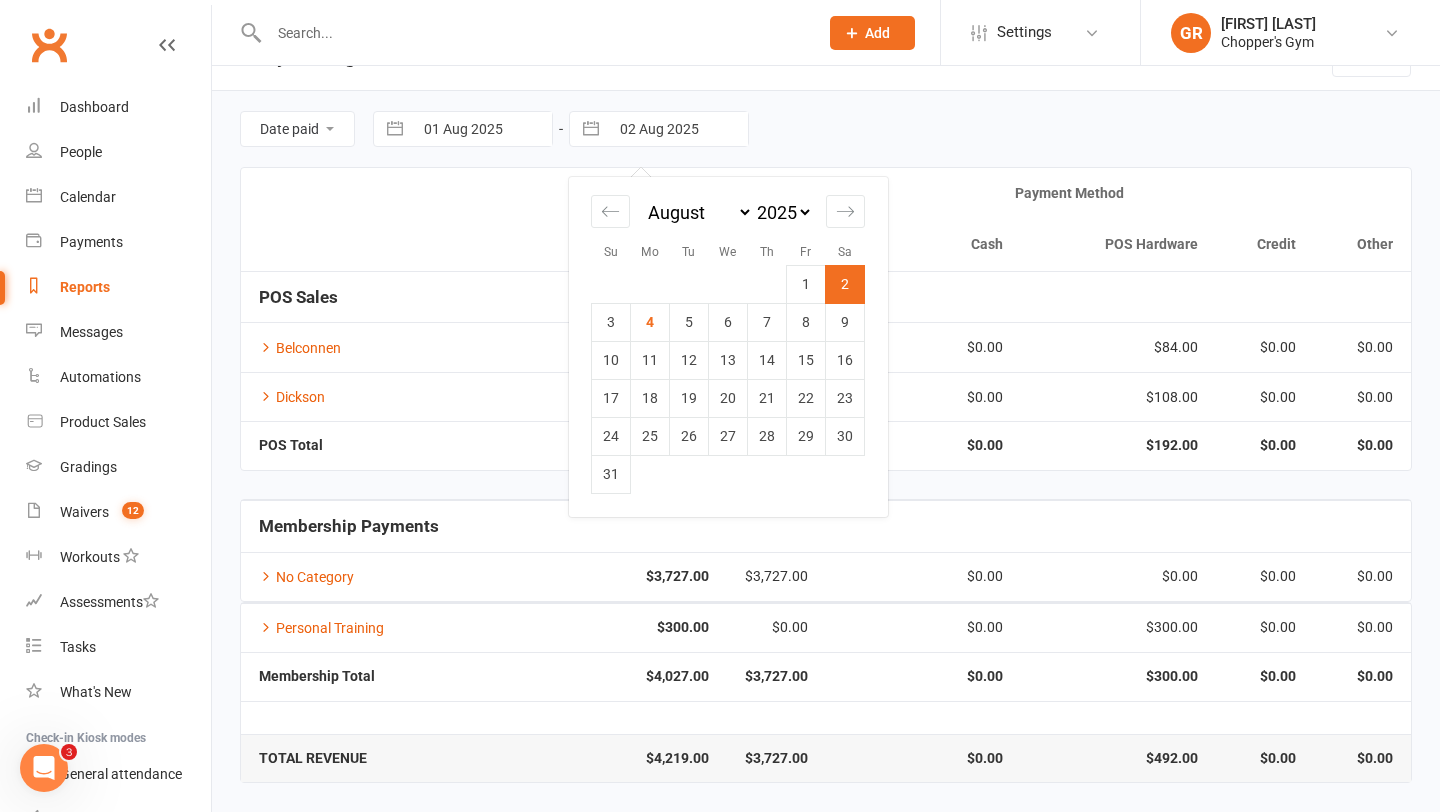 click on "02 Aug 2025" at bounding box center [678, 129] 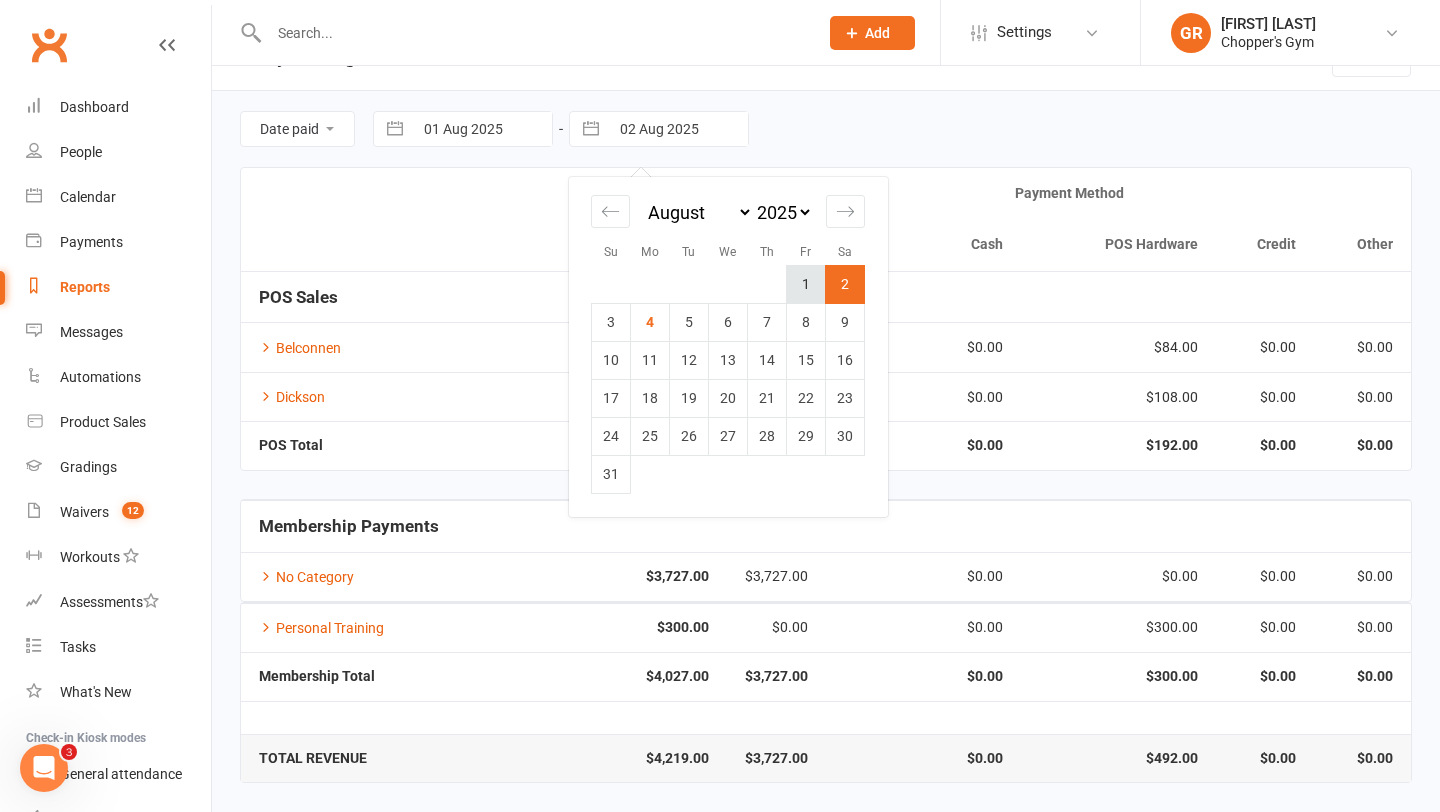click on "1" at bounding box center (806, 284) 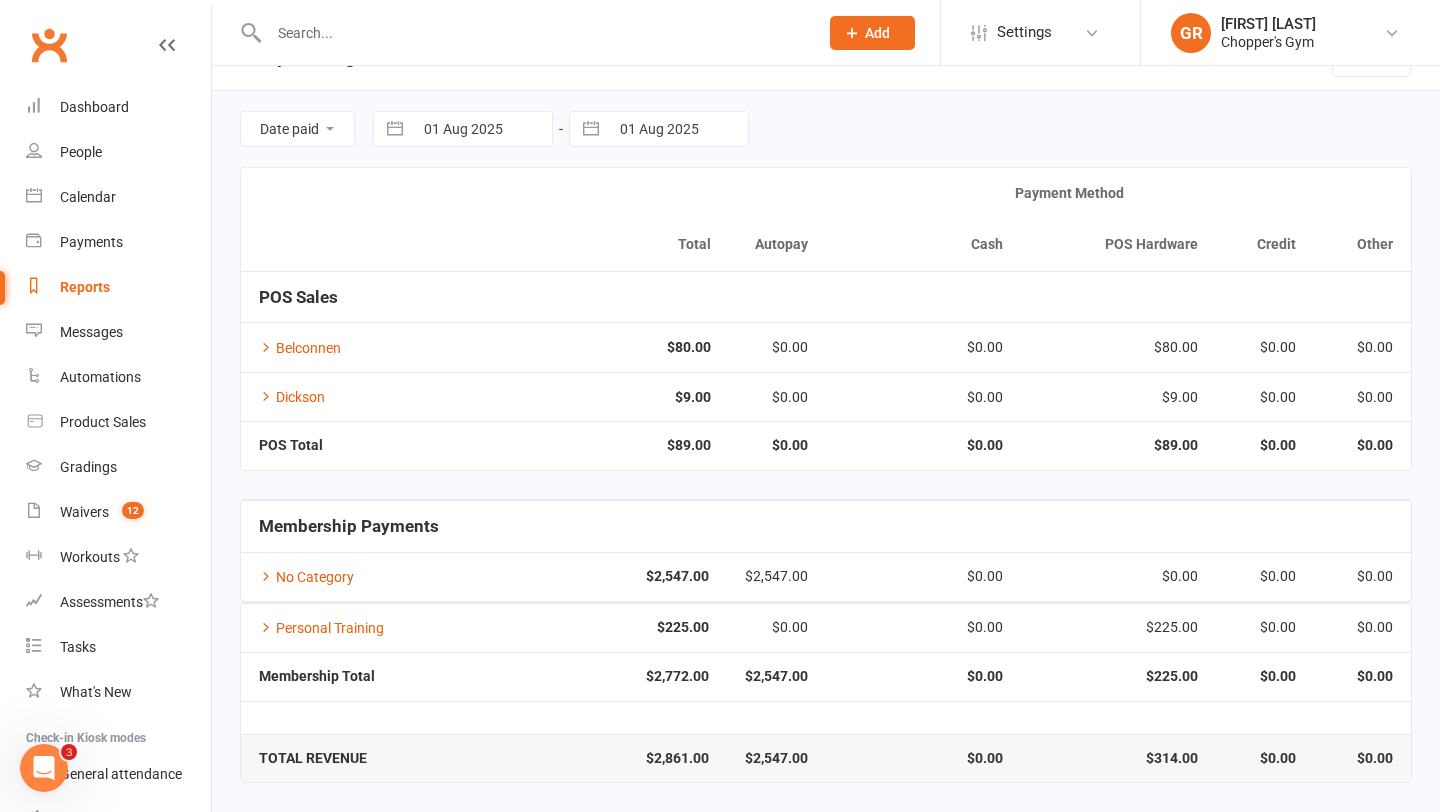 select on "6" 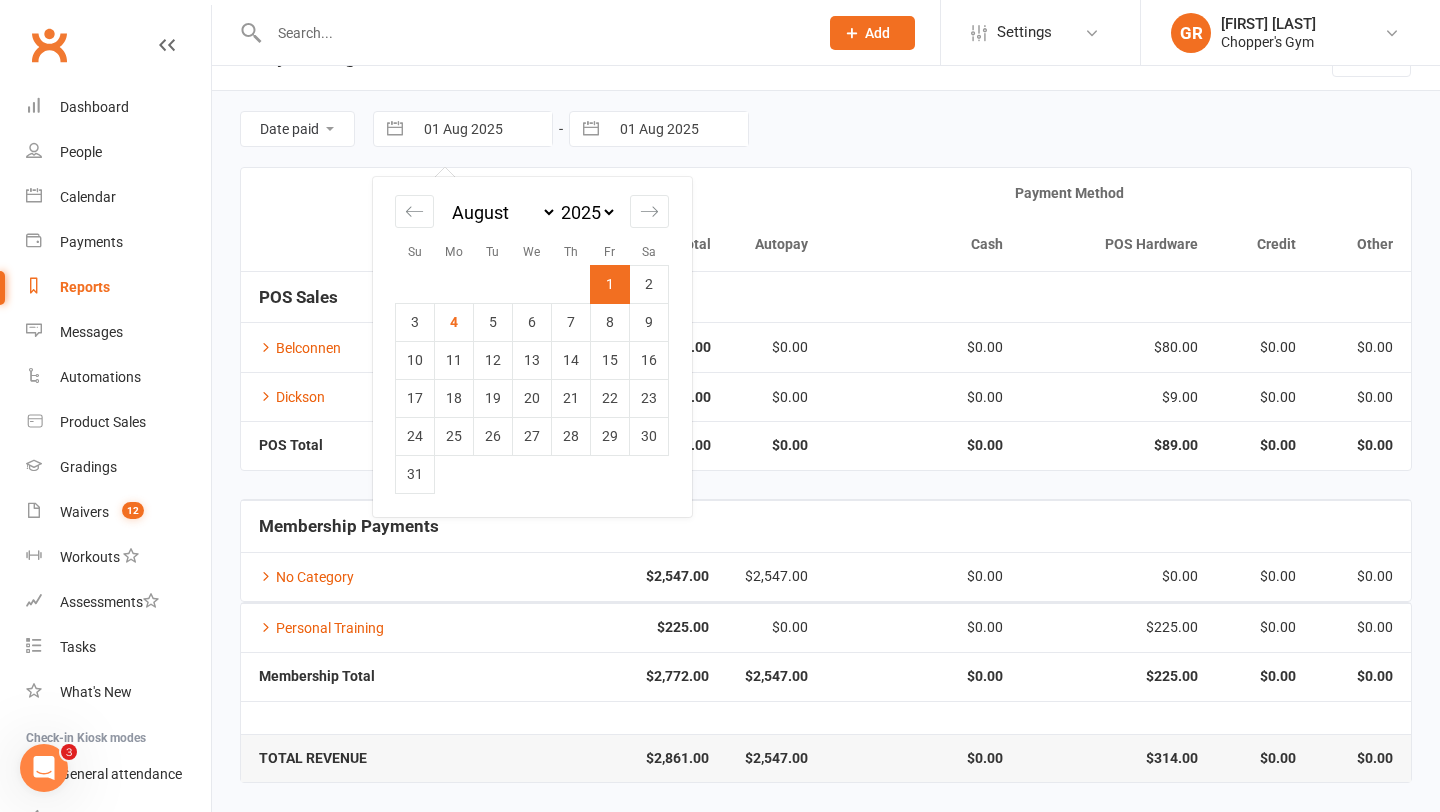 click on "01 Aug 2025" at bounding box center (482, 129) 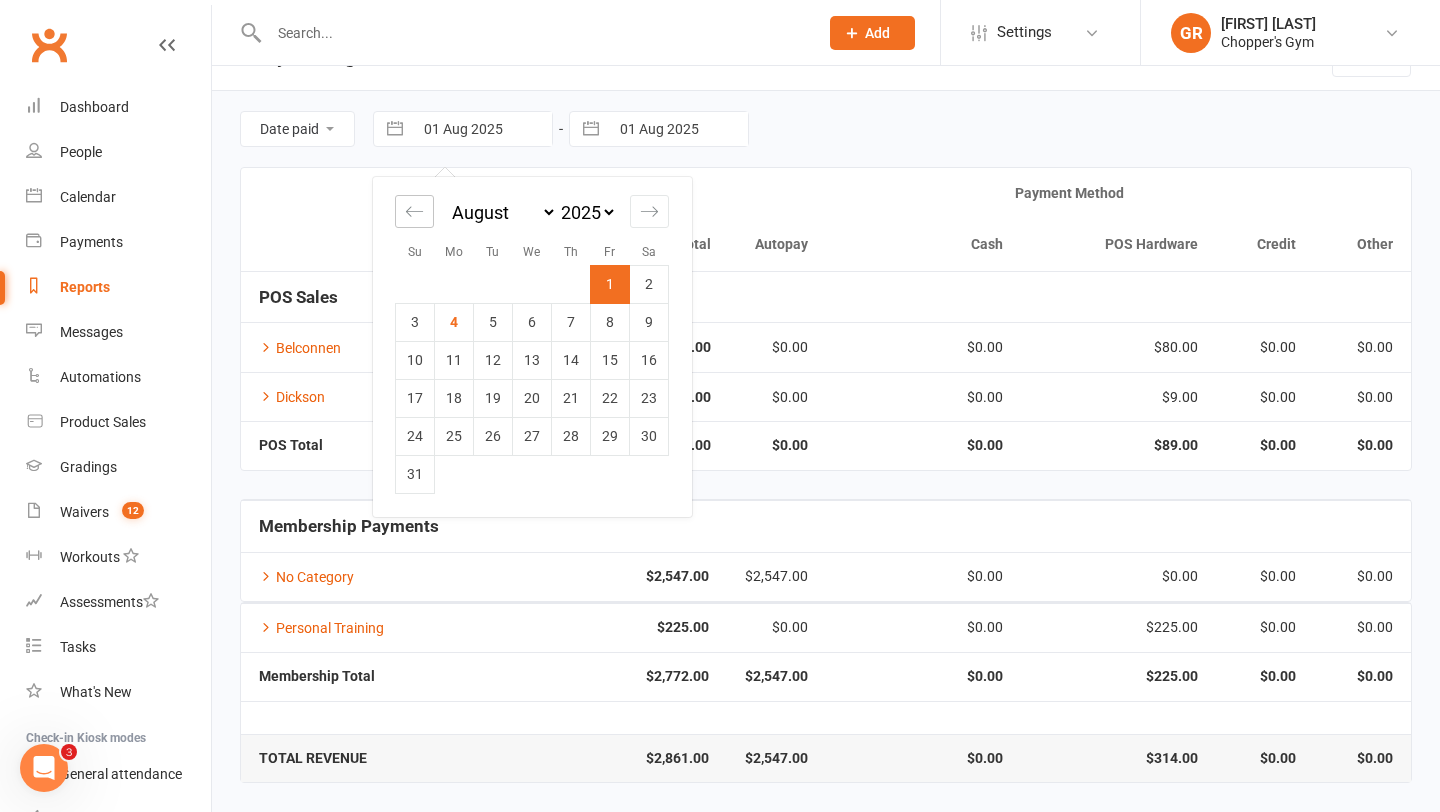 click 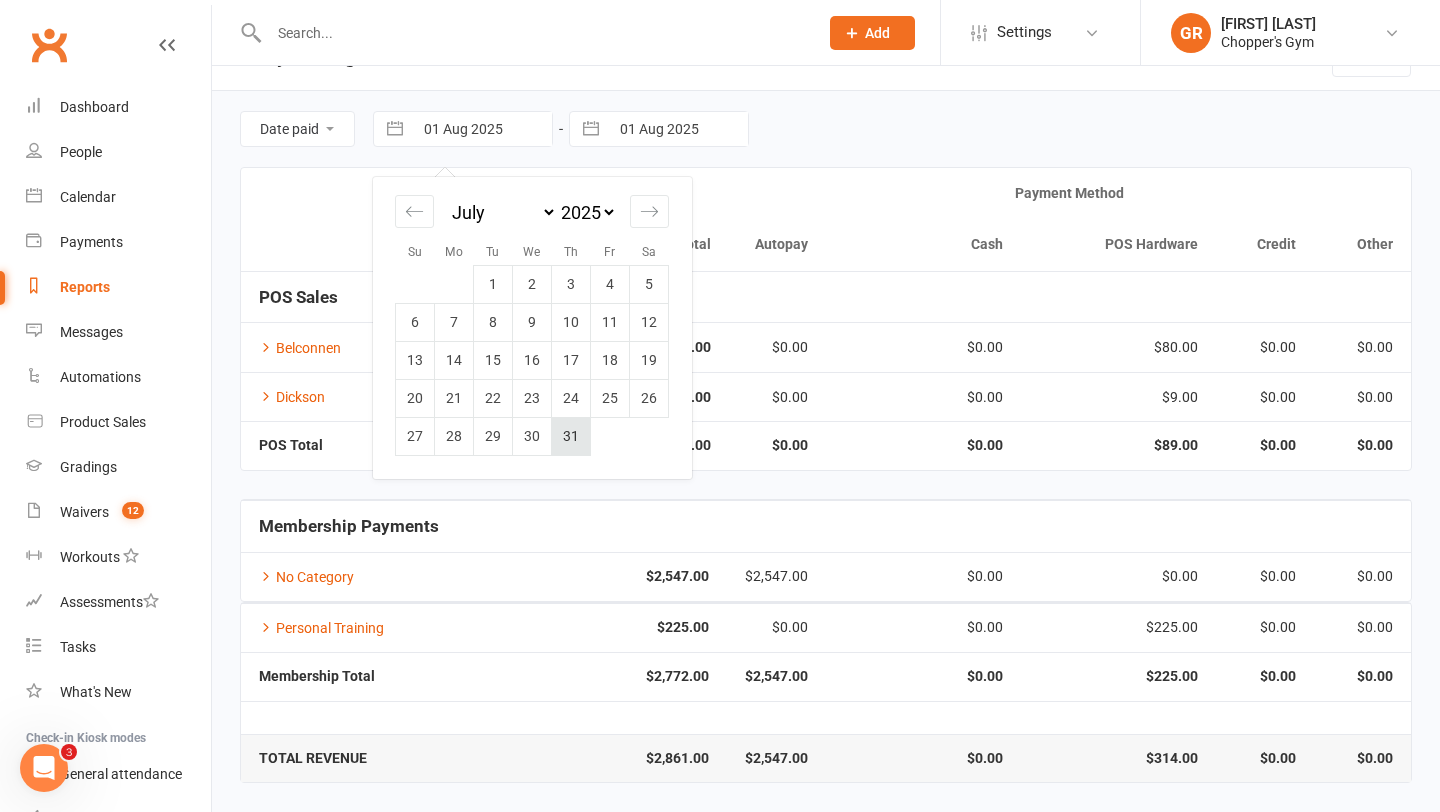 click on "31" at bounding box center (571, 436) 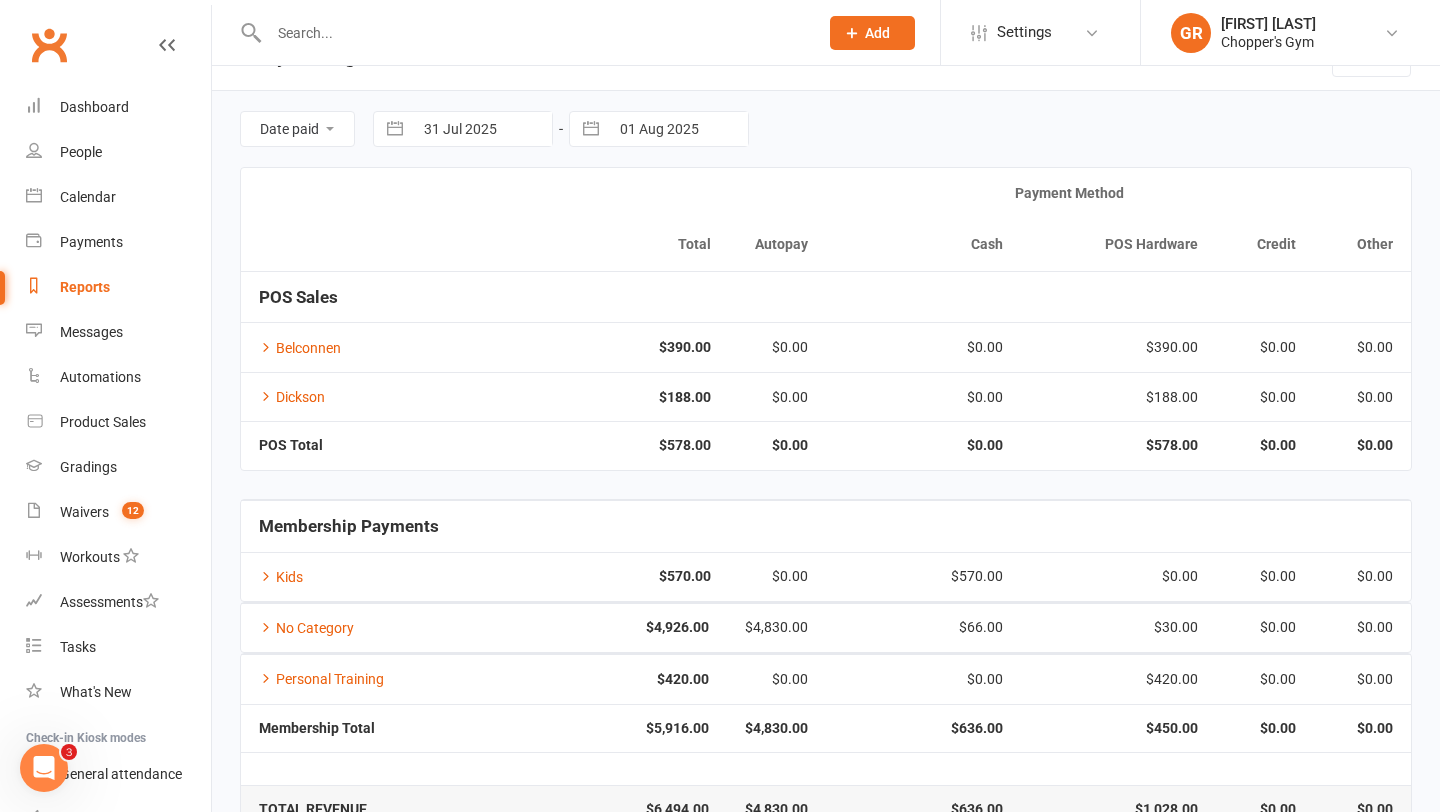 click on "01 Aug 2025" at bounding box center [678, 129] 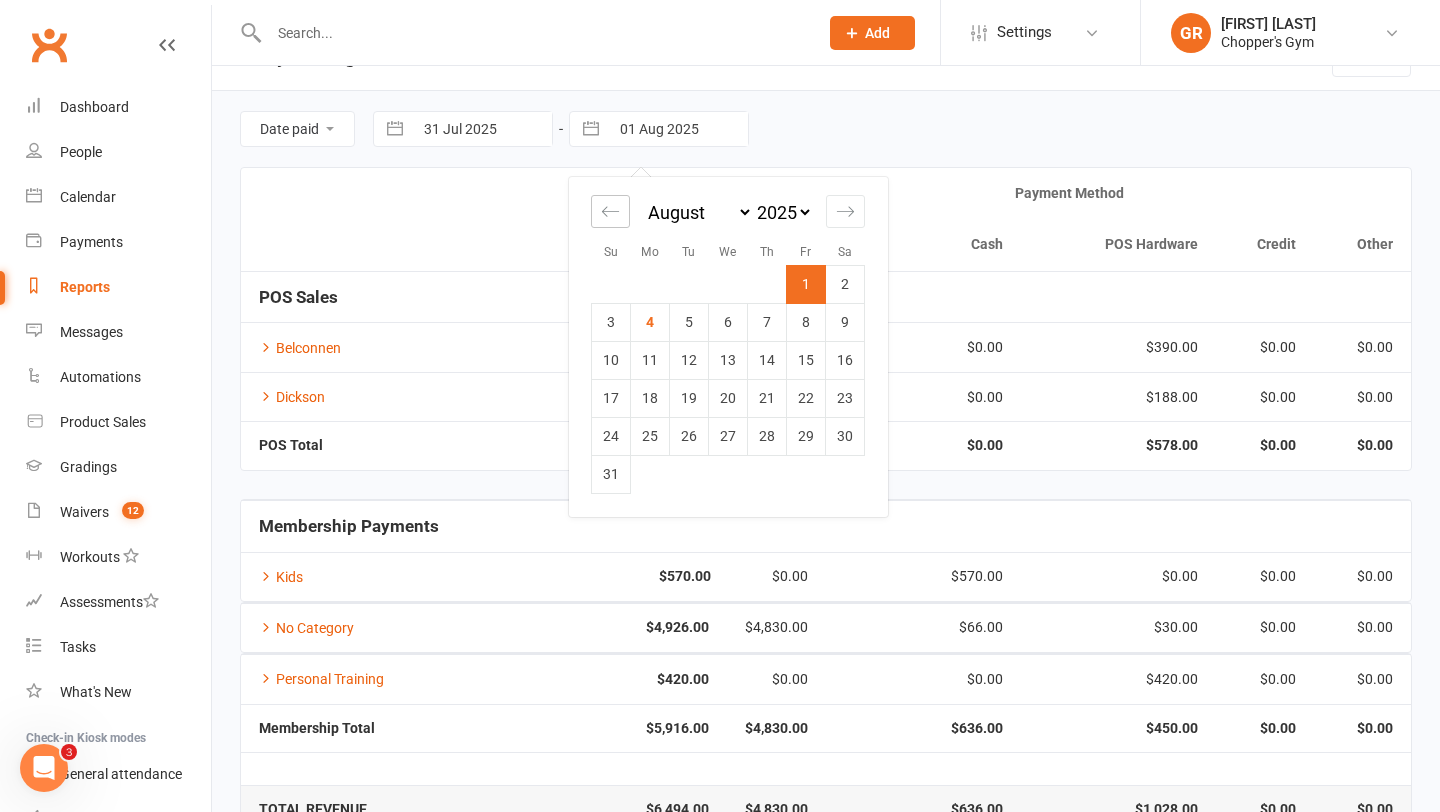 click 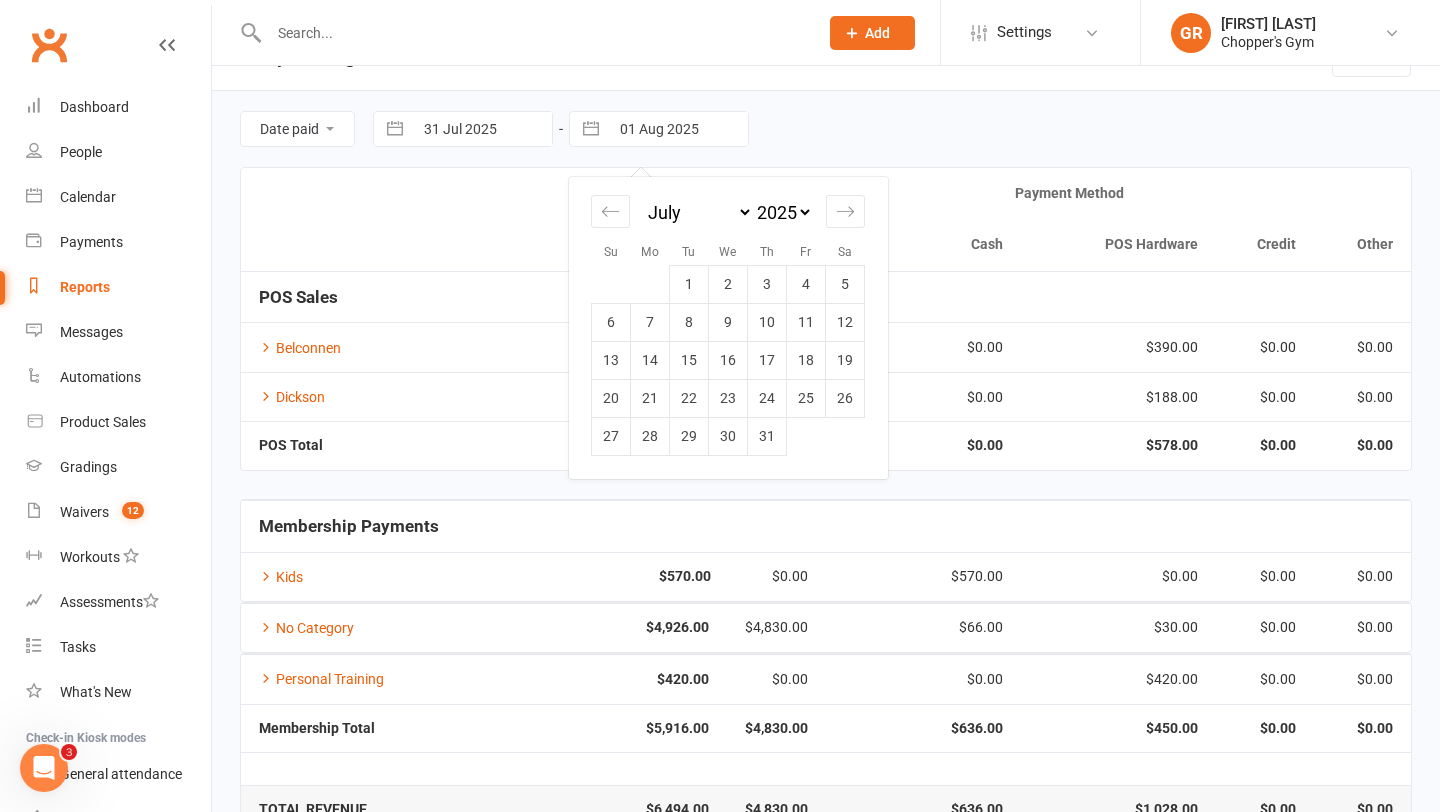 click at bounding box center [806, 436] 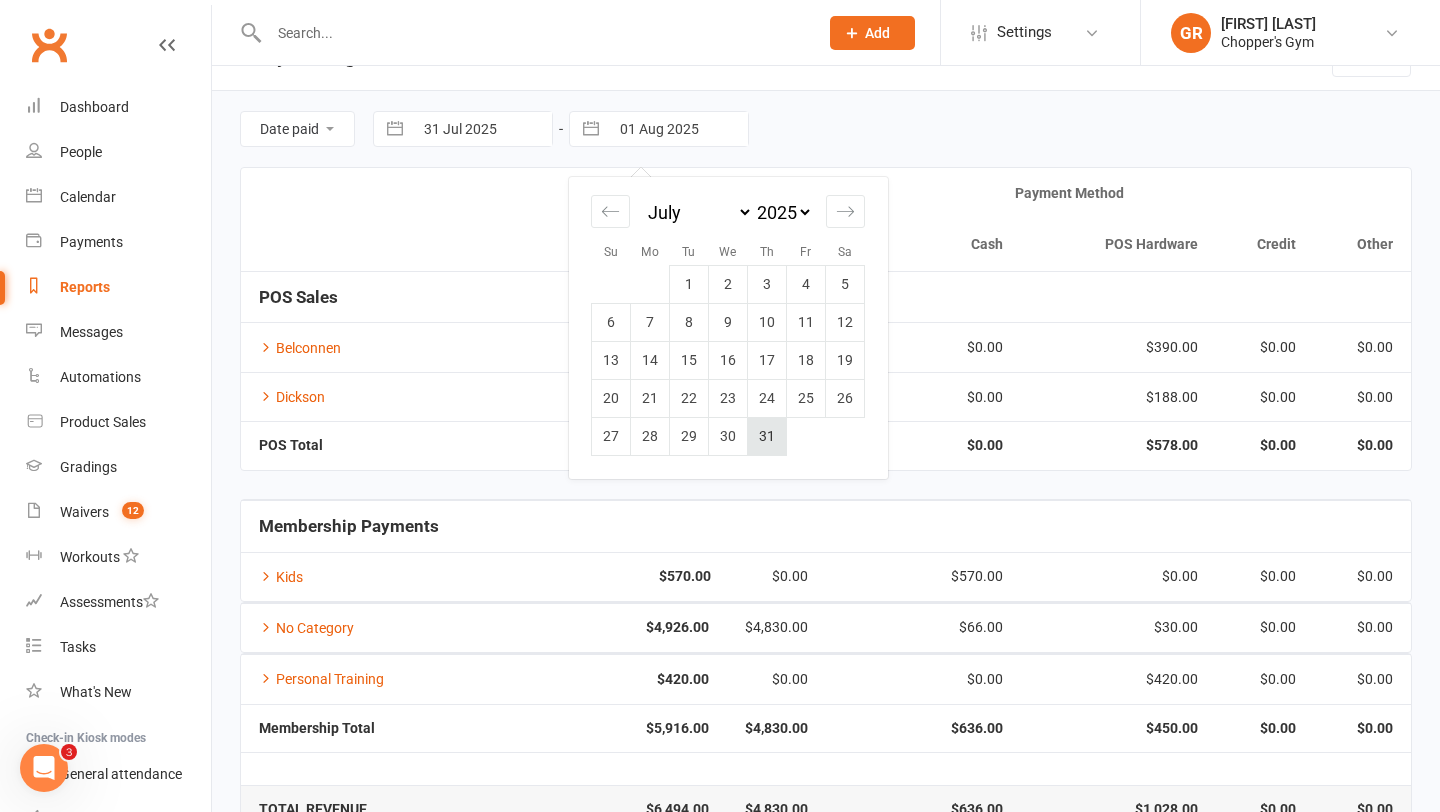 click on "31" at bounding box center (767, 436) 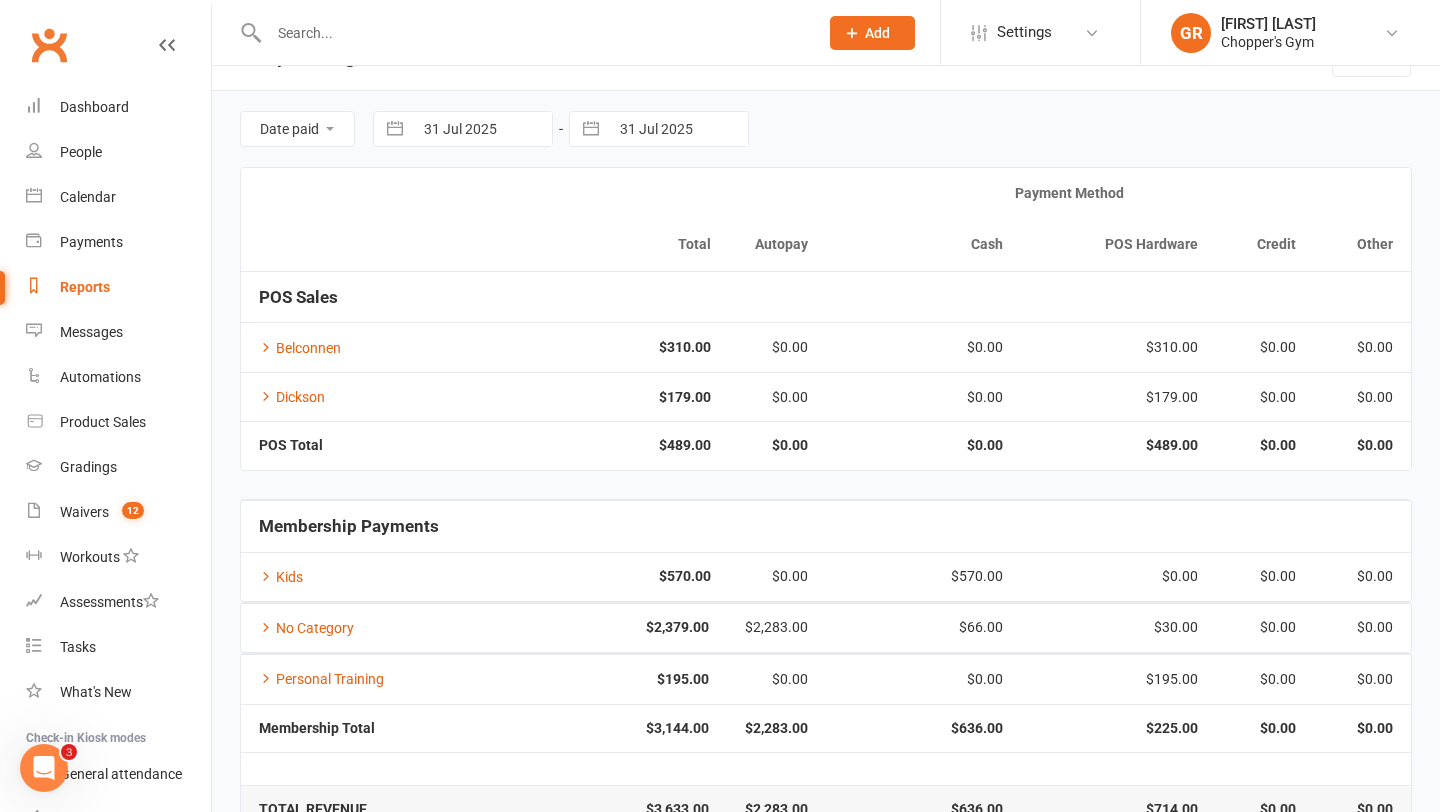 scroll, scrollTop: 96, scrollLeft: 0, axis: vertical 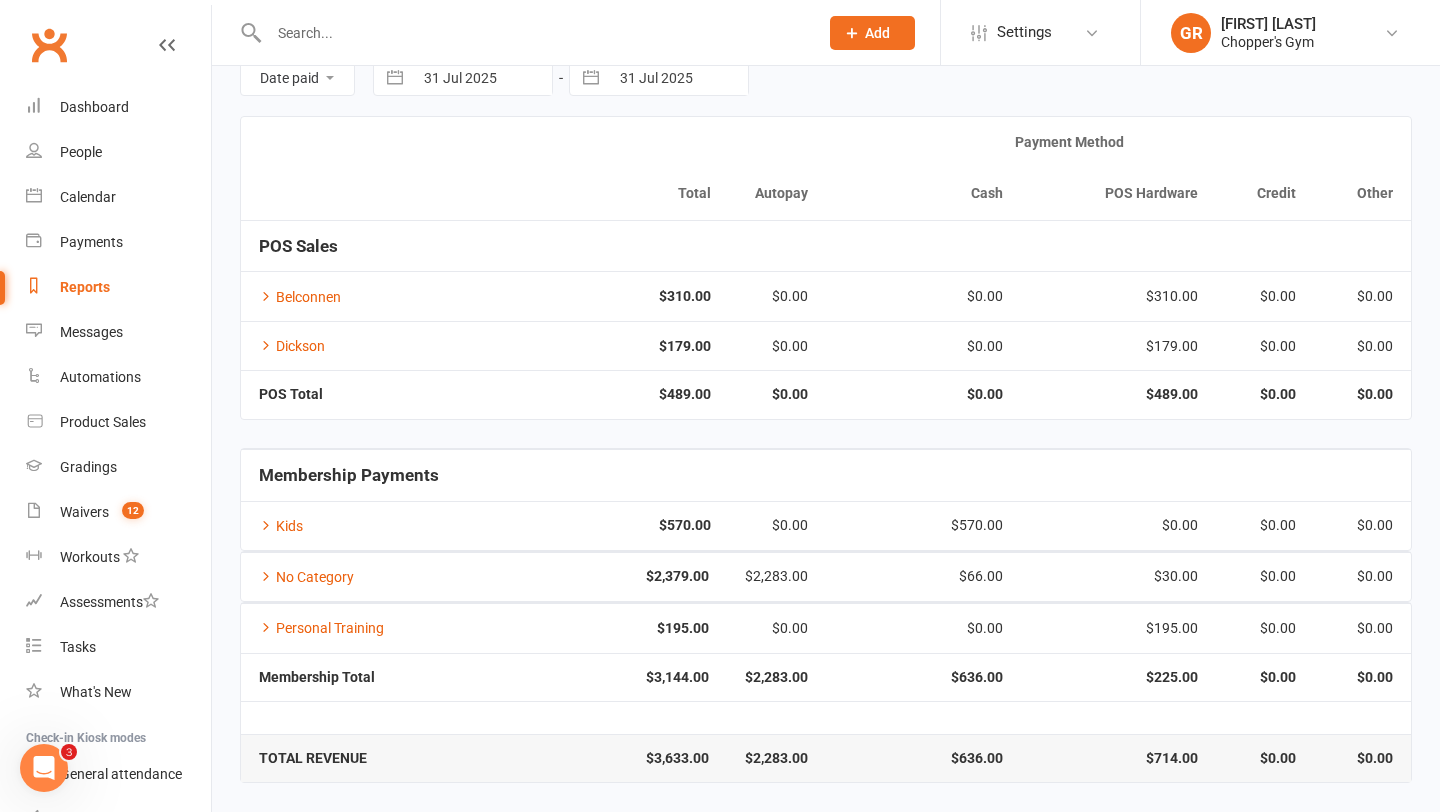 click on "Belconnen" at bounding box center (387, 295) 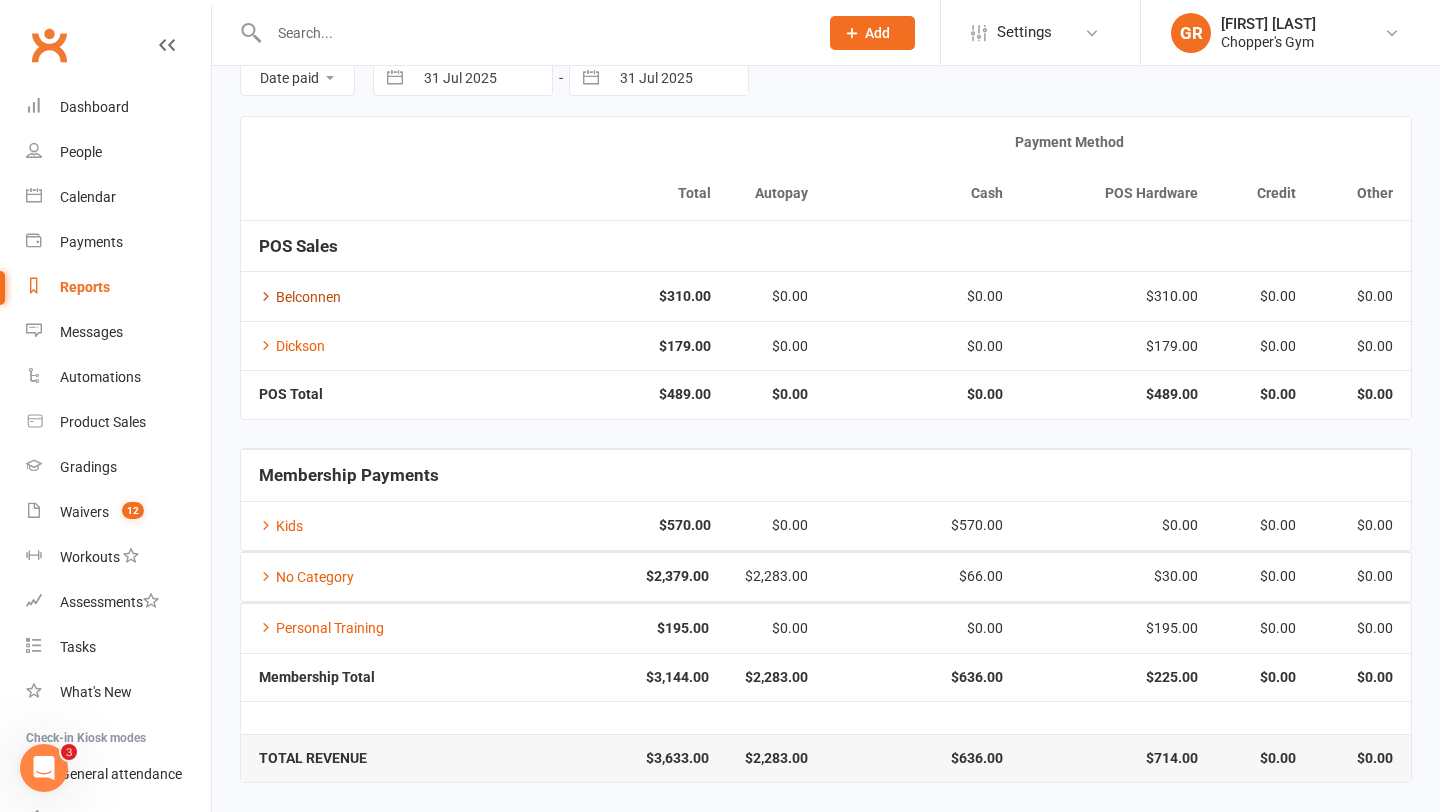 click on "Belconnen" at bounding box center [300, 297] 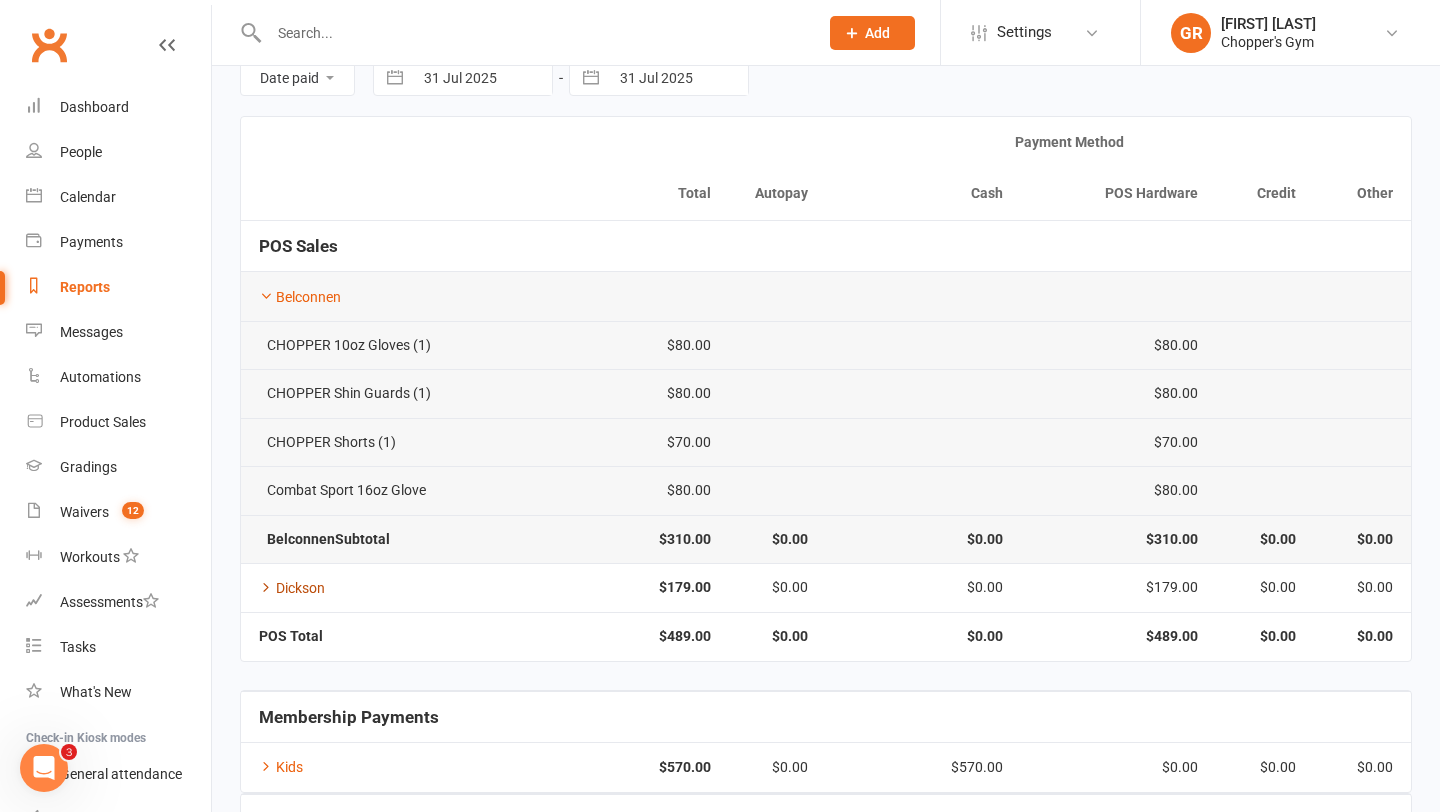 click at bounding box center (266, 587) 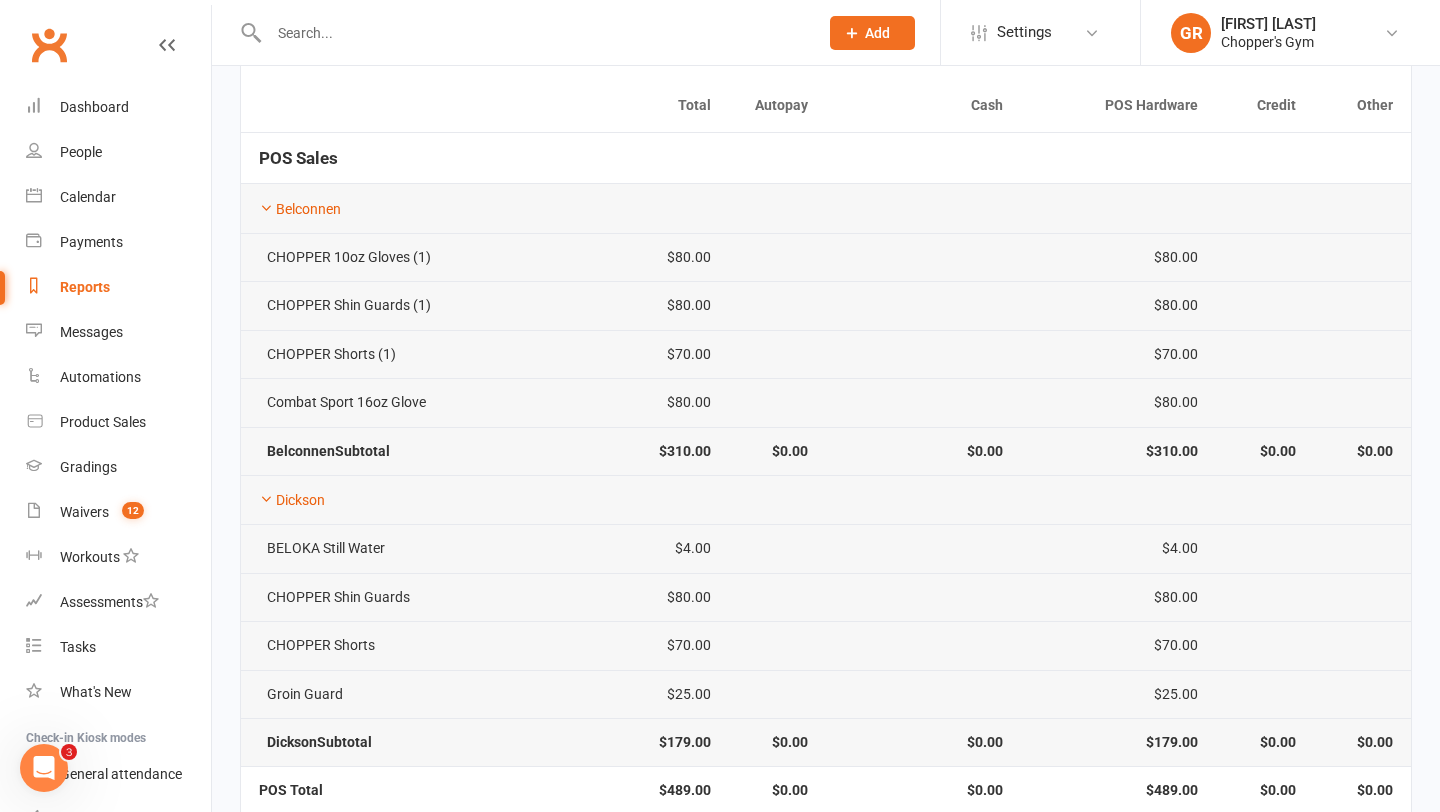 scroll, scrollTop: 179, scrollLeft: 0, axis: vertical 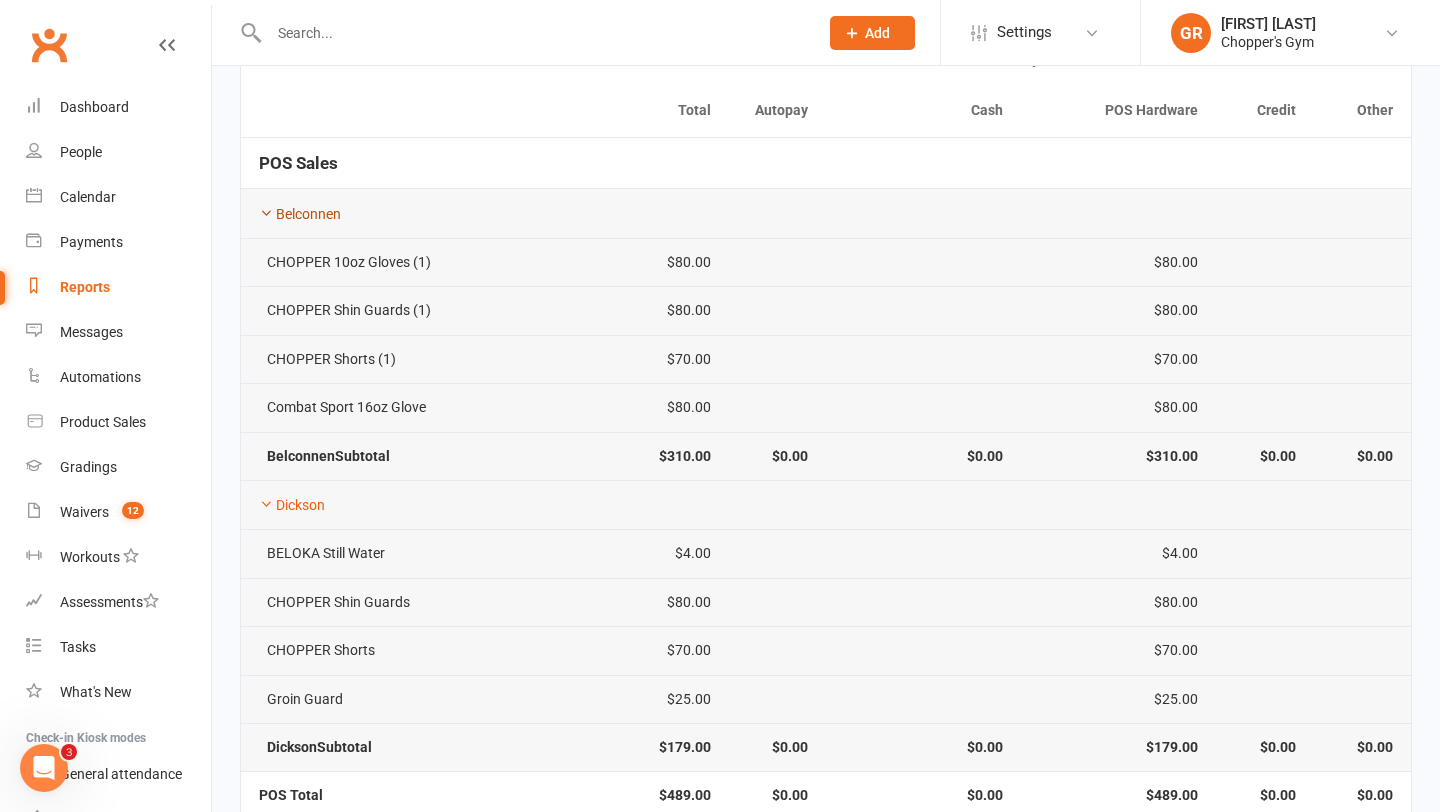 click at bounding box center (266, 213) 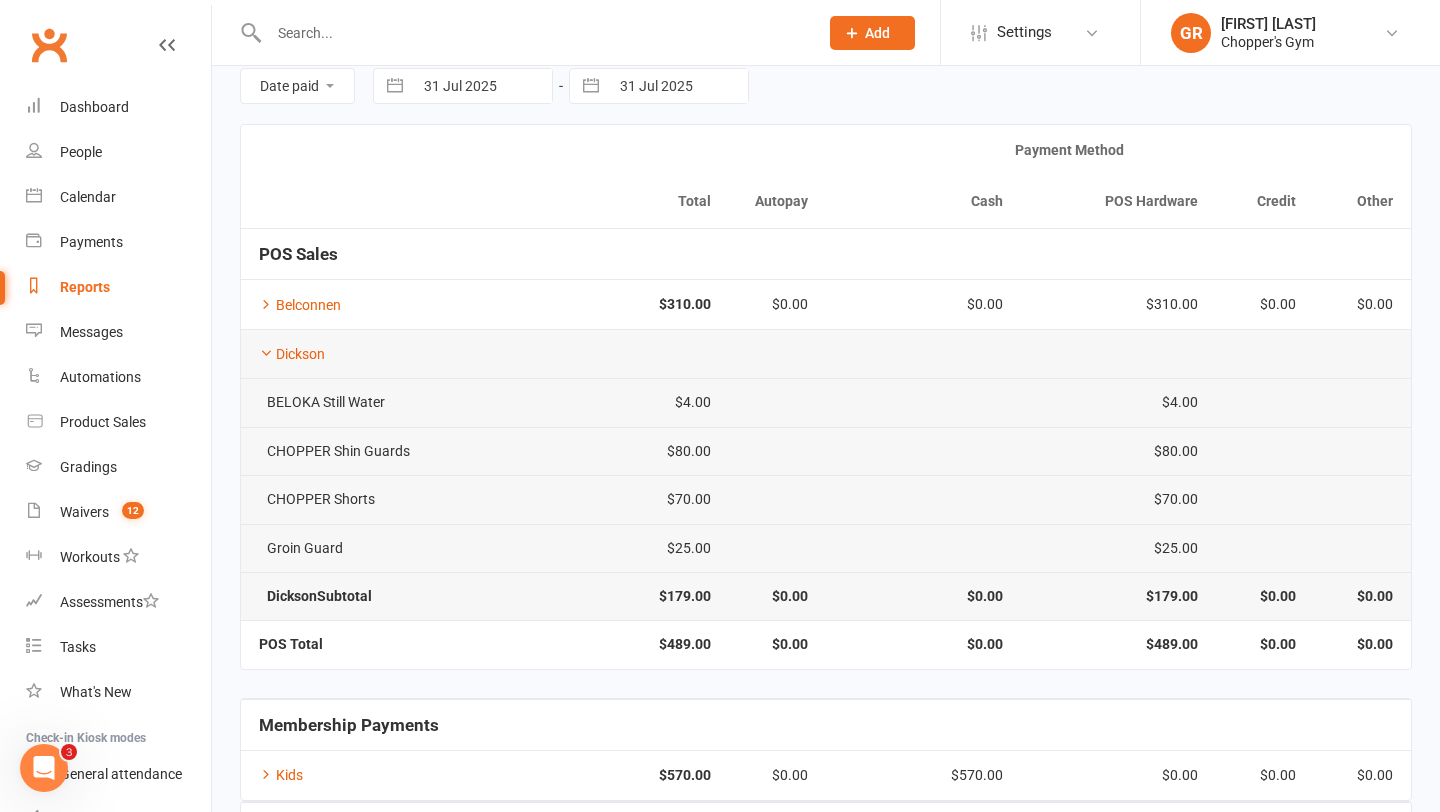 scroll, scrollTop: 0, scrollLeft: 0, axis: both 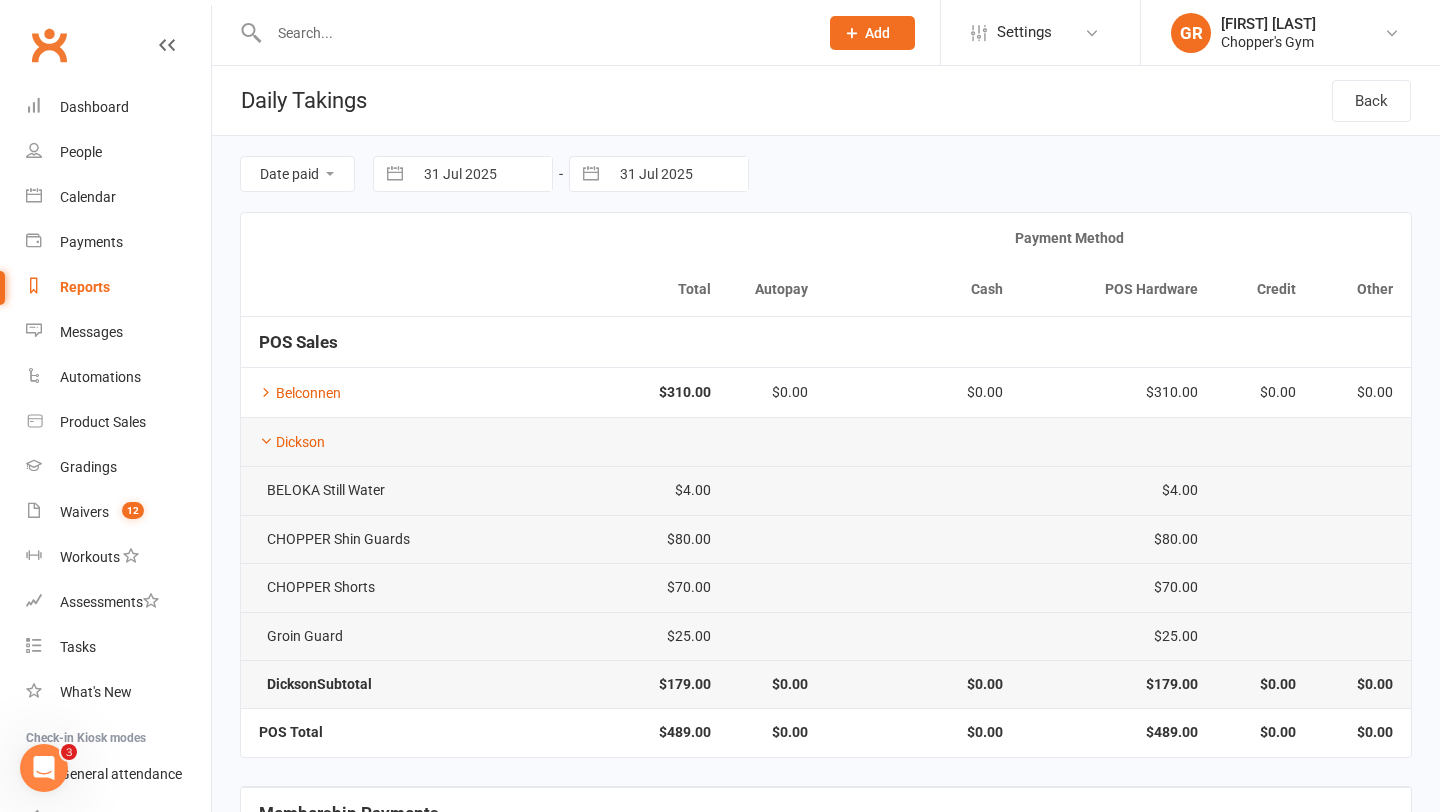 select on "5" 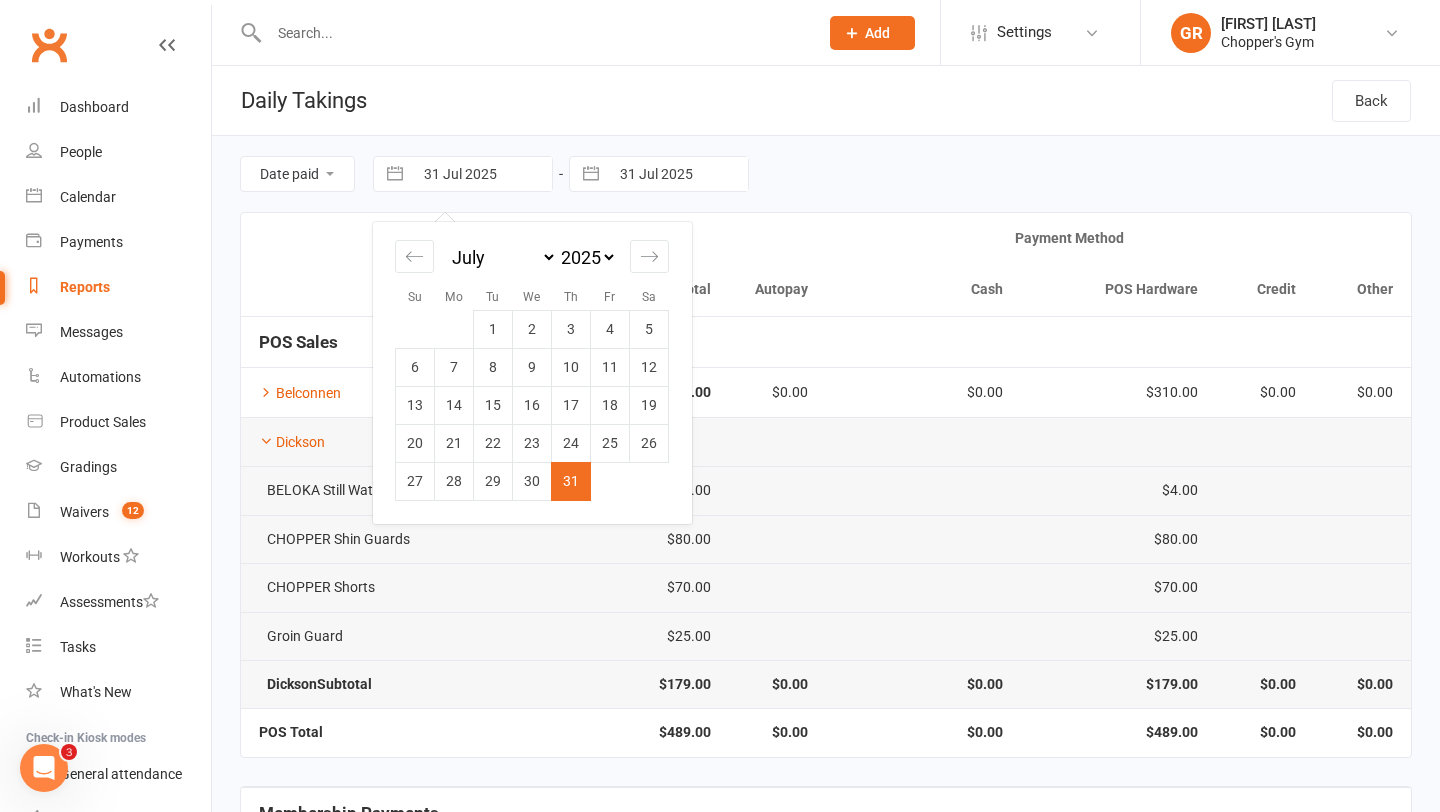 click on "31 Jul 2025" at bounding box center [482, 174] 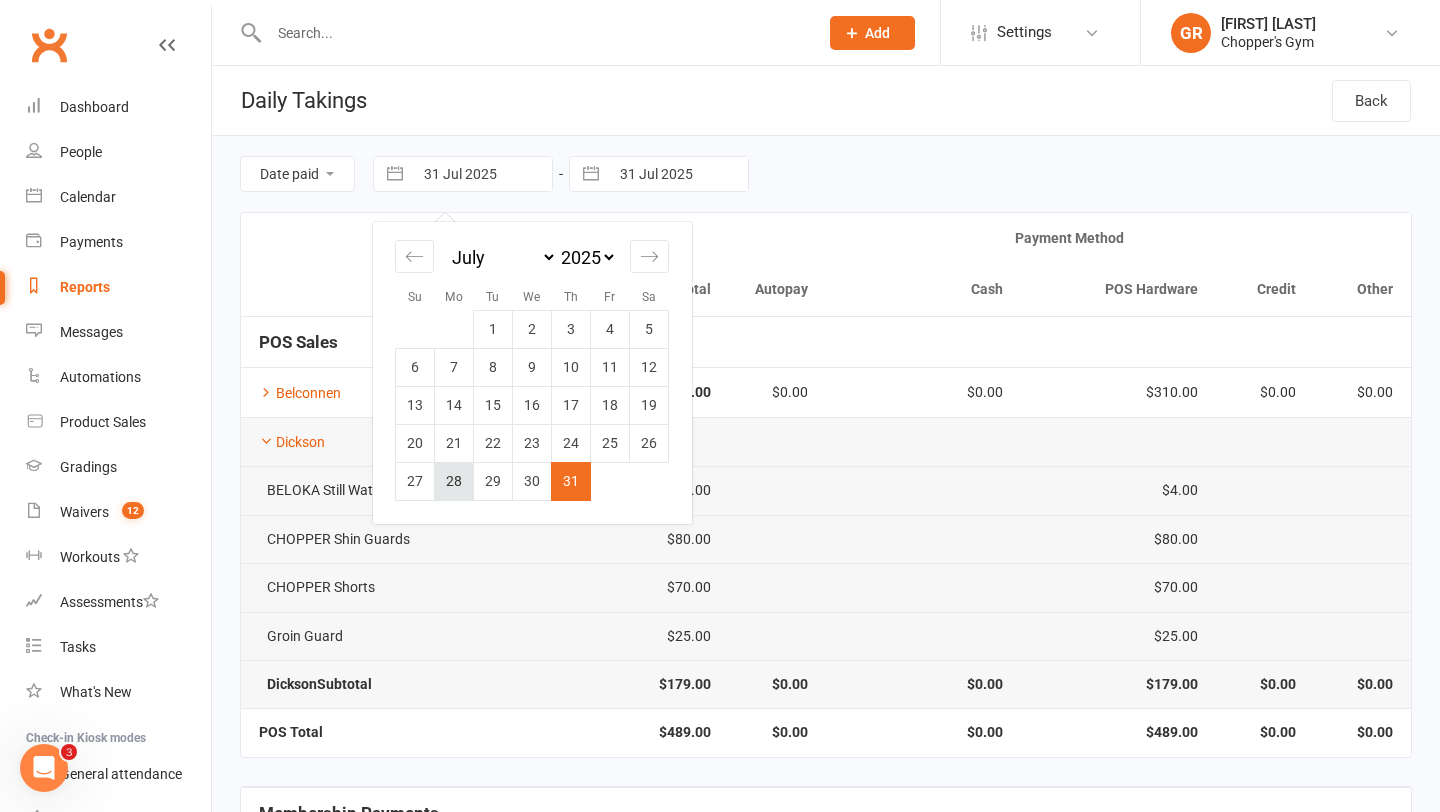 click on "28" at bounding box center [454, 481] 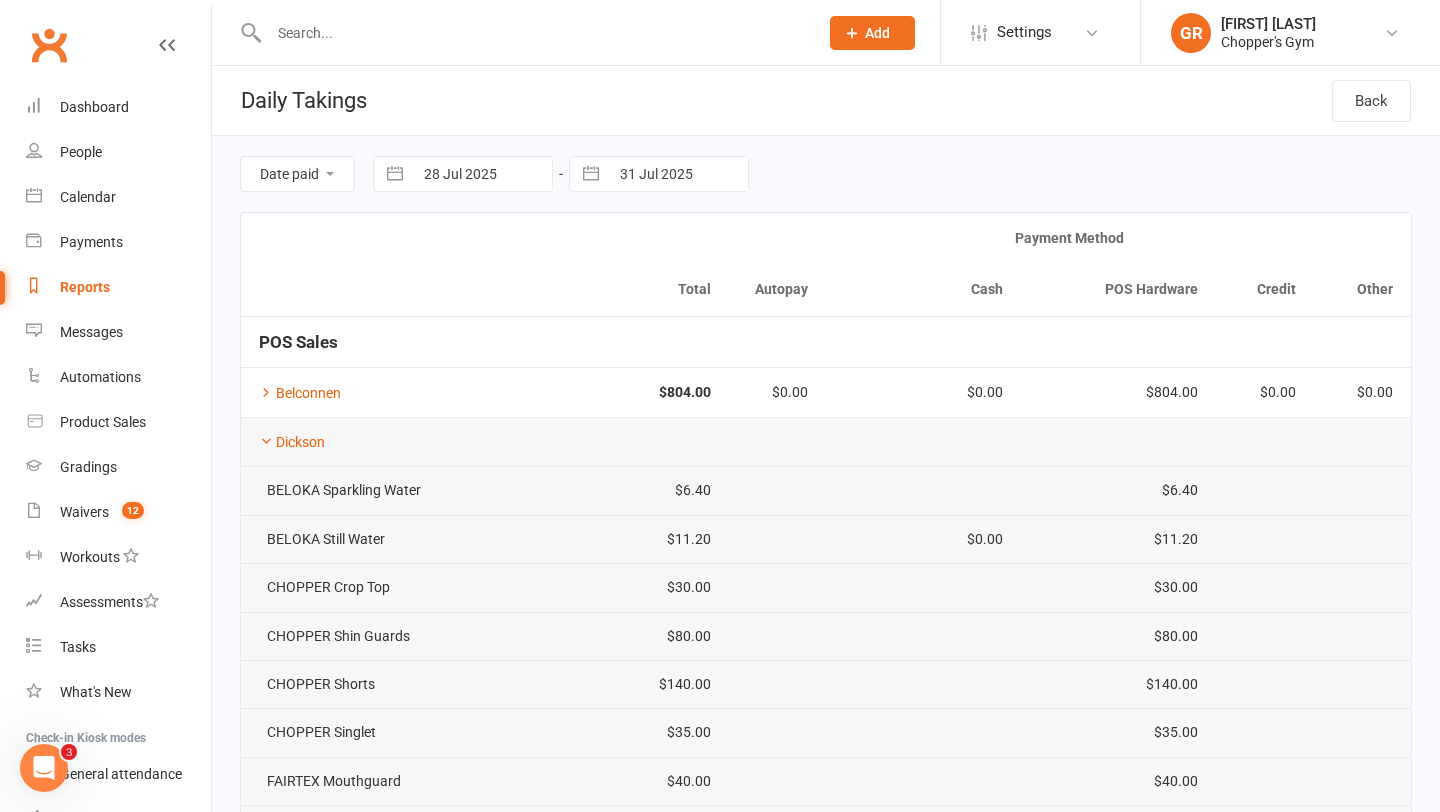 click on "31 Jul 2025" at bounding box center [678, 174] 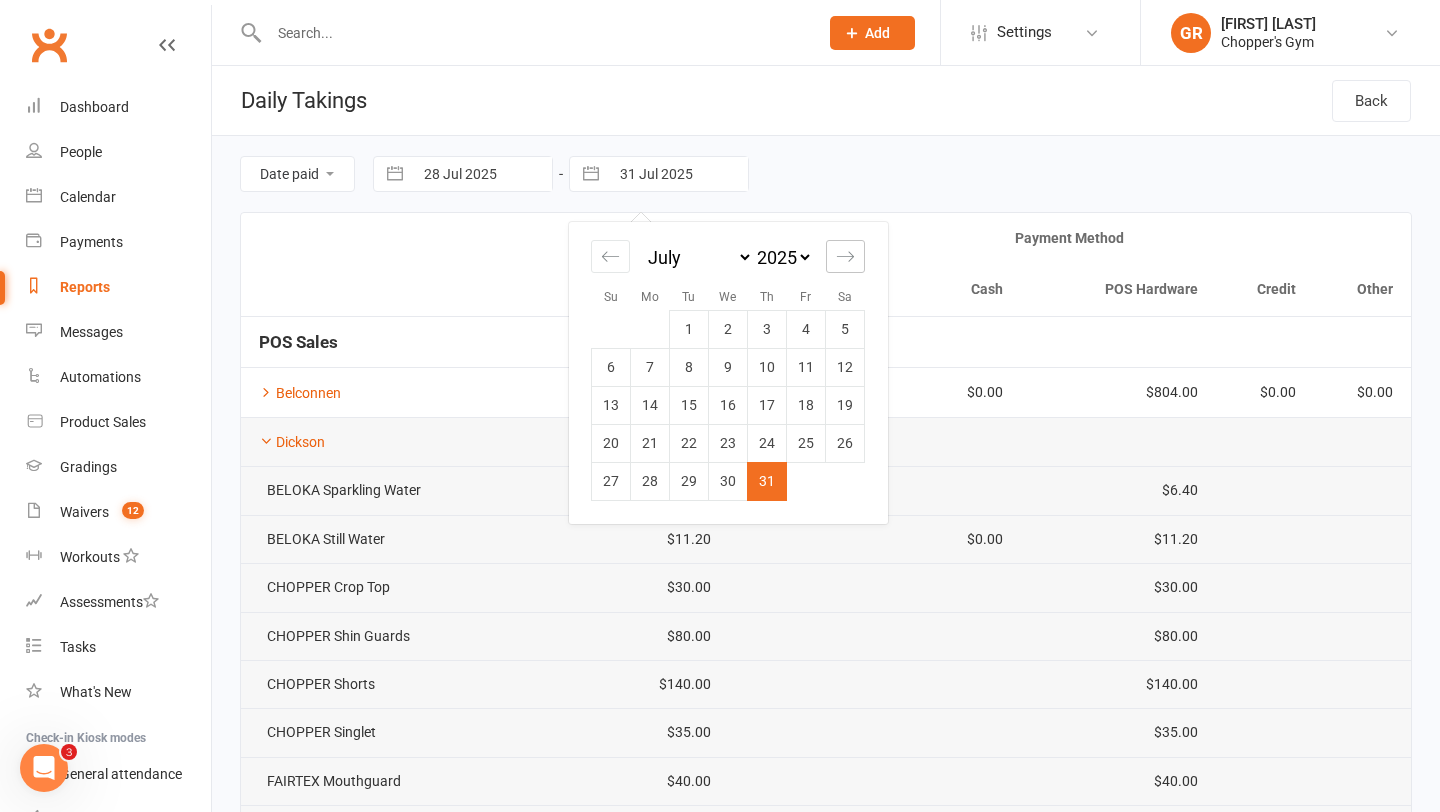 click at bounding box center [845, 256] 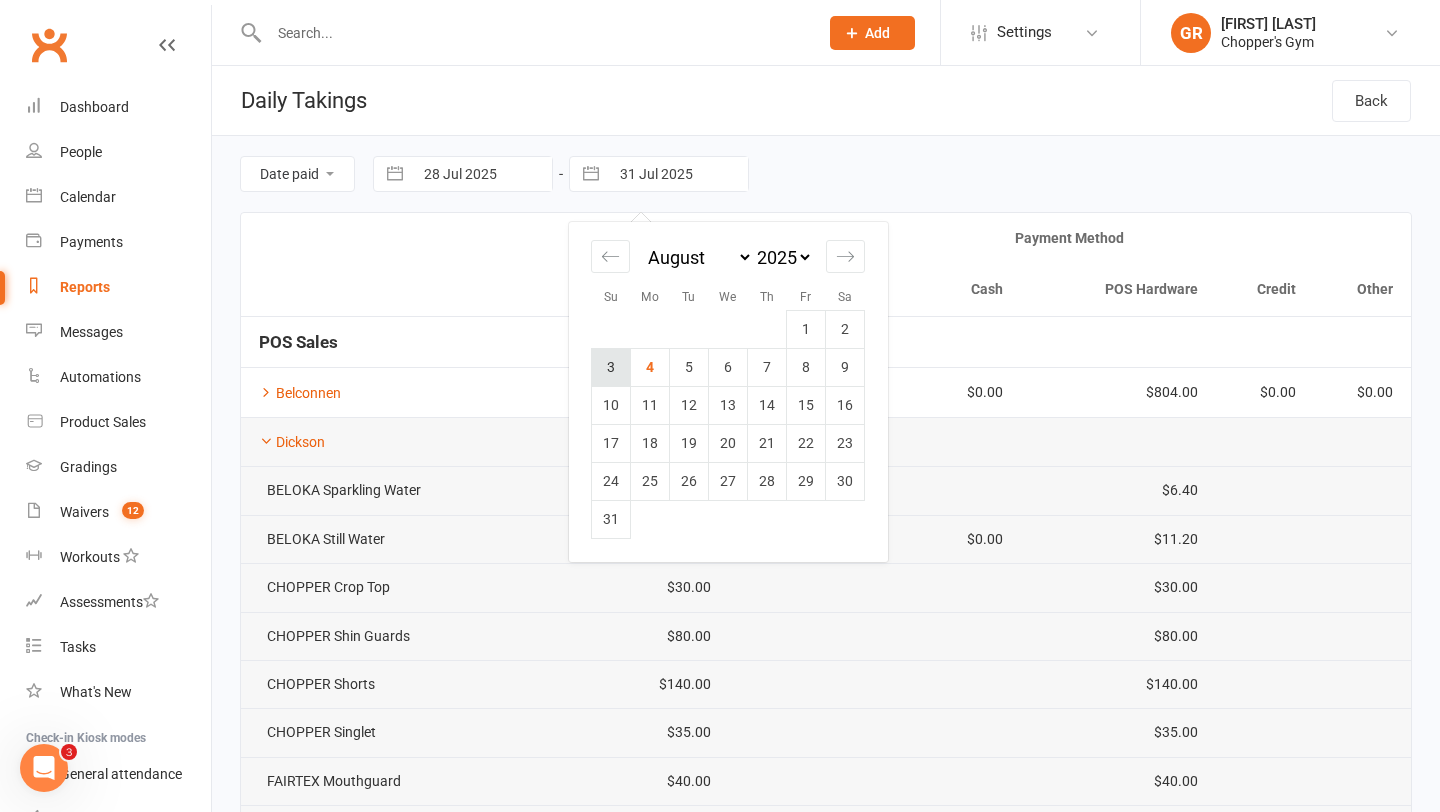 click on "3" at bounding box center [611, 367] 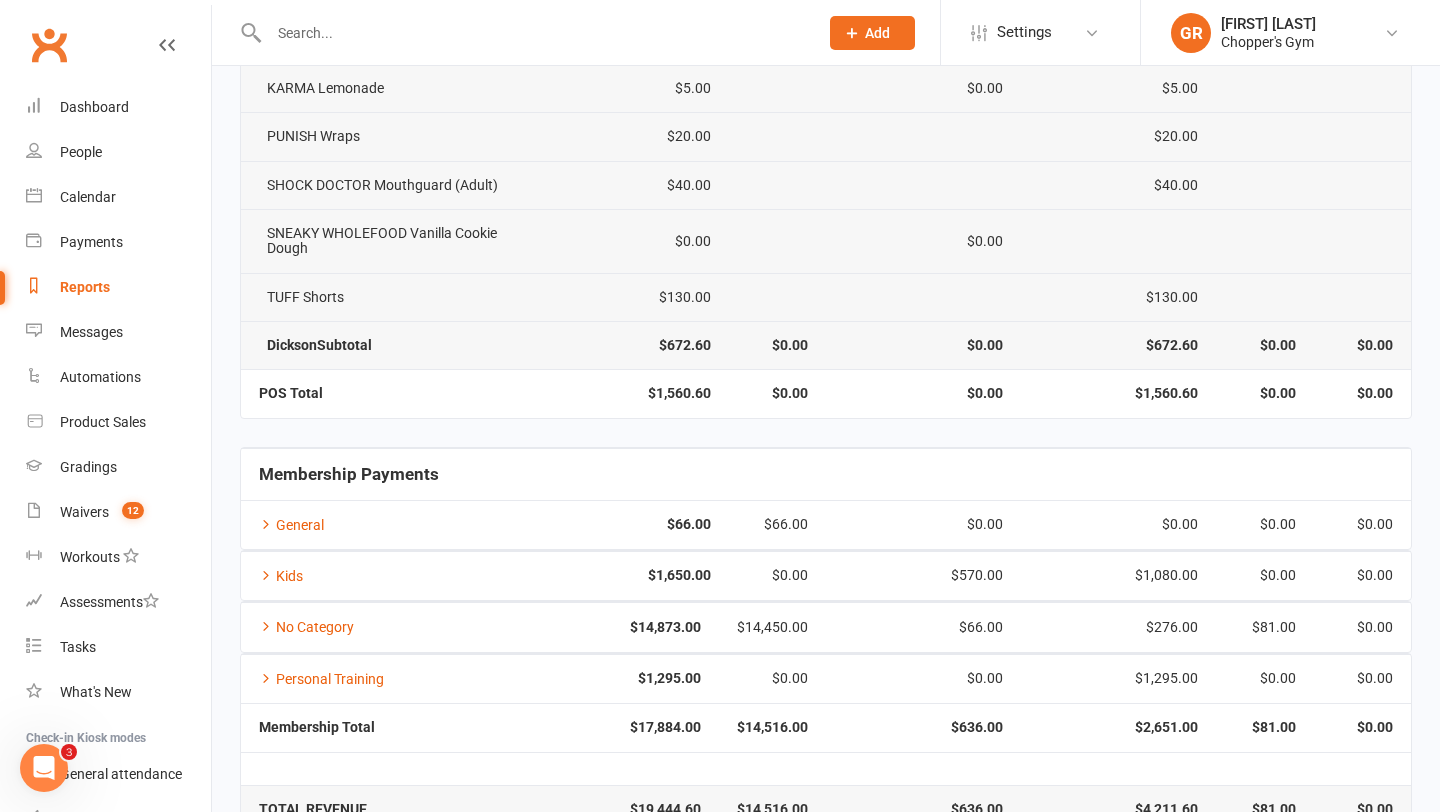 scroll, scrollTop: 902, scrollLeft: 0, axis: vertical 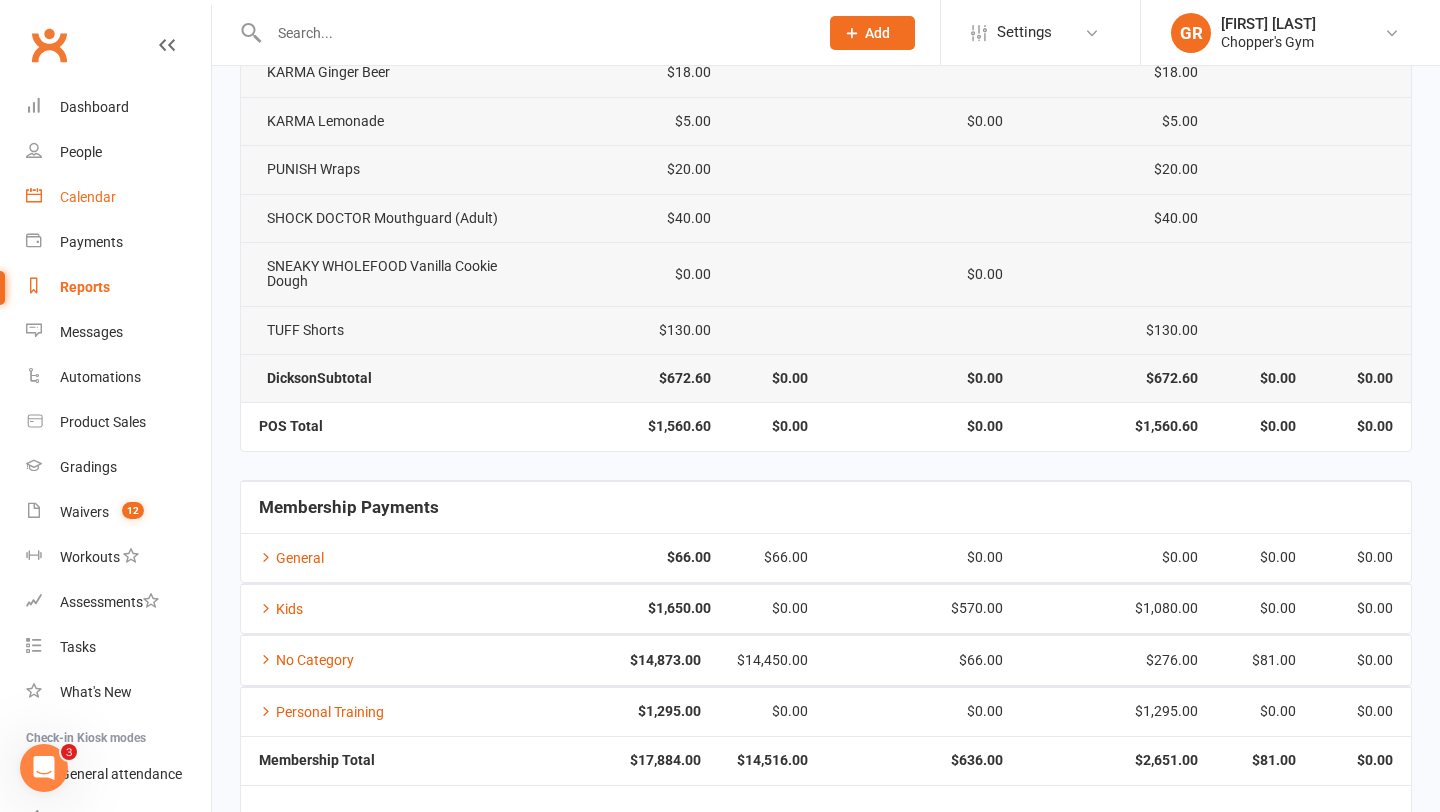 click on "Calendar" at bounding box center (88, 197) 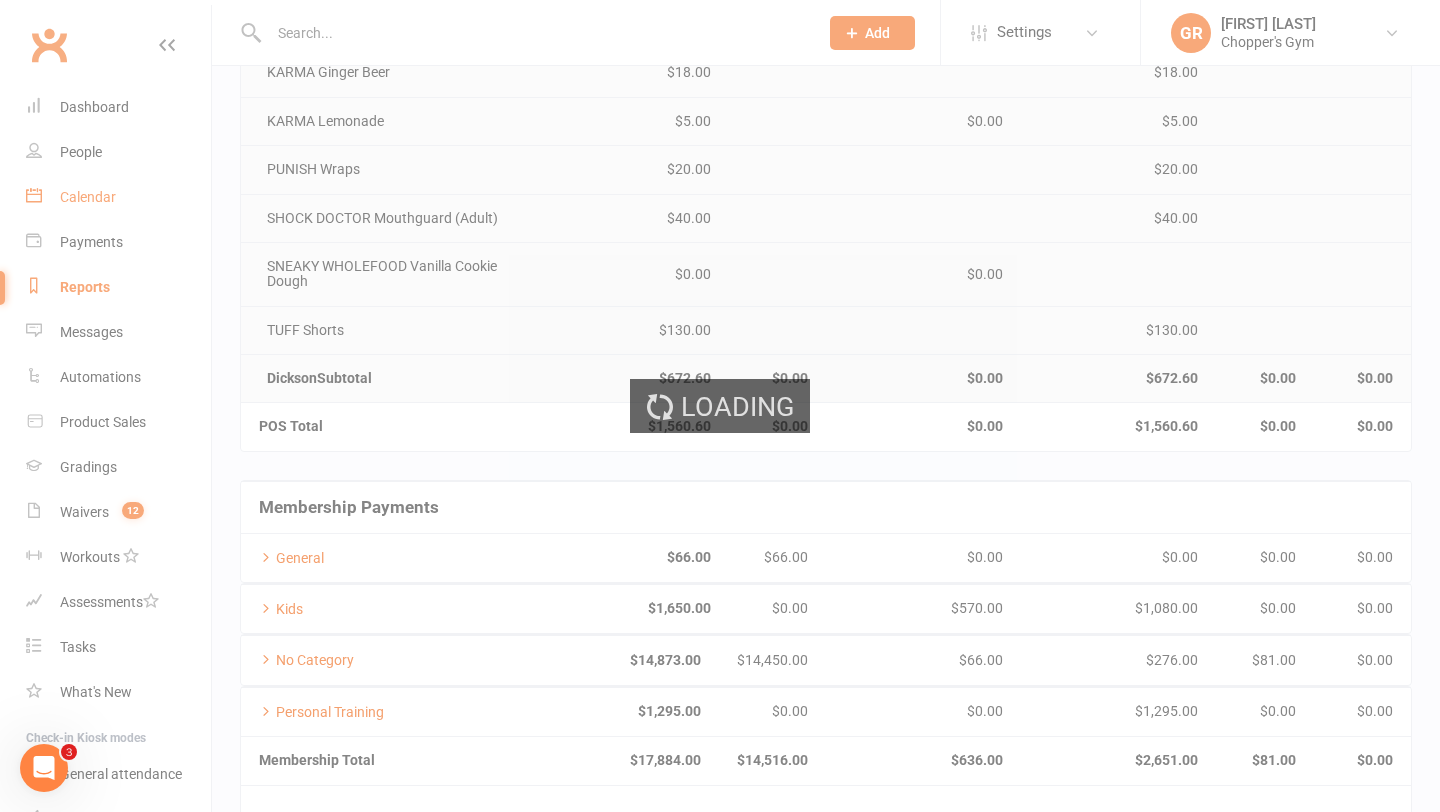 scroll, scrollTop: 0, scrollLeft: 0, axis: both 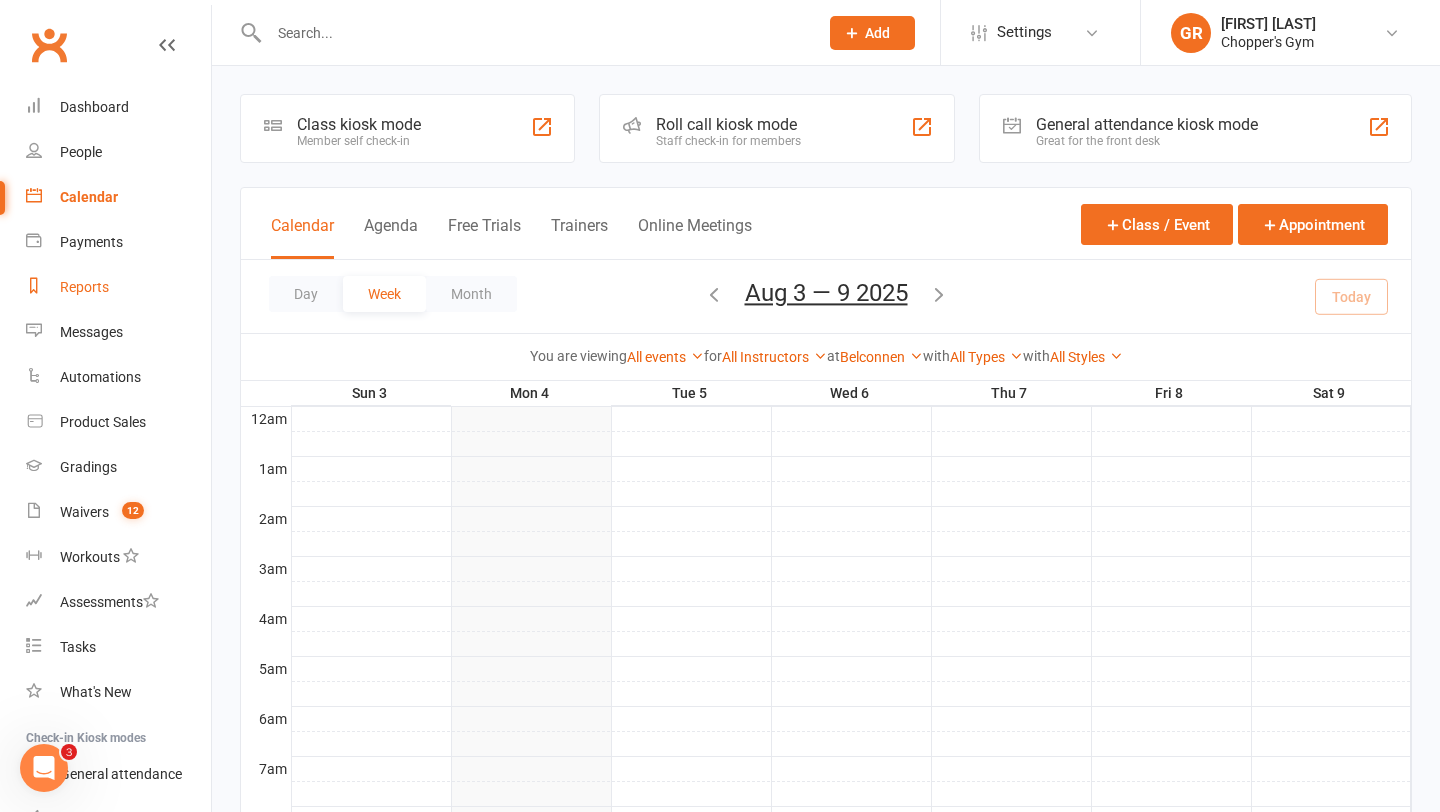 click on "Reports" at bounding box center (118, 287) 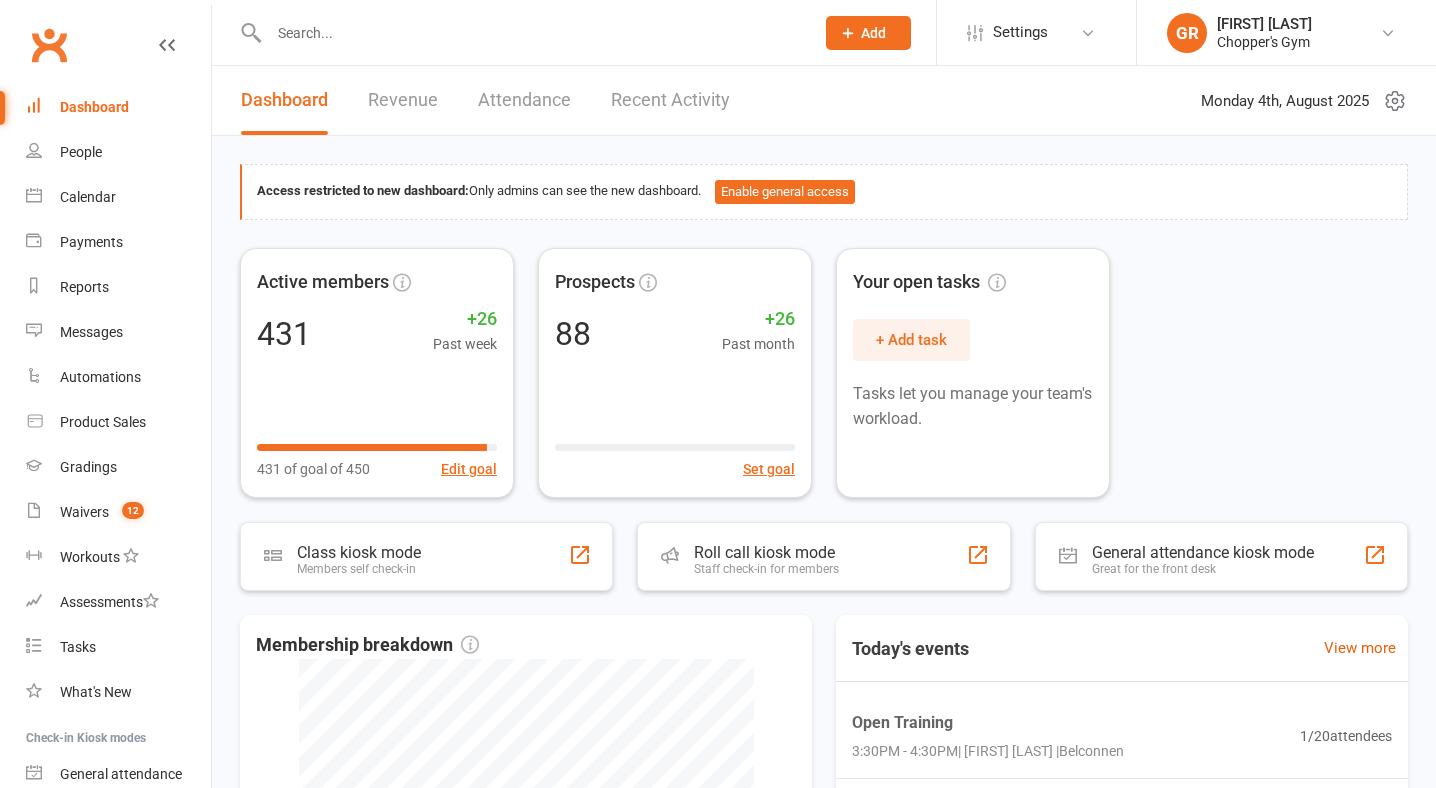 scroll, scrollTop: 0, scrollLeft: 0, axis: both 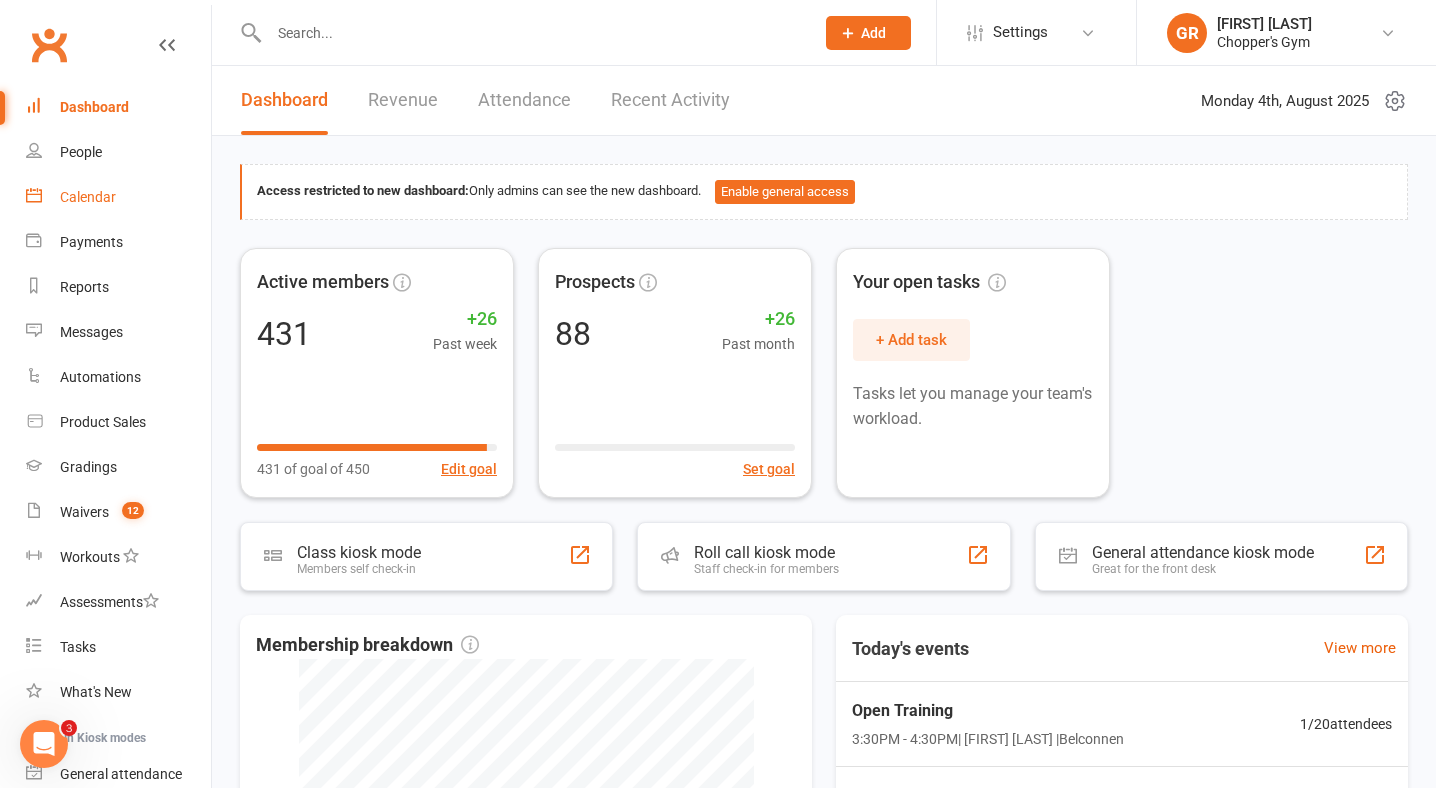 click on "Calendar" at bounding box center [88, 197] 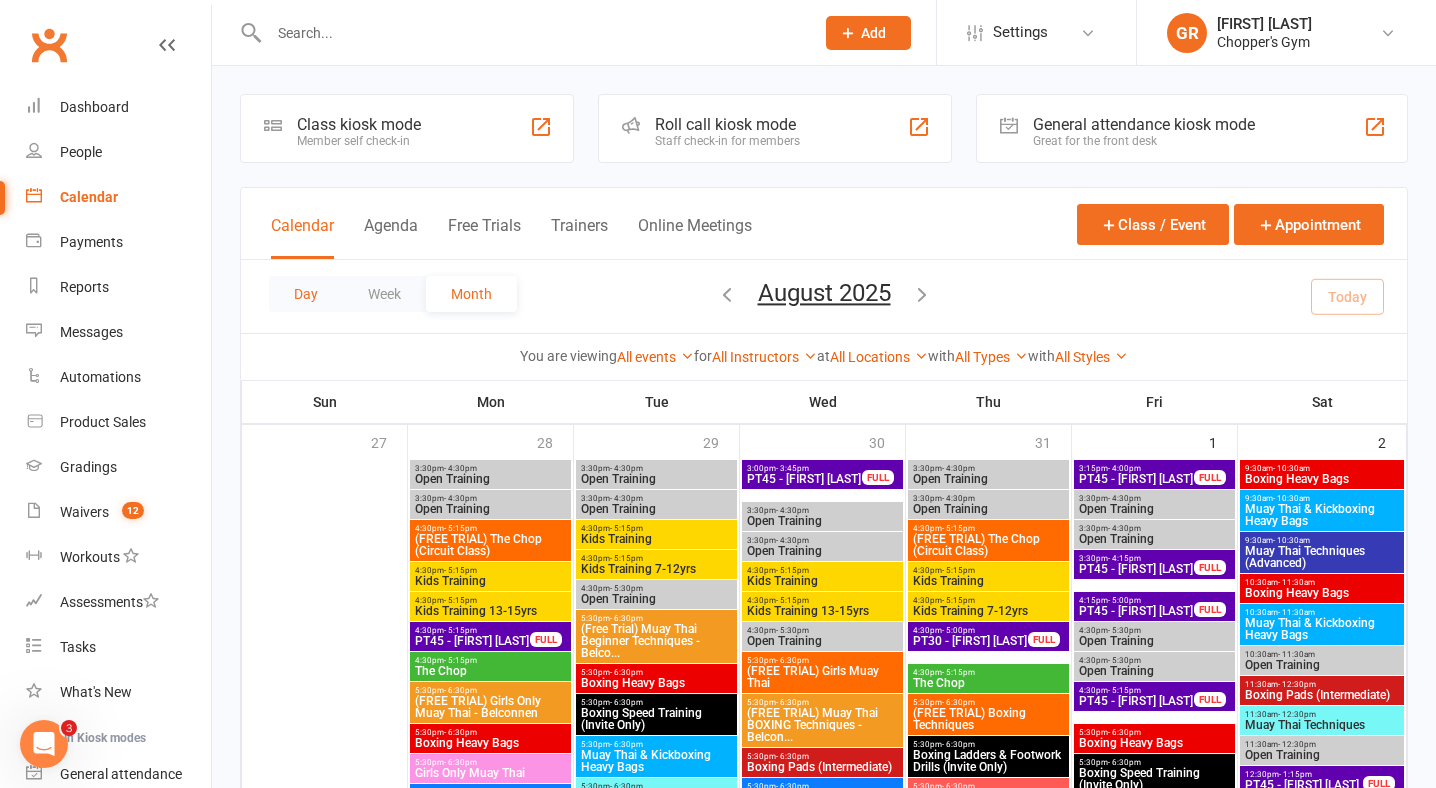 click on "Day" at bounding box center (306, 294) 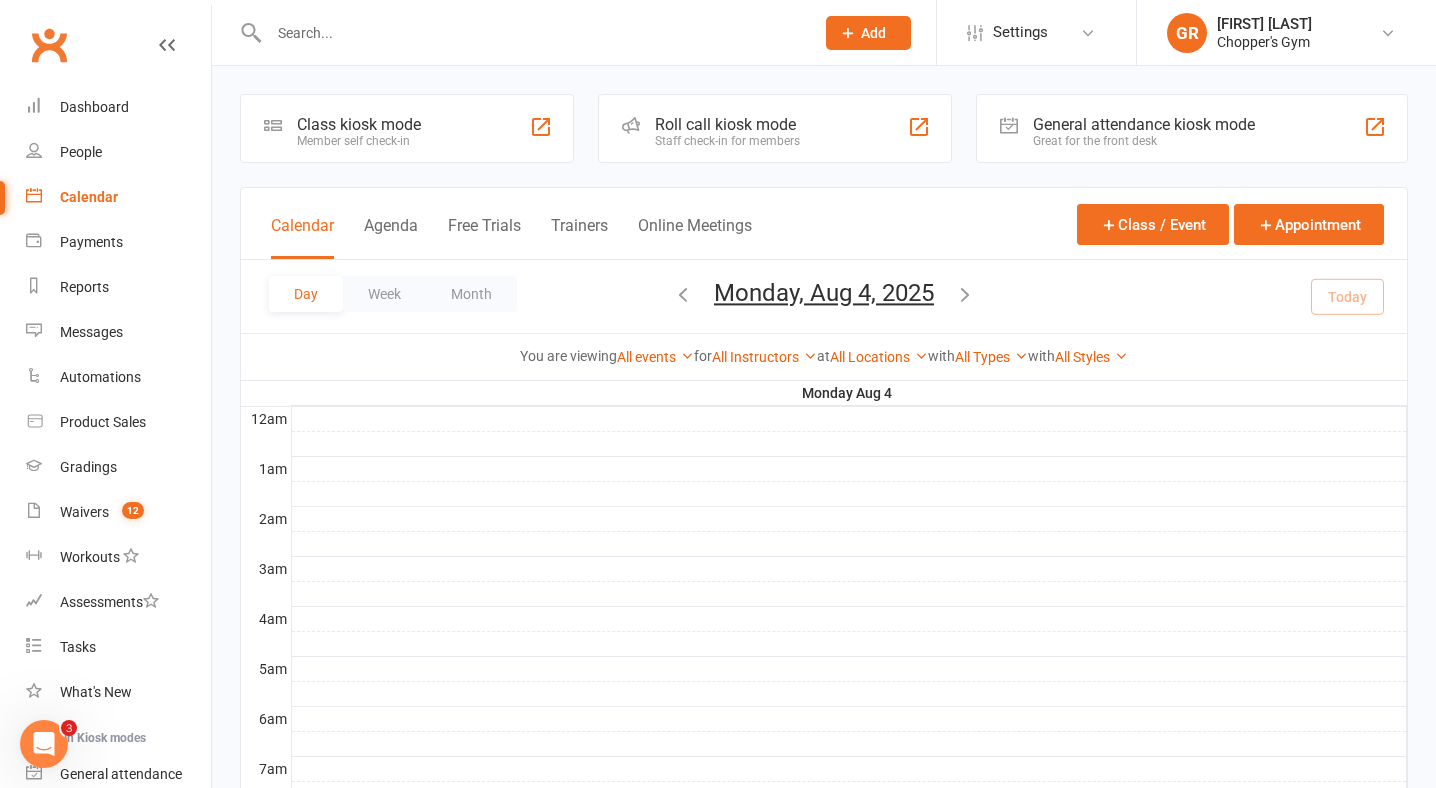 scroll, scrollTop: 0, scrollLeft: 0, axis: both 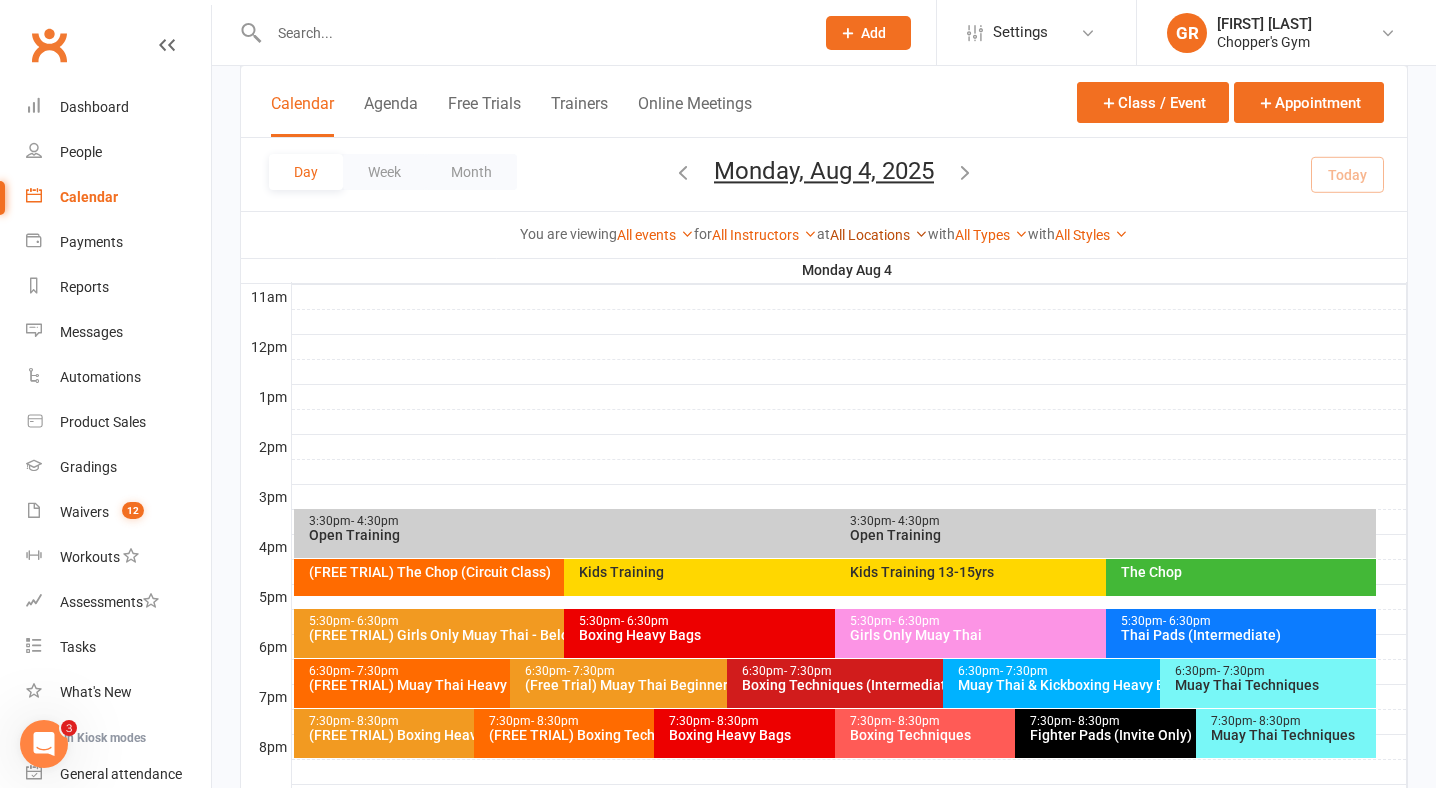 click on "All Locations" at bounding box center (879, 235) 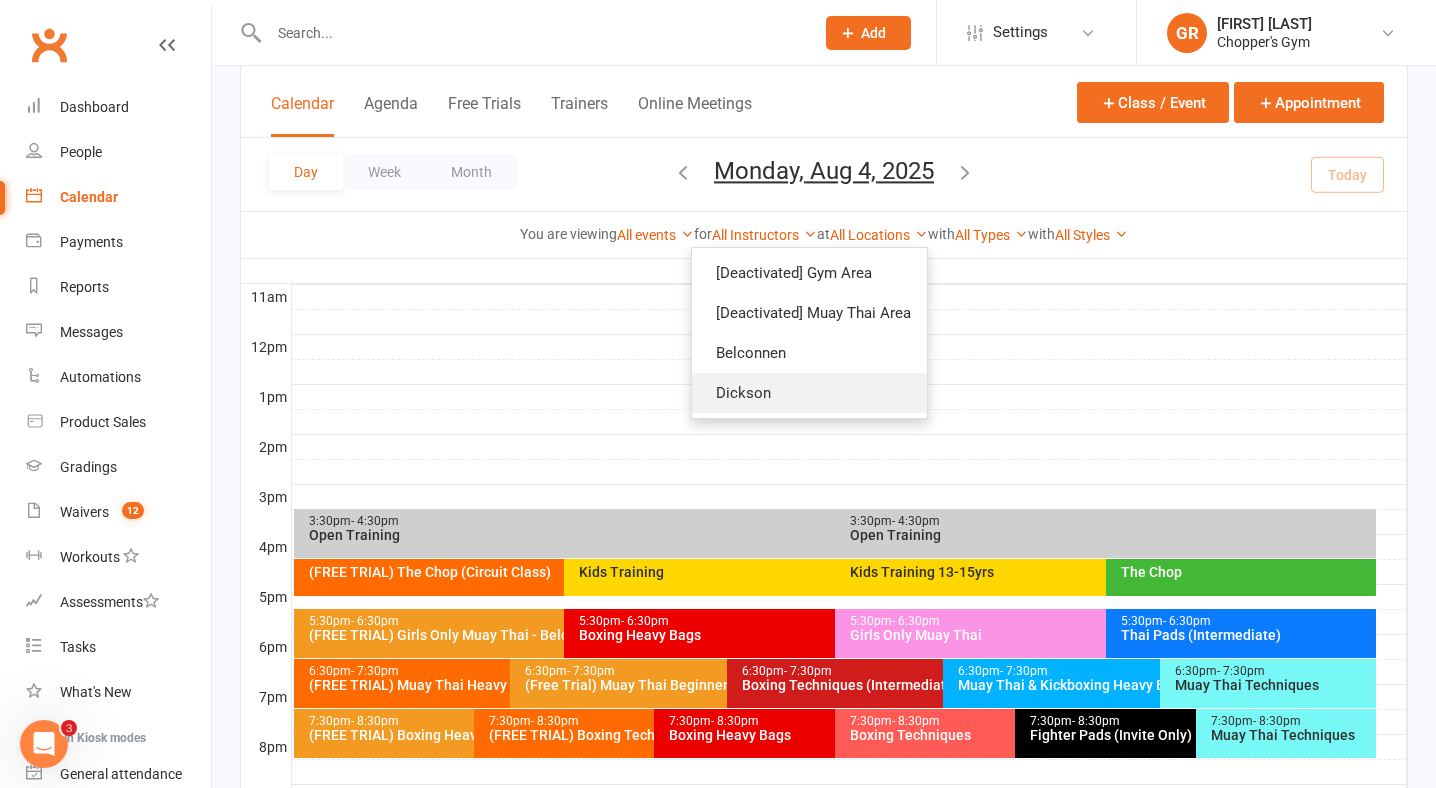 click on "Dickson" at bounding box center (809, 393) 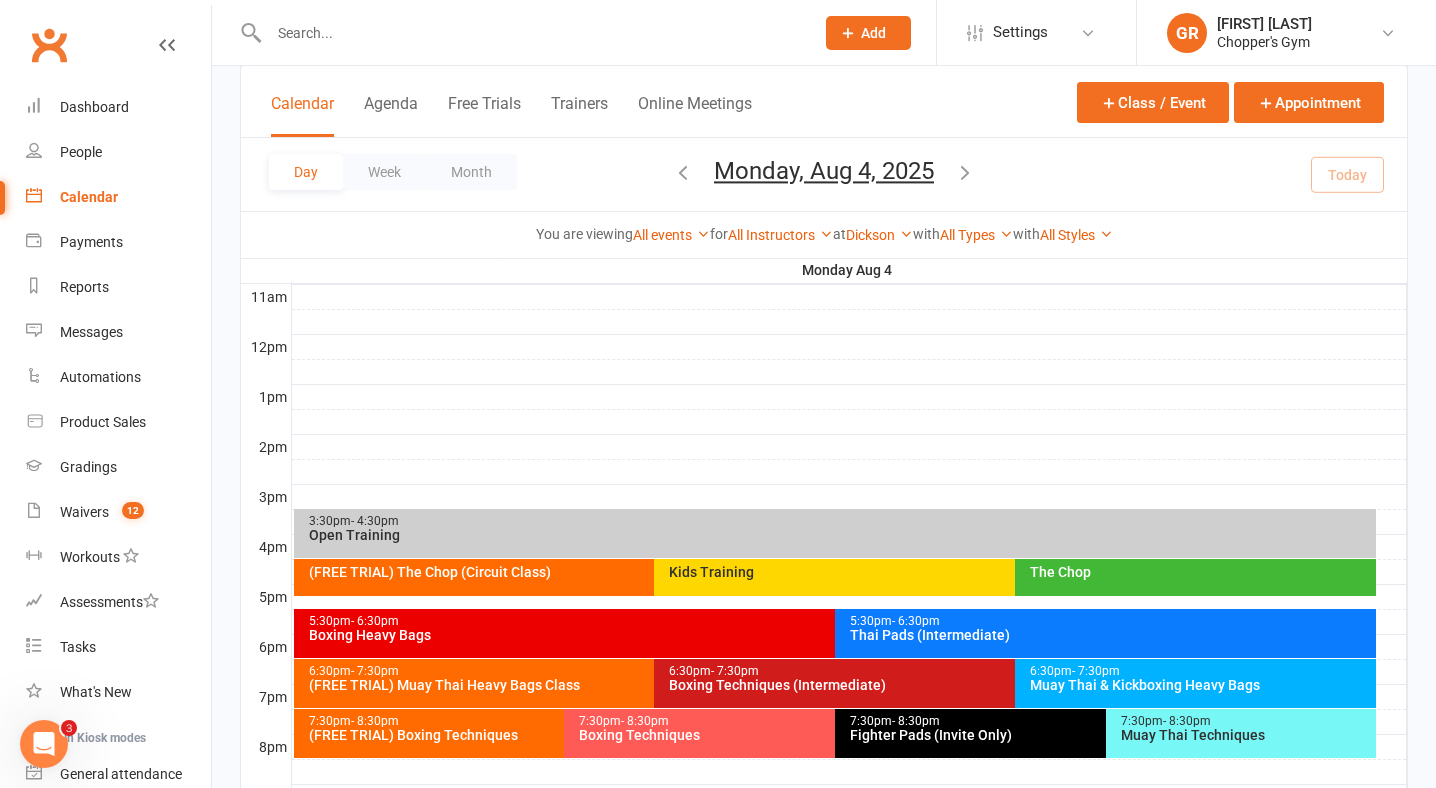 click on "(FREE TRIAL)  The Chop (Circuit Class)" at bounding box center (645, 577) 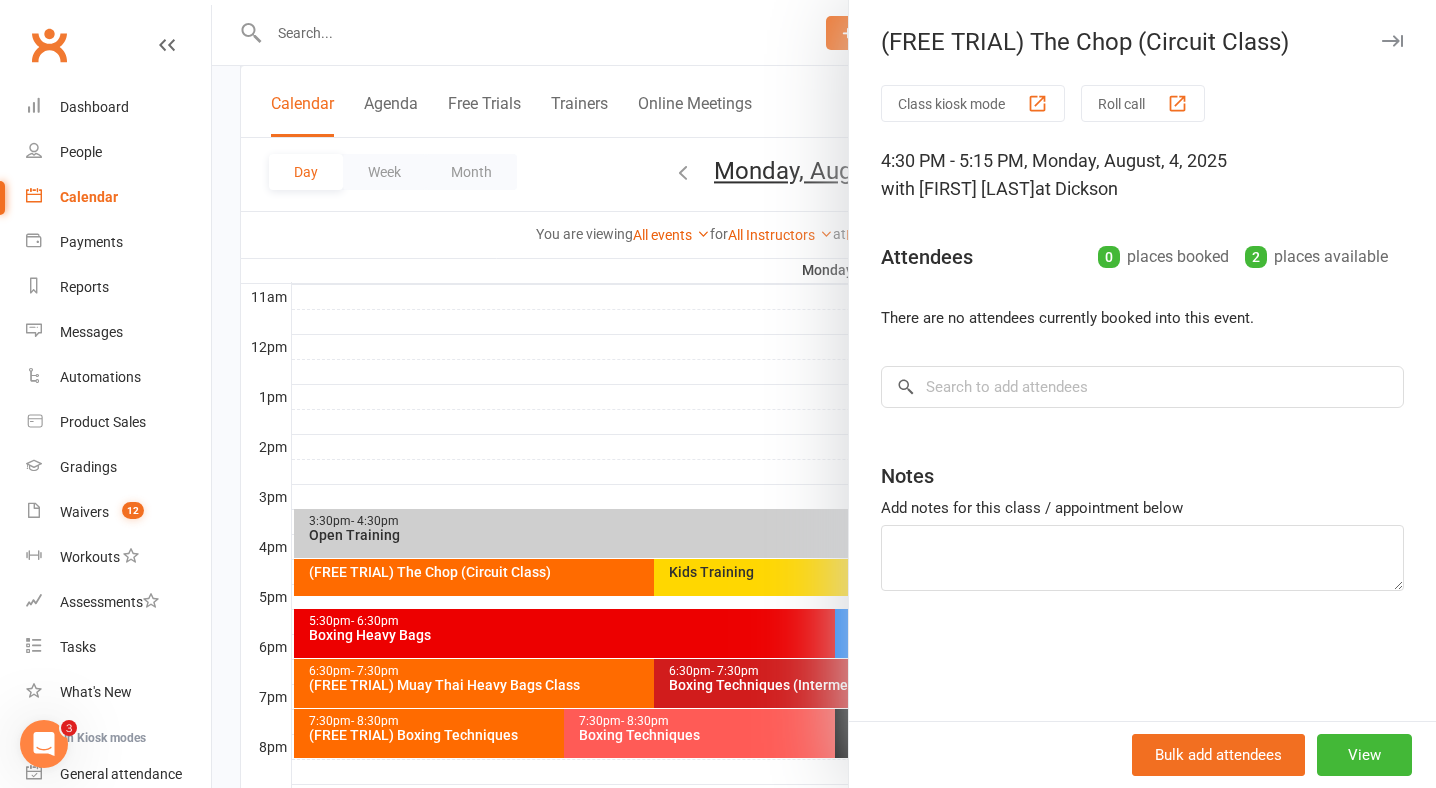 click at bounding box center (824, 394) 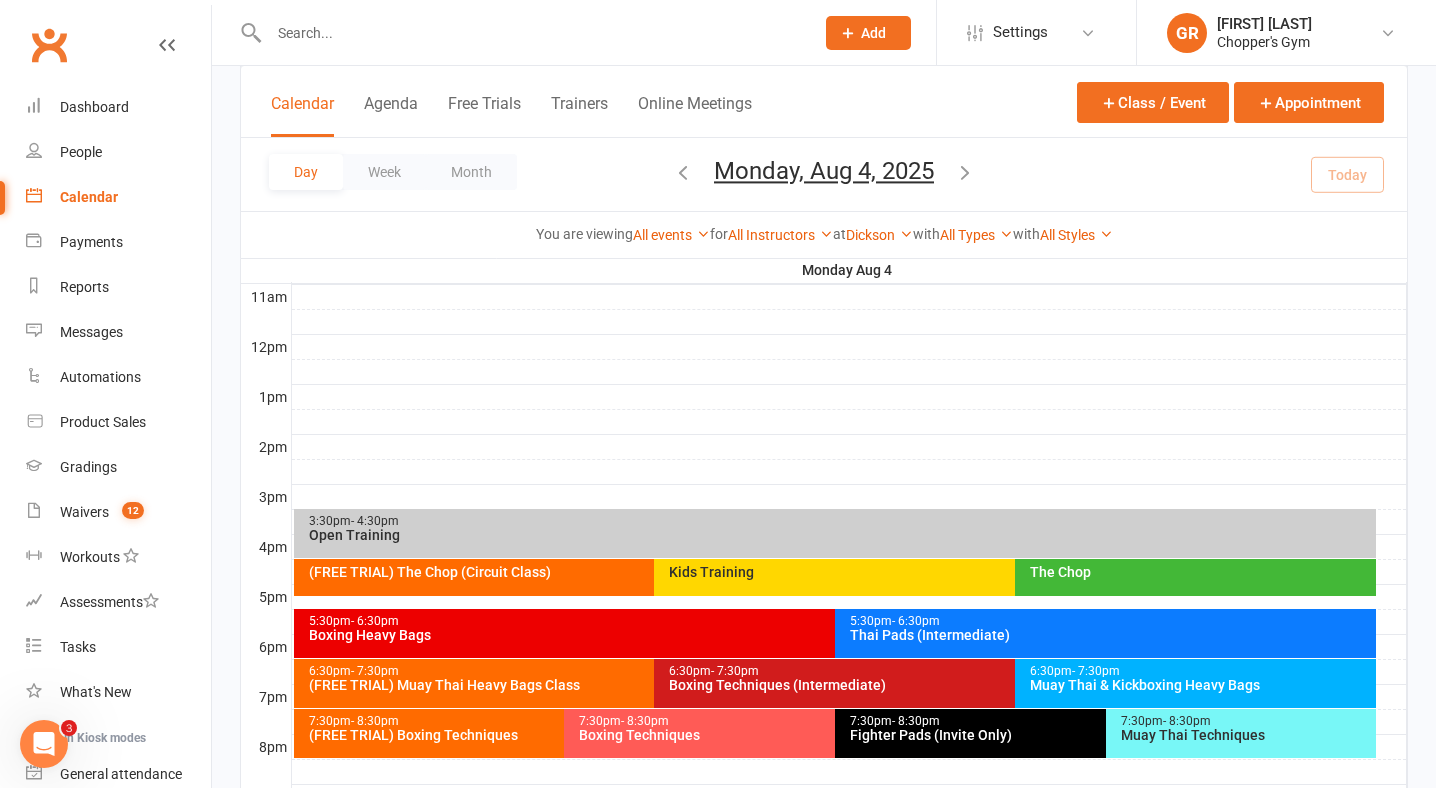 click on "The Chop" at bounding box center (1200, 572) 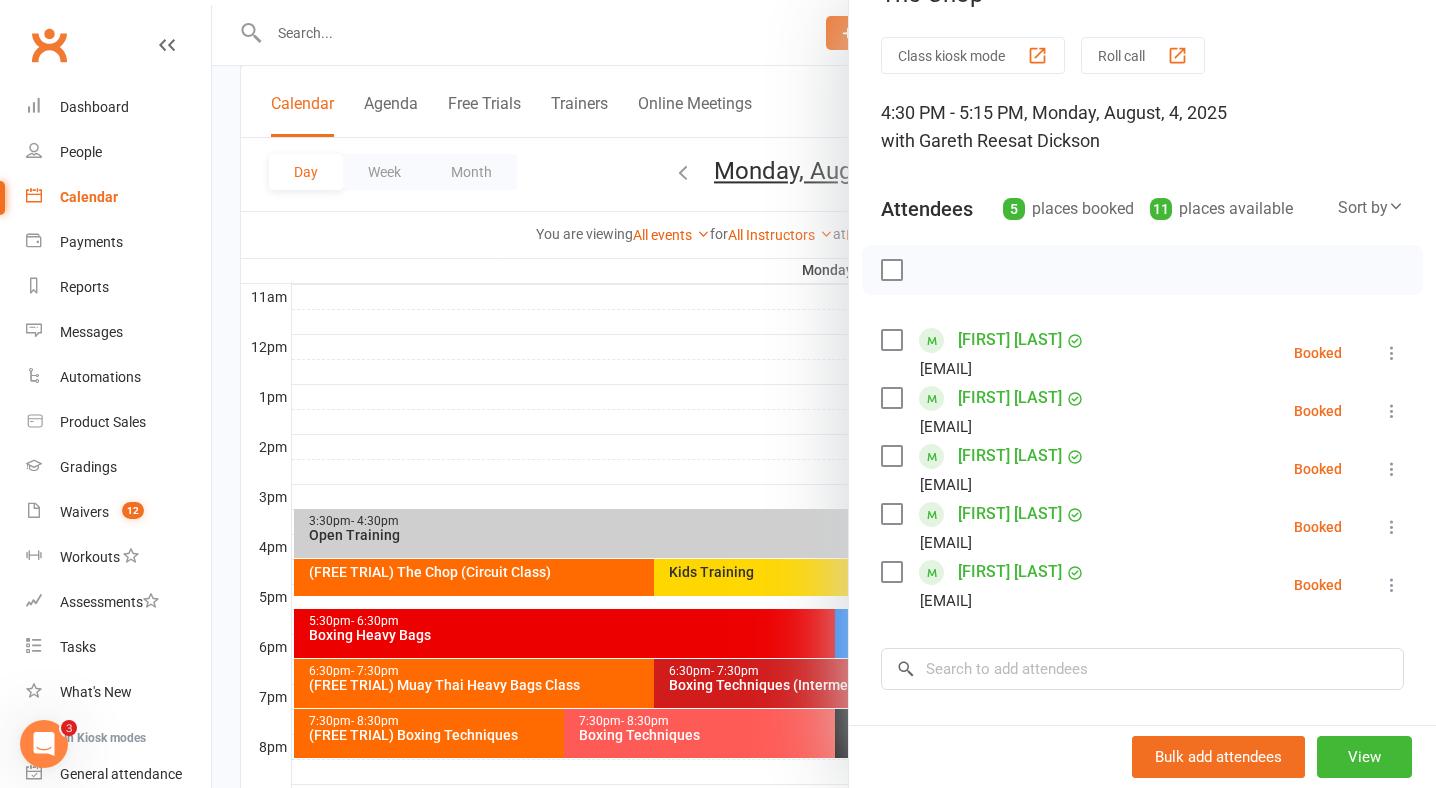 scroll, scrollTop: 49, scrollLeft: 0, axis: vertical 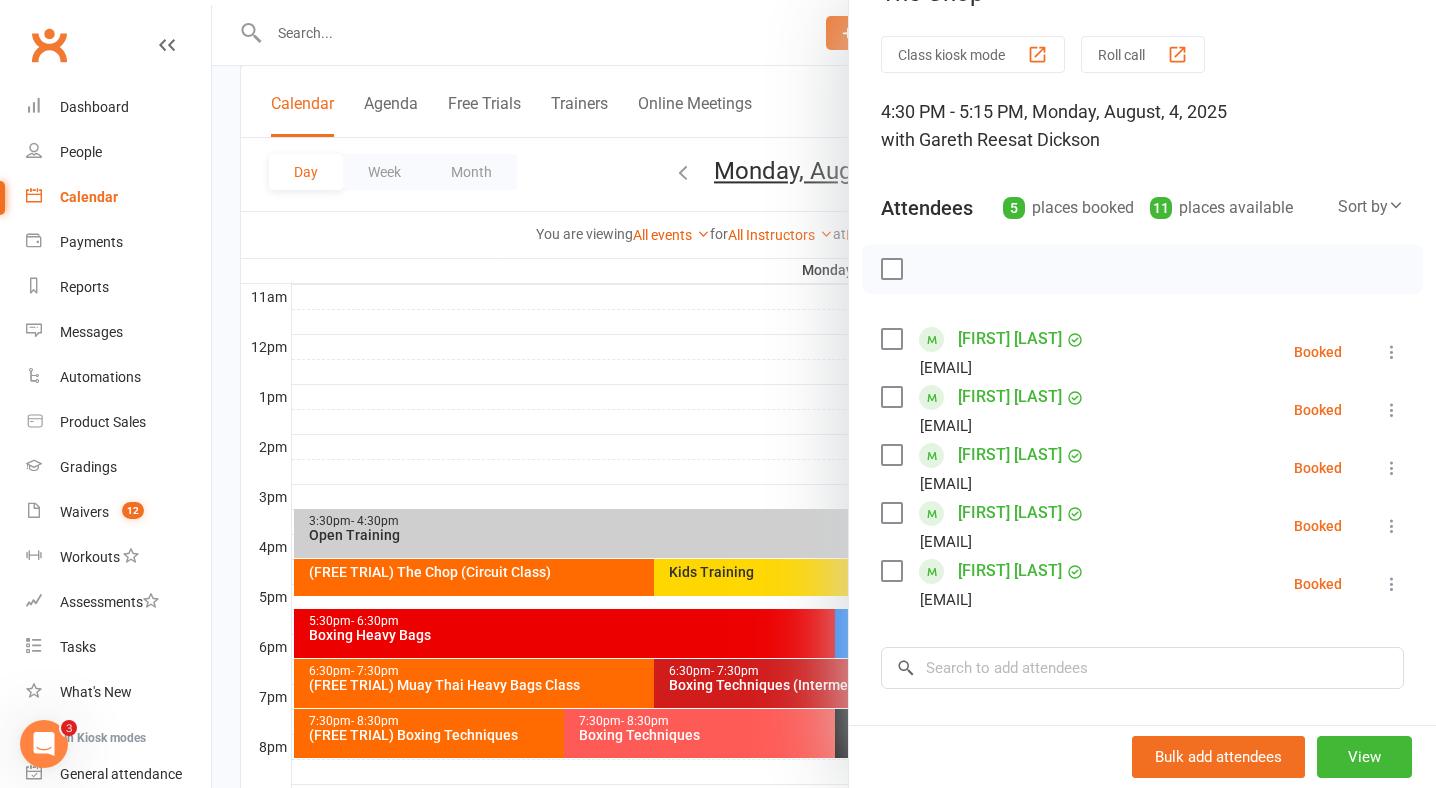 click at bounding box center (824, 394) 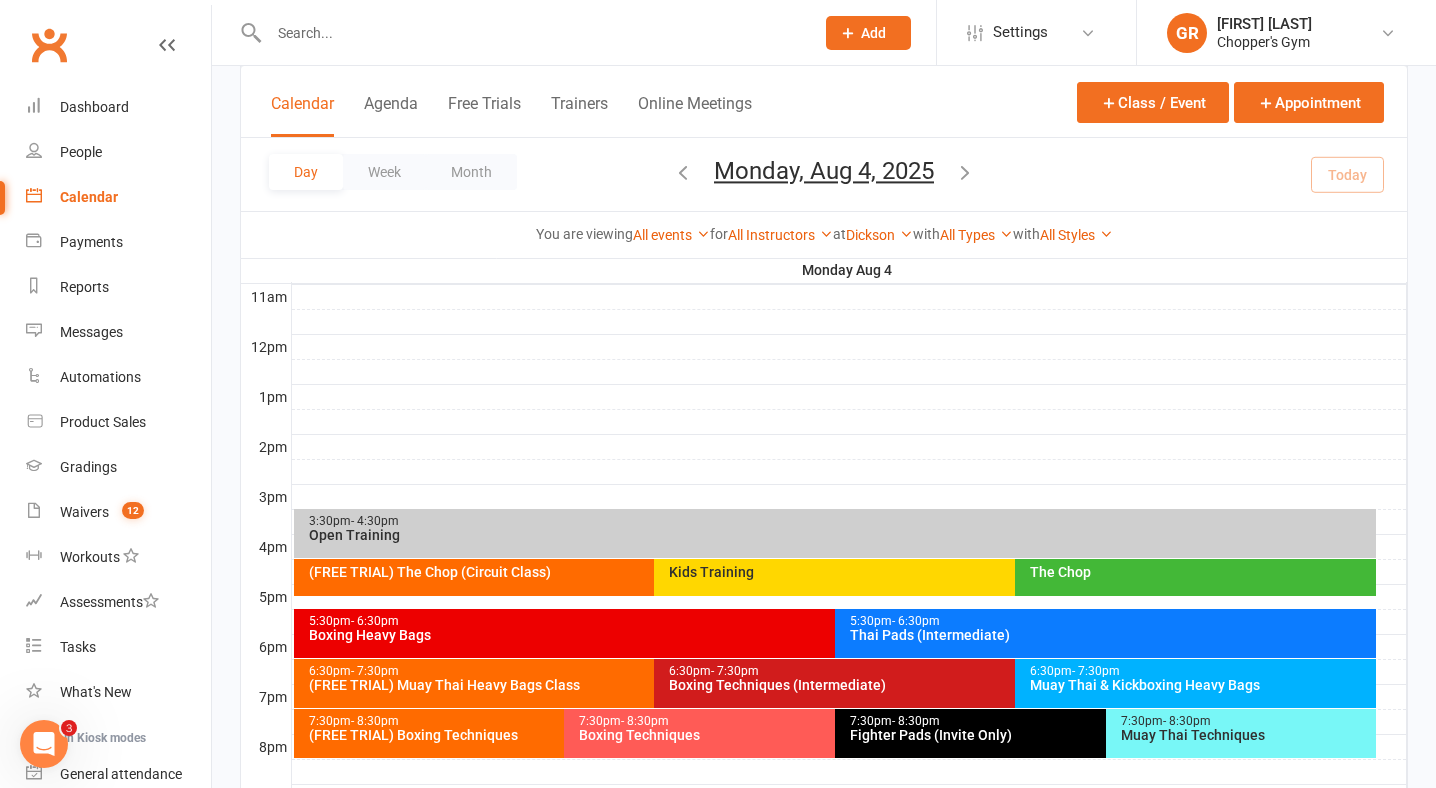 click on "The Chop" at bounding box center [1195, 577] 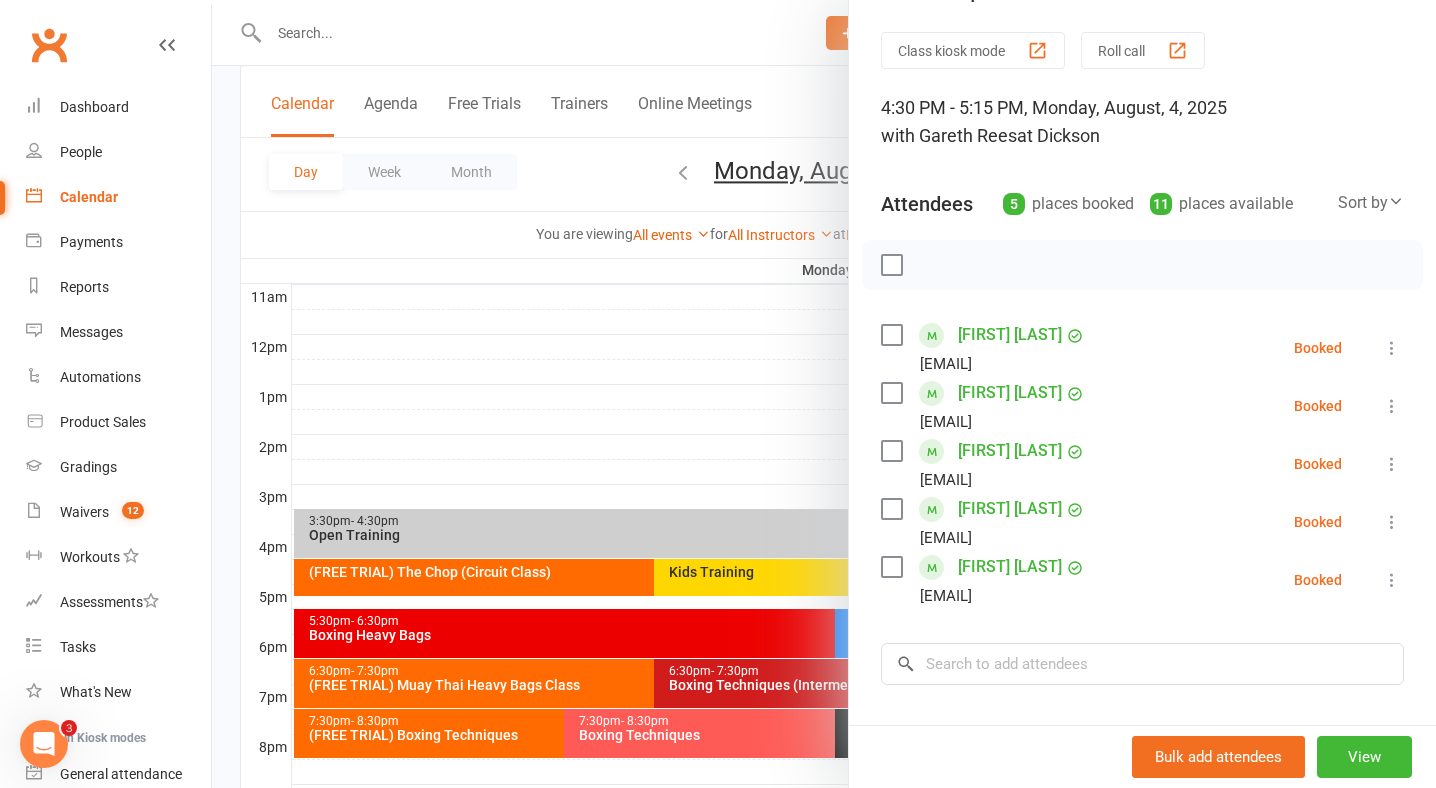 scroll, scrollTop: 56, scrollLeft: 0, axis: vertical 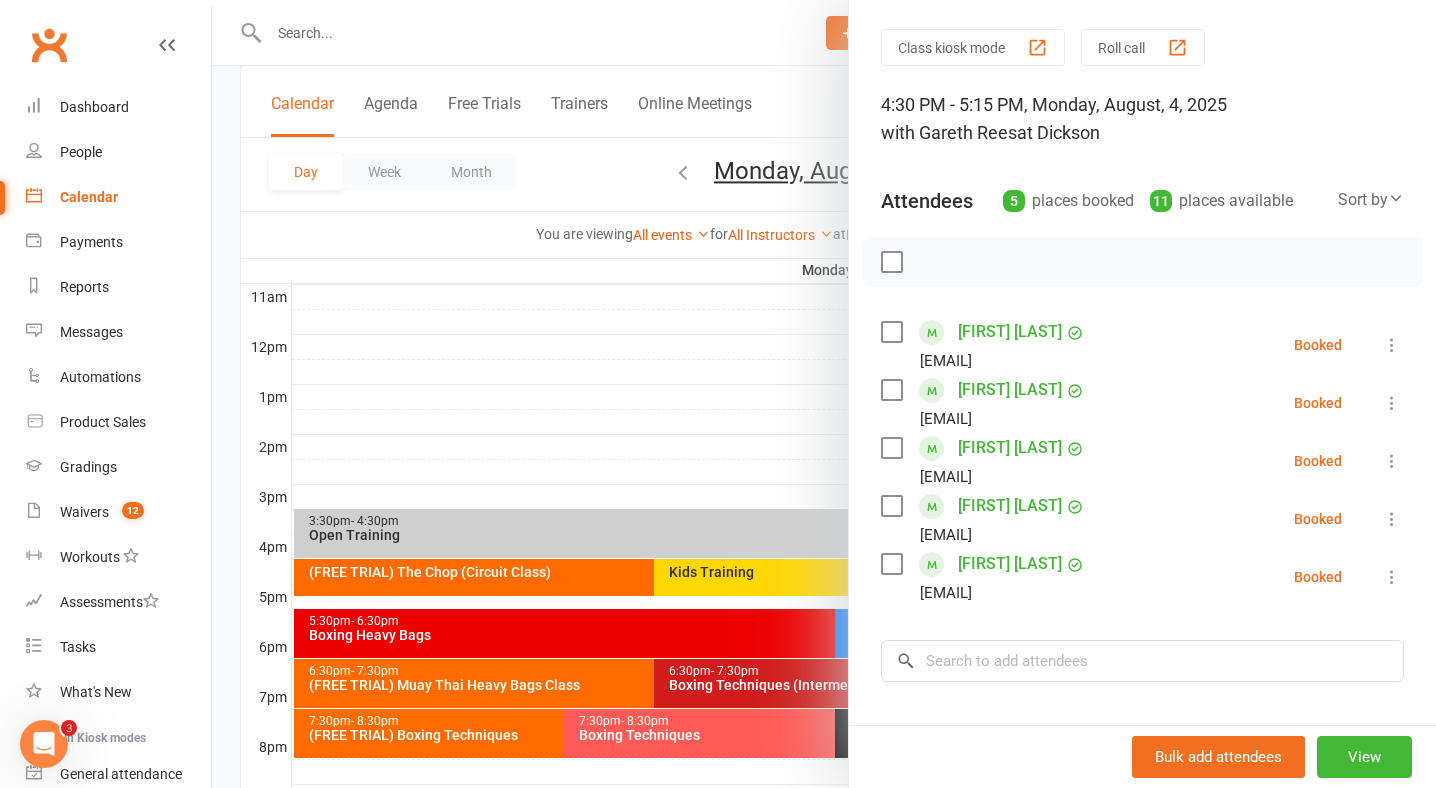click at bounding box center [824, 394] 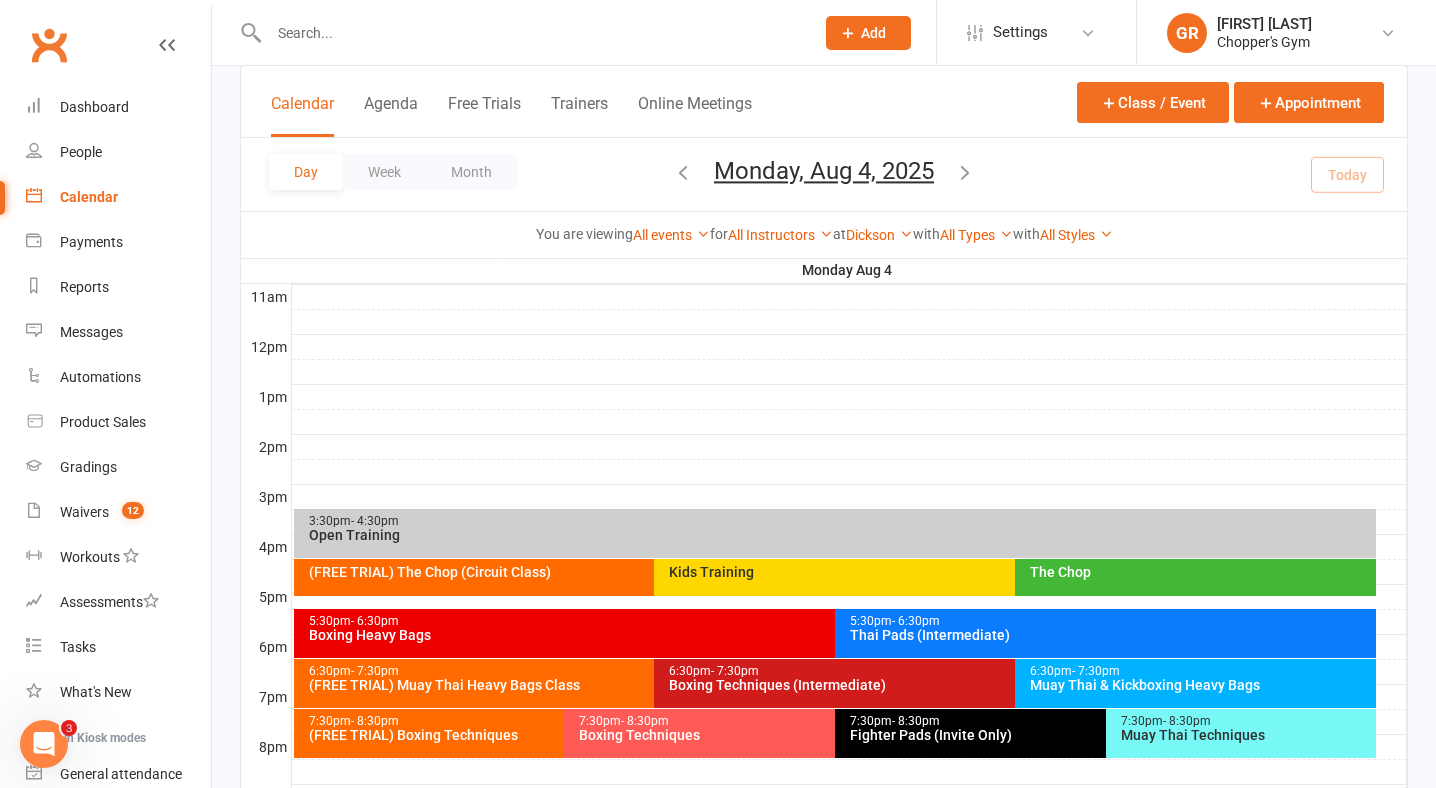 click on "Kids Training" at bounding box center (1010, 572) 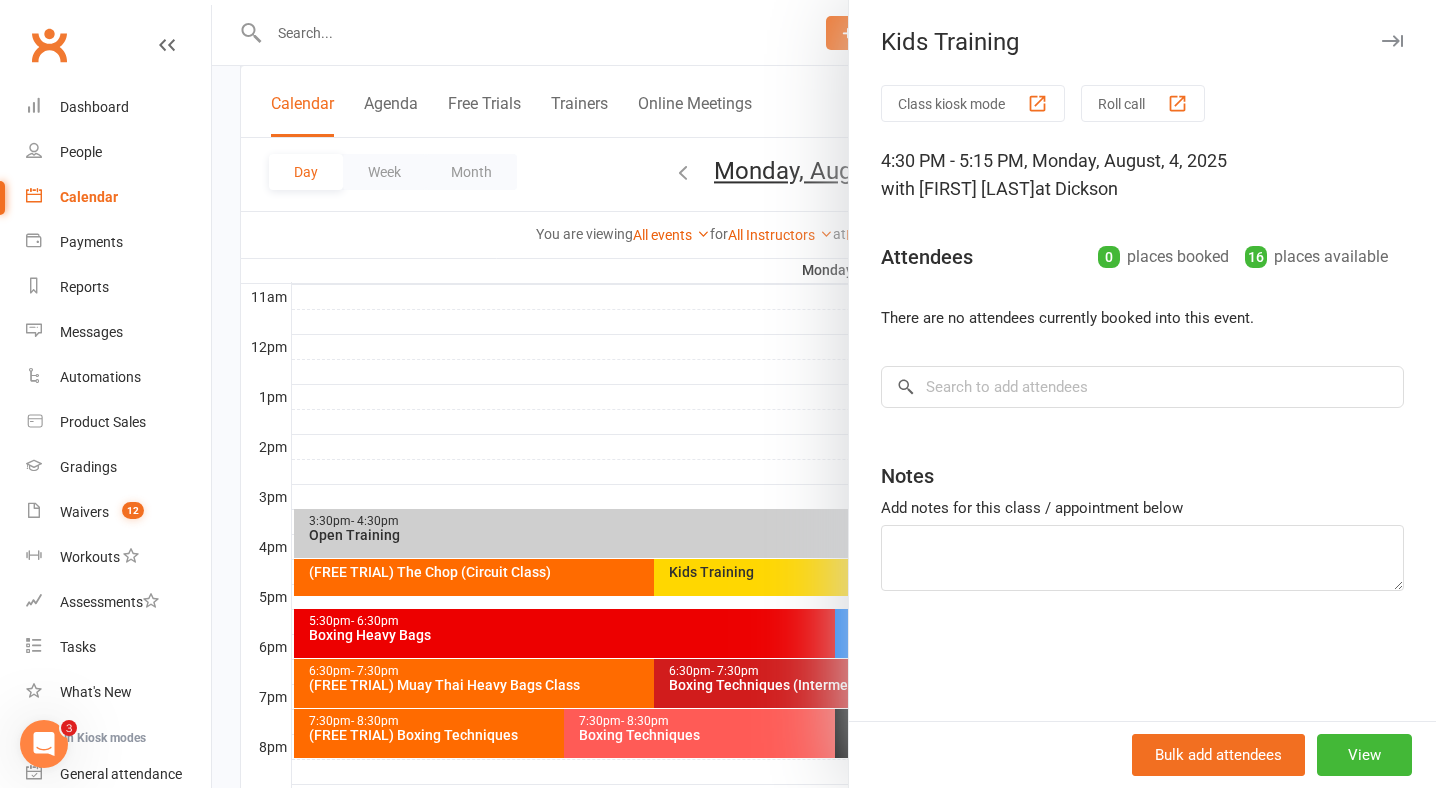 click at bounding box center (824, 394) 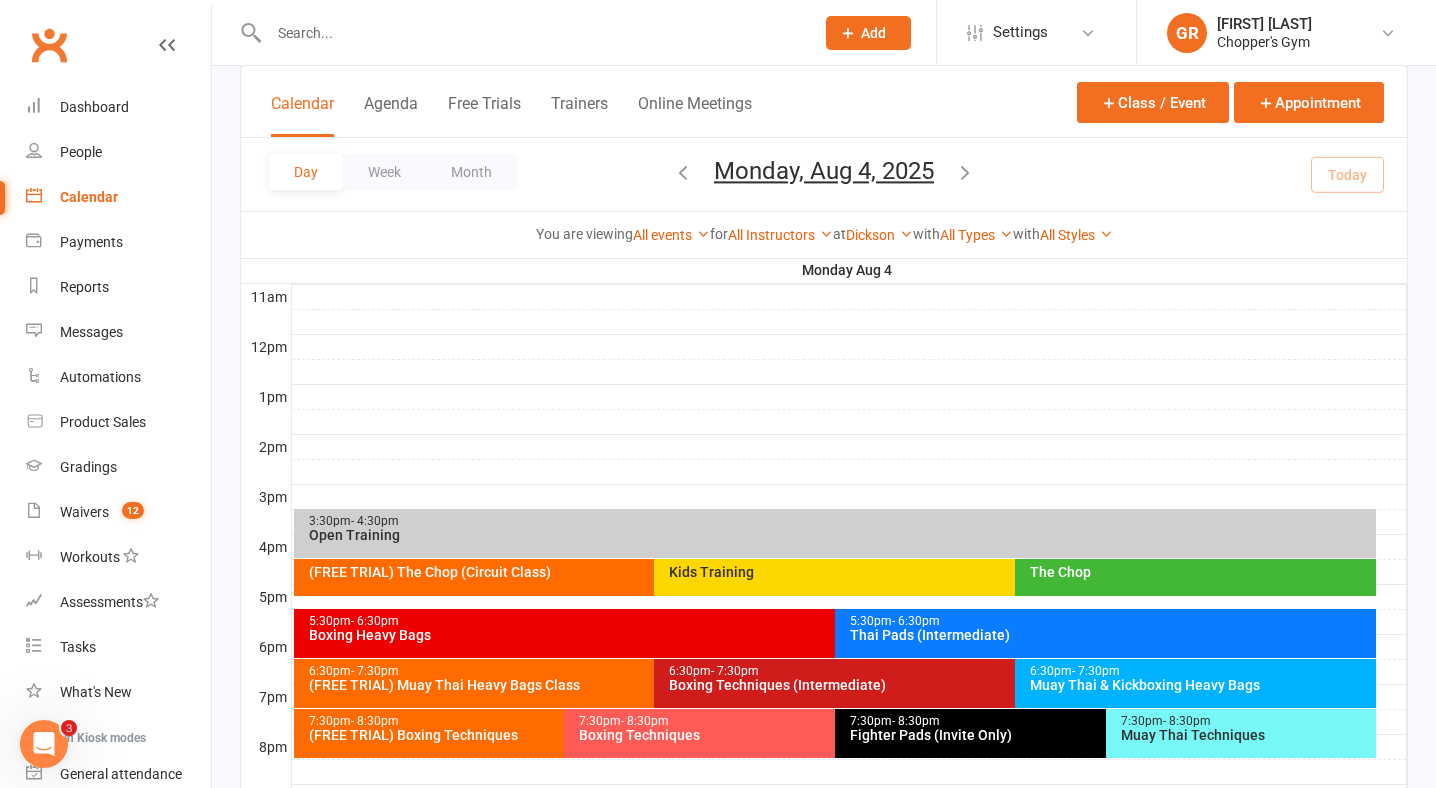 click at bounding box center [849, 597] 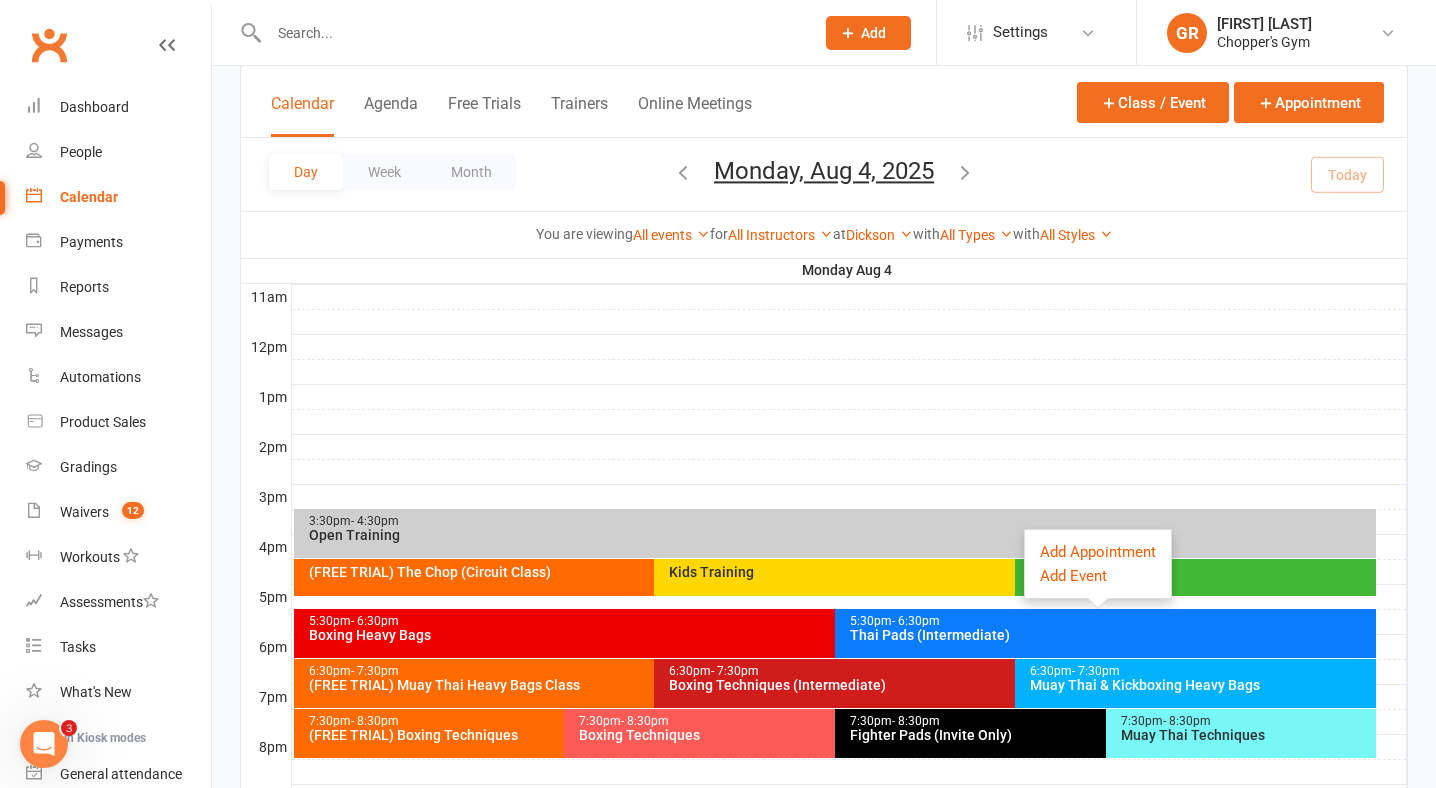 click on "Add Appointment Add Event" at bounding box center [1098, 564] 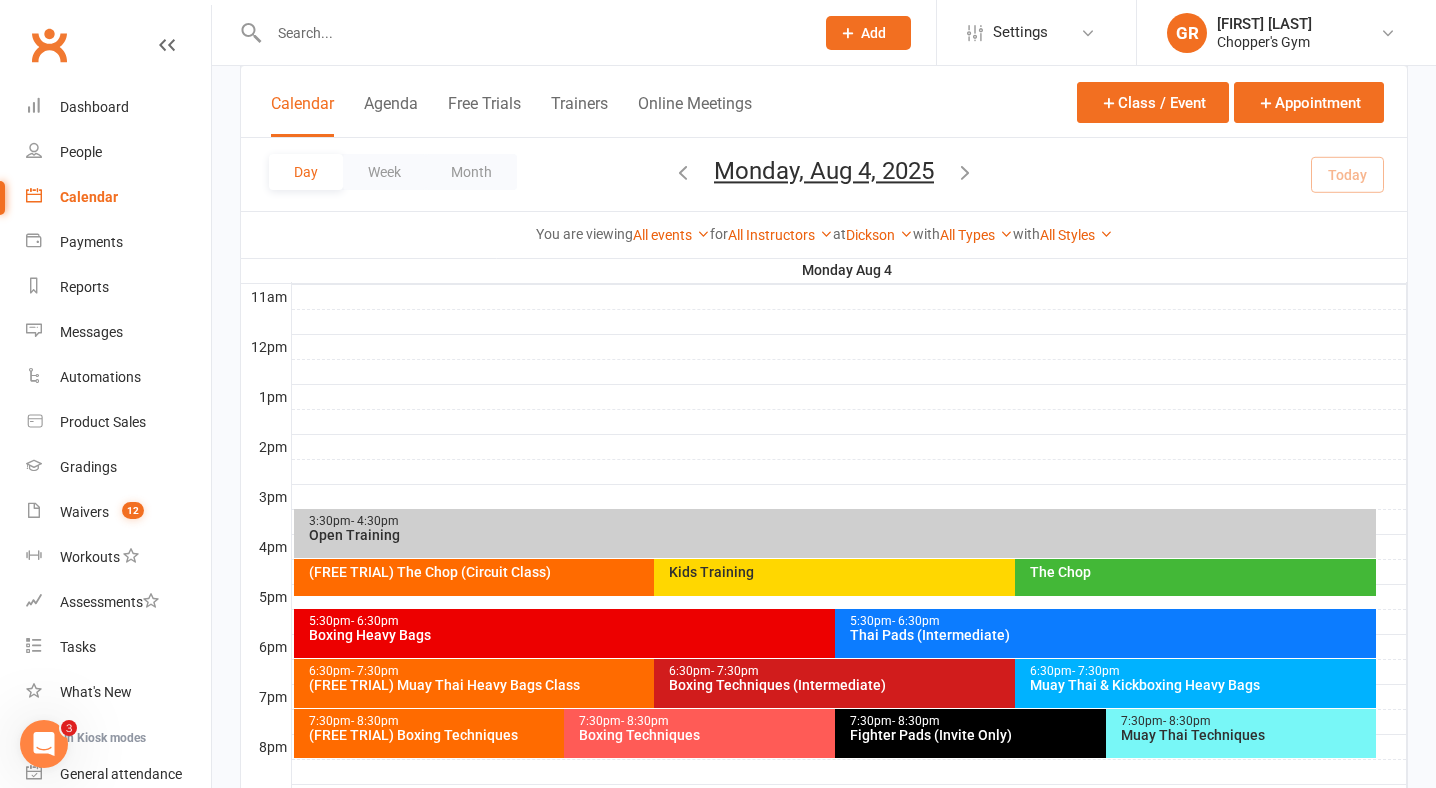 click on "The Chop" at bounding box center (1195, 577) 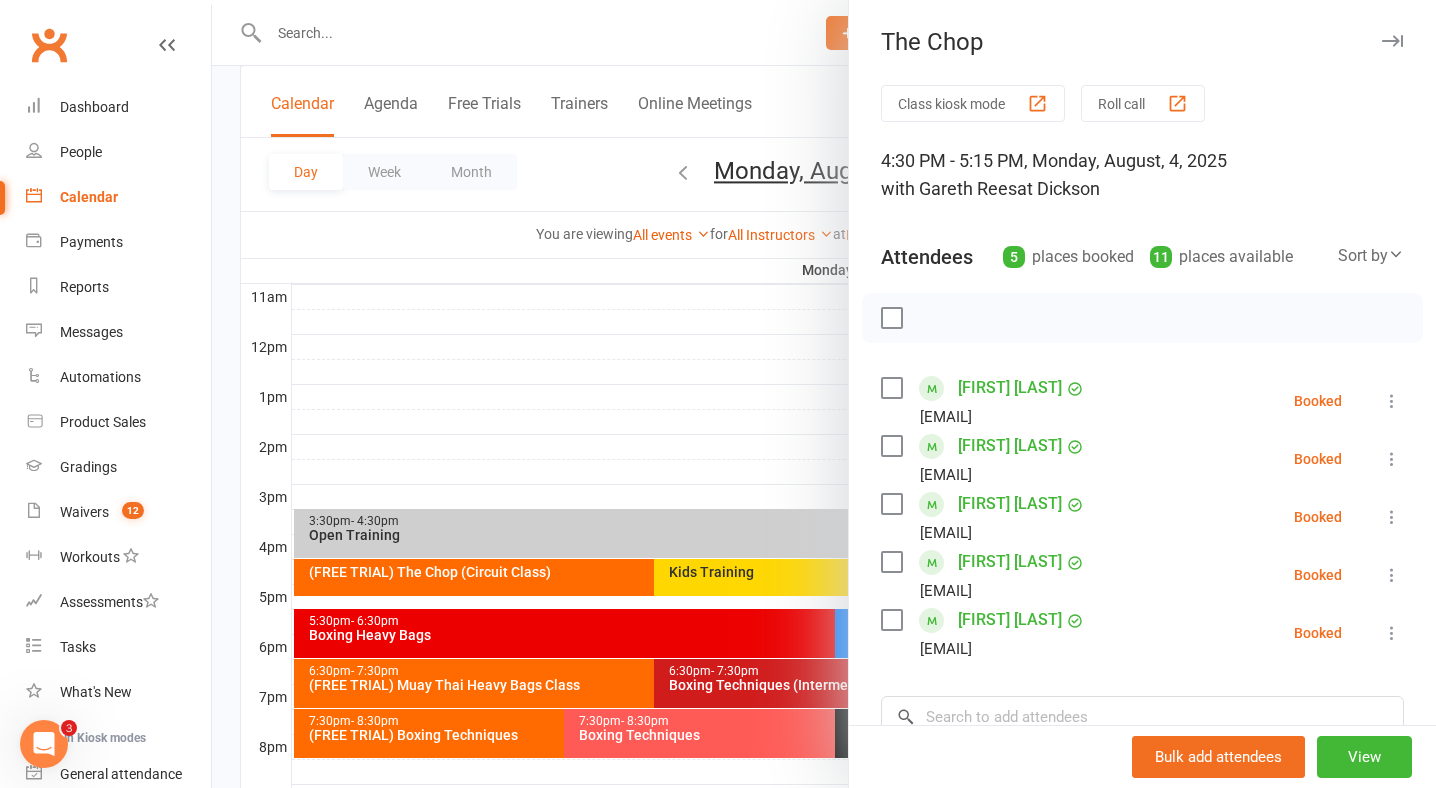 click on "Alex Nikolevski" at bounding box center (1010, 446) 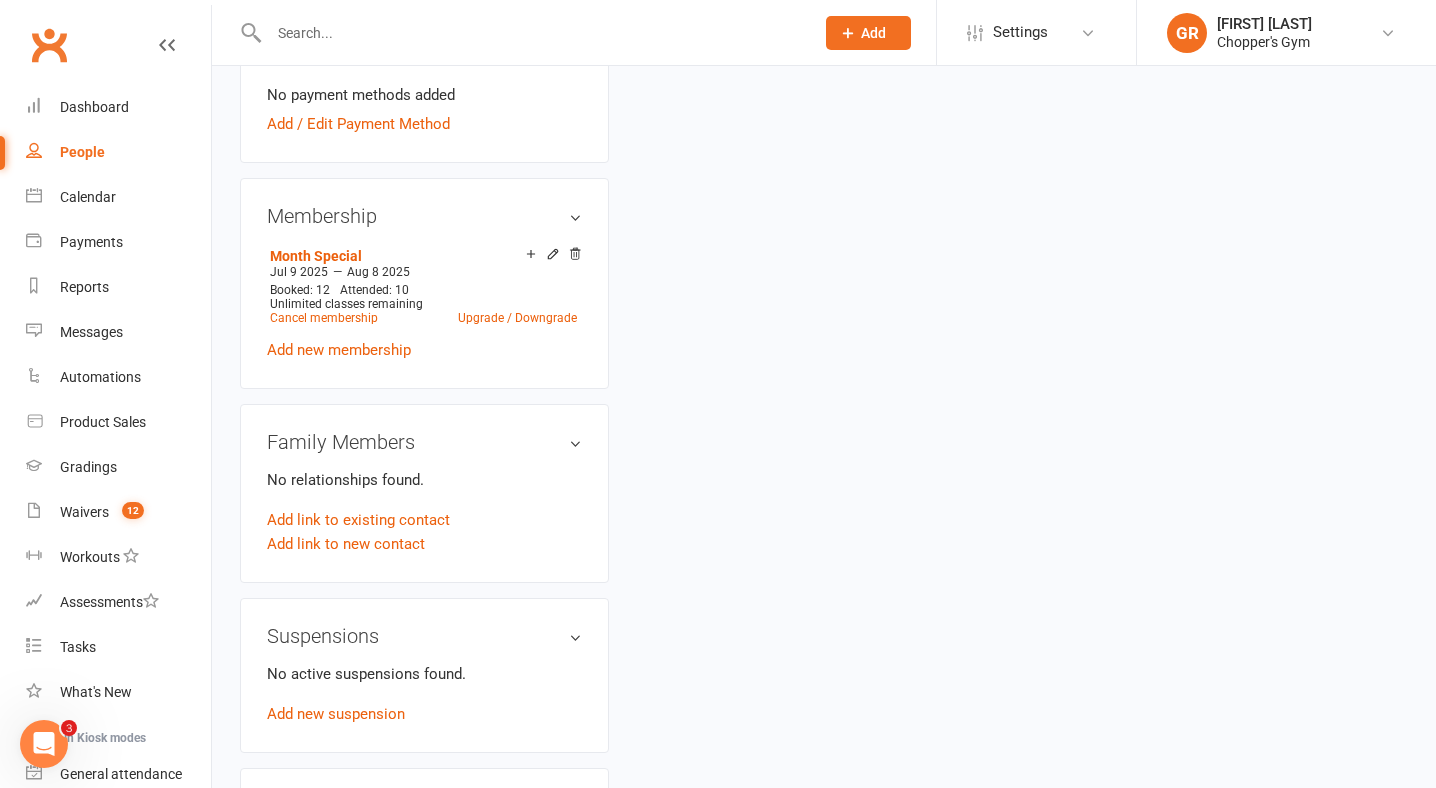 scroll, scrollTop: 0, scrollLeft: 0, axis: both 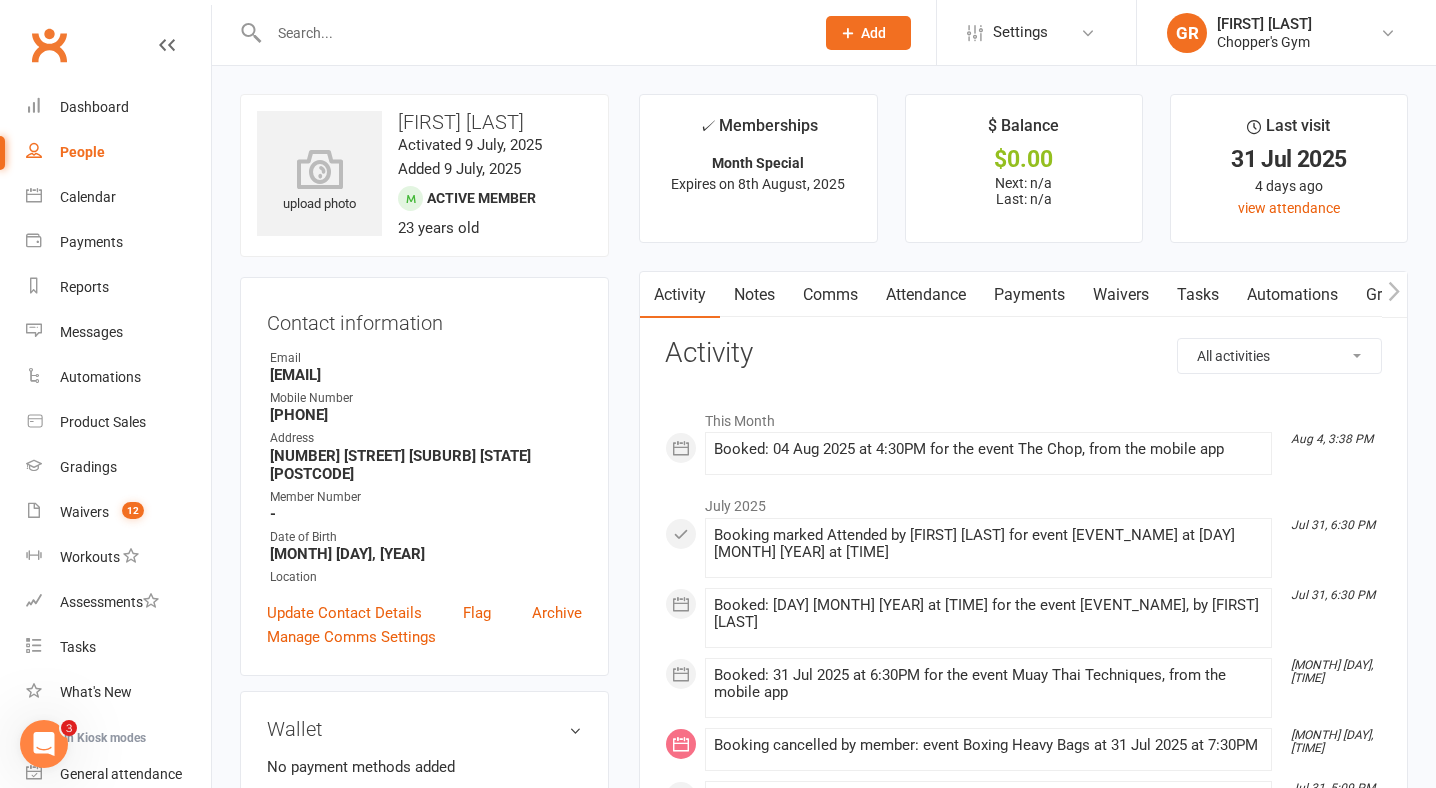 click on "Attendance" at bounding box center (926, 295) 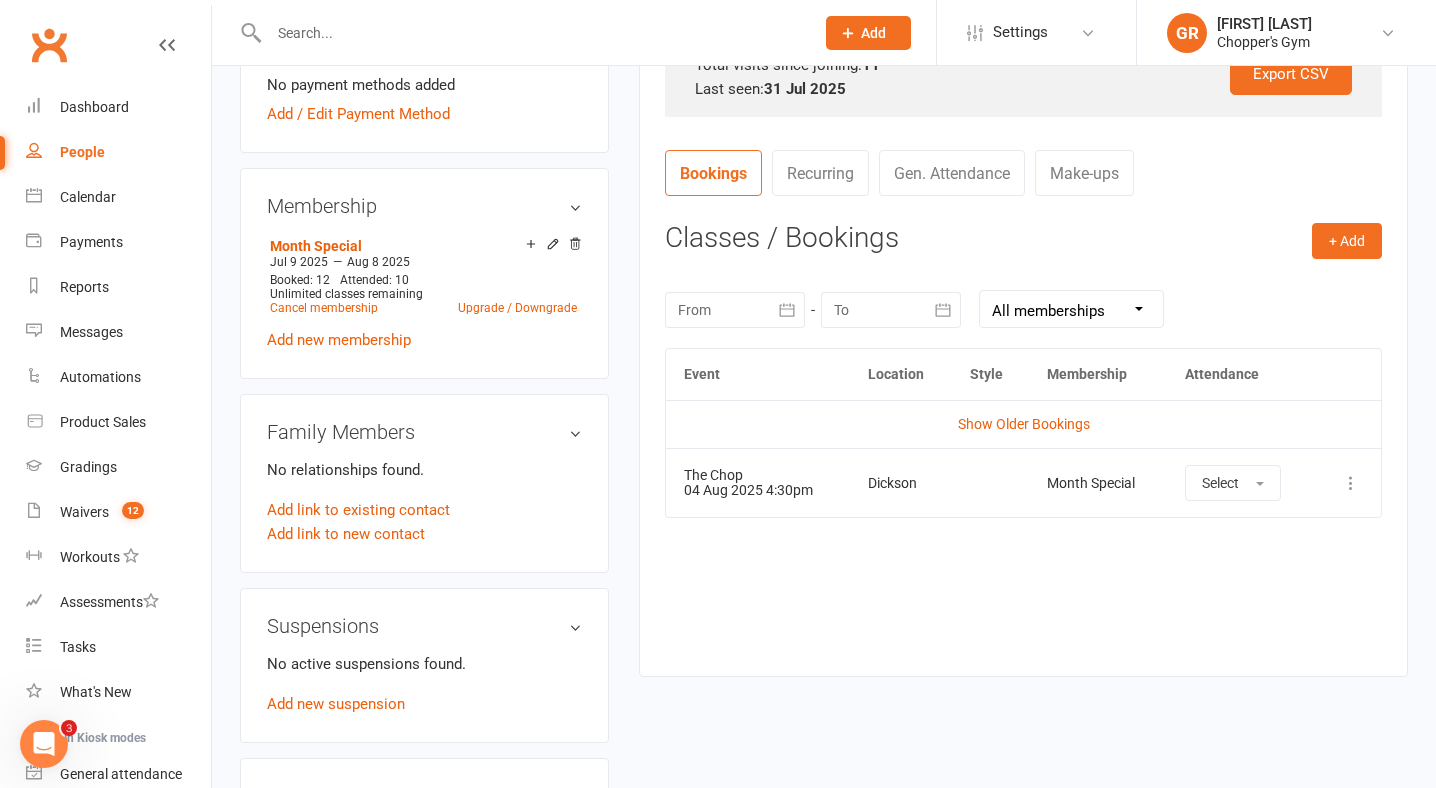 scroll, scrollTop: 813, scrollLeft: 0, axis: vertical 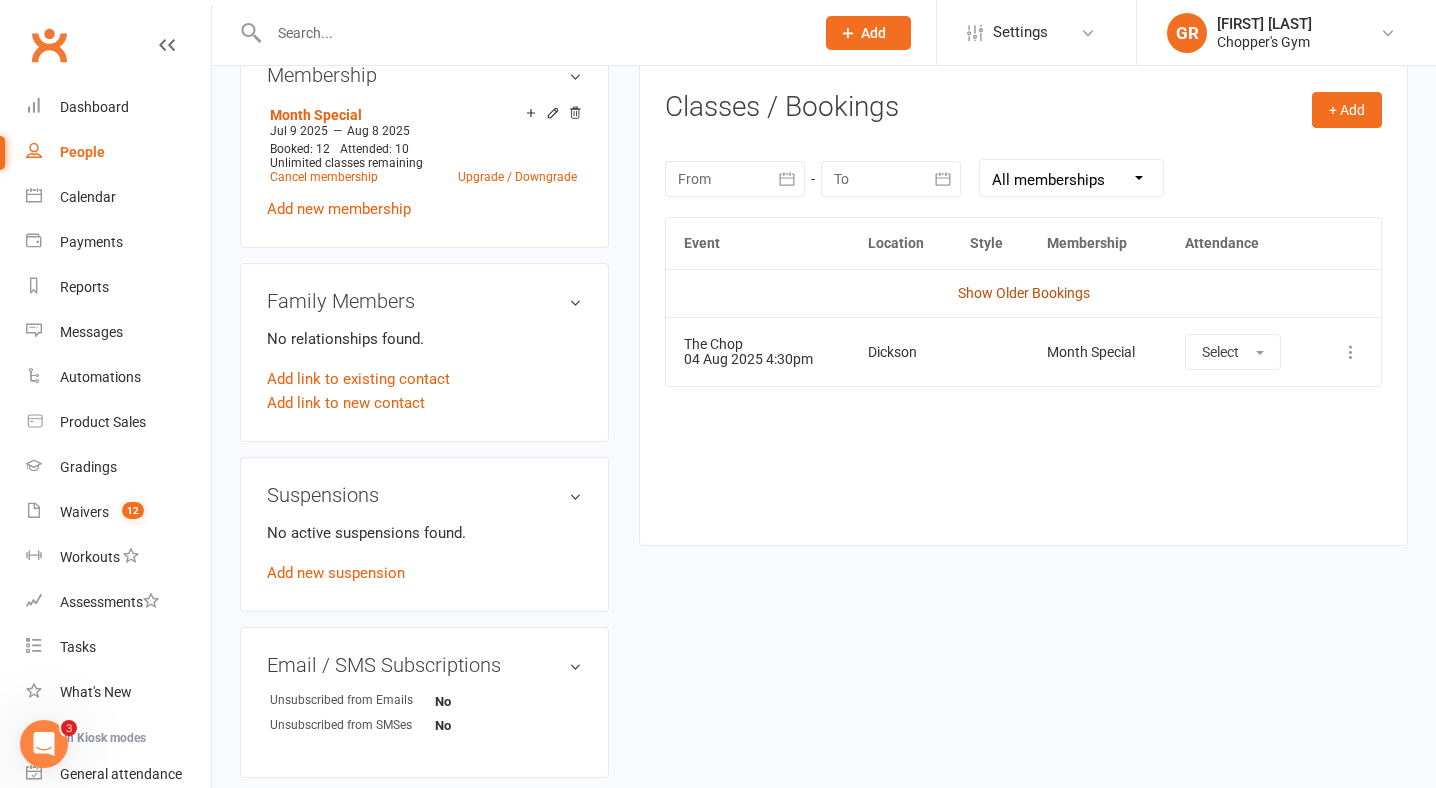 click on "Show Older Bookings" at bounding box center (1024, 293) 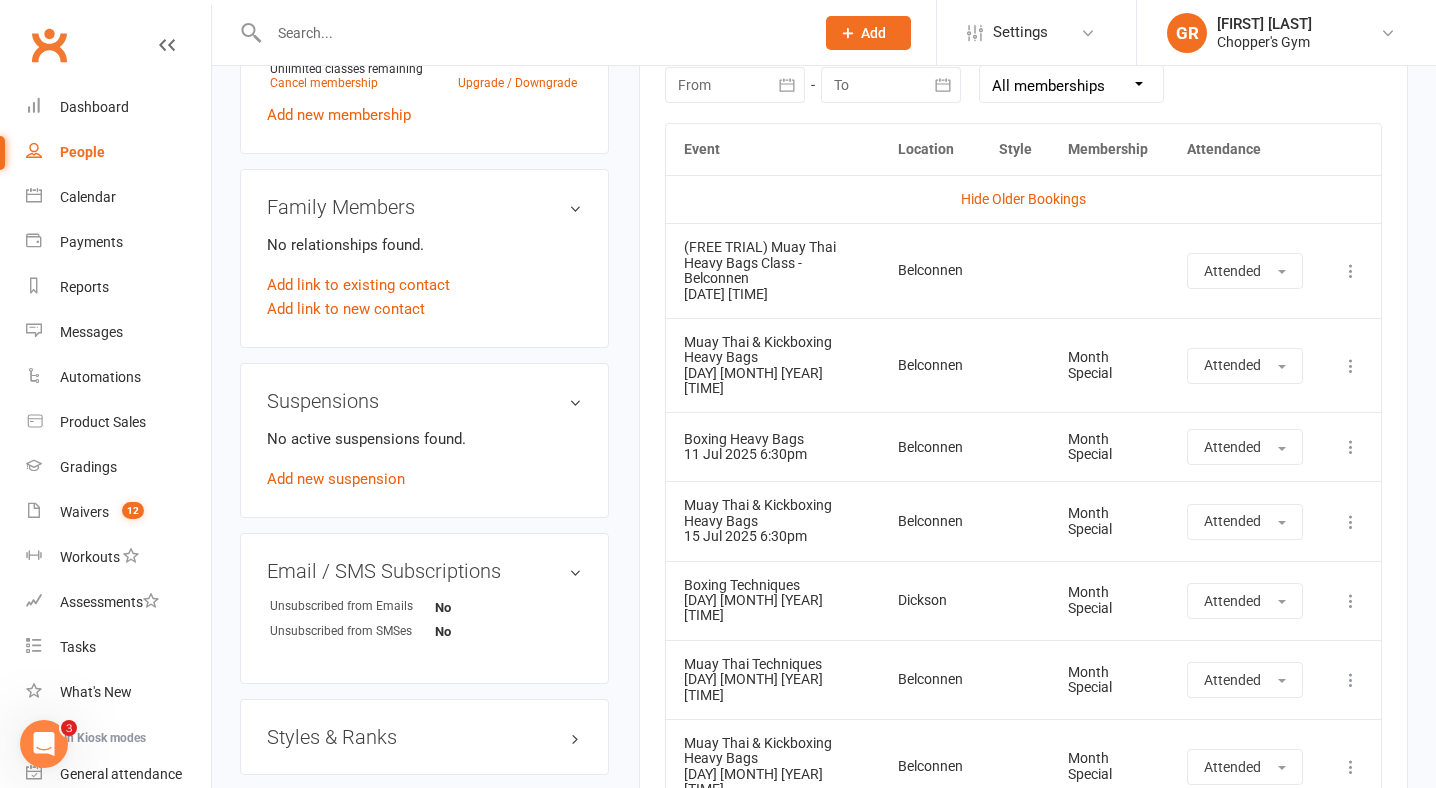 scroll, scrollTop: 899, scrollLeft: 0, axis: vertical 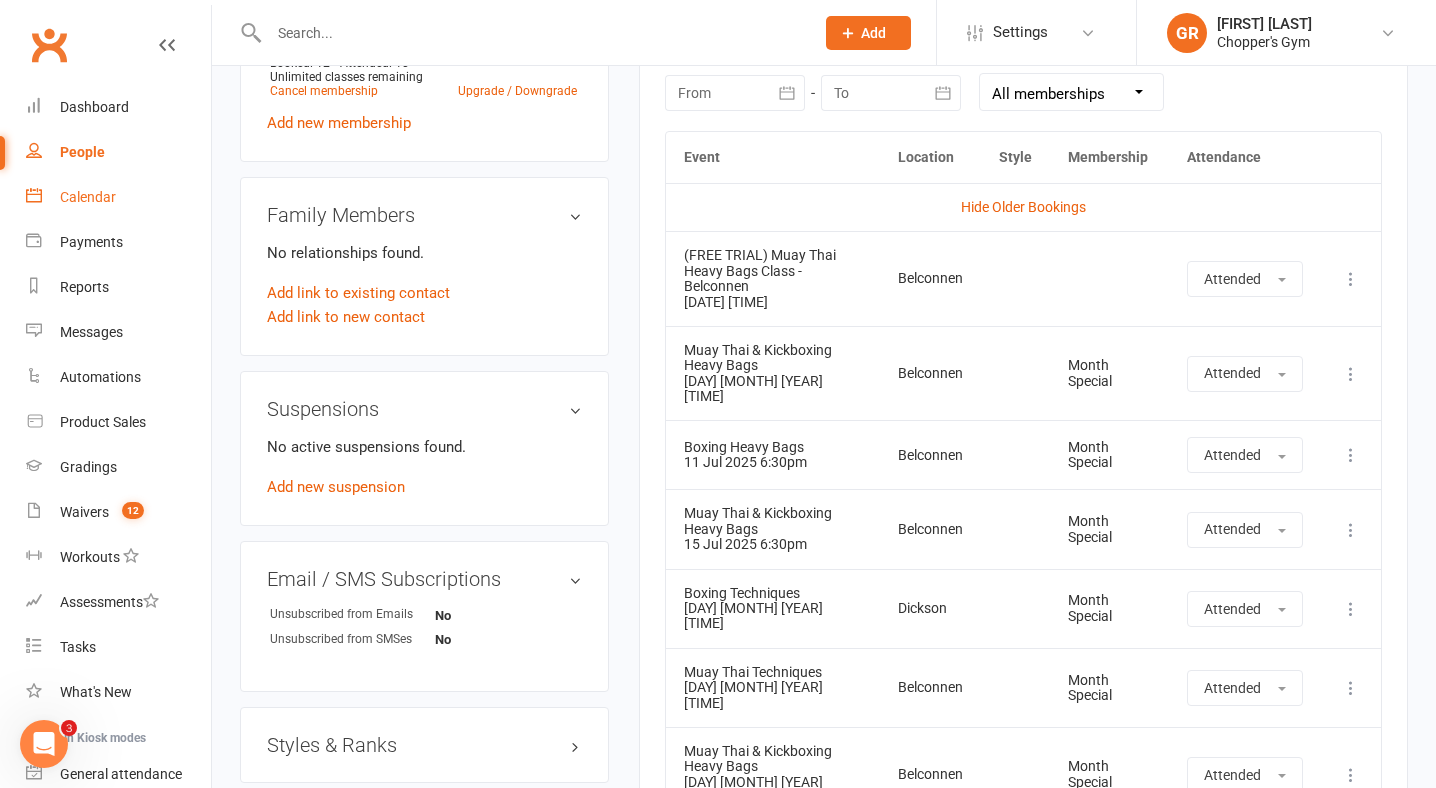 click on "Calendar" at bounding box center (88, 197) 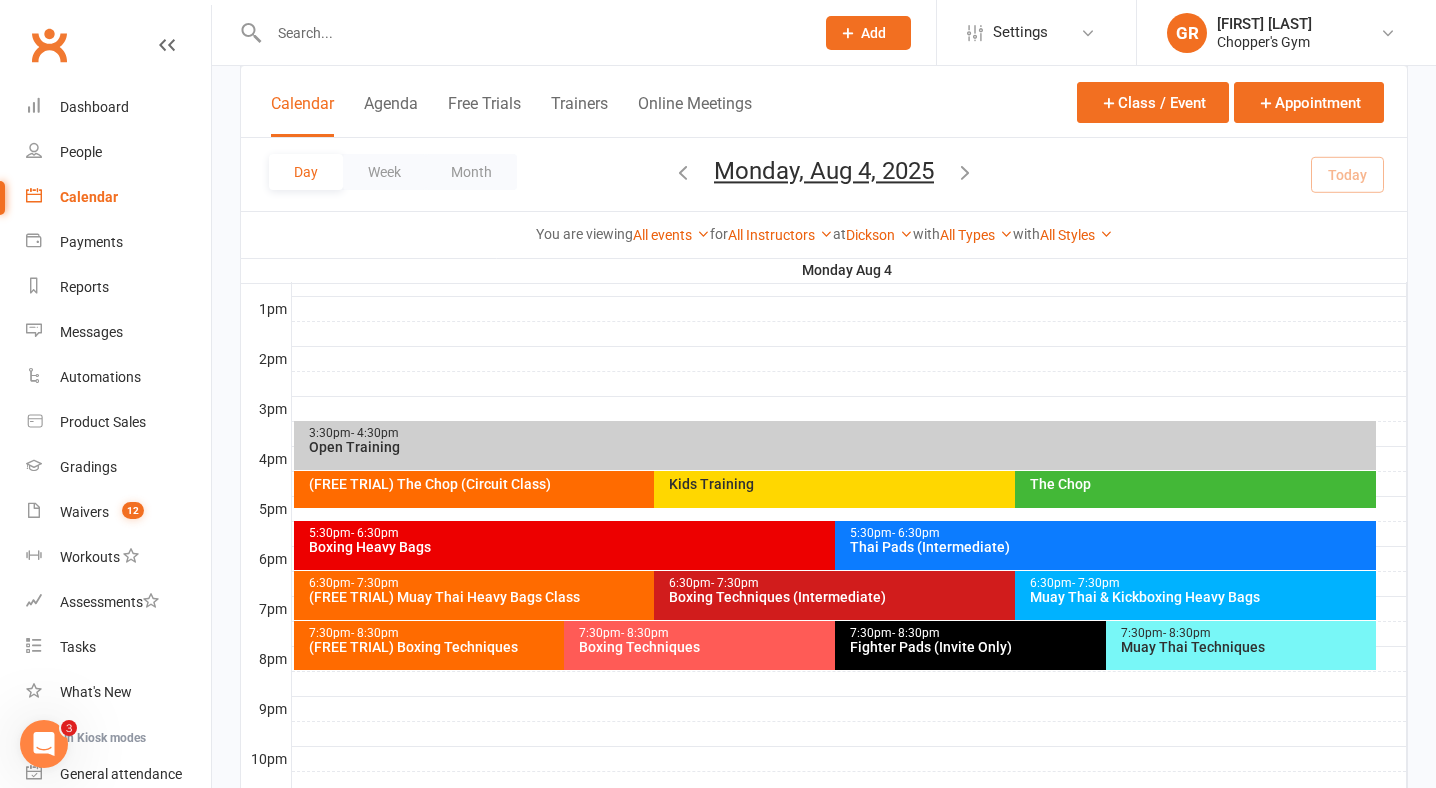 scroll, scrollTop: 754, scrollLeft: 0, axis: vertical 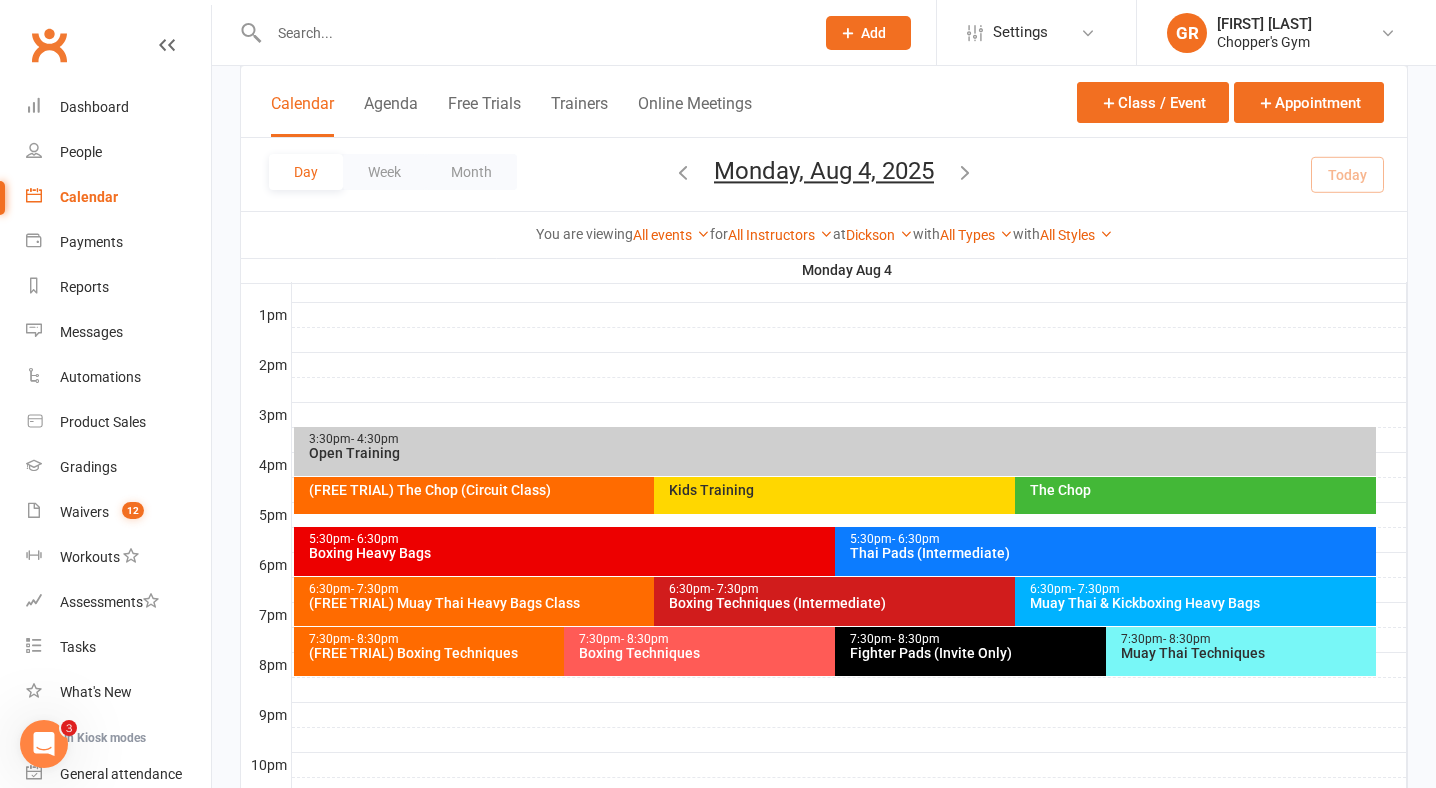 click on "5:30pm  - 6:30pm" at bounding box center [830, 539] 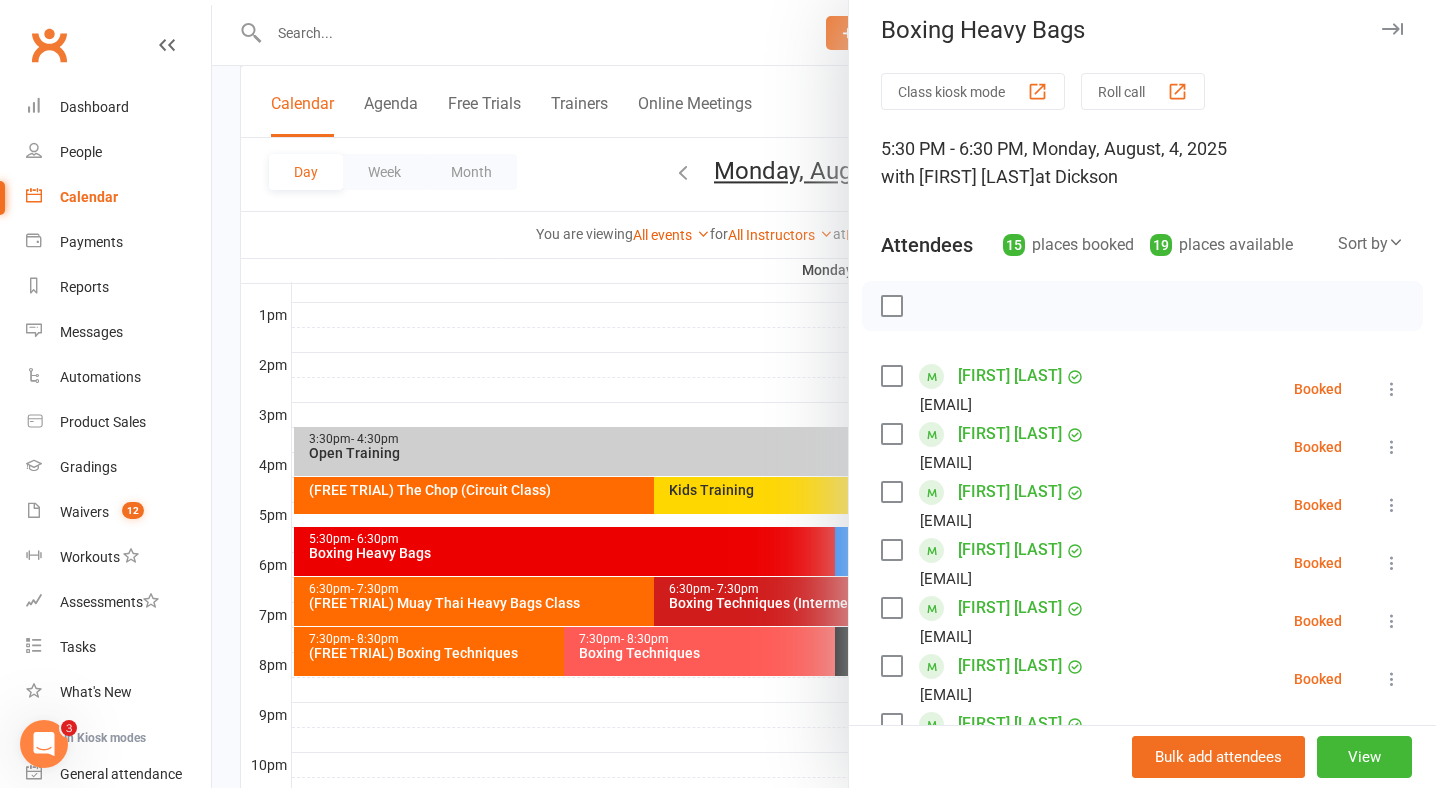 scroll, scrollTop: 0, scrollLeft: 0, axis: both 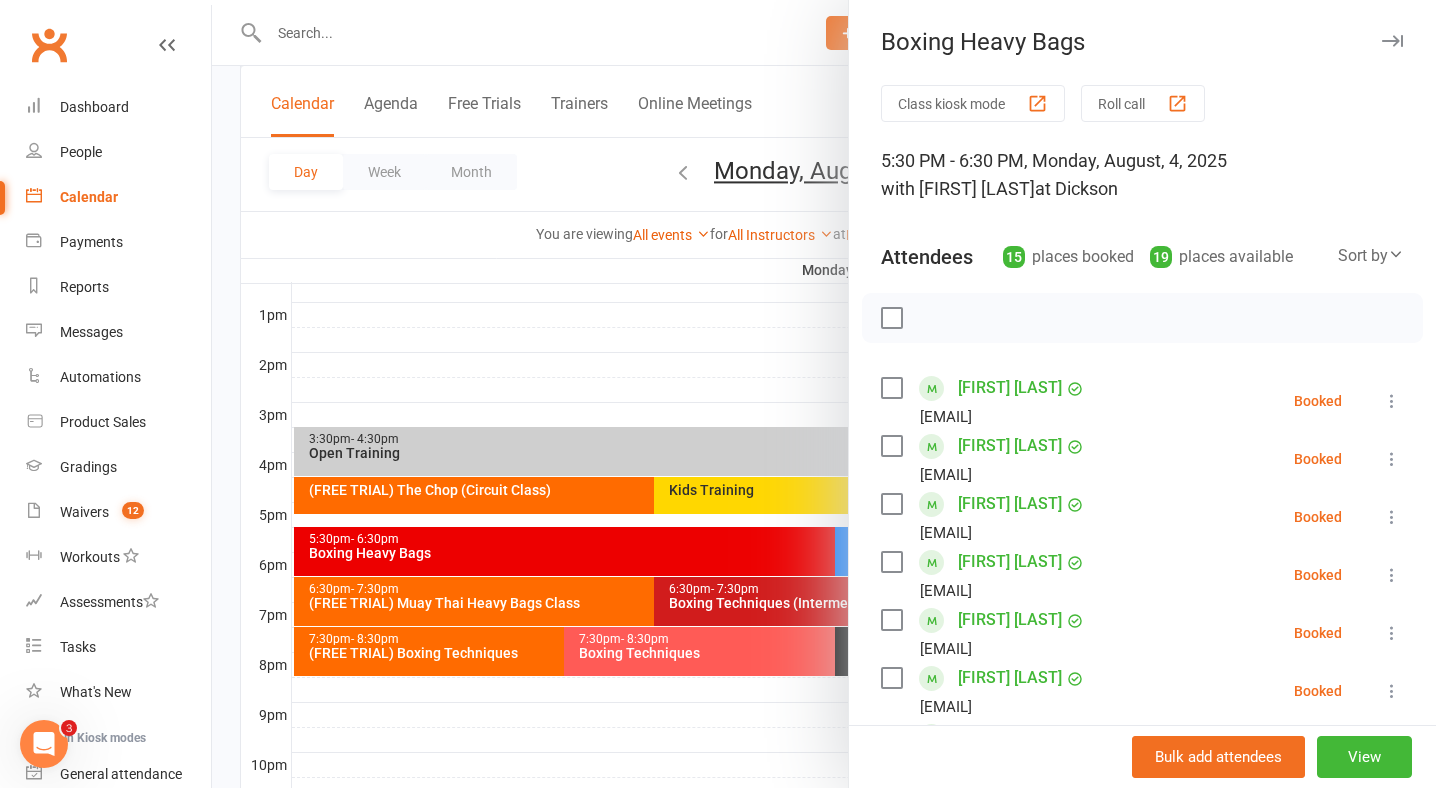 click at bounding box center (824, 394) 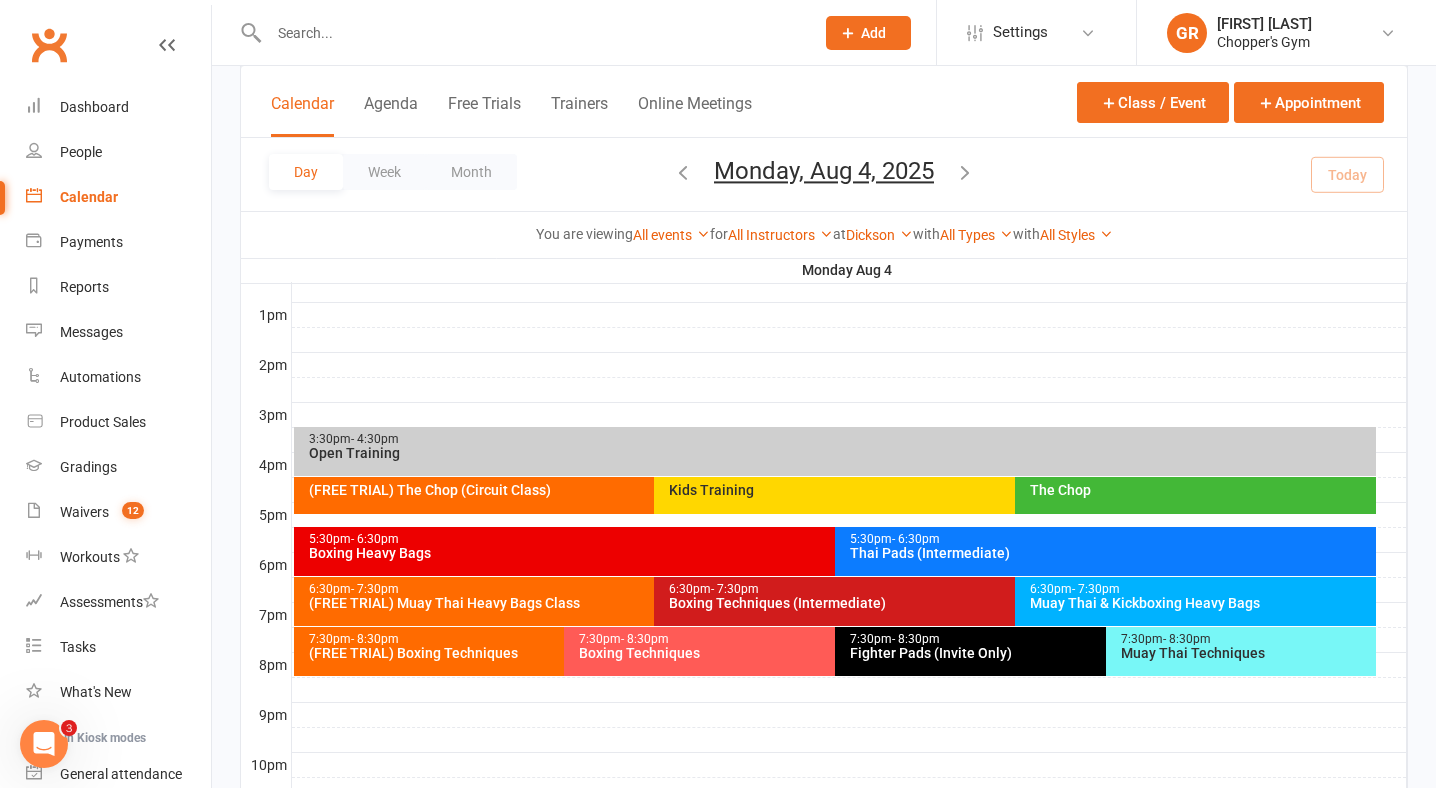 click on "Boxing Techniques (Intermediate)" at bounding box center [1010, 603] 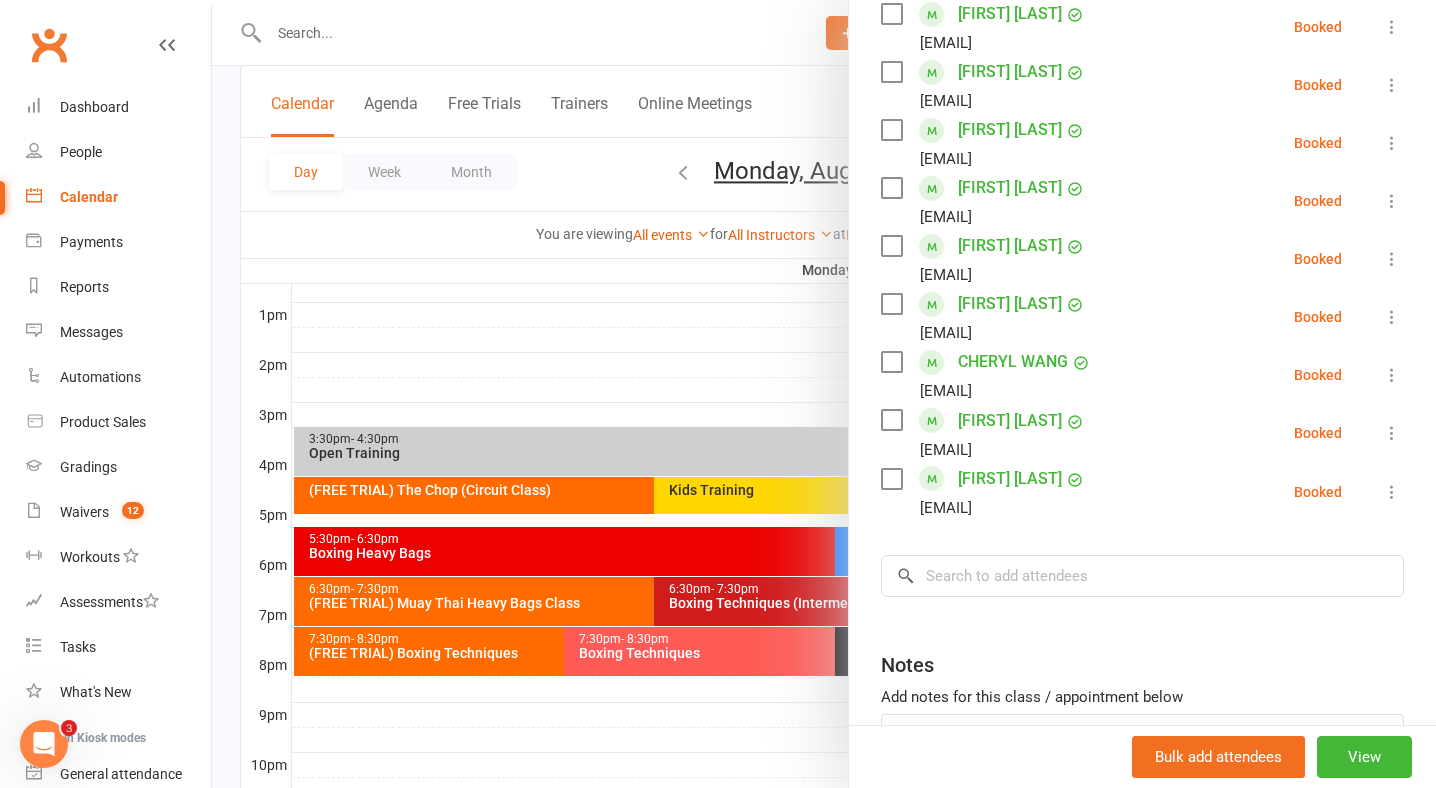scroll, scrollTop: 882, scrollLeft: 0, axis: vertical 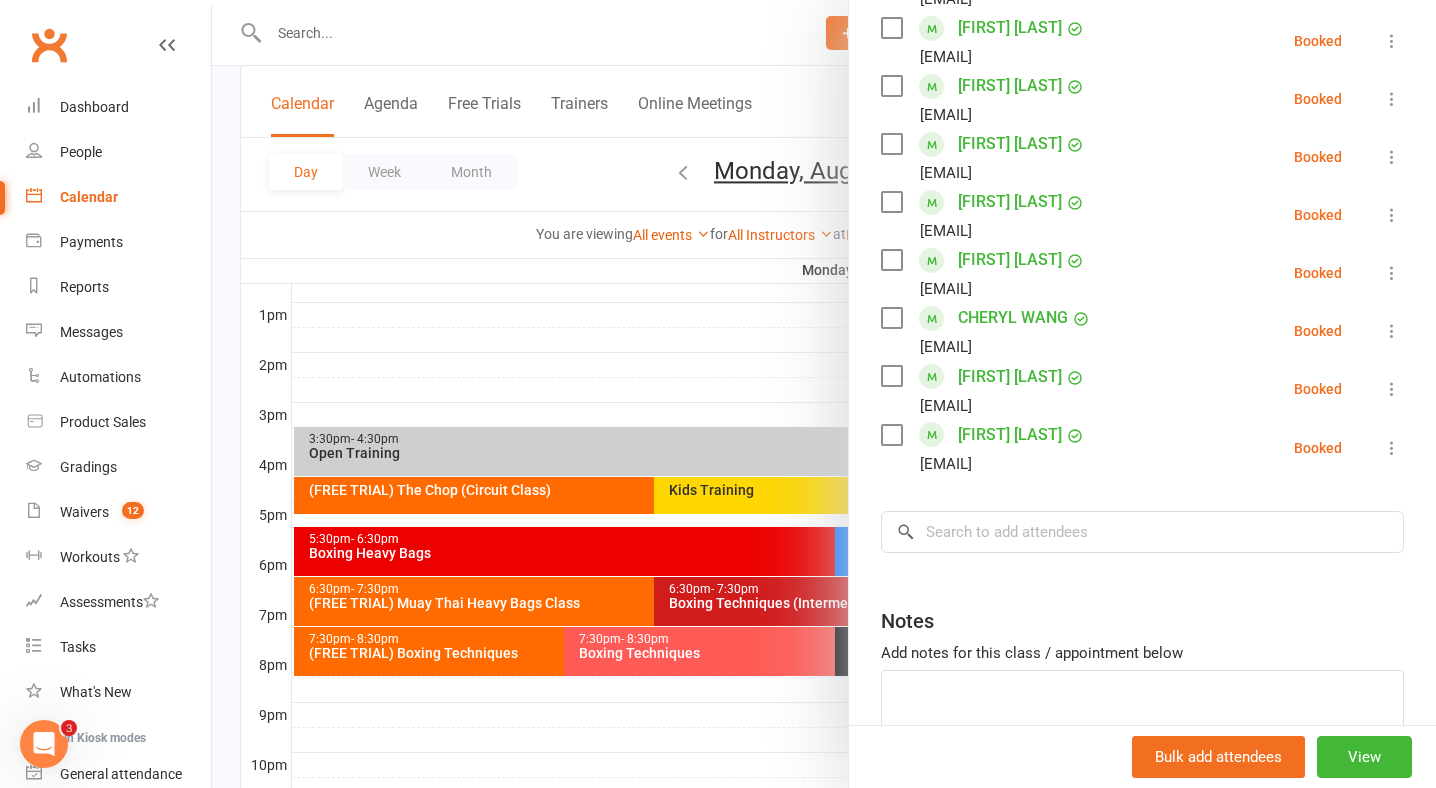 click at bounding box center [824, 394] 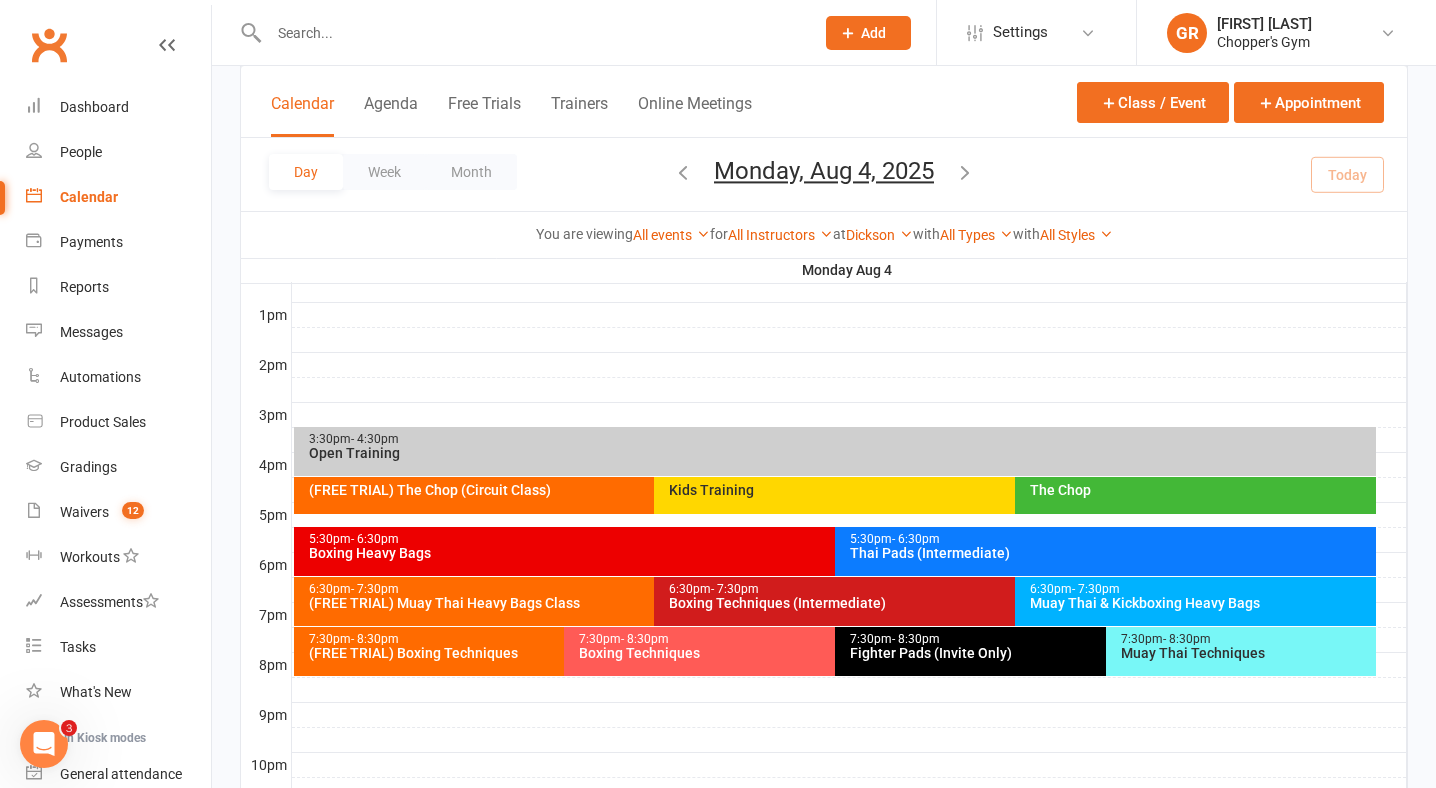 click on "Muay Thai & Kickboxing Heavy Bags" at bounding box center (1200, 603) 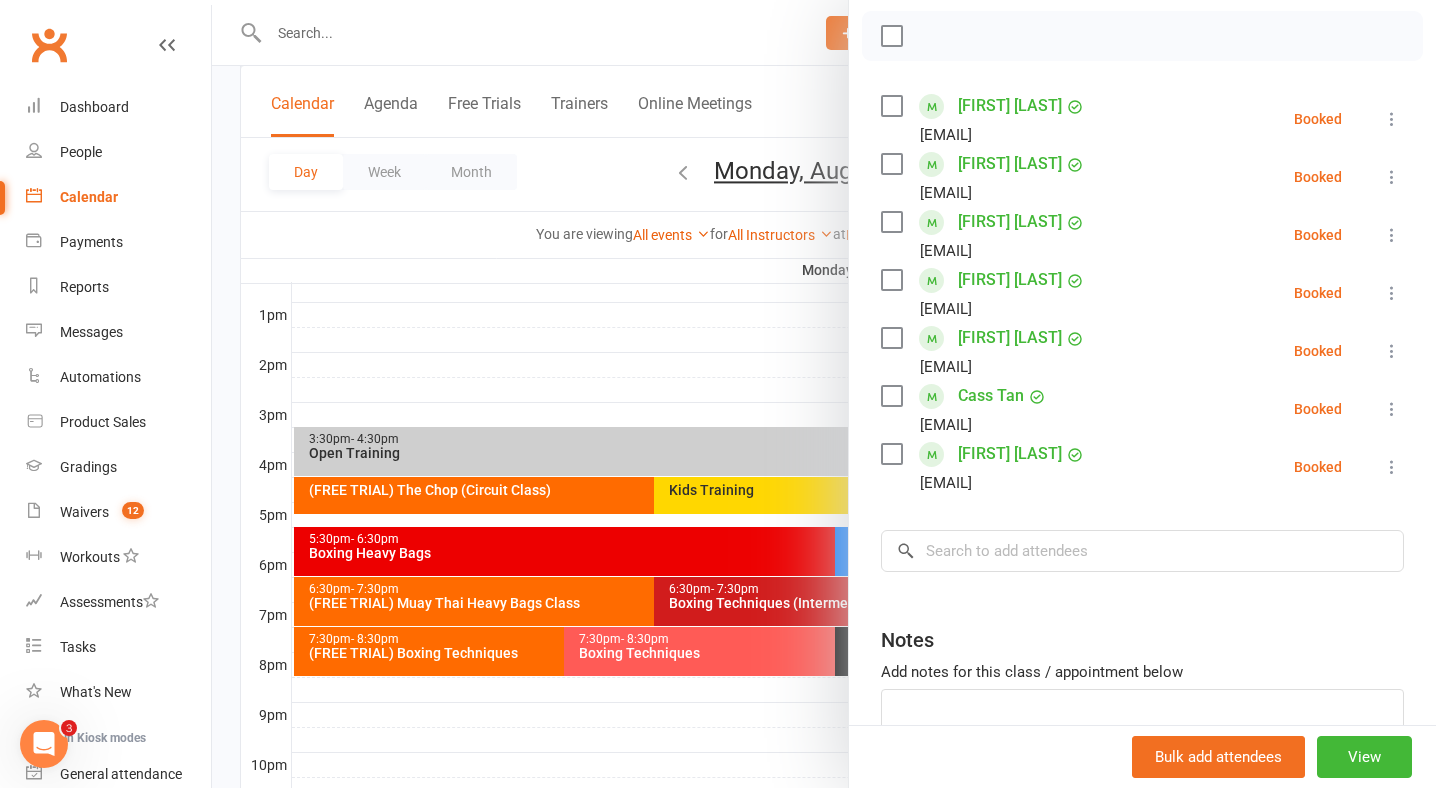 scroll, scrollTop: 412, scrollLeft: 0, axis: vertical 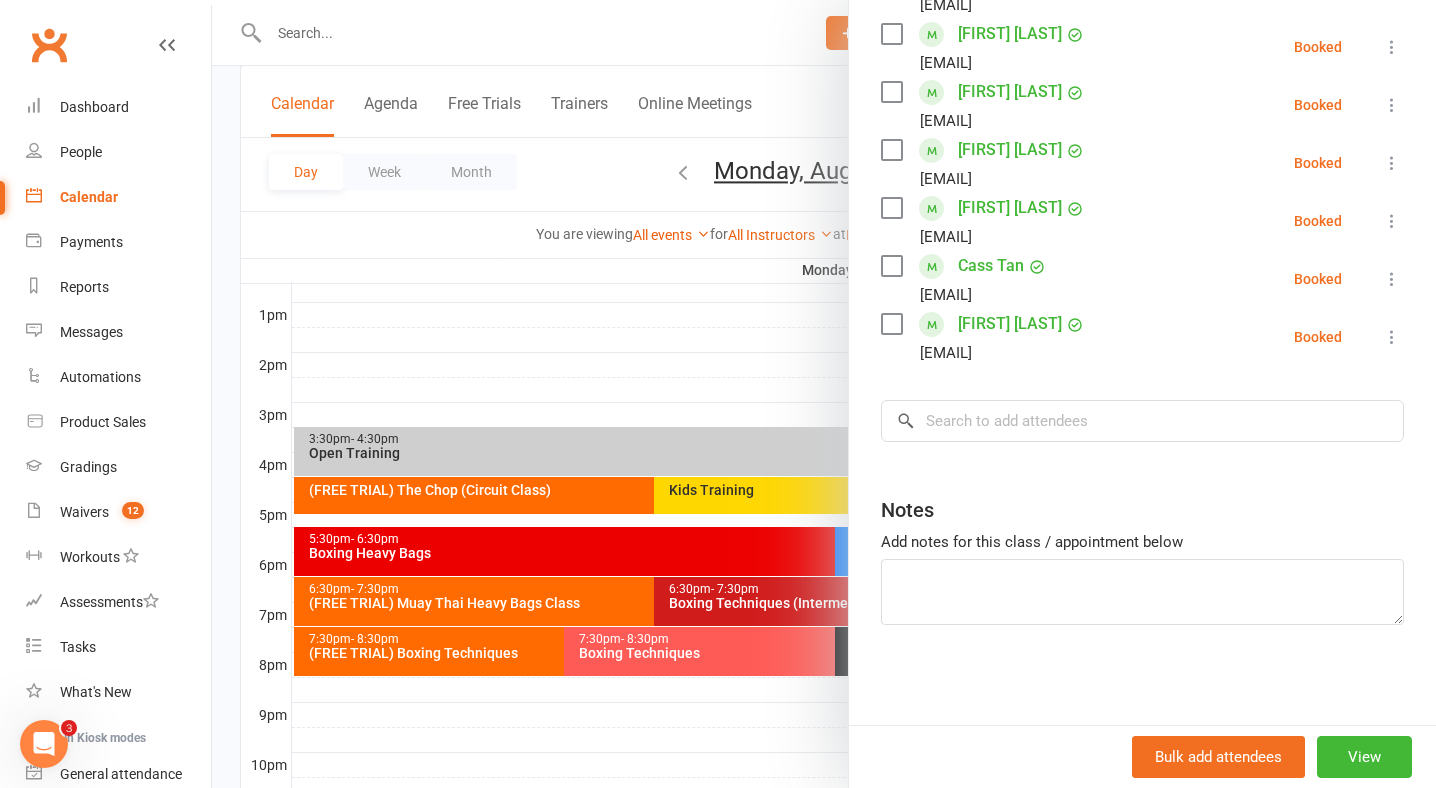 click at bounding box center (824, 394) 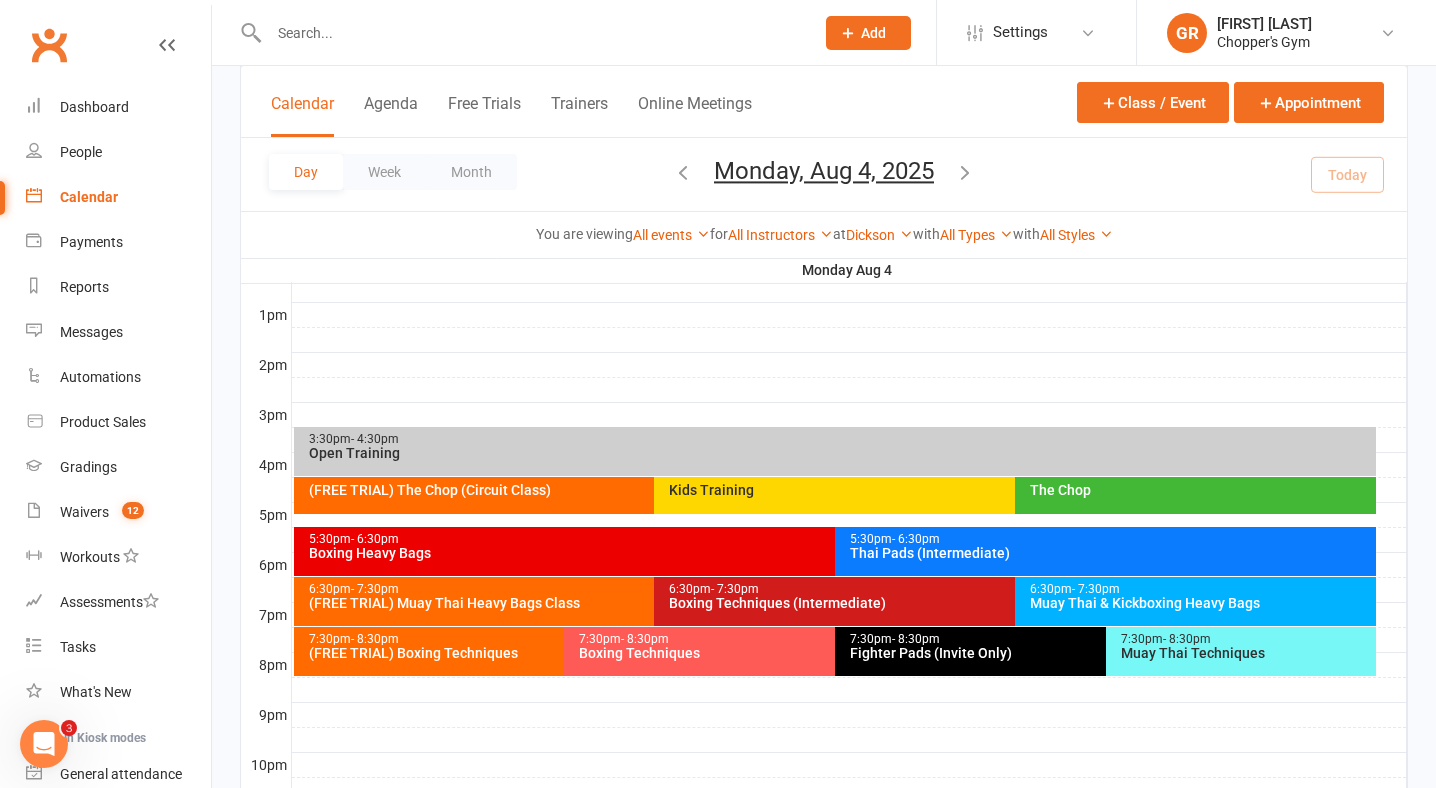 click on "Thai Pads (Intermediate)" at bounding box center [1110, 553] 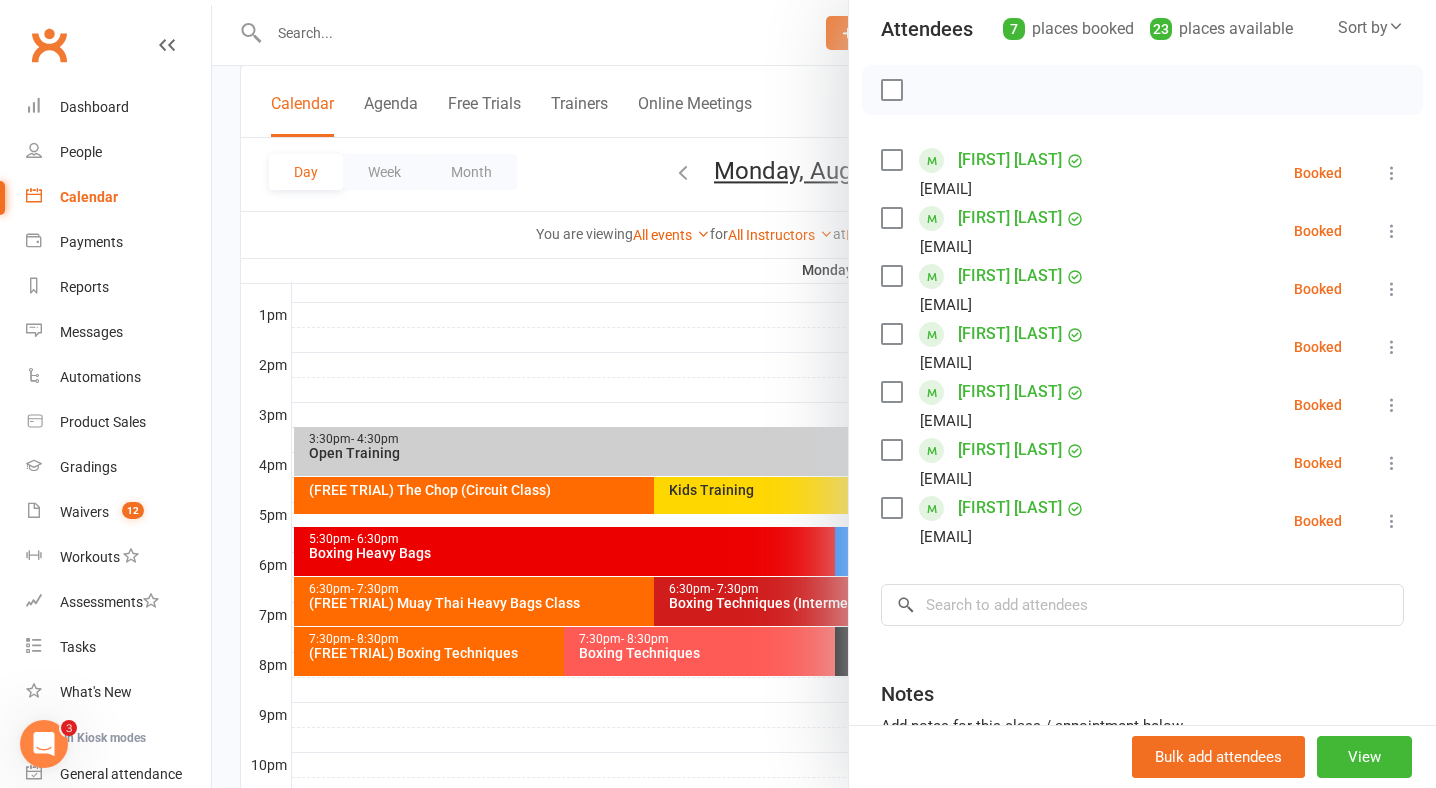 scroll, scrollTop: 249, scrollLeft: 0, axis: vertical 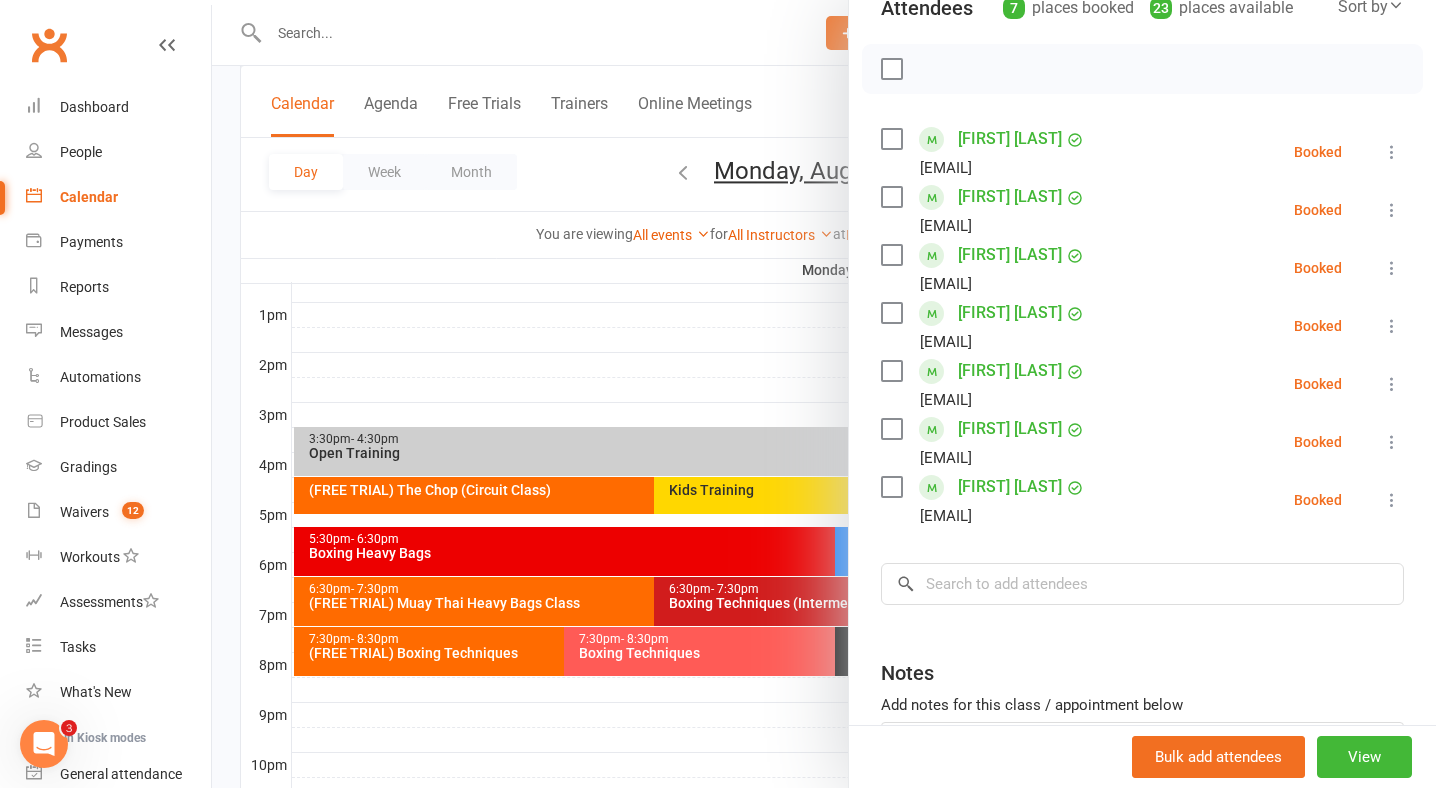 click at bounding box center [824, 394] 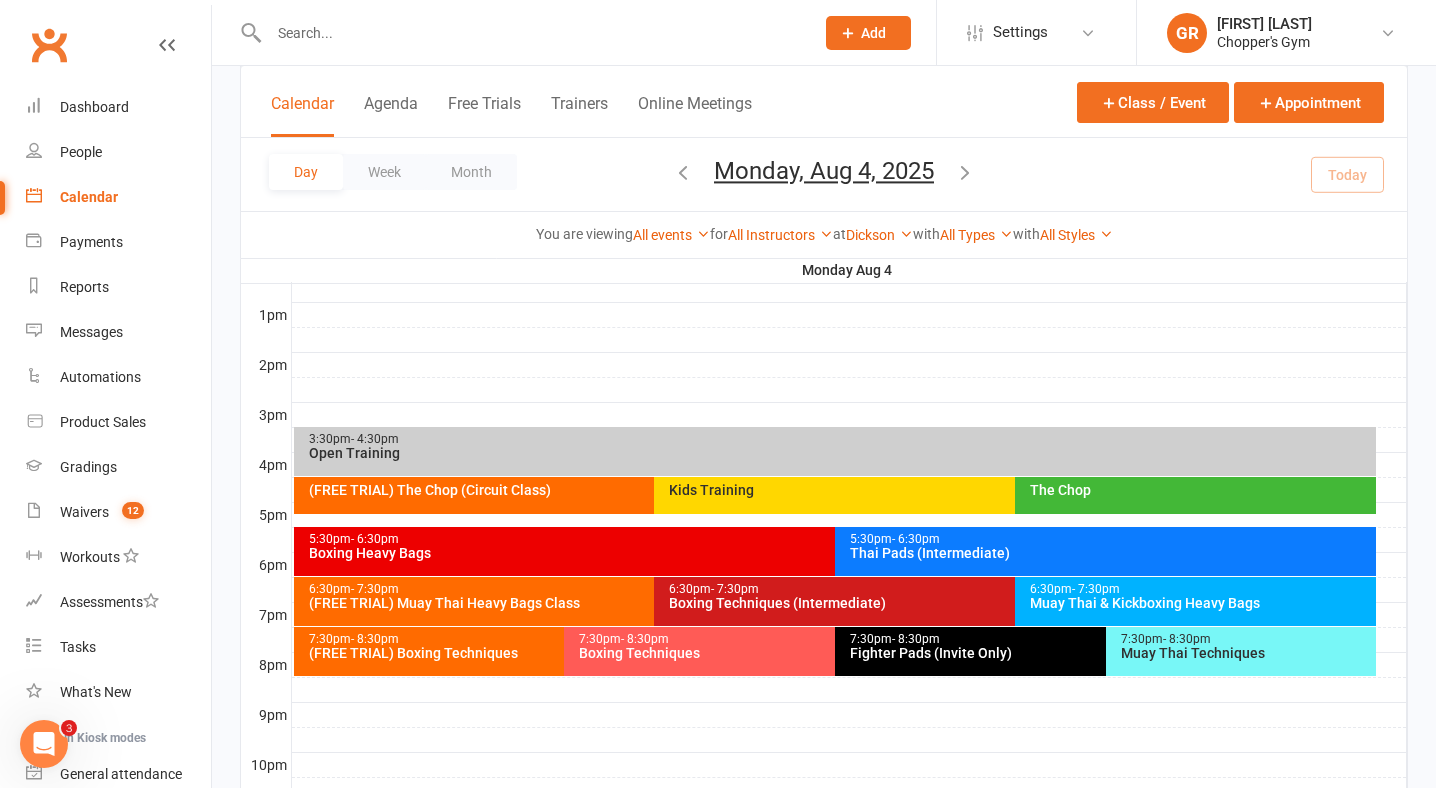 click on "Open Training" at bounding box center (840, 453) 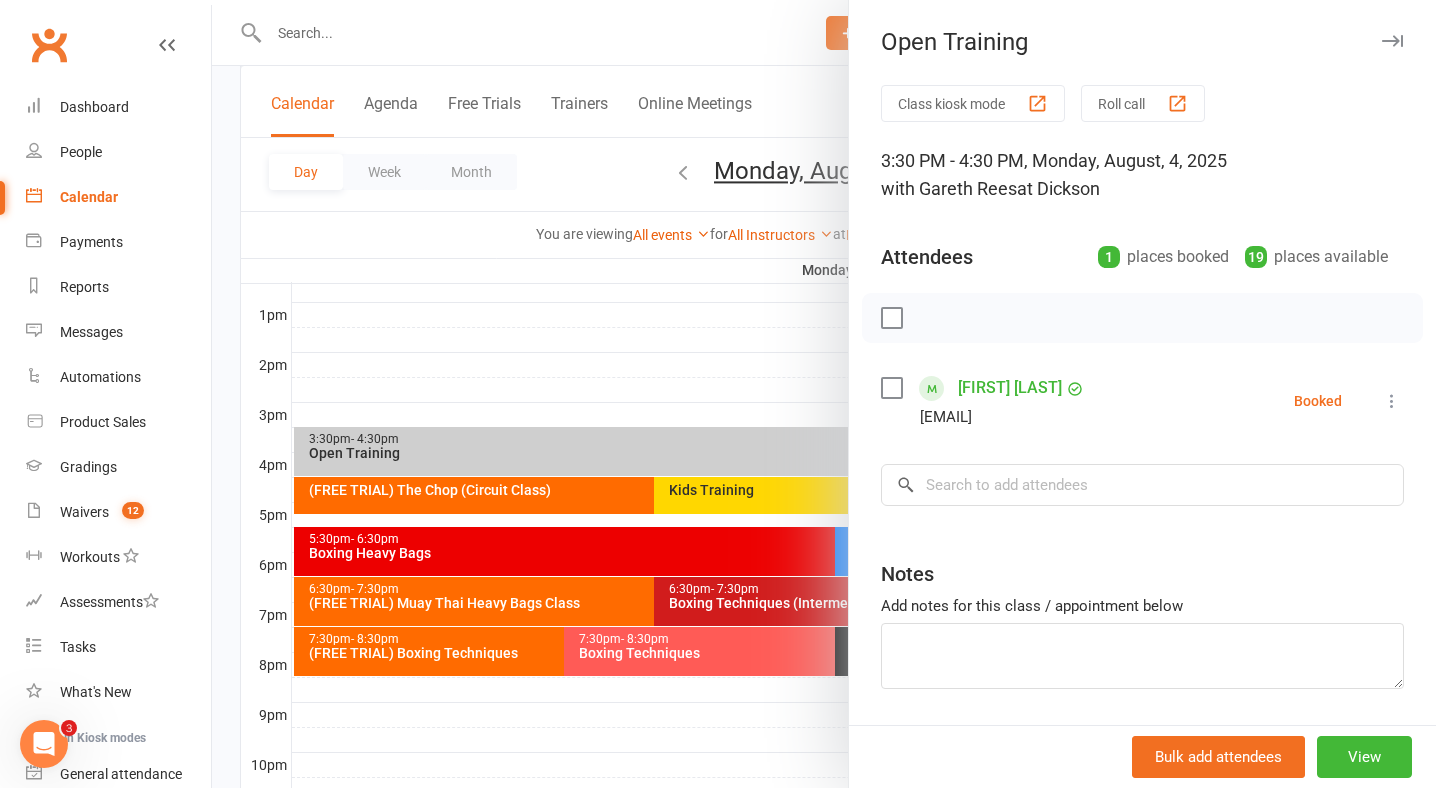 click at bounding box center (891, 388) 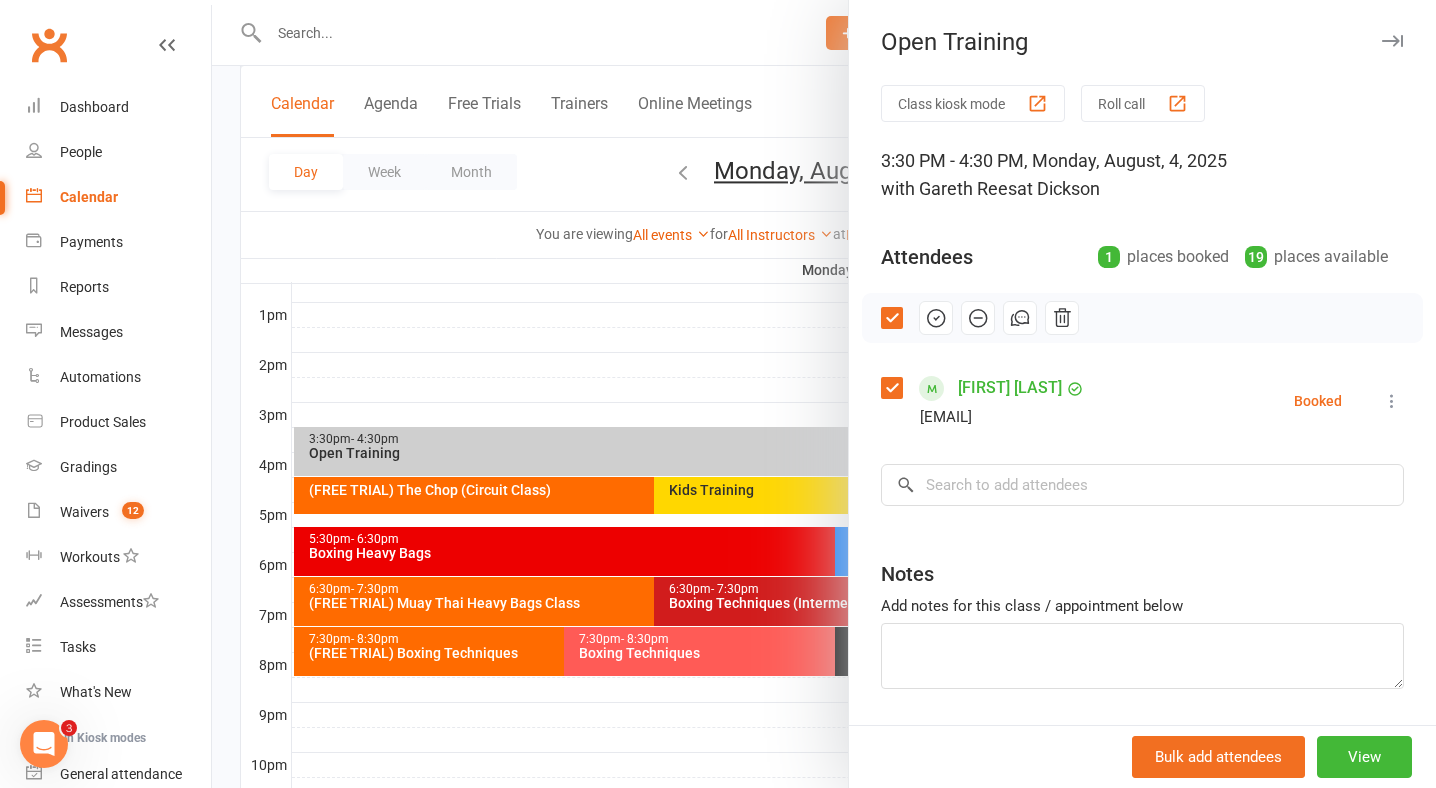 click 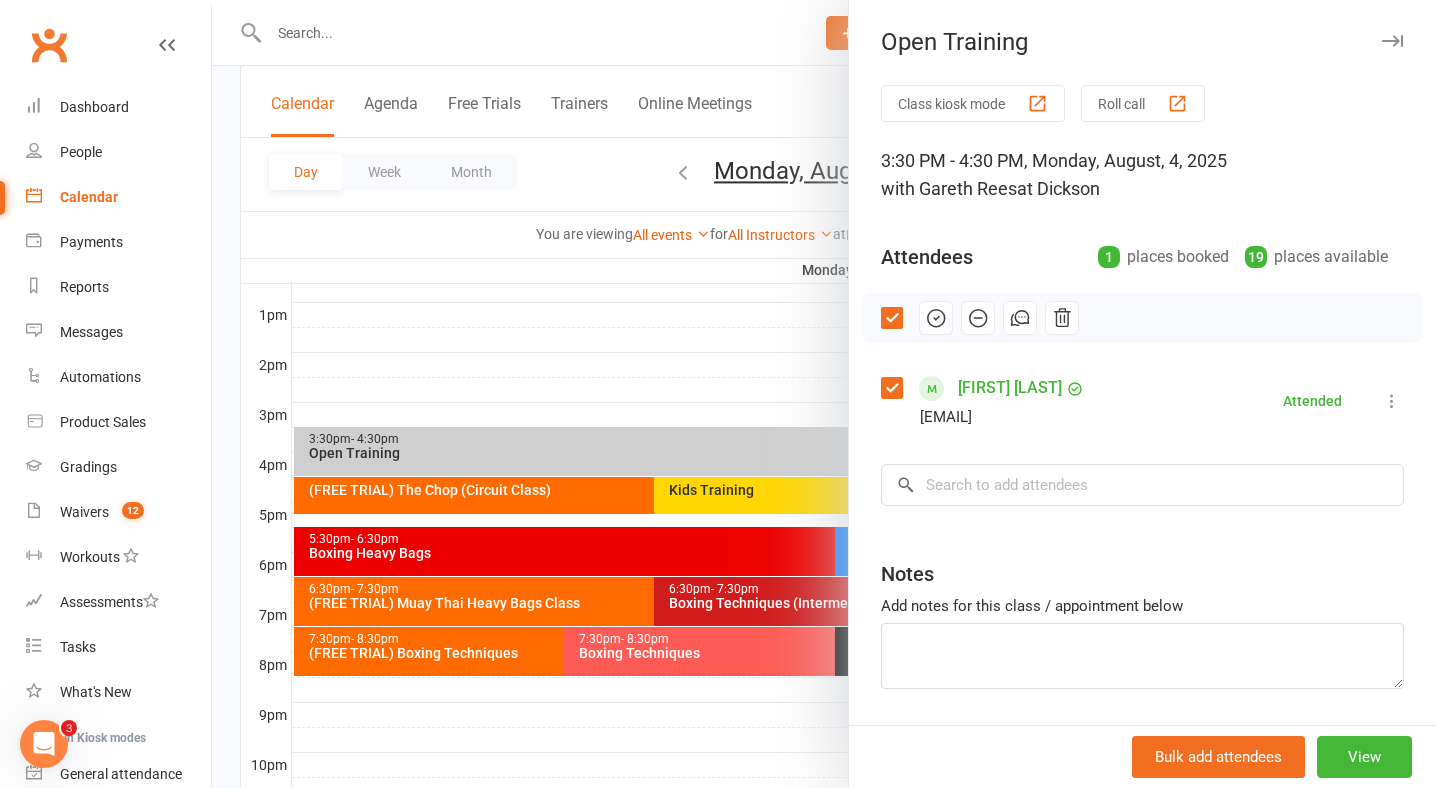 click at bounding box center (824, 394) 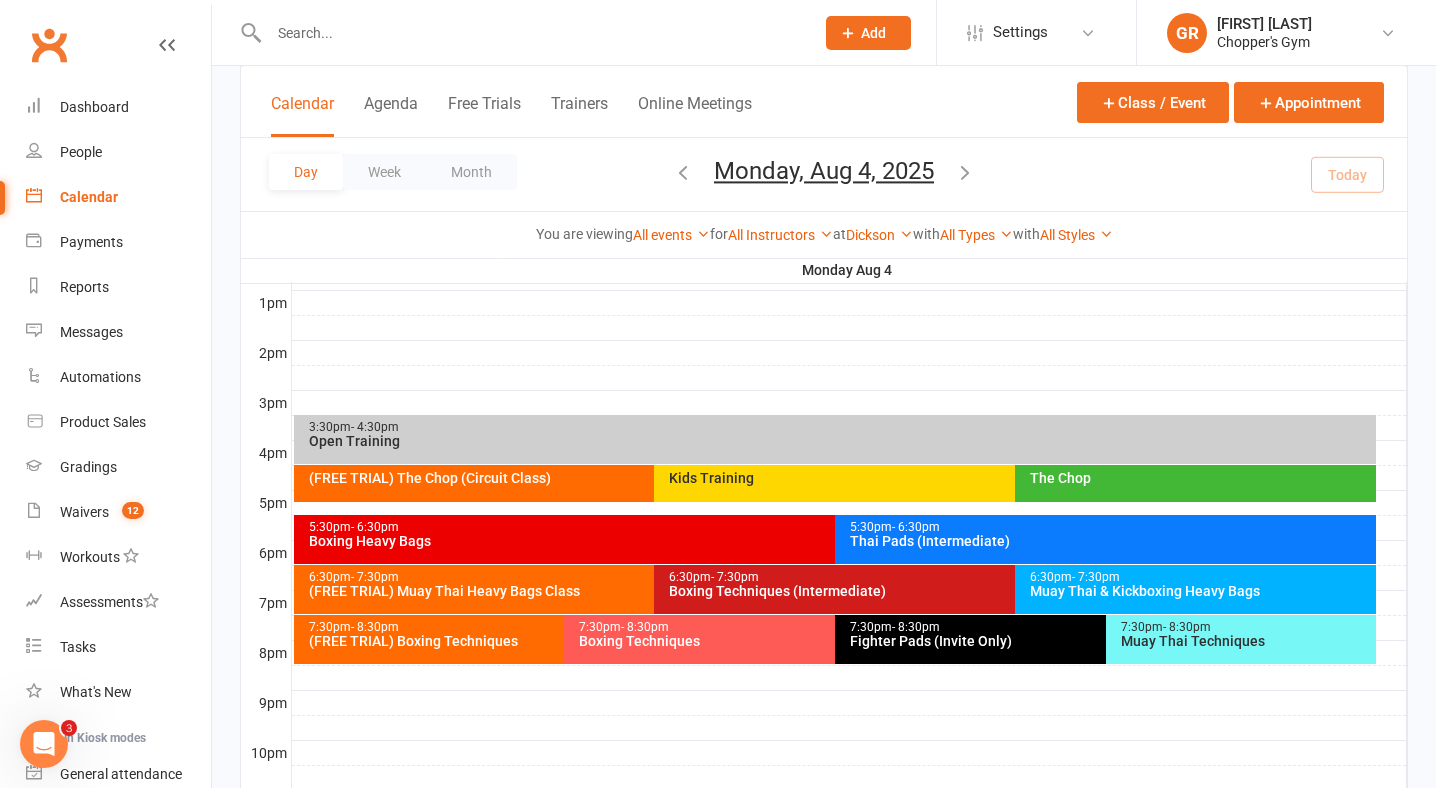 scroll, scrollTop: 770, scrollLeft: 0, axis: vertical 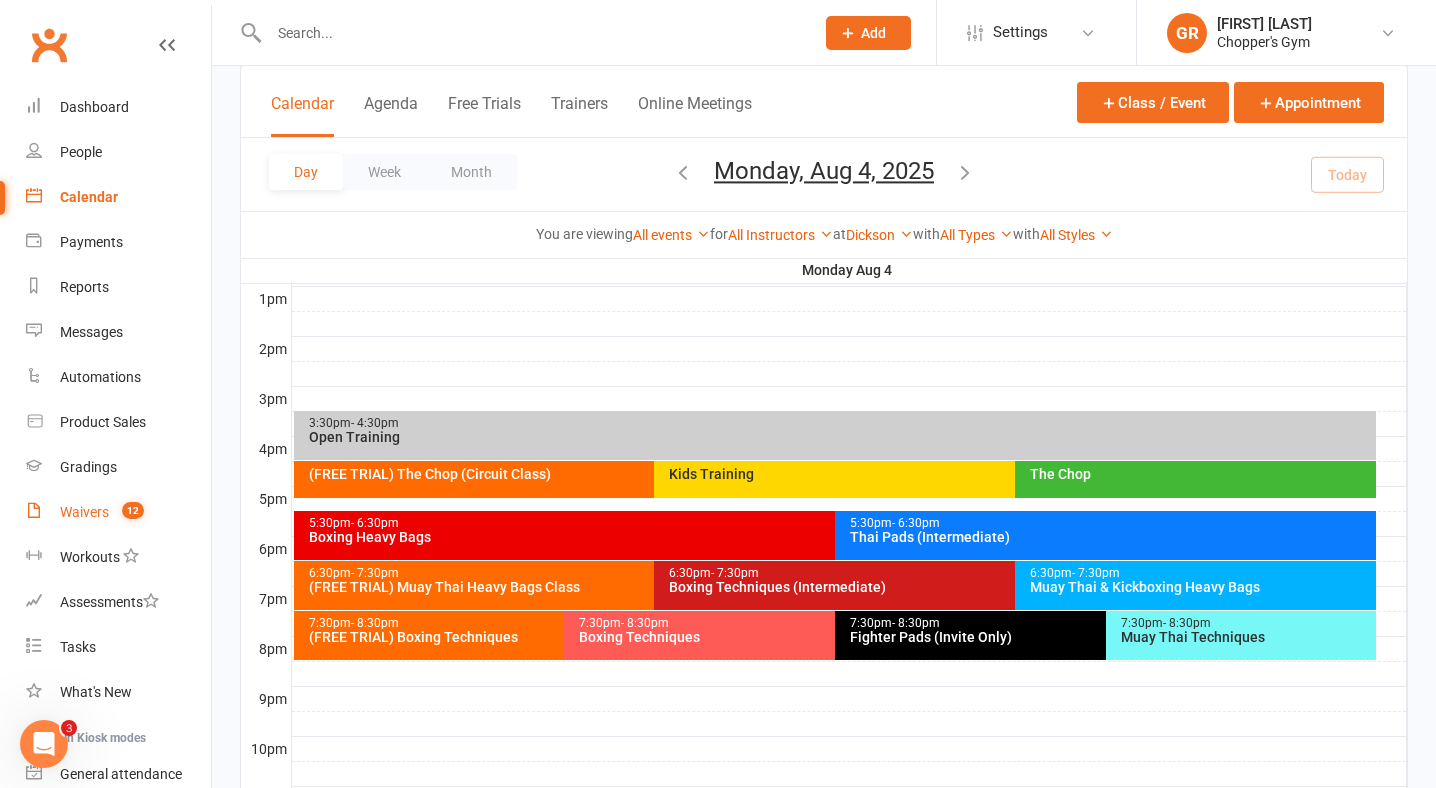 click on "Waivers" at bounding box center [84, 512] 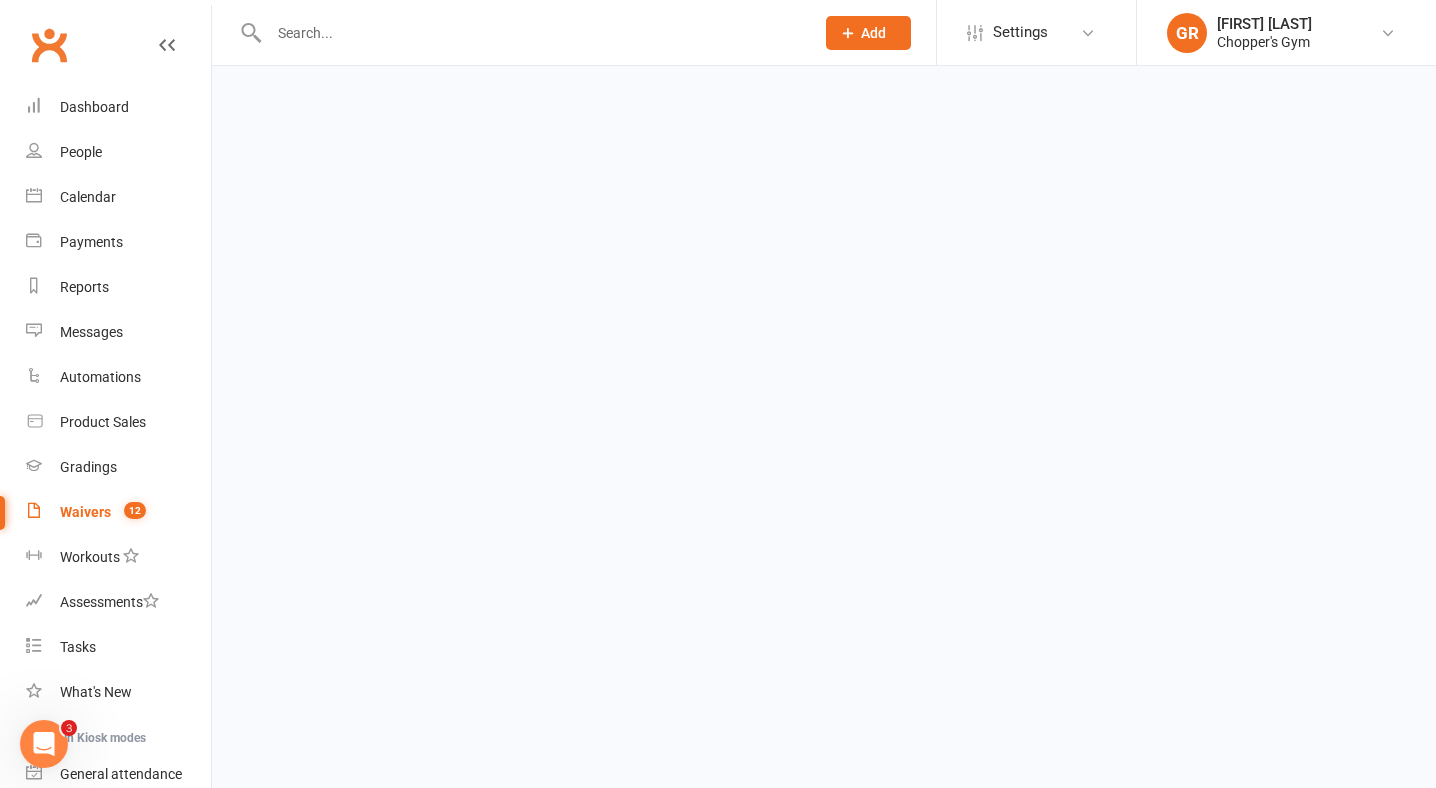 scroll, scrollTop: 0, scrollLeft: 0, axis: both 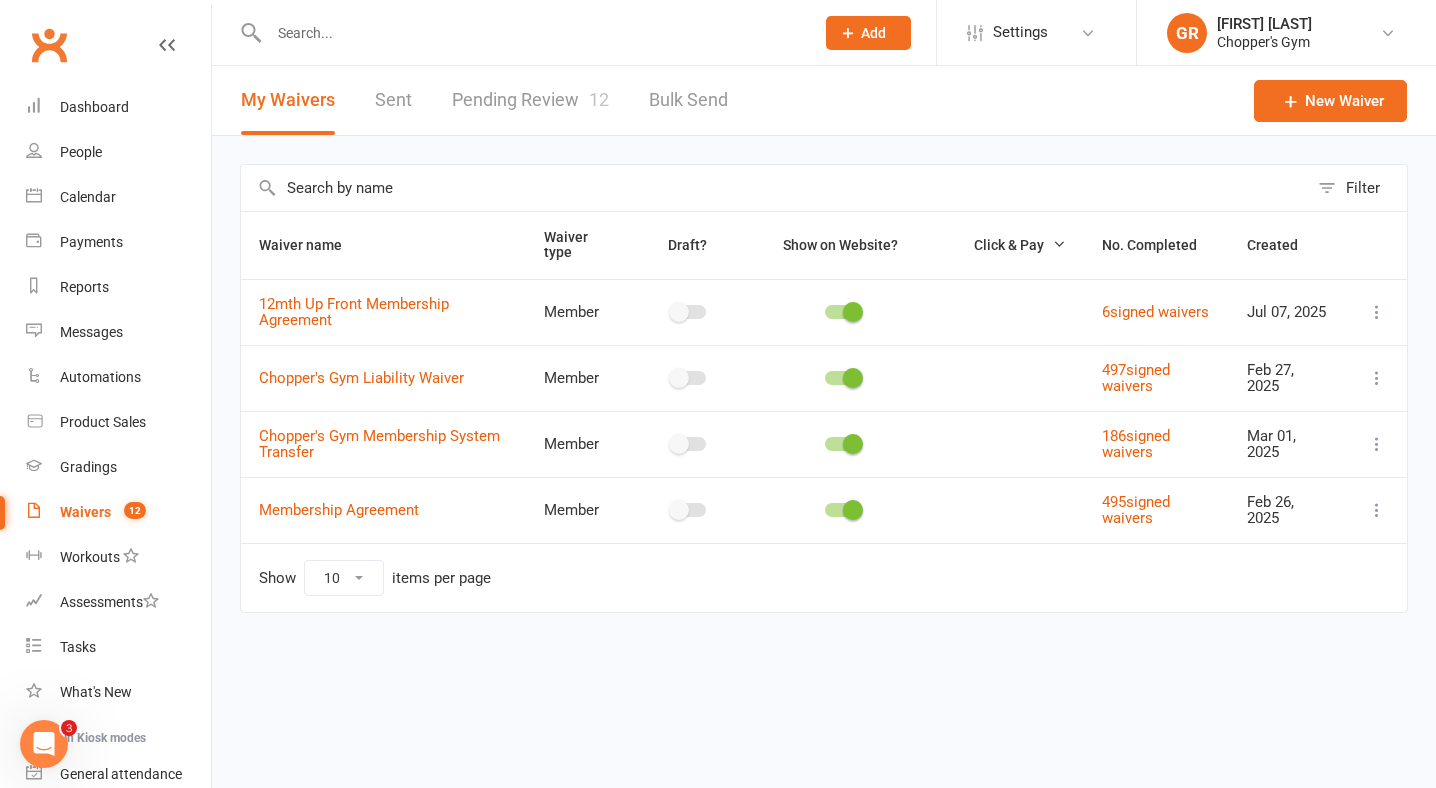 click on "Pending Review 12" at bounding box center (530, 100) 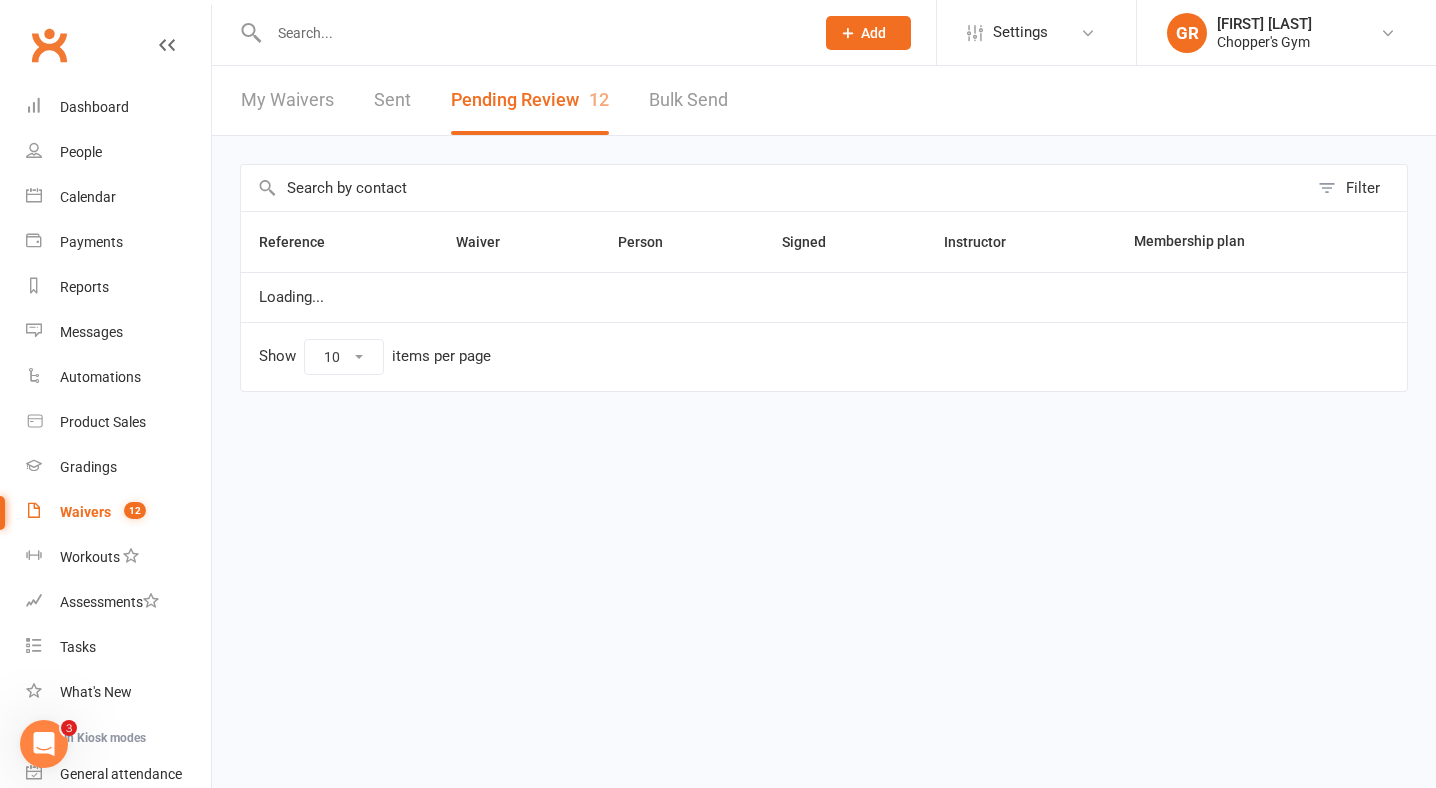 select on "50" 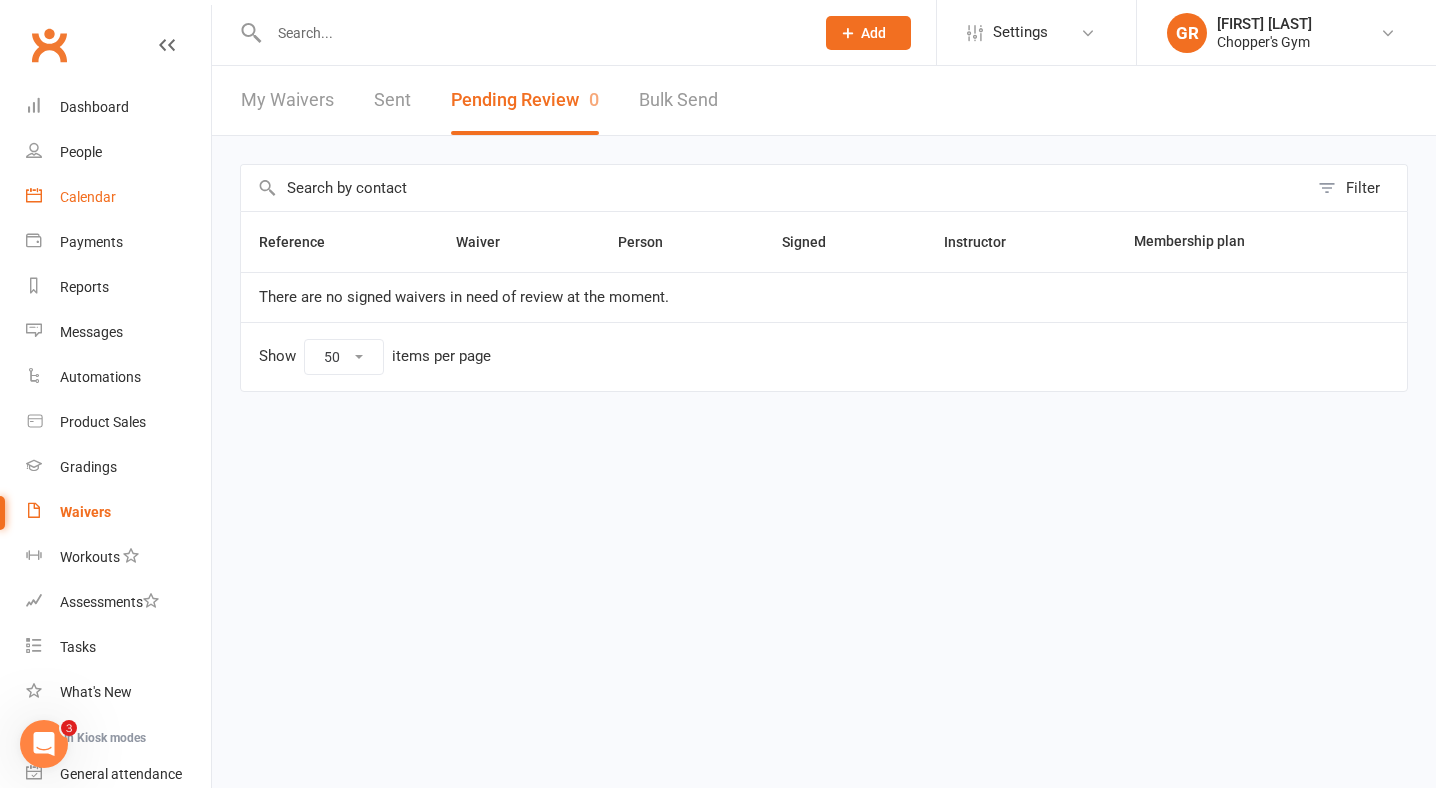 click on "Calendar" at bounding box center [88, 197] 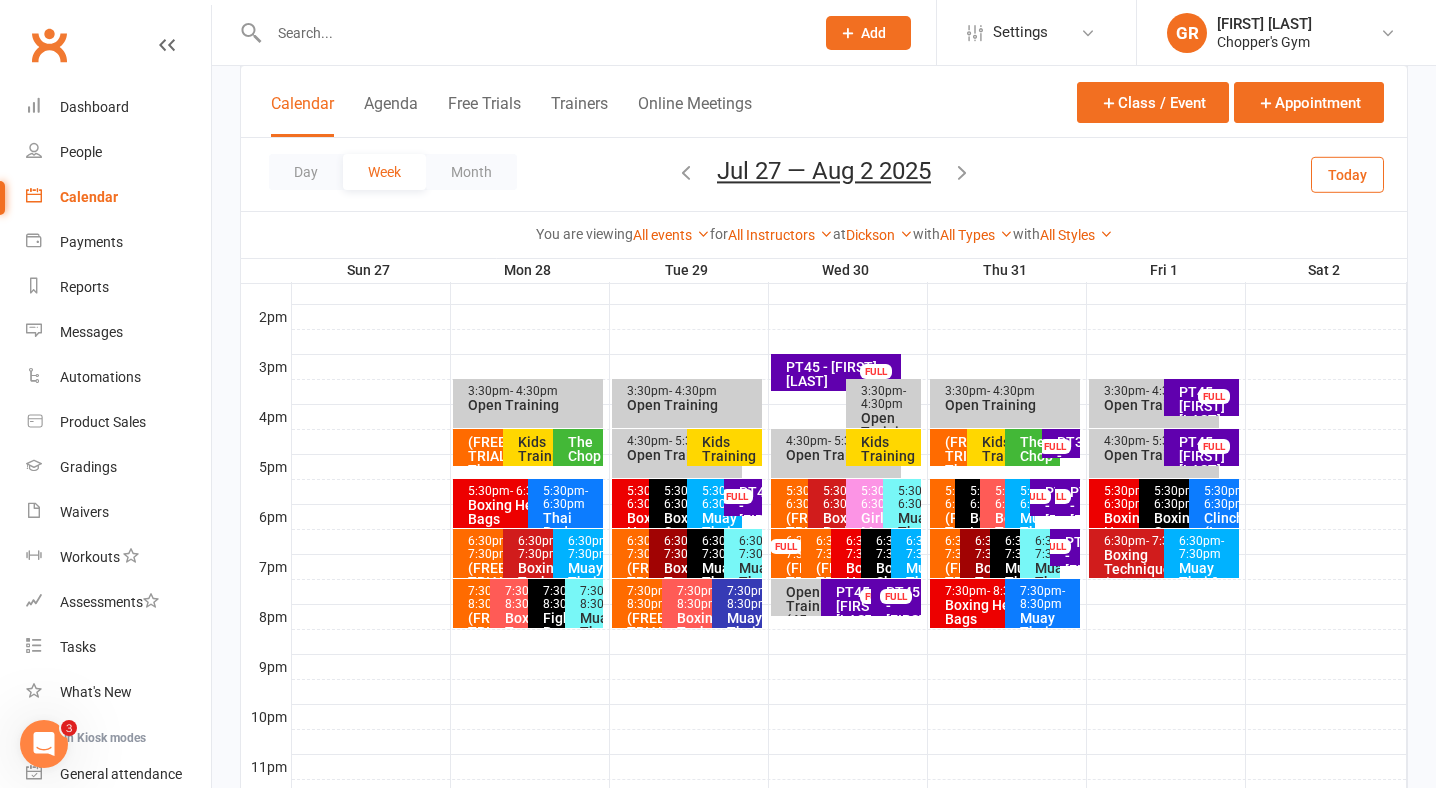scroll, scrollTop: 841, scrollLeft: 0, axis: vertical 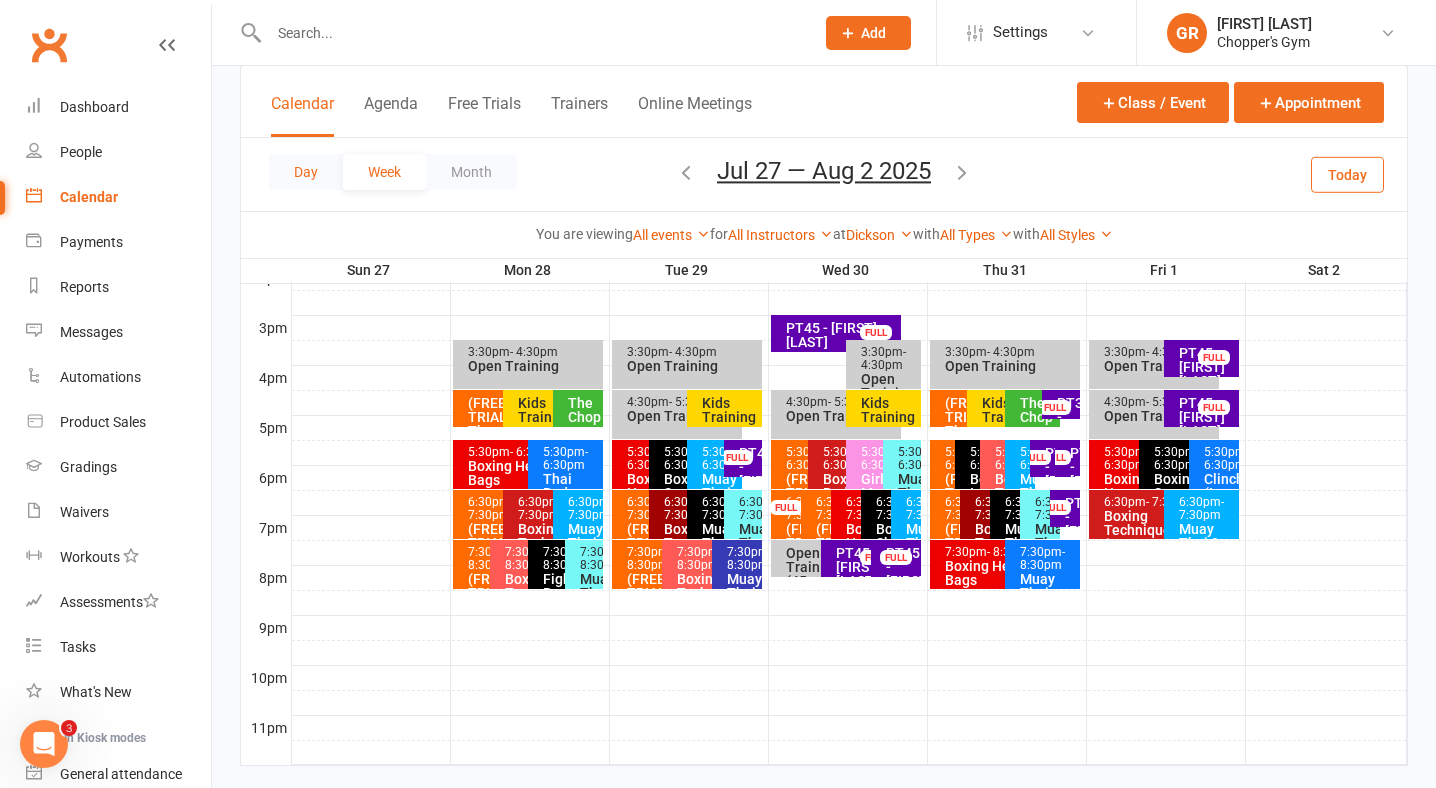 click on "Day" at bounding box center (306, 172) 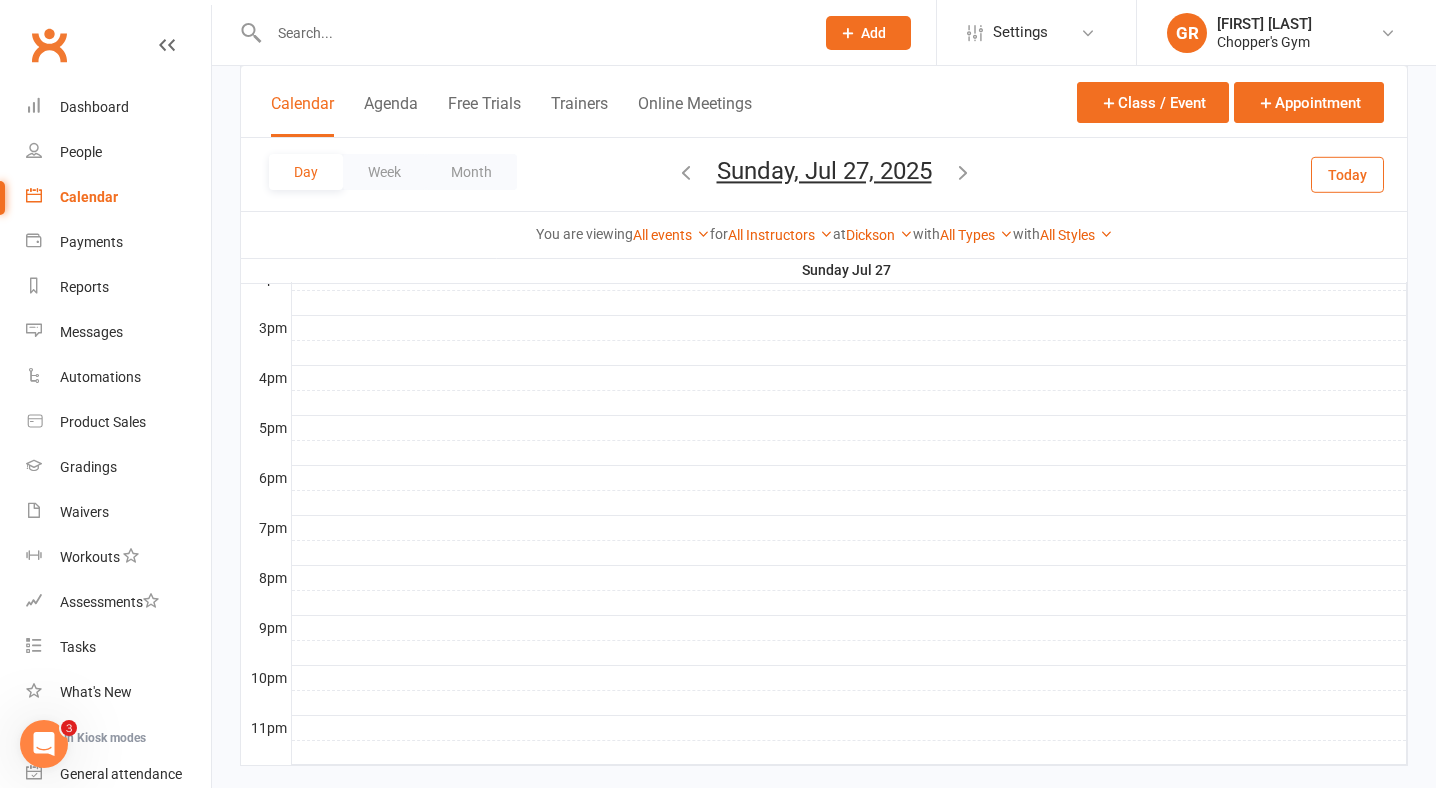 click on "Today" at bounding box center [1347, 174] 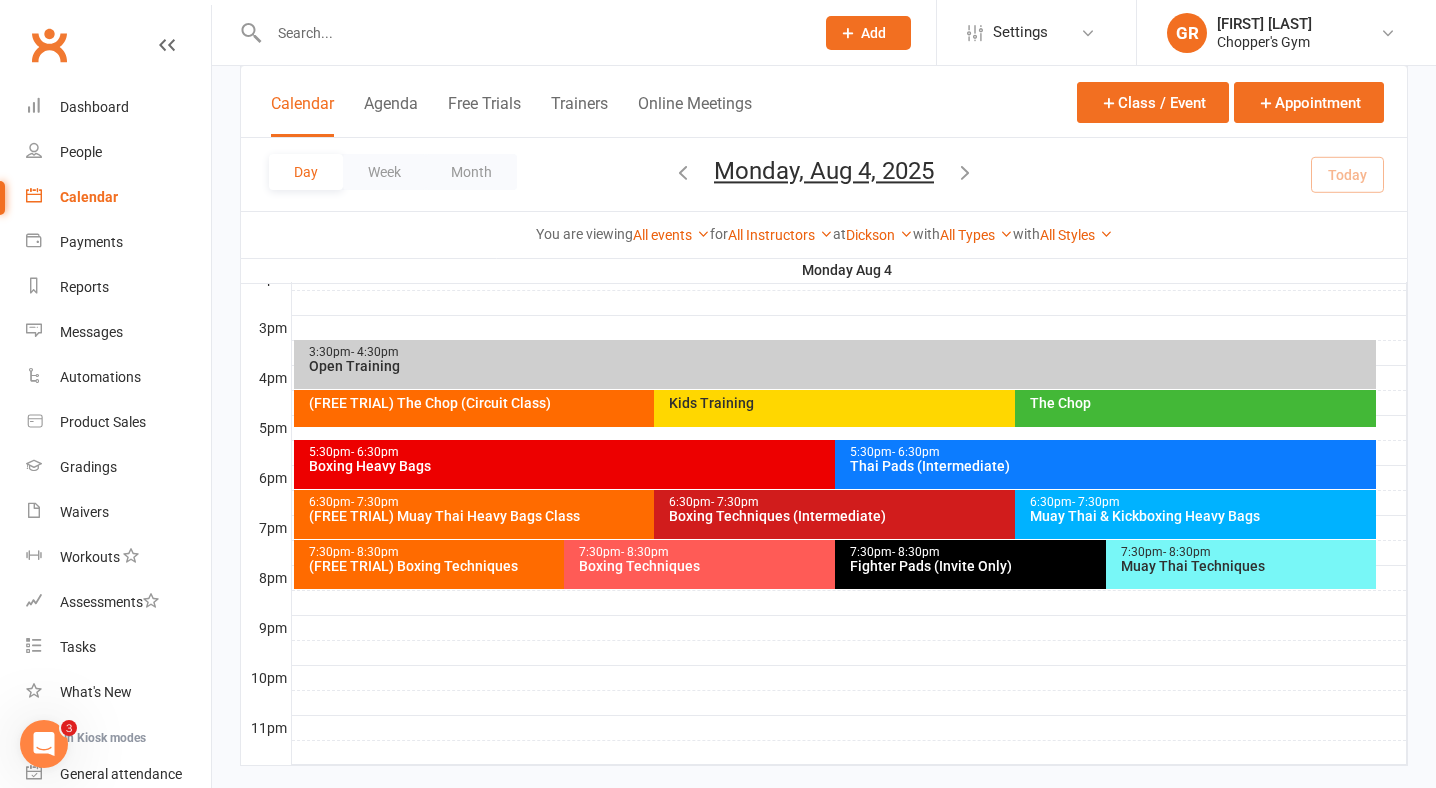 click on "The Chop" at bounding box center [1195, 408] 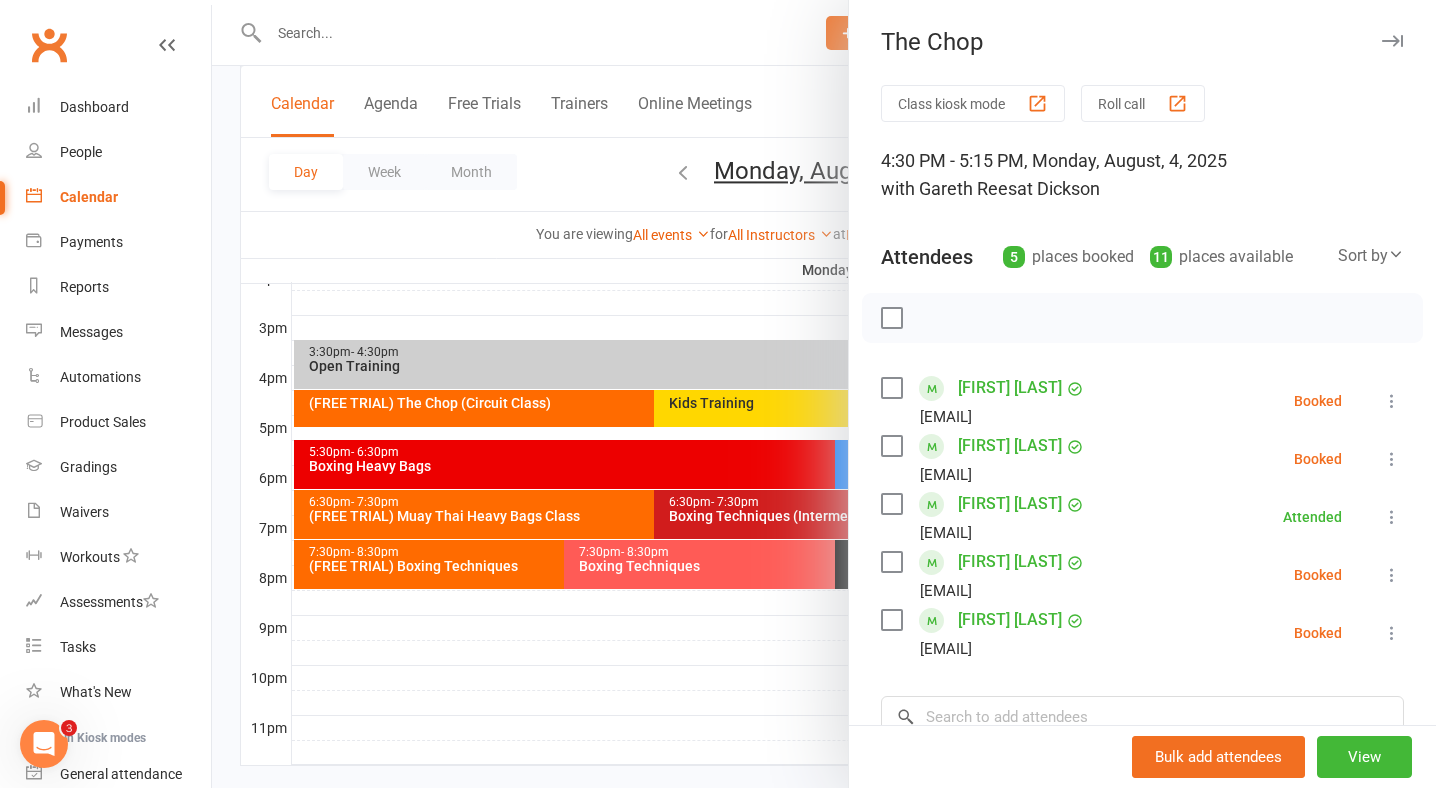 click at bounding box center [824, 394] 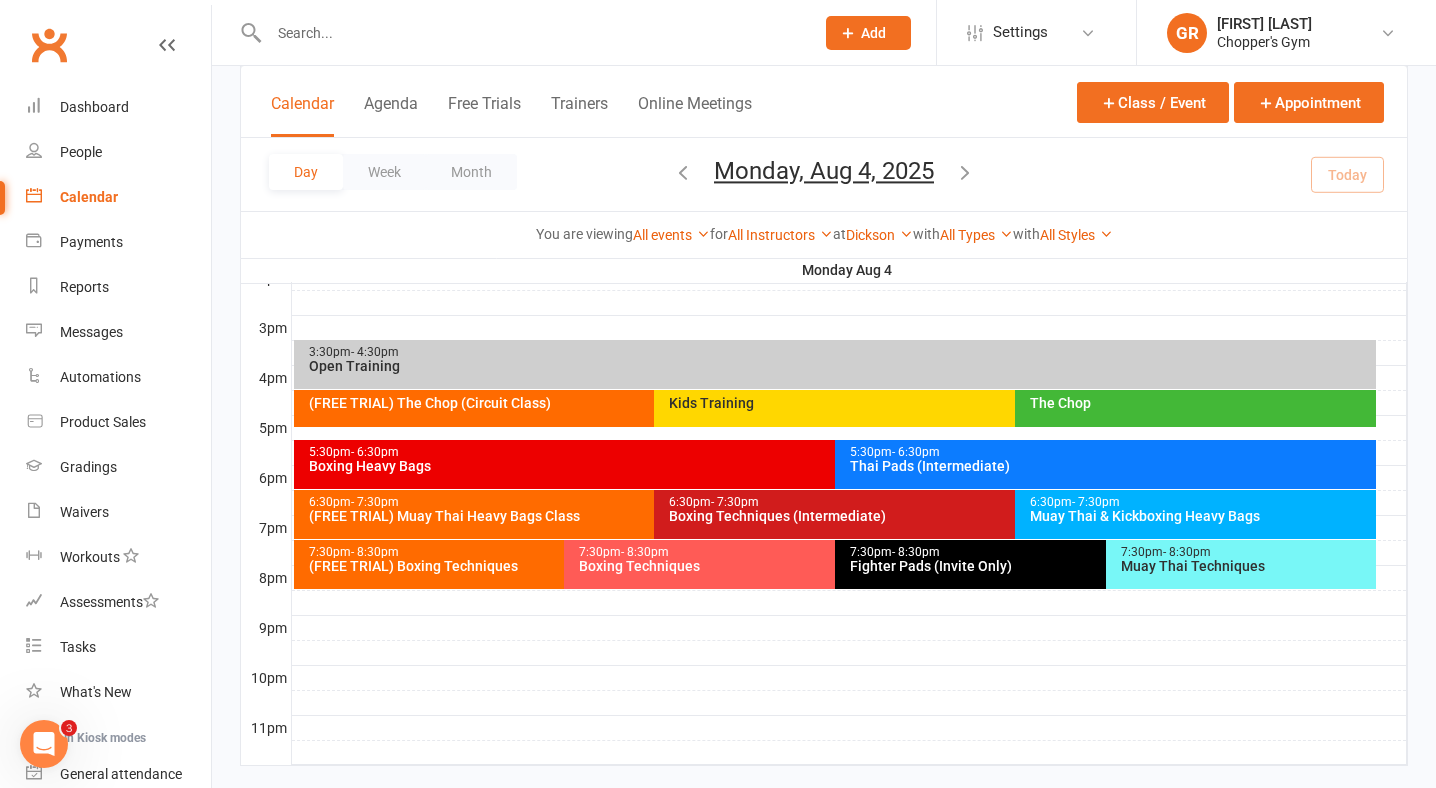 click on "Kids Training" at bounding box center (1010, 403) 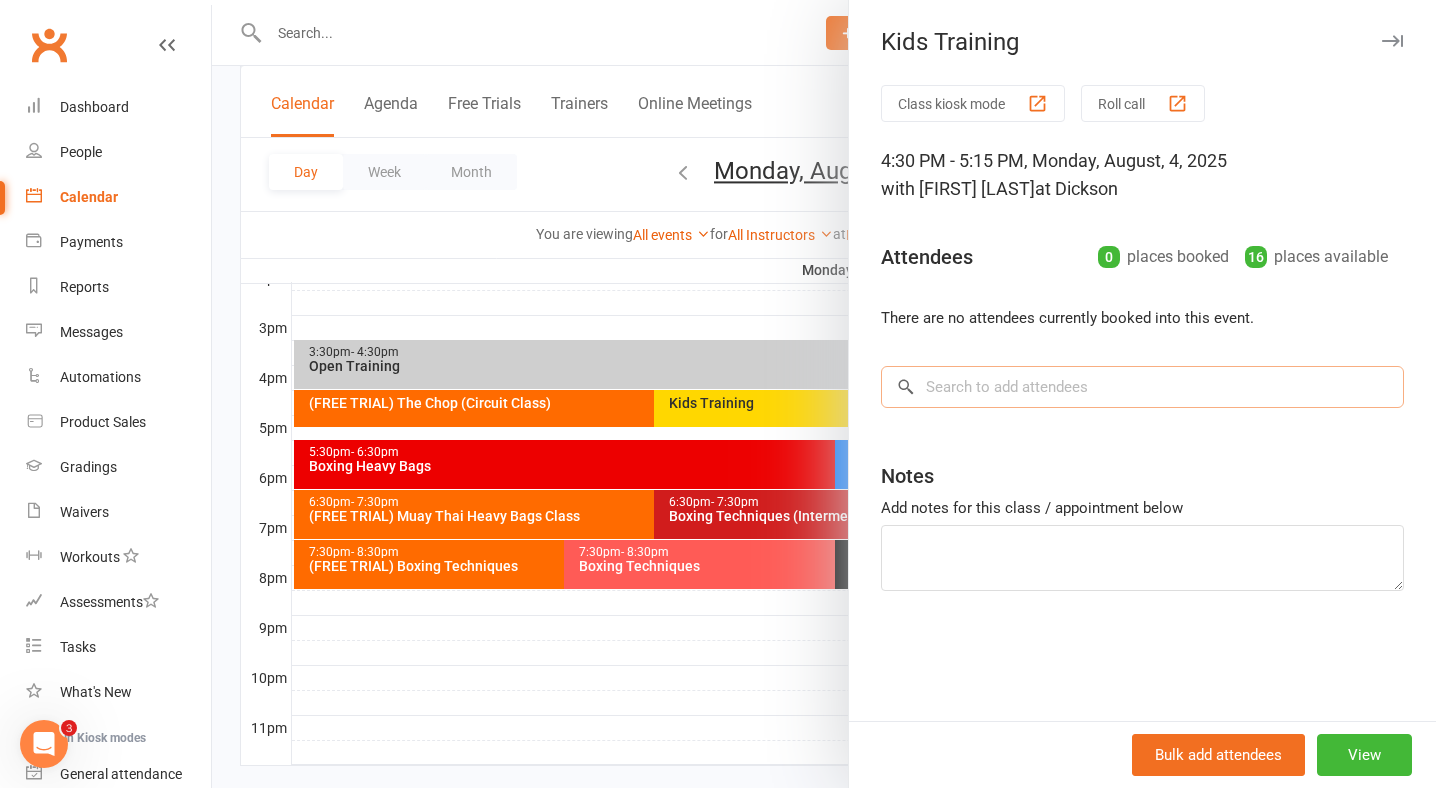 click at bounding box center [1142, 387] 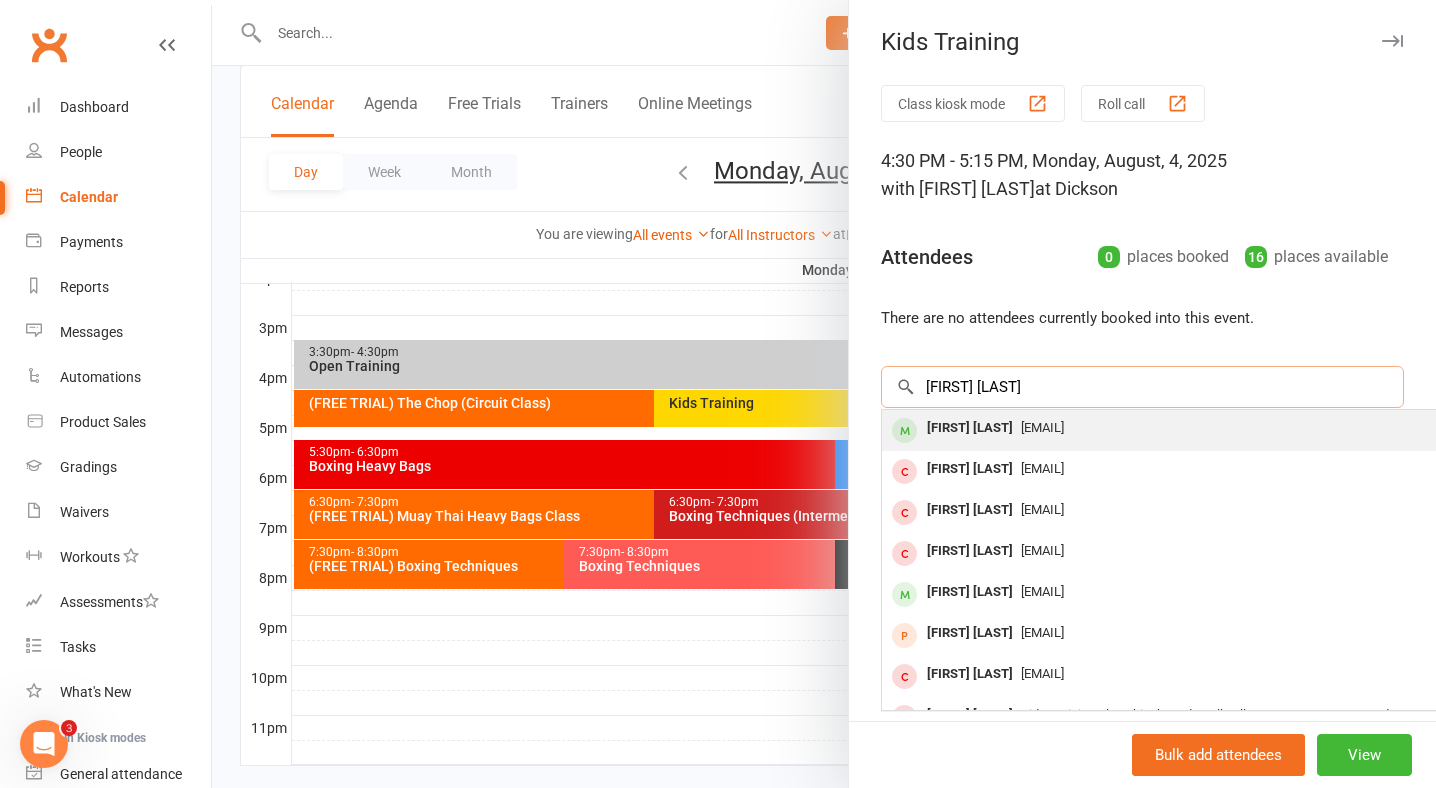 type on "leo walk" 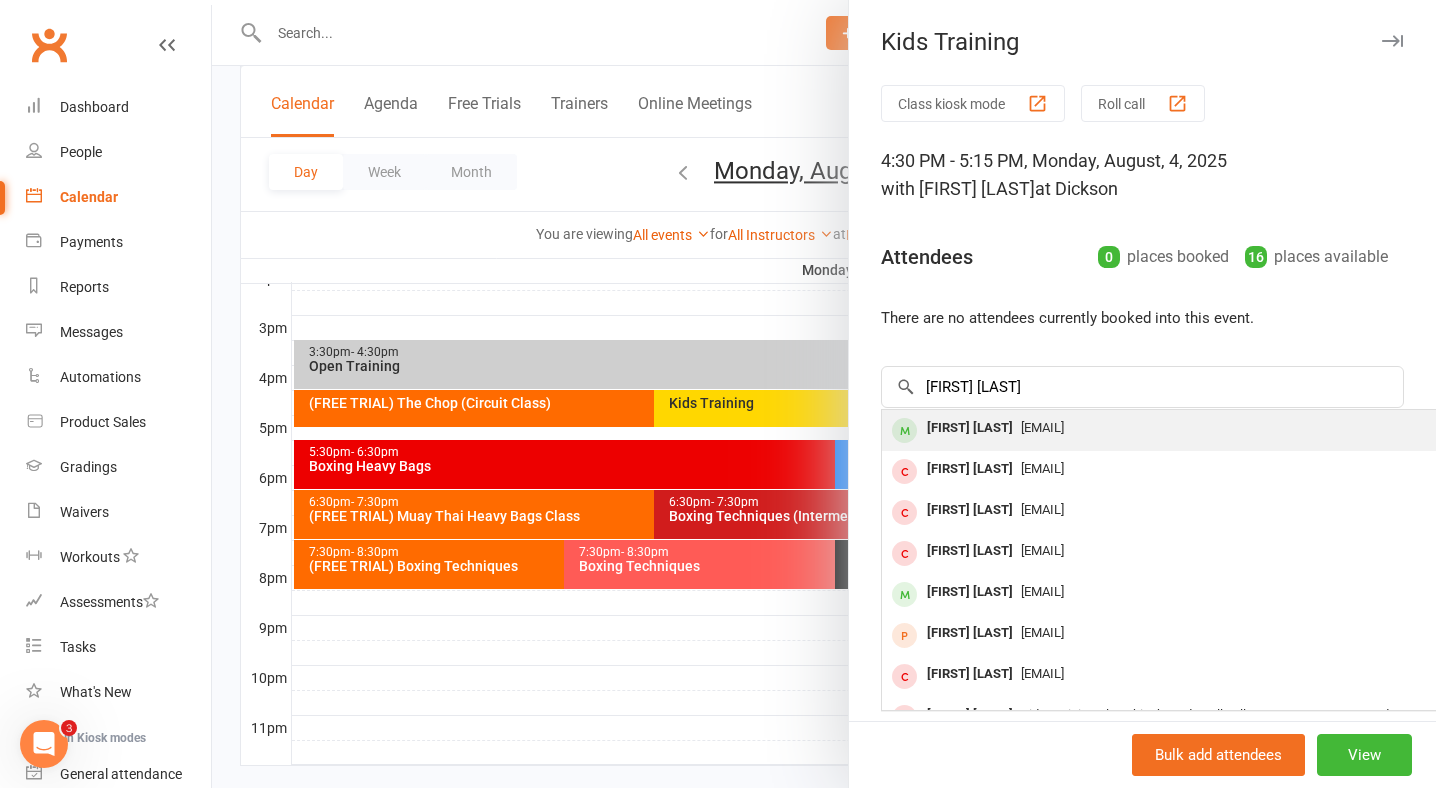 click on "Leo Walker" at bounding box center [970, 428] 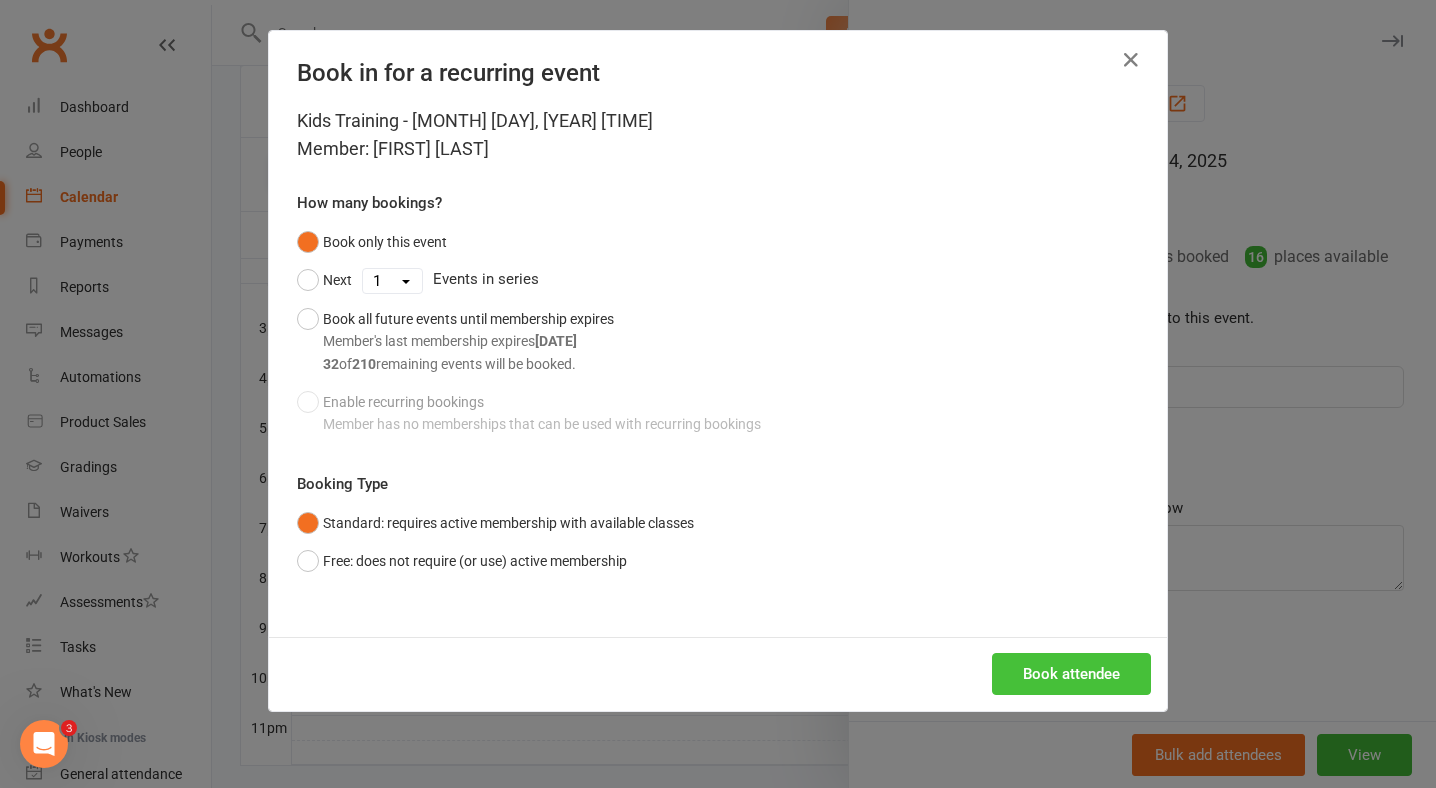 click on "Book attendee" at bounding box center [1071, 674] 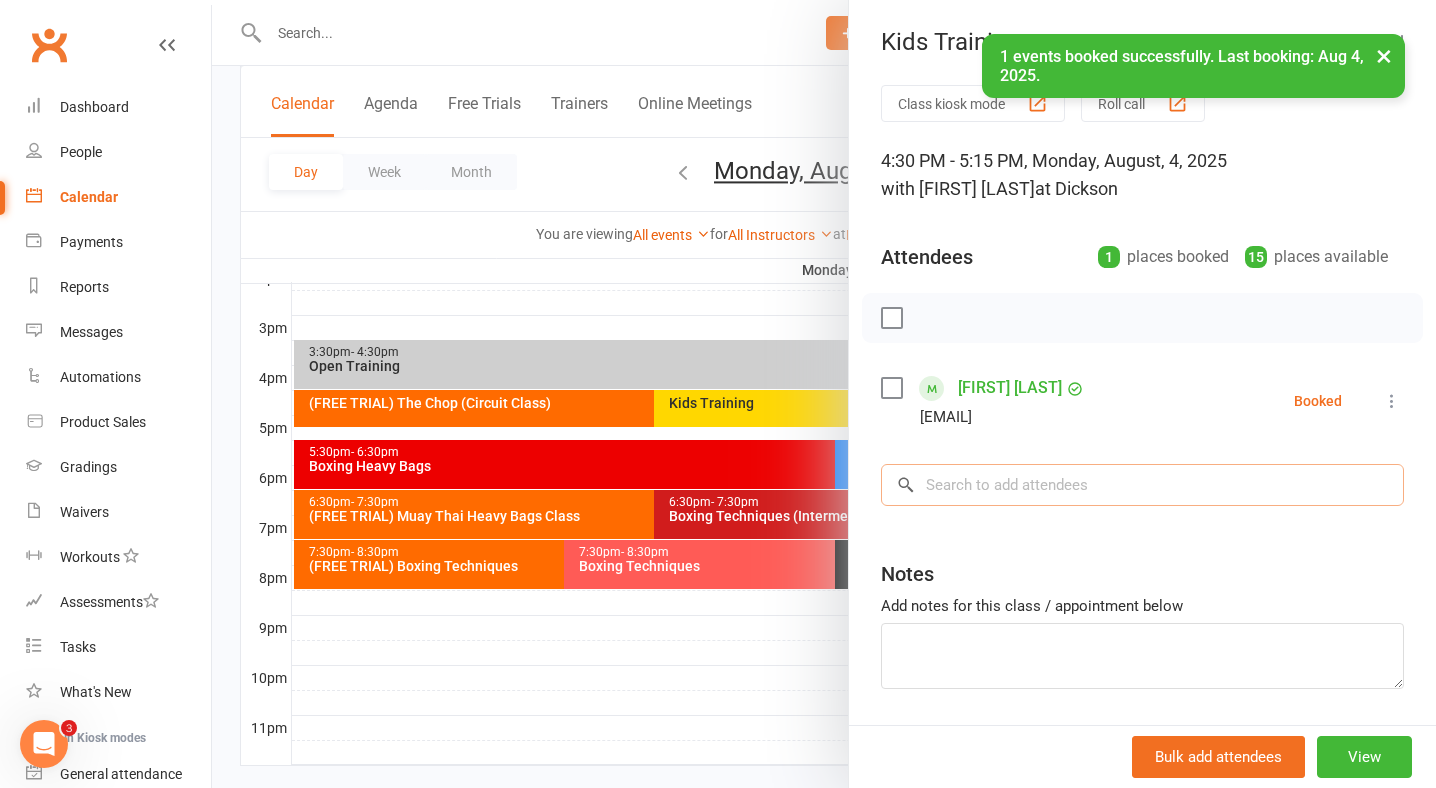 click at bounding box center [1142, 485] 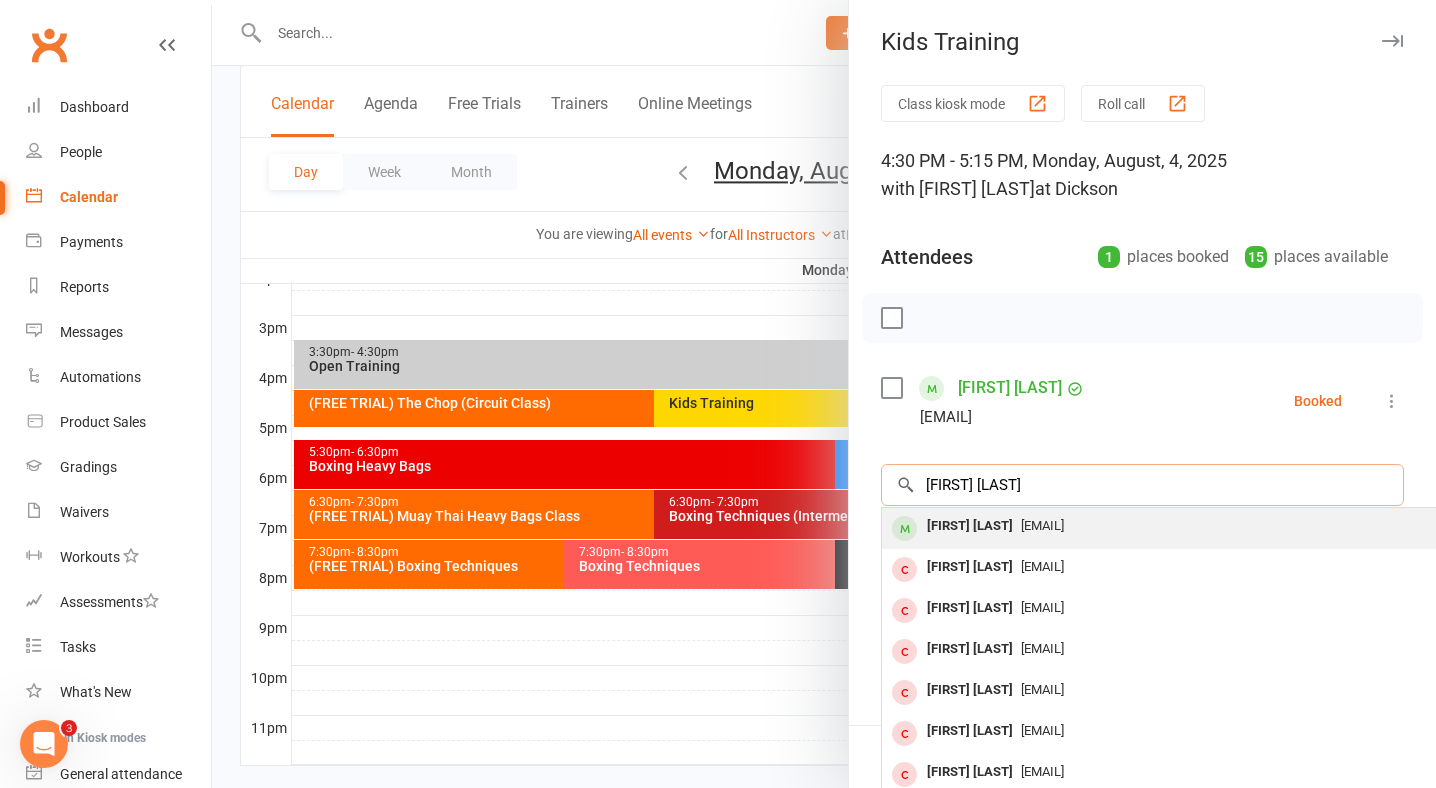 type on "felix fall" 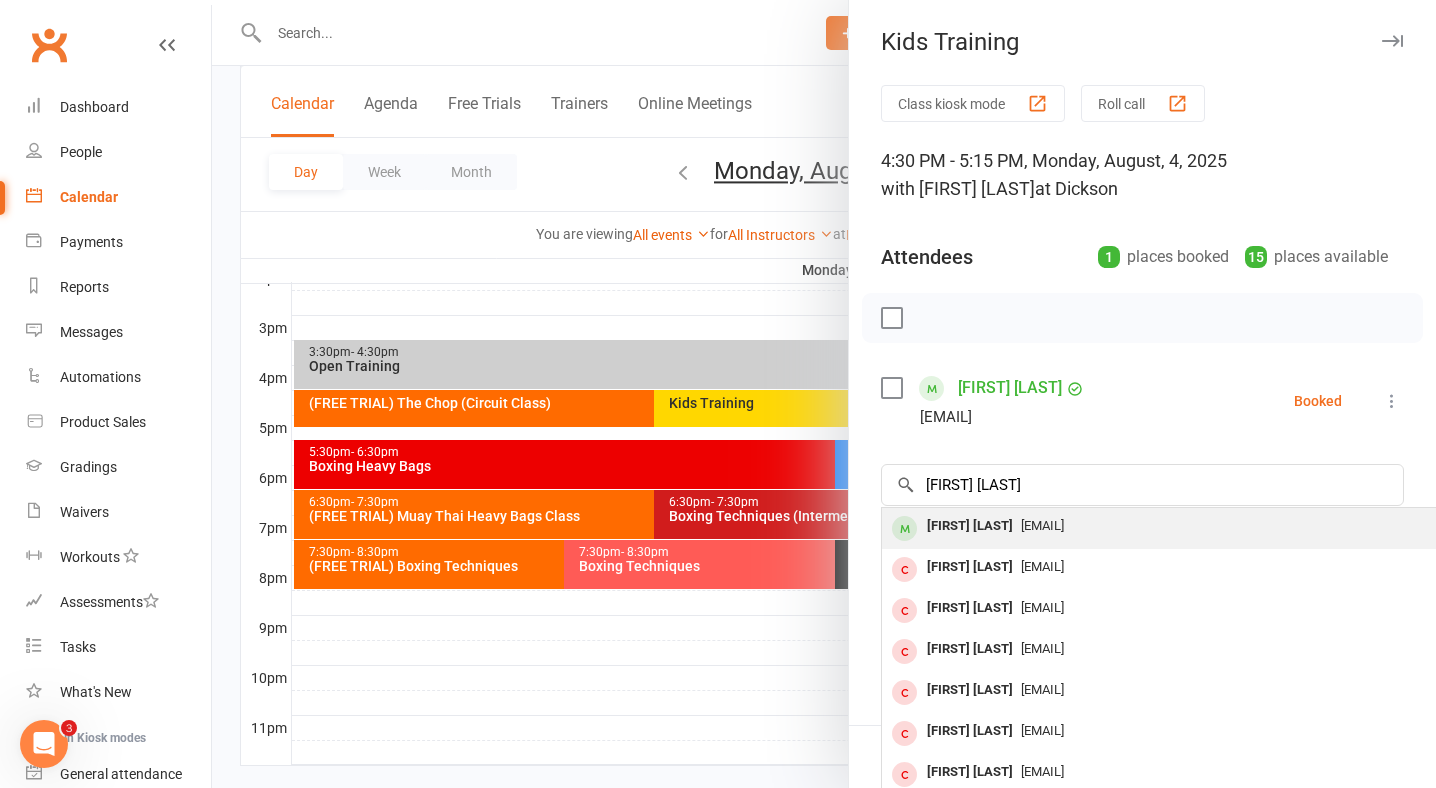 click on "fallon.builders@bigpond.com" at bounding box center [1042, 525] 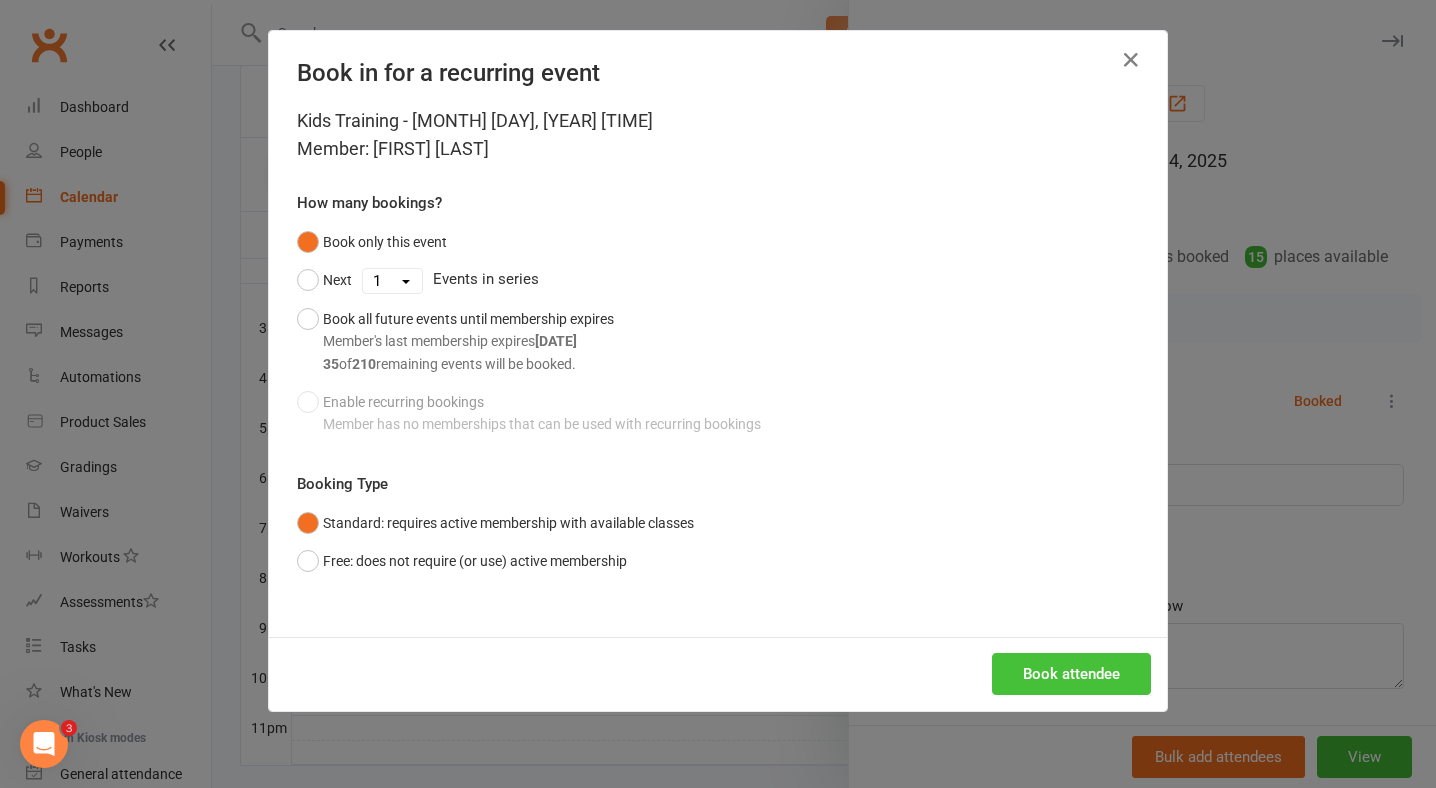 click on "Book attendee" at bounding box center (1071, 674) 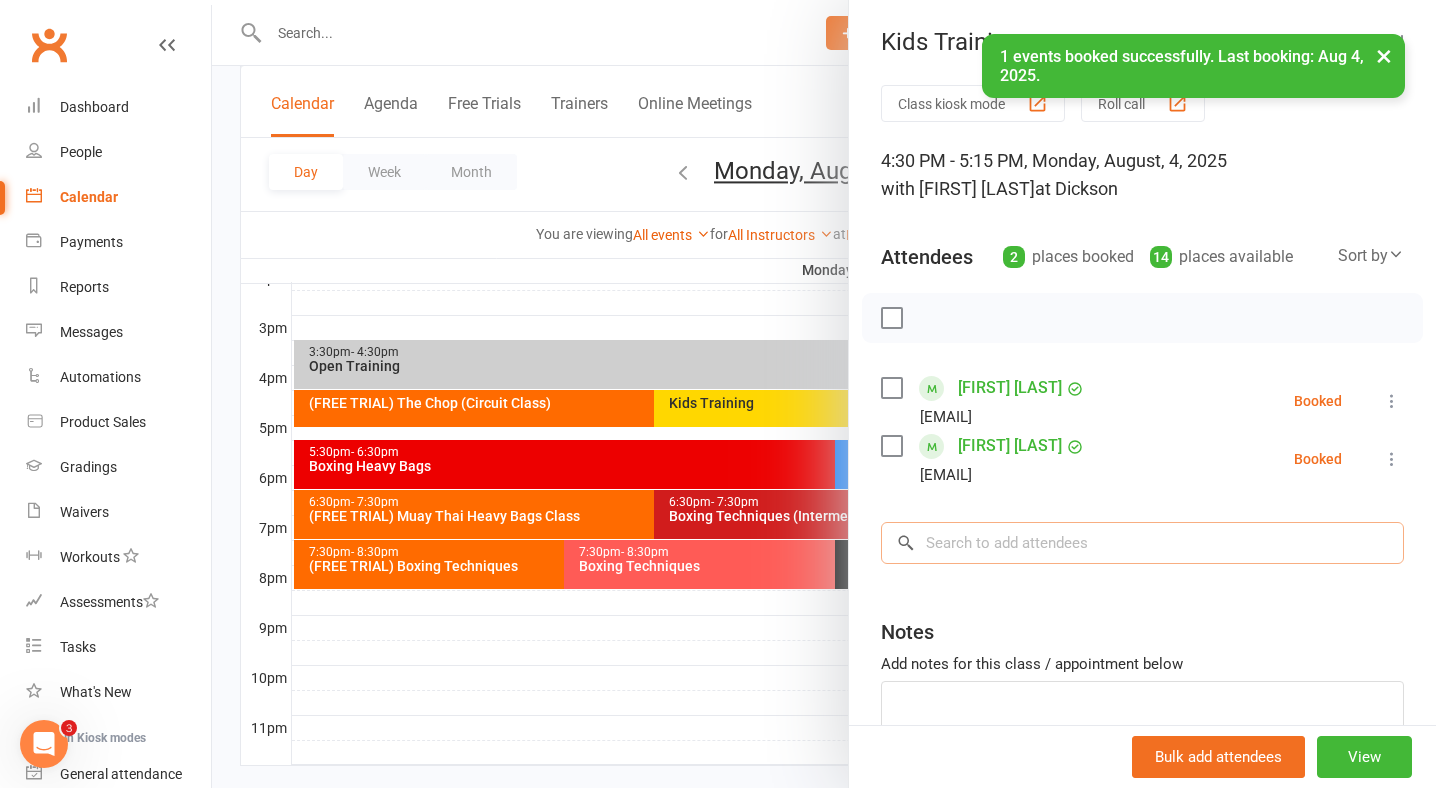 click at bounding box center [1142, 543] 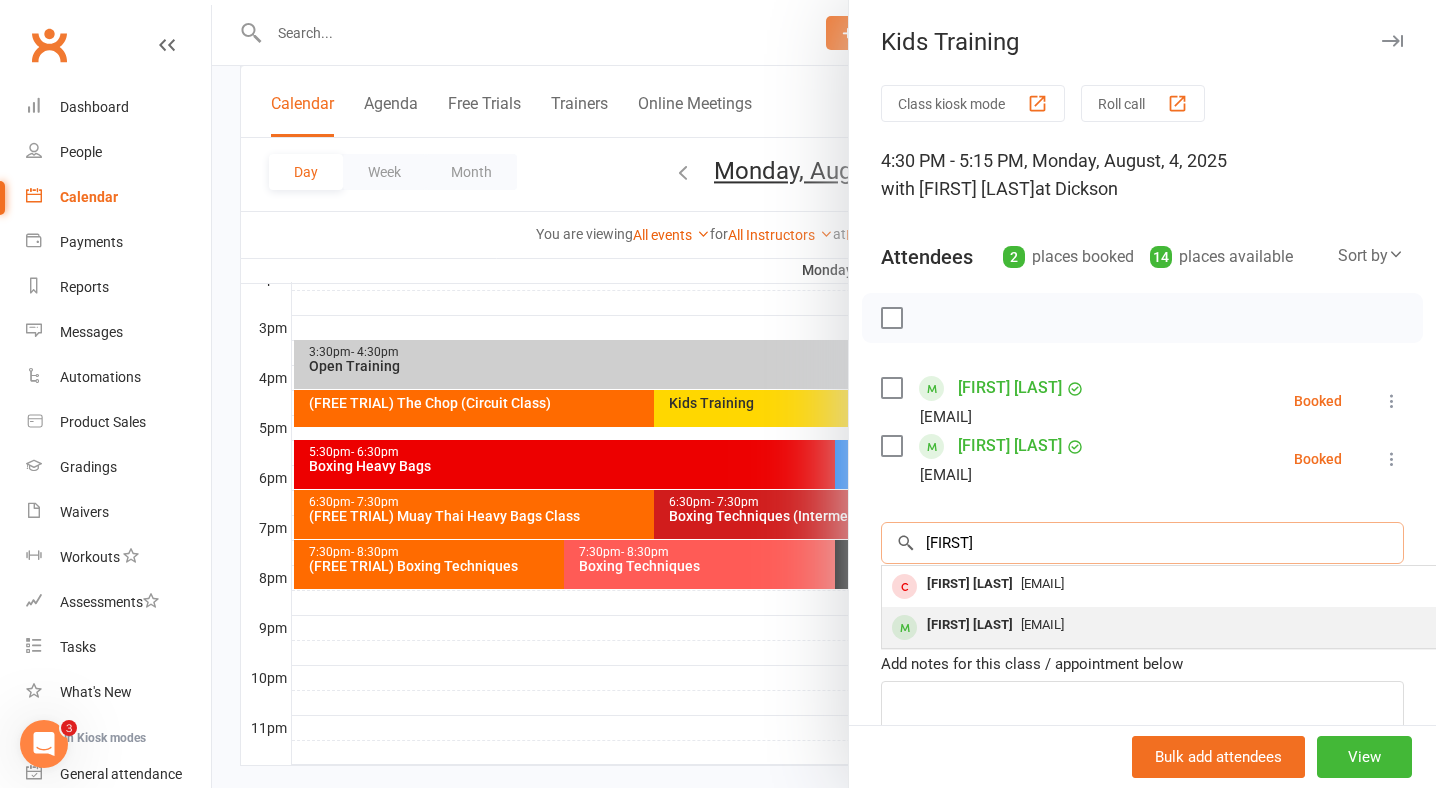 type on "erbol" 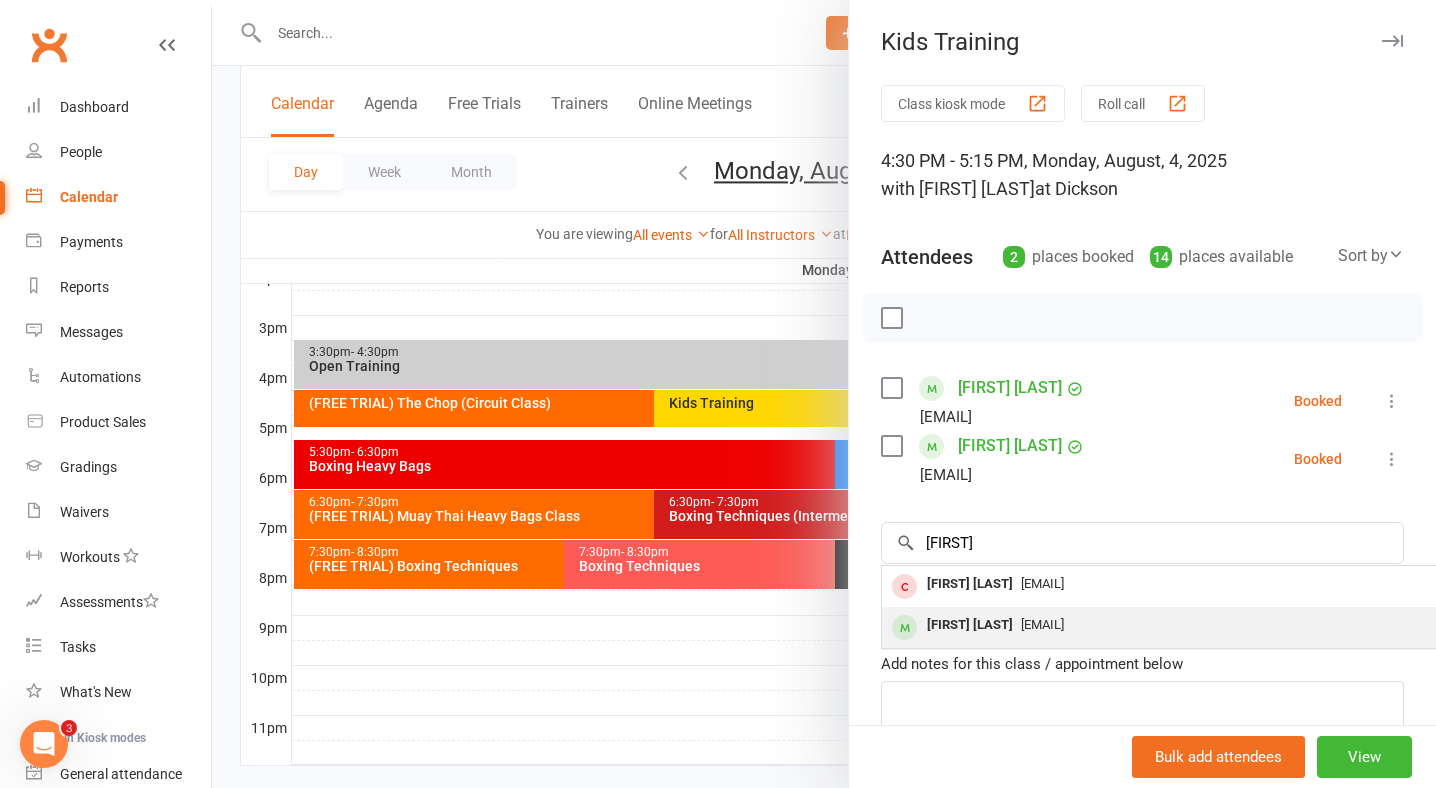click on "Munkhcolongo@gmail.com" at bounding box center (1042, 624) 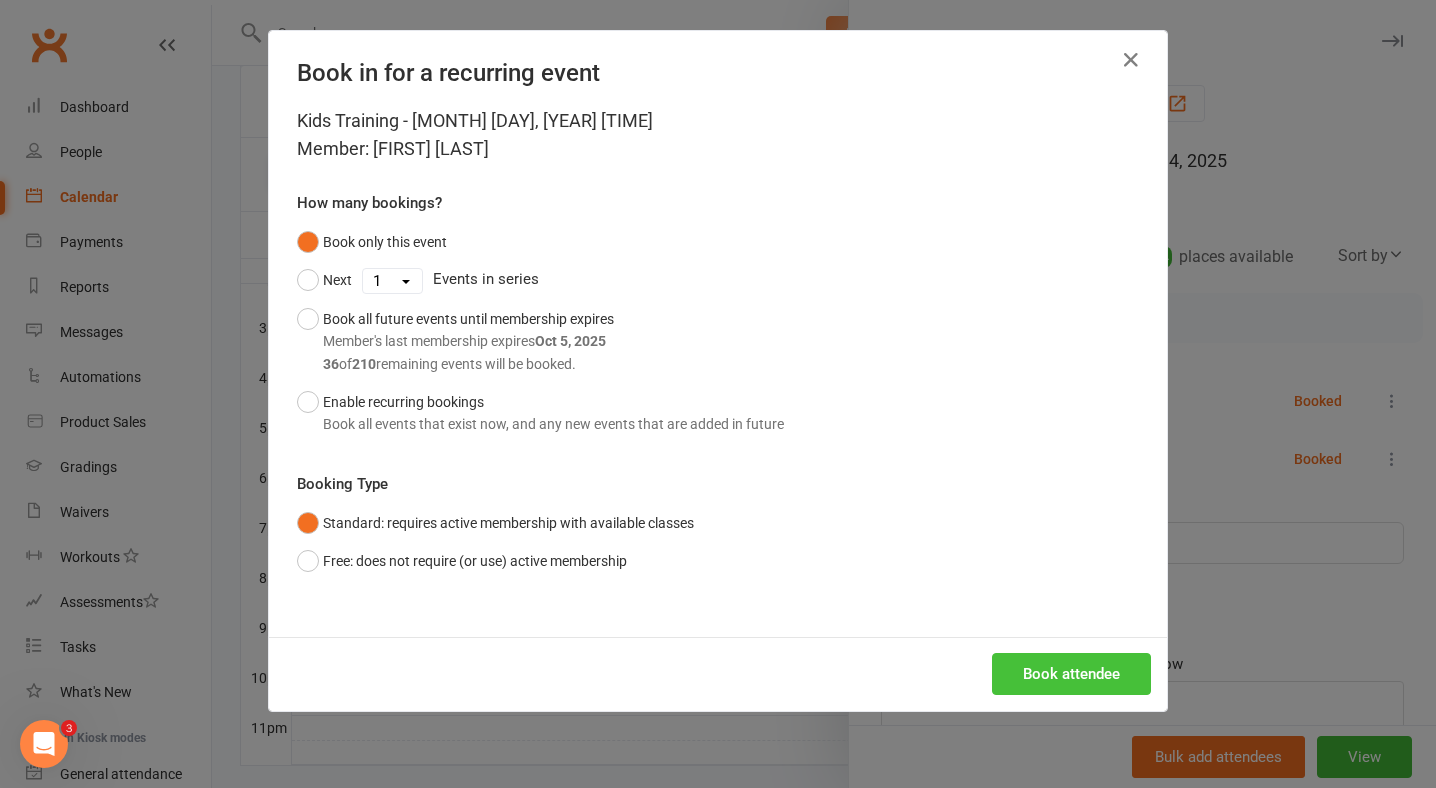 click on "Book attendee" at bounding box center [1071, 674] 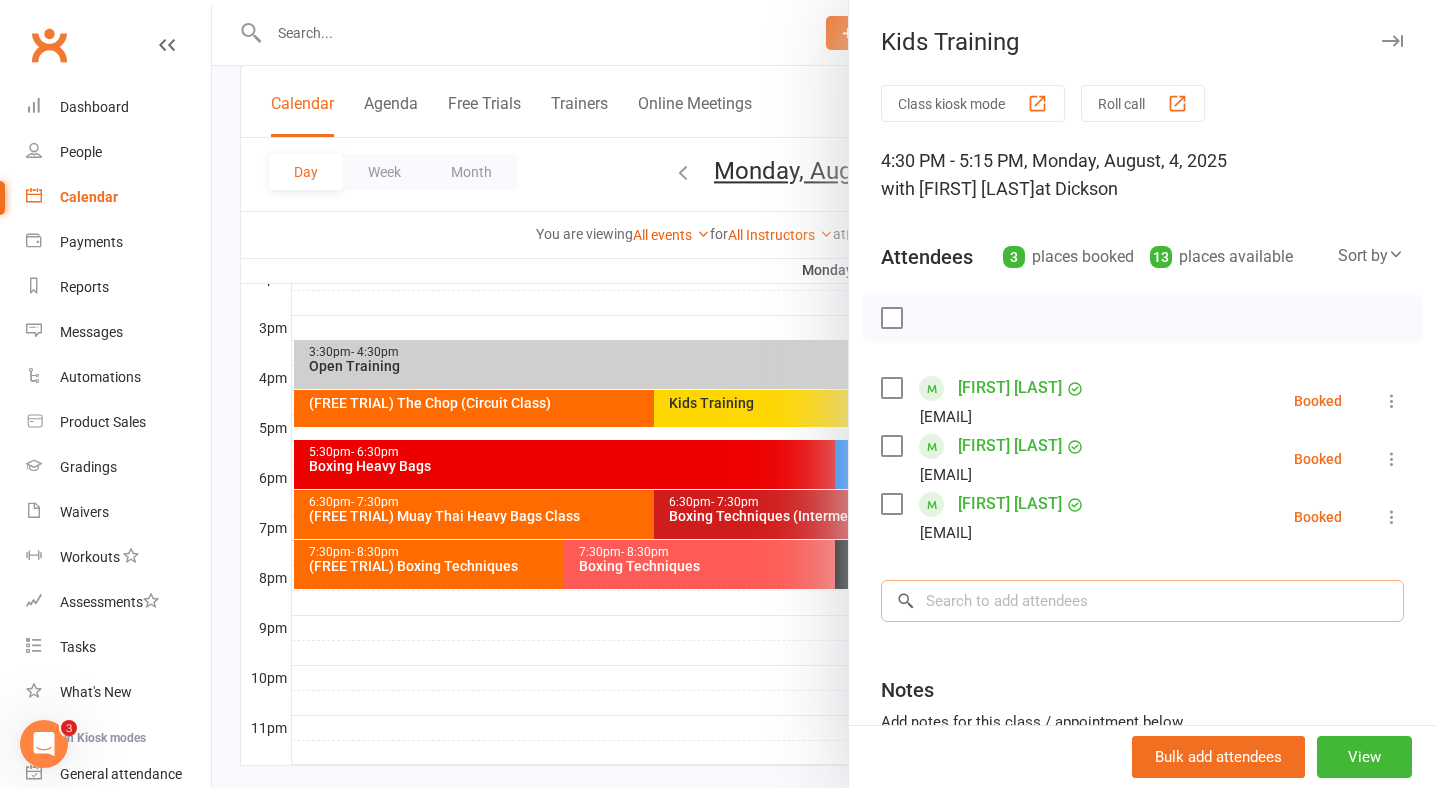 click at bounding box center (1142, 601) 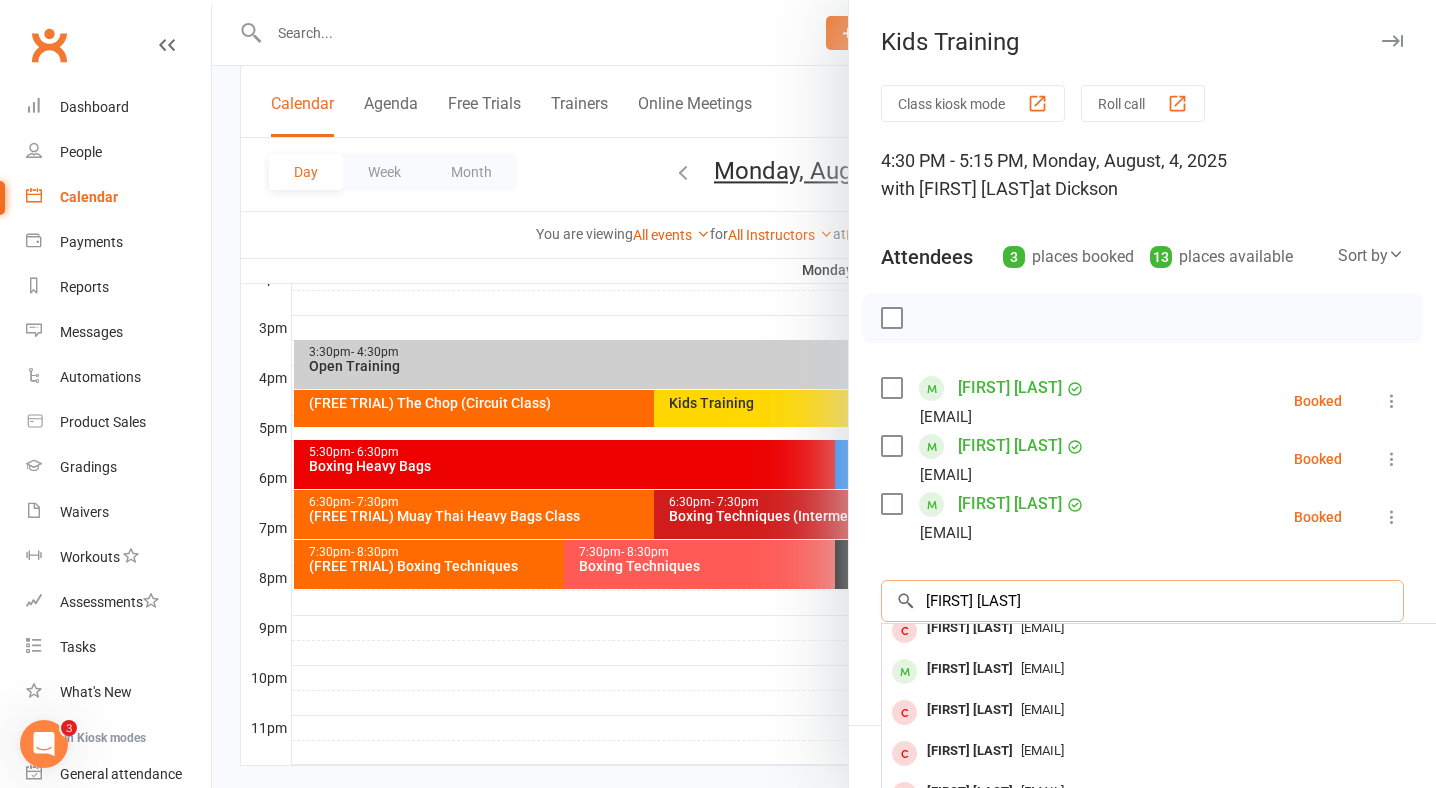 scroll, scrollTop: 110, scrollLeft: 0, axis: vertical 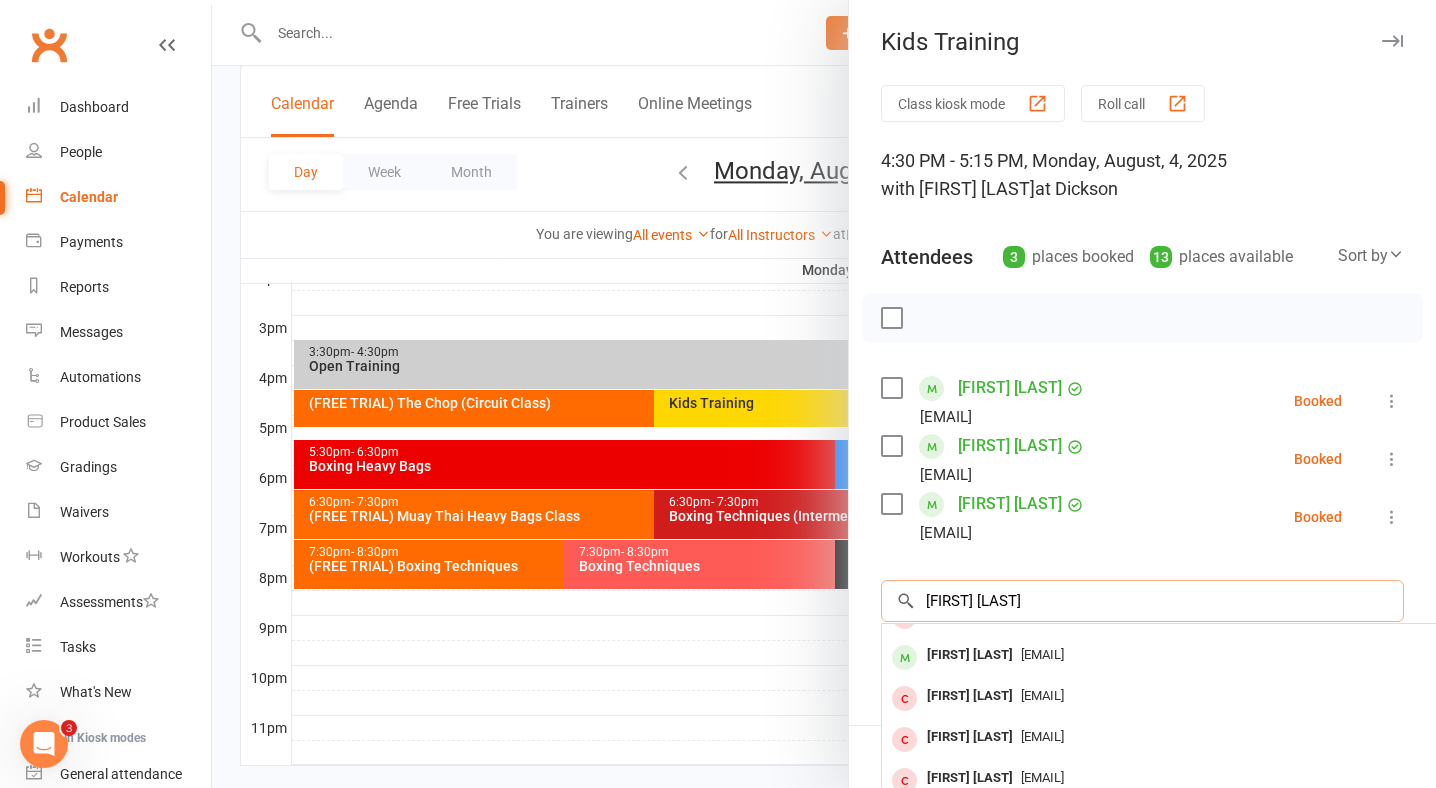 click on "max z" at bounding box center [1142, 601] 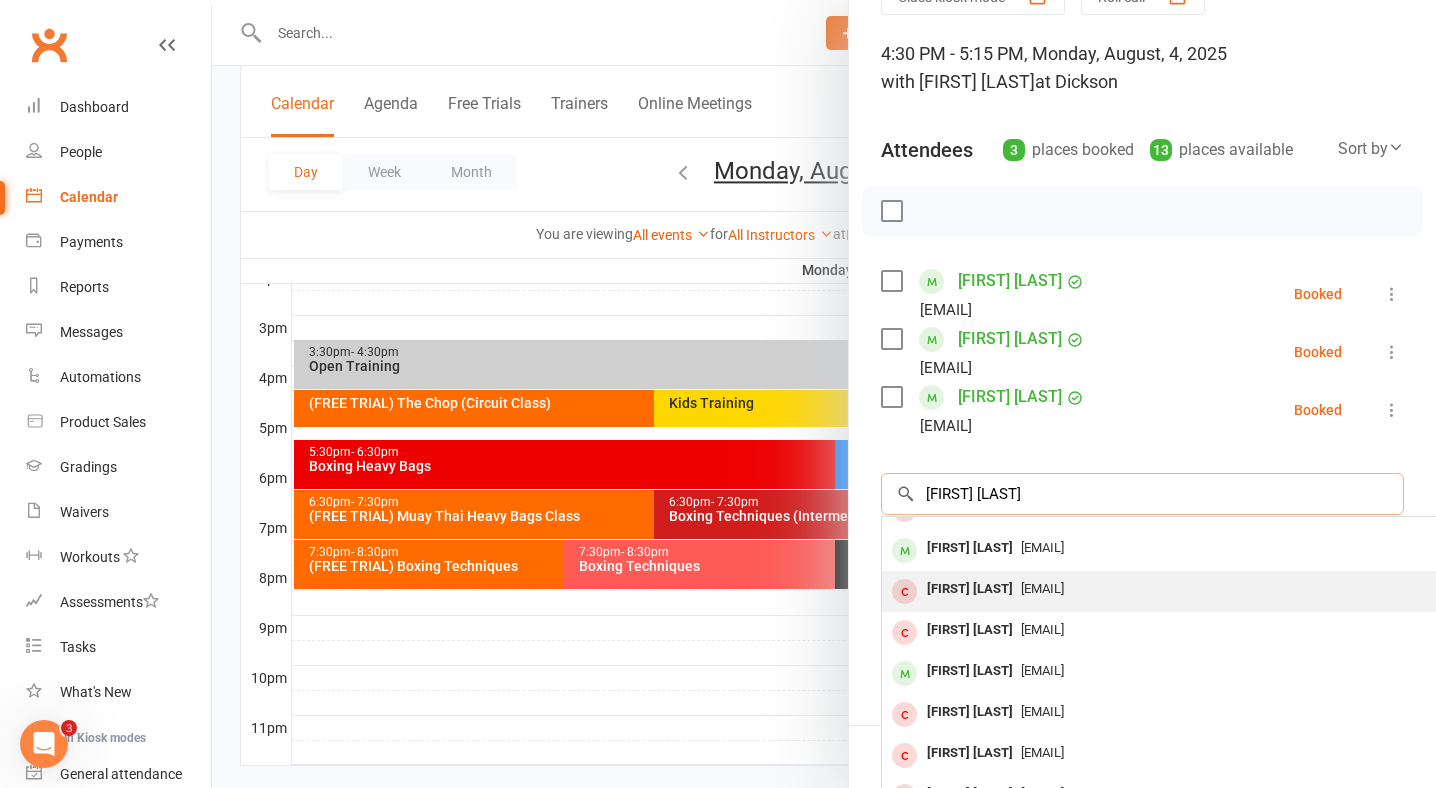 scroll, scrollTop: 9, scrollLeft: 0, axis: vertical 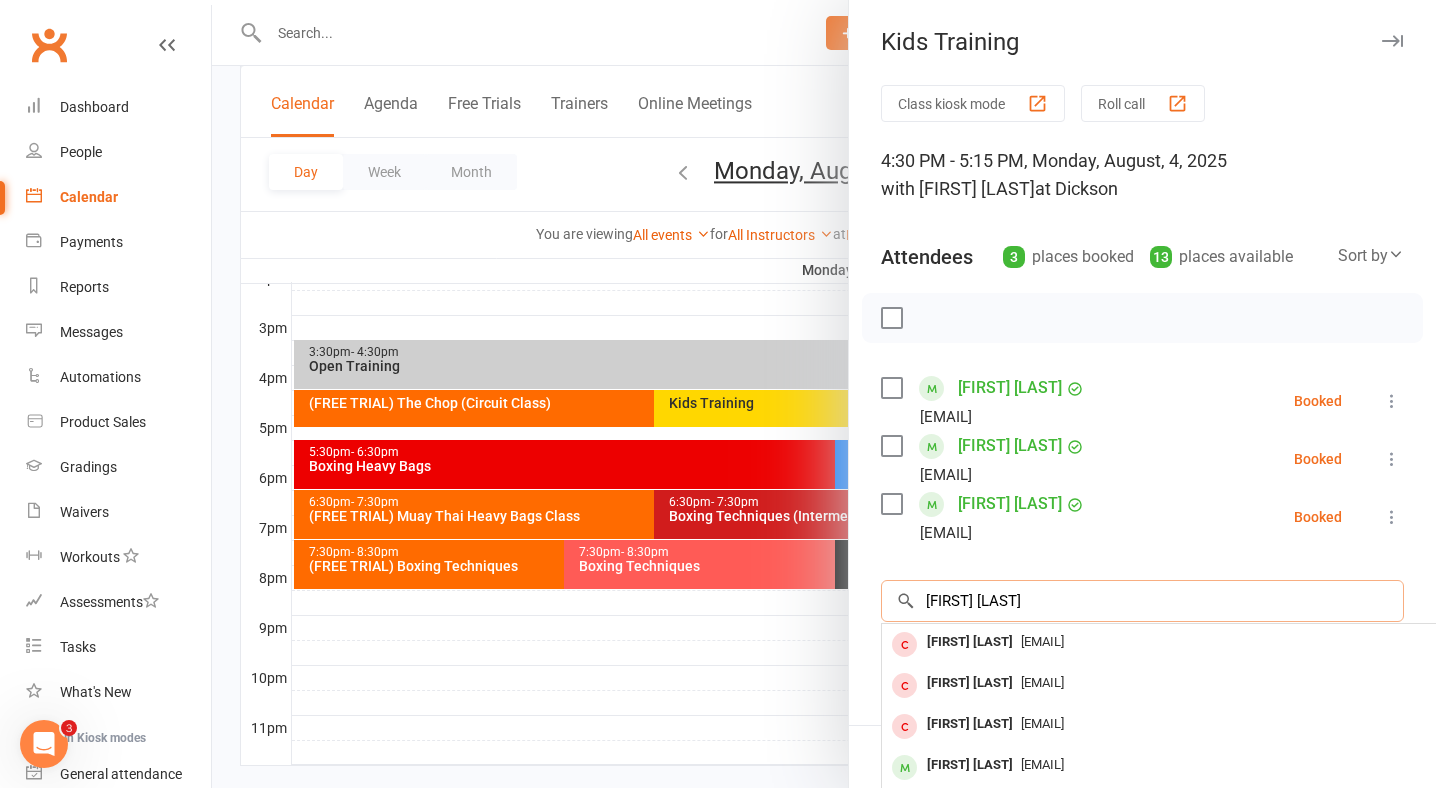 drag, startPoint x: 1014, startPoint y: 593, endPoint x: 986, endPoint y: 600, distance: 28.86174 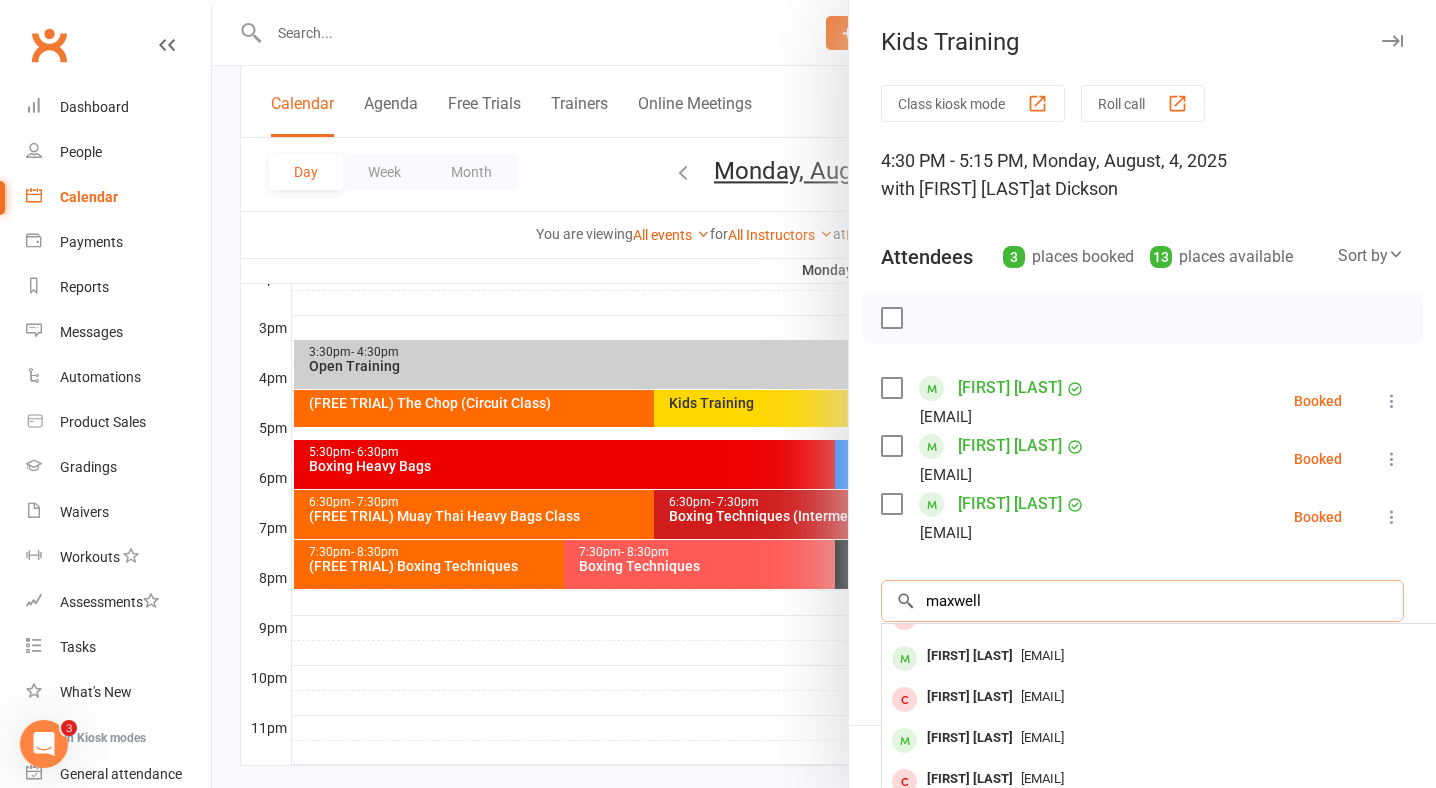 scroll, scrollTop: 110, scrollLeft: 0, axis: vertical 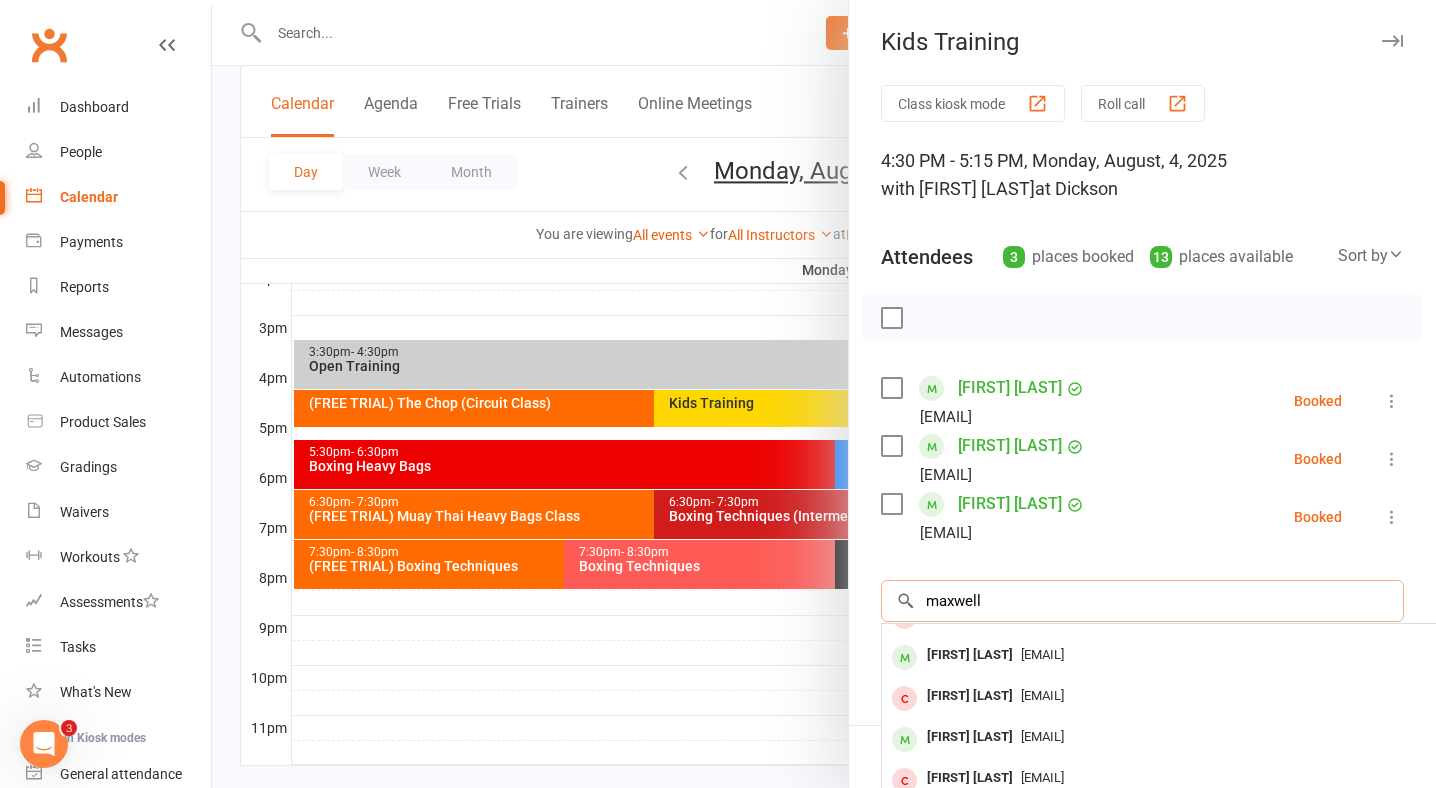 type on "maxwell" 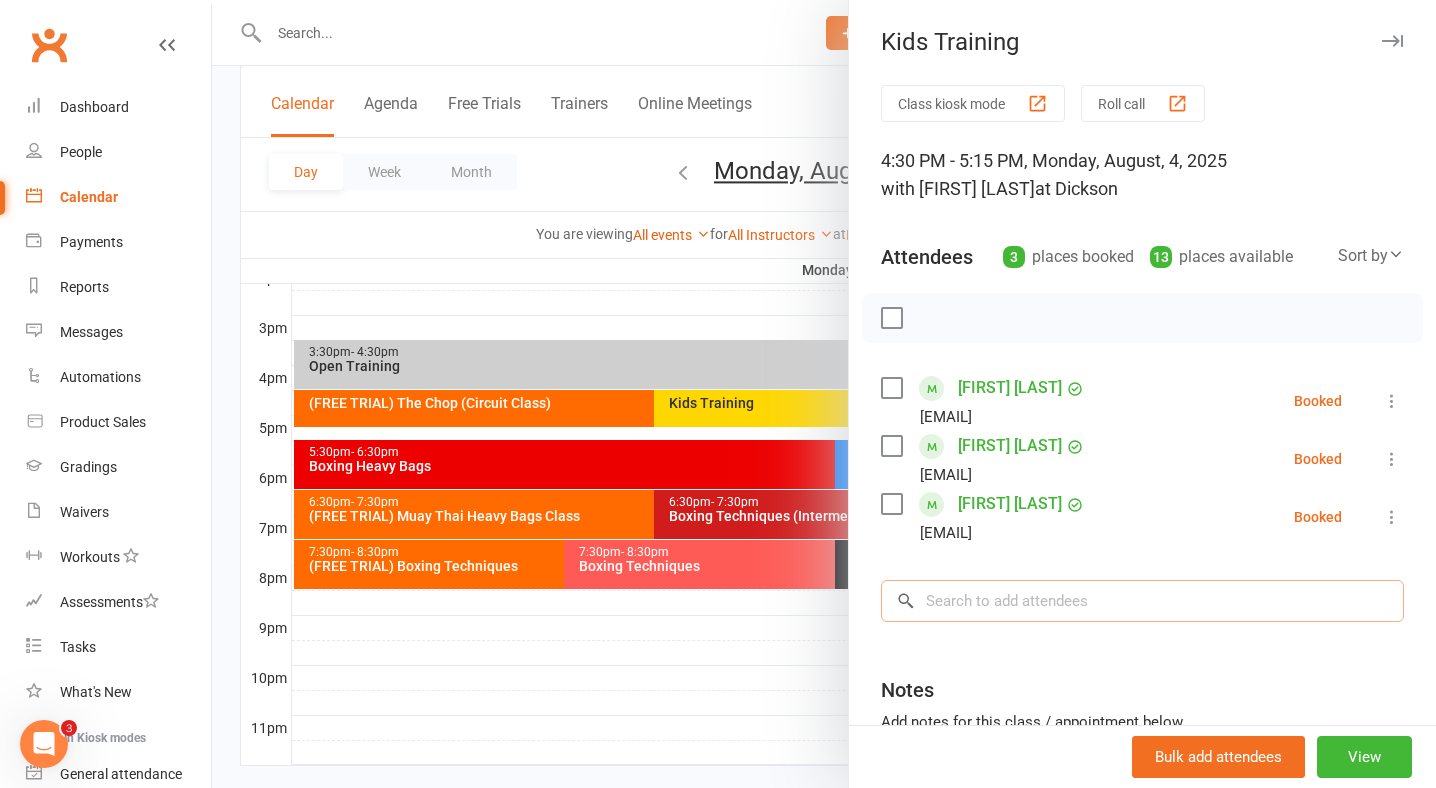 click at bounding box center (1142, 601) 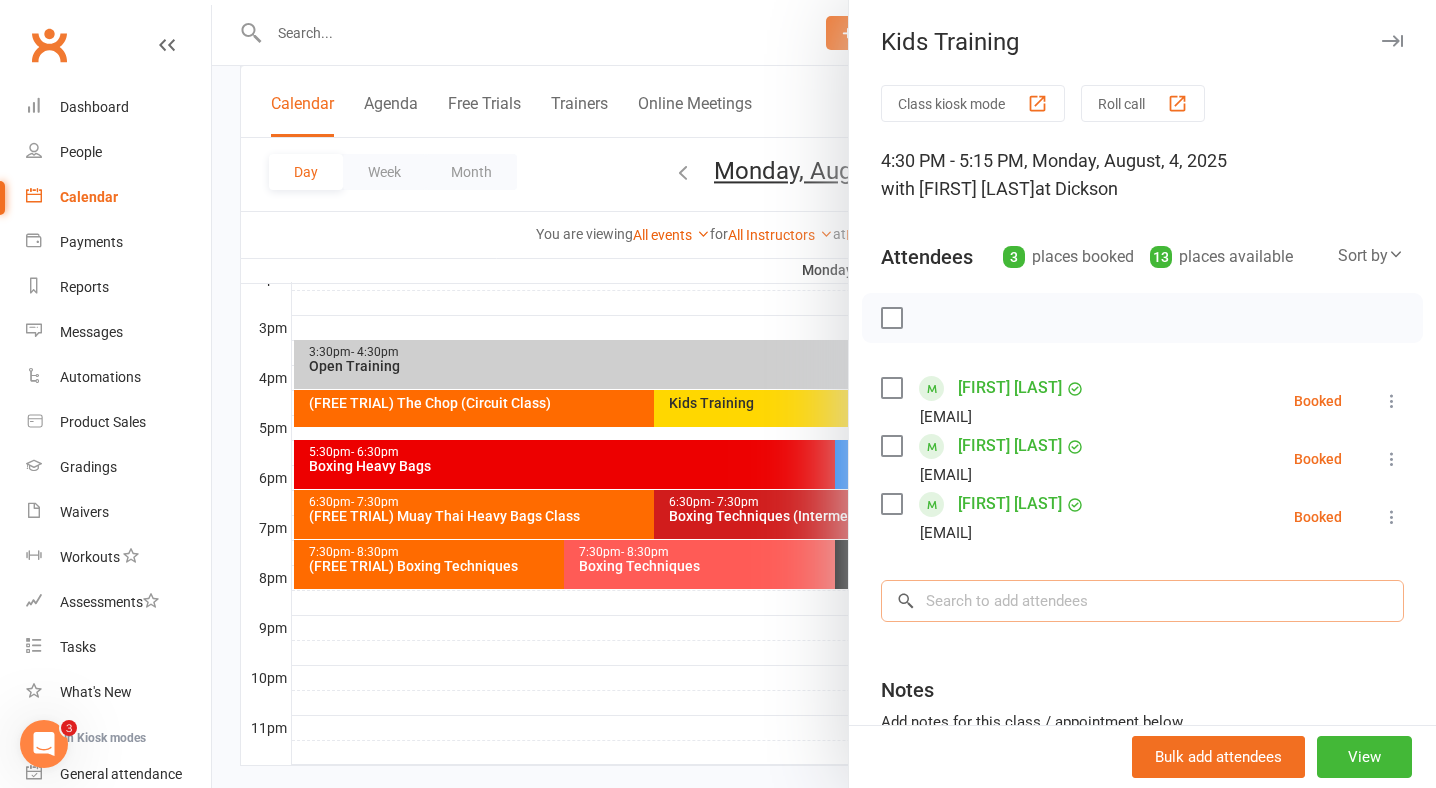 click at bounding box center [1142, 601] 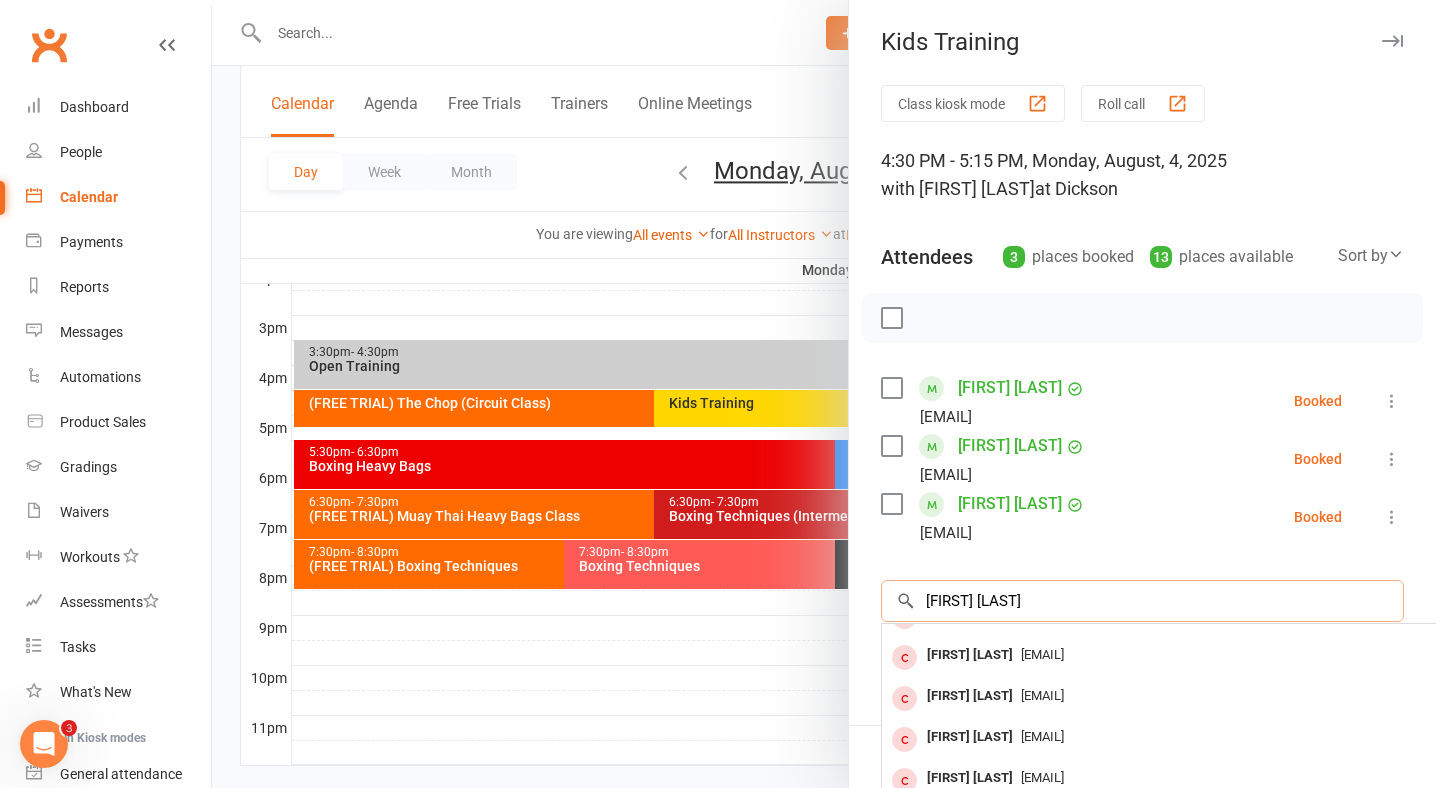 scroll, scrollTop: 0, scrollLeft: 0, axis: both 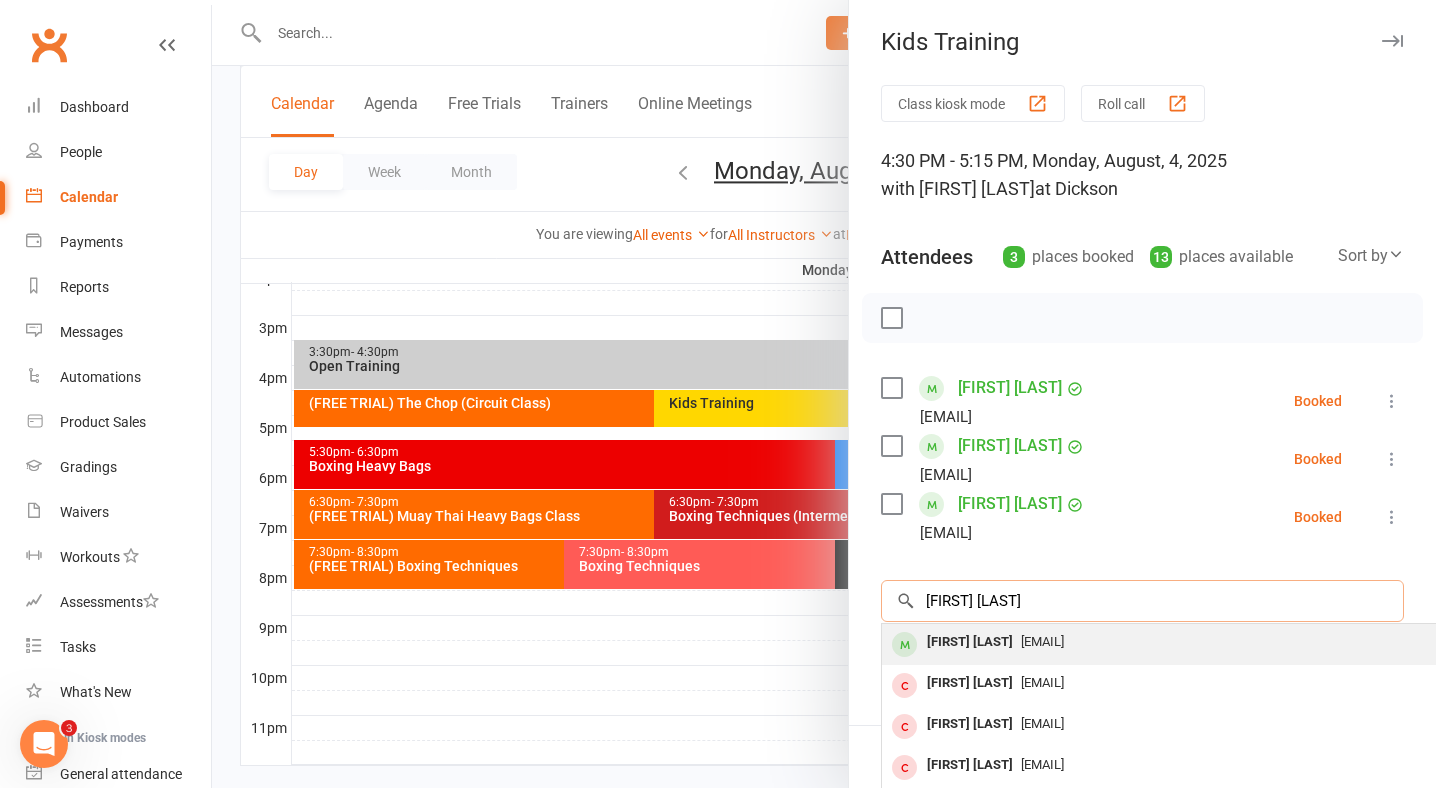 type on "max wong" 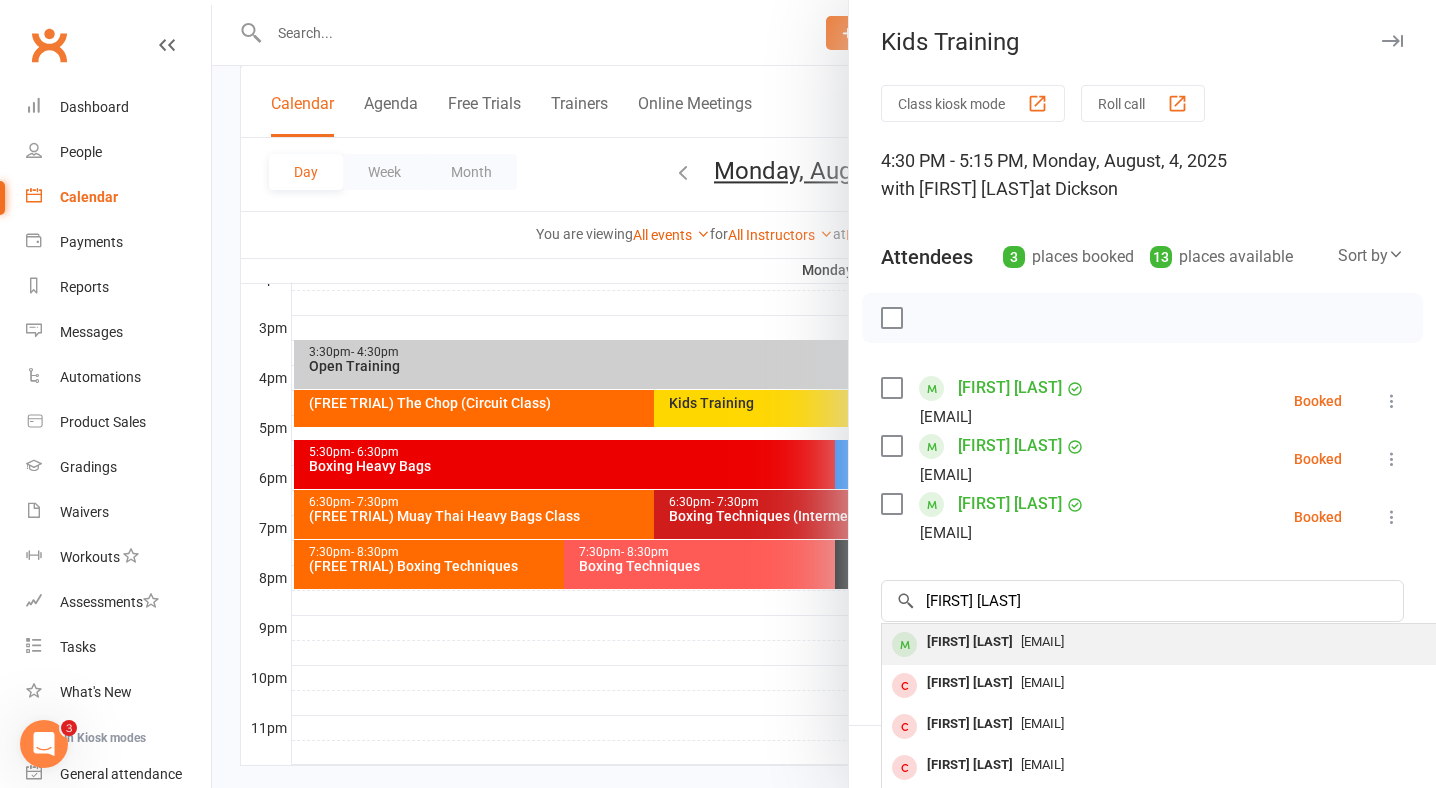 click on "Maximus Wong" at bounding box center [970, 642] 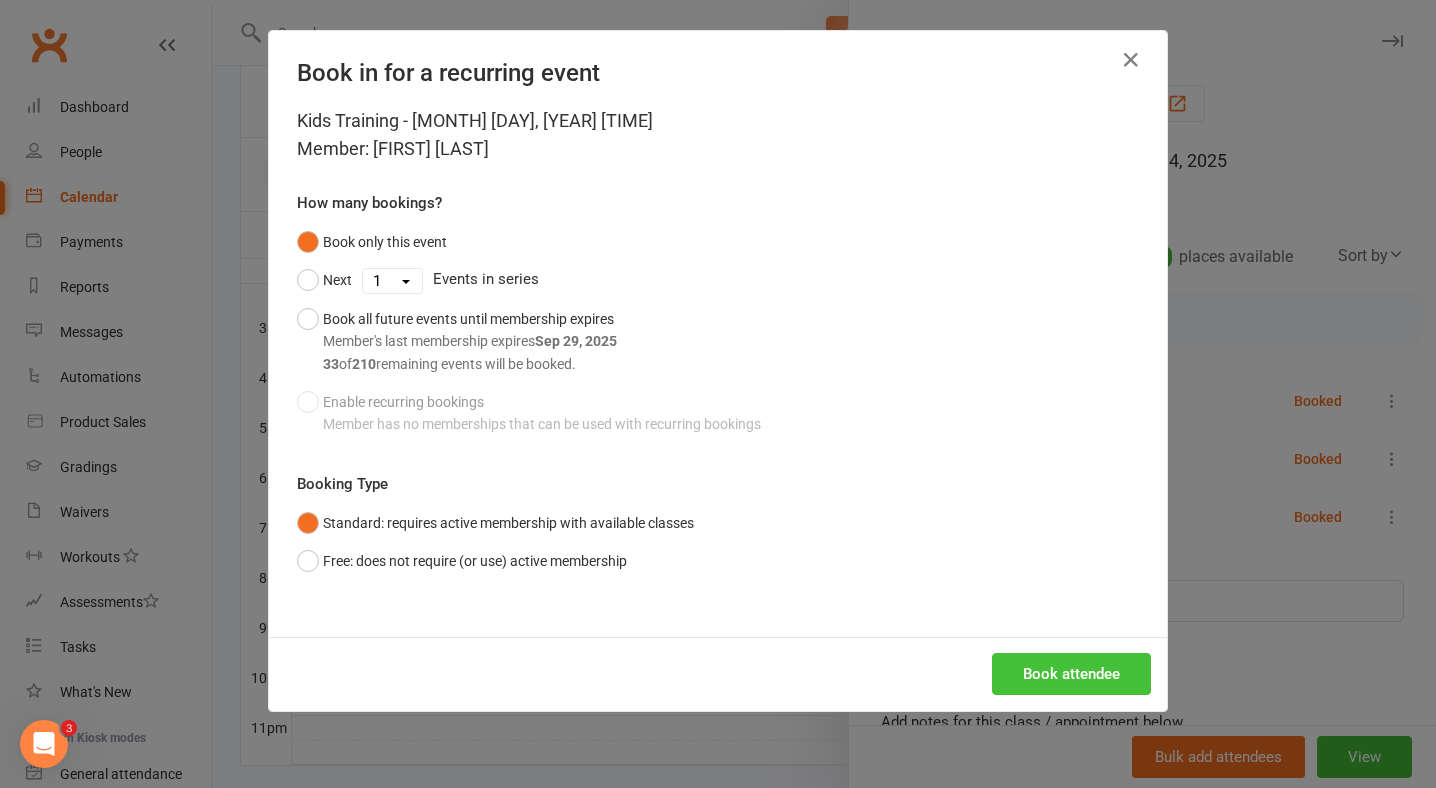 click on "Book attendee" at bounding box center (1071, 674) 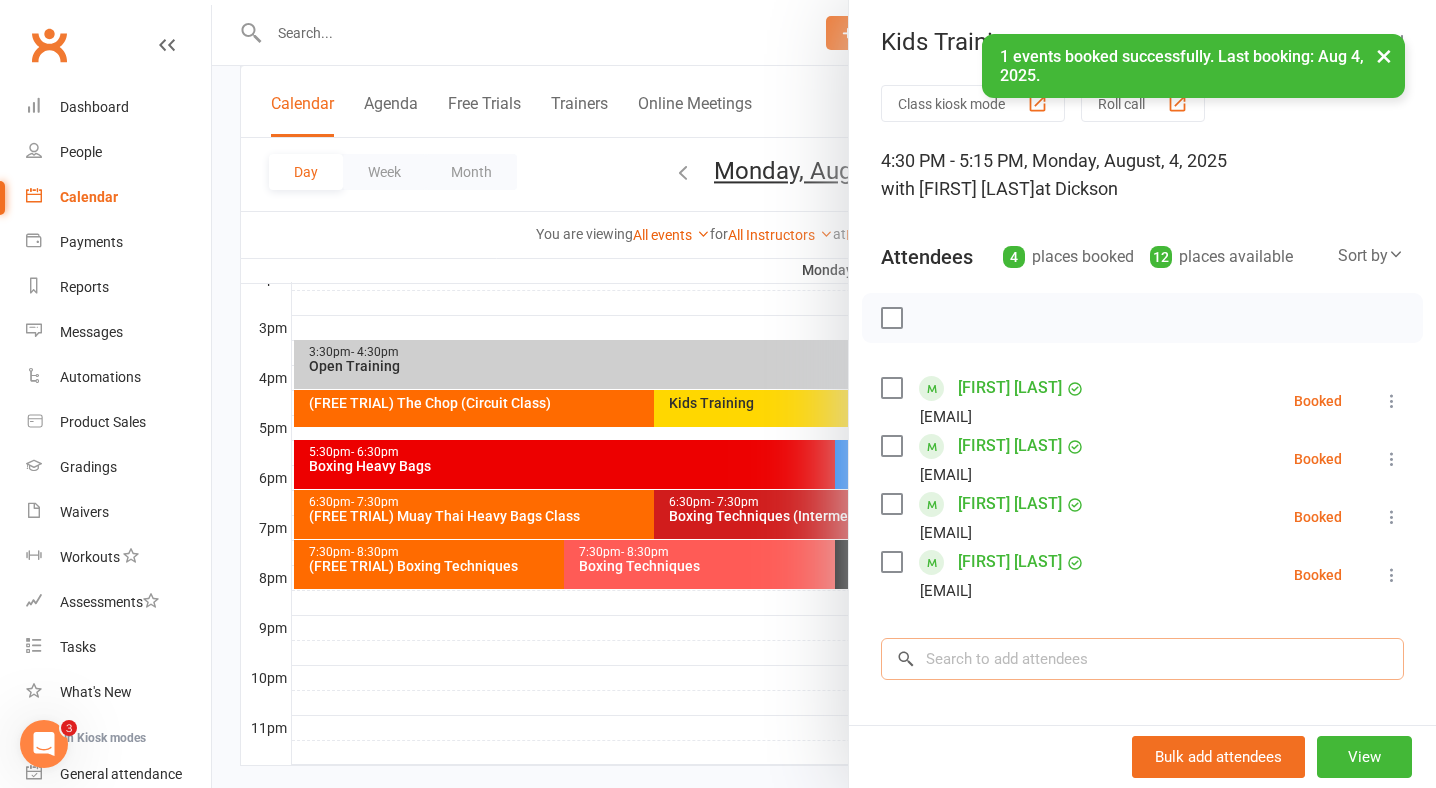 click at bounding box center [1142, 659] 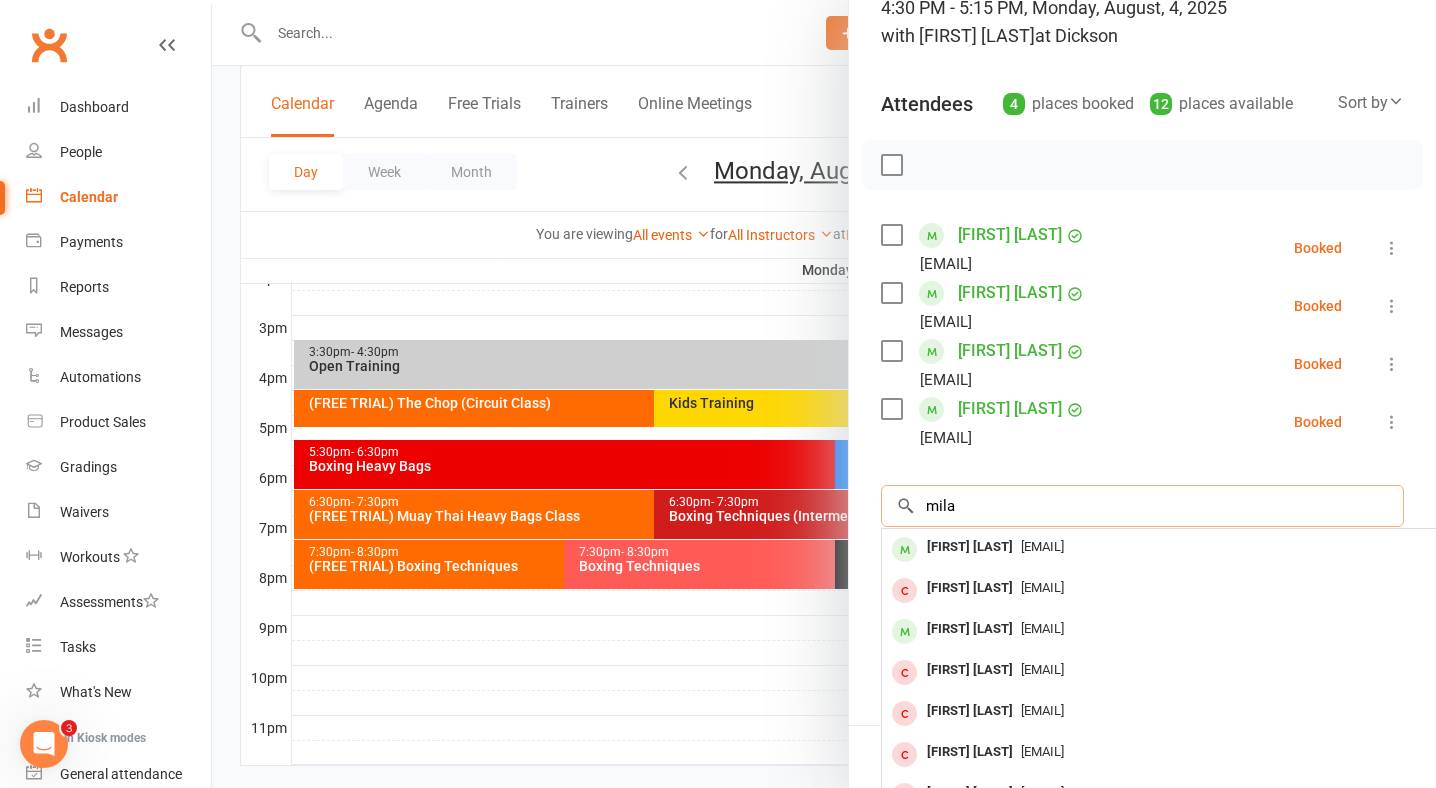 scroll, scrollTop: 195, scrollLeft: 0, axis: vertical 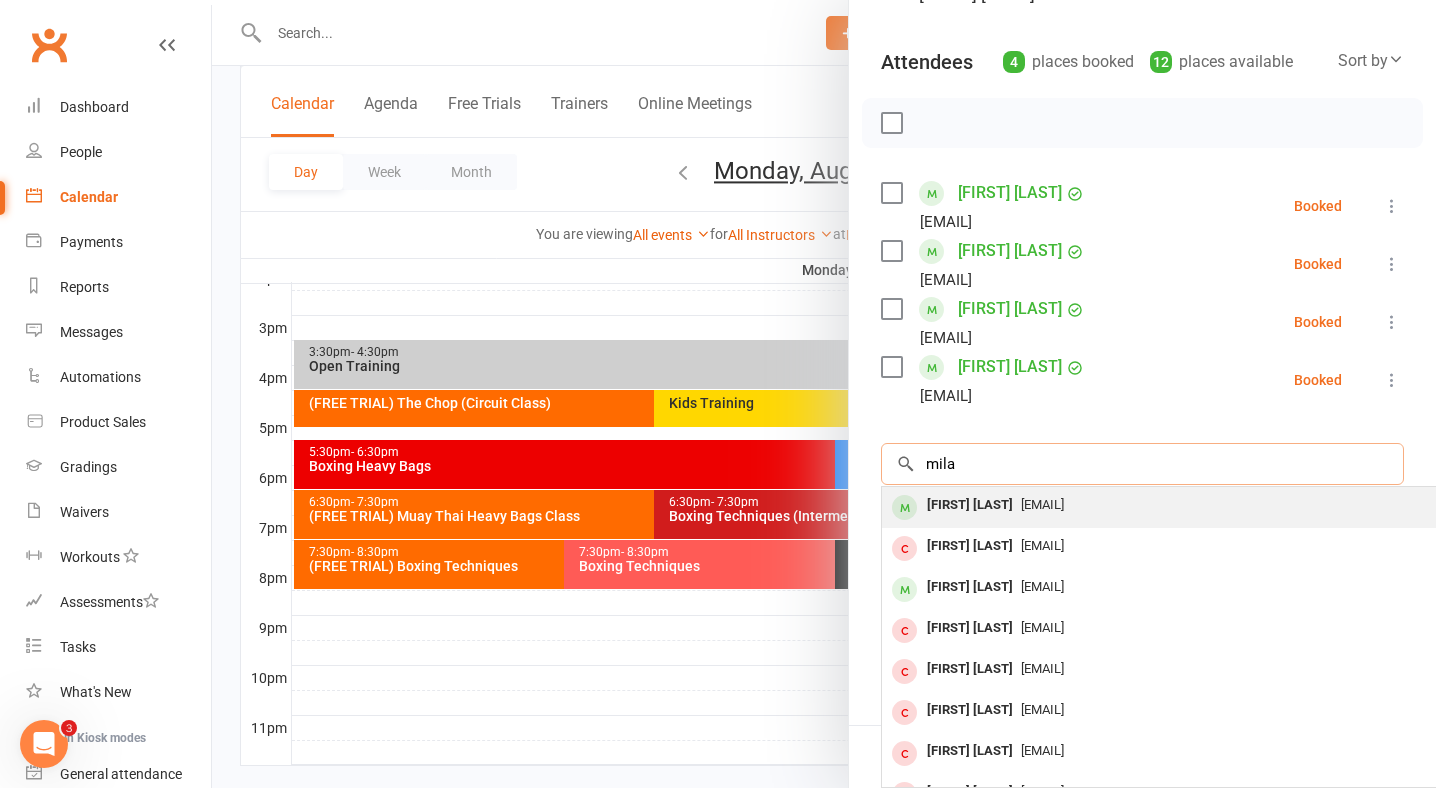 type on "mila" 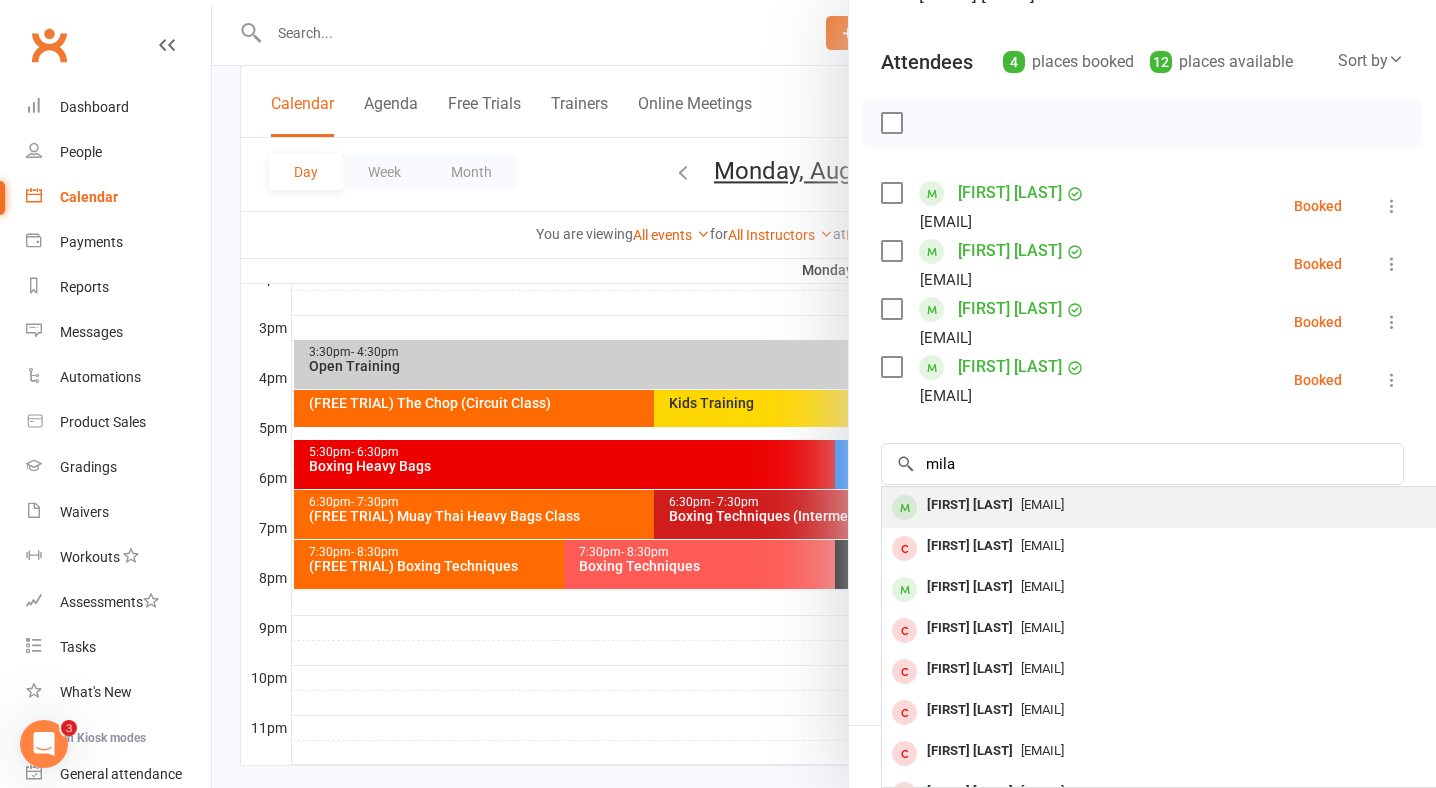 click on "Mila Lukin" at bounding box center [970, 505] 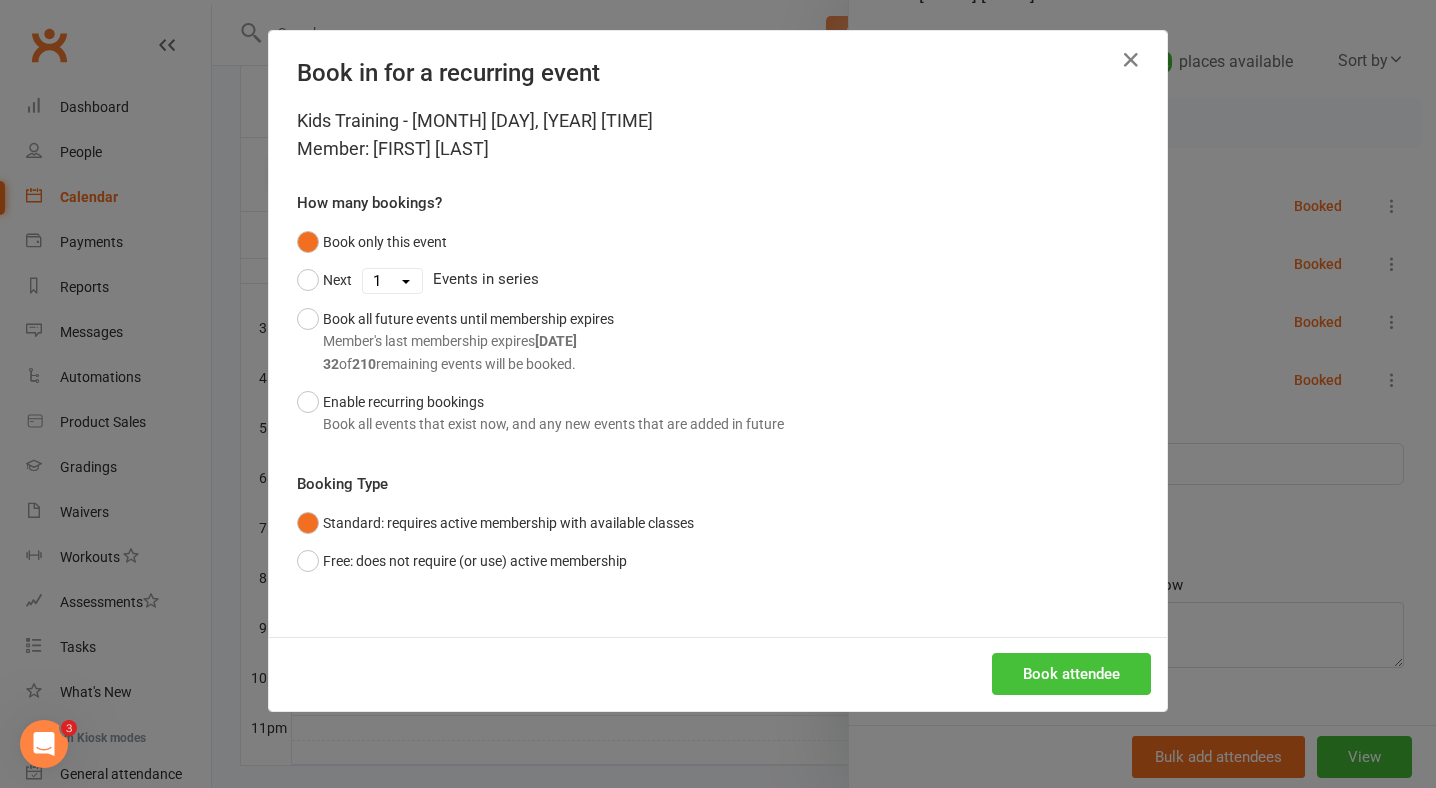 click on "Book attendee" at bounding box center [1071, 674] 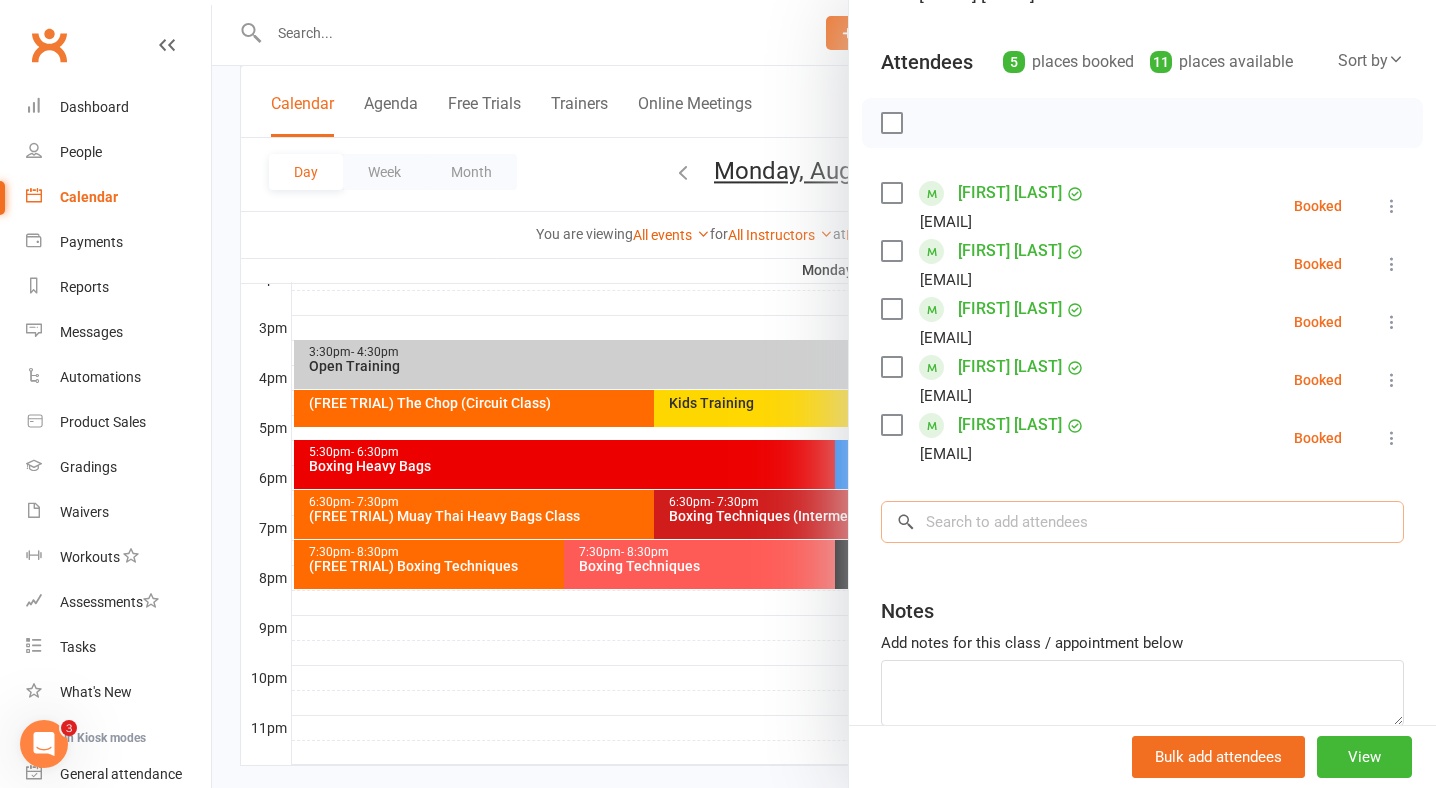 click at bounding box center [1142, 522] 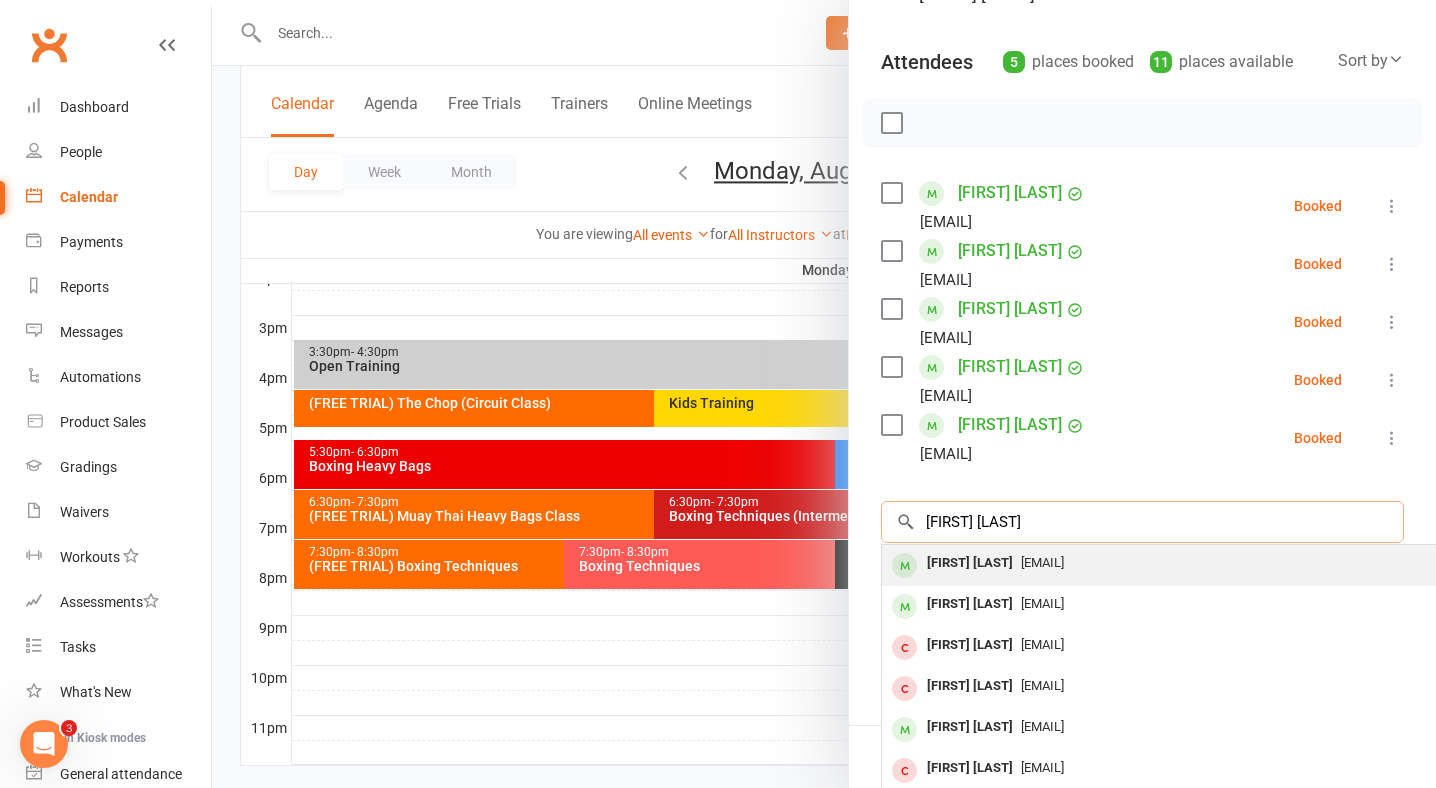 type on "jesse cummin" 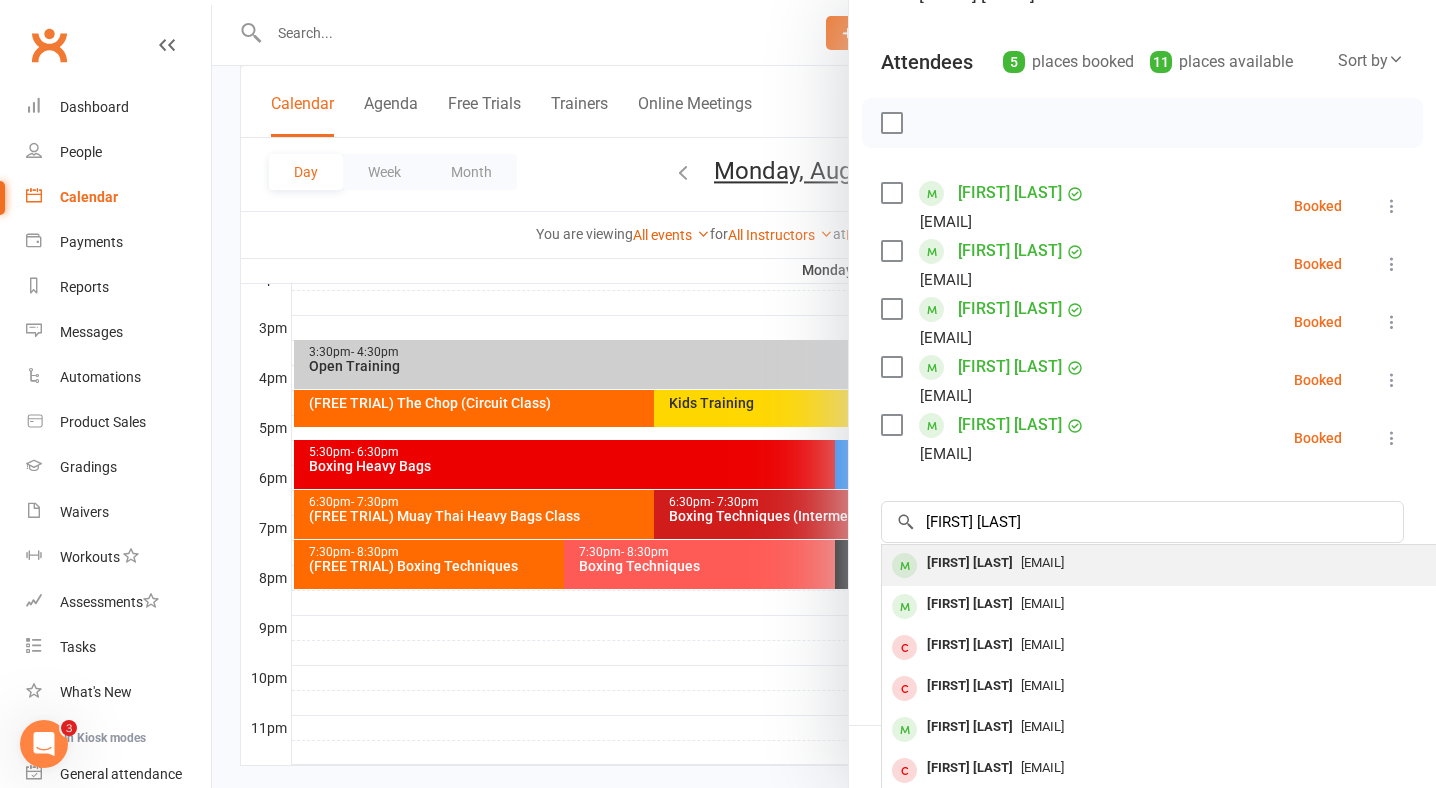 click on "Jesse Cummins" at bounding box center [970, 563] 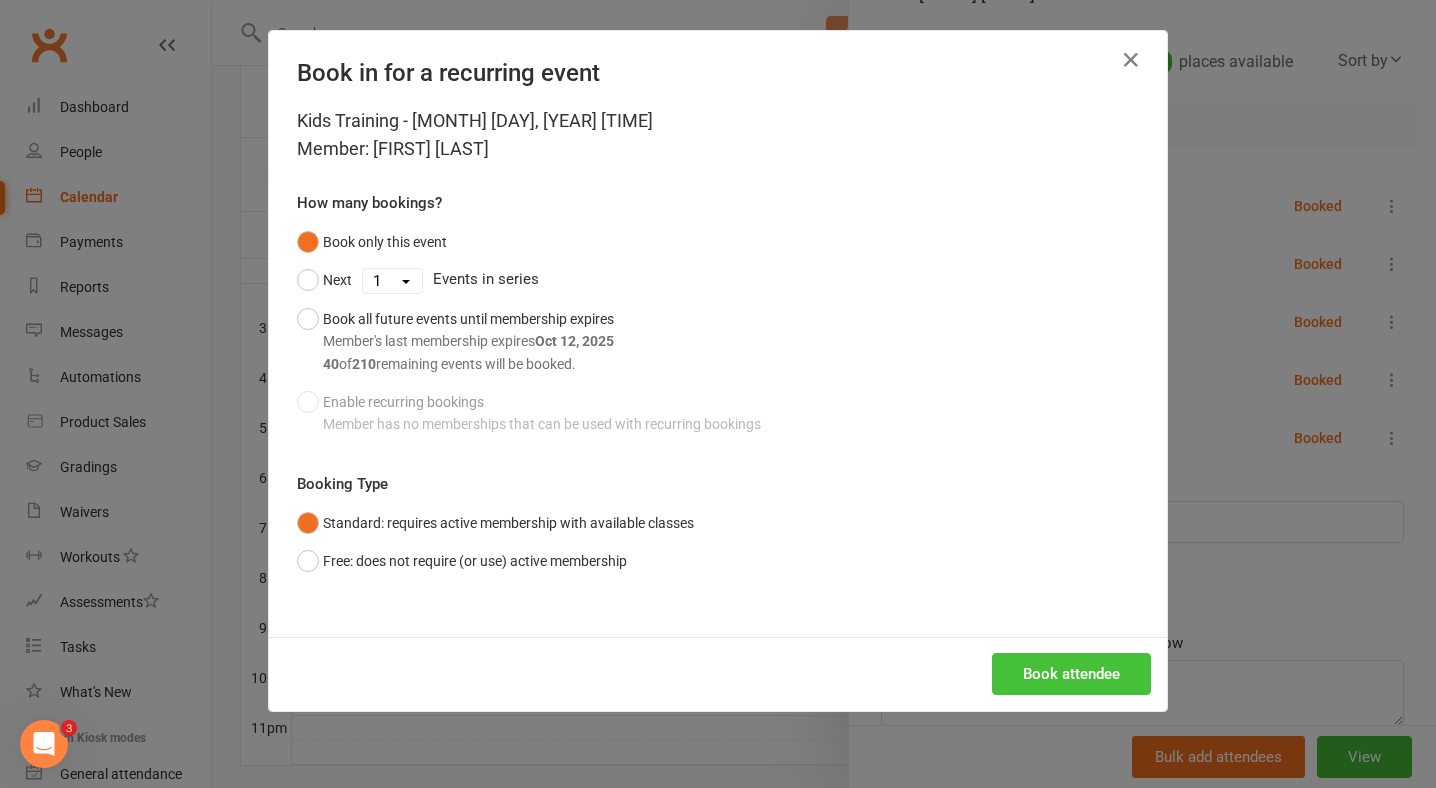 click on "Book attendee" at bounding box center (1071, 674) 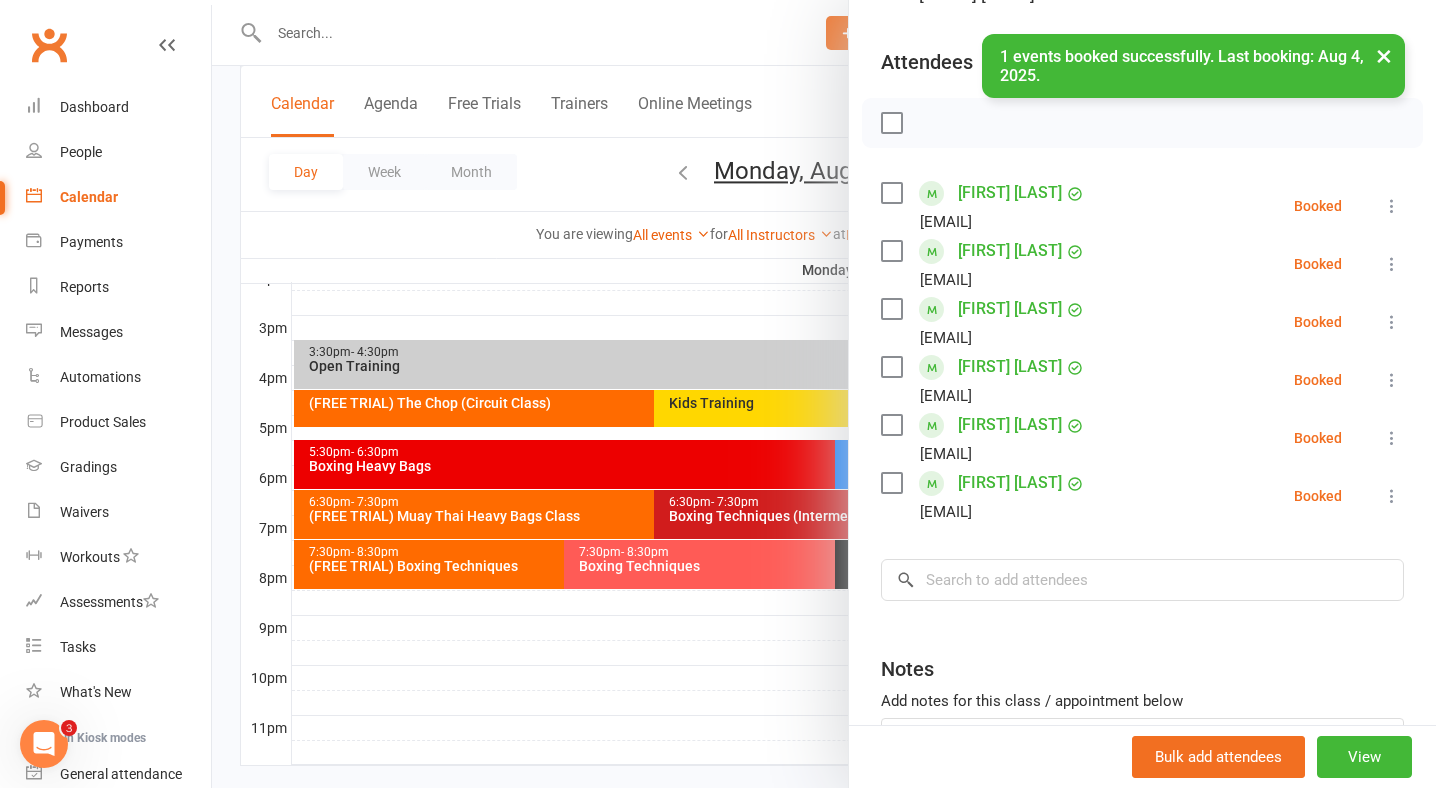 click at bounding box center (891, 123) 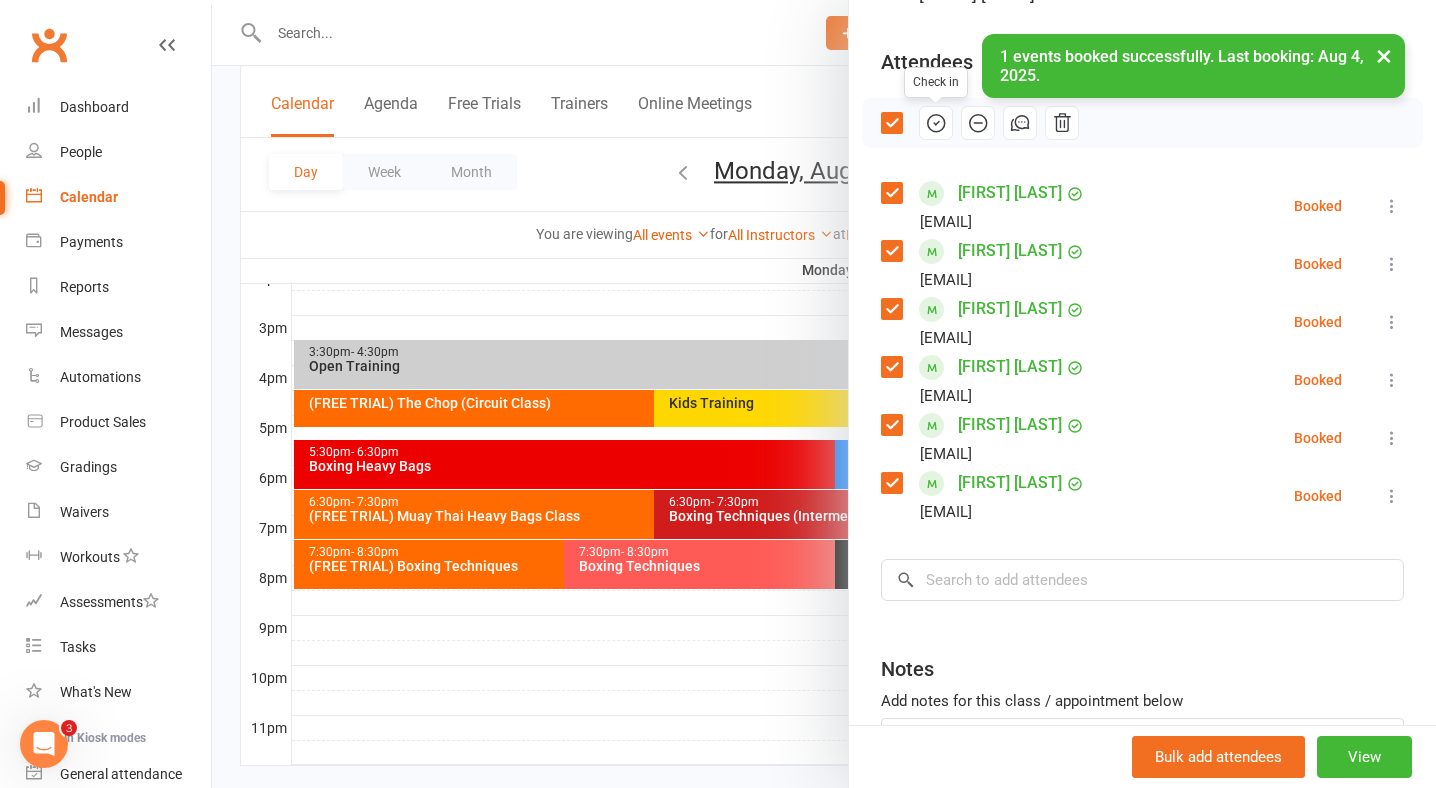 click 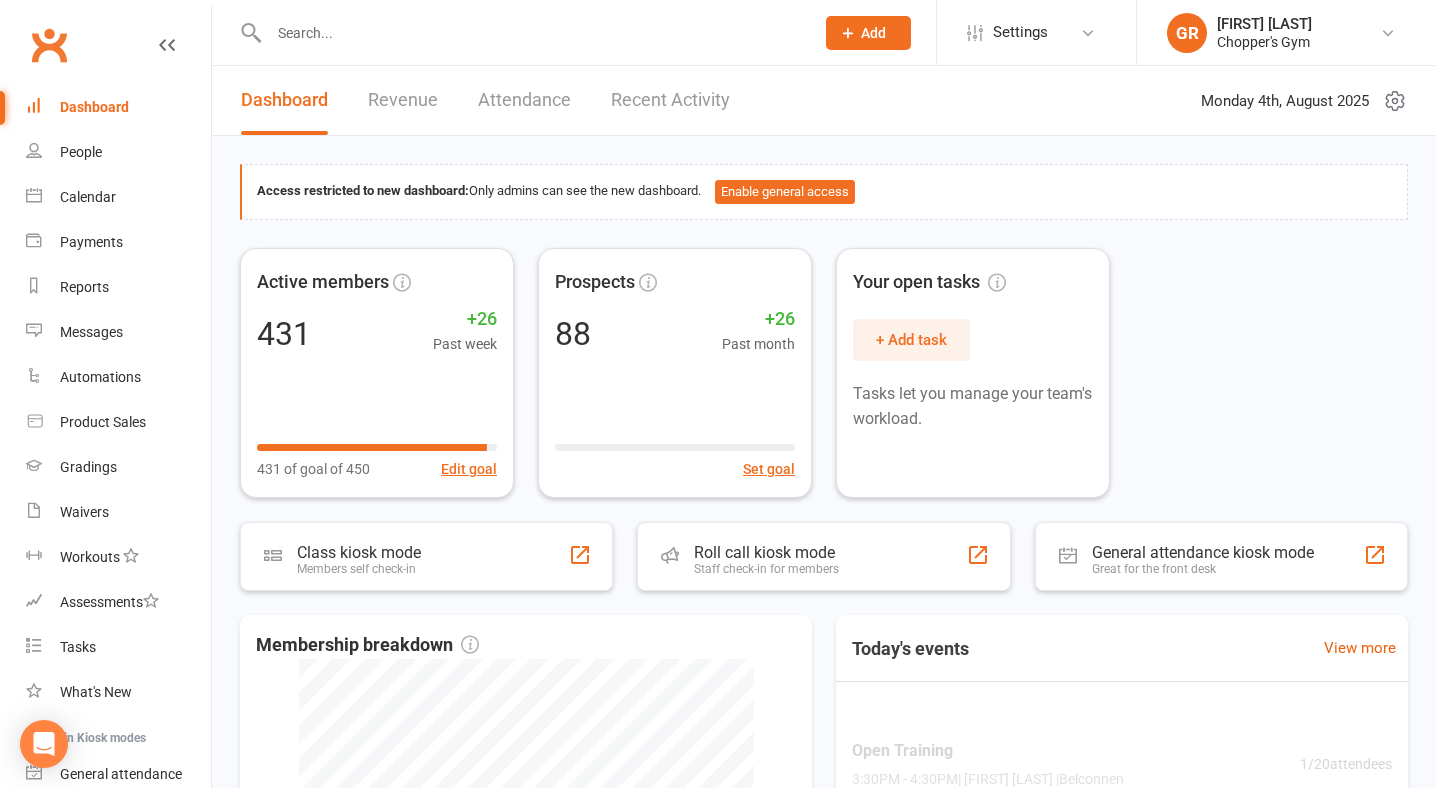 scroll, scrollTop: 0, scrollLeft: 0, axis: both 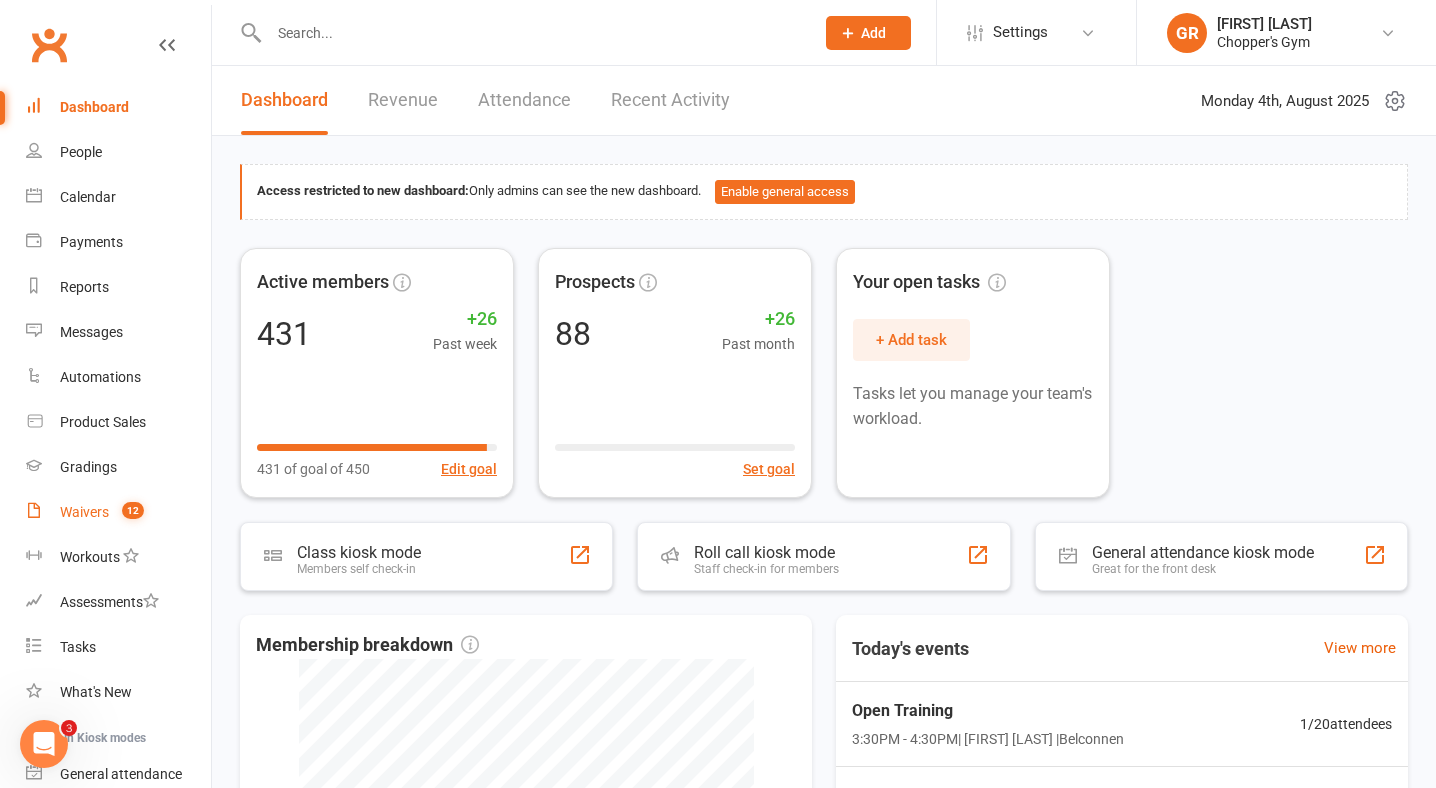 click on "Waivers" at bounding box center (84, 512) 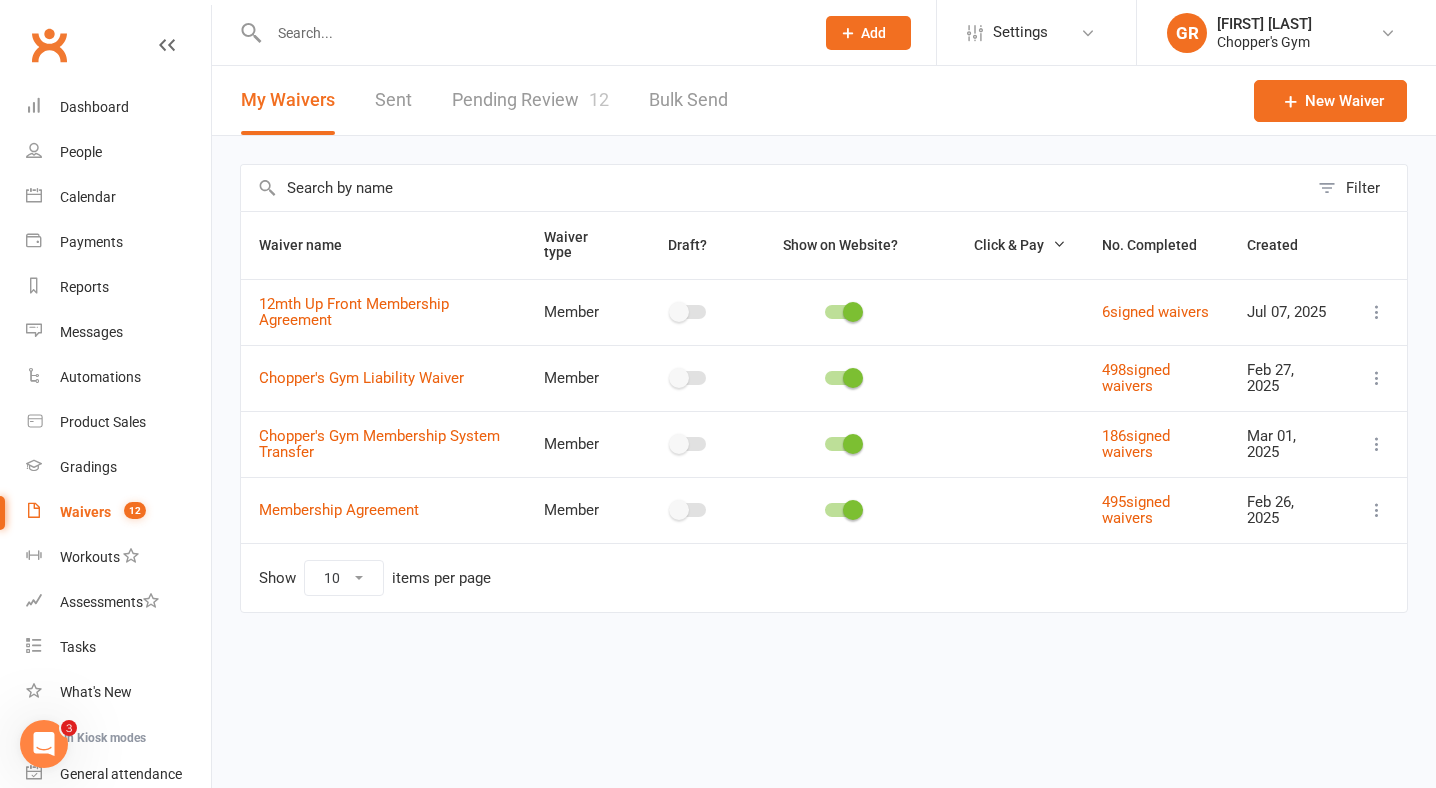 click on "Pending Review 12" at bounding box center (530, 100) 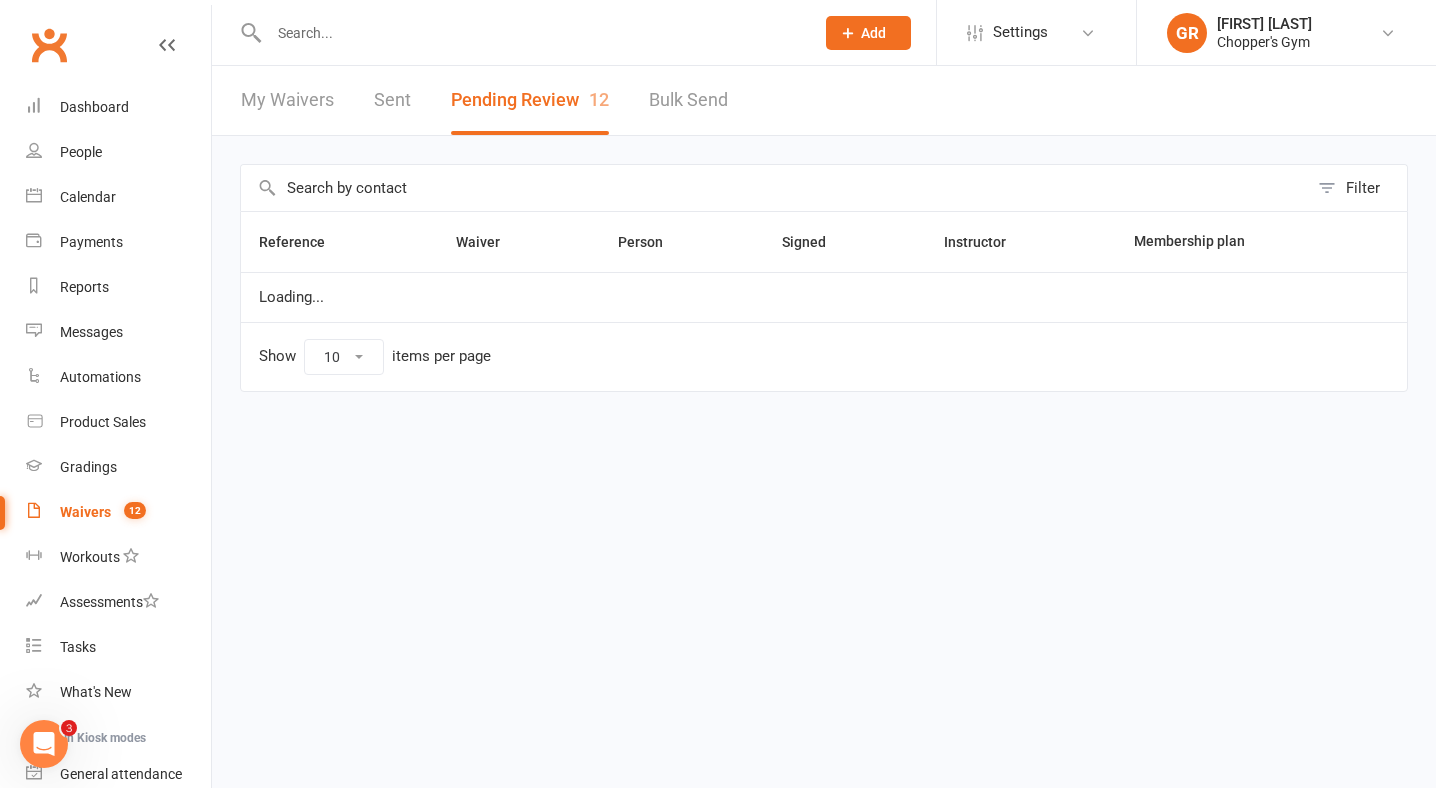 select on "50" 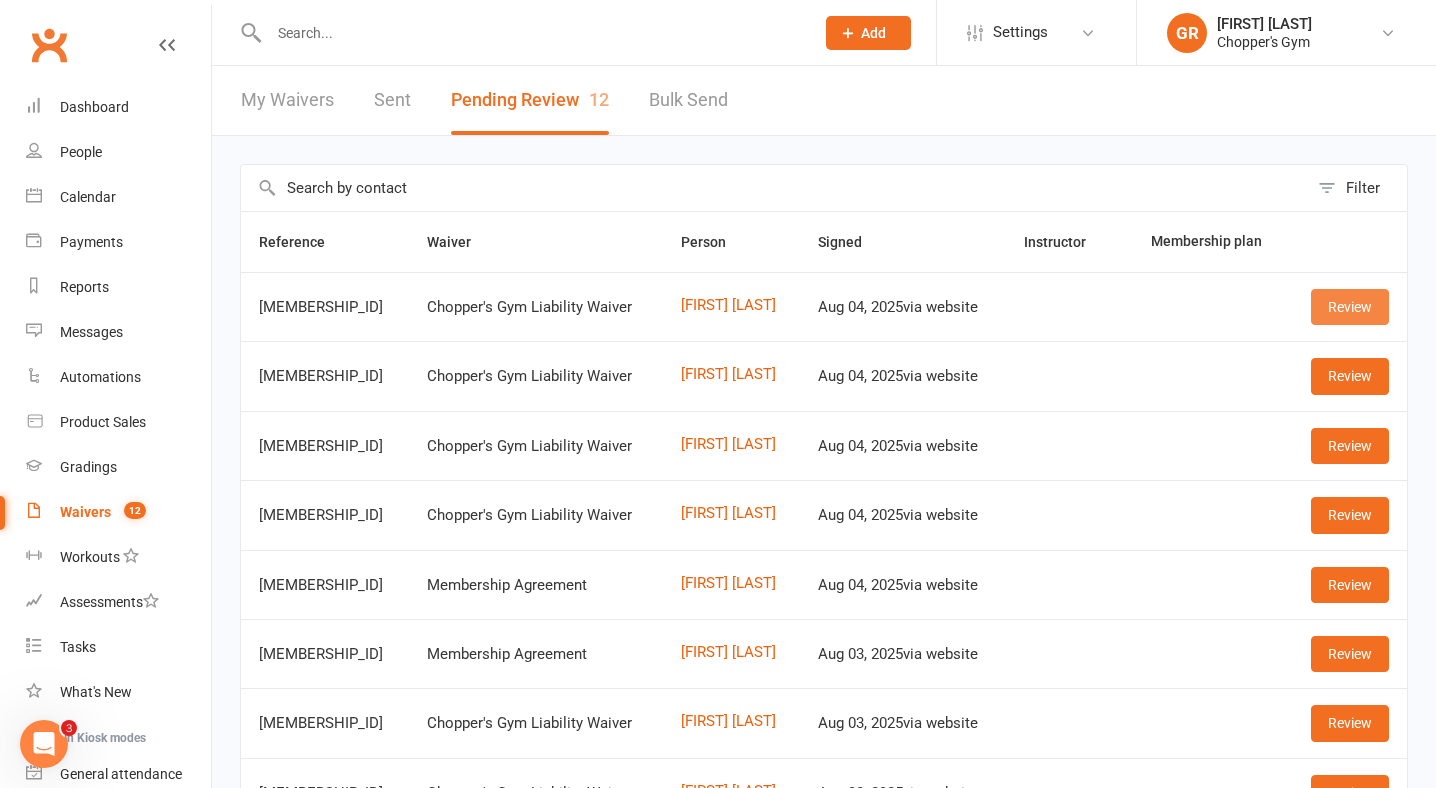 click on "Review" at bounding box center [1350, 307] 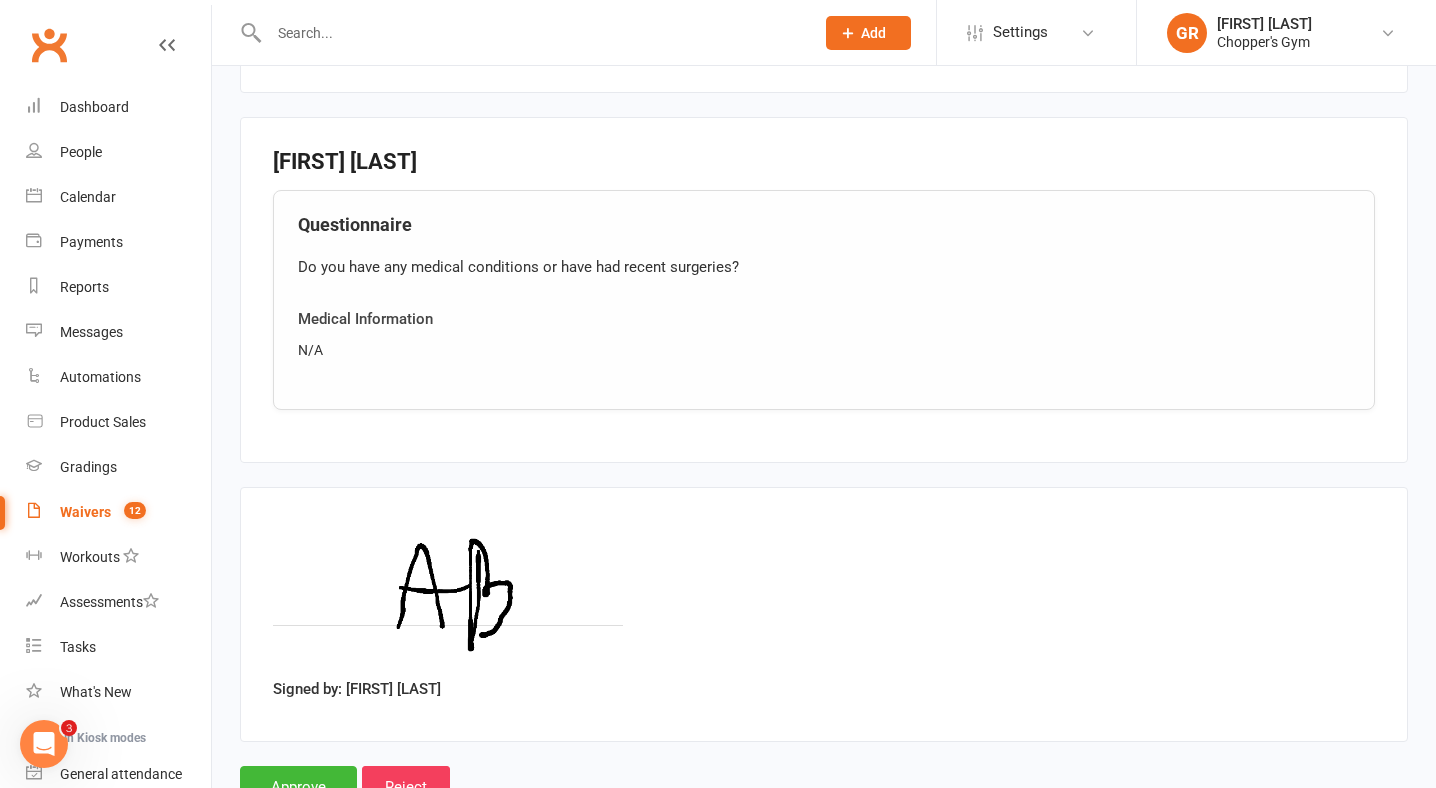 scroll, scrollTop: 1362, scrollLeft: 0, axis: vertical 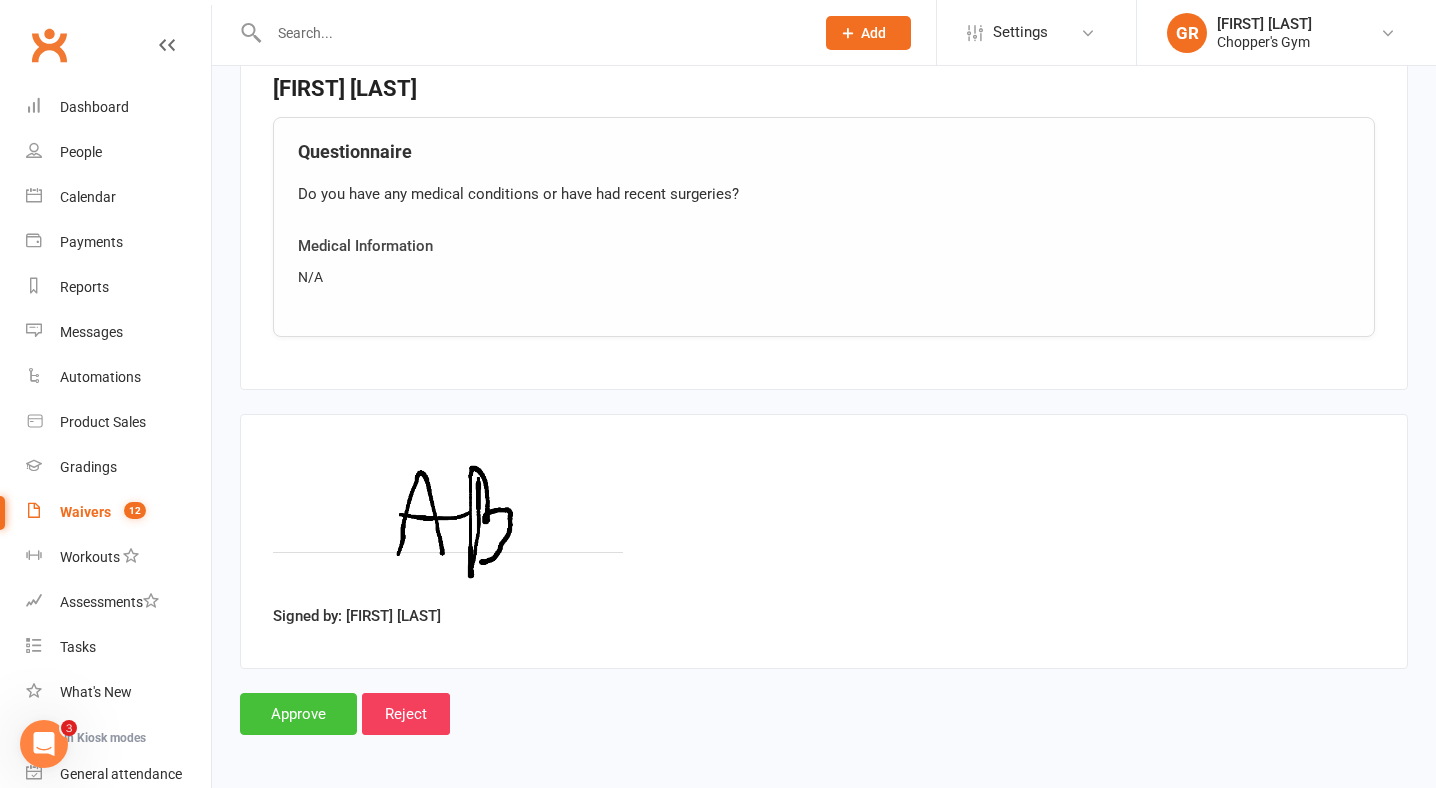 click on "Approve" at bounding box center (298, 714) 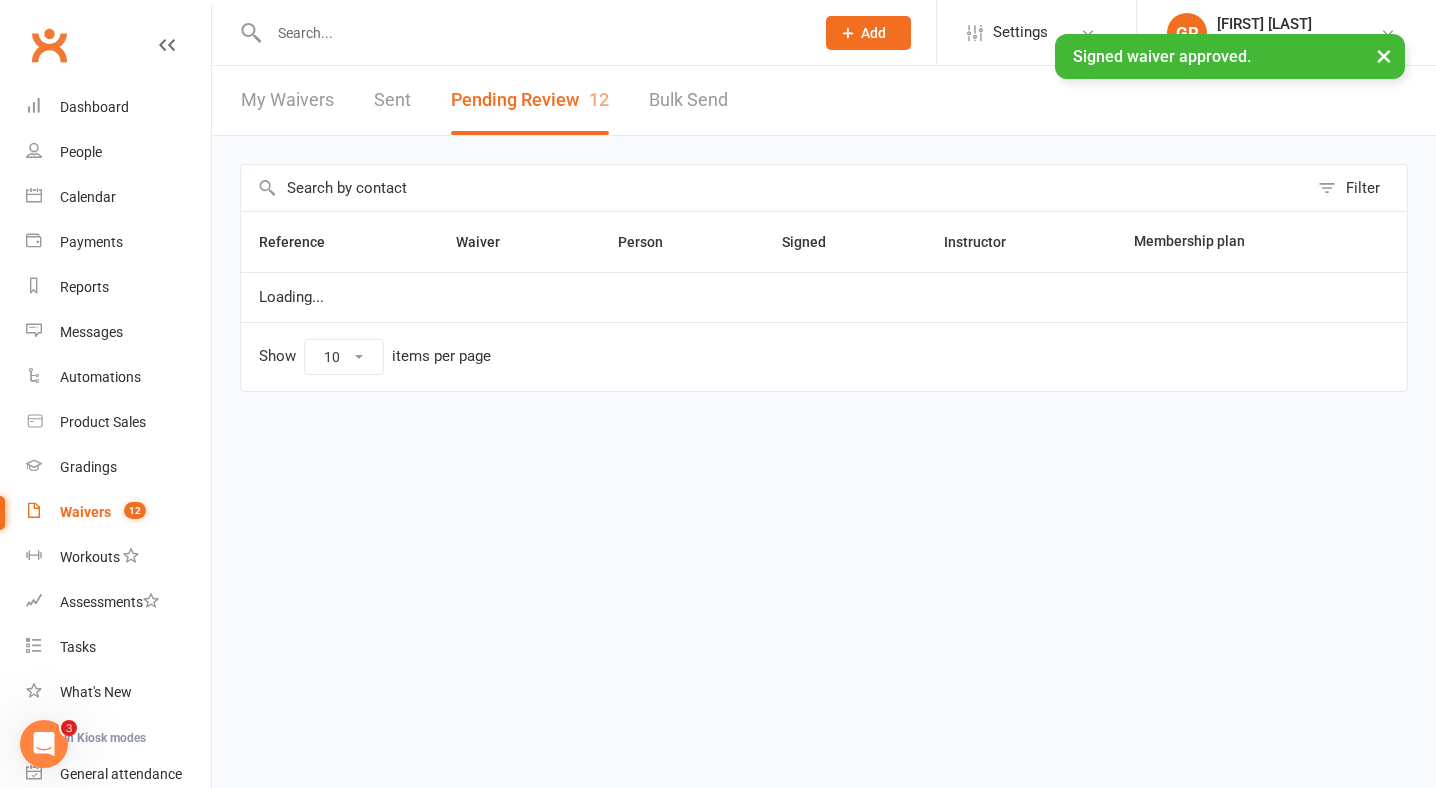 select on "50" 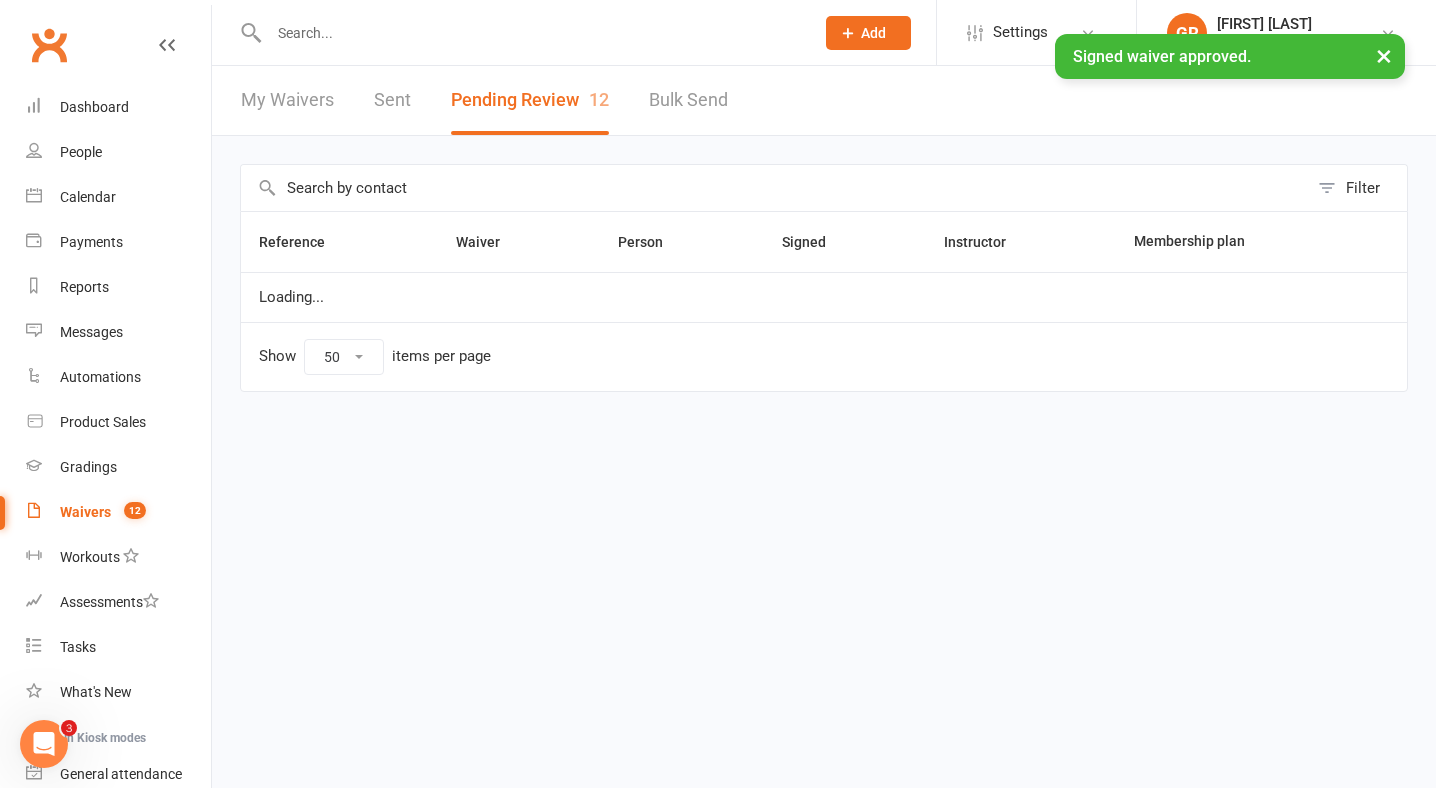 scroll, scrollTop: 0, scrollLeft: 0, axis: both 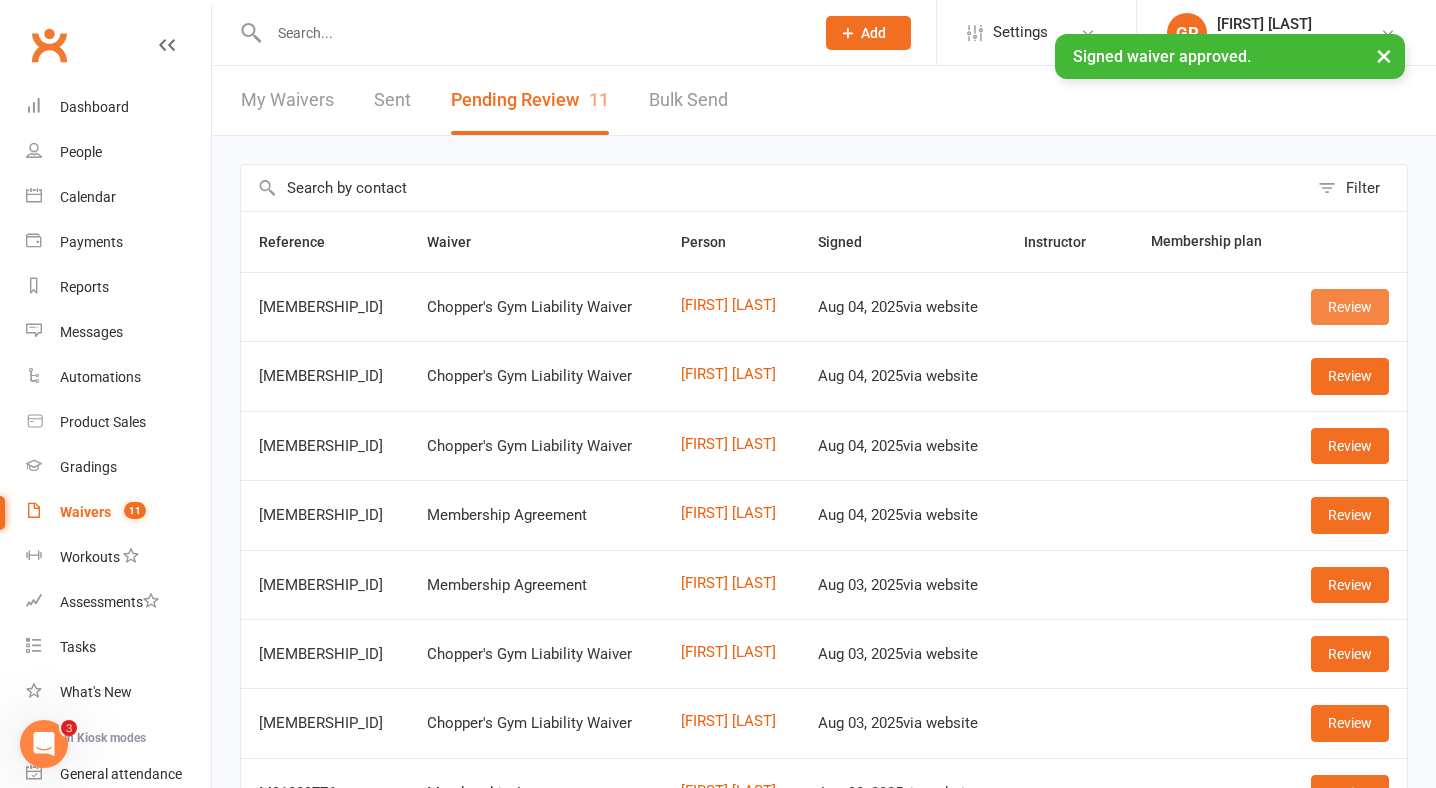click on "Review" at bounding box center [1350, 307] 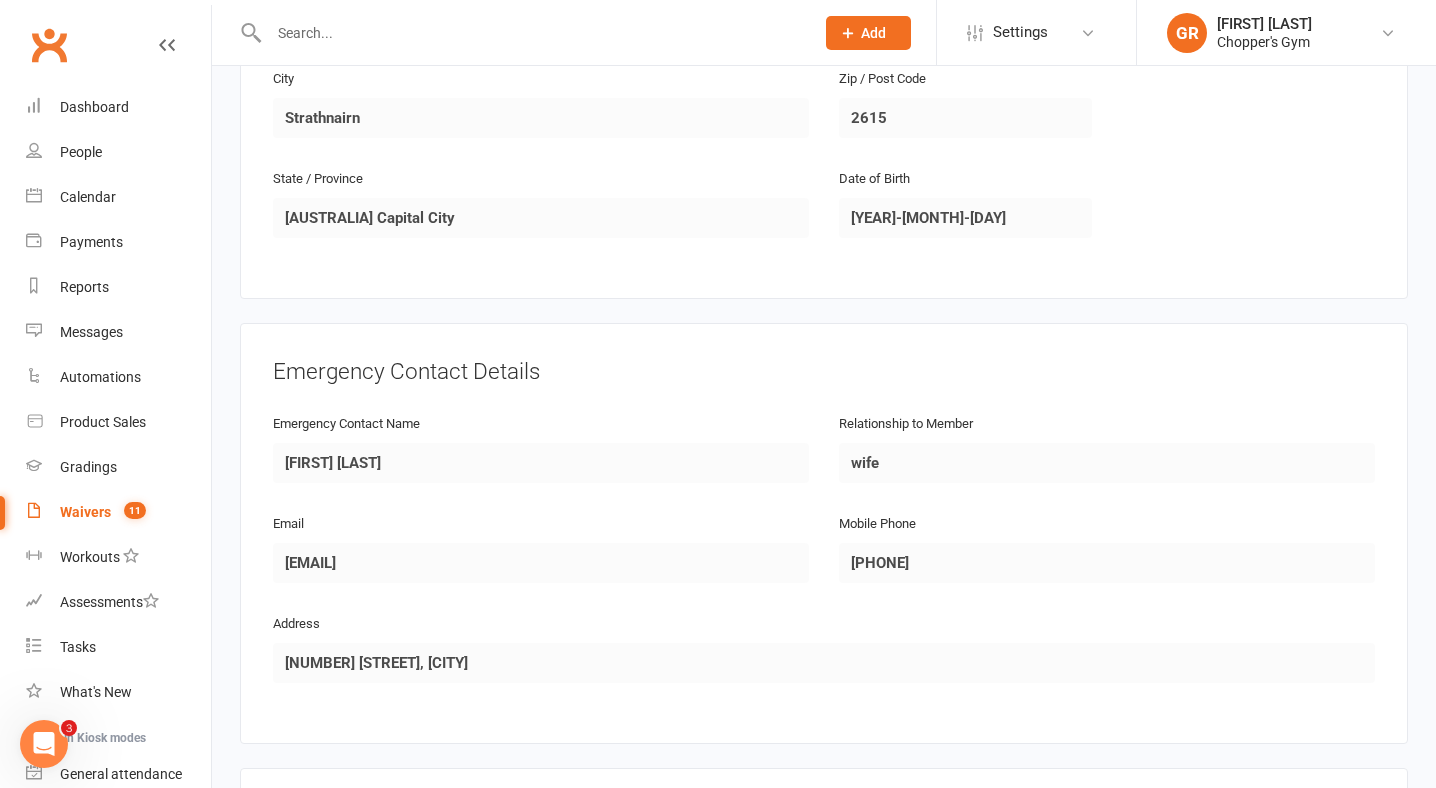 scroll, scrollTop: 1362, scrollLeft: 0, axis: vertical 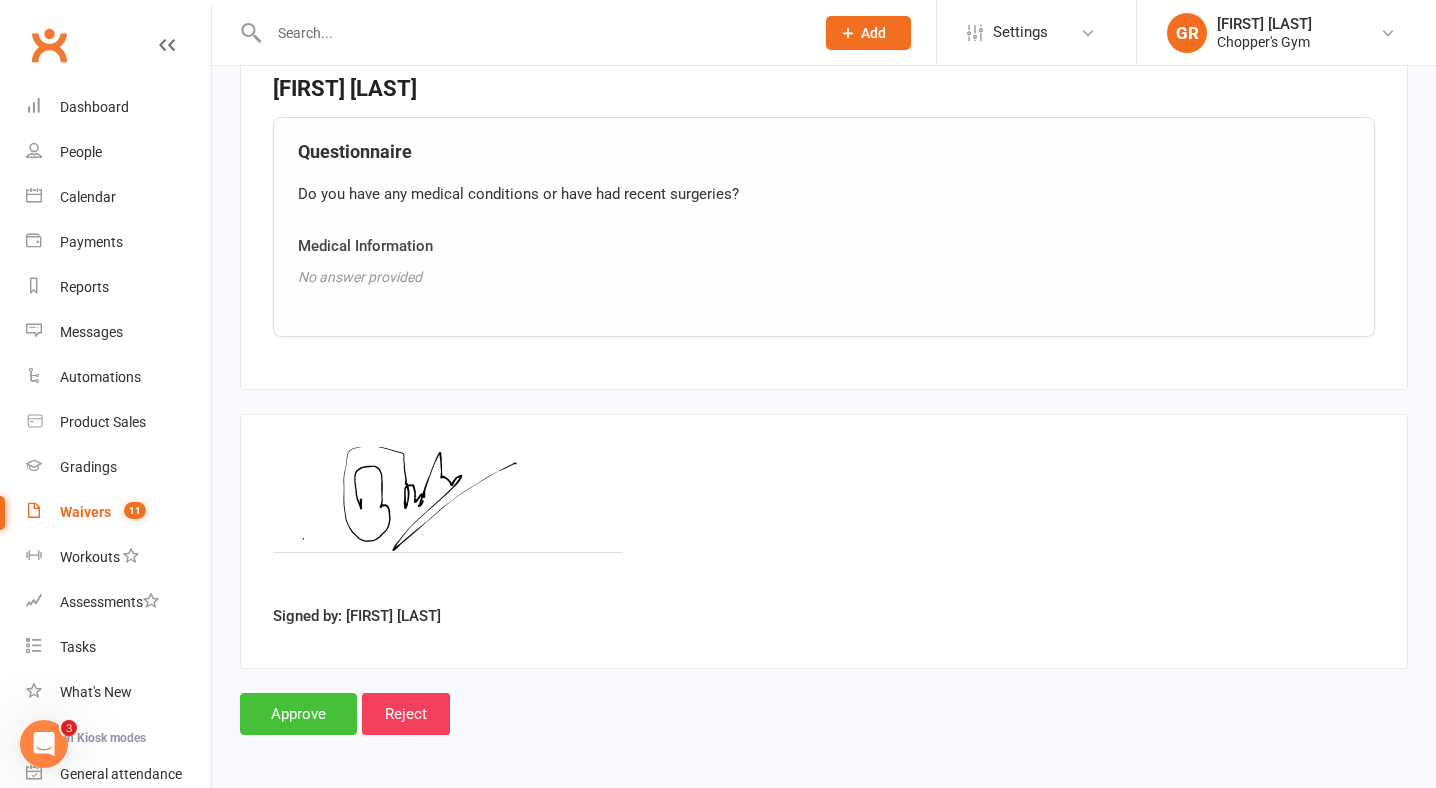 click on "Approve" at bounding box center [298, 714] 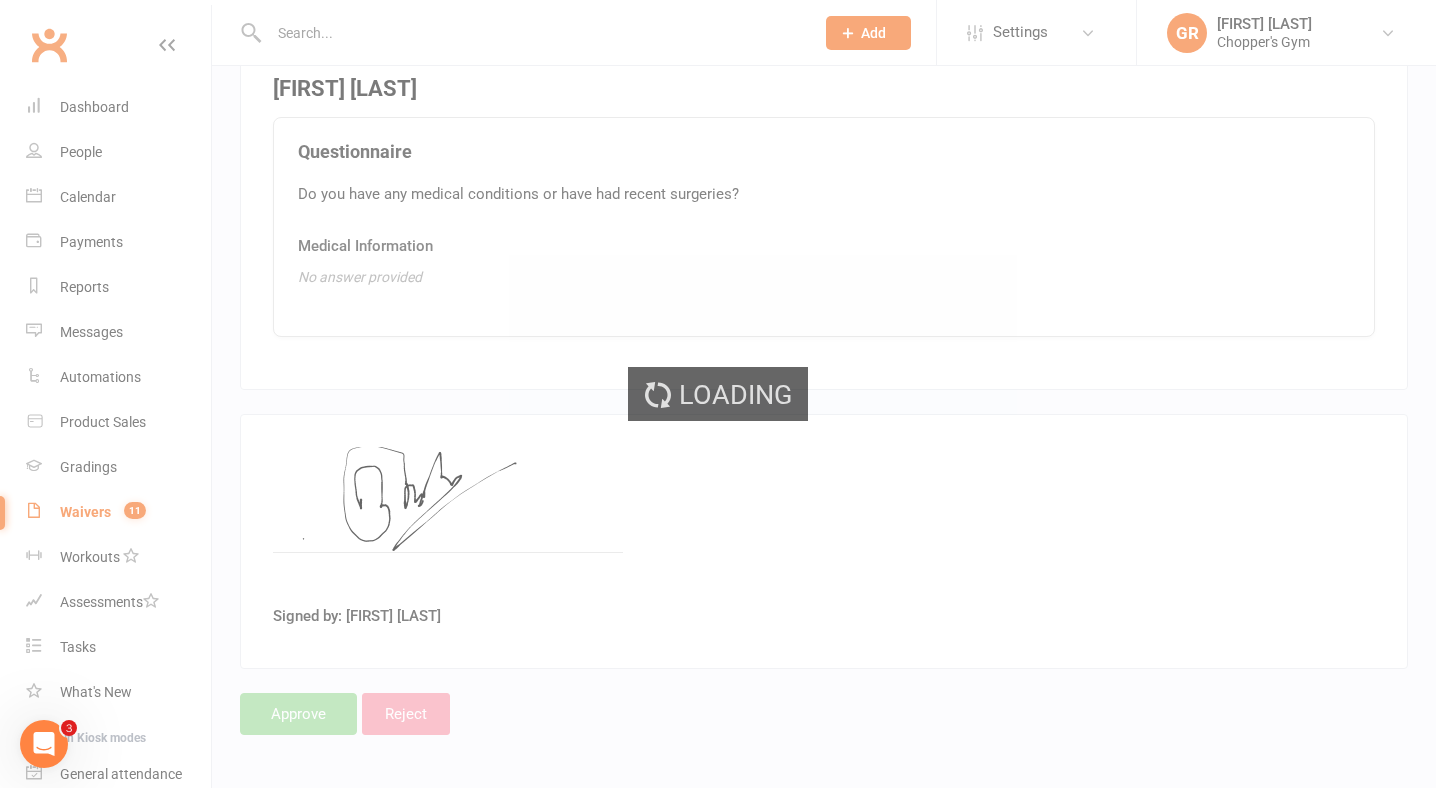 select on "50" 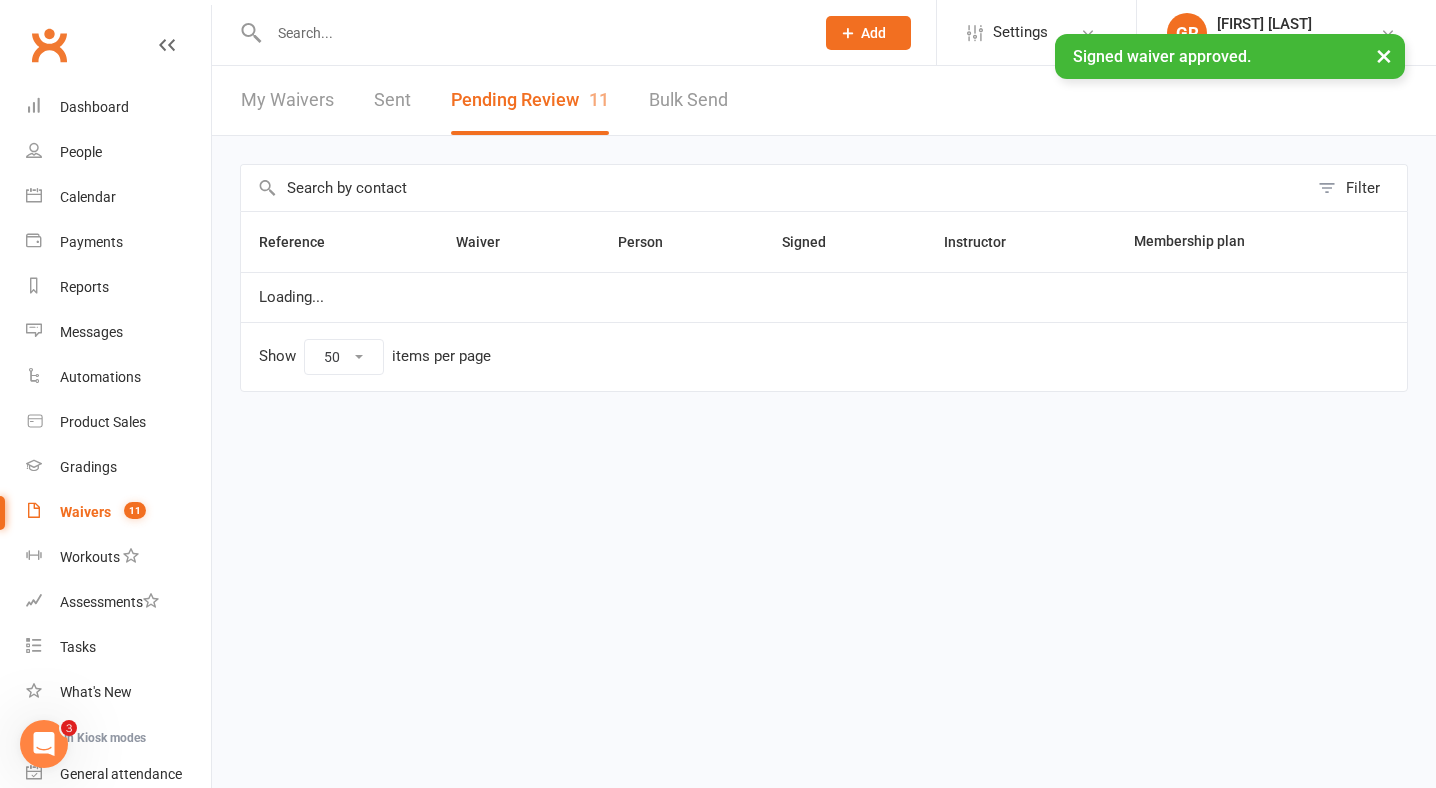 scroll, scrollTop: 0, scrollLeft: 0, axis: both 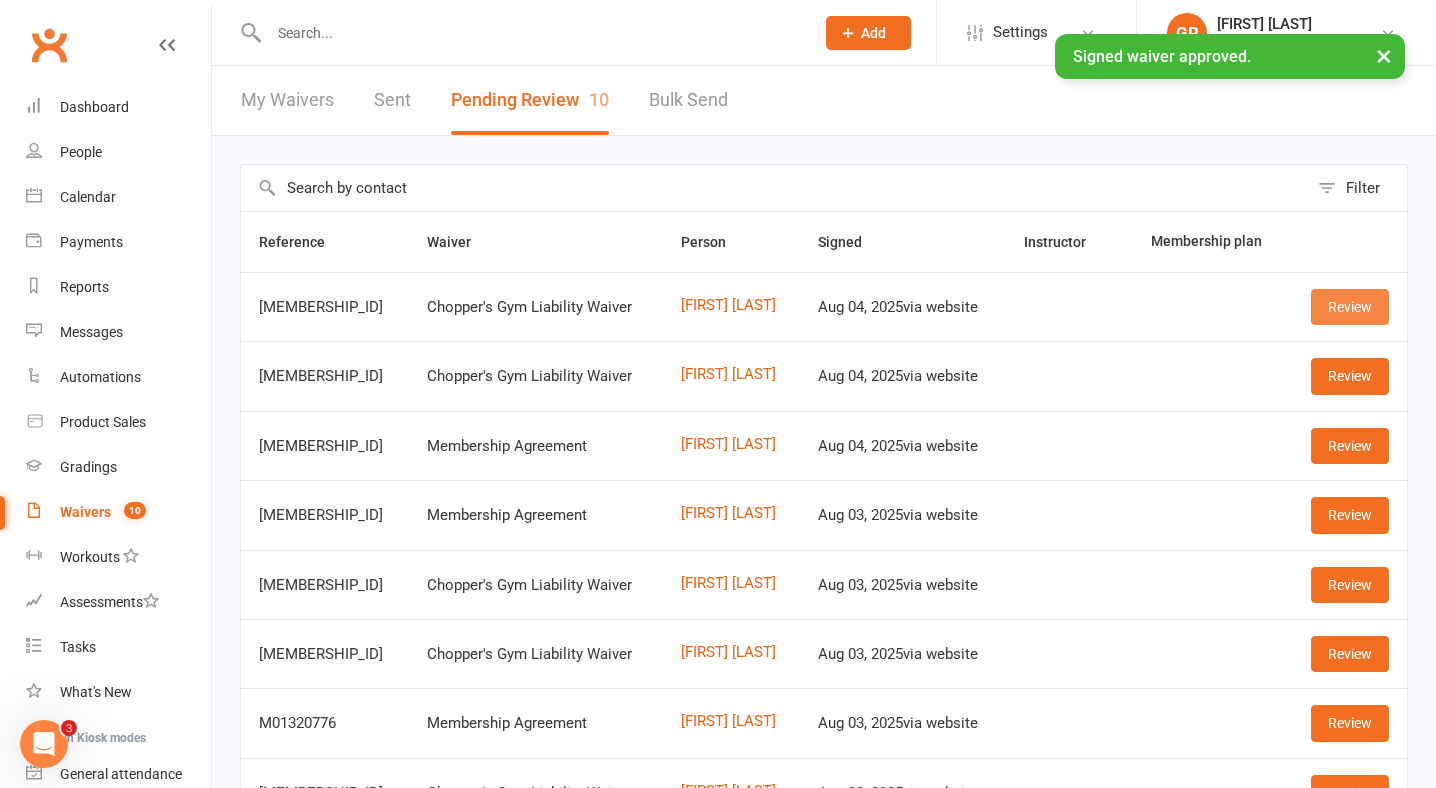 click on "Review" at bounding box center (1350, 307) 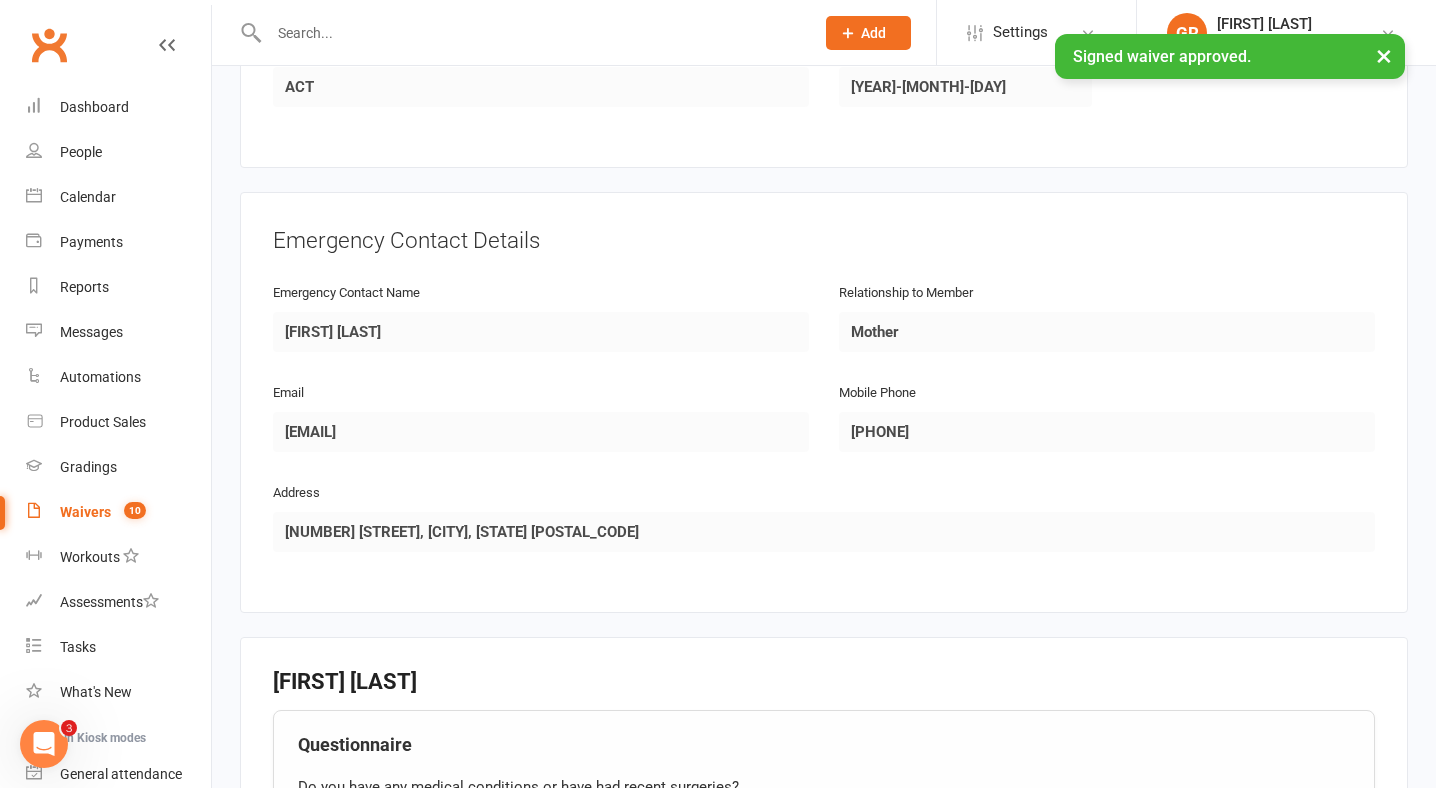scroll, scrollTop: 1362, scrollLeft: 0, axis: vertical 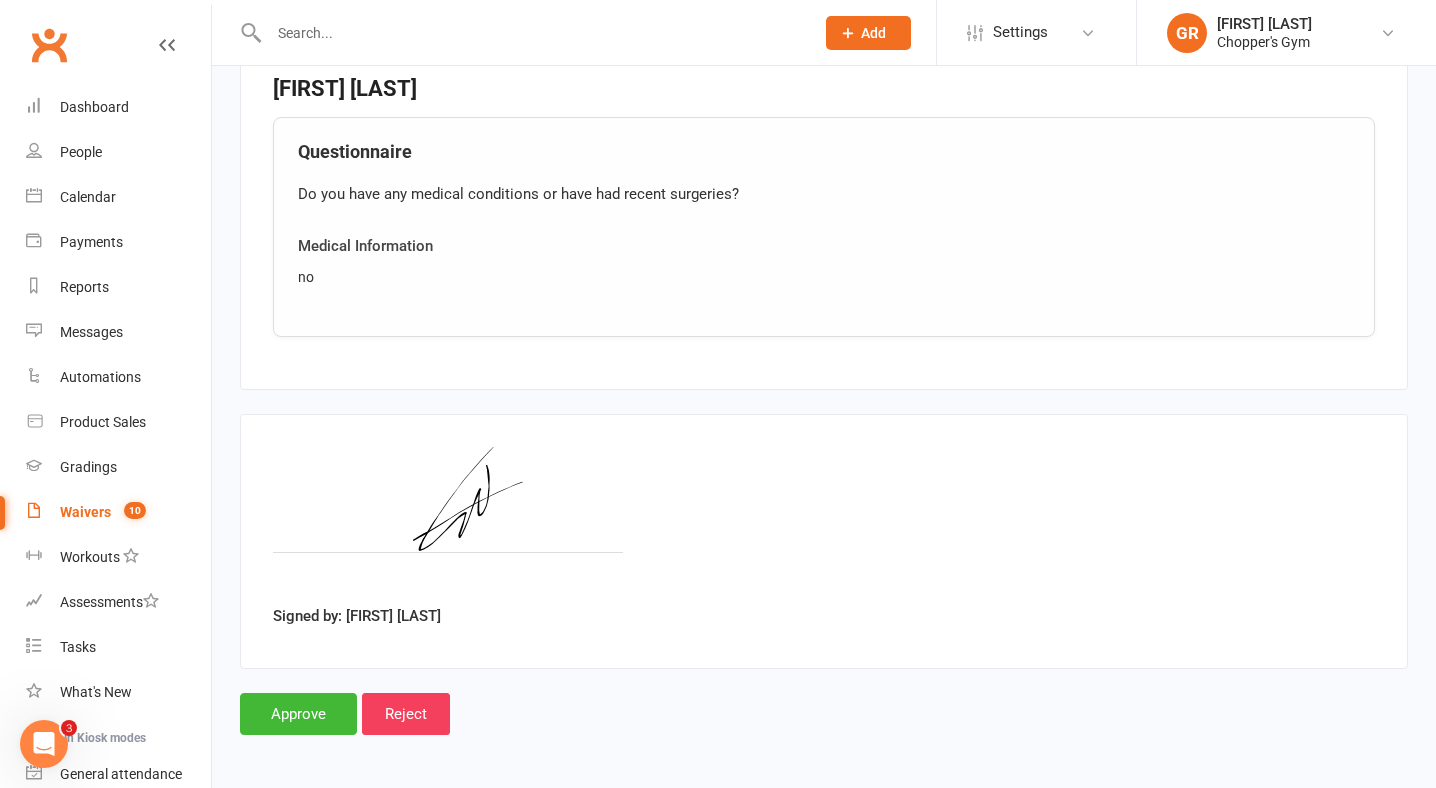 click on "Smart Forms & Waivers Back Chopper's Gym 50637406896 p: 0417654725 chopper.muaythai@gmail.com 3 Badham street Dickson, ACT, 2602, AU First Name Afryna Last Name Yarbakhsh Email Afryna.yar@gmail.com Mobile Phone 0434880706 Address Line 1 16 lowrie st, Dickson Address Line 2 City Canberra Zip / Post Code 2602 State / Province ACT Date of Birth 2007-12-10 Emergency Contact Details Emergency Contact Name Elisabeth Yar Relationship to Member Mother Email elisabeth.yar@outlook.com Mobile Phone 0407701582 Address 16 Lowrie st, Dickson, ACT 2602 Afryna Yarbakhsh Questionnaire Do you have any medical conditions or have had recent surgeries? Medical Information no Signed by: Afryna Yarbakhsh
Approve Reject" at bounding box center [824, -267] 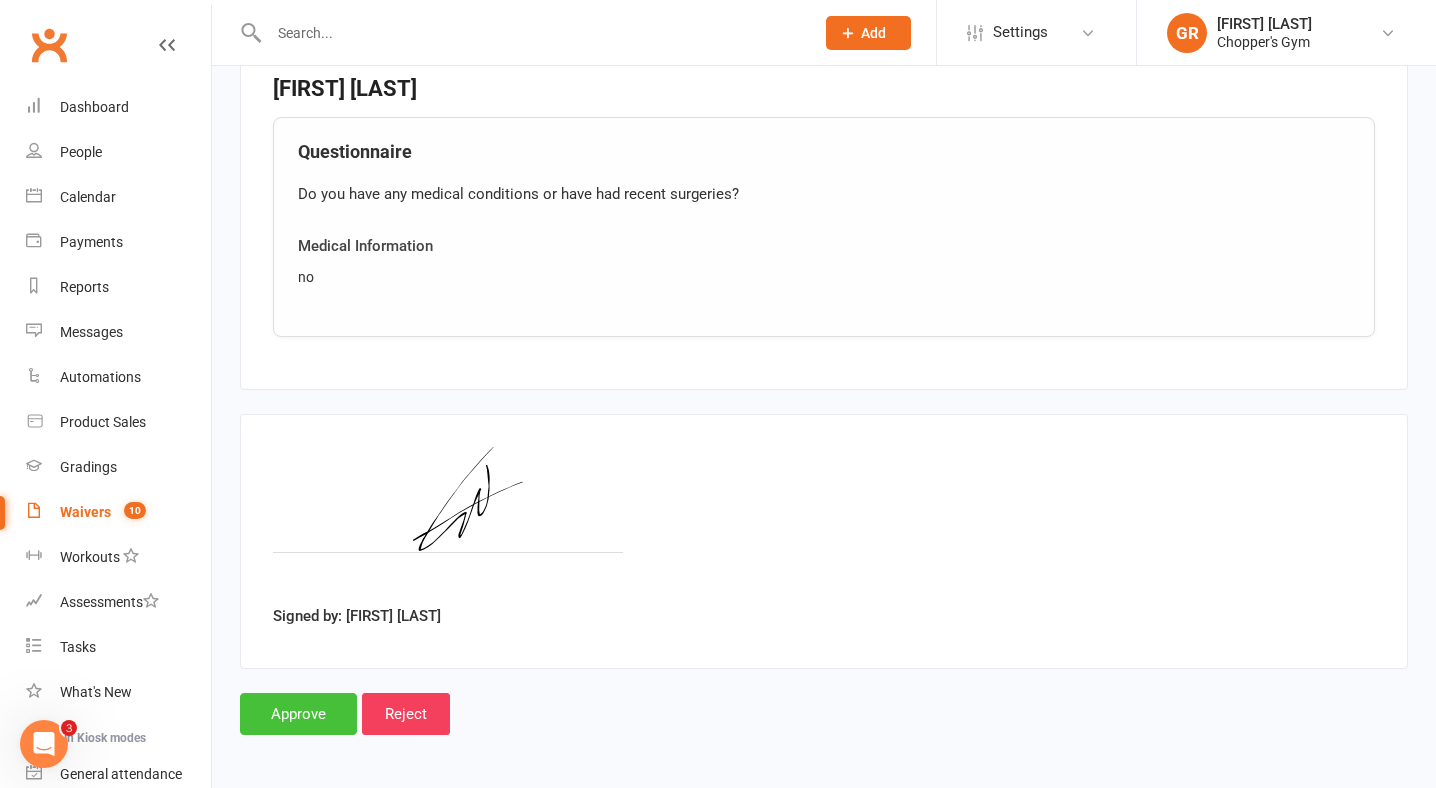 click on "Approve" at bounding box center (298, 714) 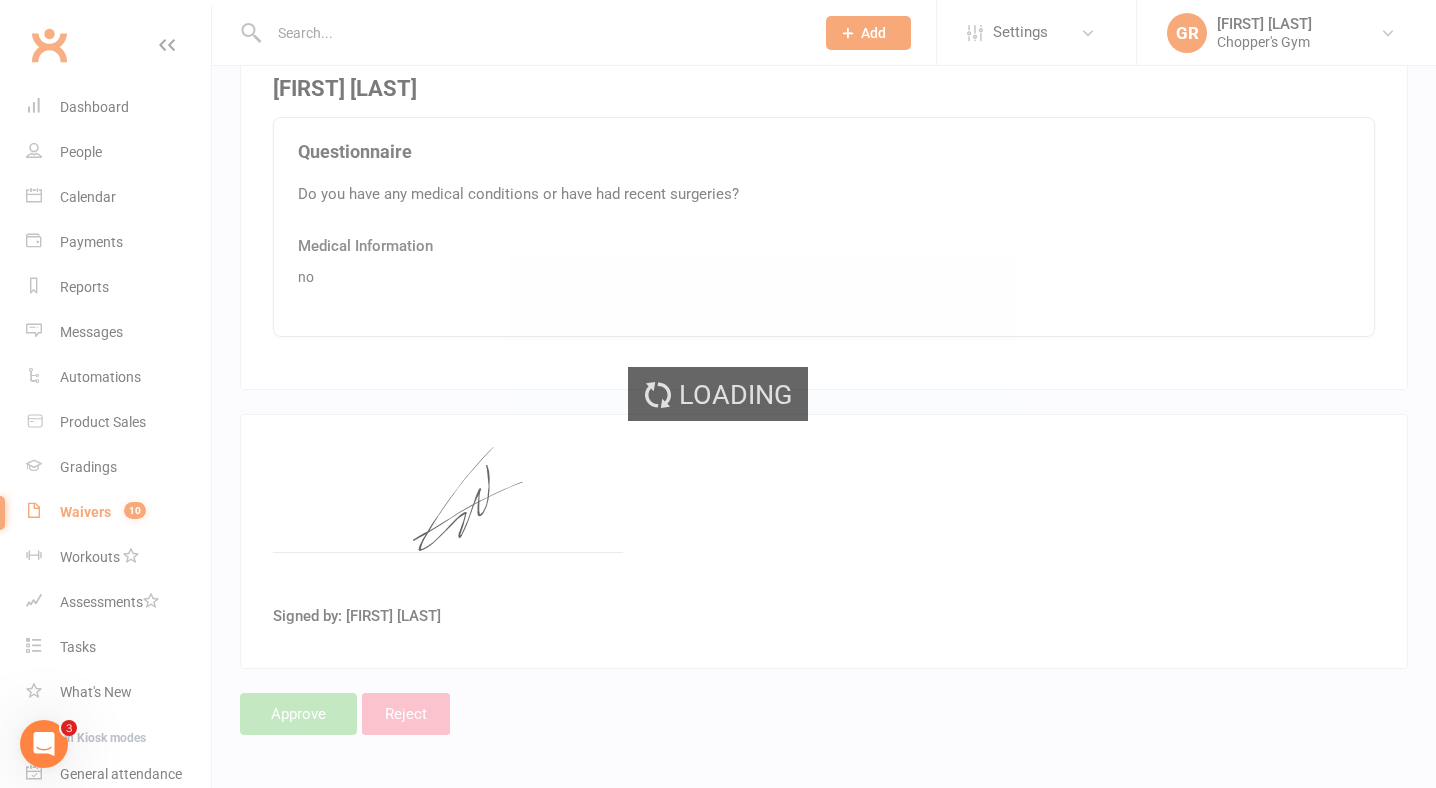 scroll, scrollTop: 0, scrollLeft: 0, axis: both 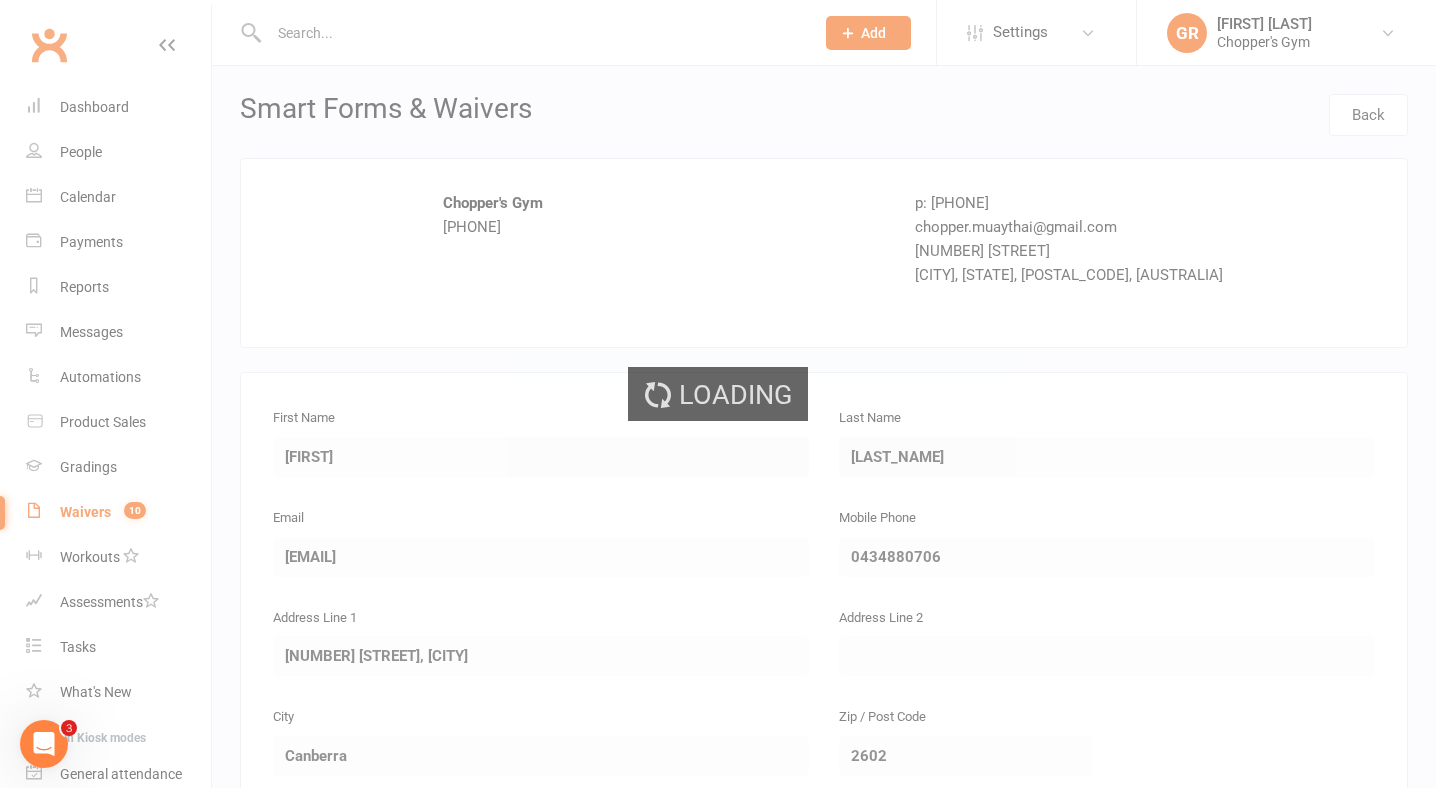 select on "50" 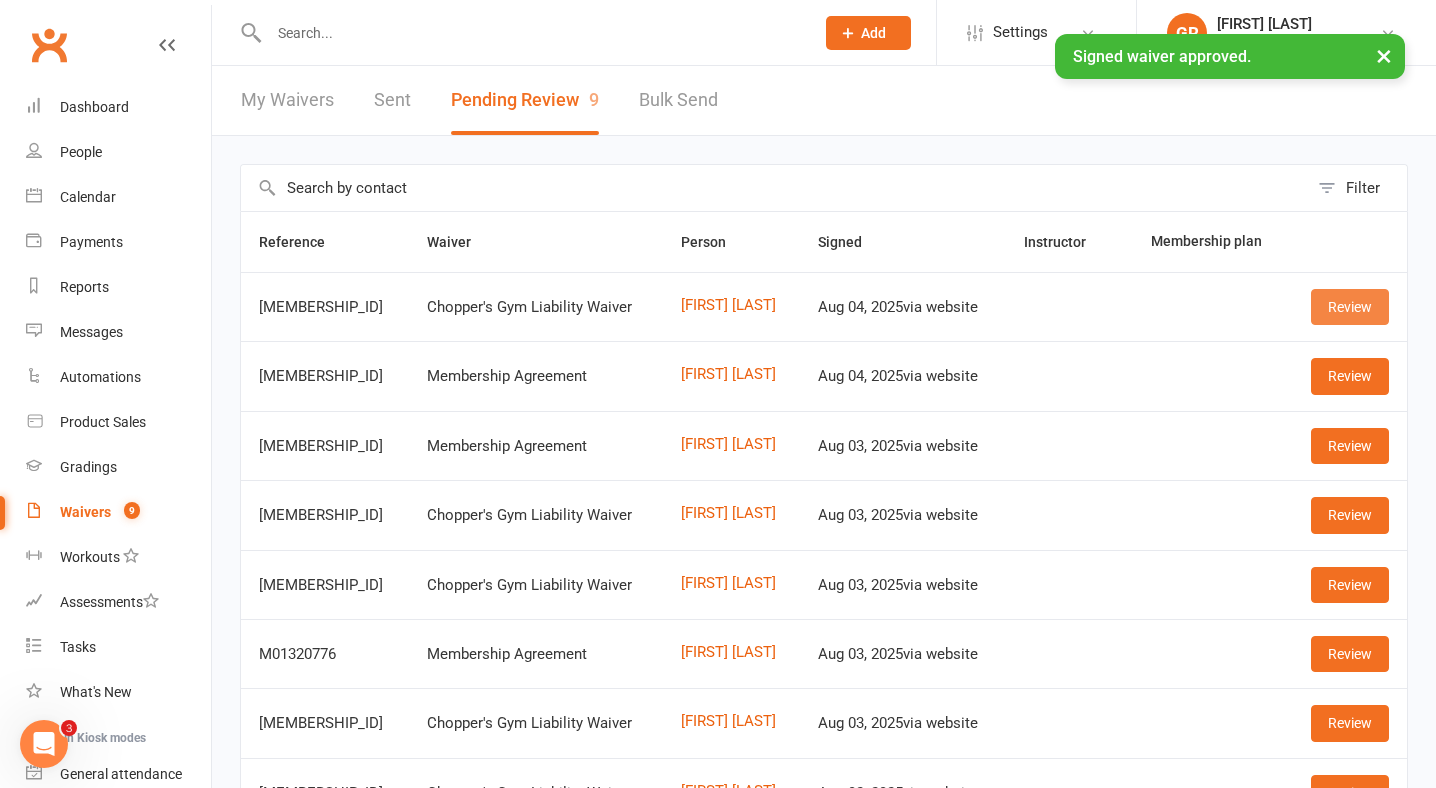 click on "Review" at bounding box center (1350, 307) 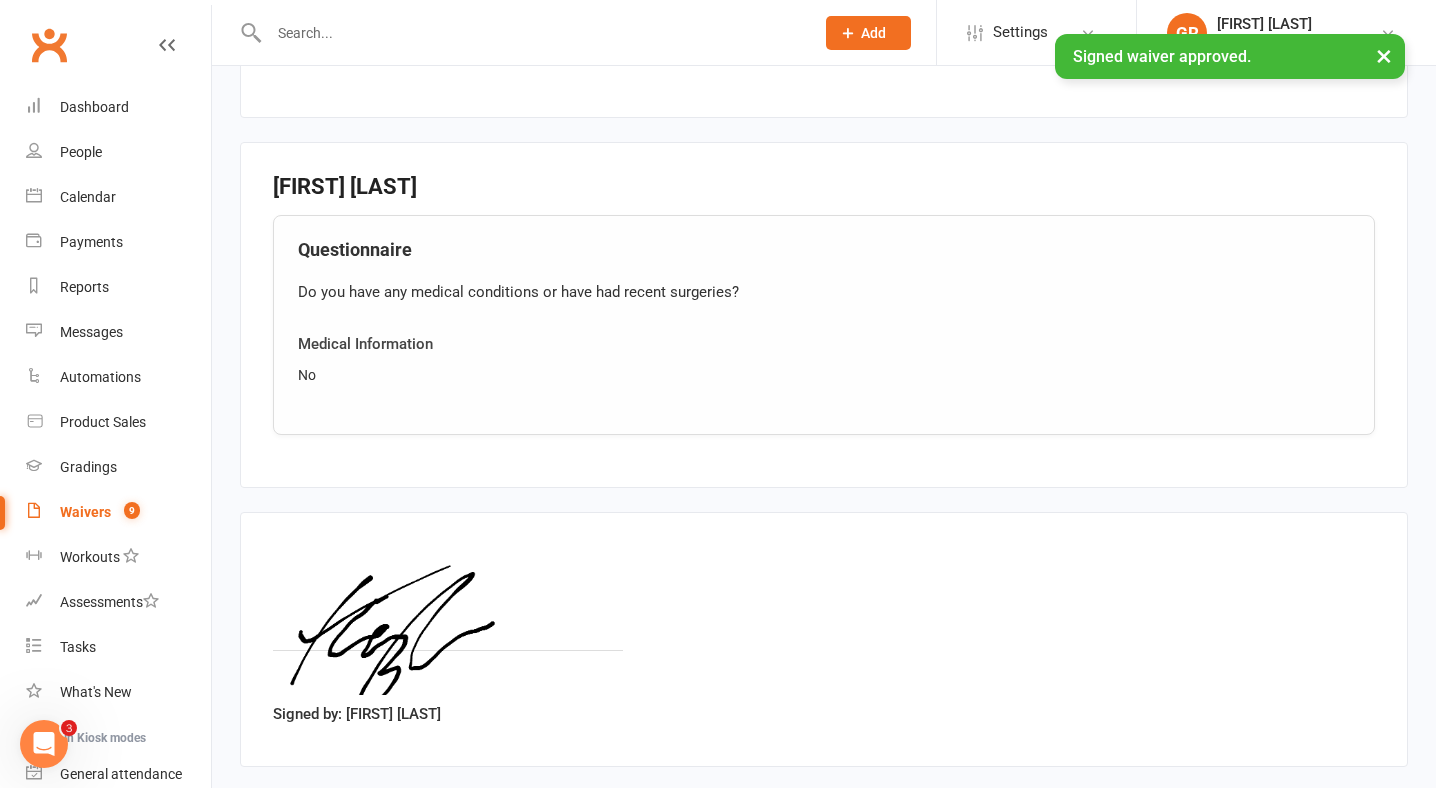 scroll, scrollTop: 1362, scrollLeft: 0, axis: vertical 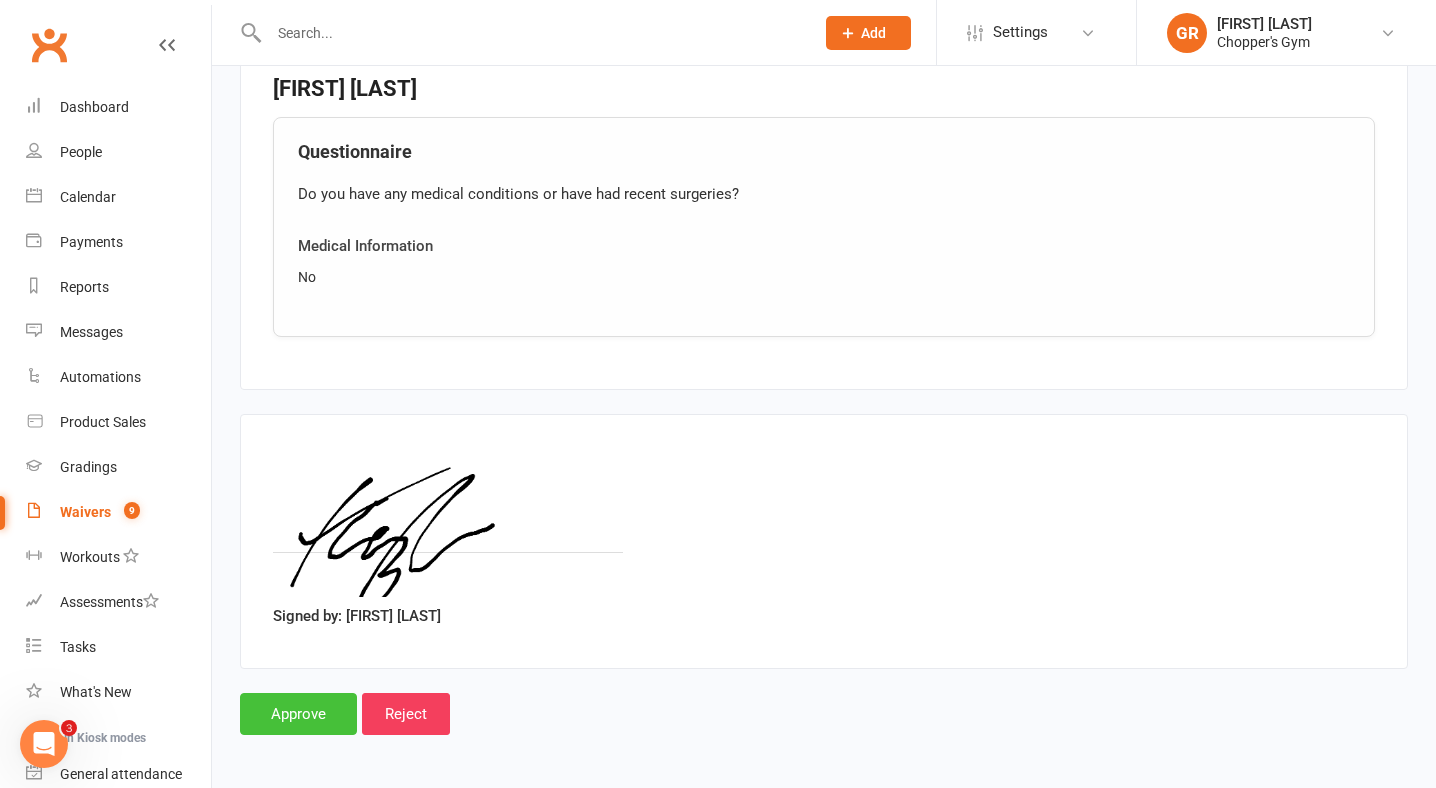 click on "Approve" at bounding box center [298, 714] 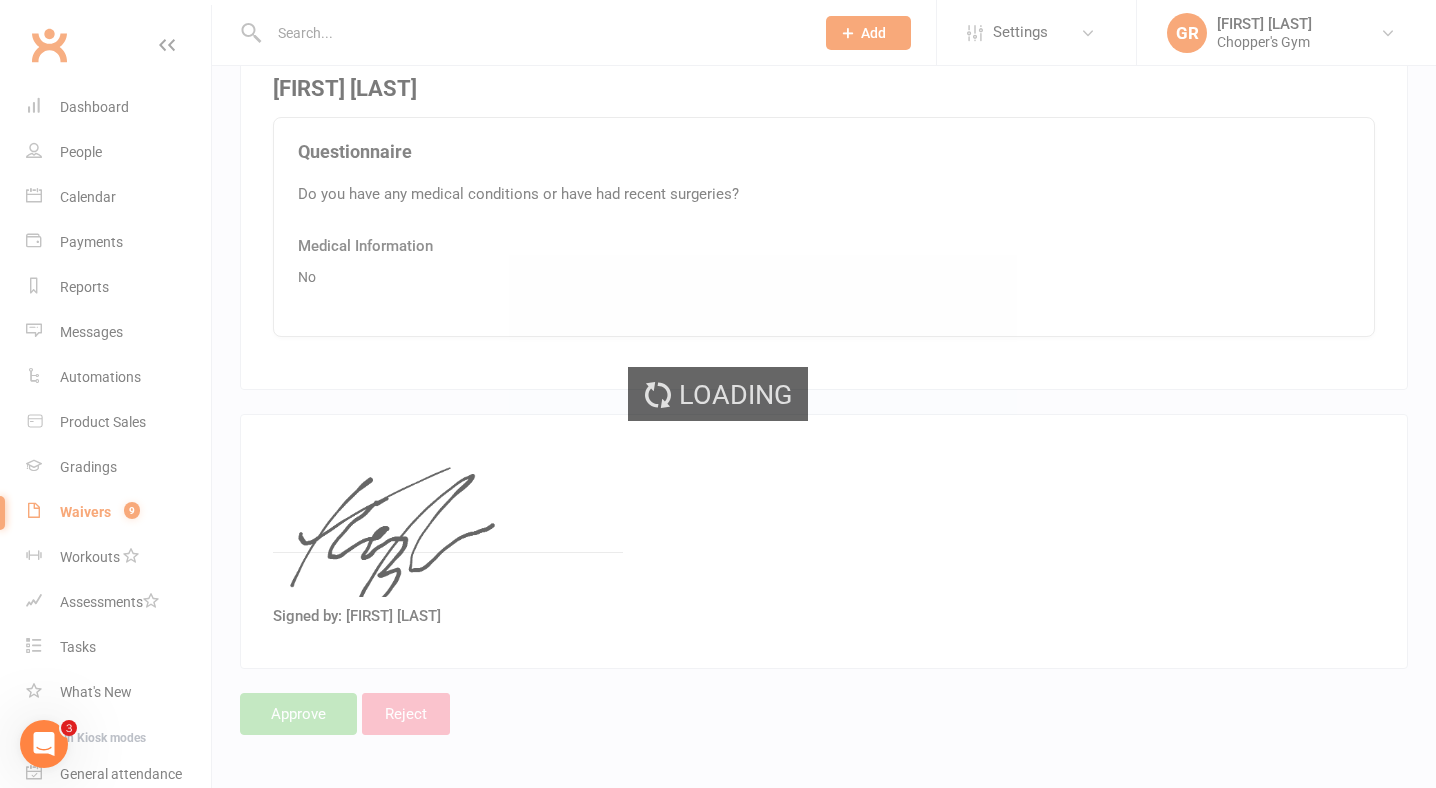 scroll, scrollTop: 0, scrollLeft: 0, axis: both 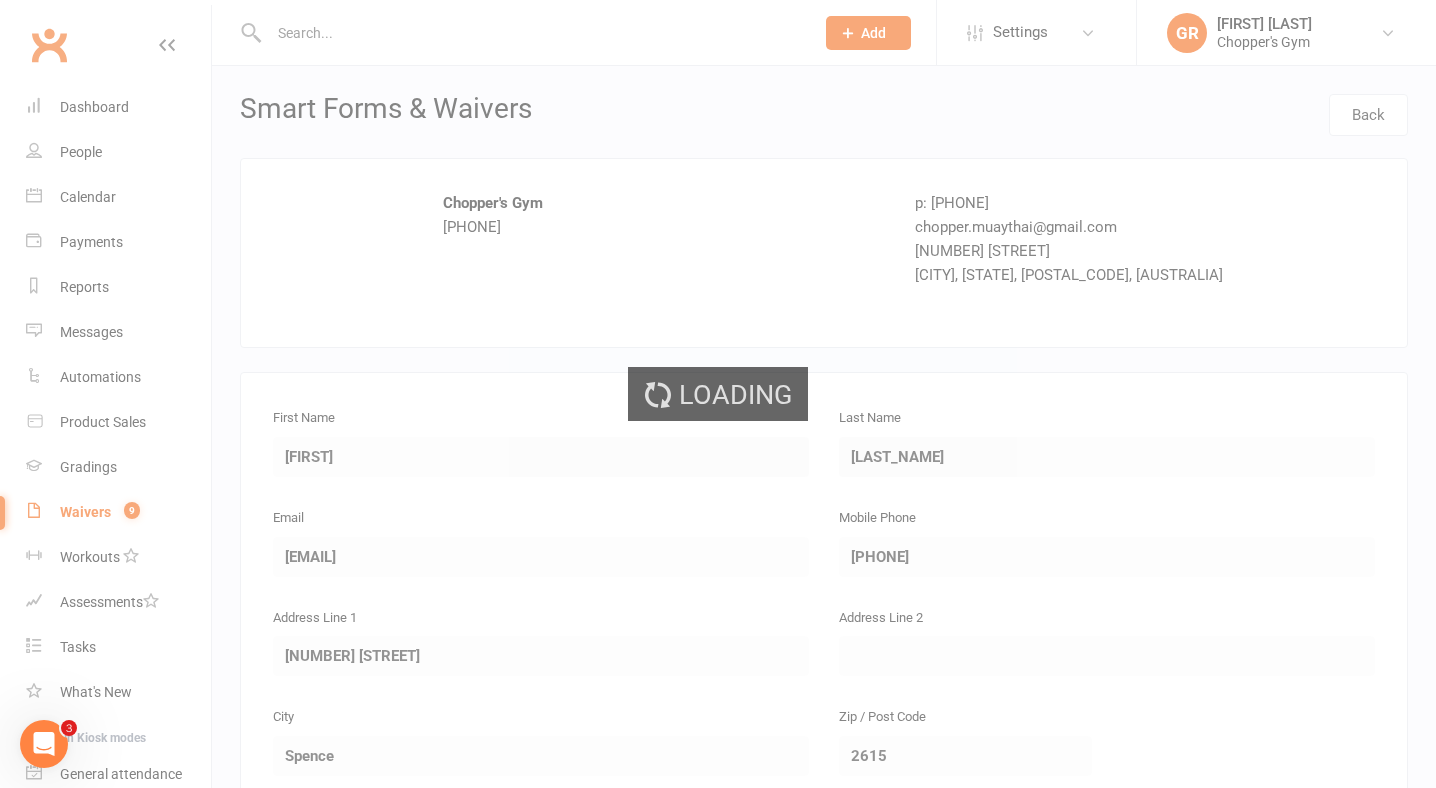 select on "50" 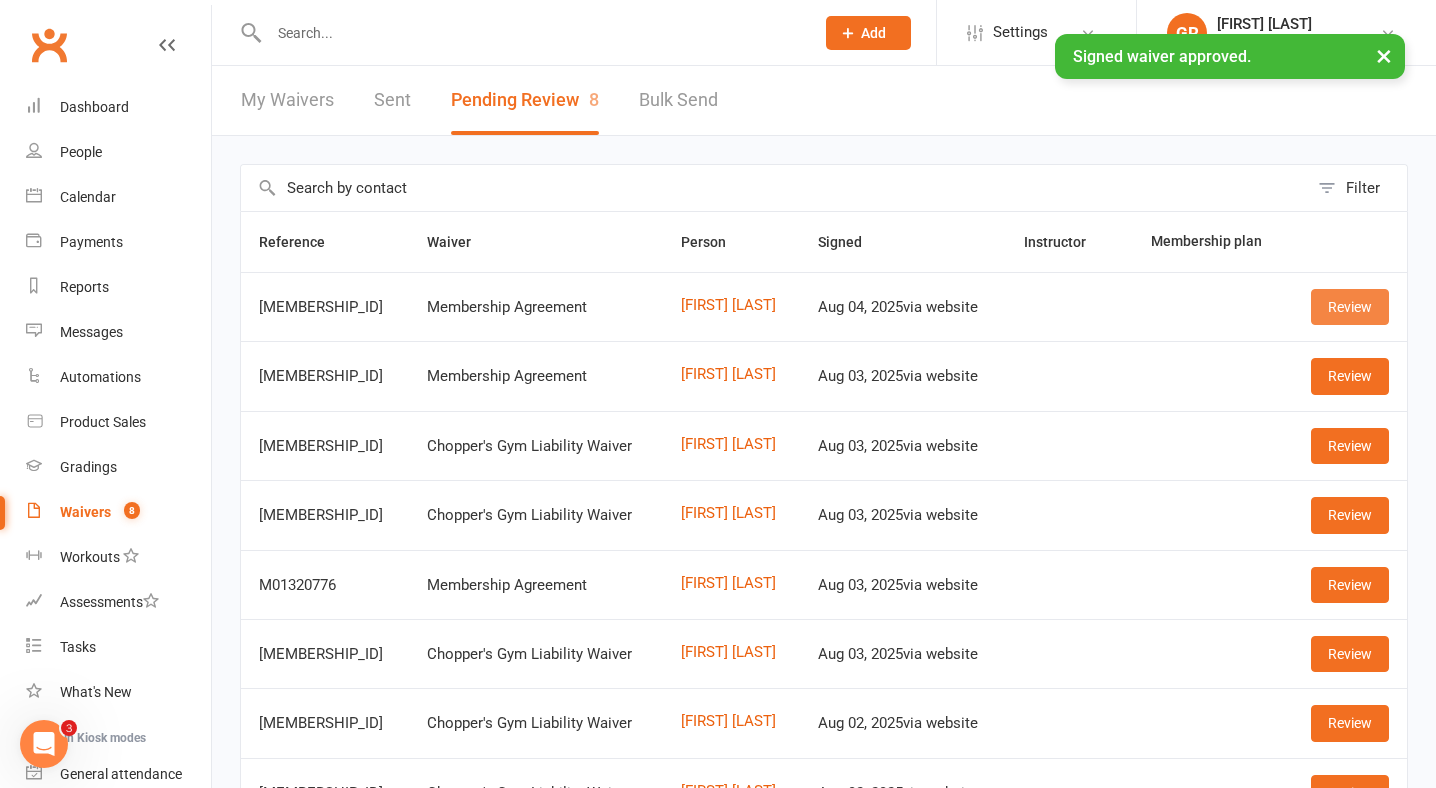 click on "Review" at bounding box center [1350, 307] 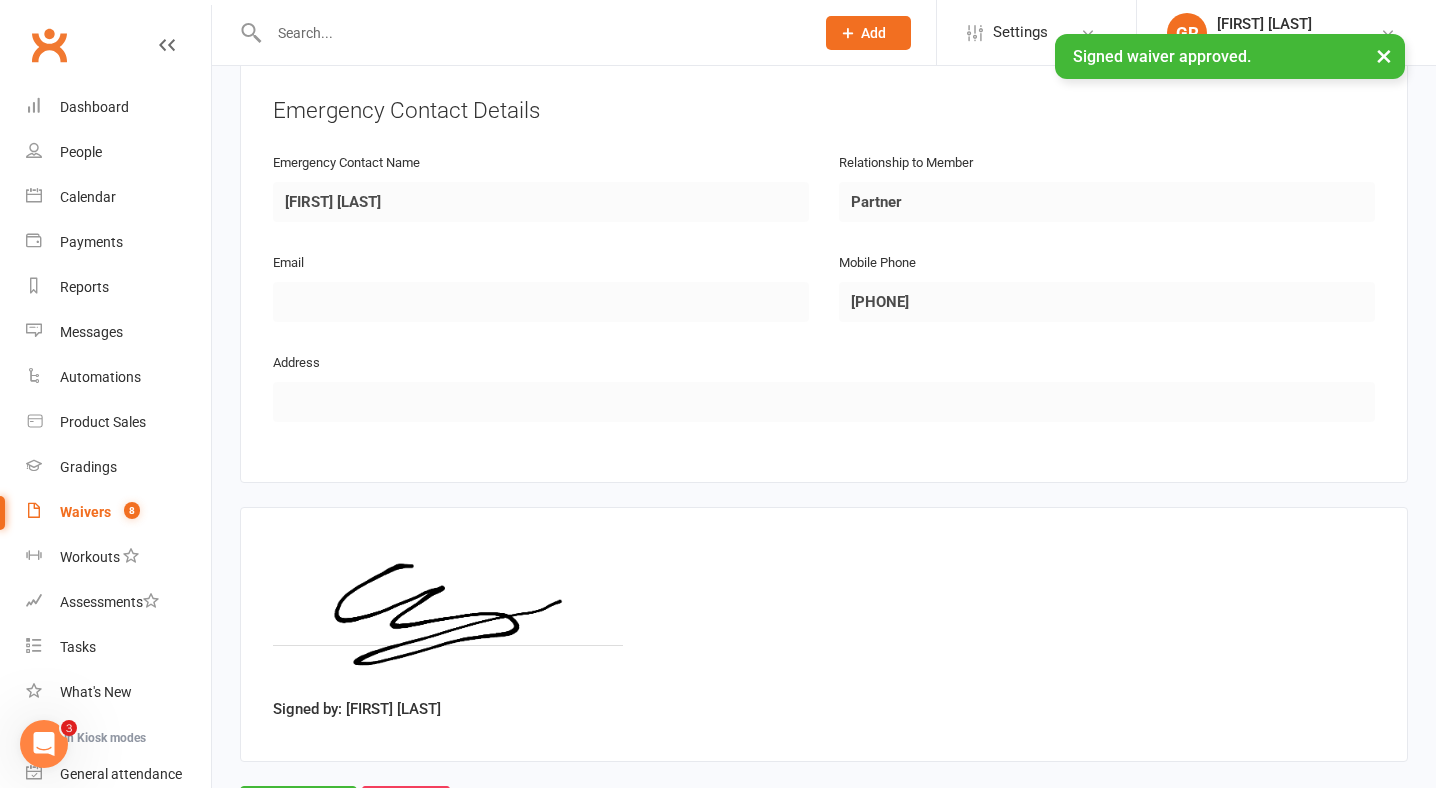 scroll, scrollTop: 992, scrollLeft: 0, axis: vertical 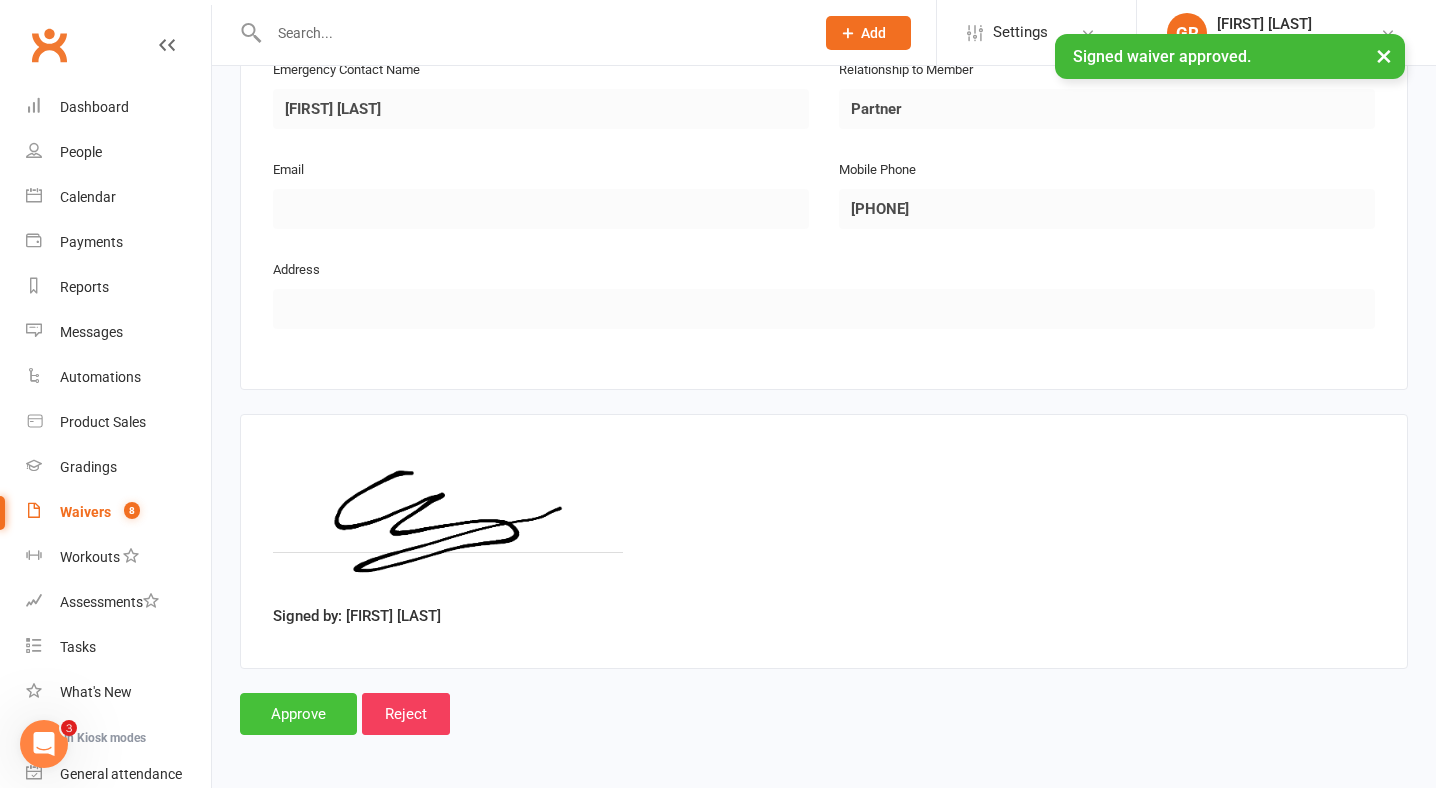 click on "Approve" at bounding box center (298, 714) 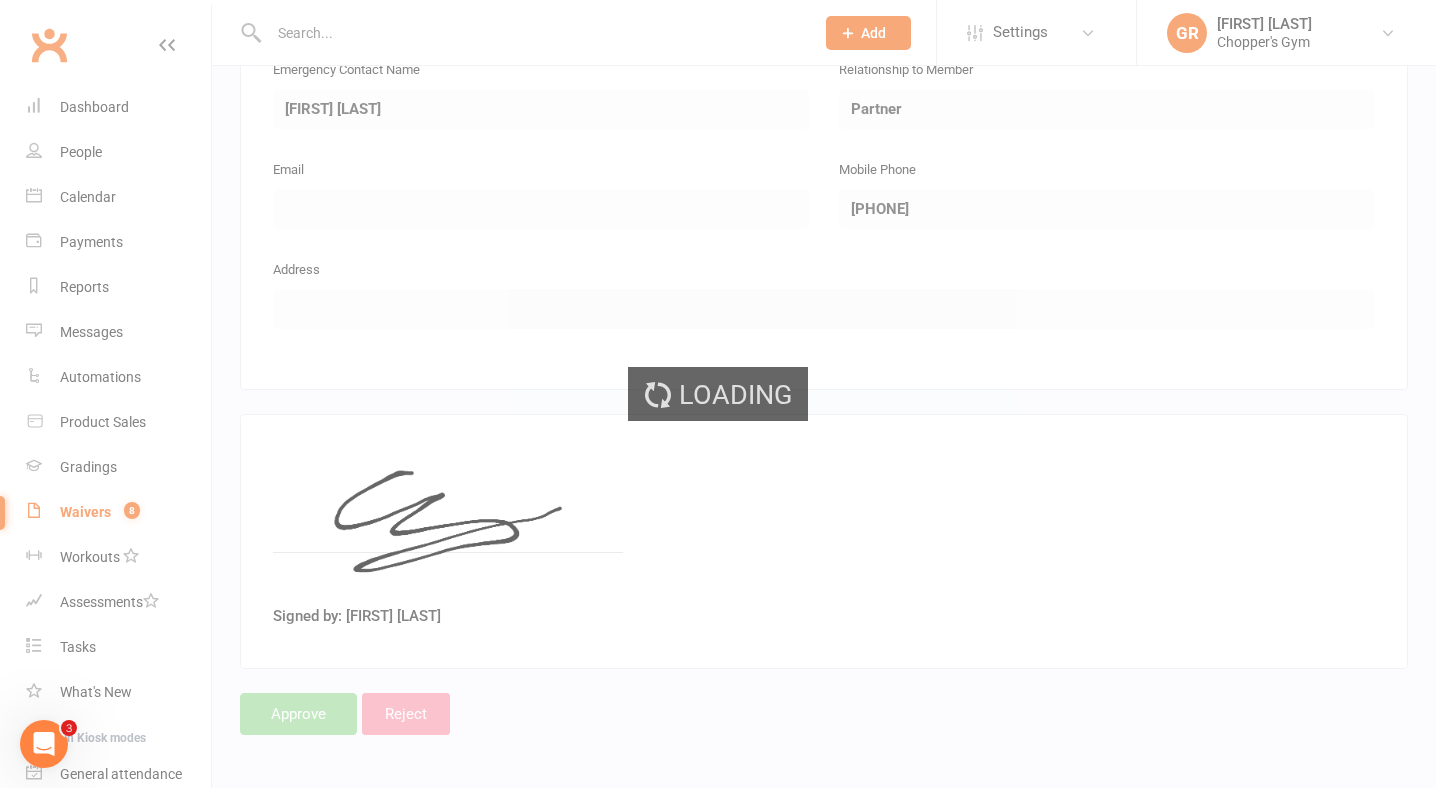 select on "50" 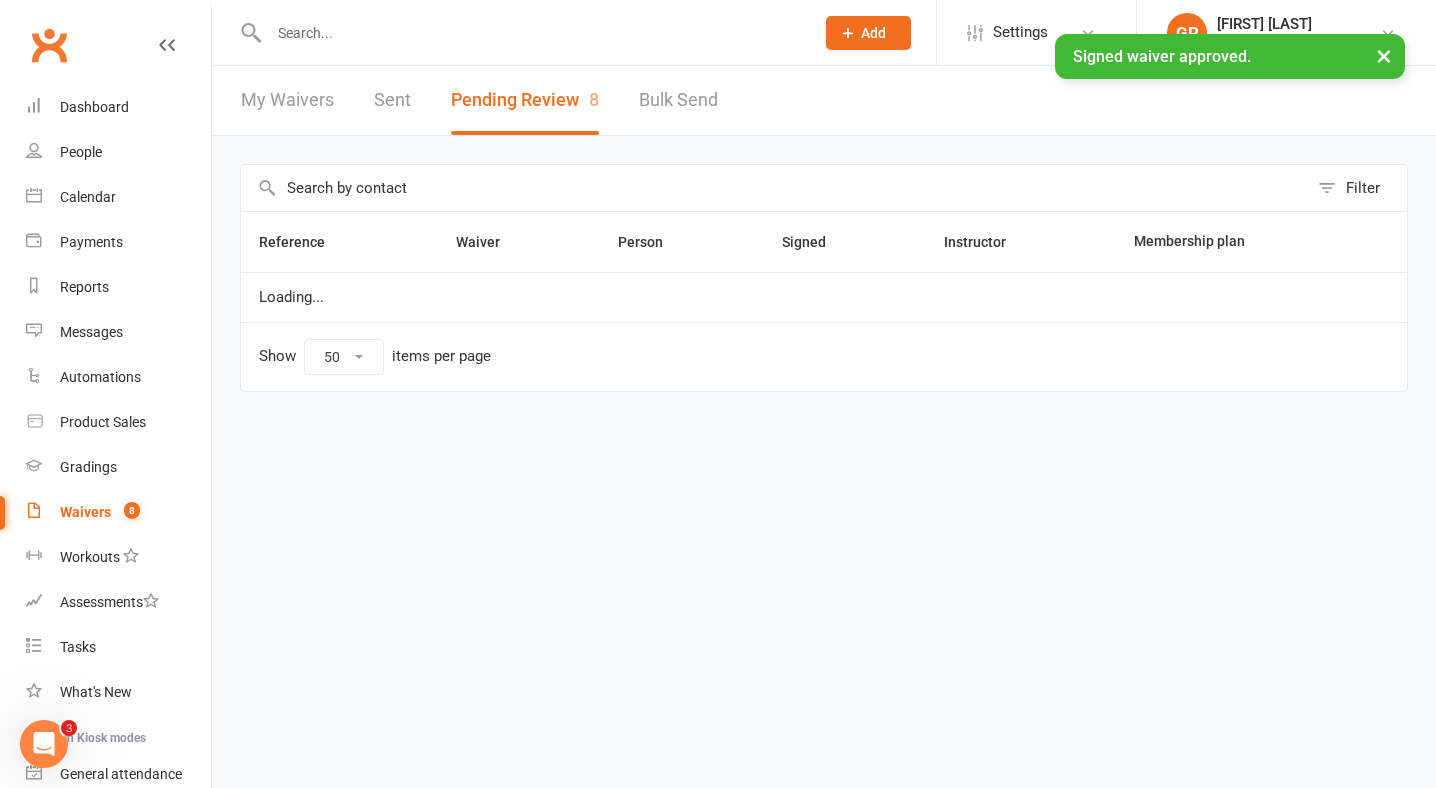scroll, scrollTop: 0, scrollLeft: 0, axis: both 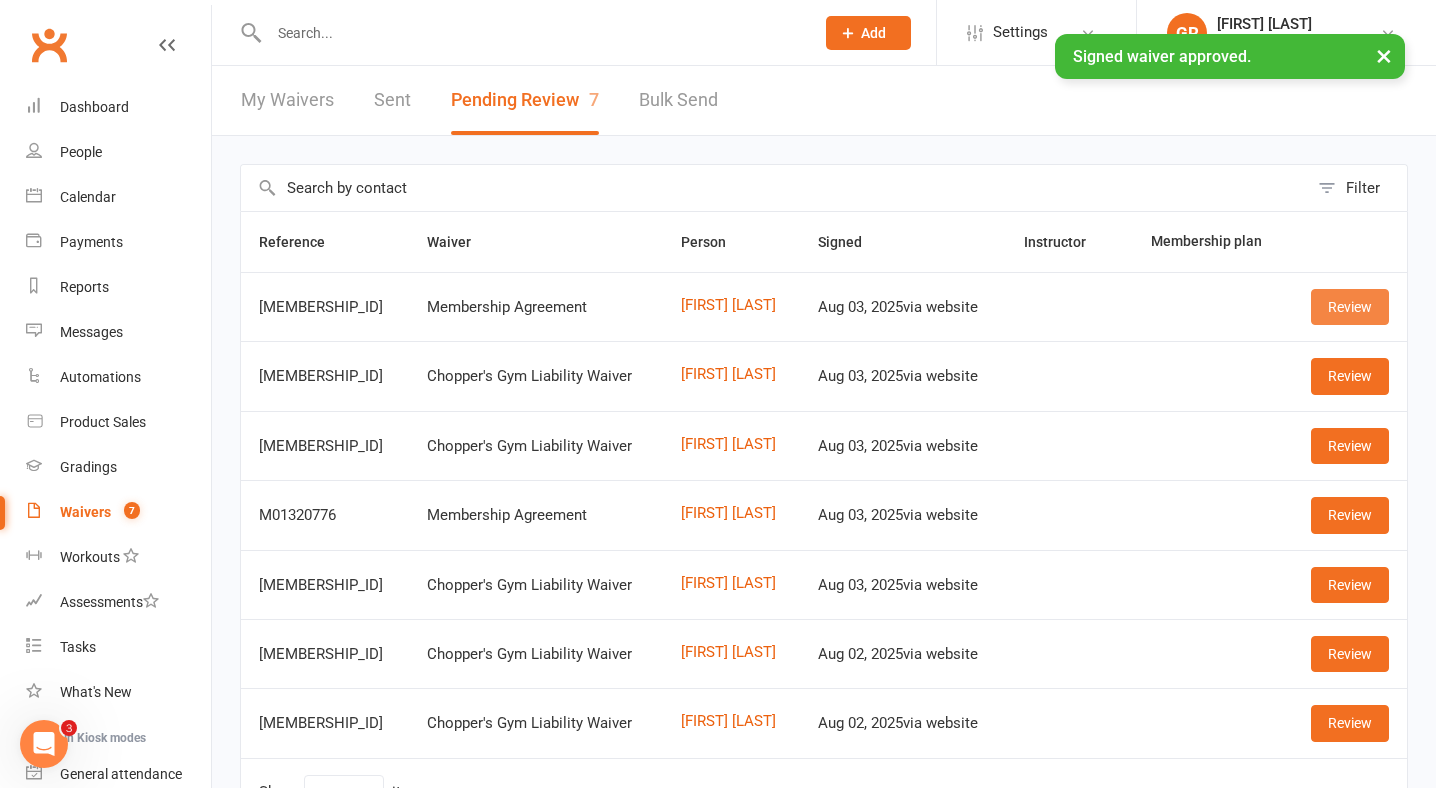 click on "Review" at bounding box center (1350, 307) 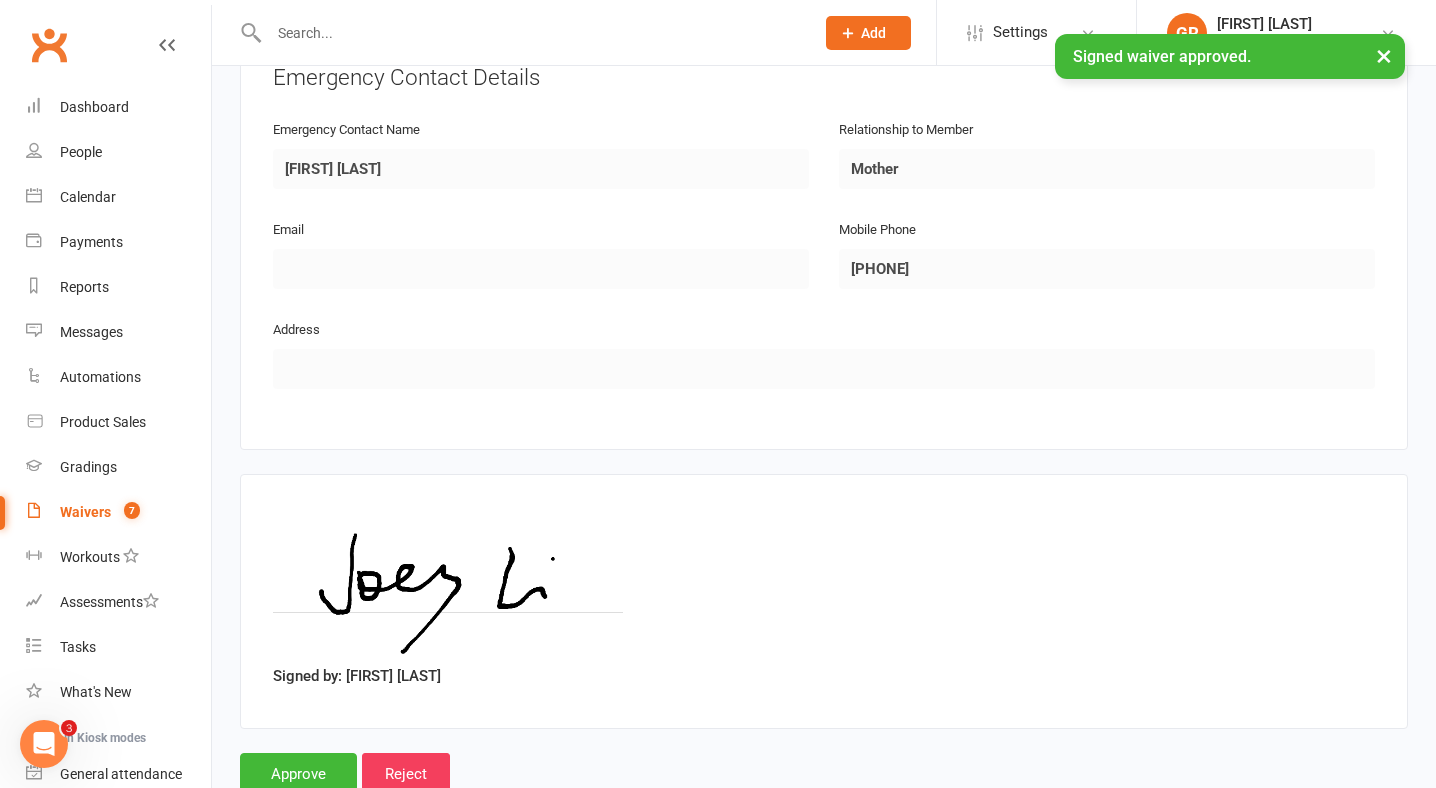 scroll, scrollTop: 992, scrollLeft: 0, axis: vertical 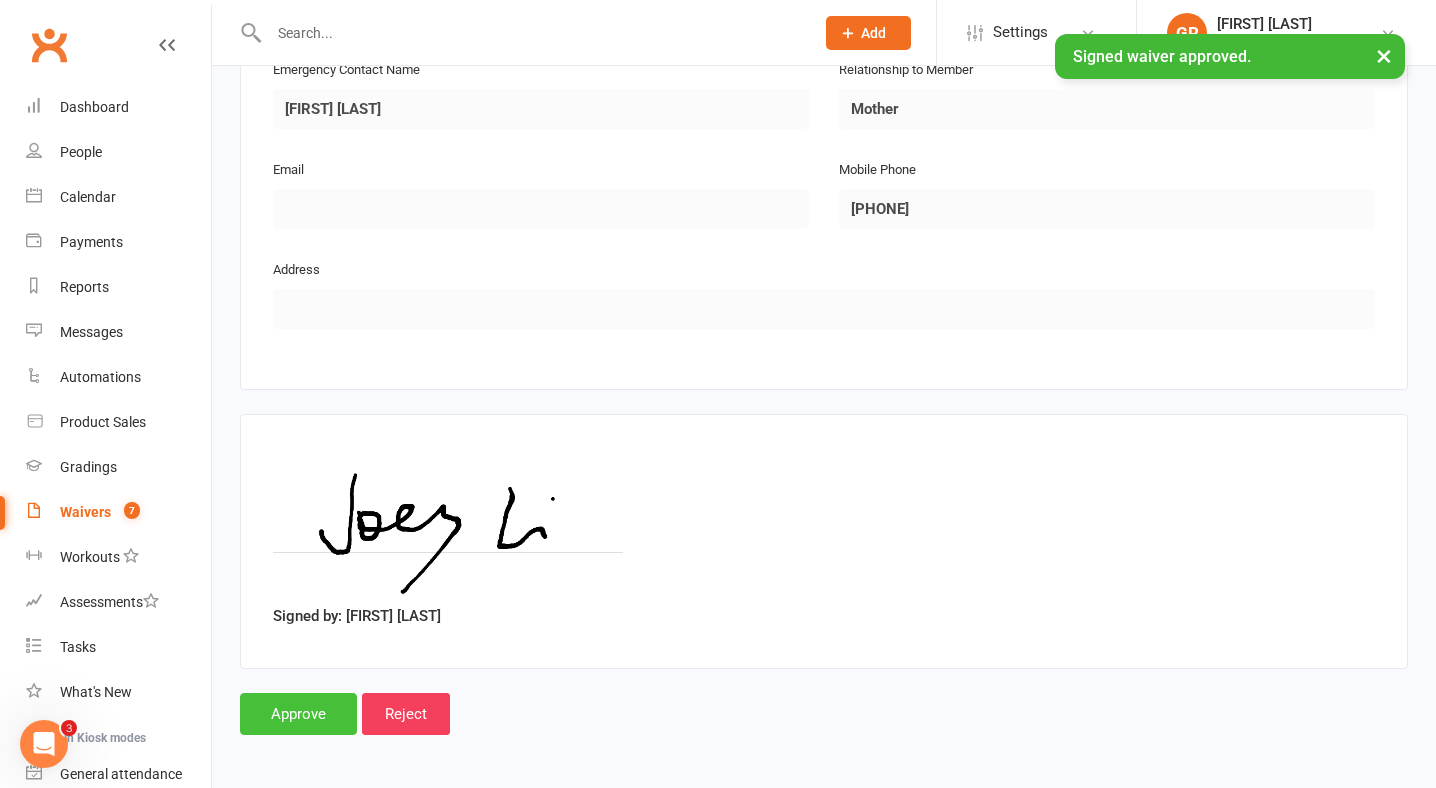 click on "Approve" at bounding box center (298, 714) 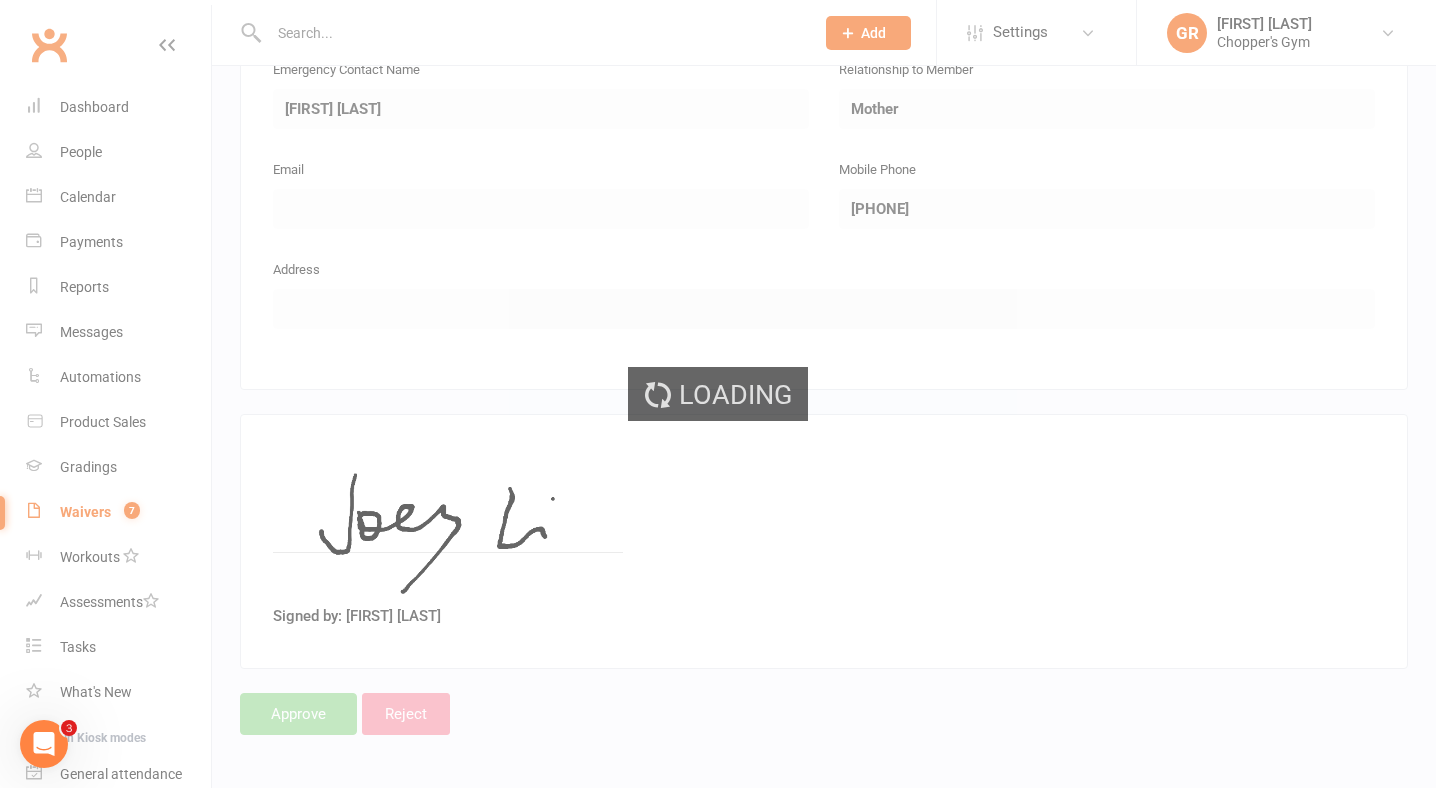 scroll, scrollTop: 0, scrollLeft: 0, axis: both 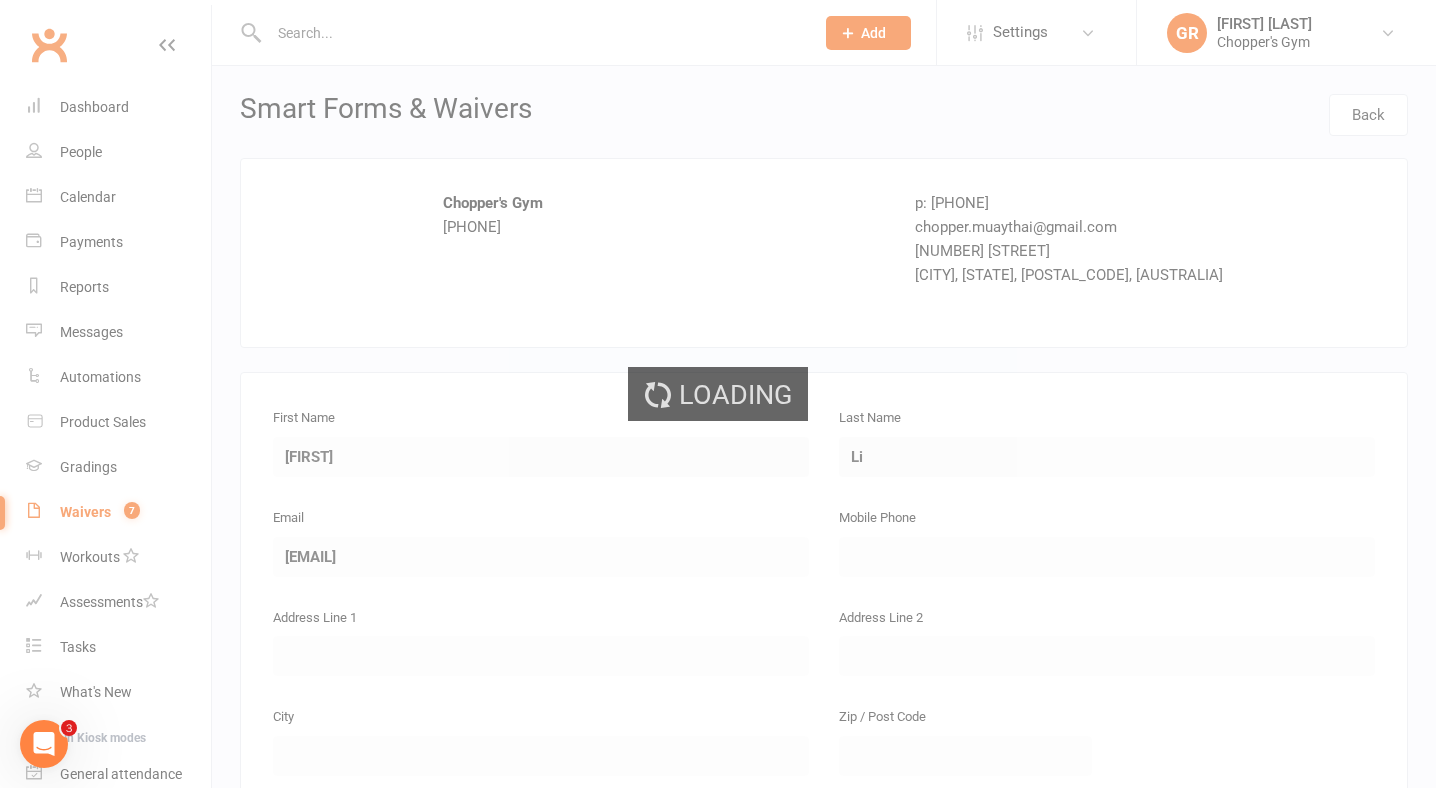 select on "50" 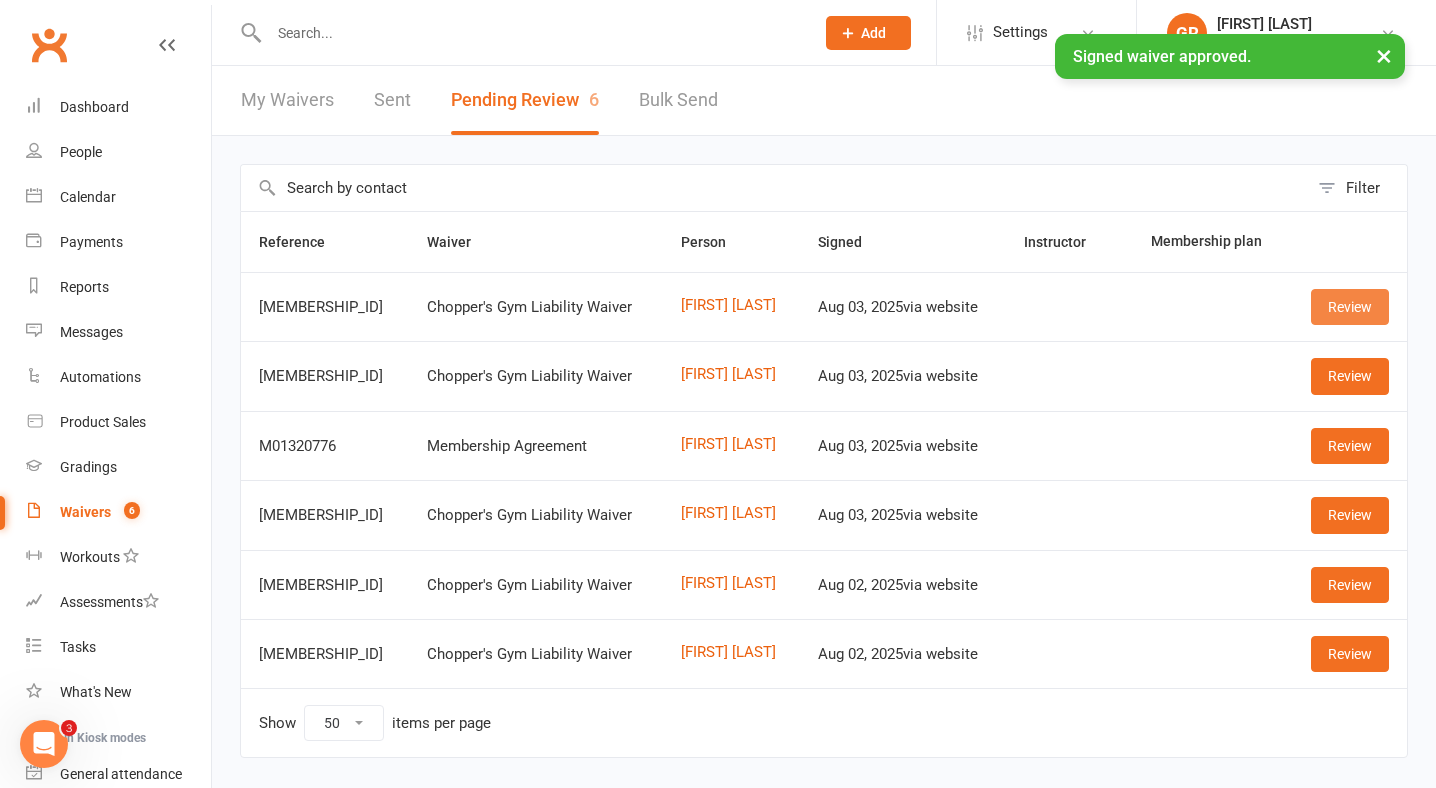 click on "Review" at bounding box center [1350, 307] 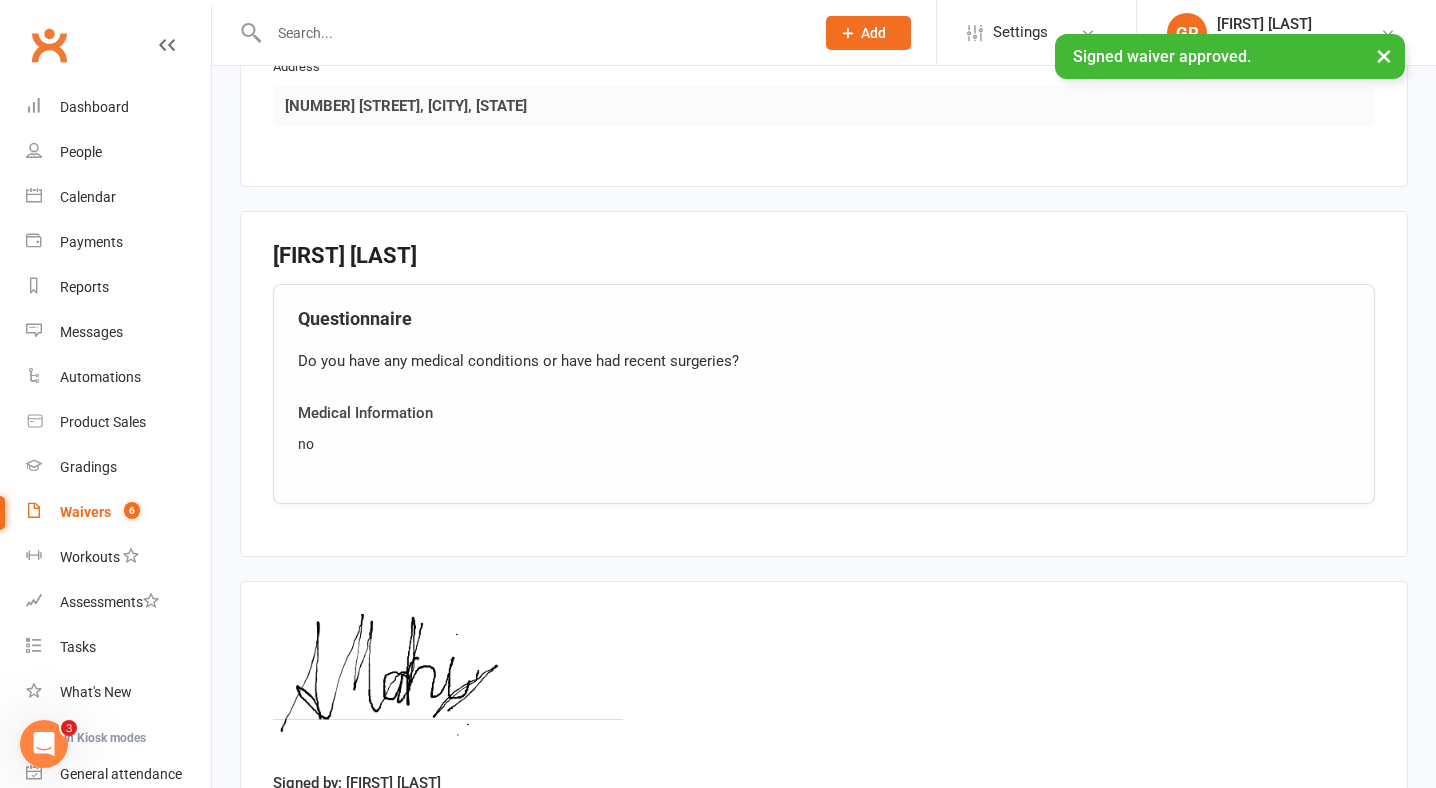 scroll, scrollTop: 1362, scrollLeft: 0, axis: vertical 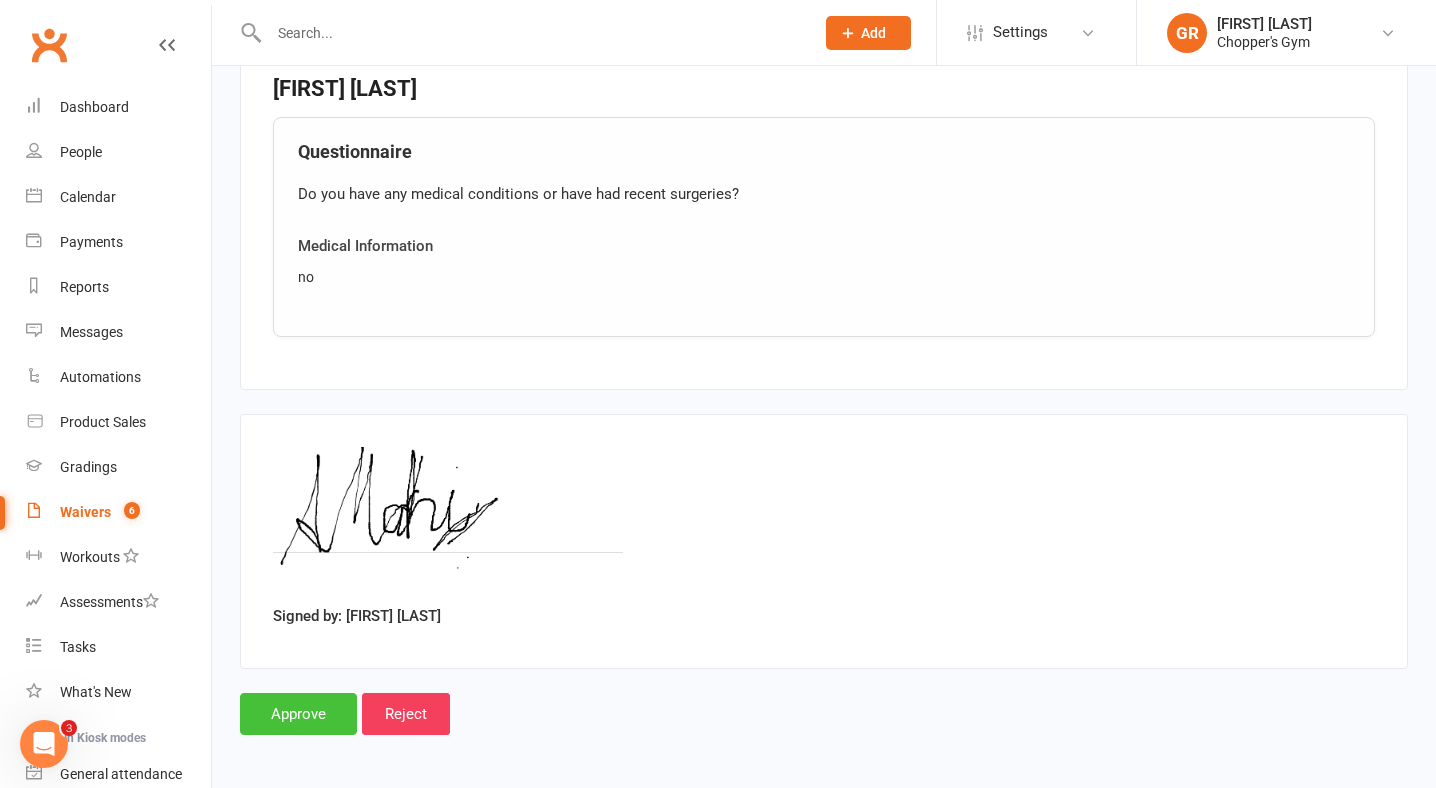 click on "Approve" at bounding box center (298, 714) 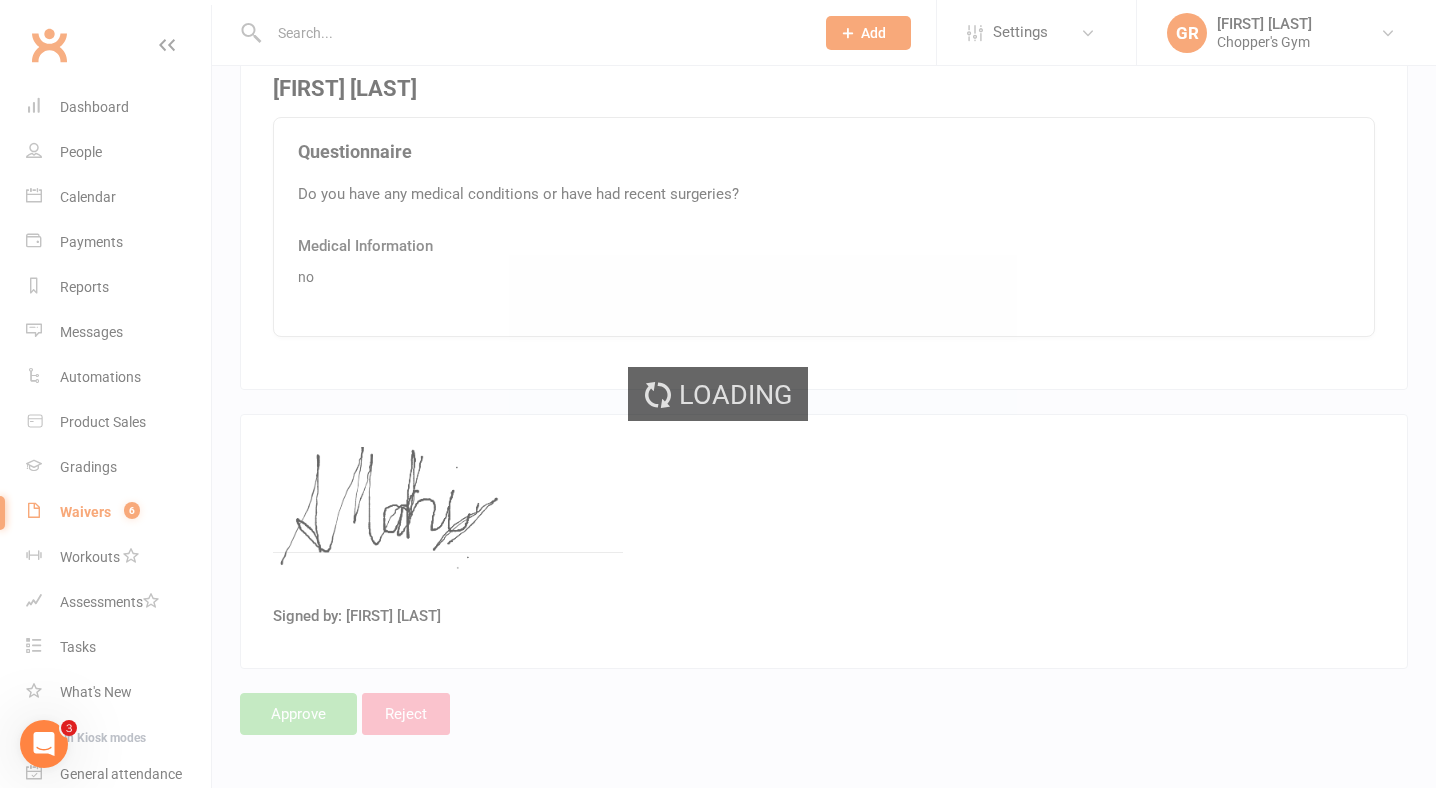 select on "50" 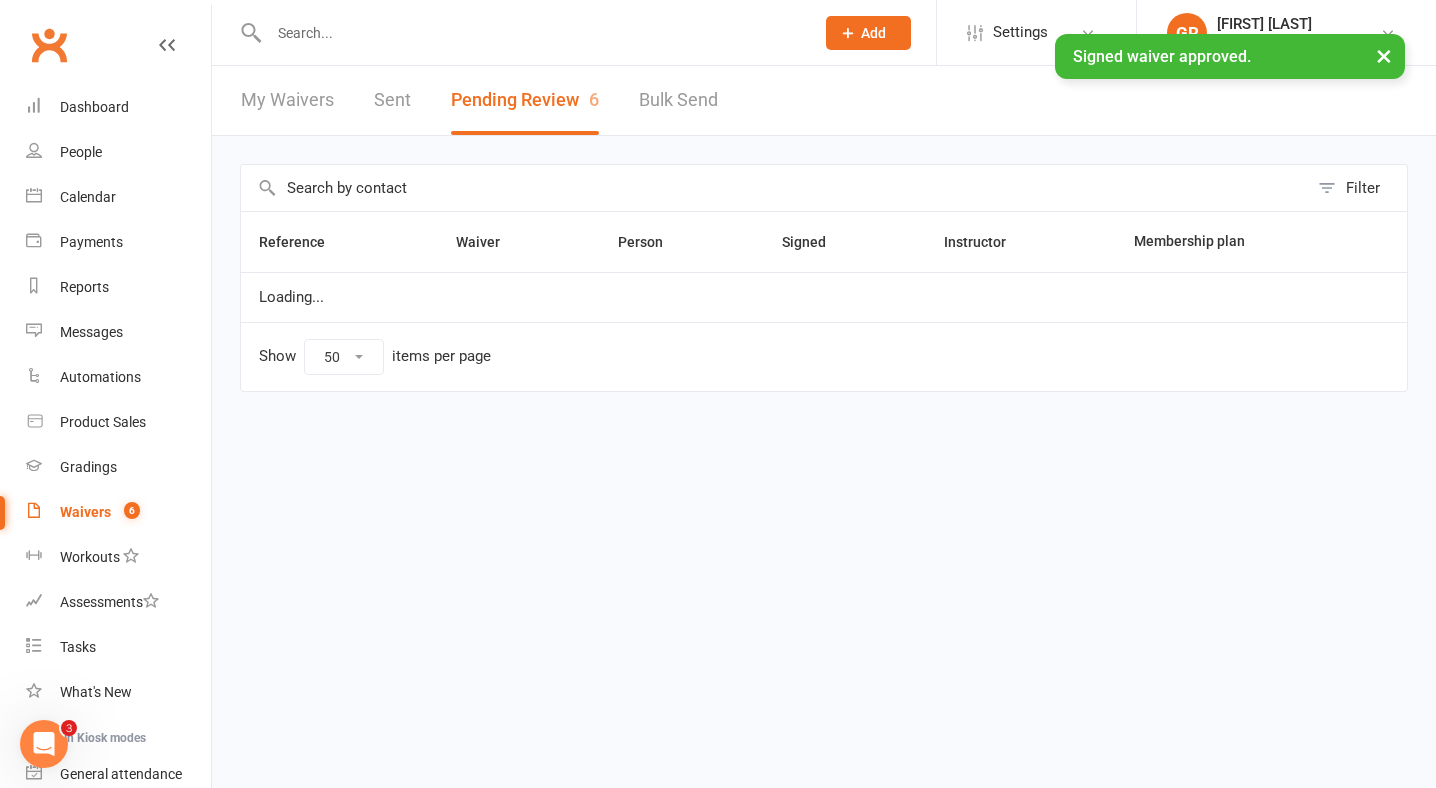 scroll, scrollTop: 0, scrollLeft: 0, axis: both 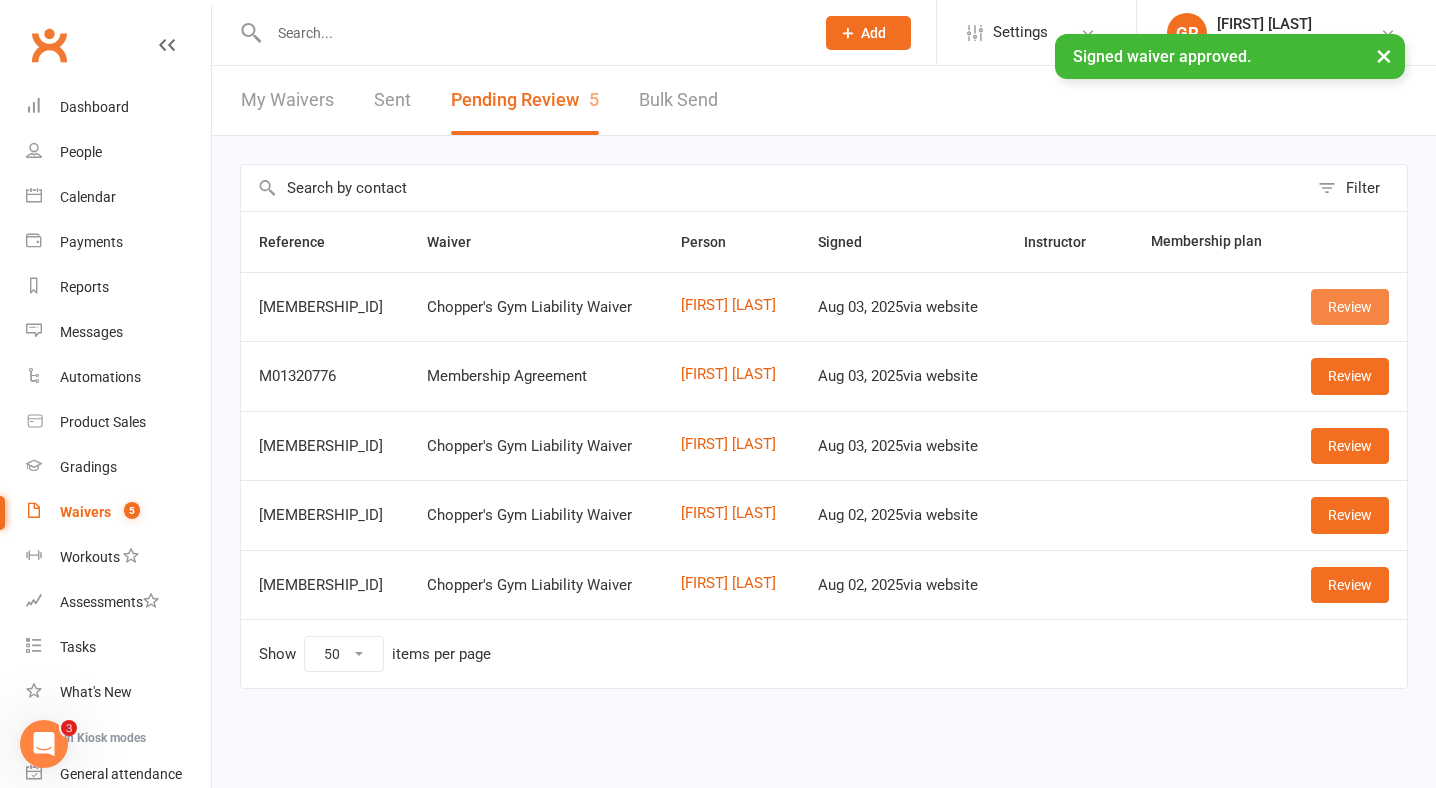 click on "Review" at bounding box center (1350, 307) 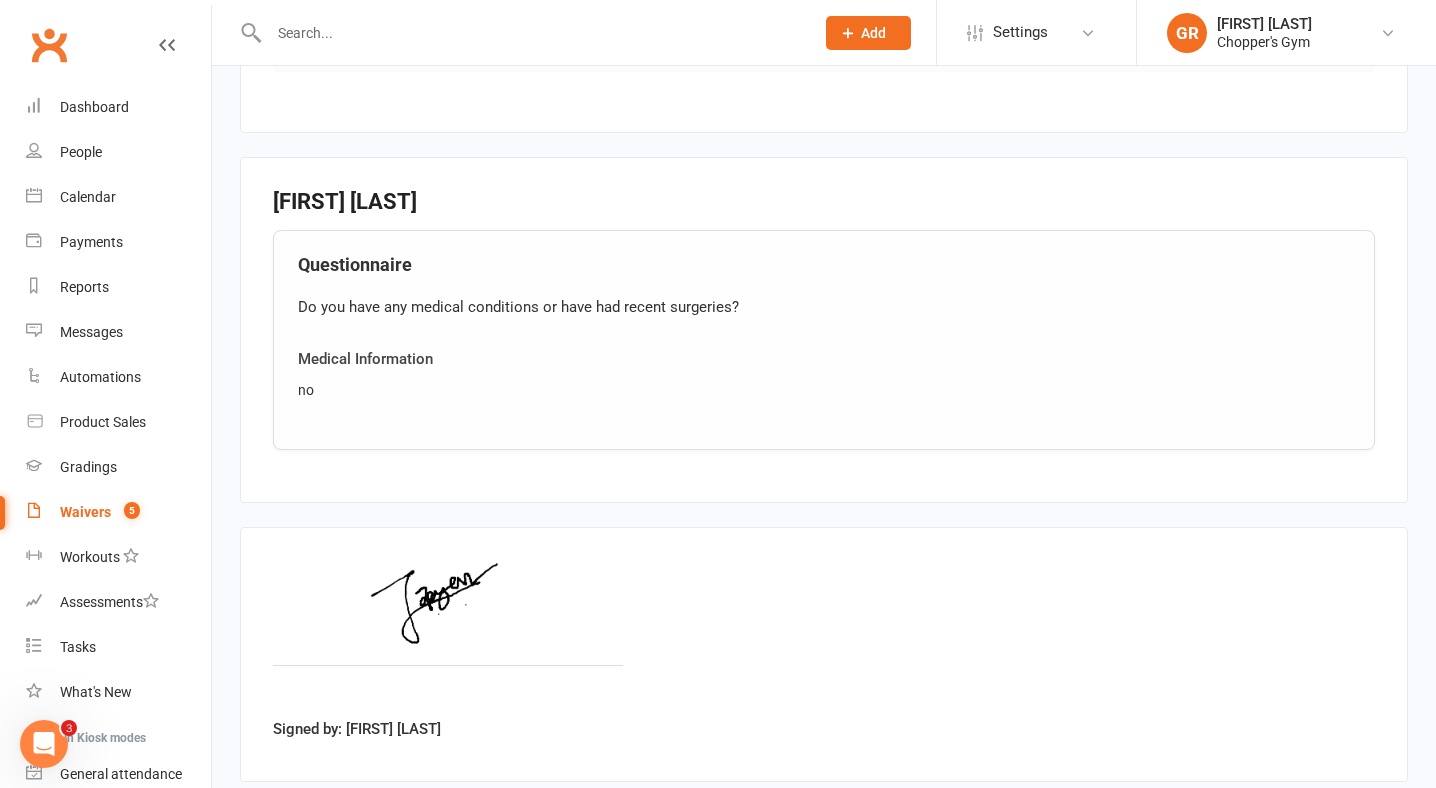 scroll, scrollTop: 1309, scrollLeft: 0, axis: vertical 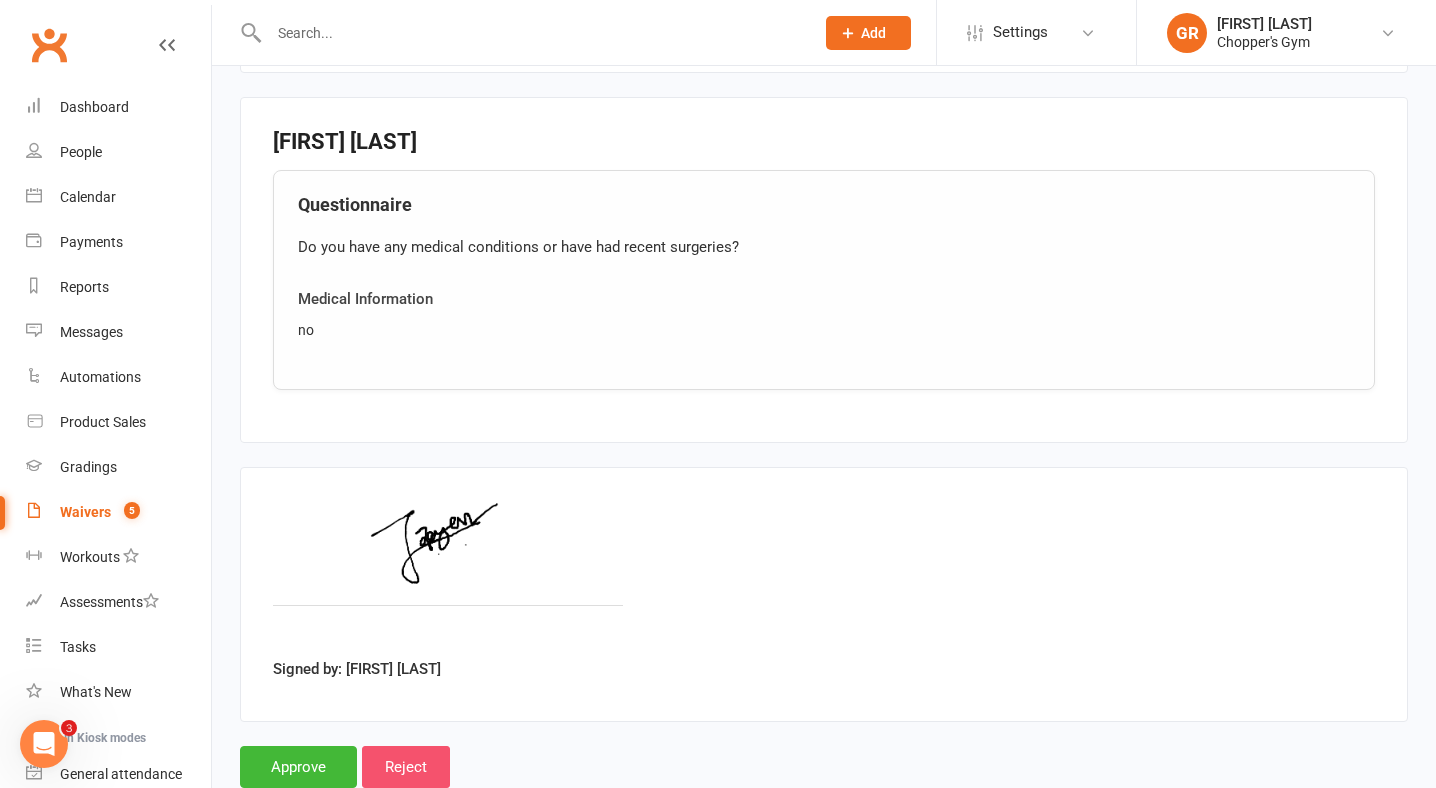 click on "Reject" at bounding box center (406, 767) 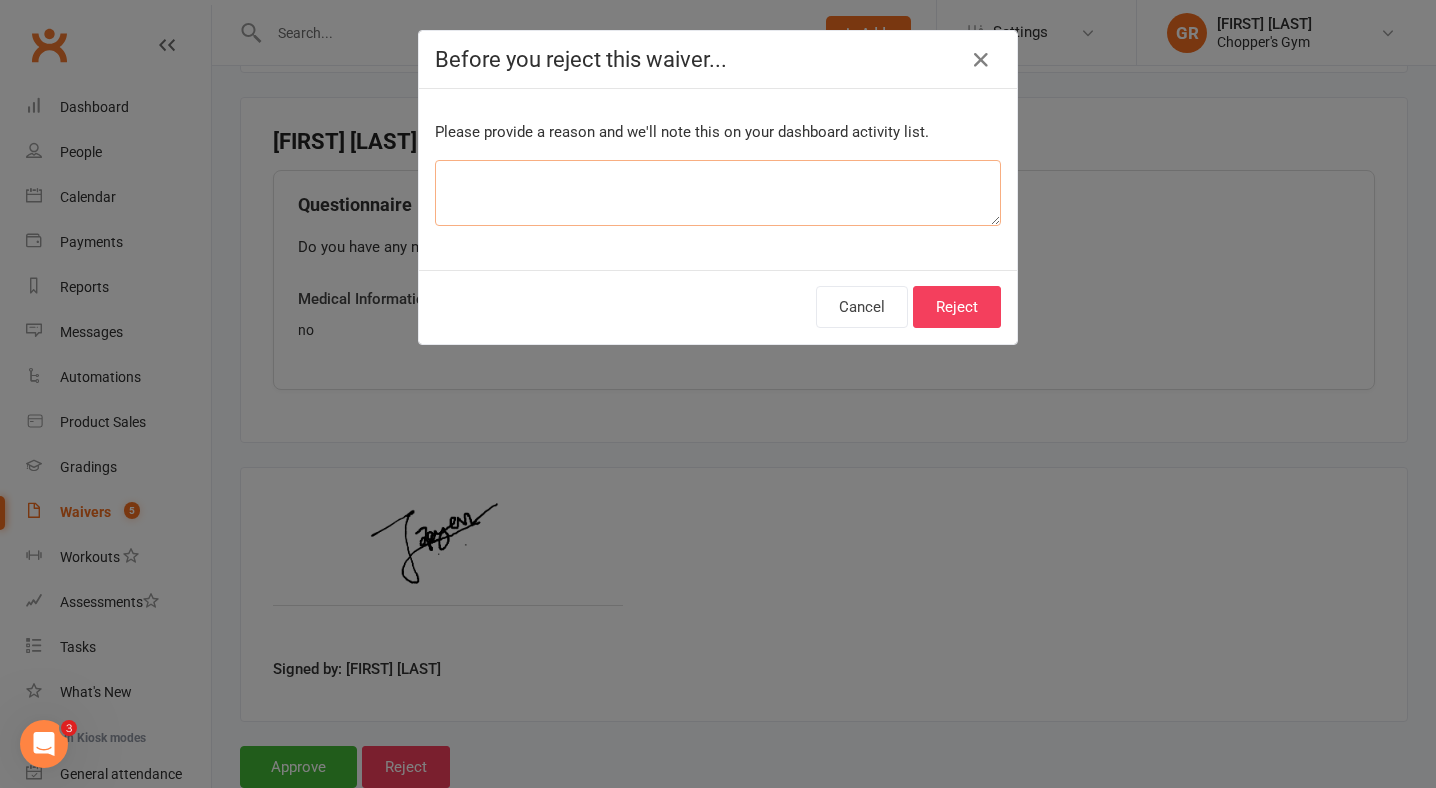 click at bounding box center (718, 193) 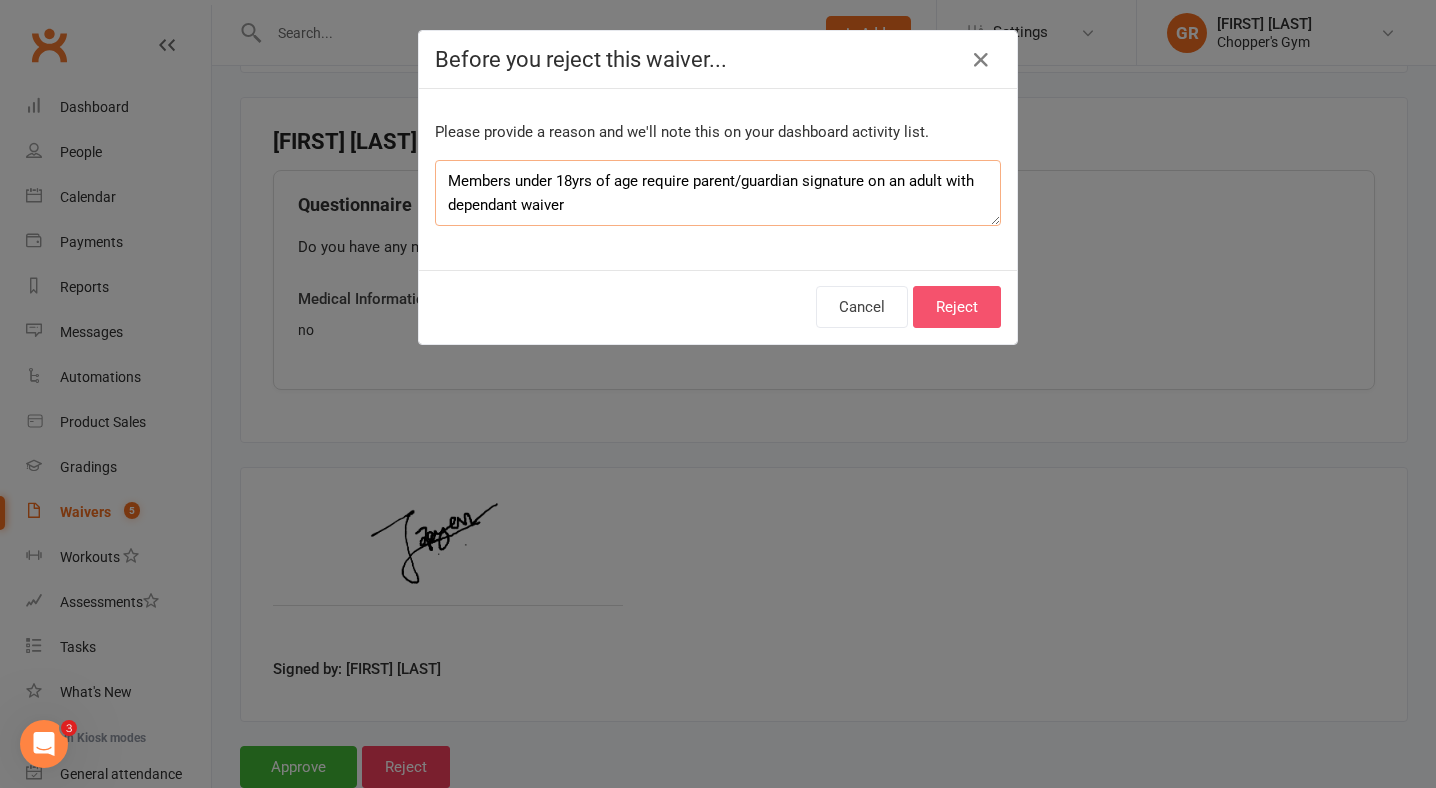 type on "Members under 18yrs of age require parent/guardian signature on an adult with dependant waiver" 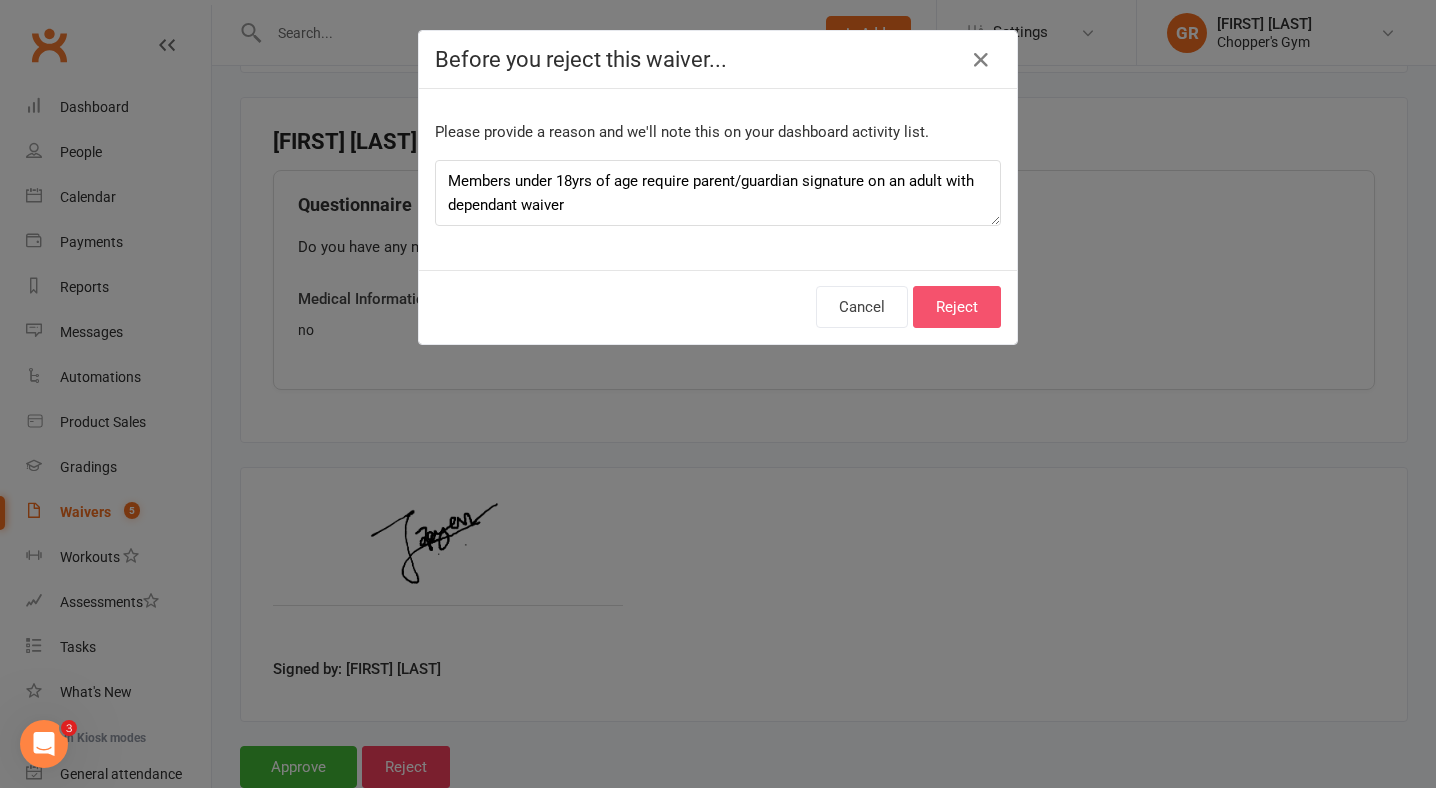 click on "Reject" at bounding box center (957, 307) 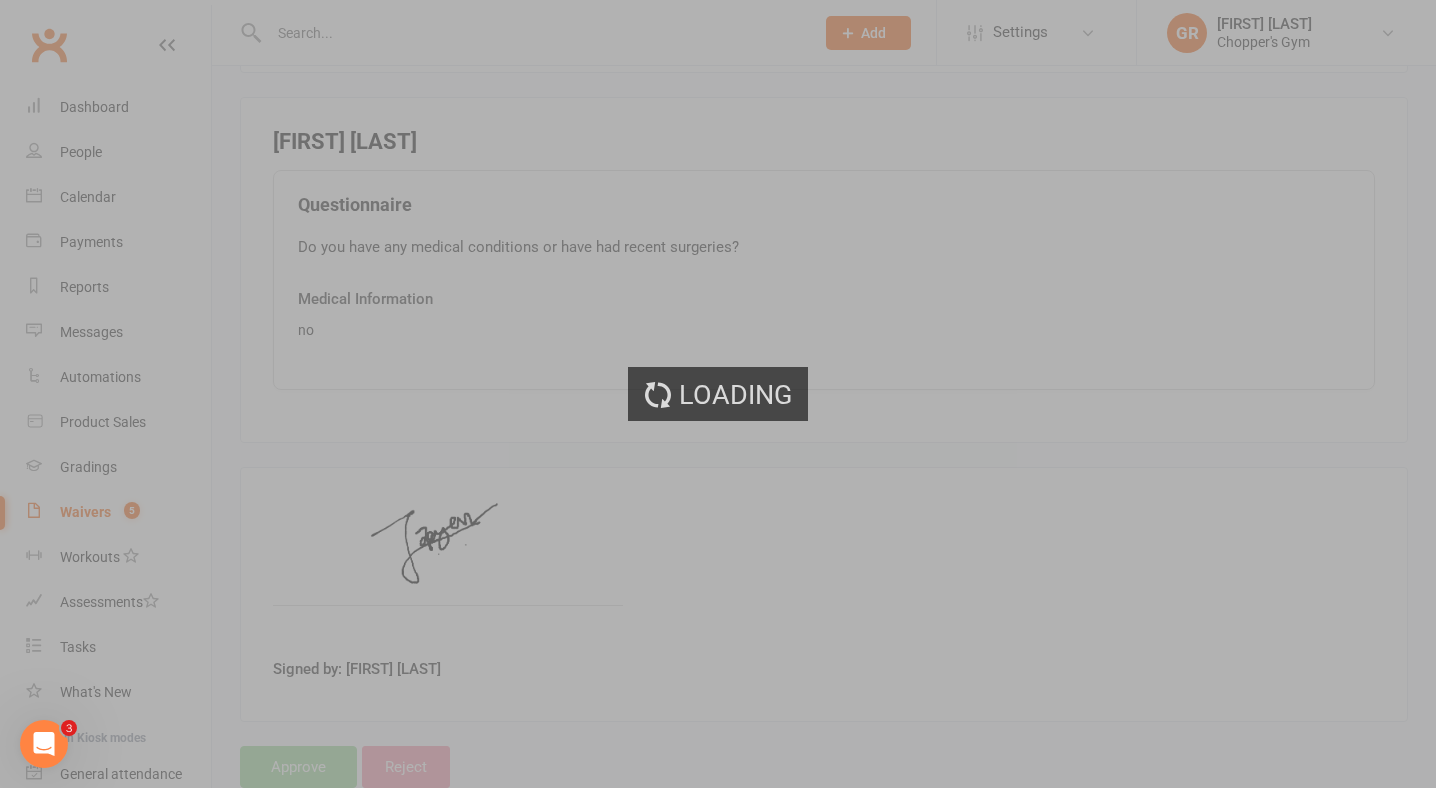 select on "50" 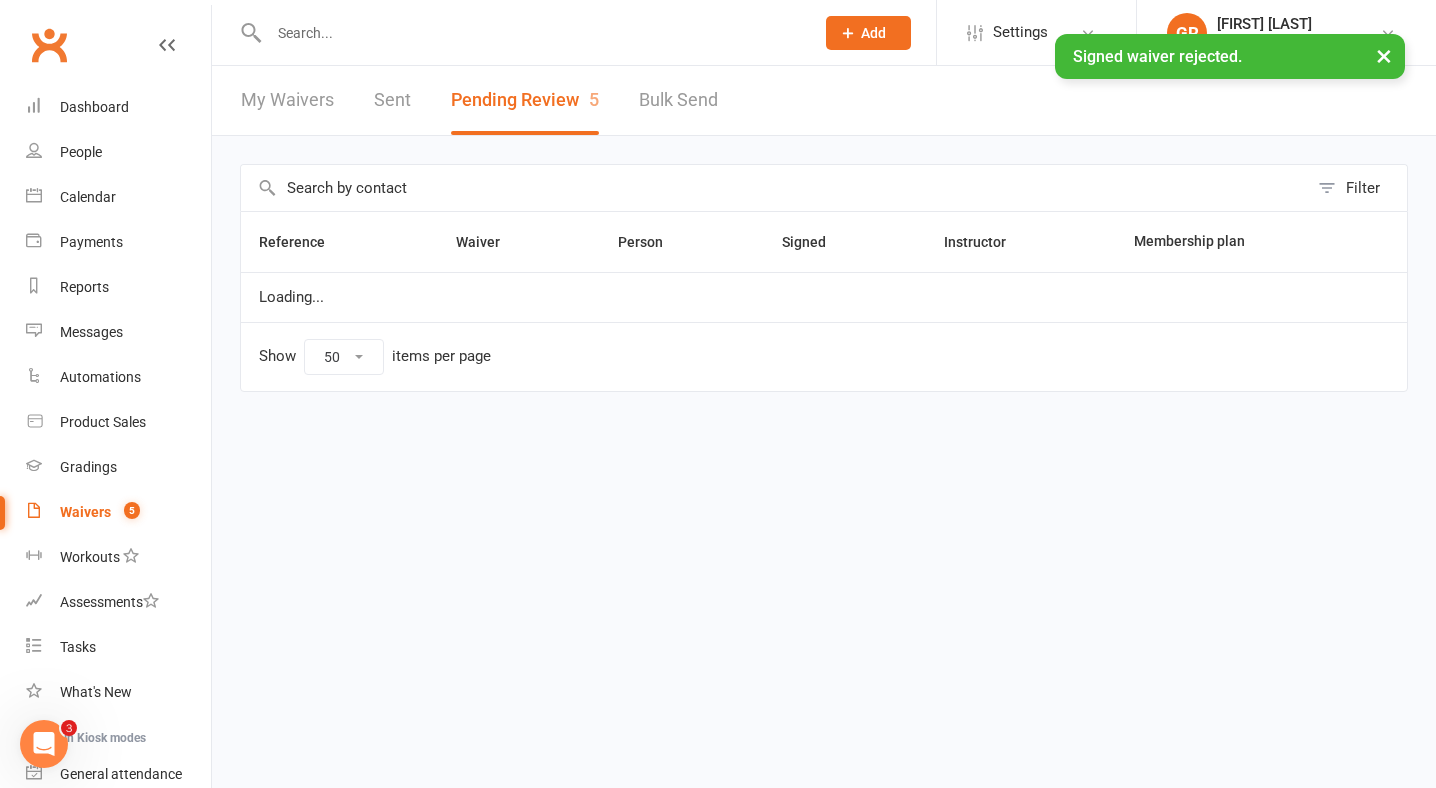 scroll, scrollTop: 0, scrollLeft: 0, axis: both 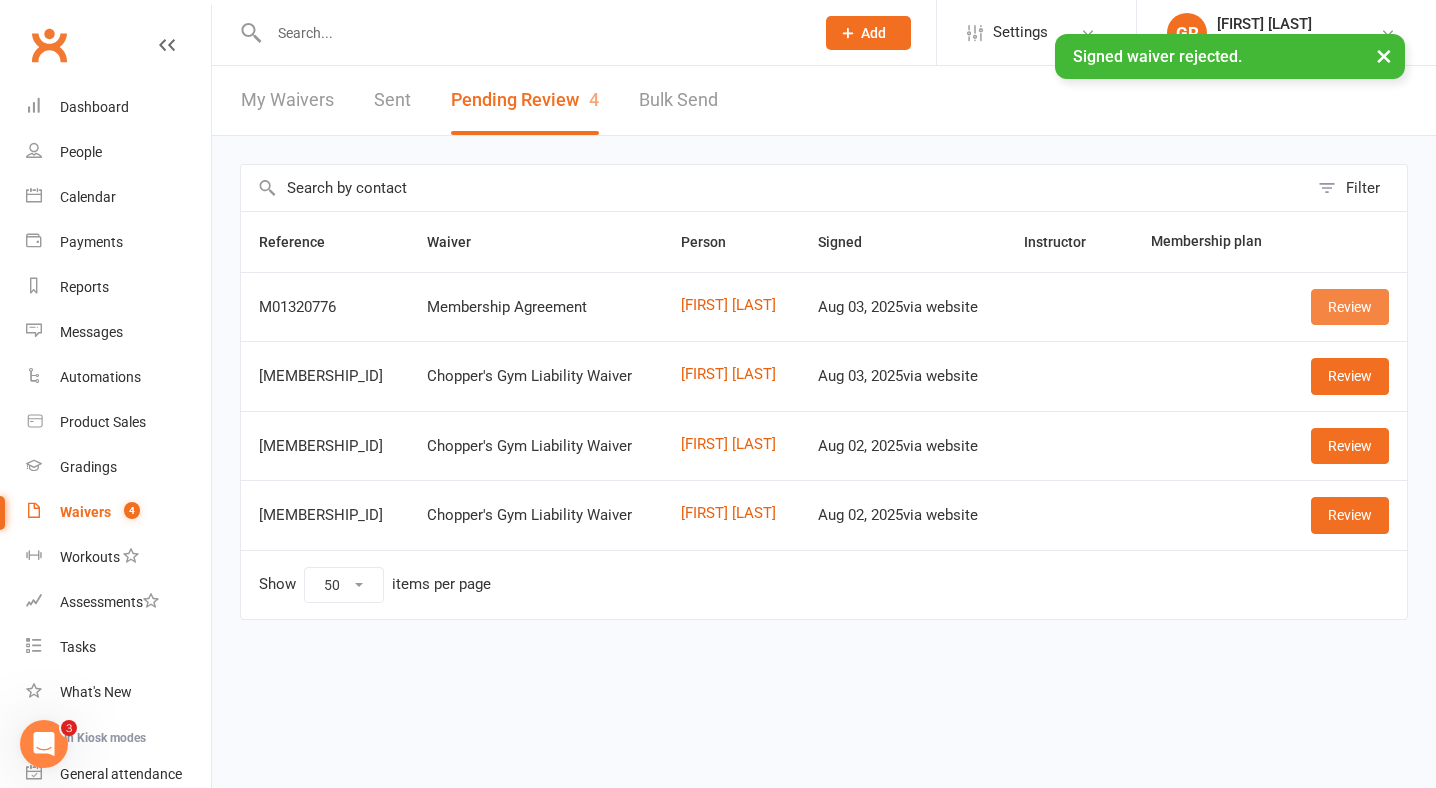 click on "Review" at bounding box center (1350, 307) 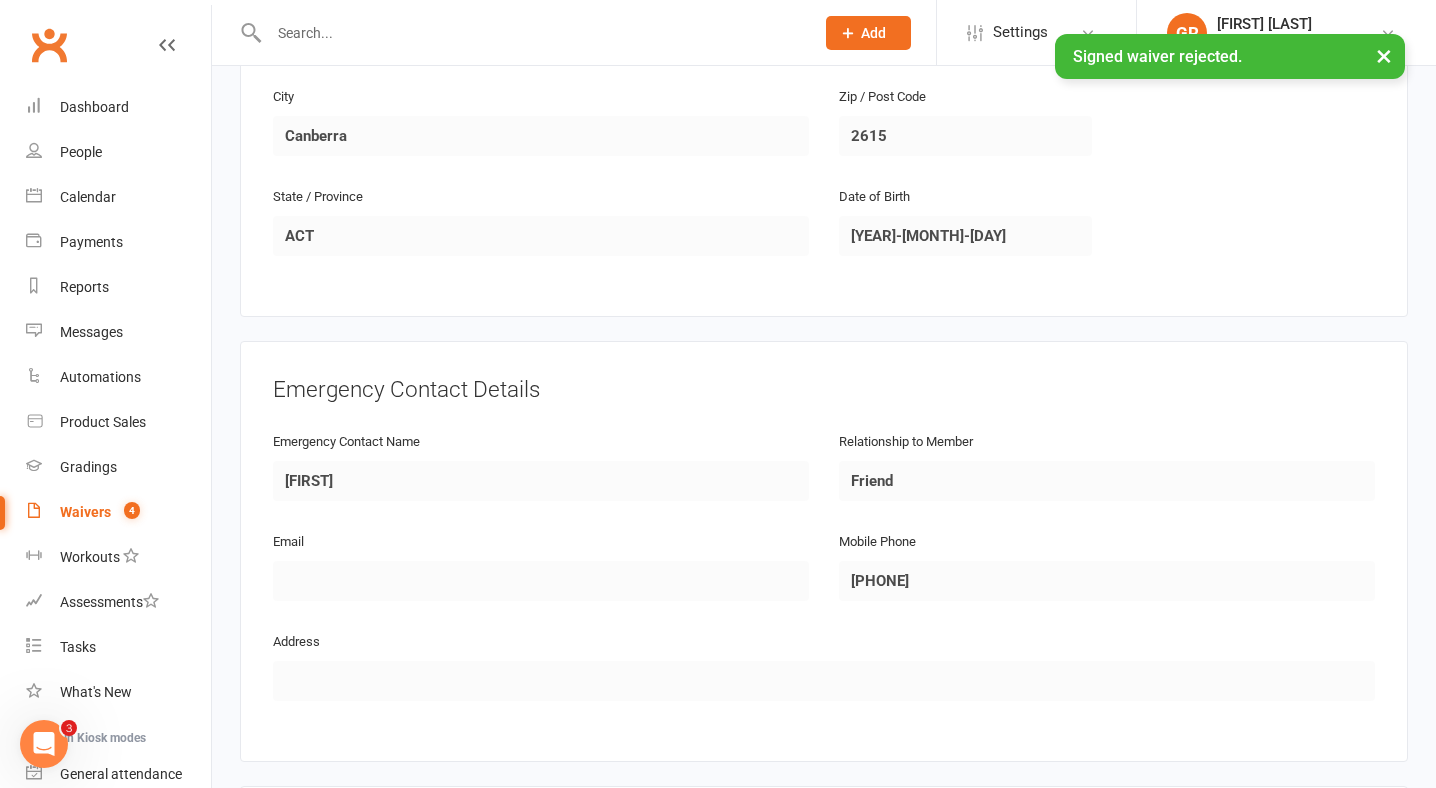 scroll, scrollTop: 992, scrollLeft: 0, axis: vertical 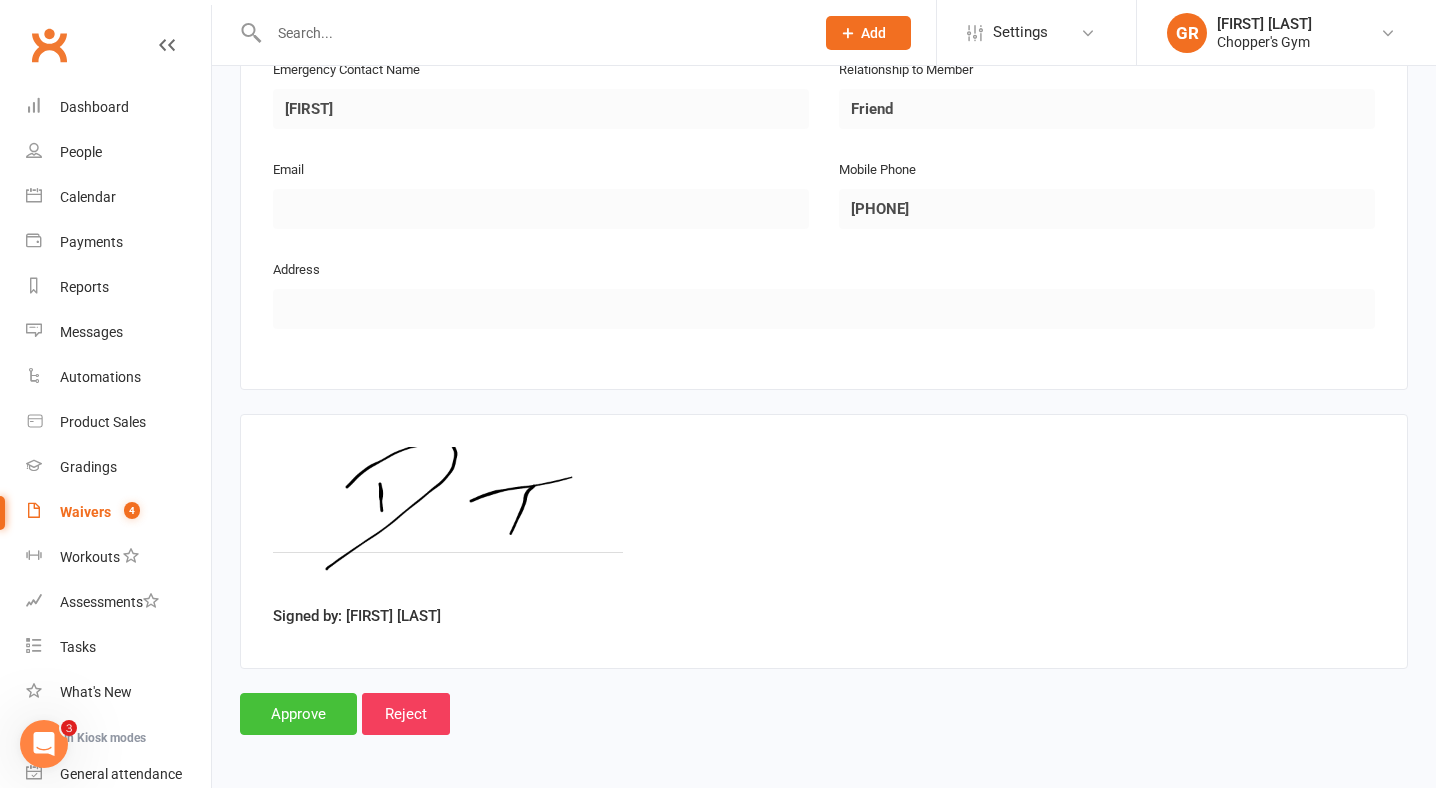 click on "Approve" at bounding box center [298, 714] 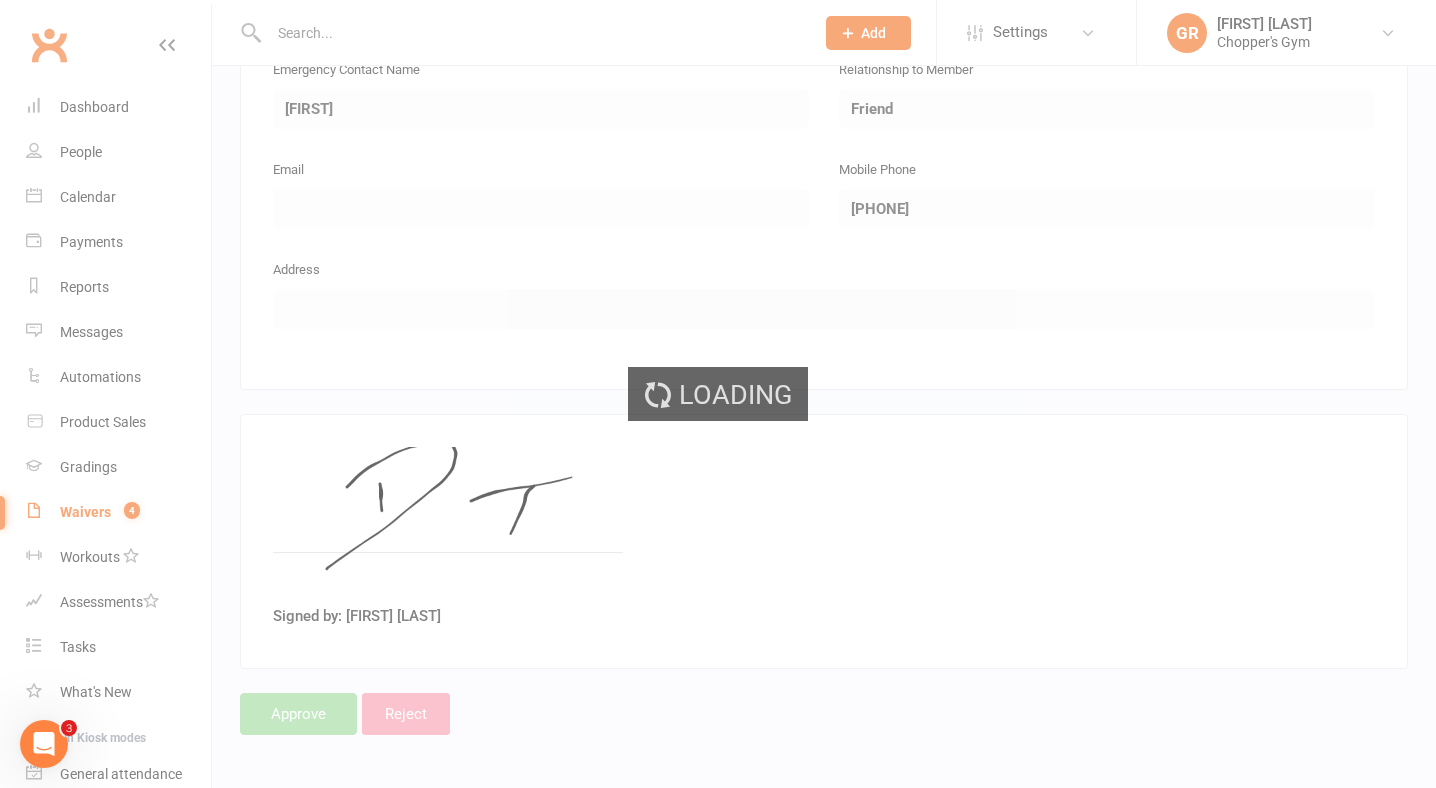 scroll, scrollTop: 0, scrollLeft: 0, axis: both 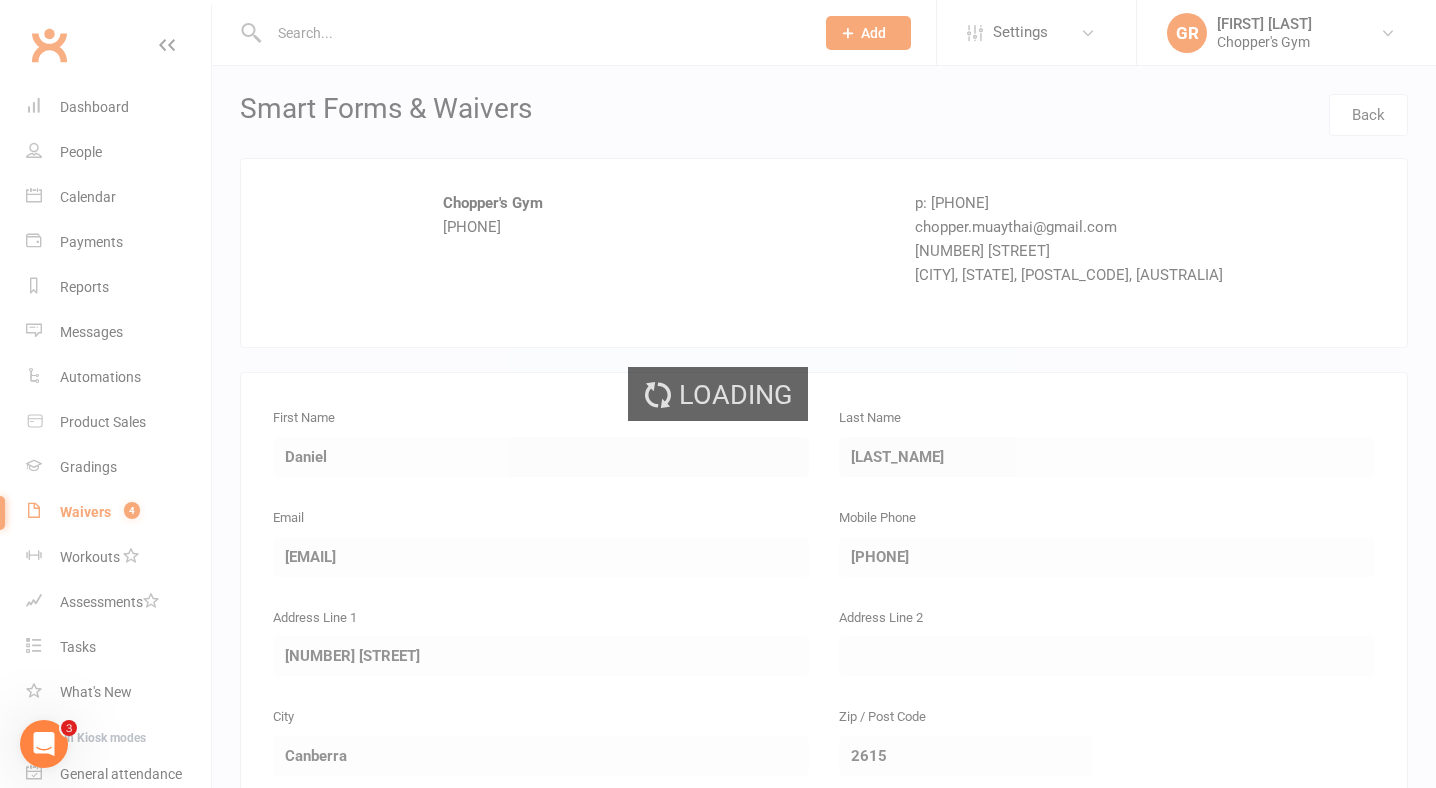 select on "50" 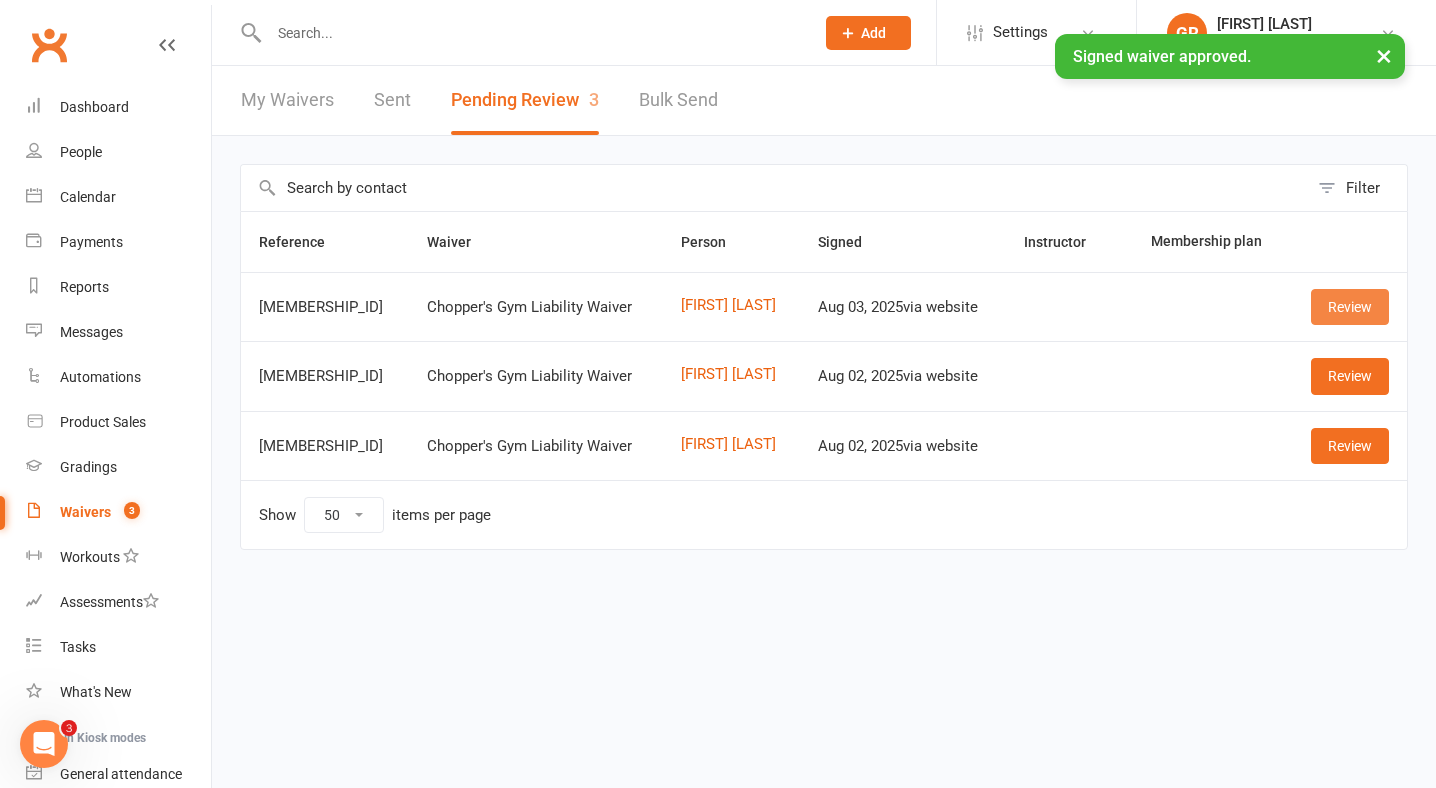 click on "Review" at bounding box center [1350, 307] 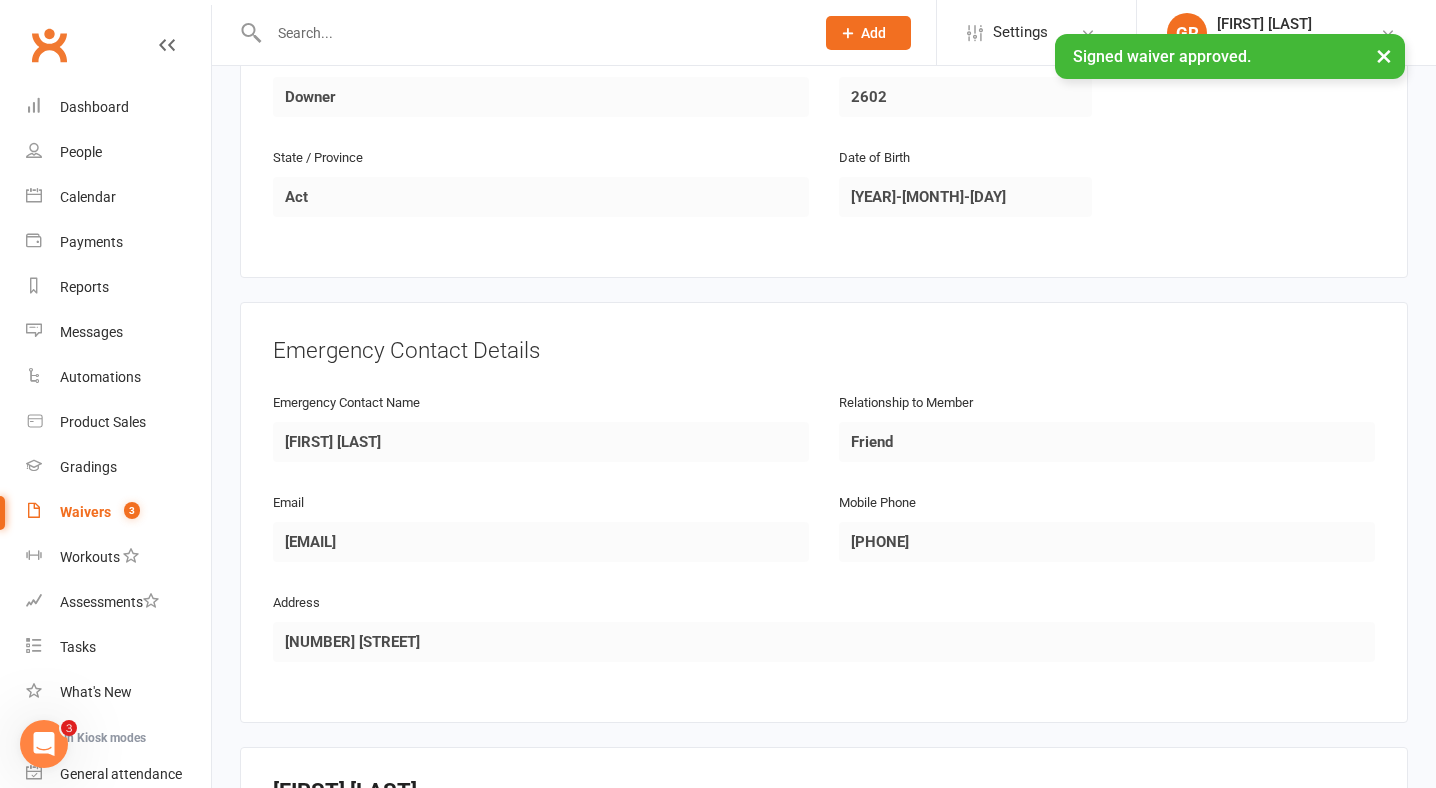 scroll, scrollTop: 1362, scrollLeft: 0, axis: vertical 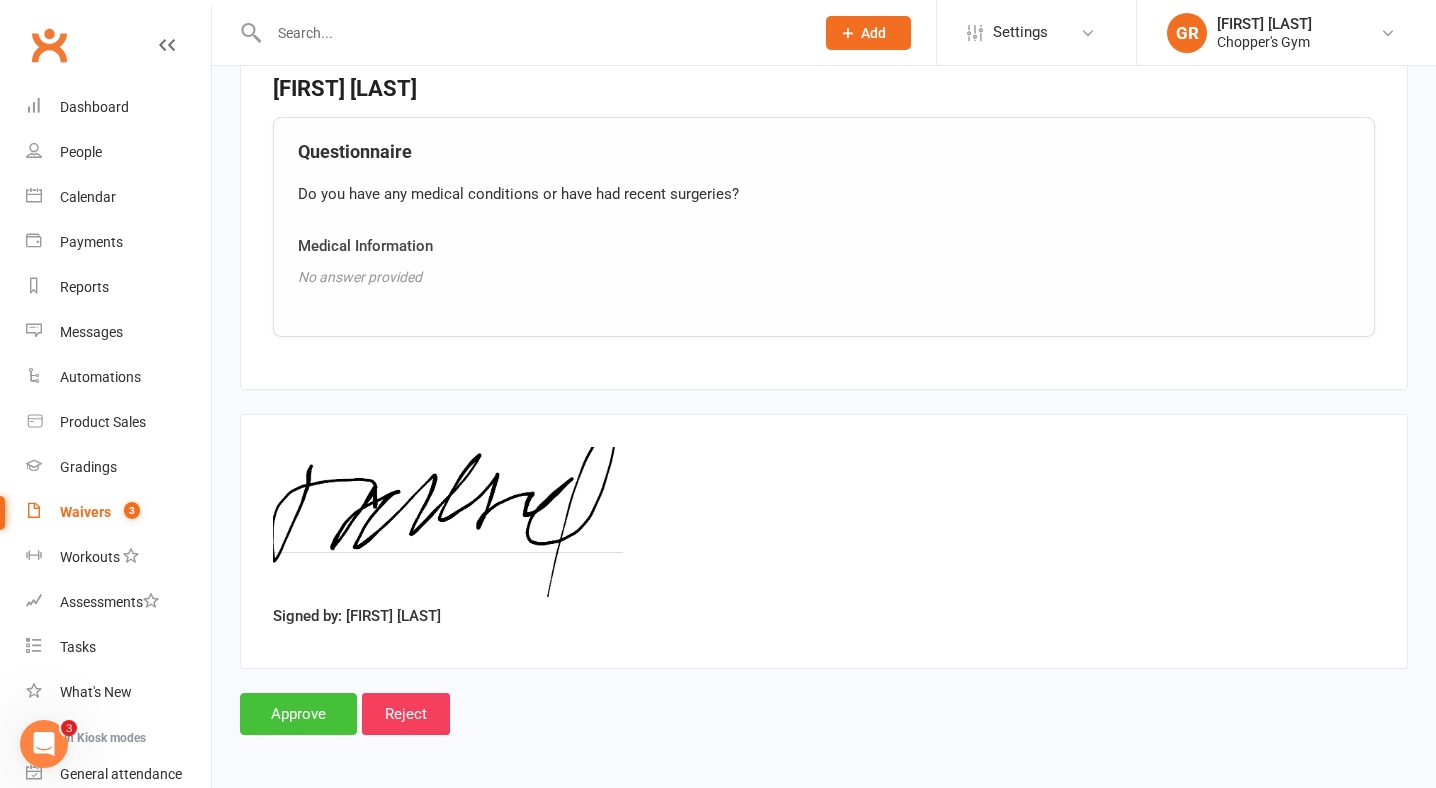 click on "Approve" at bounding box center [298, 714] 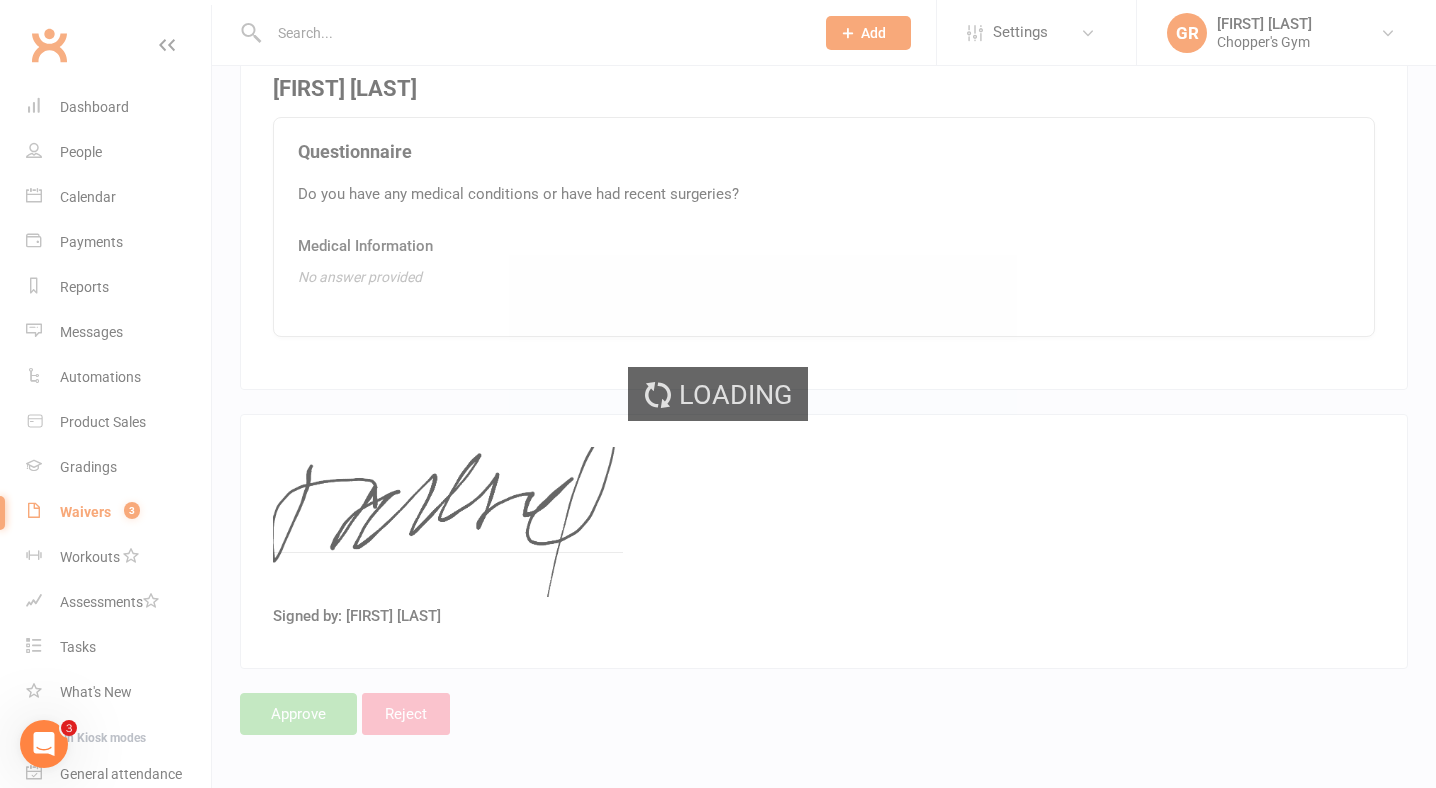 scroll, scrollTop: 0, scrollLeft: 0, axis: both 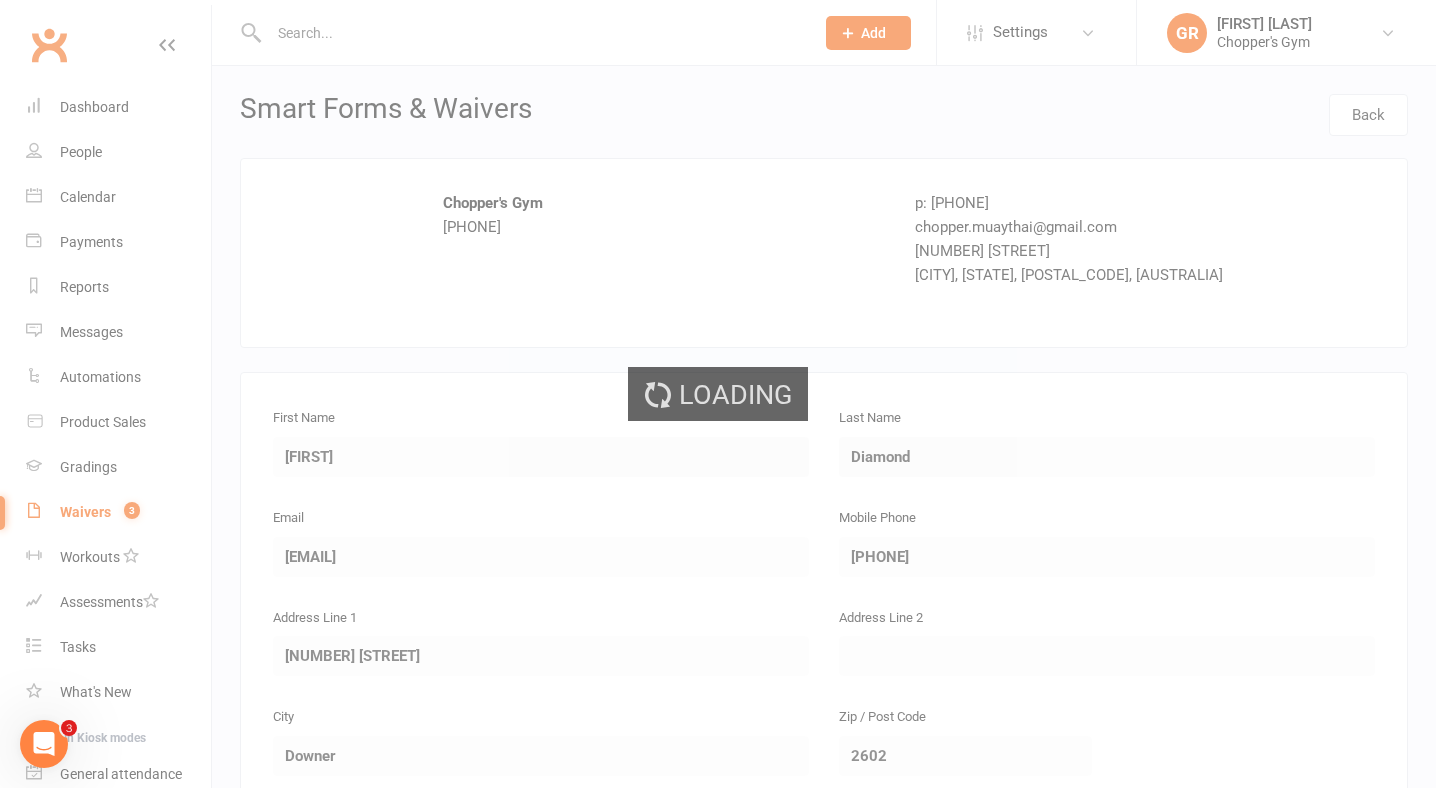 select on "50" 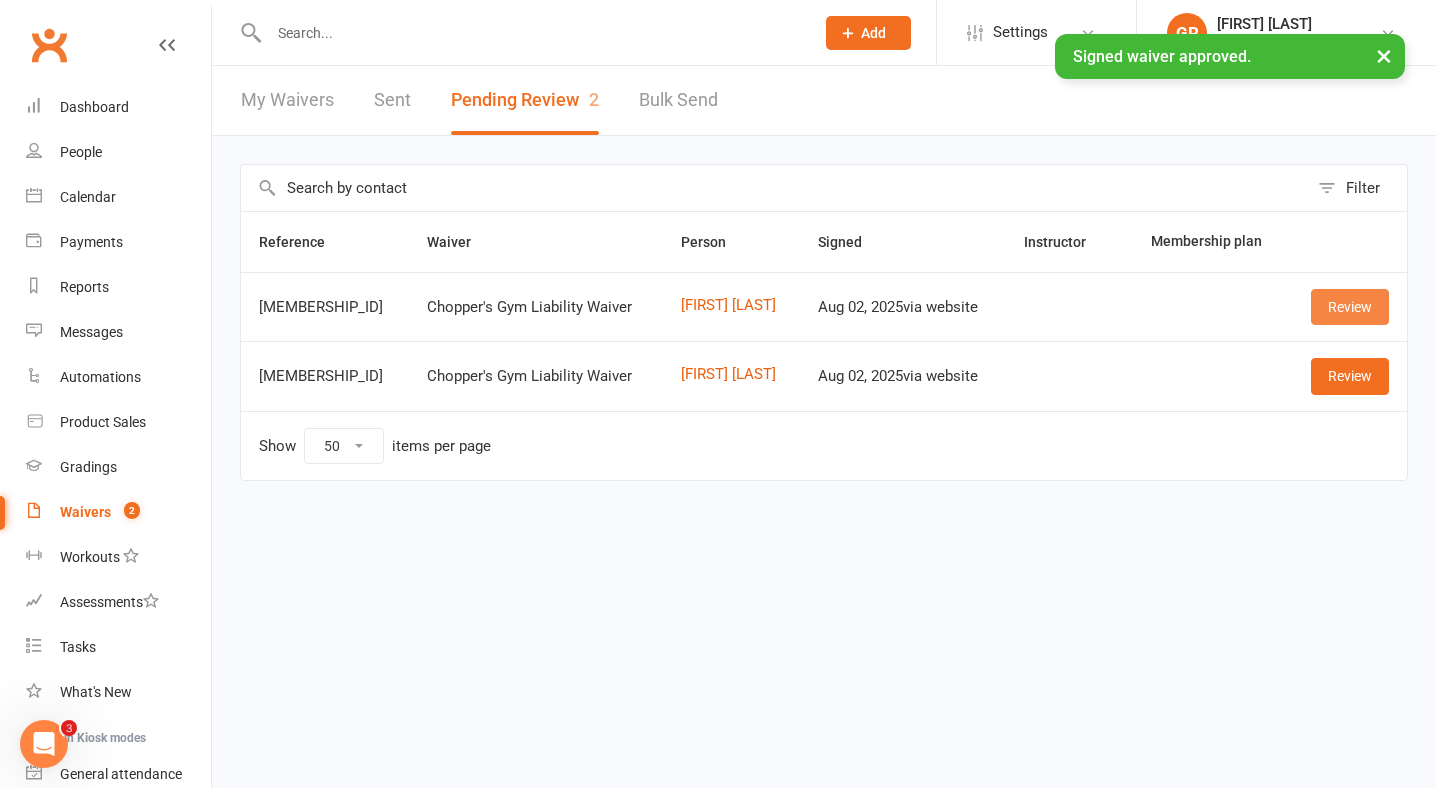 click on "Review" at bounding box center [1350, 307] 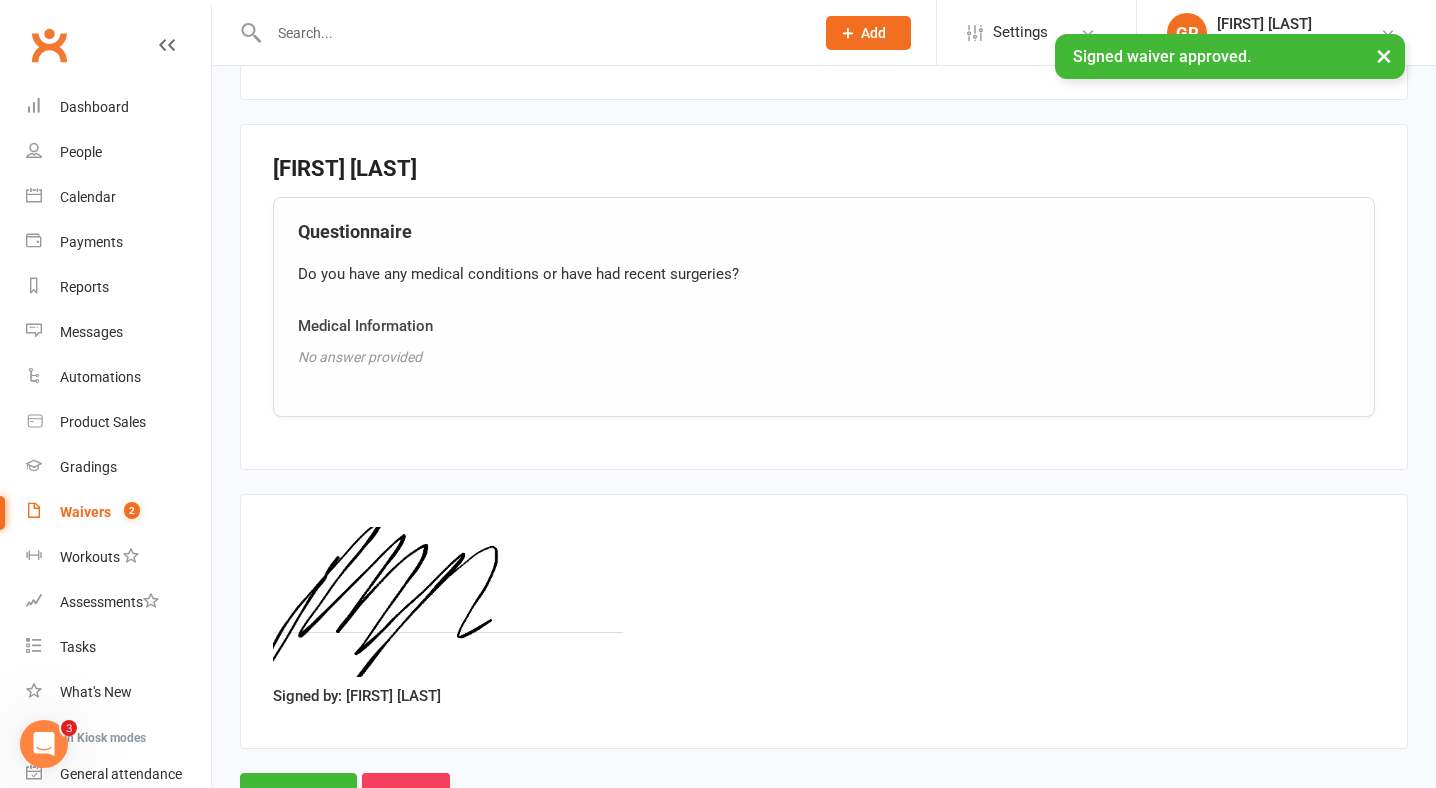 scroll, scrollTop: 1362, scrollLeft: 0, axis: vertical 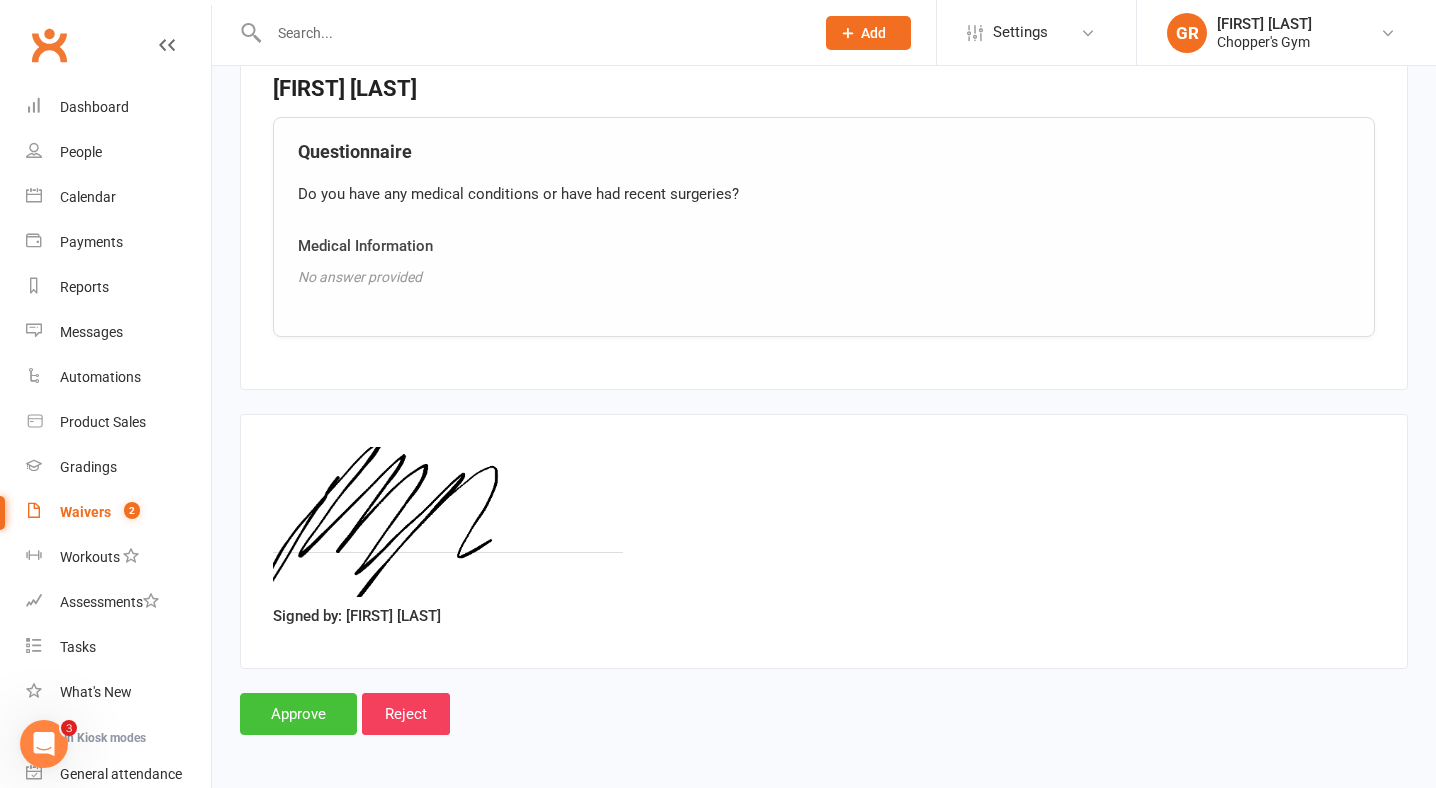 click on "Approve" at bounding box center [298, 714] 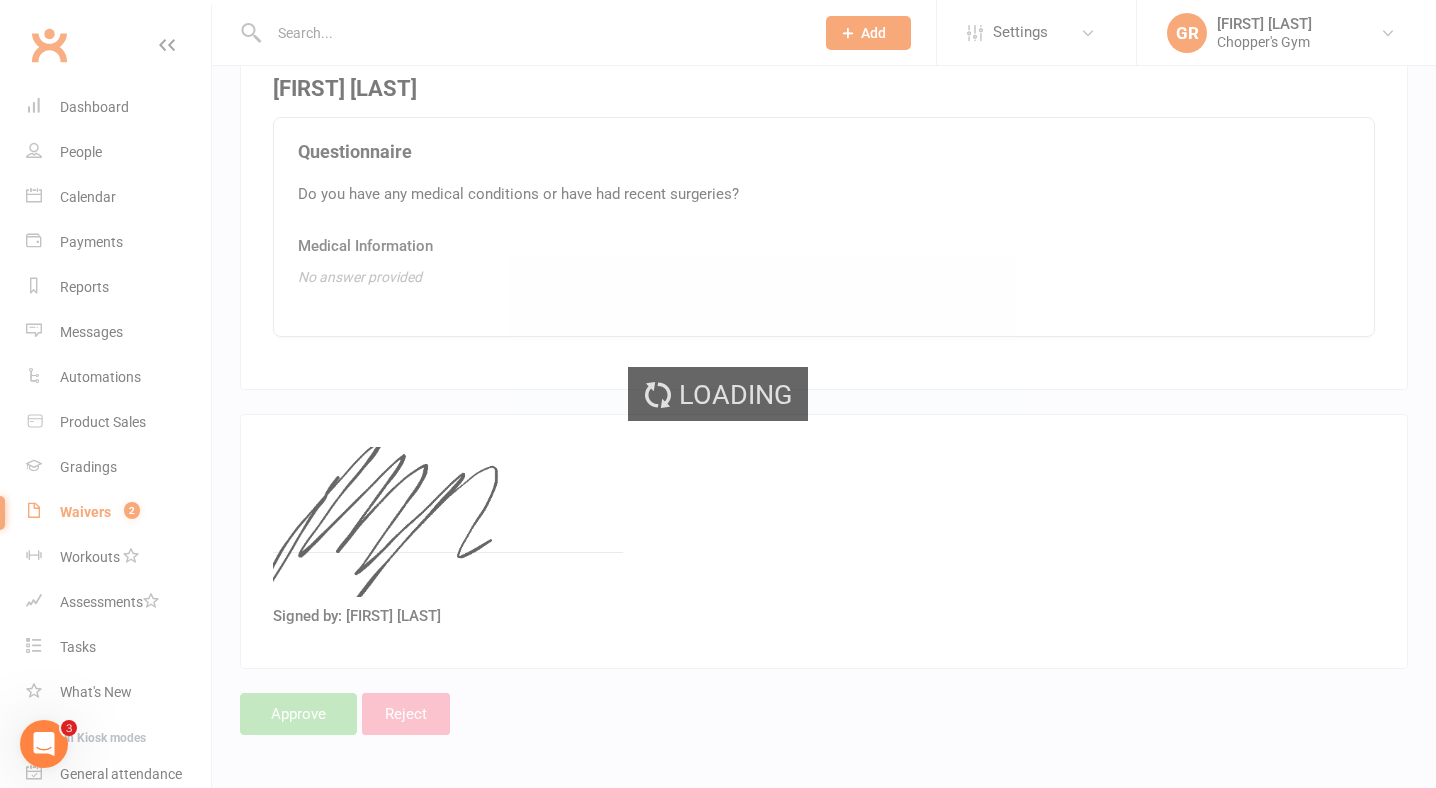 select on "50" 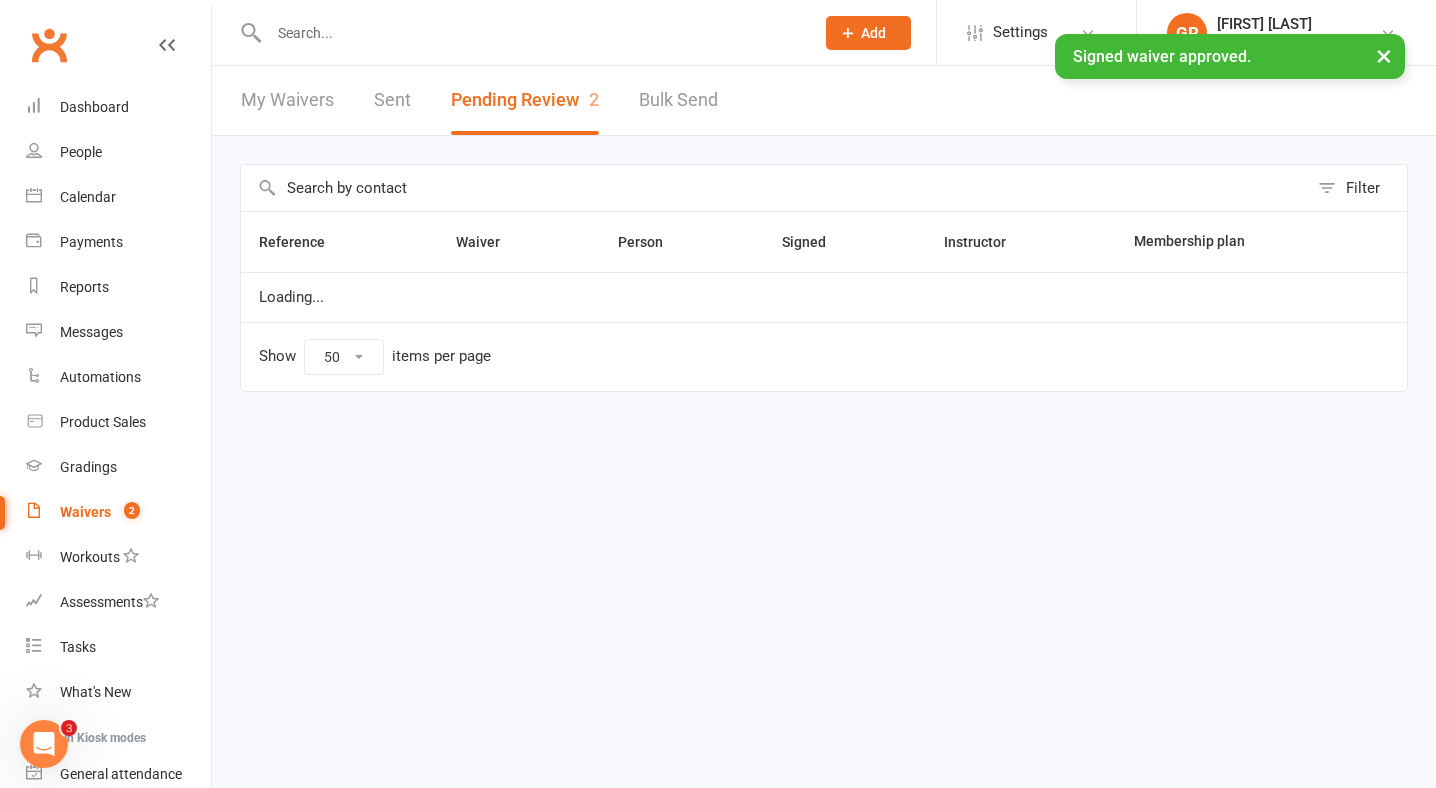 scroll, scrollTop: 0, scrollLeft: 0, axis: both 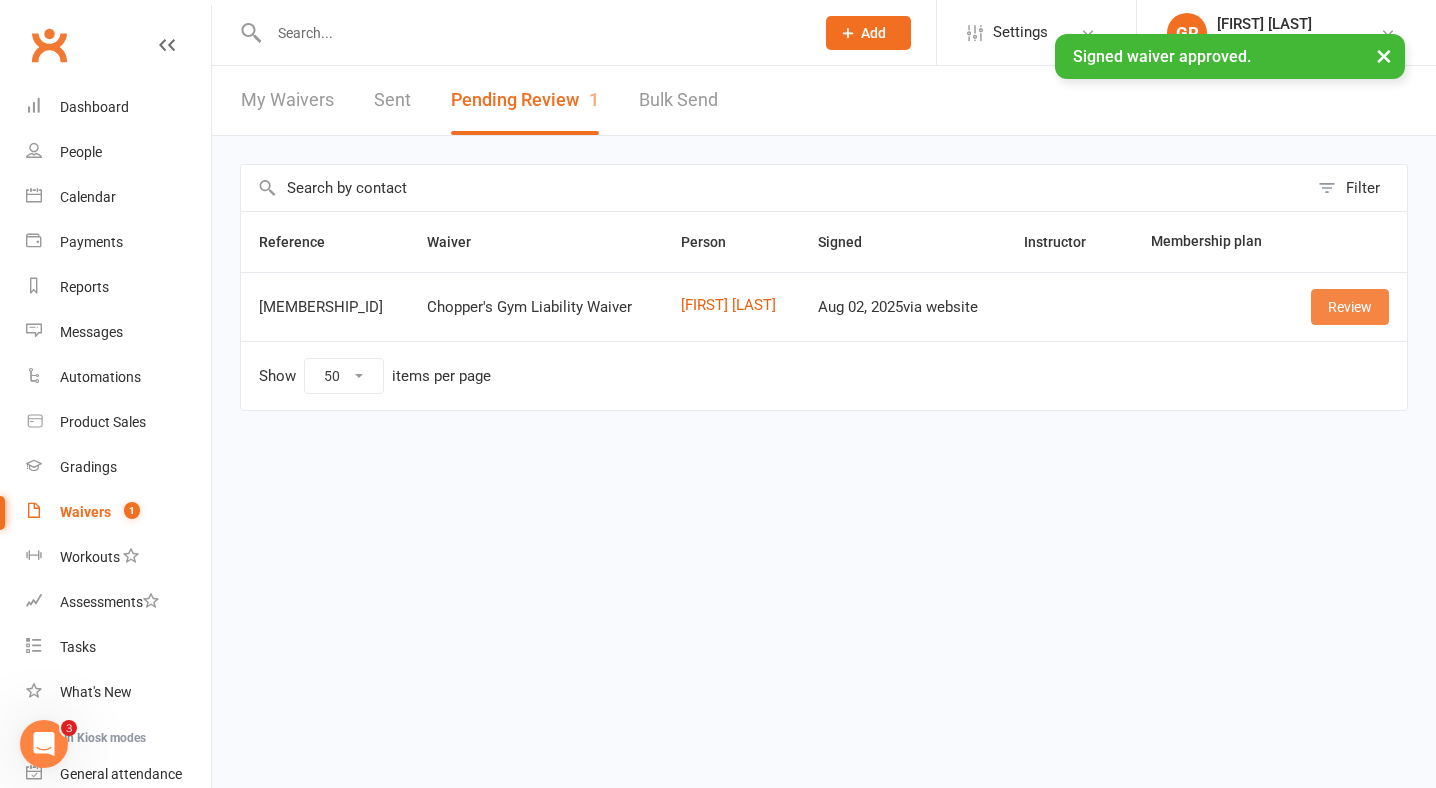 click on "Review" at bounding box center [1350, 307] 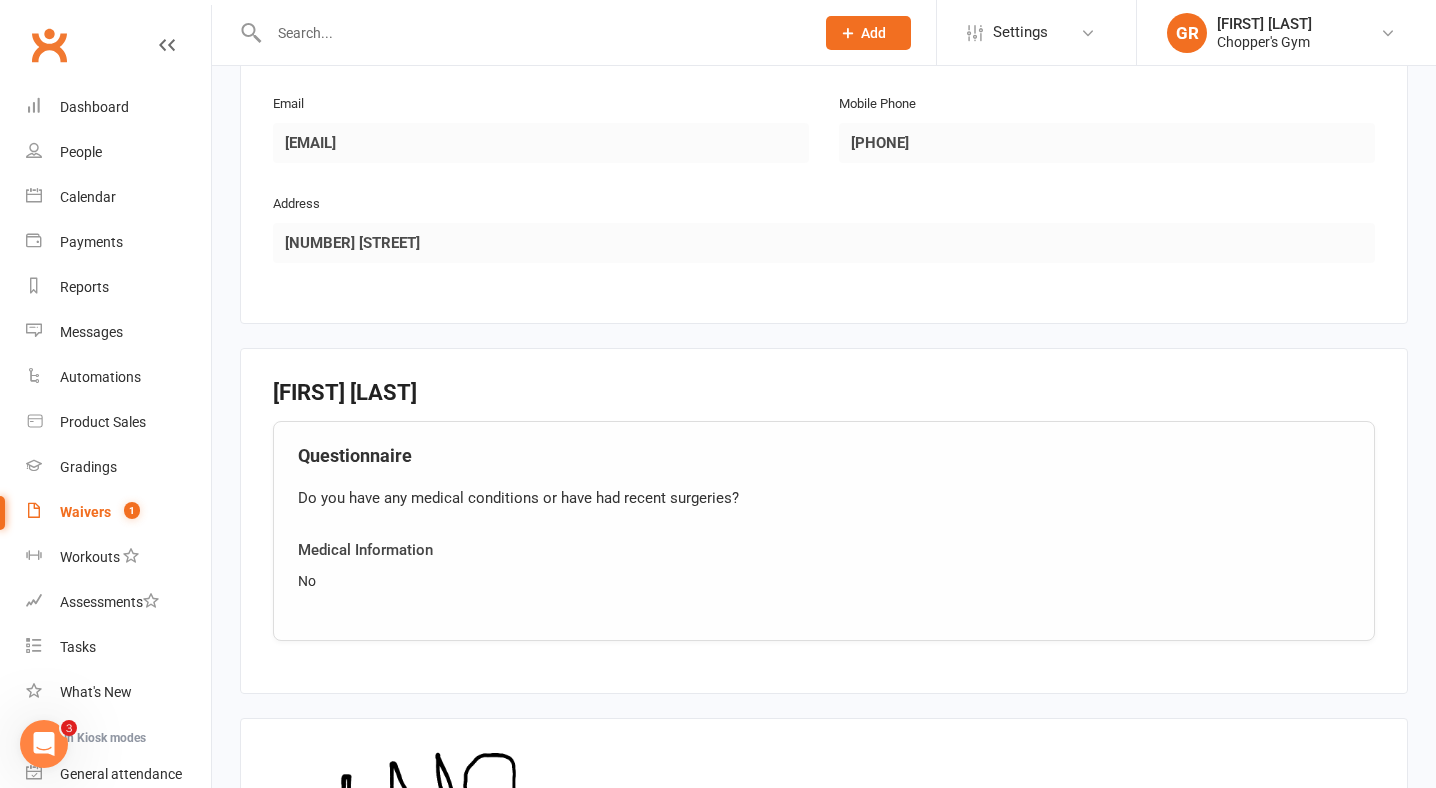 scroll, scrollTop: 1362, scrollLeft: 0, axis: vertical 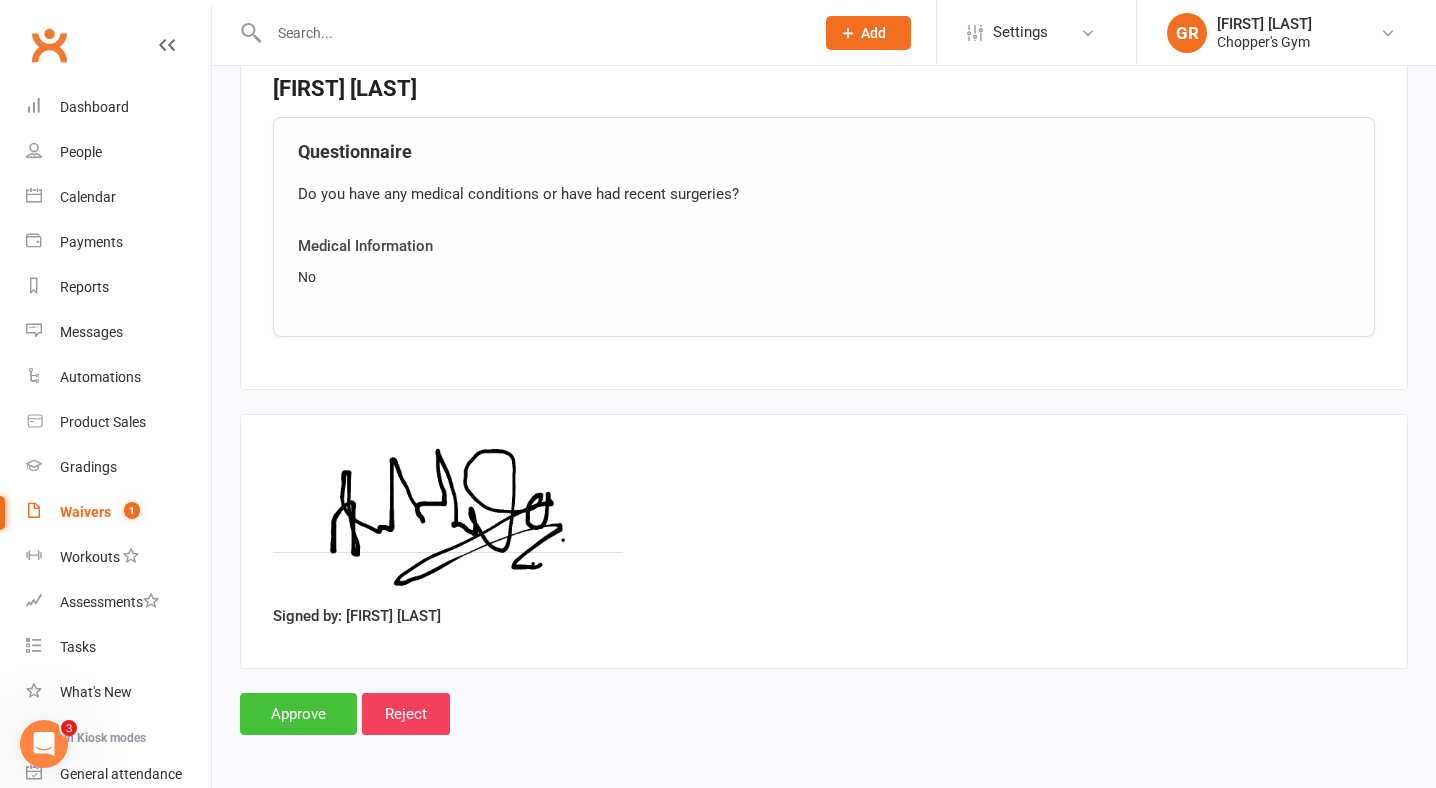 click on "Approve" at bounding box center [298, 714] 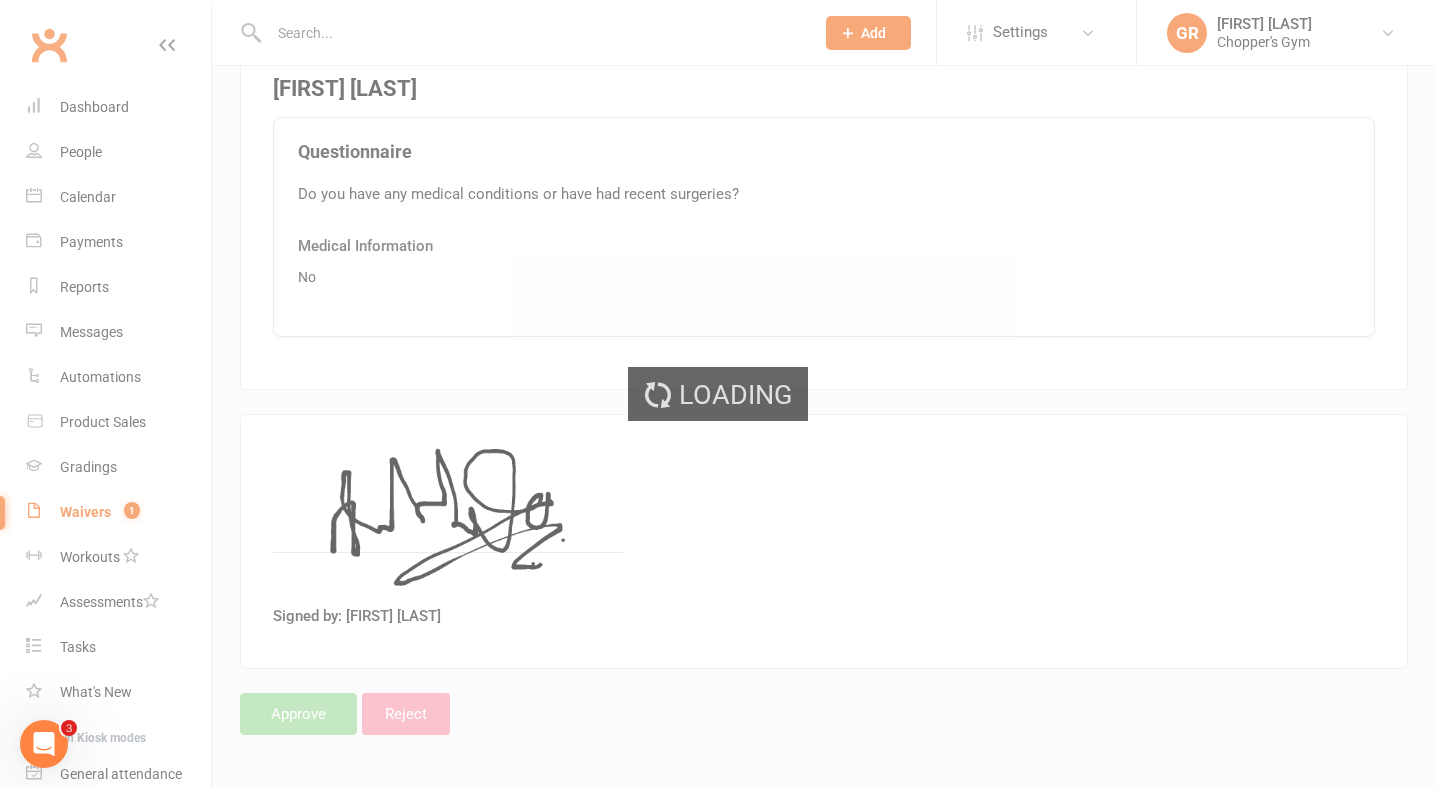 scroll, scrollTop: 0, scrollLeft: 0, axis: both 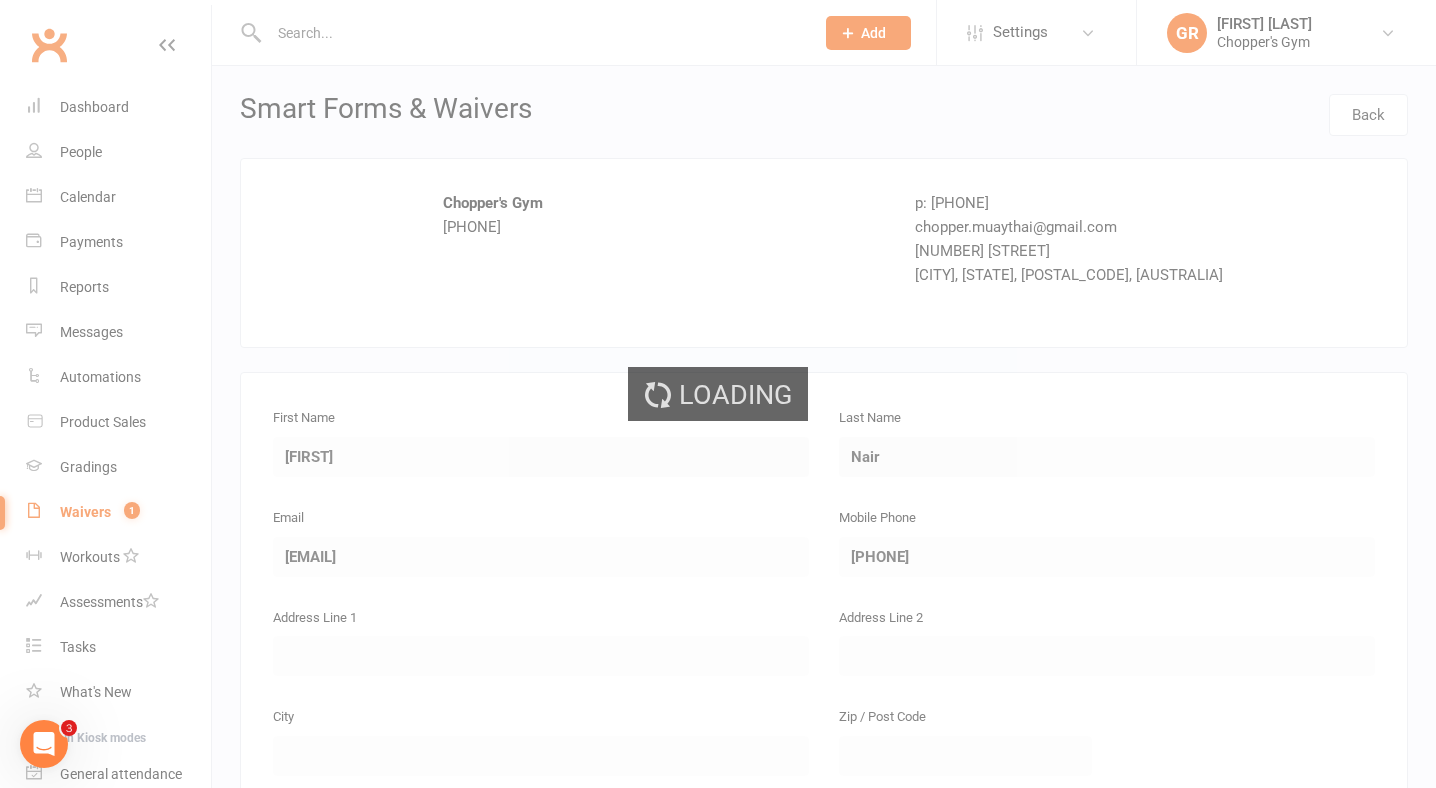 select on "50" 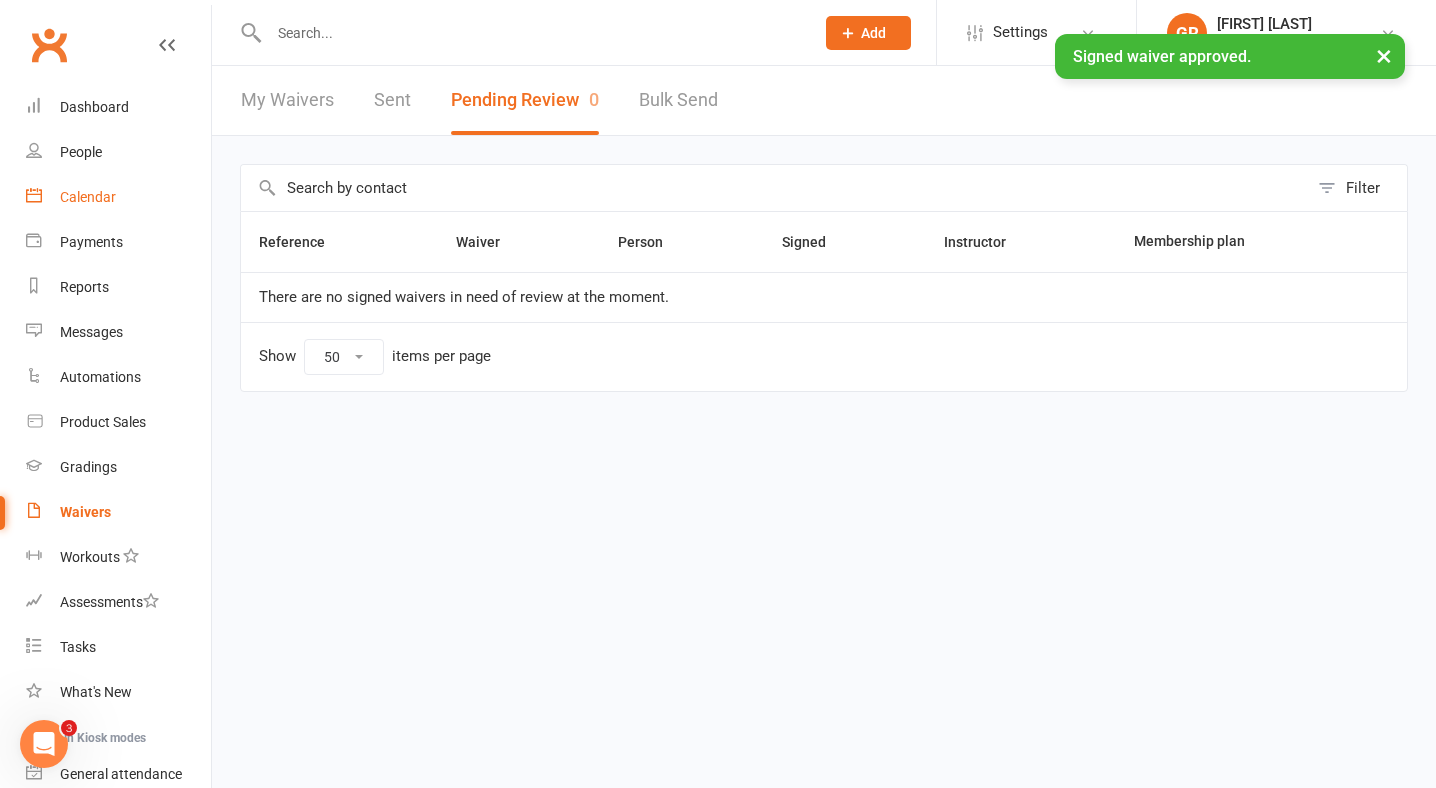 click on "Calendar" at bounding box center [88, 197] 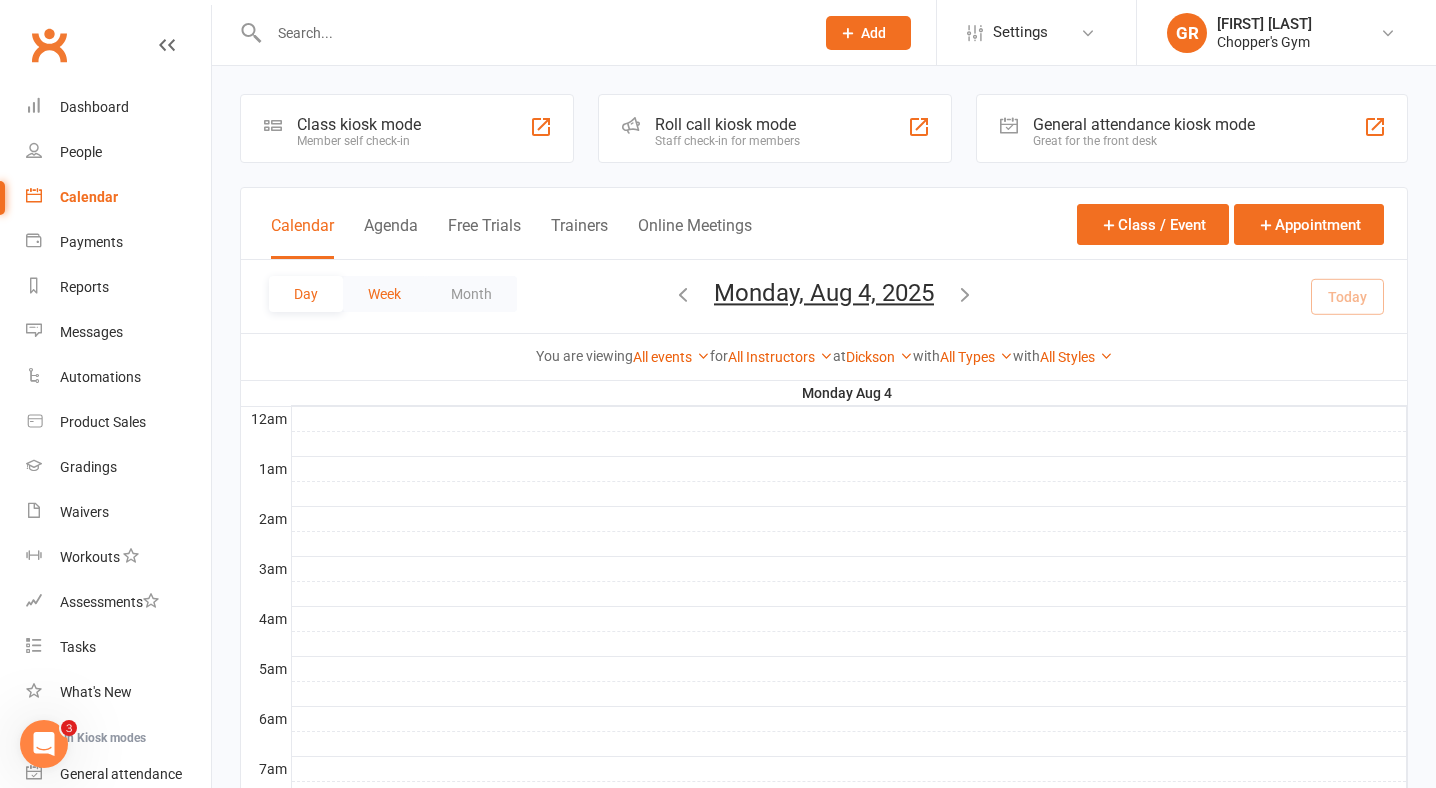 click on "Week" at bounding box center (384, 294) 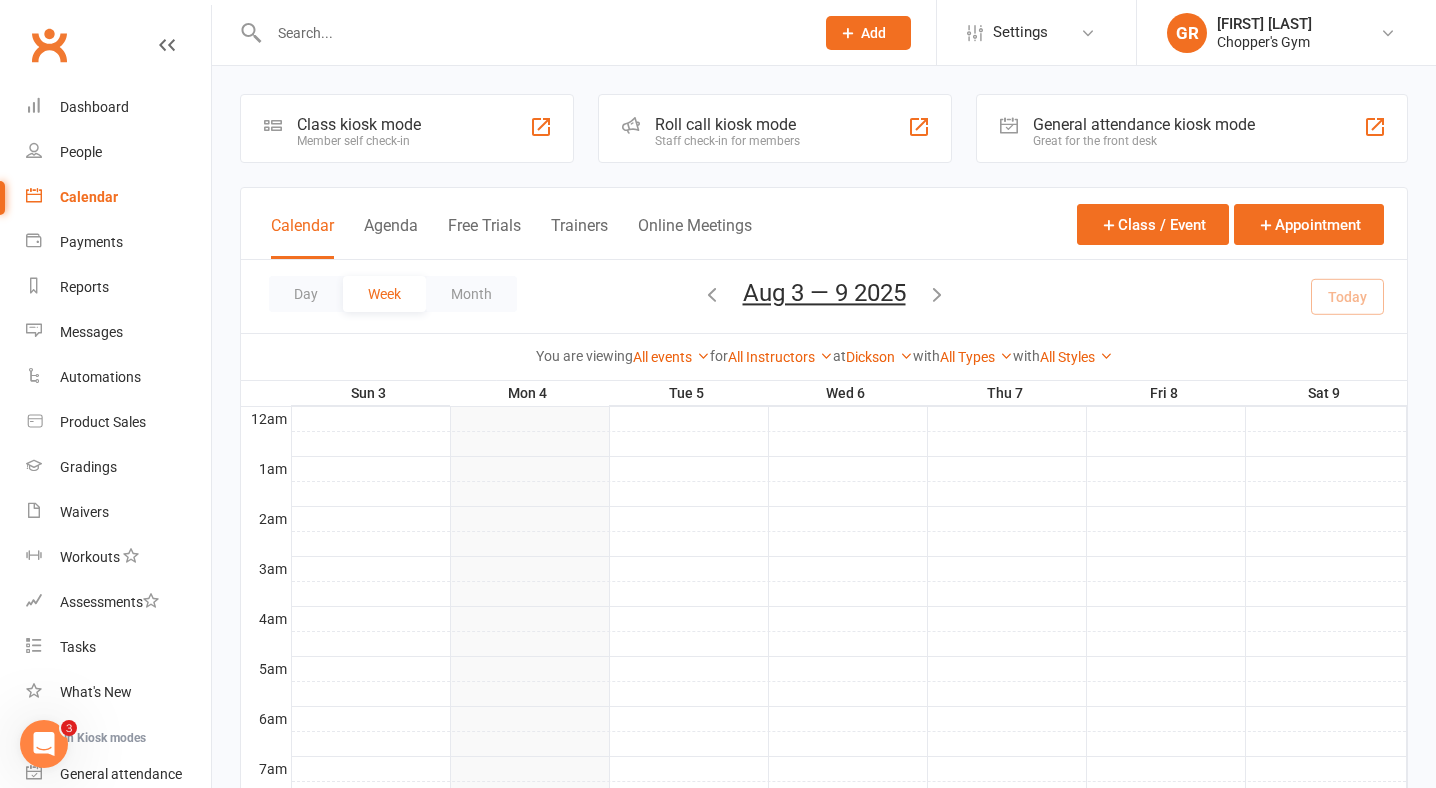 click on "Aug 3 — 9 2025
August 2025
Sun Mon Tue Wed Thu Fri Sat
27
28
29
30
31
01
02
03
04
05
06
07
08
09
10
11
12
13
14
15
16
17
18
19
20
21
22
23
24
25
26
27
28
29
30
31" at bounding box center [824, 296] 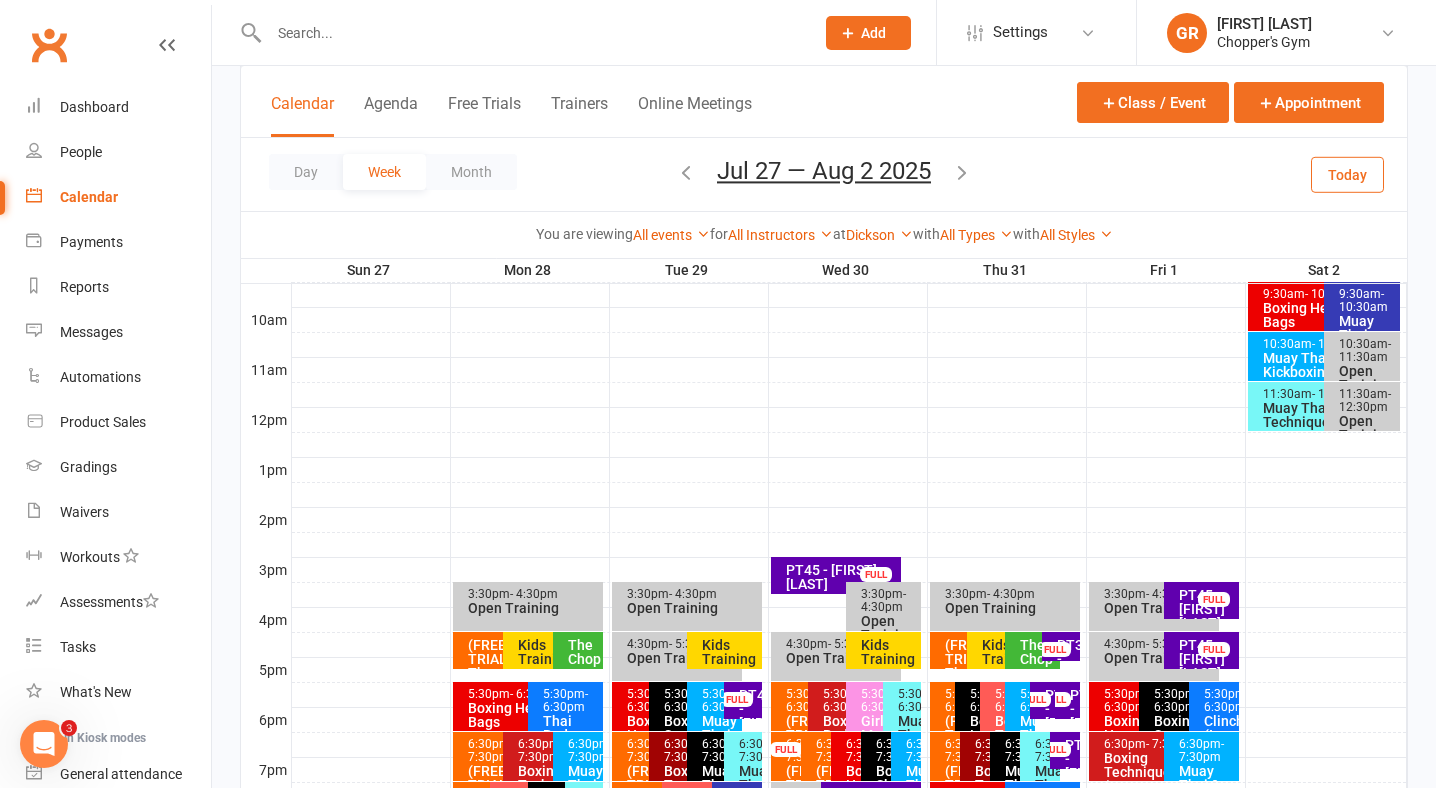 scroll, scrollTop: 600, scrollLeft: 0, axis: vertical 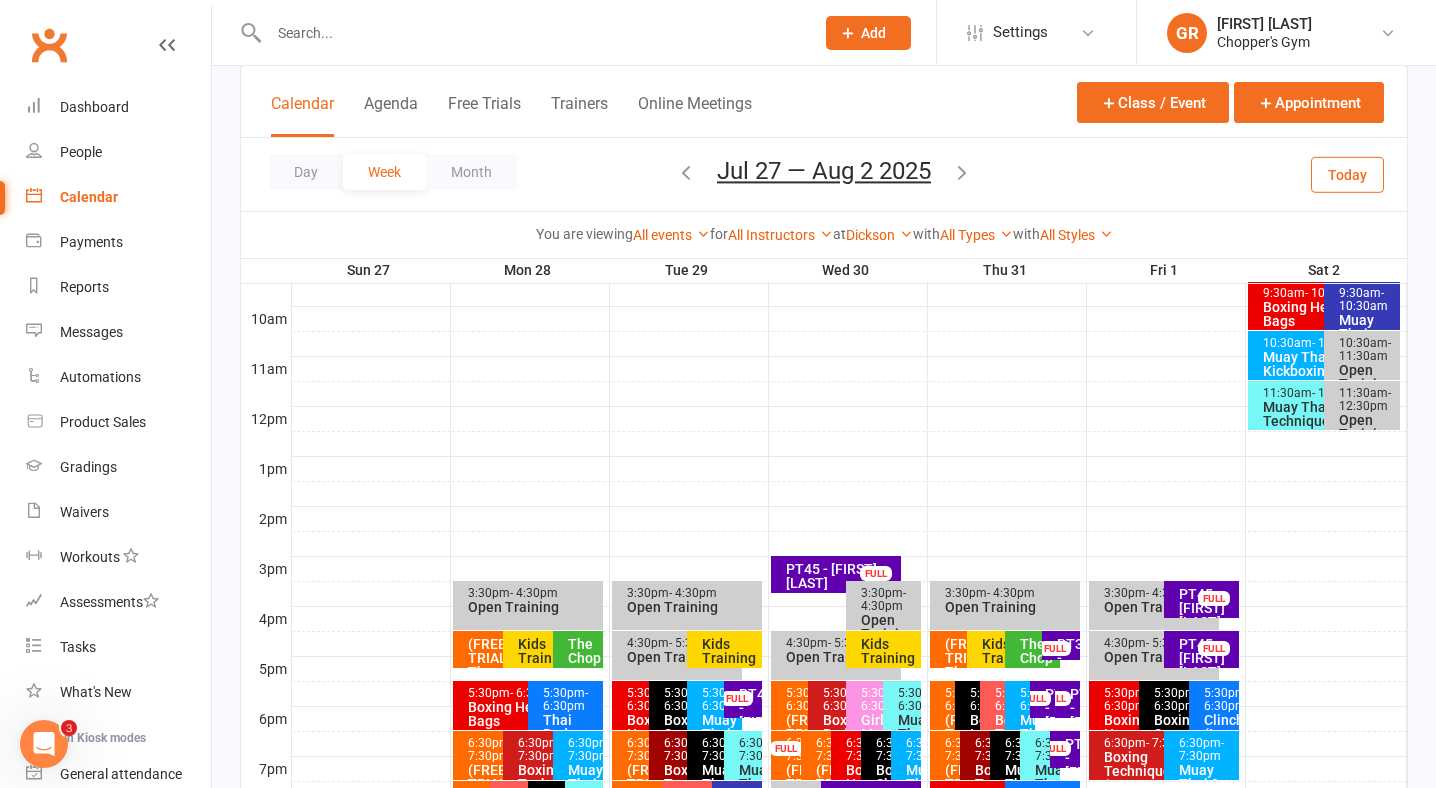 click on "Kids Training" at bounding box center [548, 651] 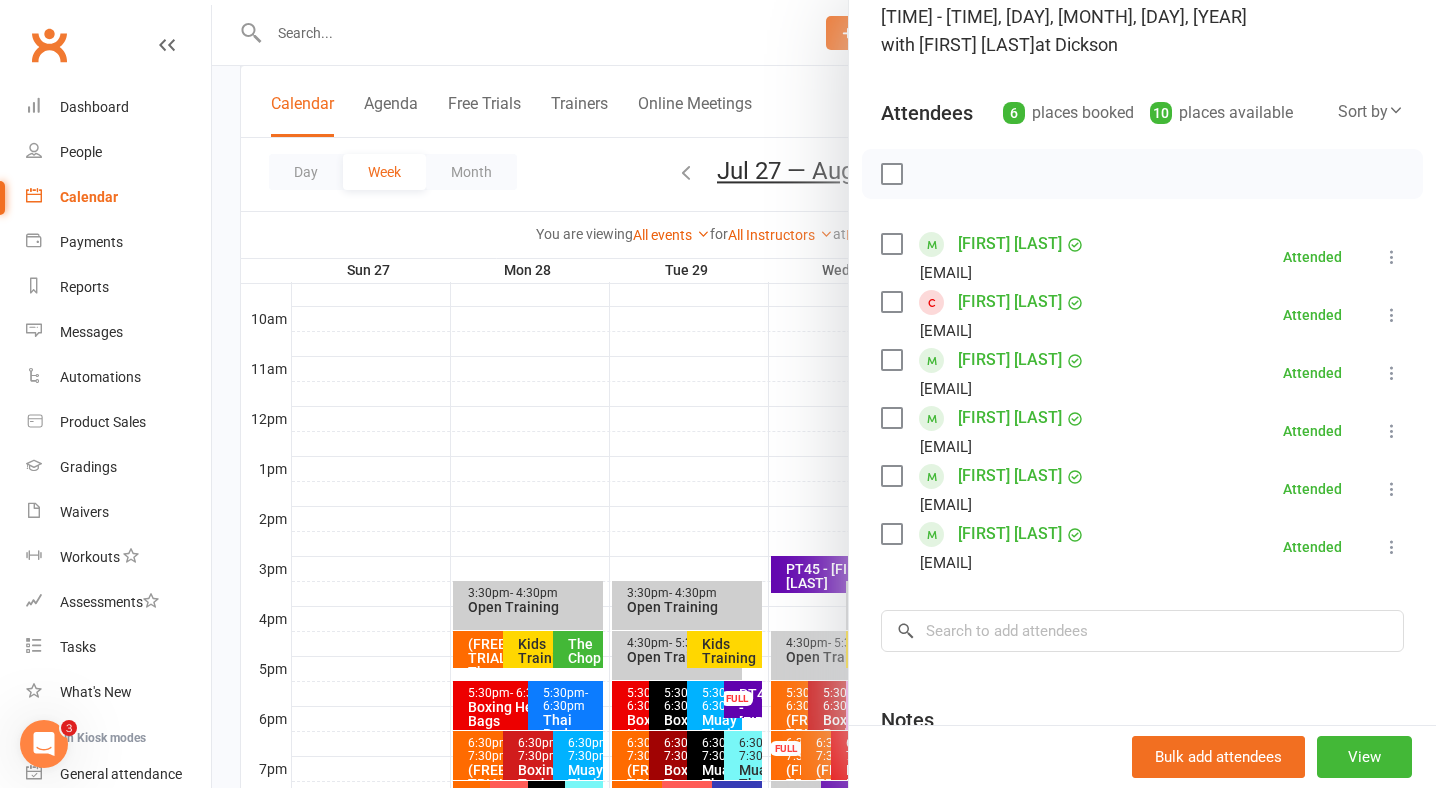 scroll, scrollTop: 143, scrollLeft: 0, axis: vertical 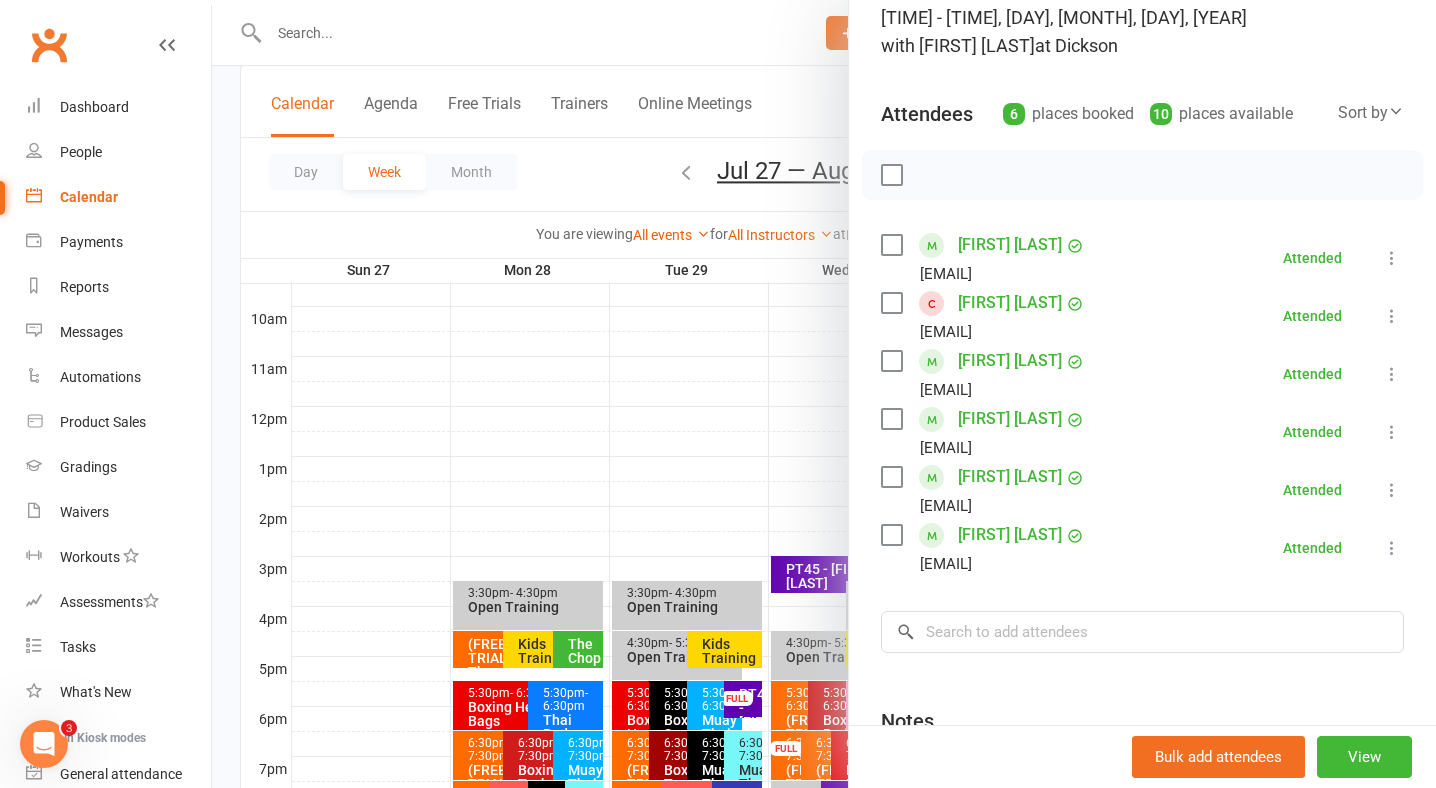 click at bounding box center (824, 394) 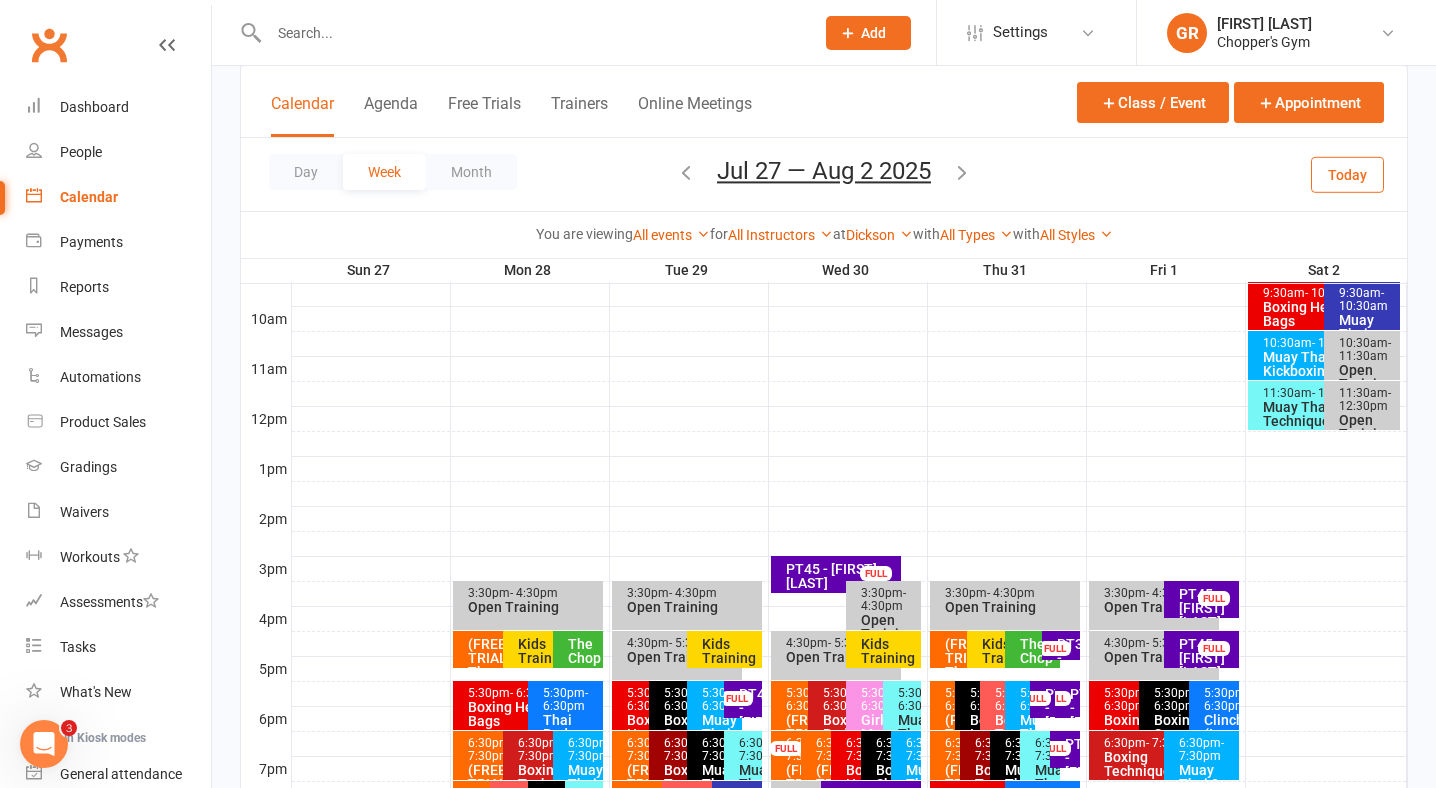 click on "Kids Training" at bounding box center (888, 651) 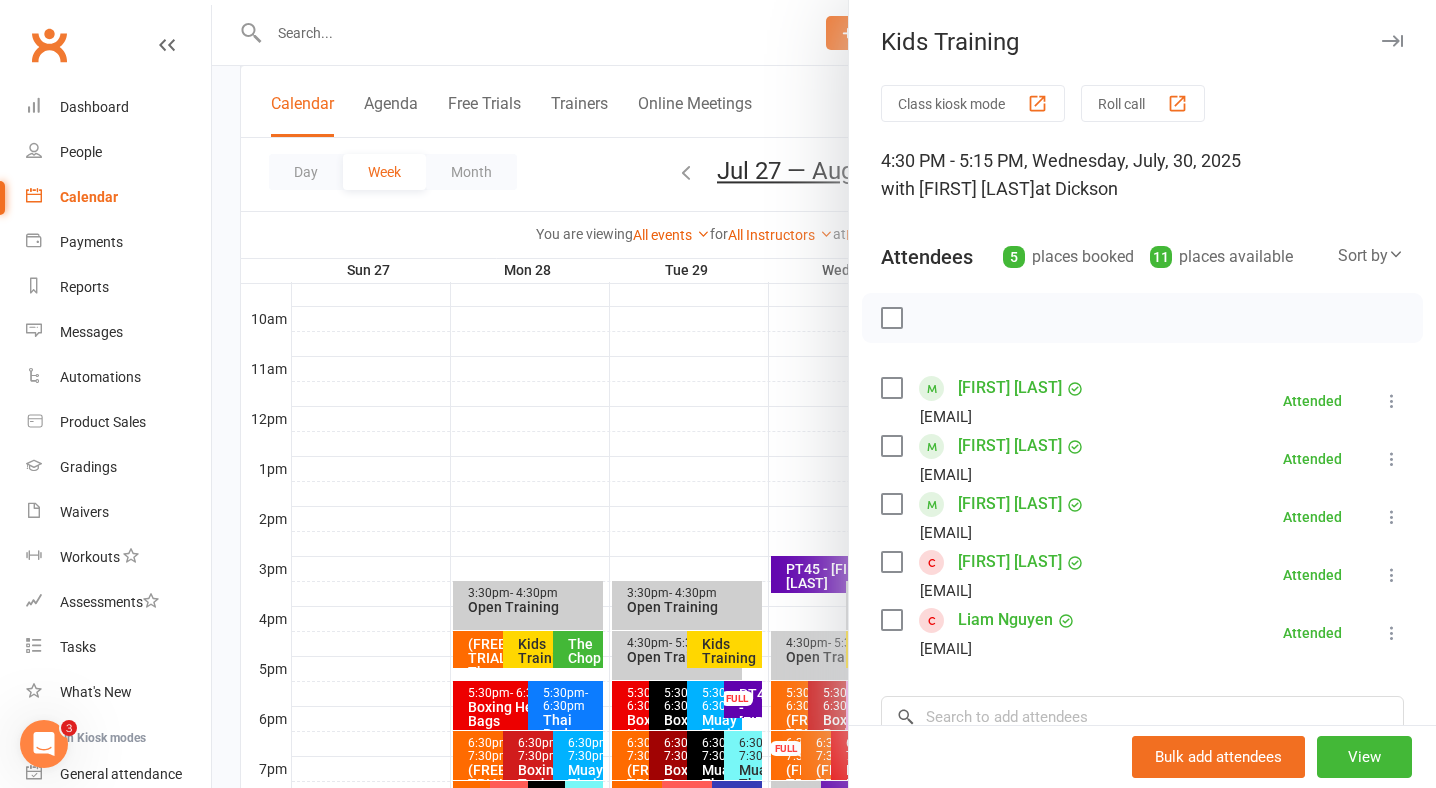 click at bounding box center [824, 394] 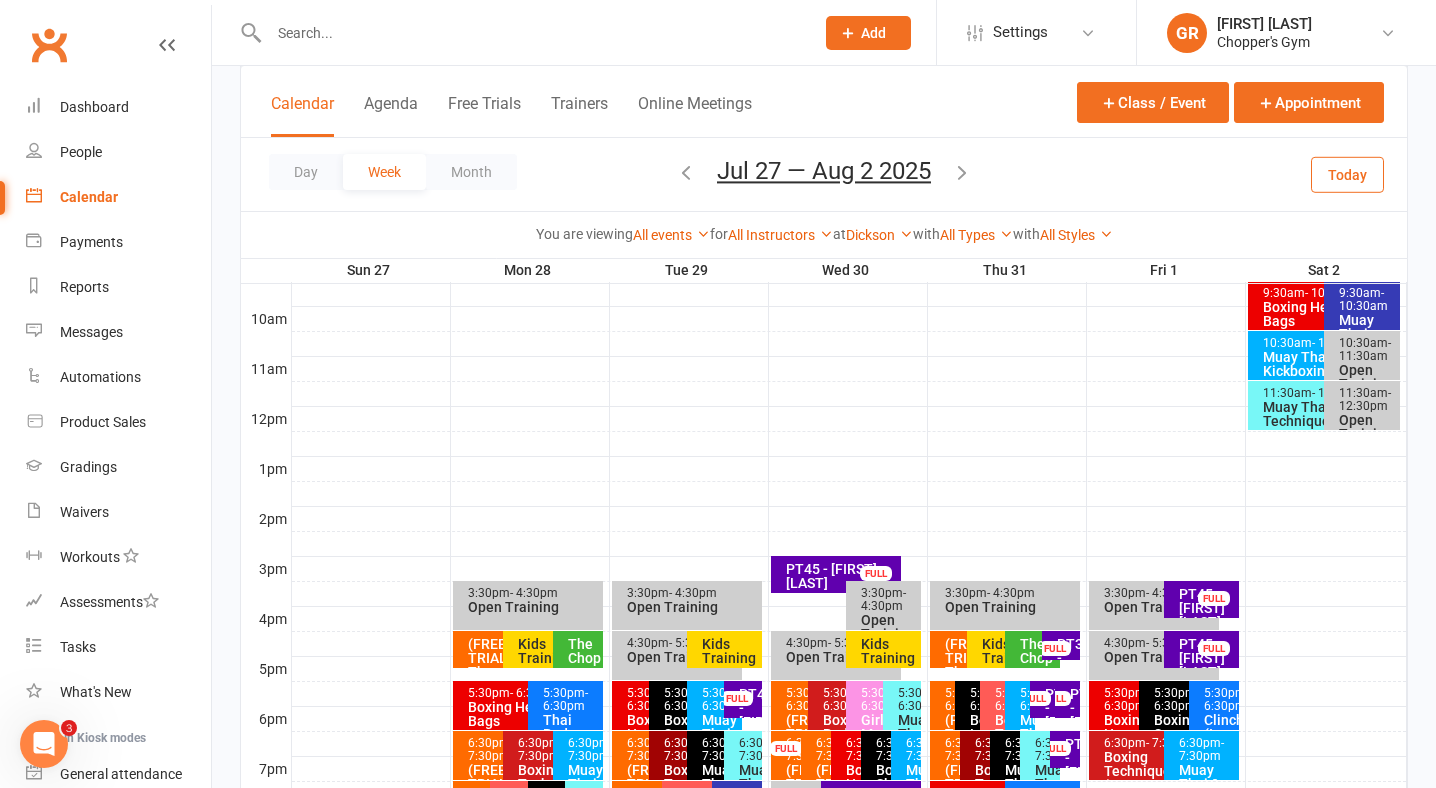 click on "Kids Training" at bounding box center [999, 651] 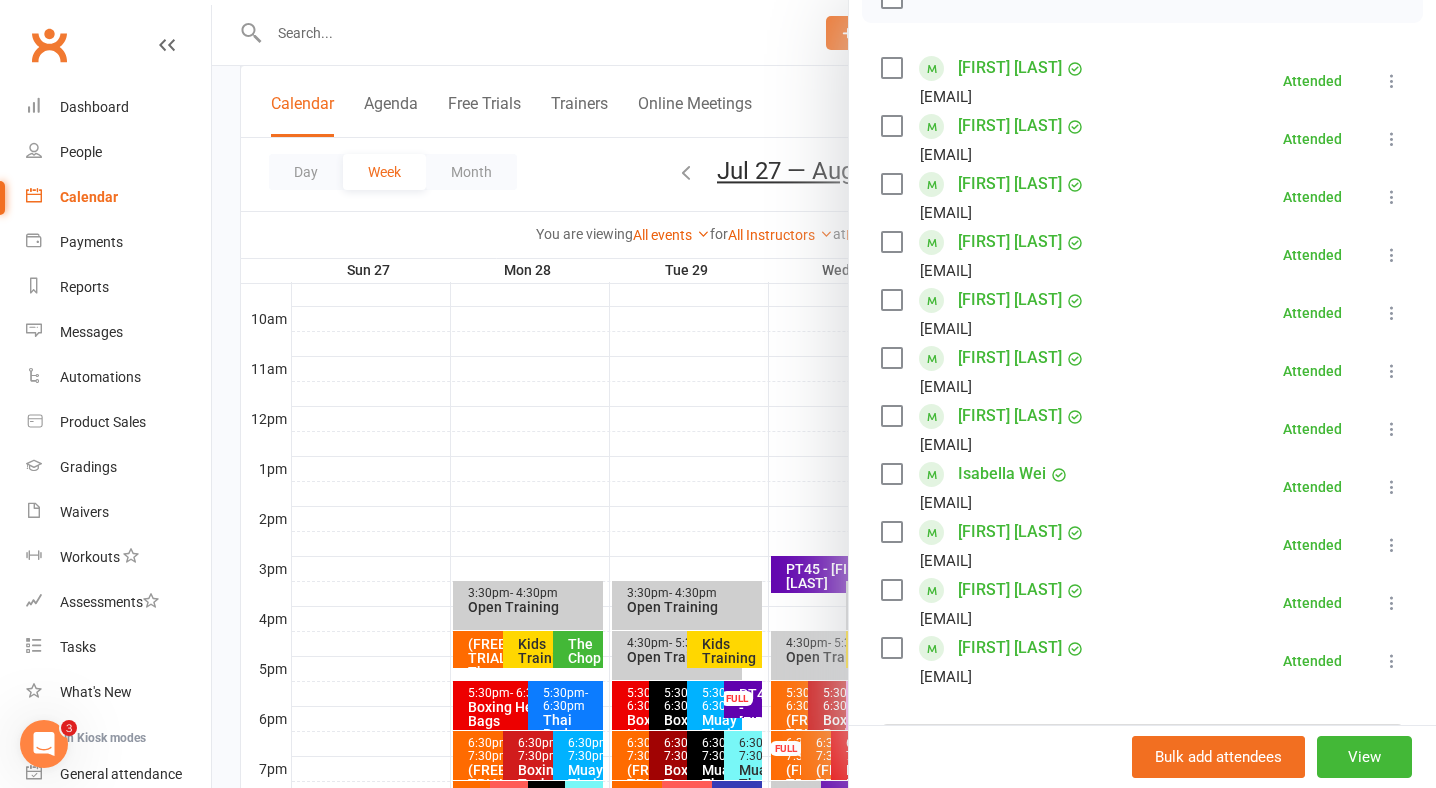 scroll, scrollTop: 325, scrollLeft: 0, axis: vertical 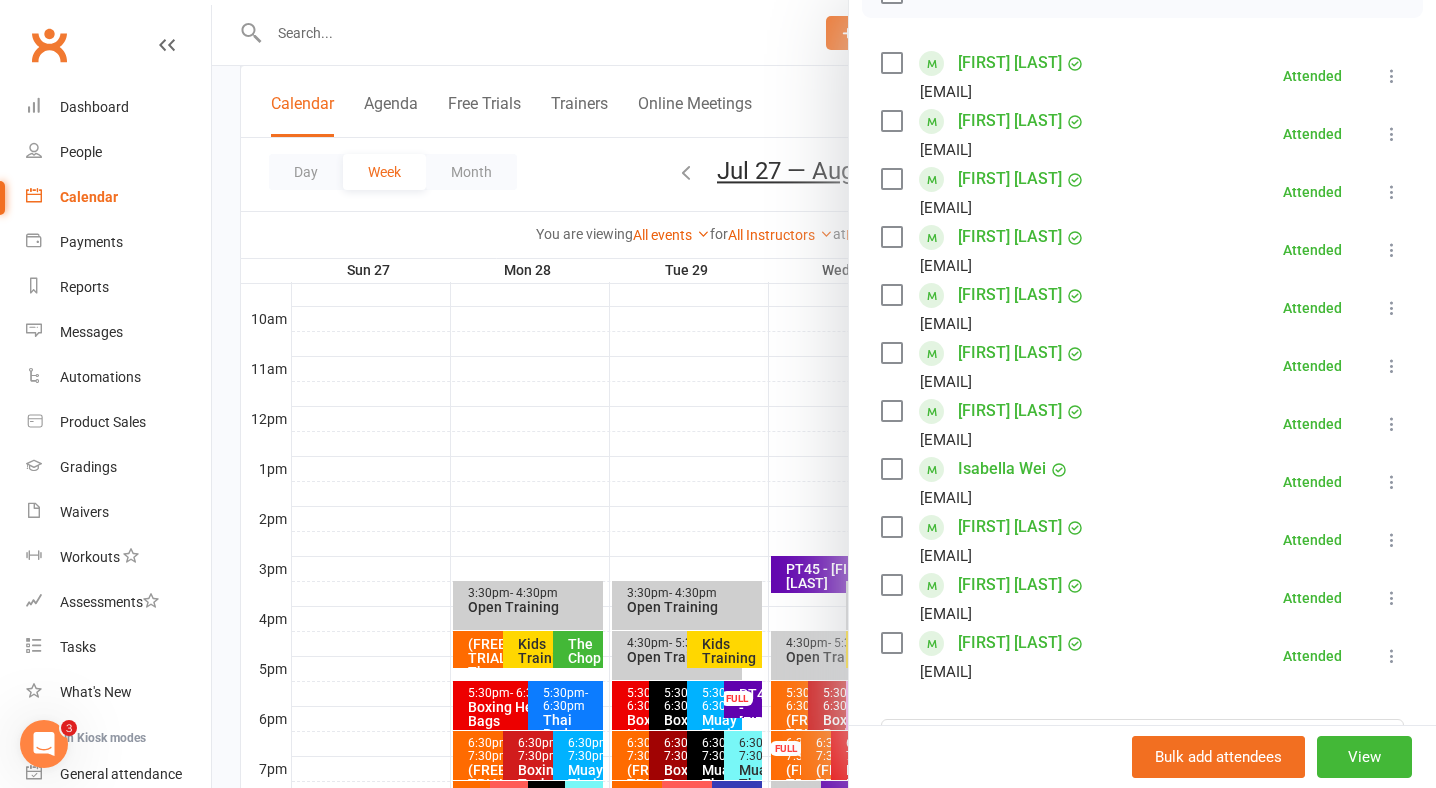 click on "Jack Wright" at bounding box center (1010, 527) 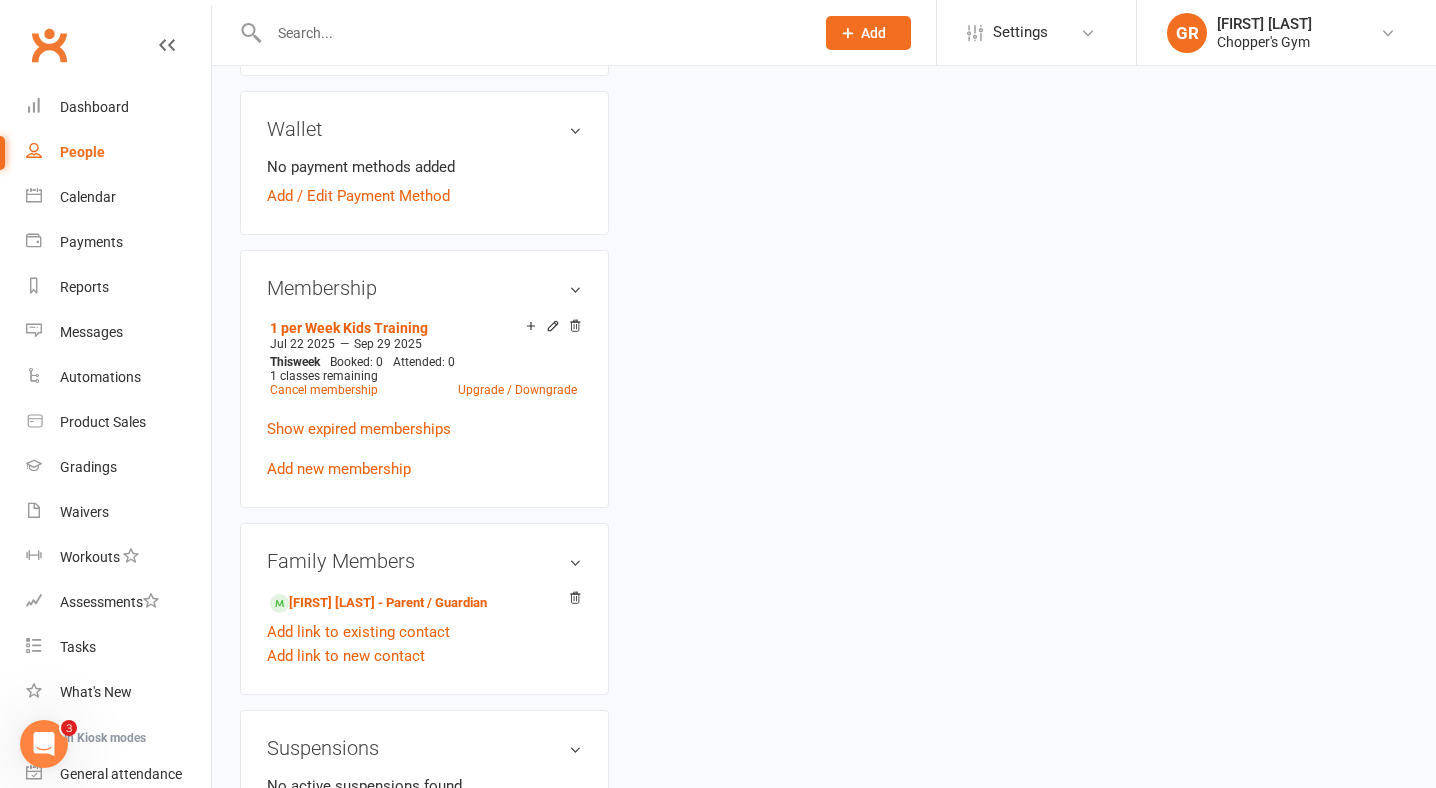 scroll, scrollTop: 0, scrollLeft: 0, axis: both 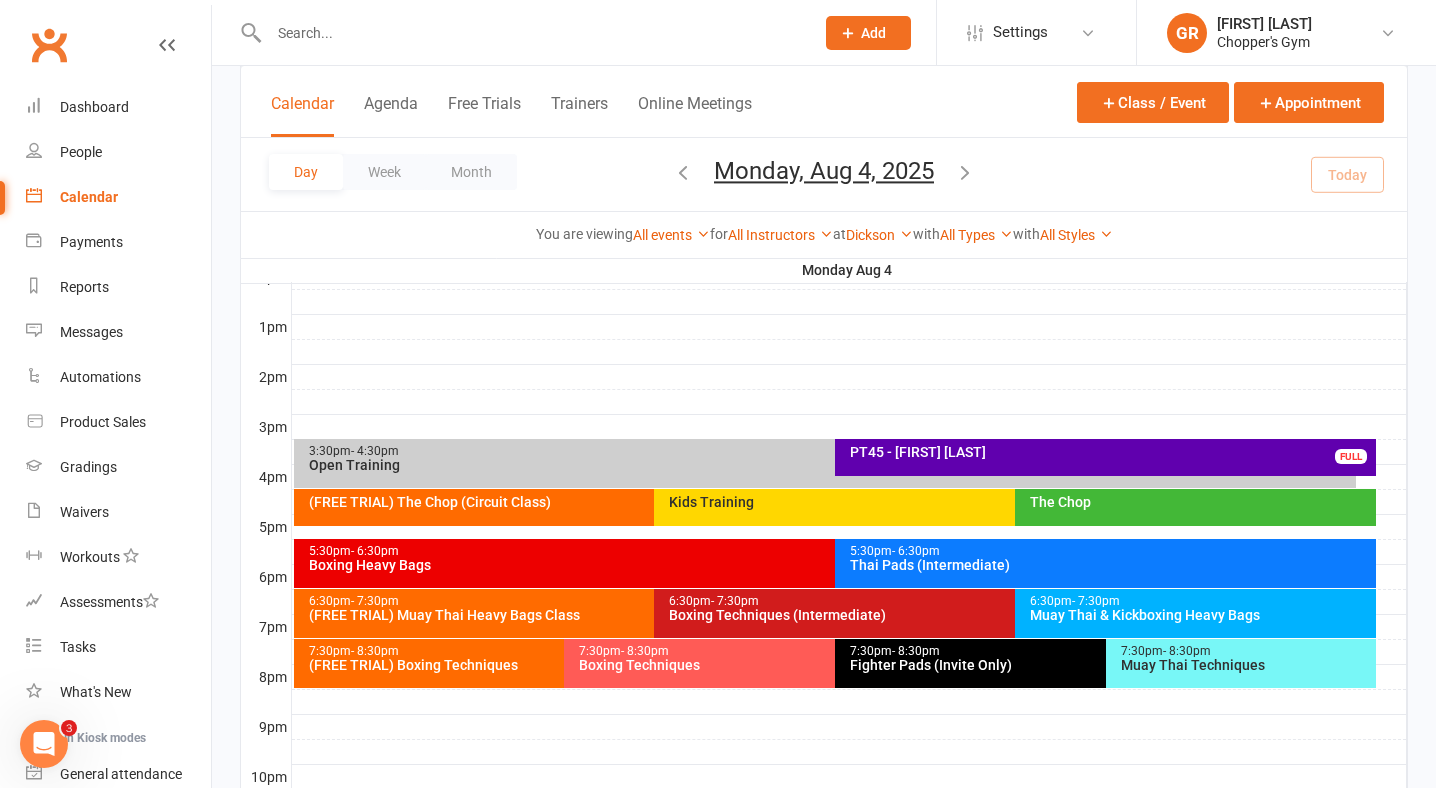 click at bounding box center [965, 172] 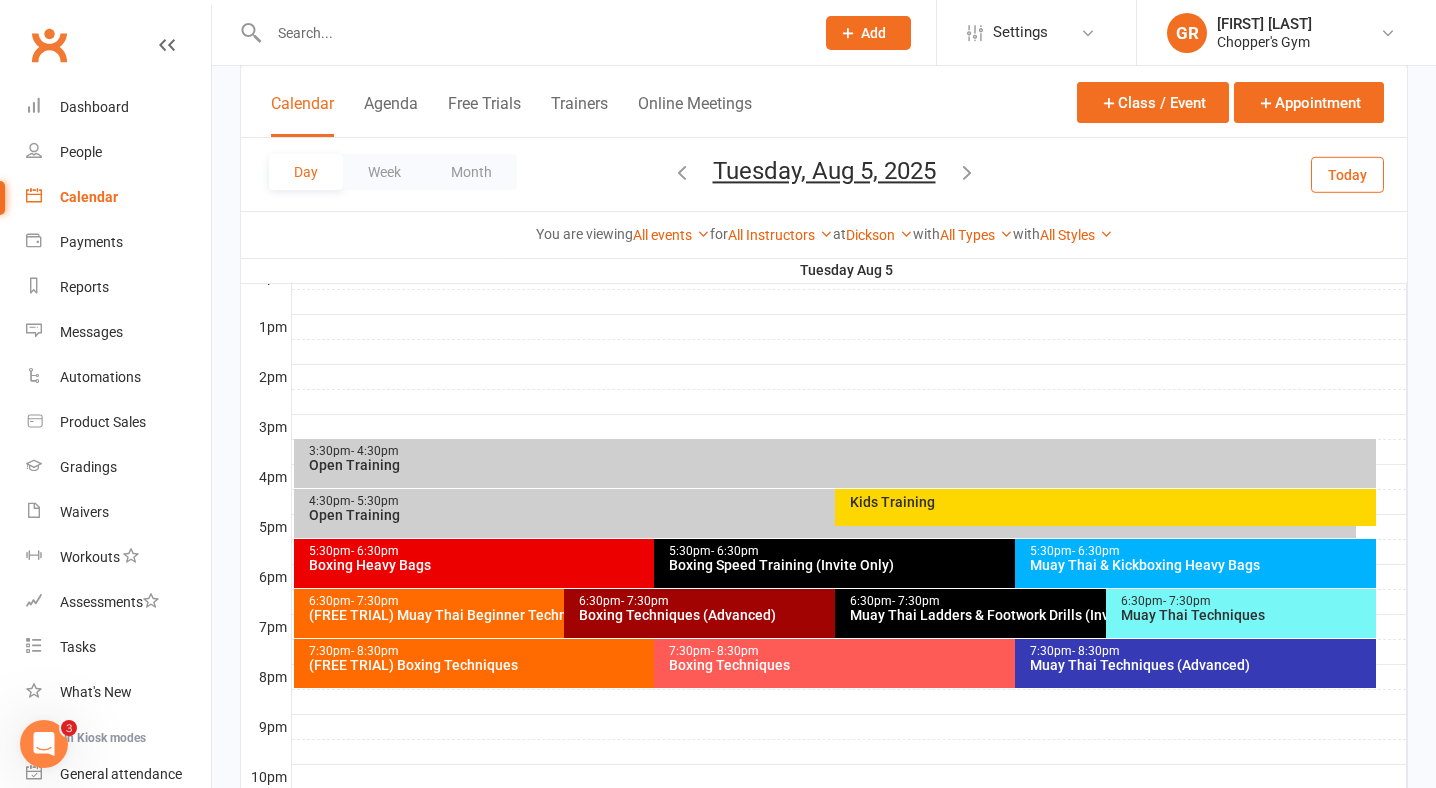 click on "Kids Training" at bounding box center [1110, 502] 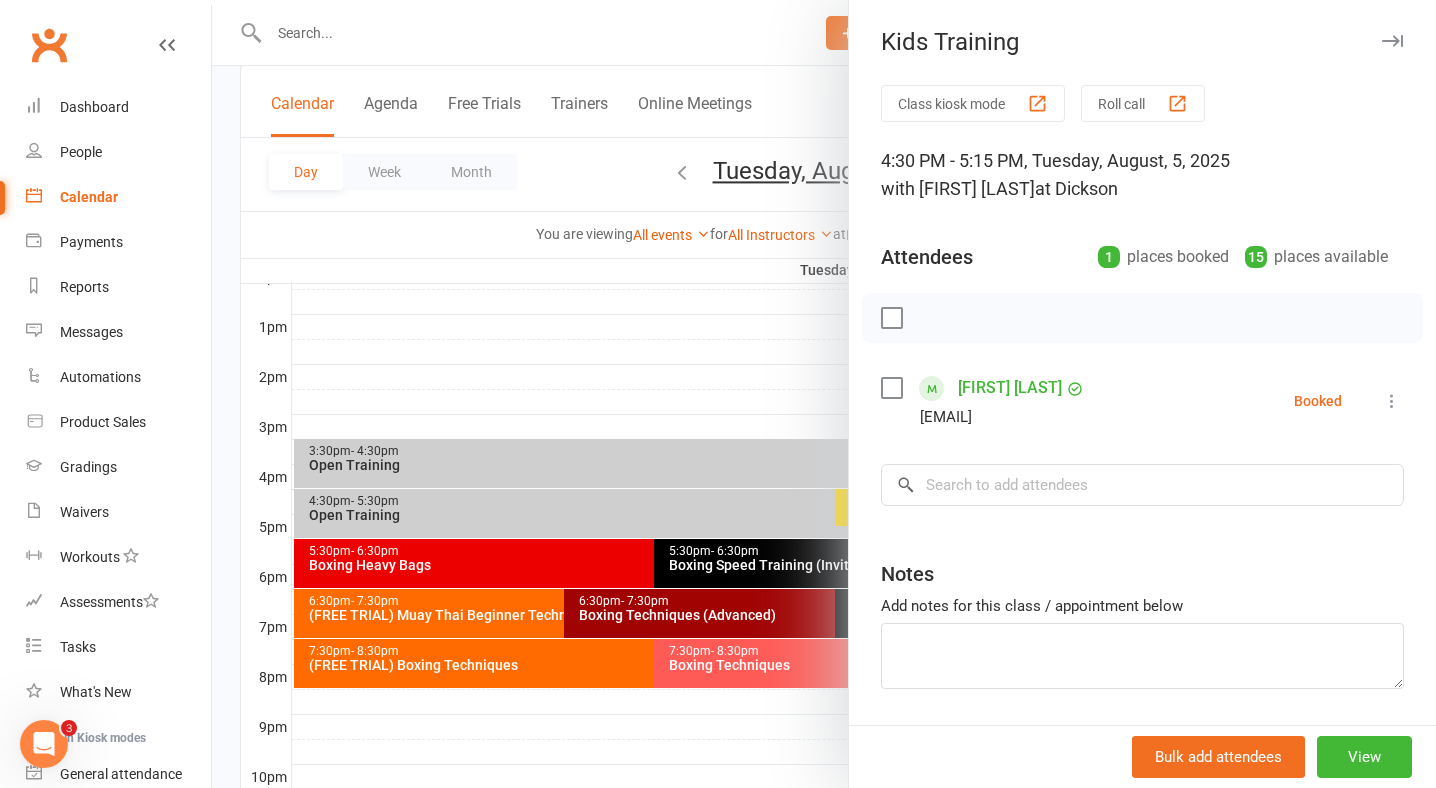 scroll, scrollTop: 64, scrollLeft: 0, axis: vertical 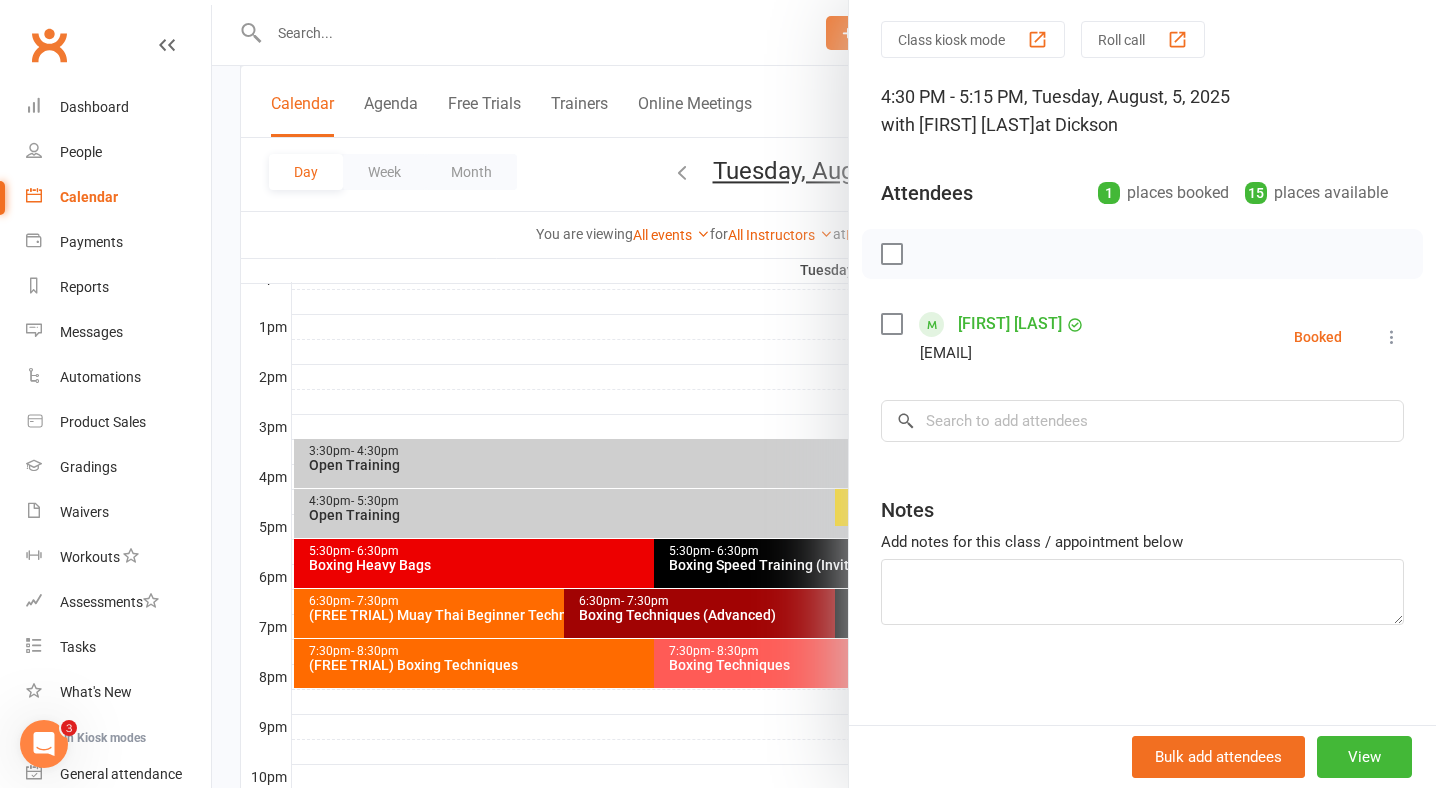 click at bounding box center (824, 394) 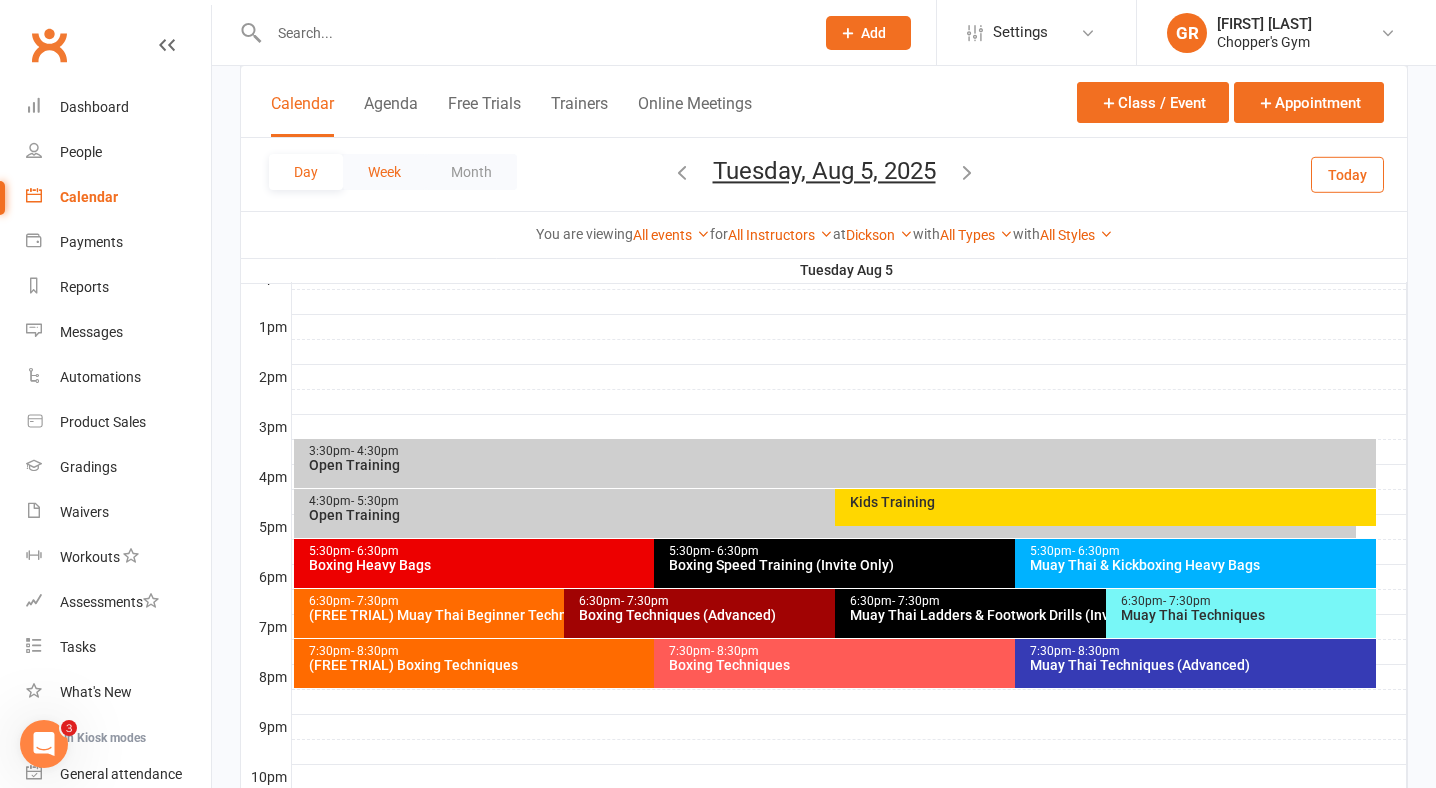 click on "Week" at bounding box center (384, 172) 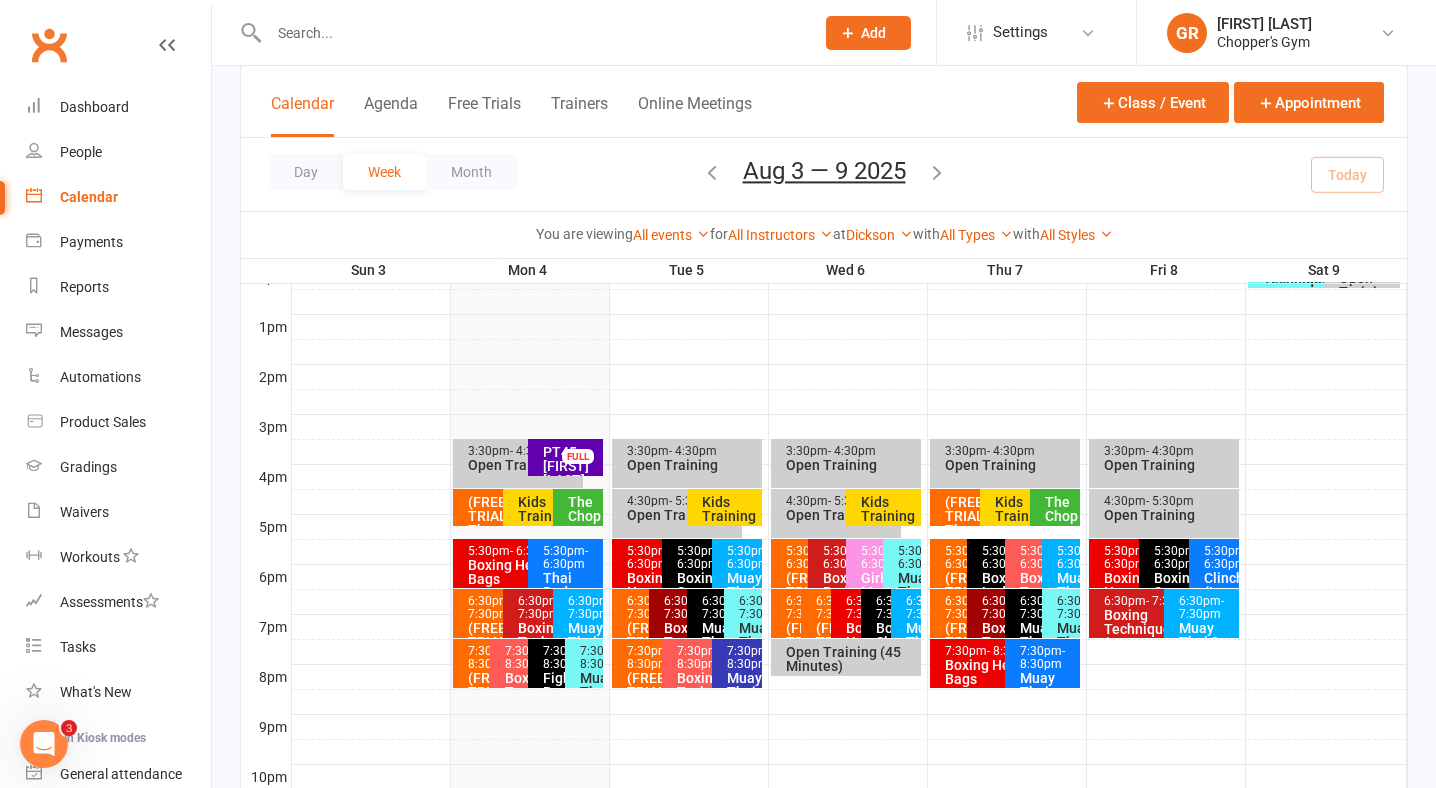 click at bounding box center [712, 172] 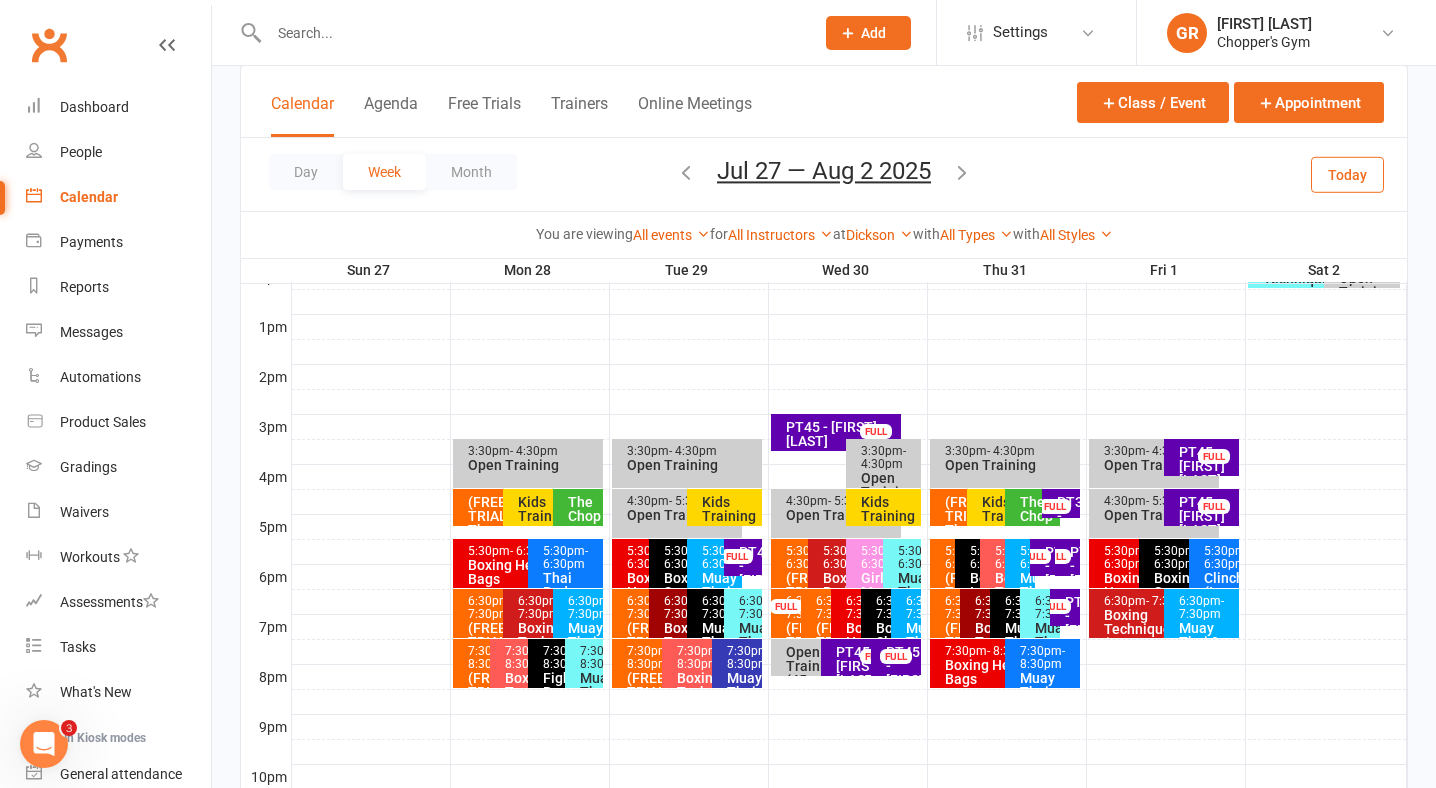click on "Kids Training" at bounding box center [729, 509] 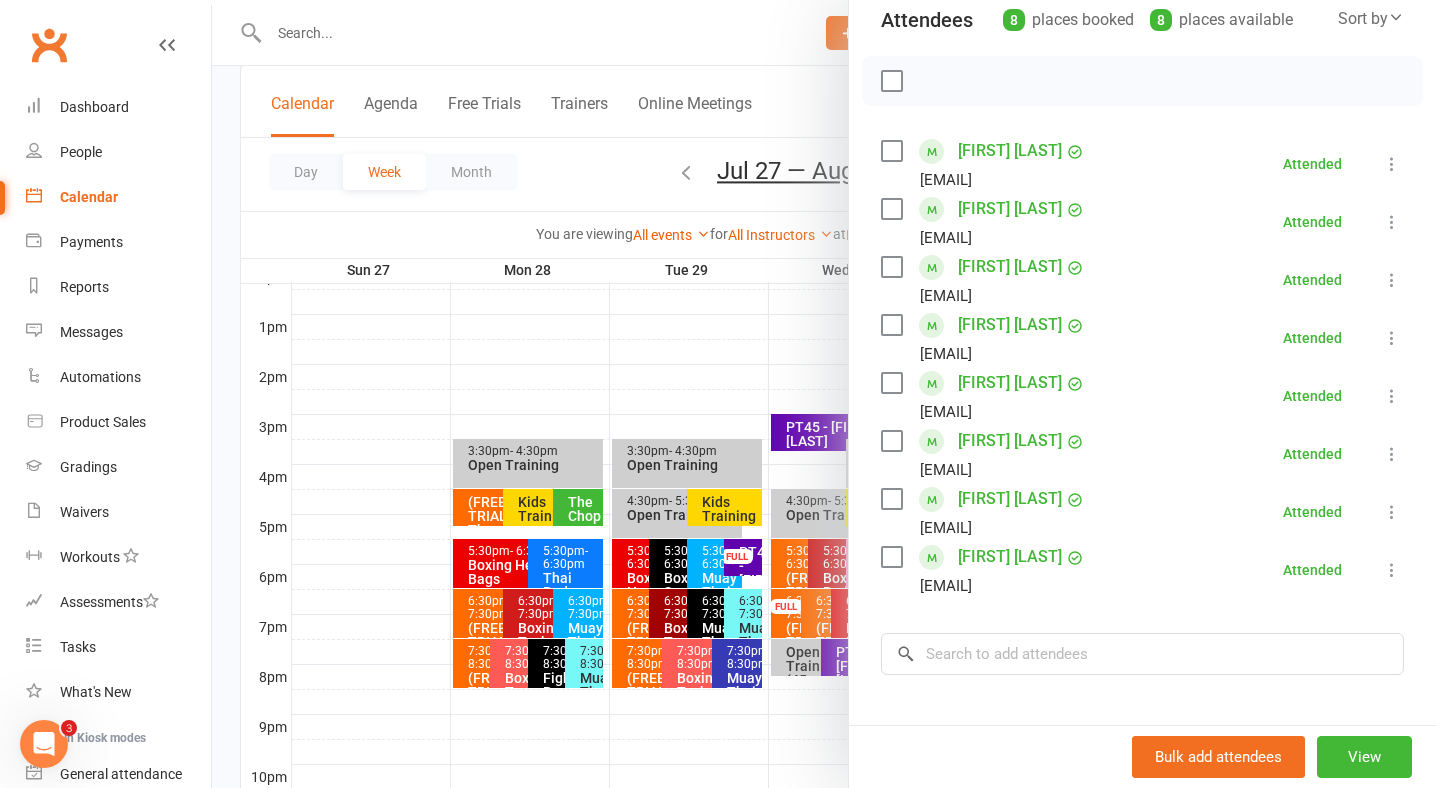 scroll, scrollTop: 232, scrollLeft: 0, axis: vertical 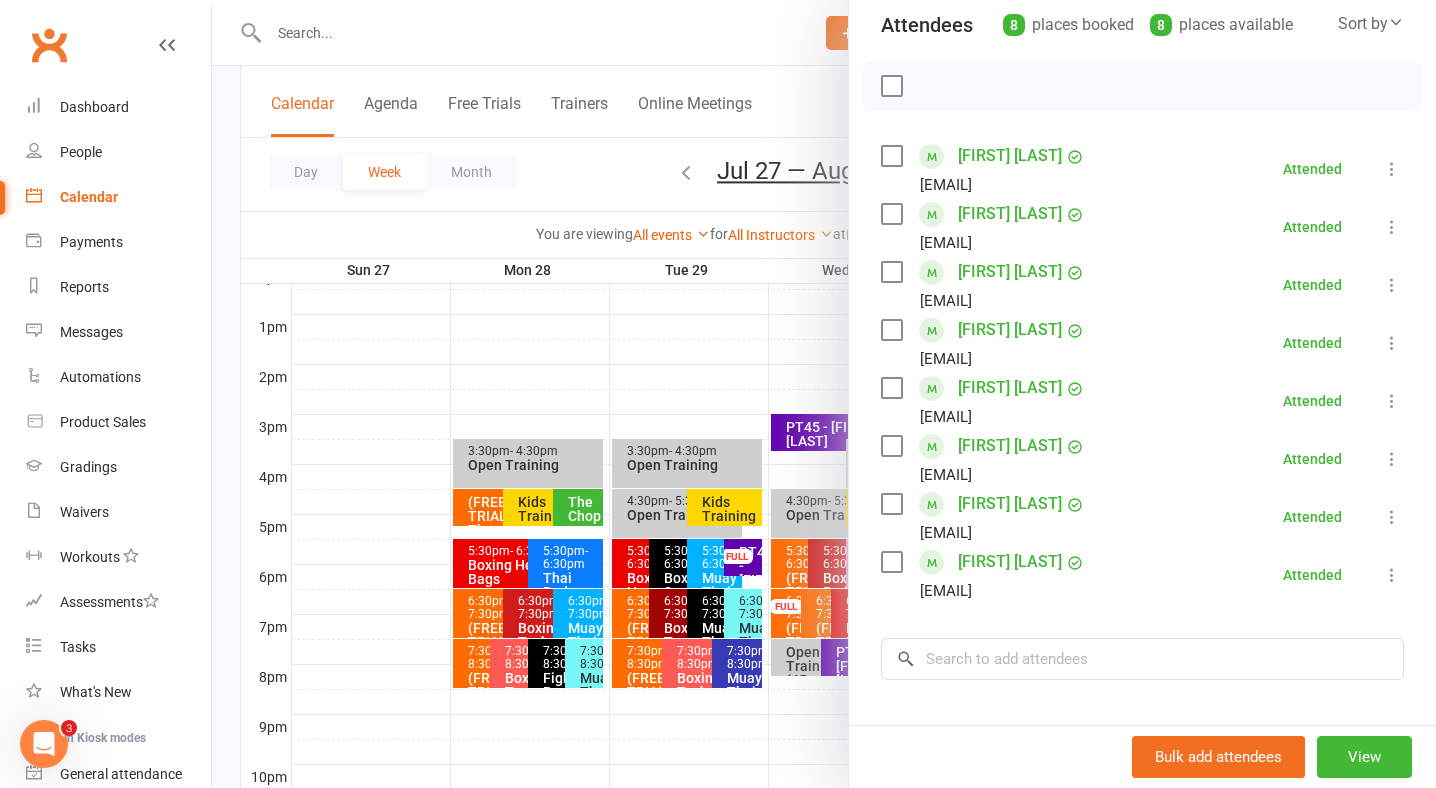 click at bounding box center (824, 394) 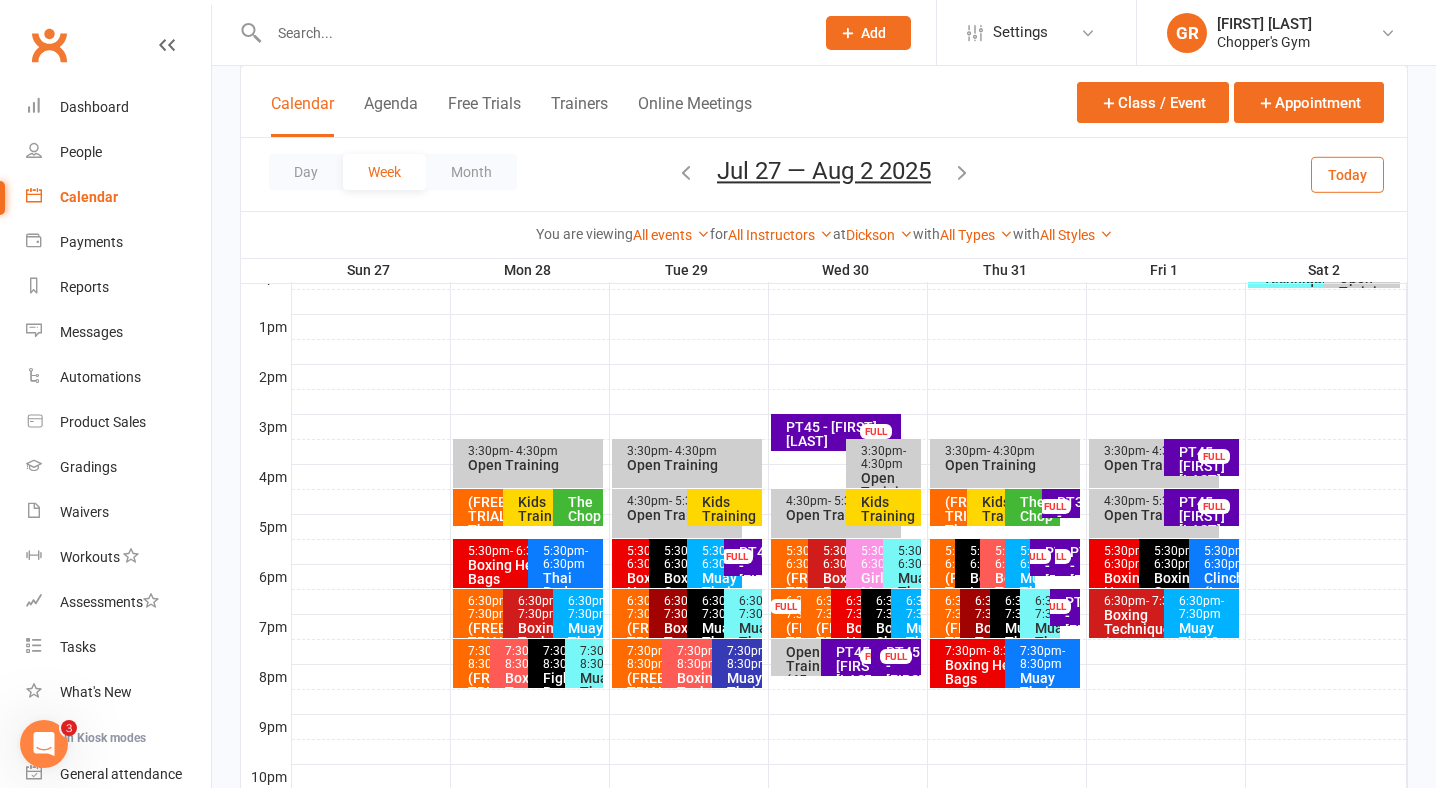 click on "Kids Training" at bounding box center (888, 509) 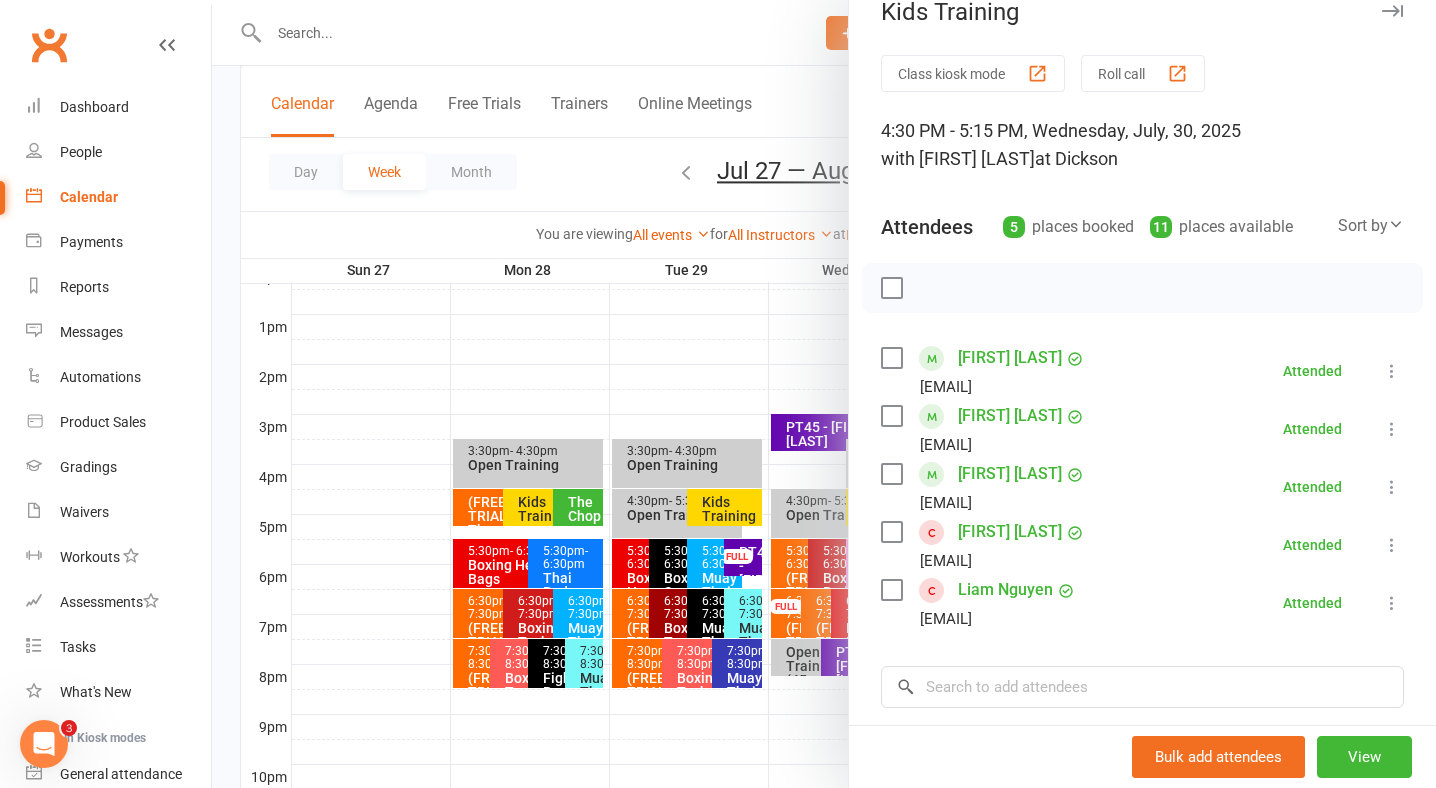 scroll, scrollTop: 35, scrollLeft: 0, axis: vertical 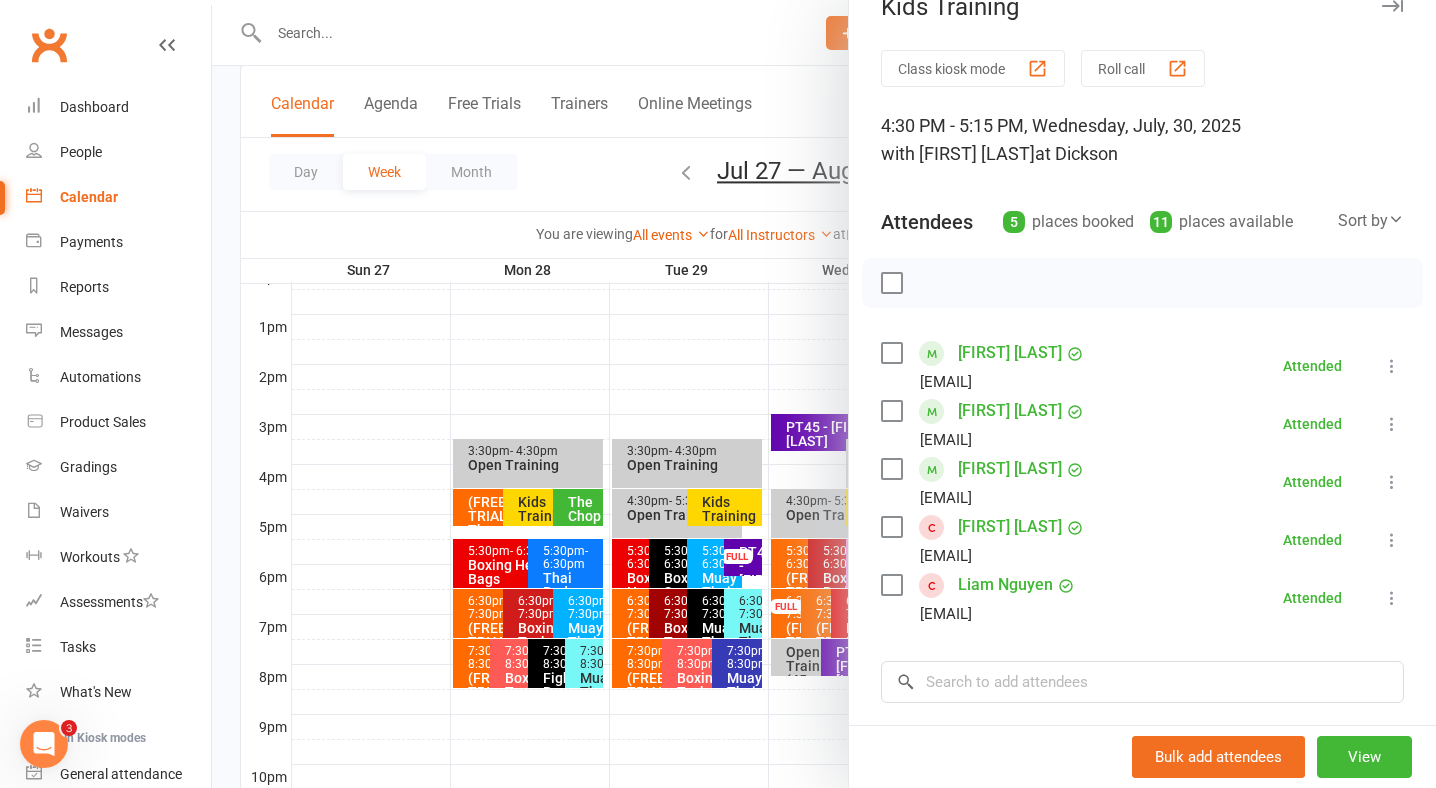 click at bounding box center [824, 394] 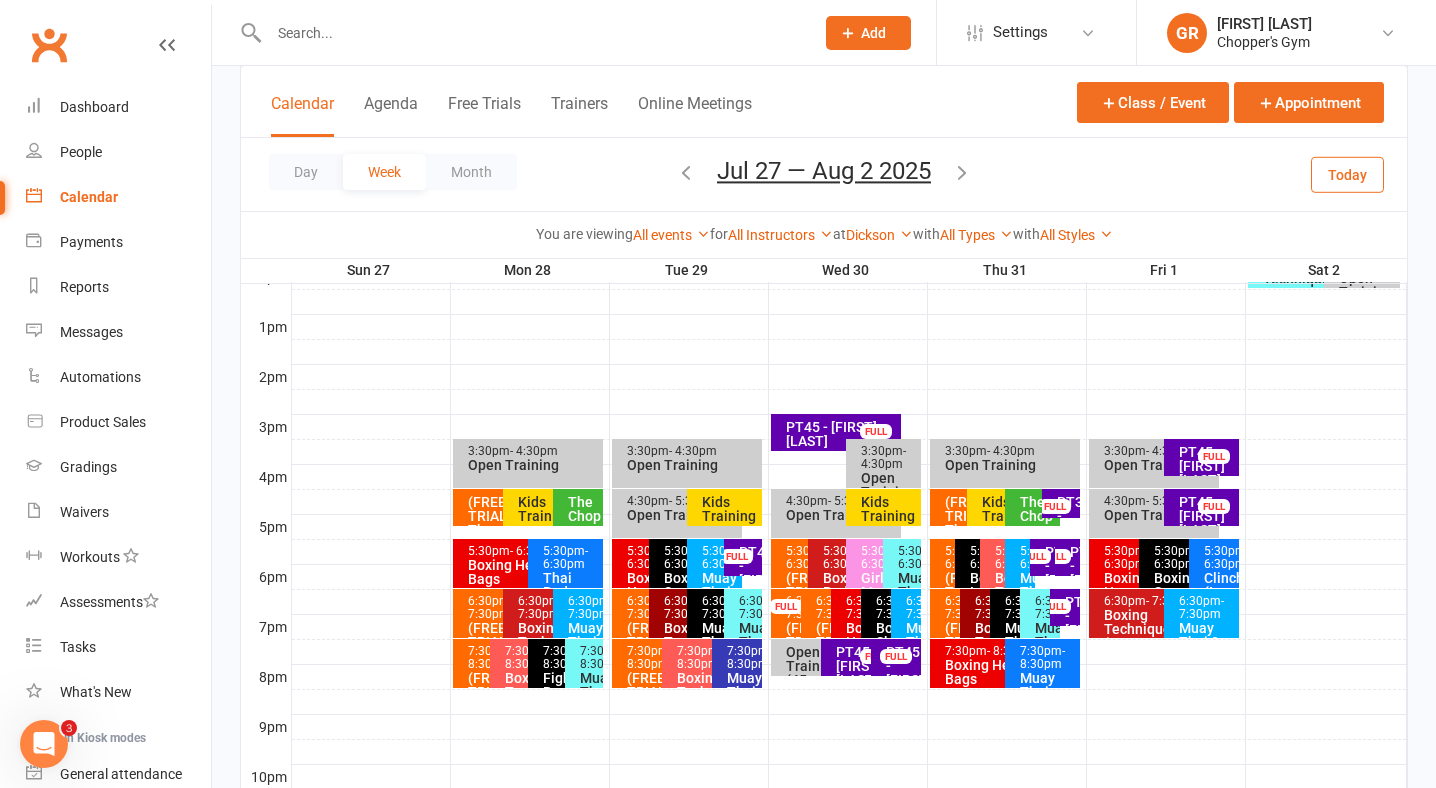 click on "Kids Training" at bounding box center [999, 509] 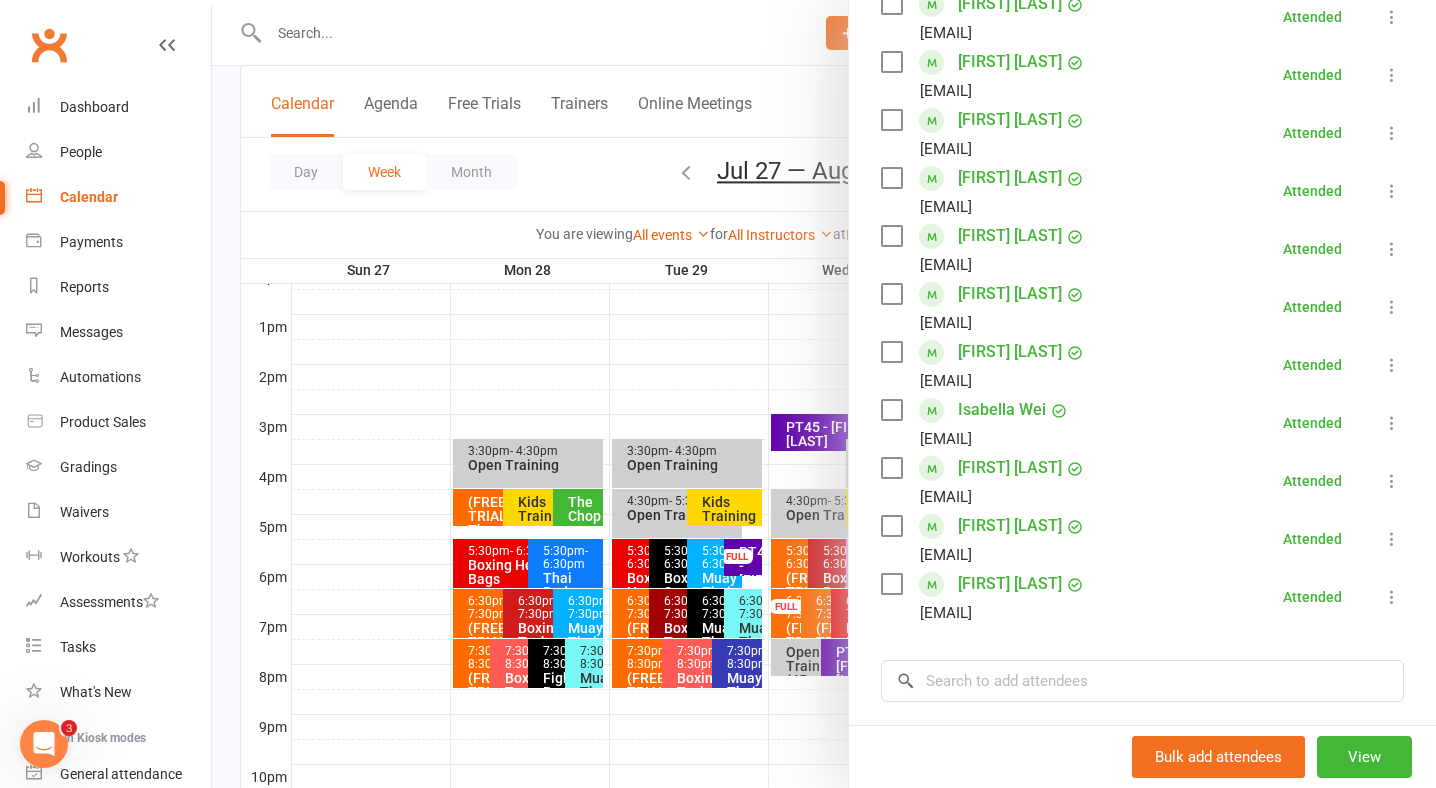 scroll, scrollTop: 403, scrollLeft: 0, axis: vertical 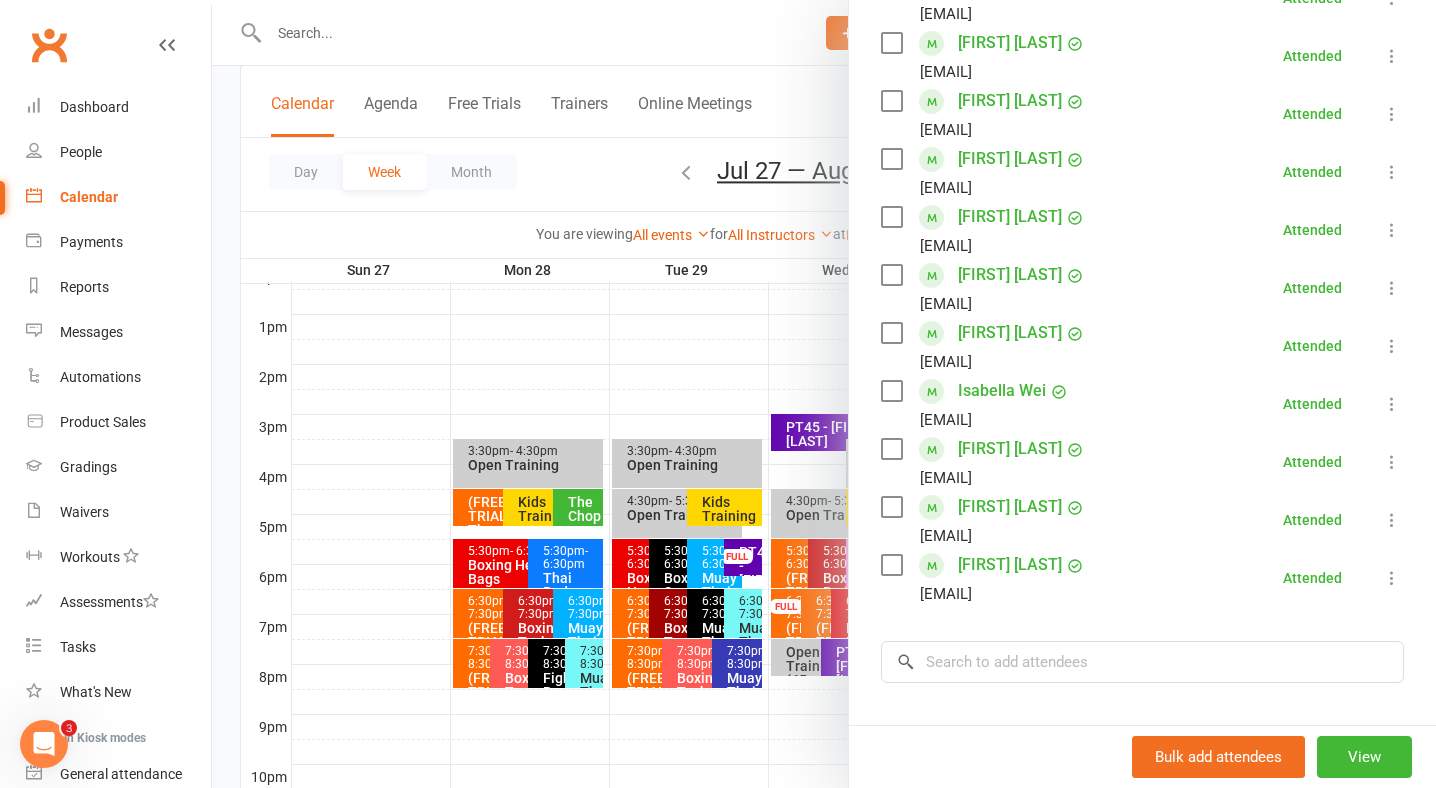 click at bounding box center [824, 394] 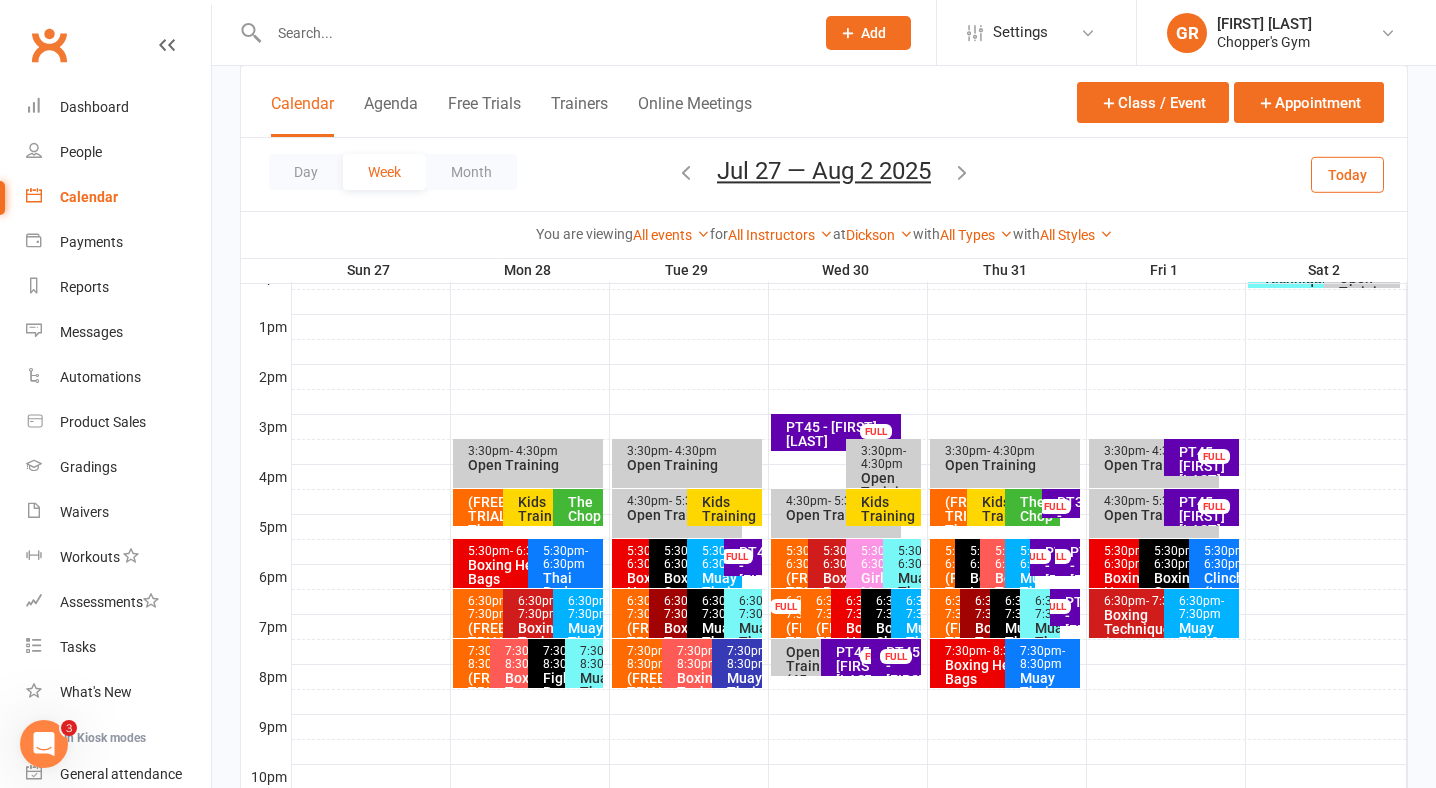 click on "Kids Training" at bounding box center [548, 509] 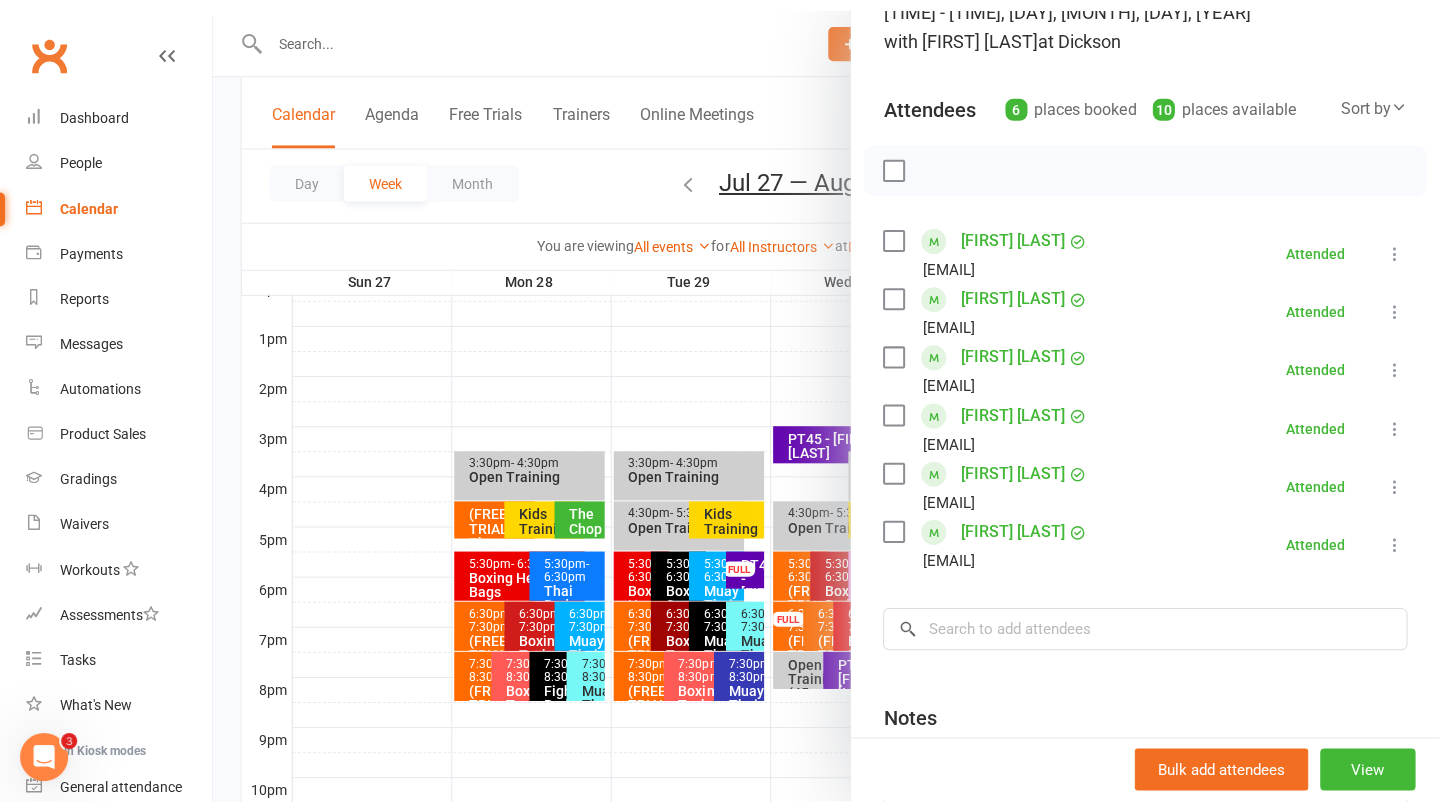scroll, scrollTop: 168, scrollLeft: 0, axis: vertical 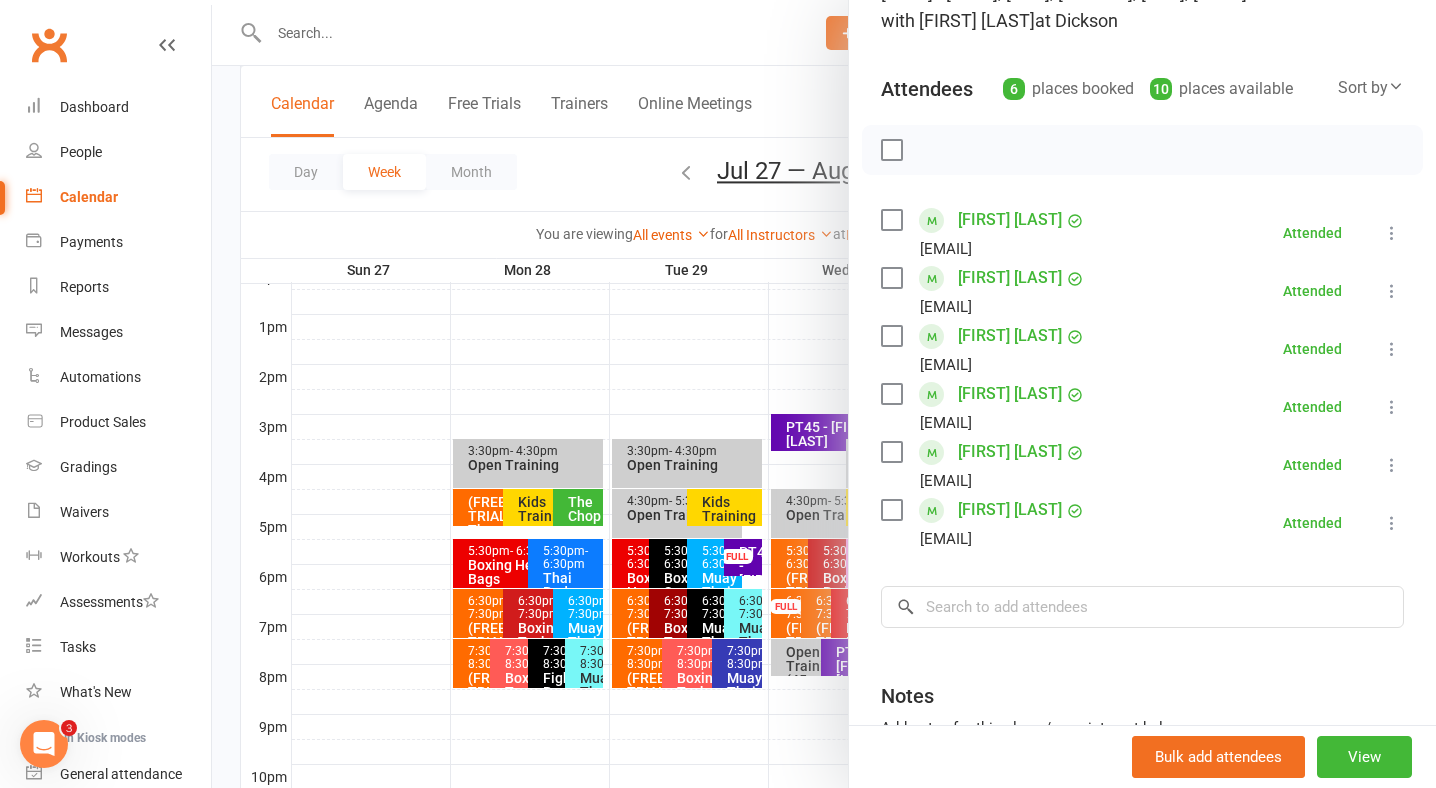 click at bounding box center (824, 394) 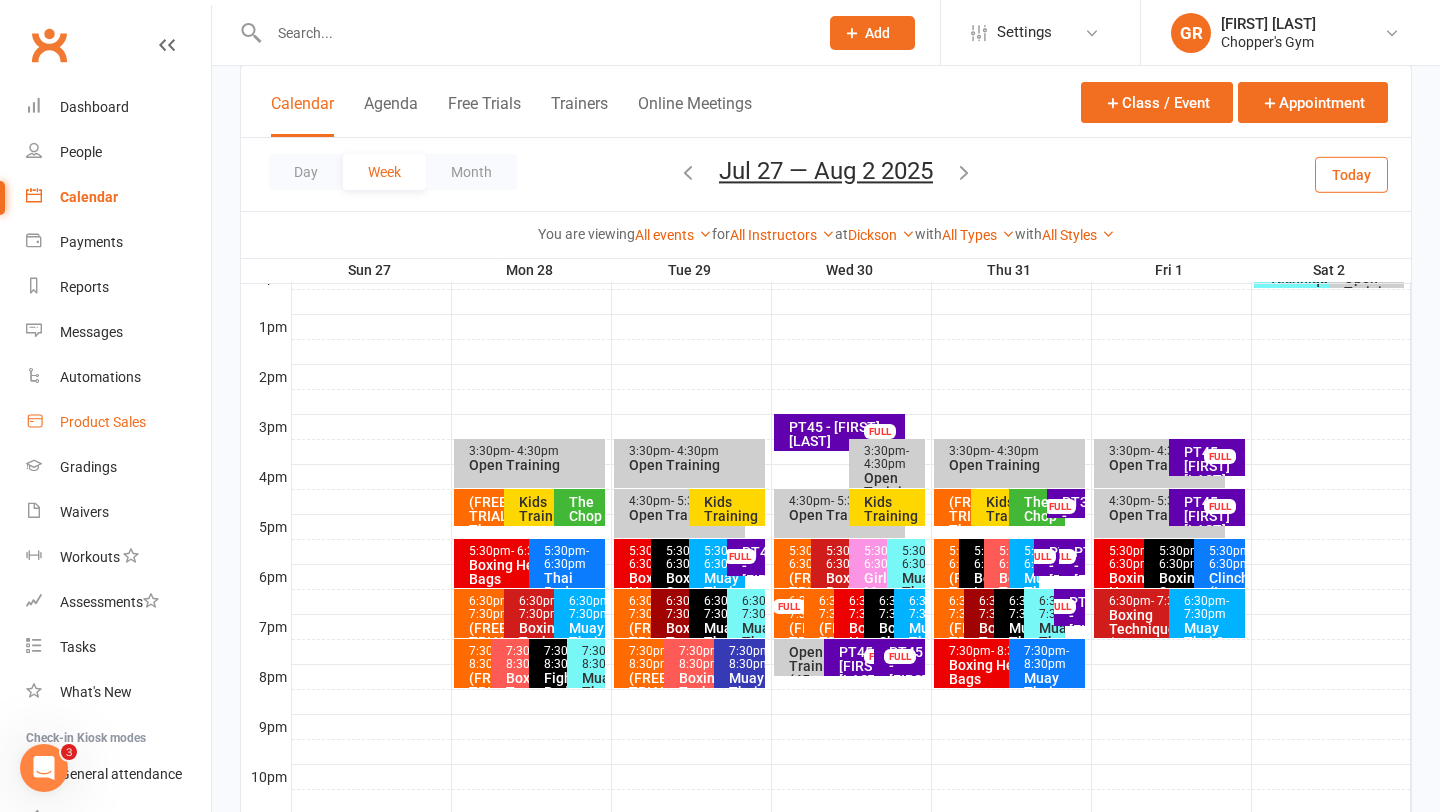 click on "Product Sales" at bounding box center (103, 422) 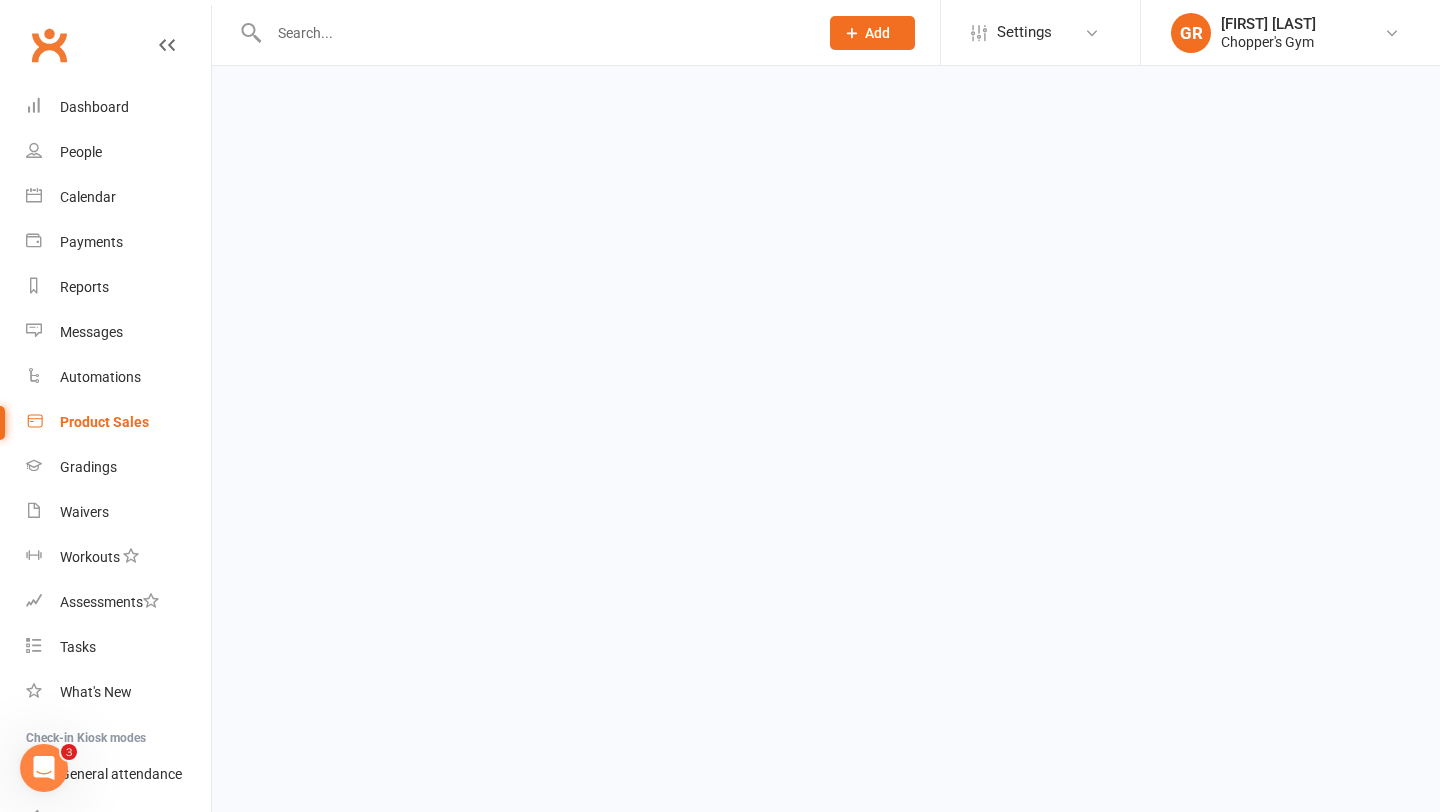 scroll, scrollTop: 0, scrollLeft: 0, axis: both 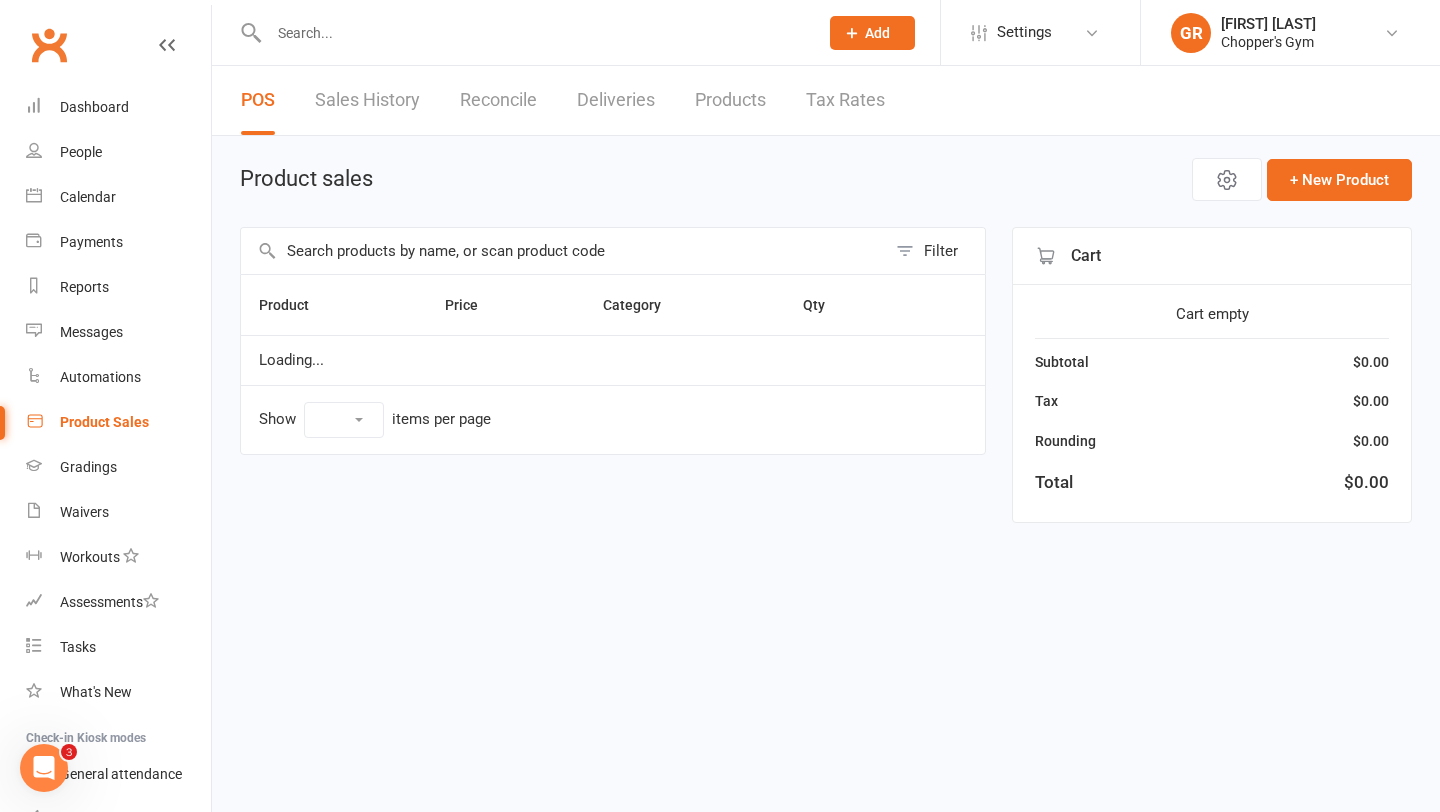 select on "100" 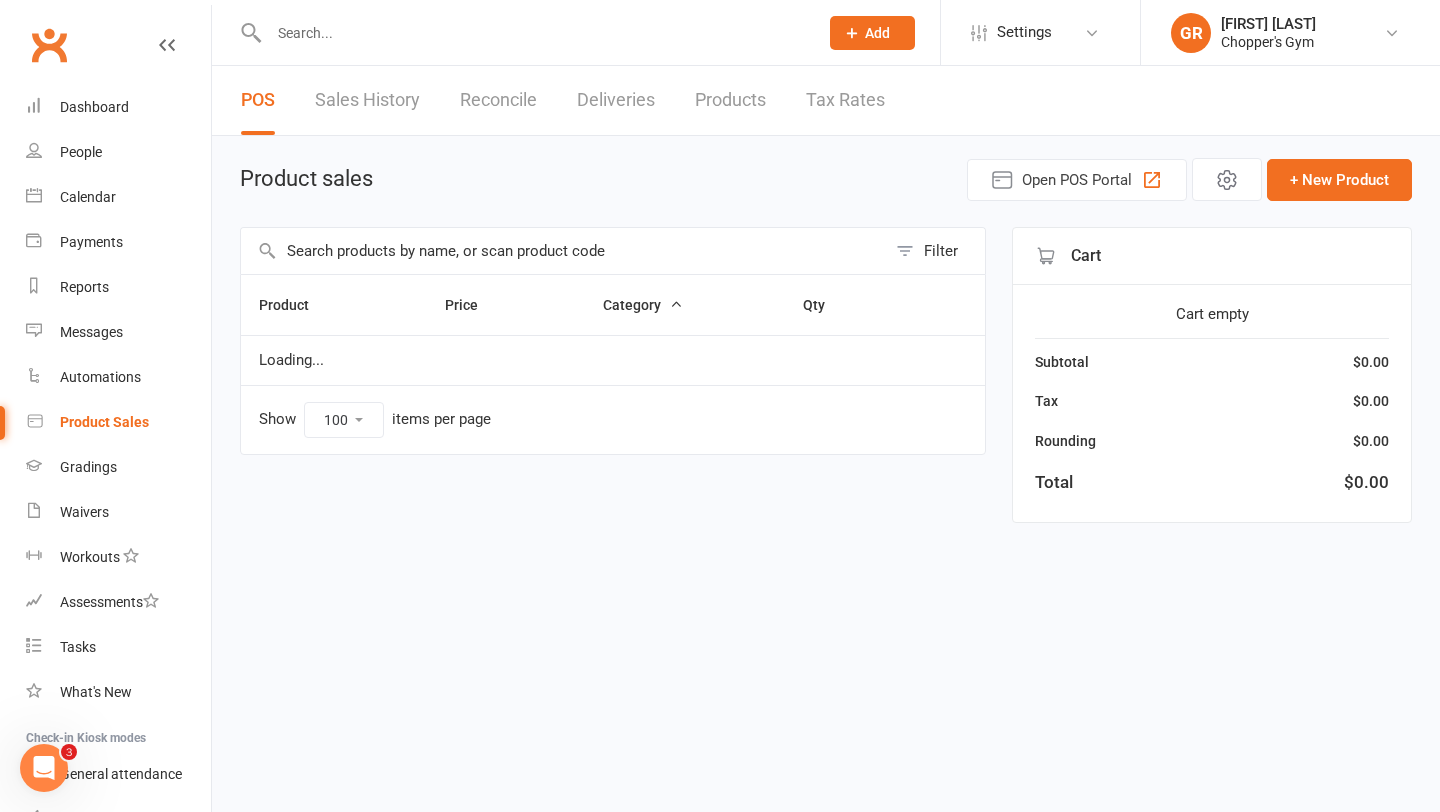 click at bounding box center [563, 251] 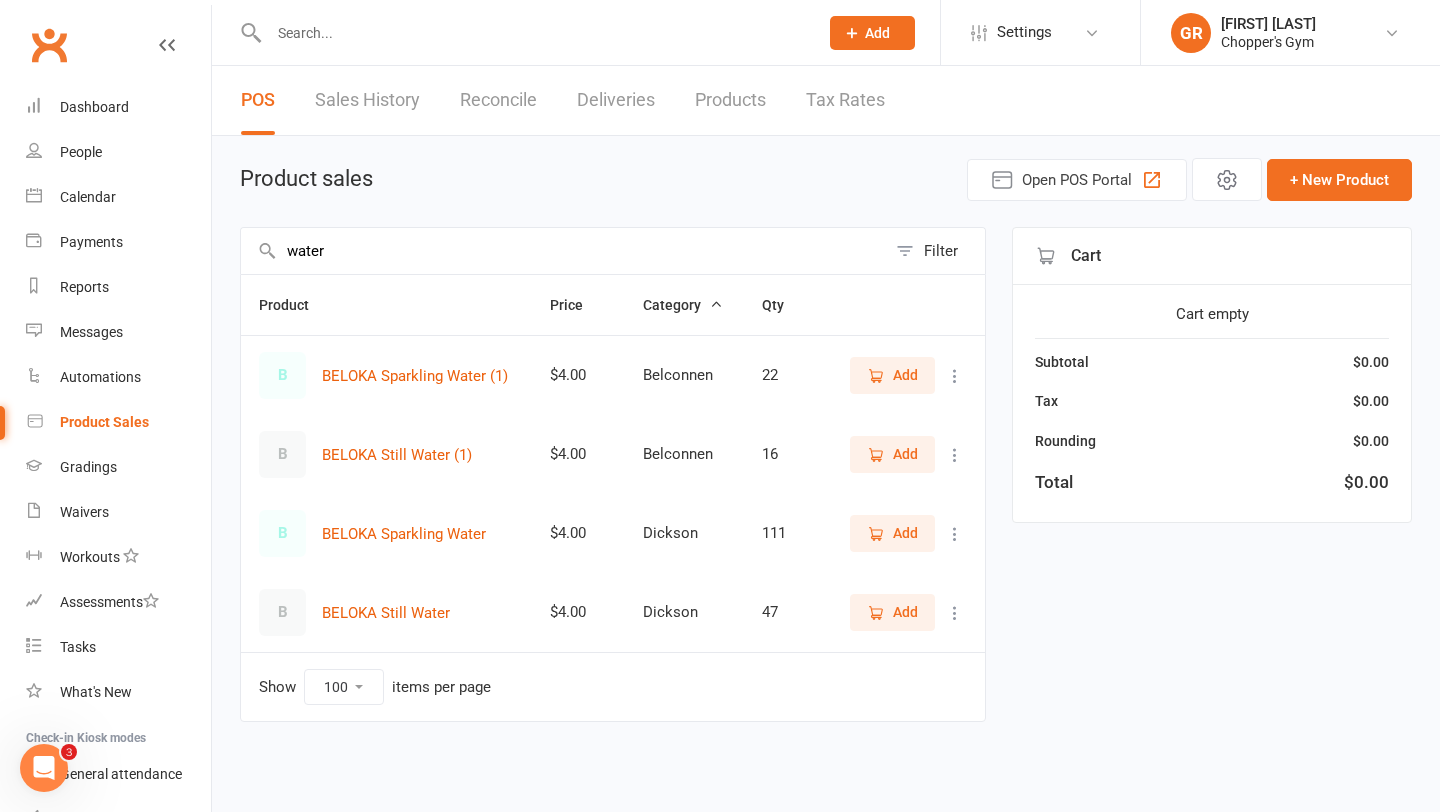 type on "water" 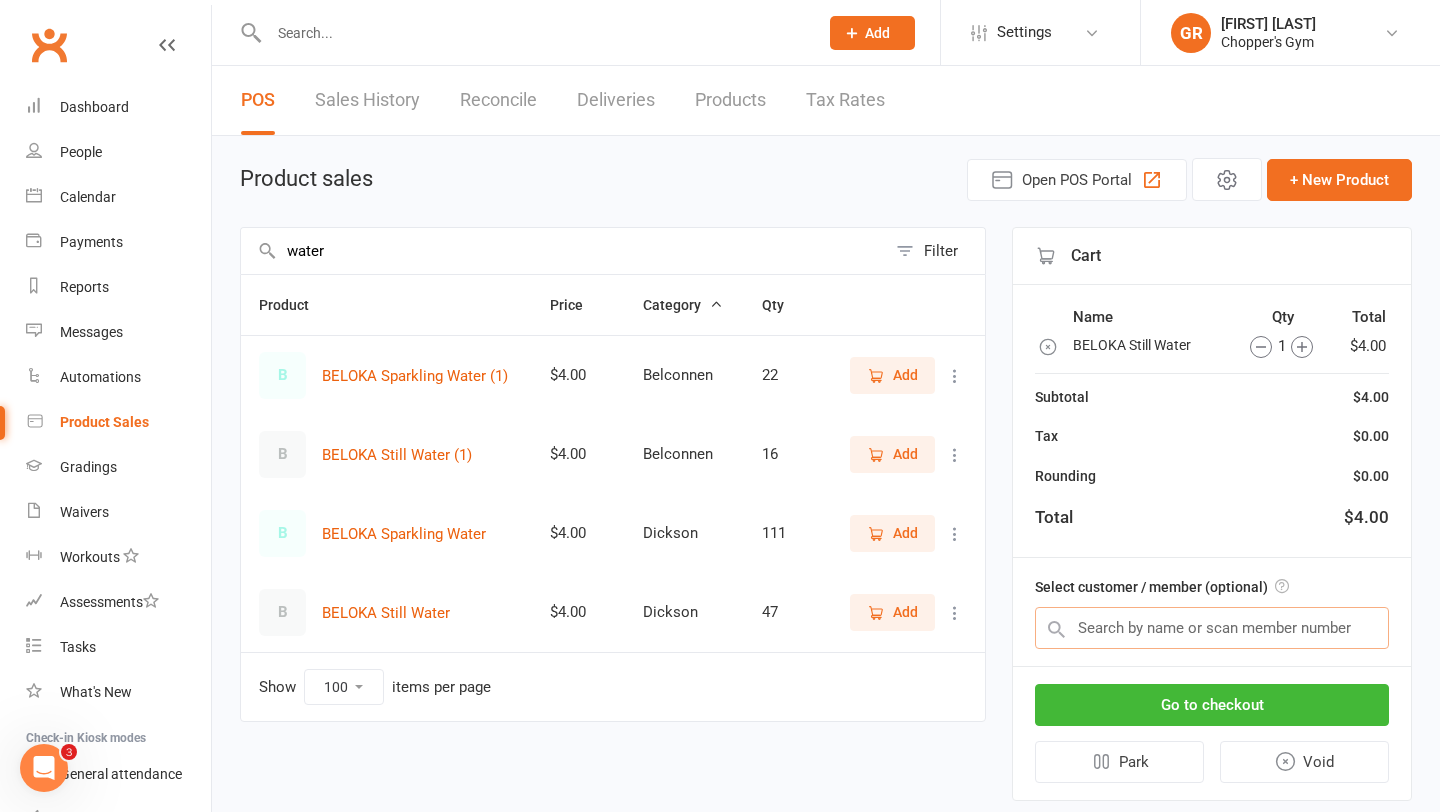 click at bounding box center [1212, 628] 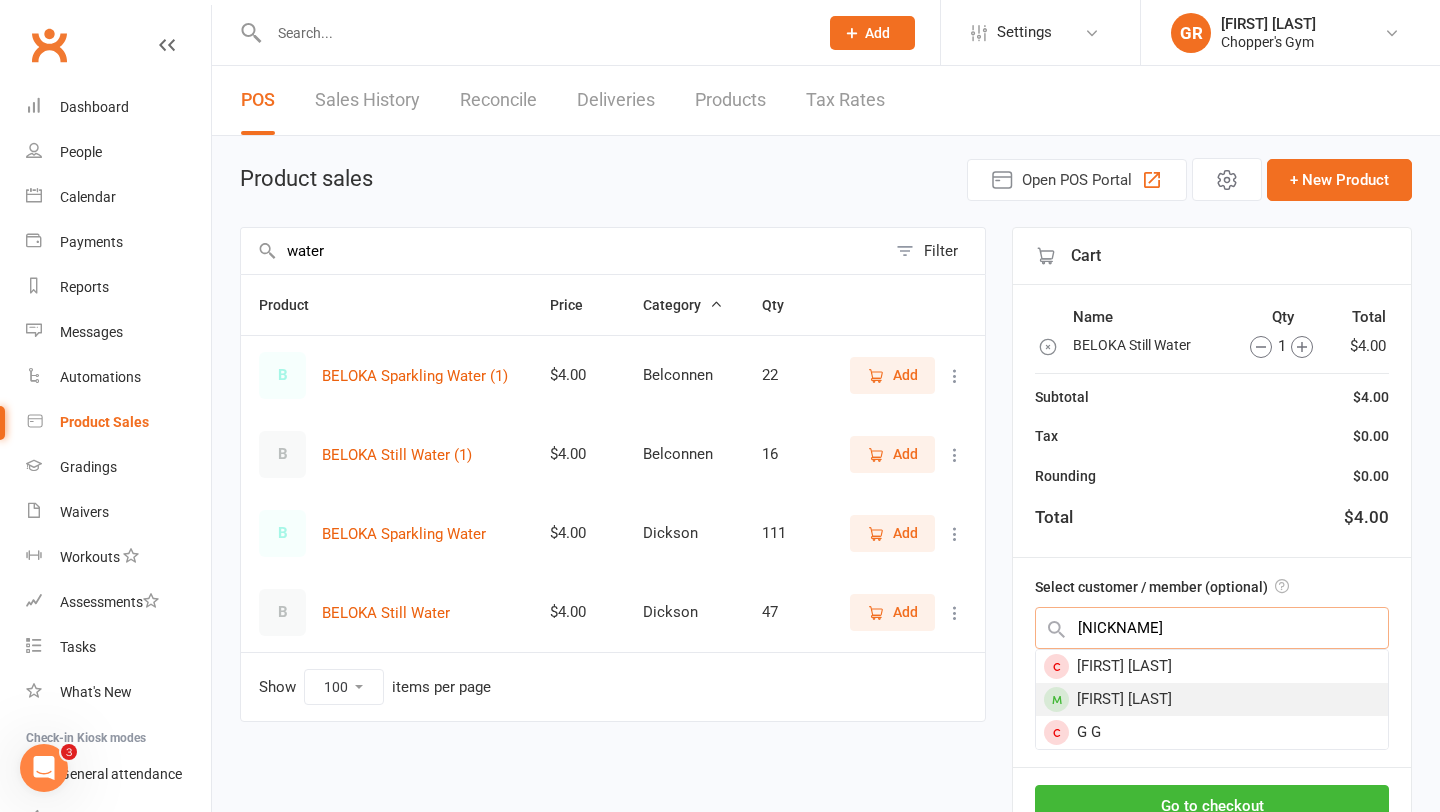 type on "Gaz" 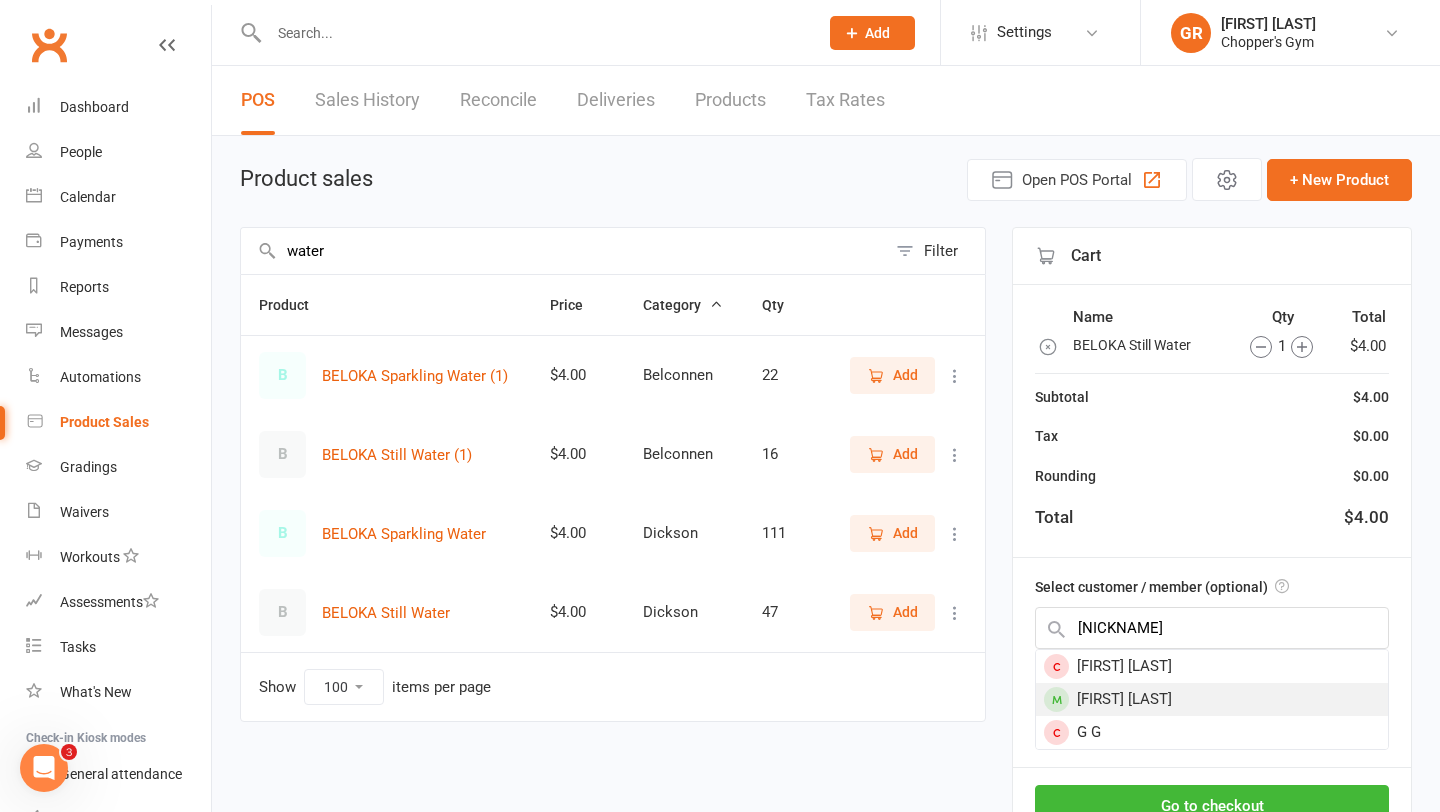 click on "Gaz Rees" at bounding box center [1212, 699] 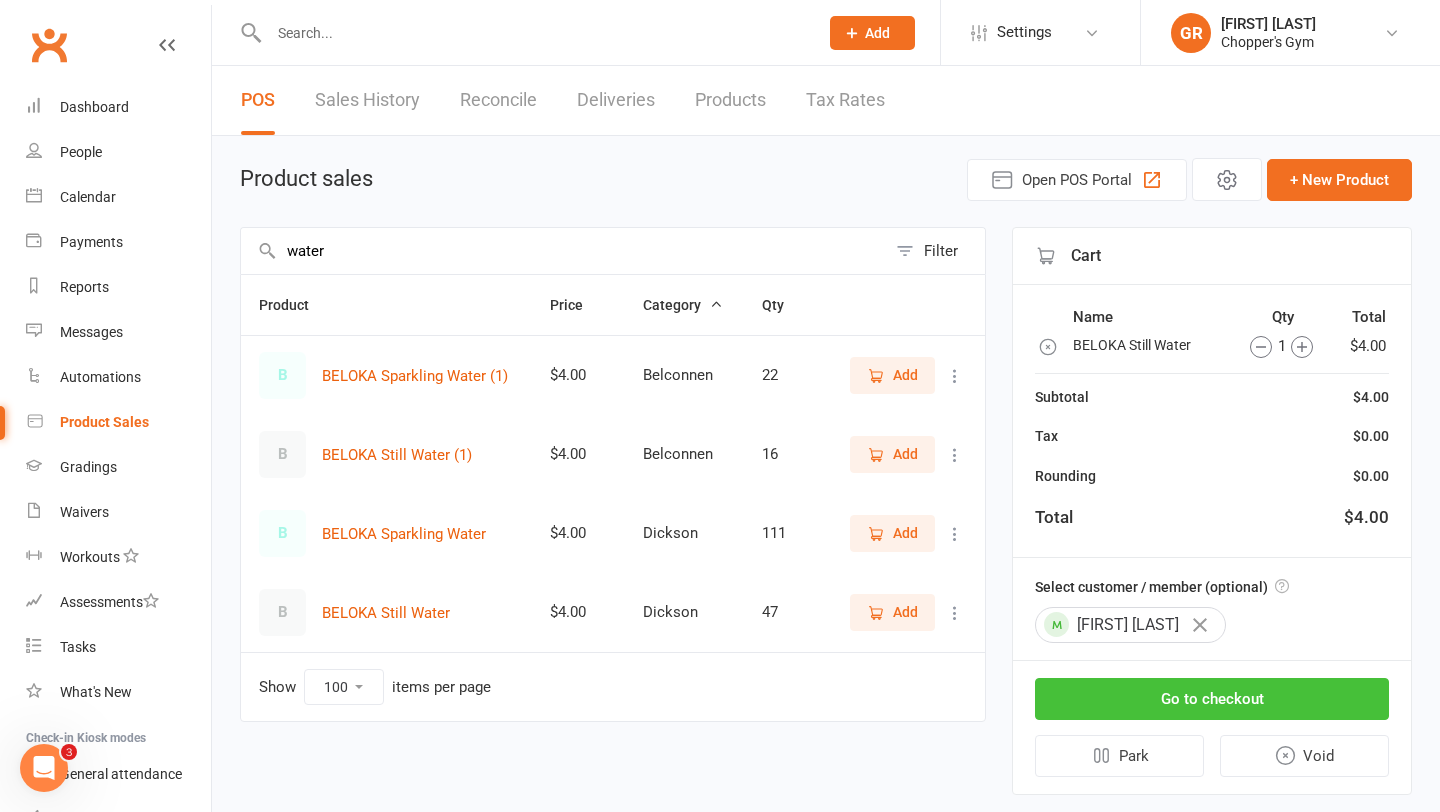 click on "Go to checkout" at bounding box center [1212, 699] 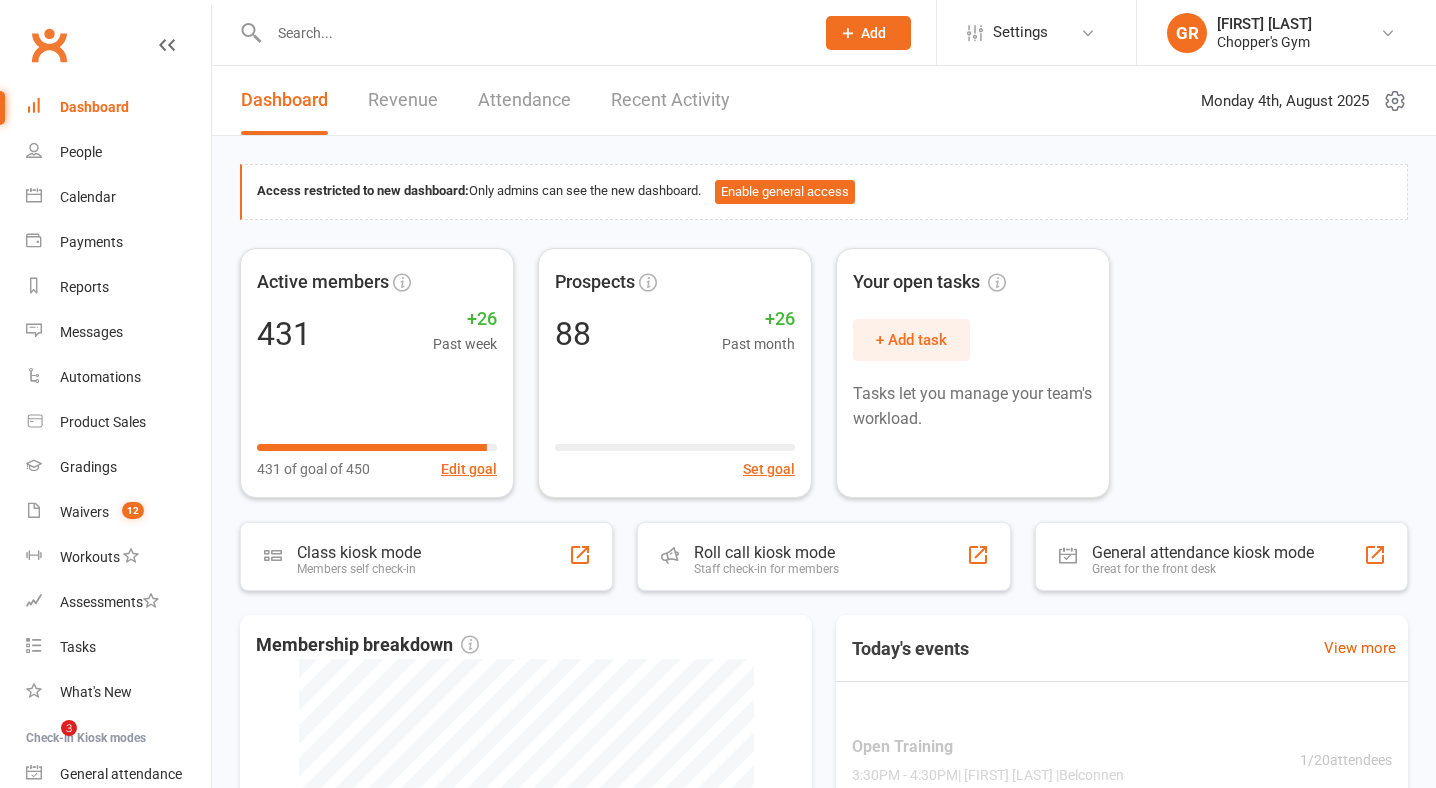 scroll, scrollTop: 0, scrollLeft: 0, axis: both 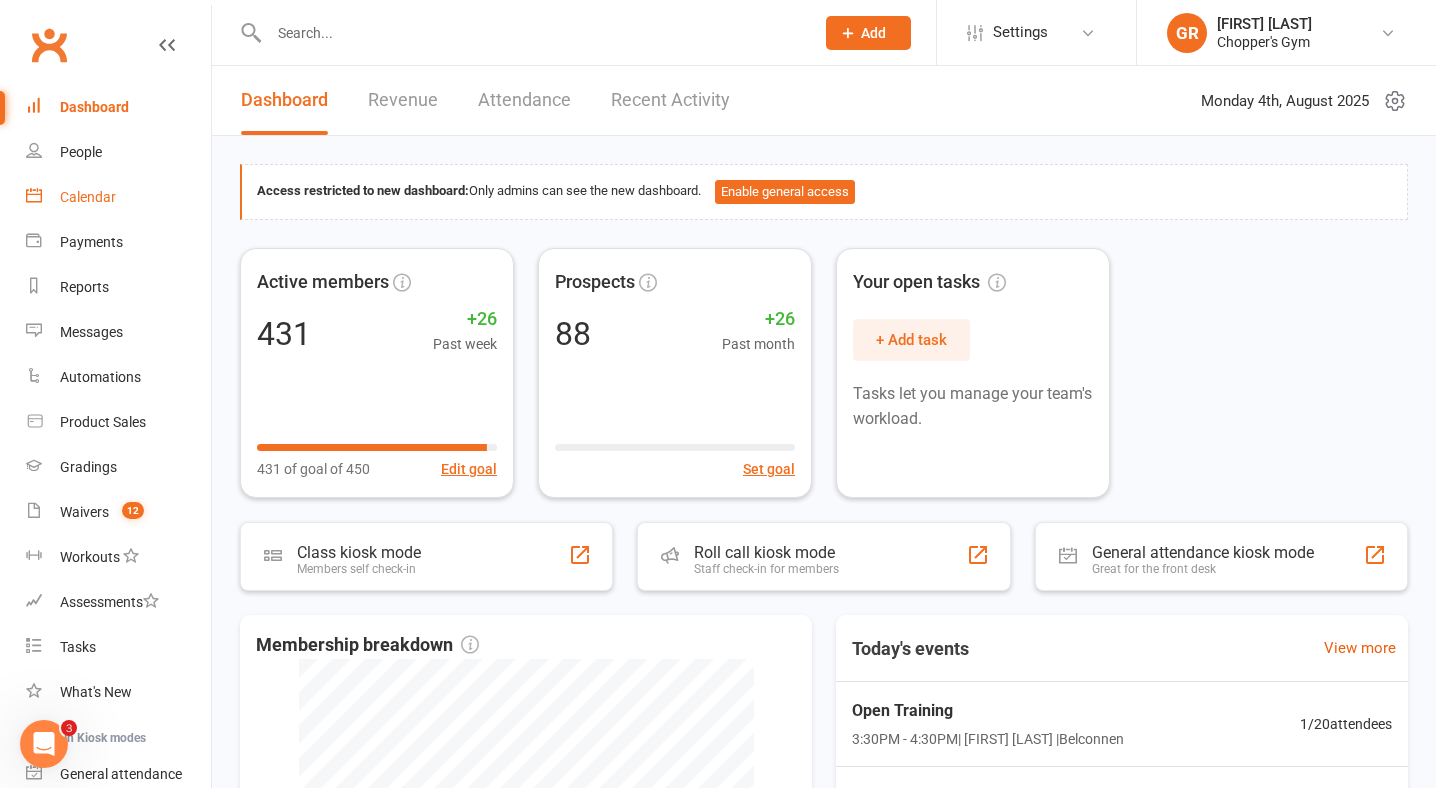 click on "Calendar" at bounding box center (88, 197) 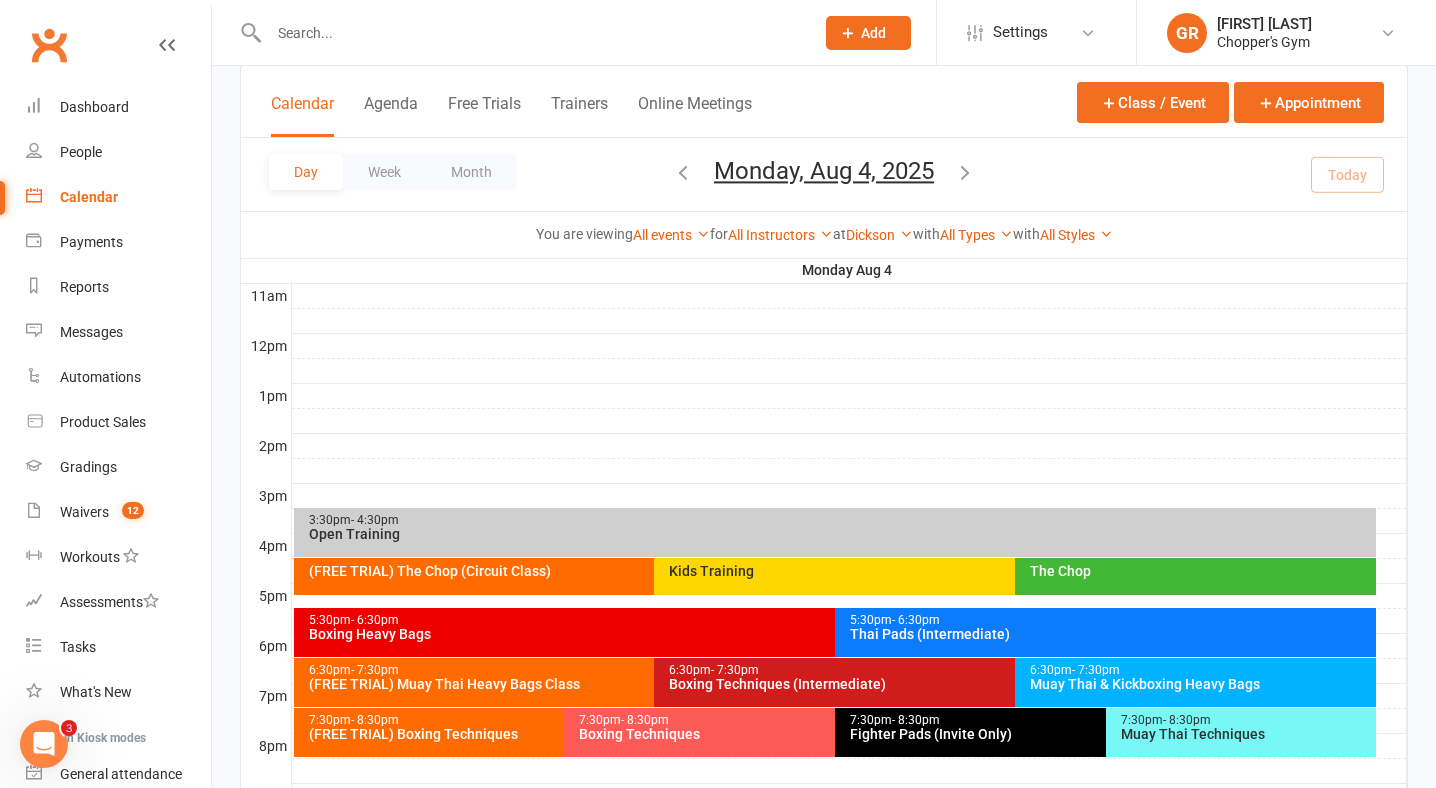 scroll, scrollTop: 675, scrollLeft: 0, axis: vertical 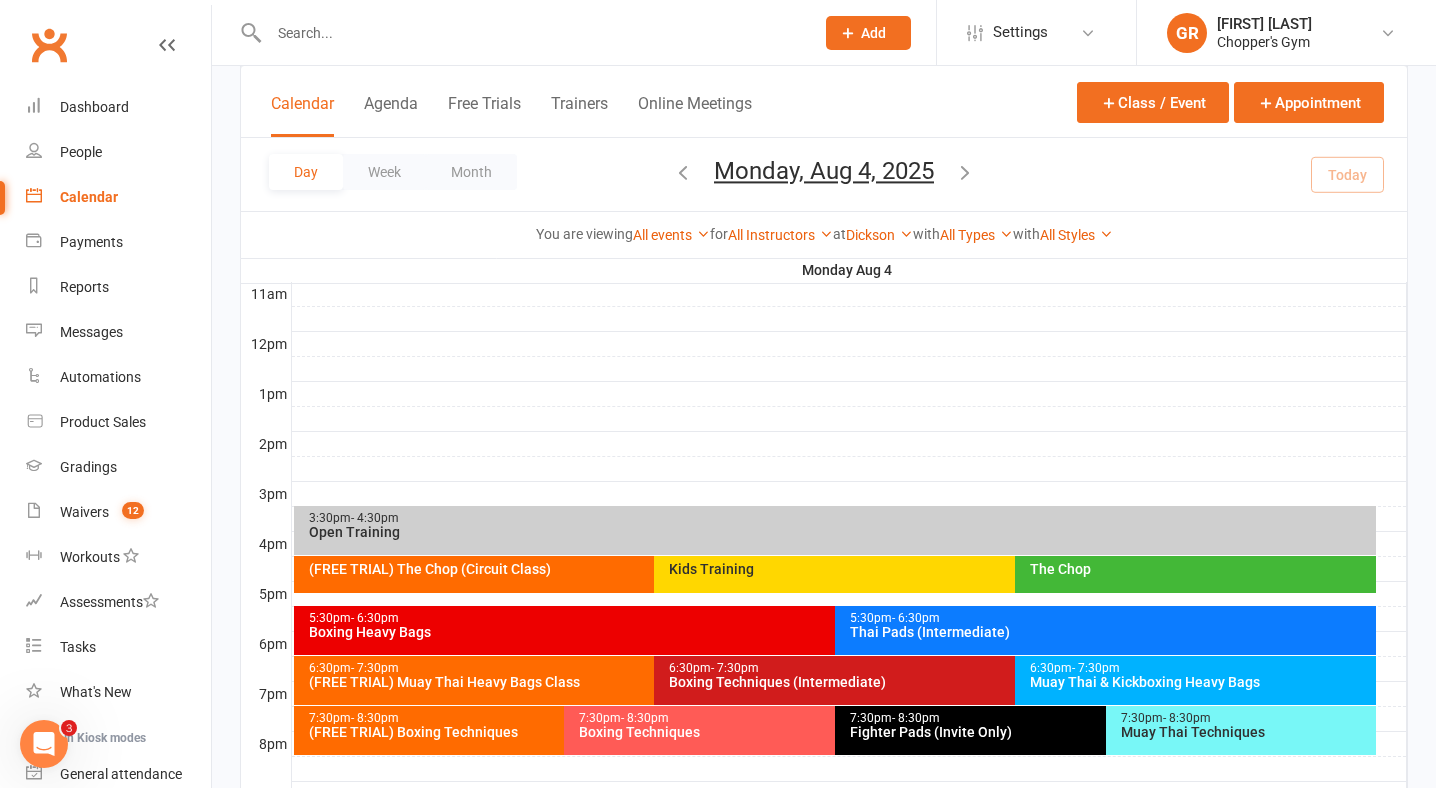 click on "The Chop" at bounding box center (1200, 569) 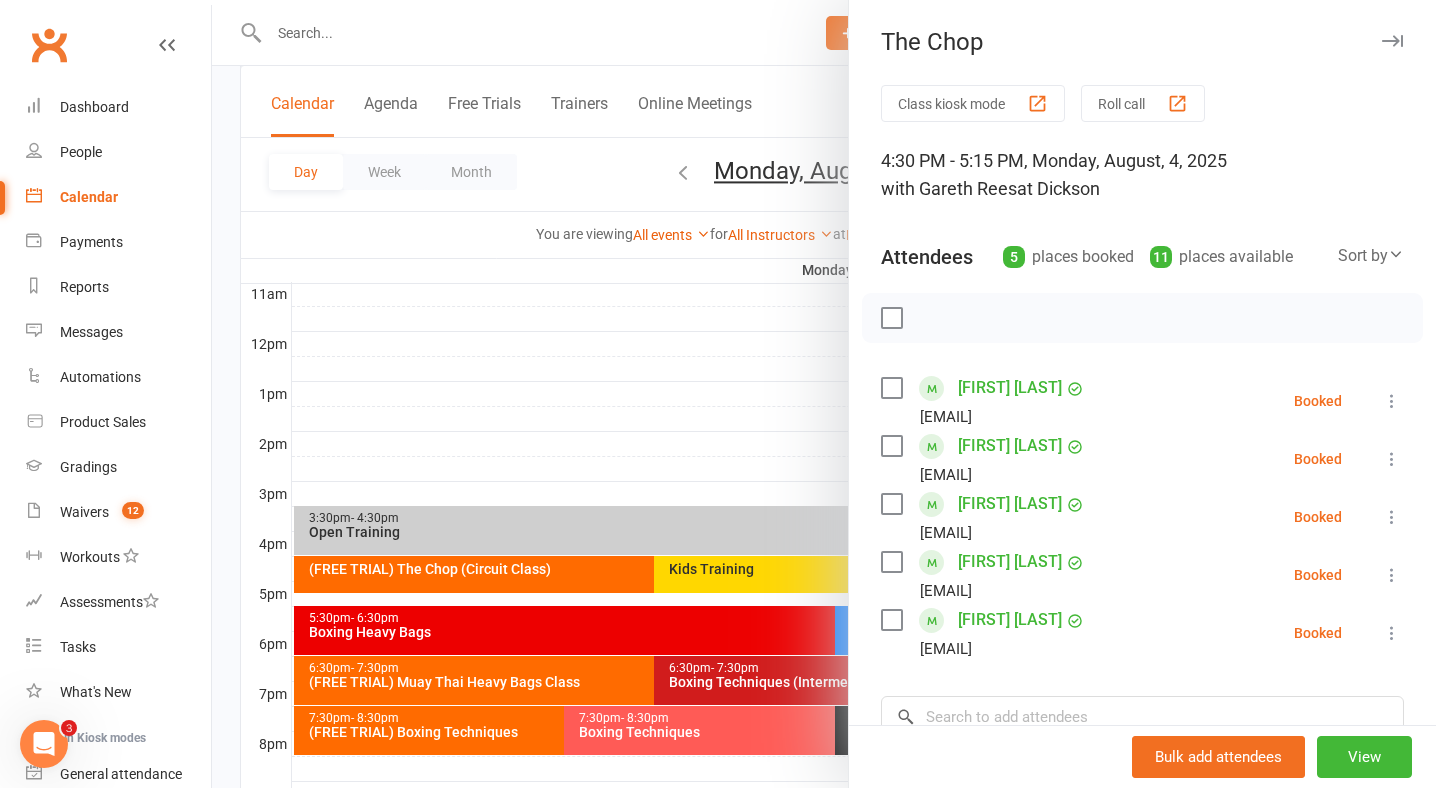 click at bounding box center [891, 504] 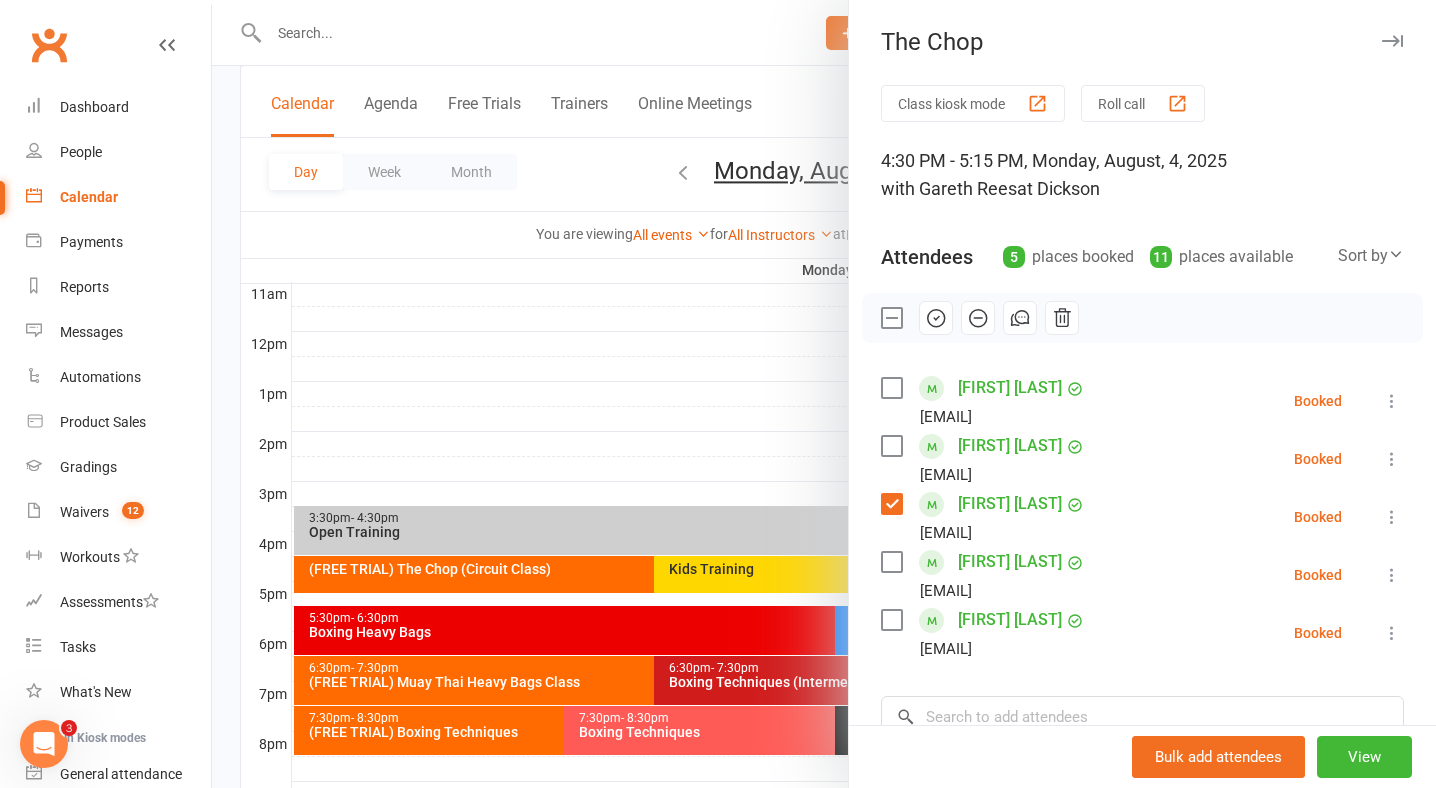 click 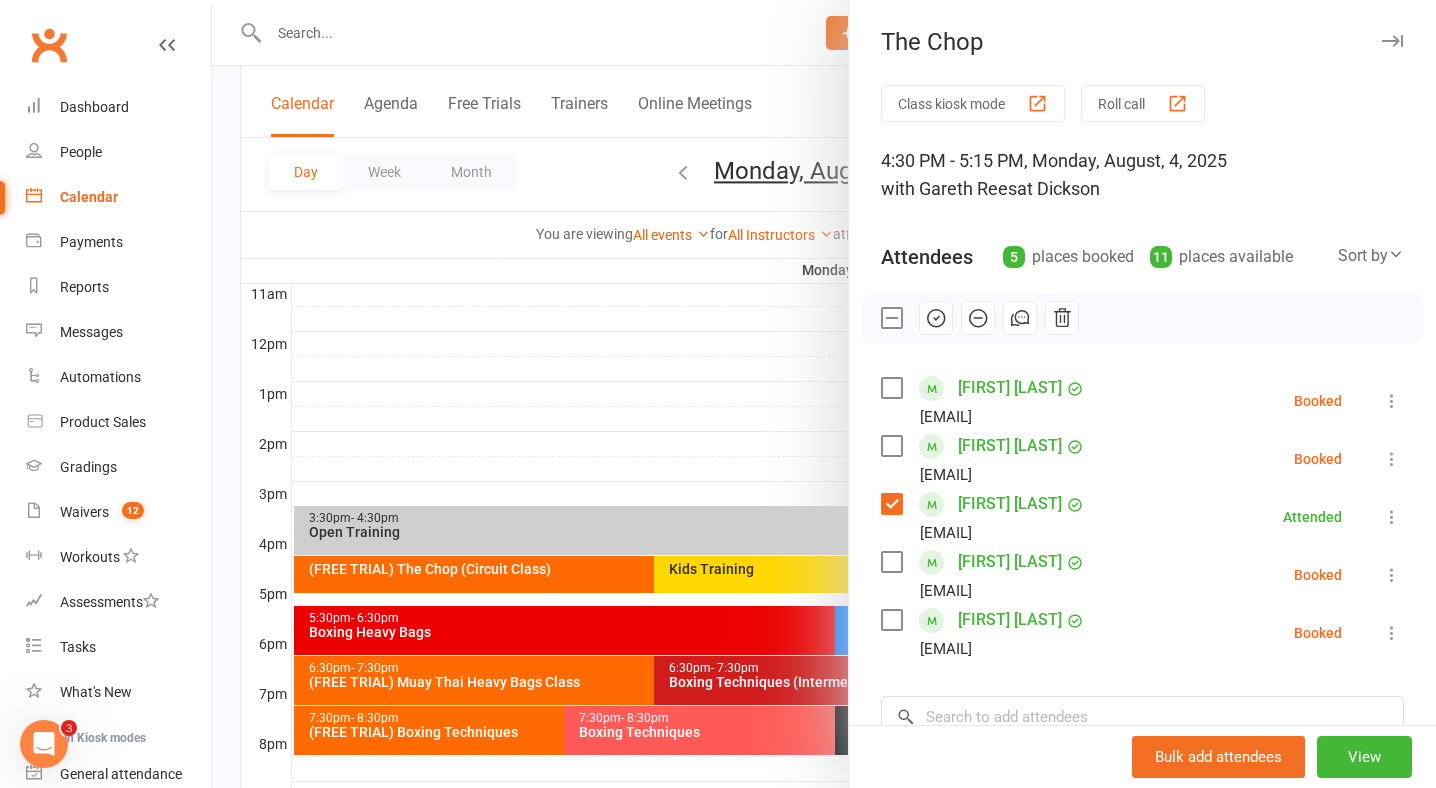 click at bounding box center [891, 446] 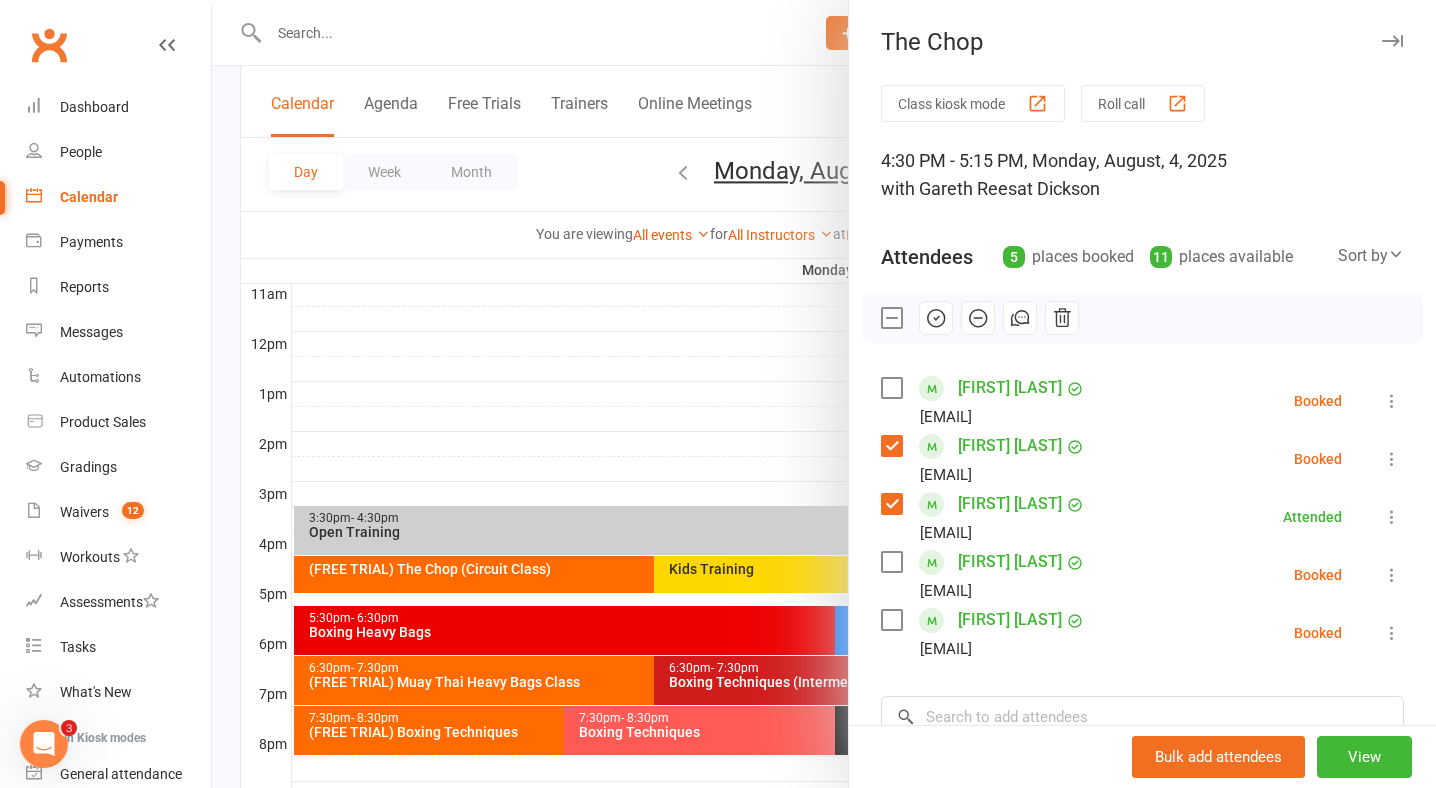 click on "Nick Lieneman  nickosone@live.com" at bounding box center (987, 401) 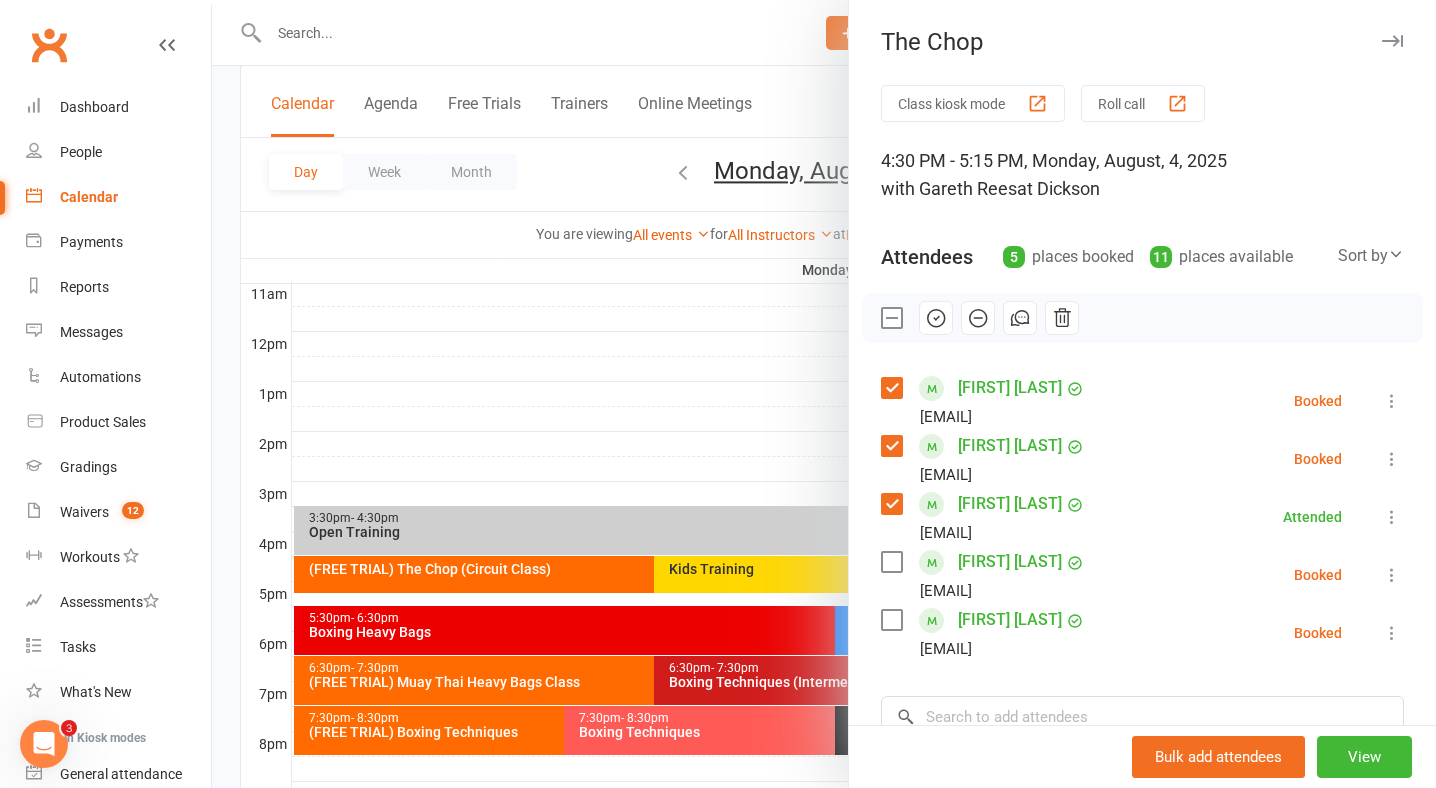 click at bounding box center (891, 562) 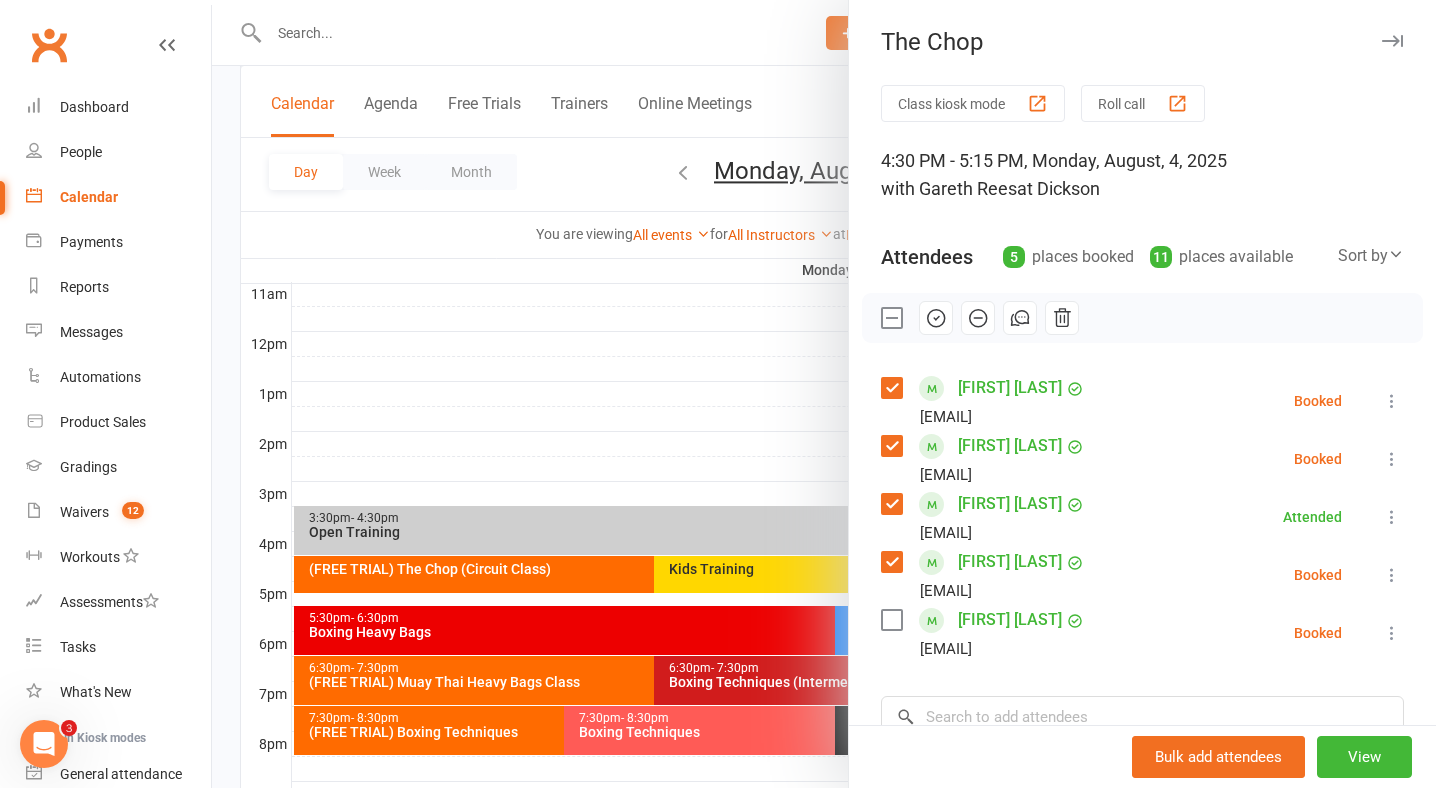 click at bounding box center (936, 318) 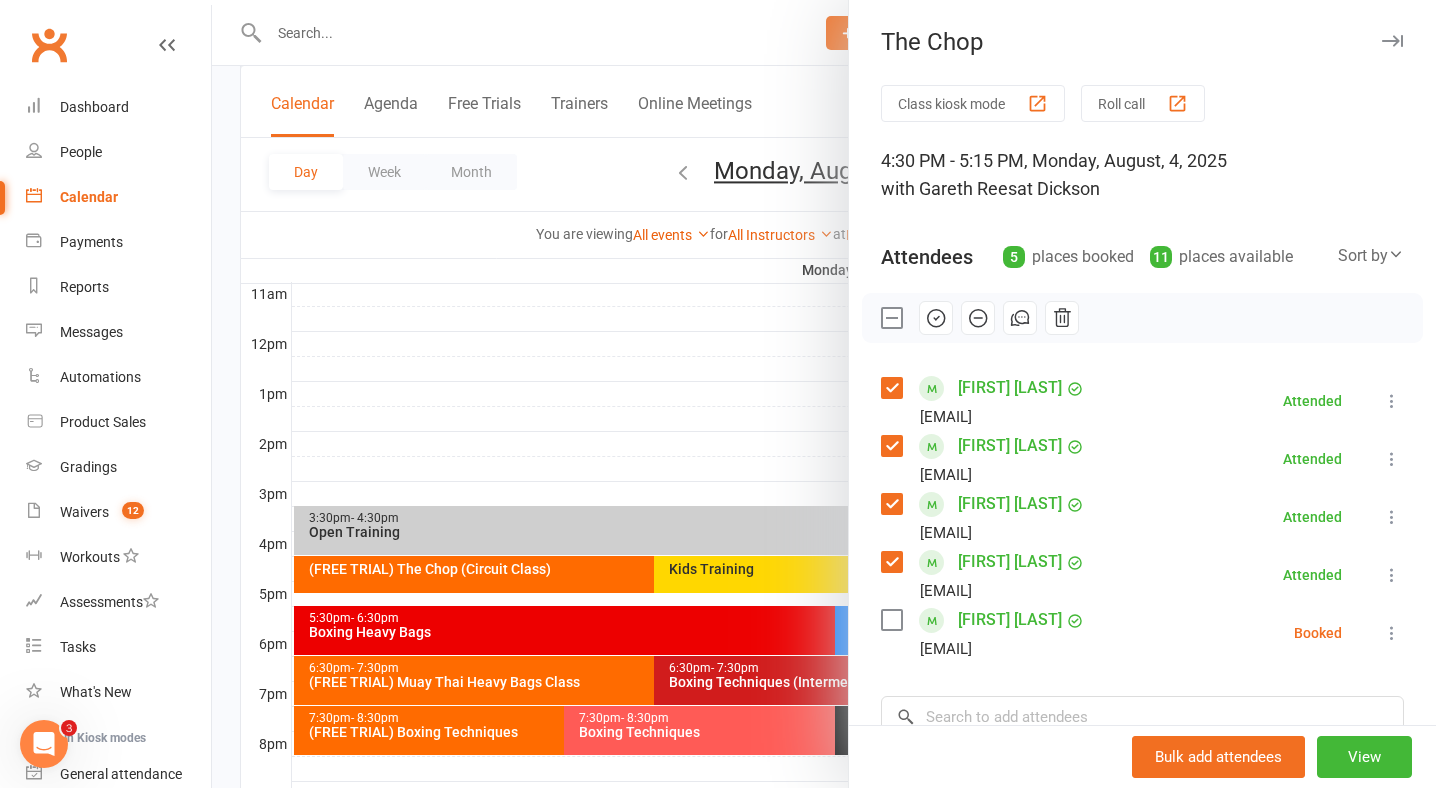click at bounding box center [824, 394] 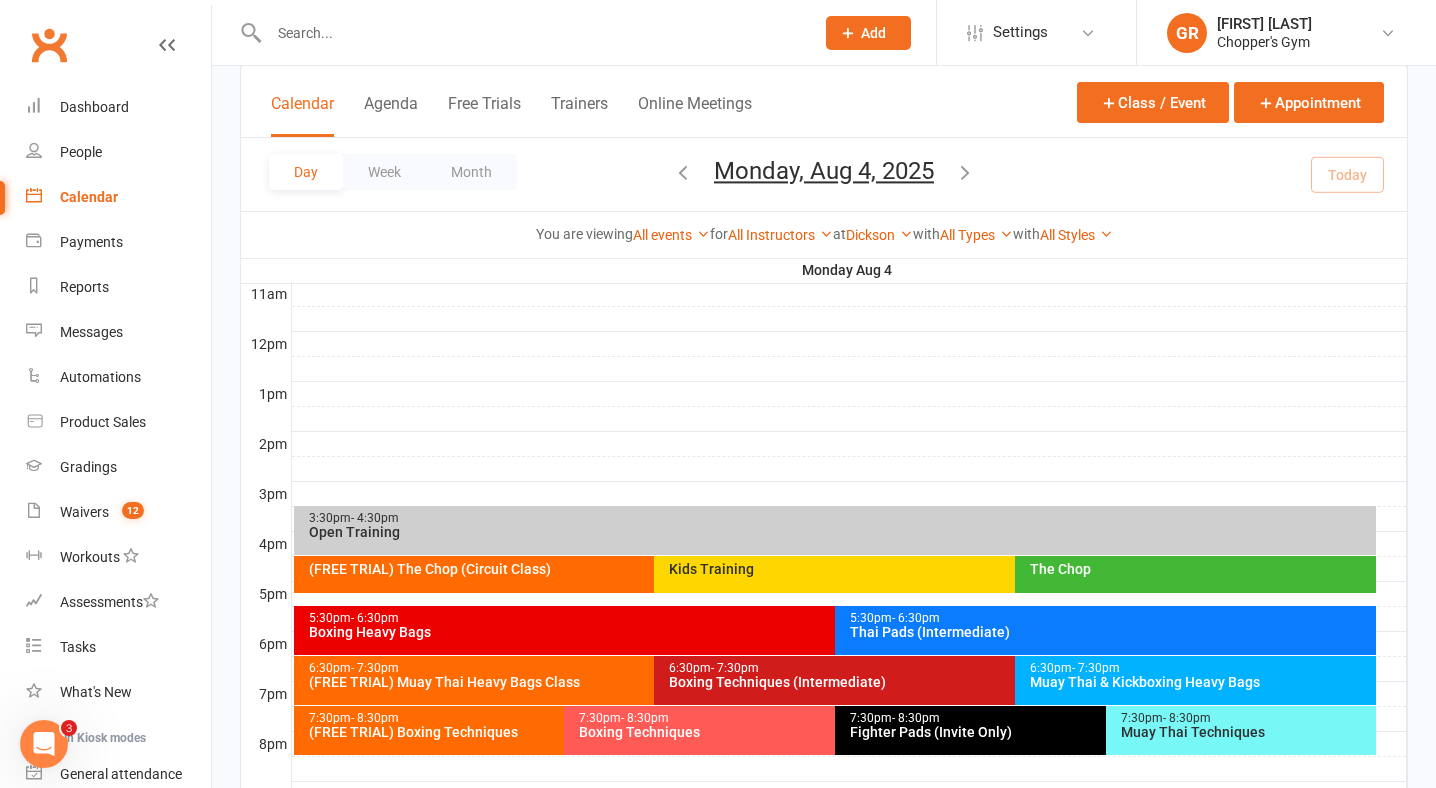 click on "Thai Pads (Intermediate)" at bounding box center (1110, 632) 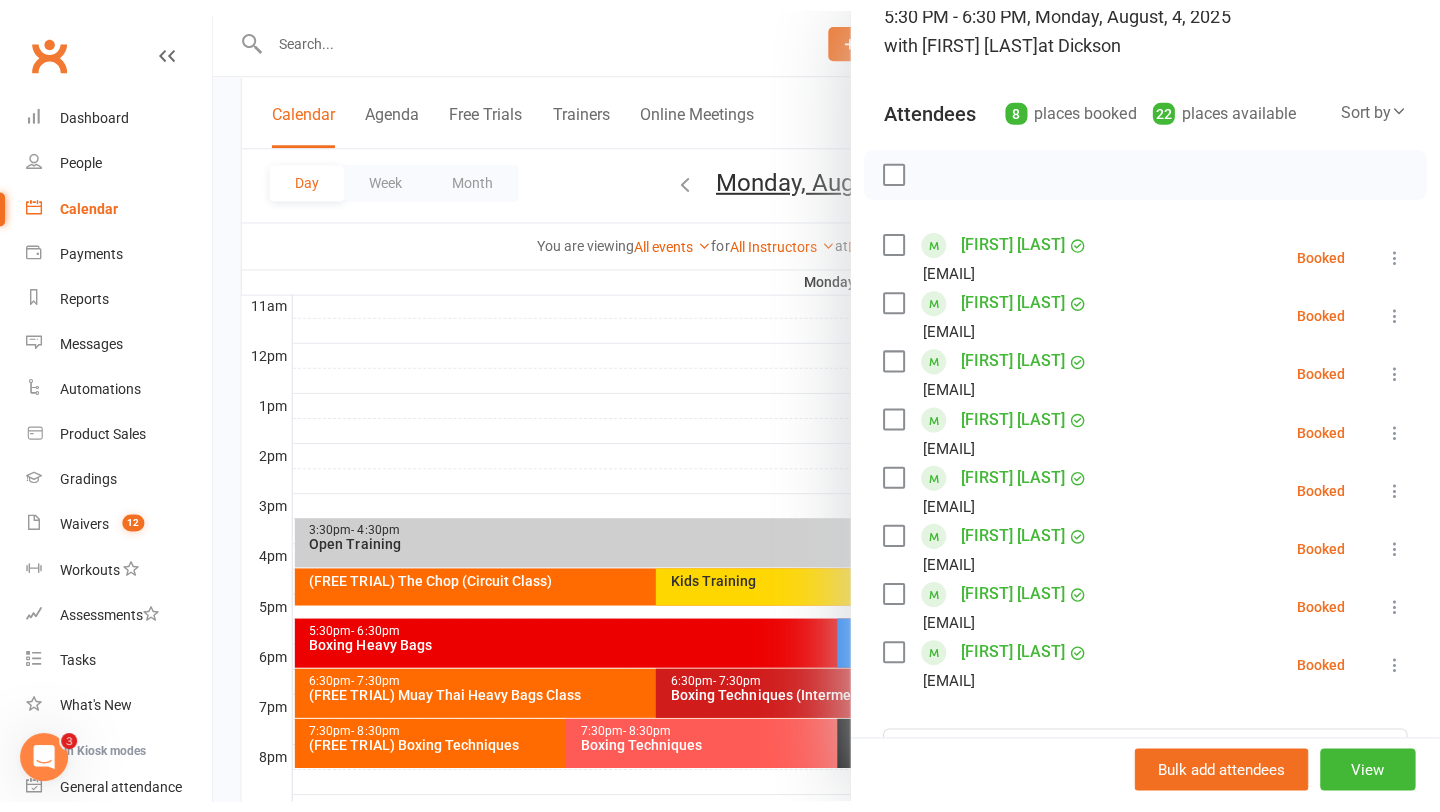 scroll, scrollTop: 164, scrollLeft: 0, axis: vertical 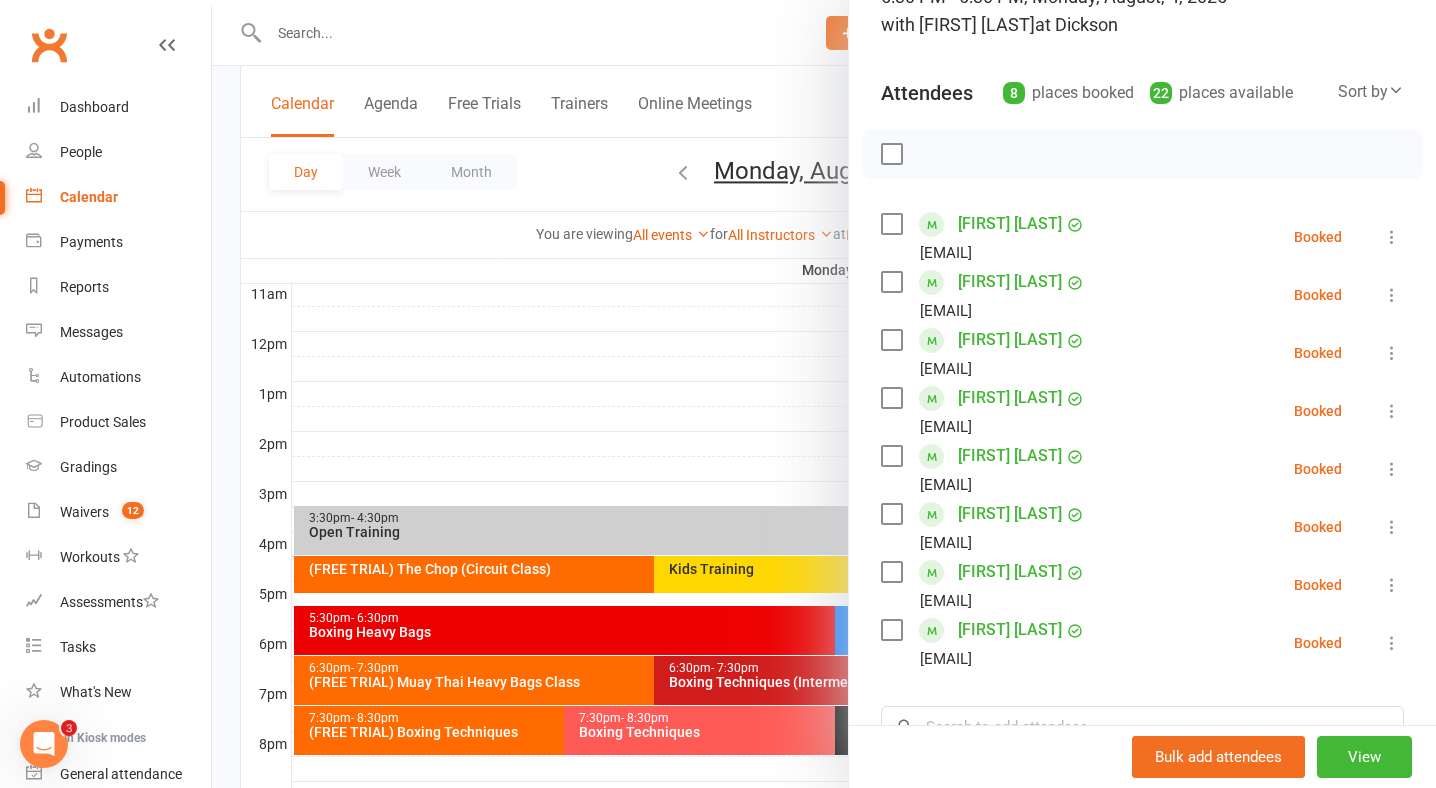 click at bounding box center [824, 394] 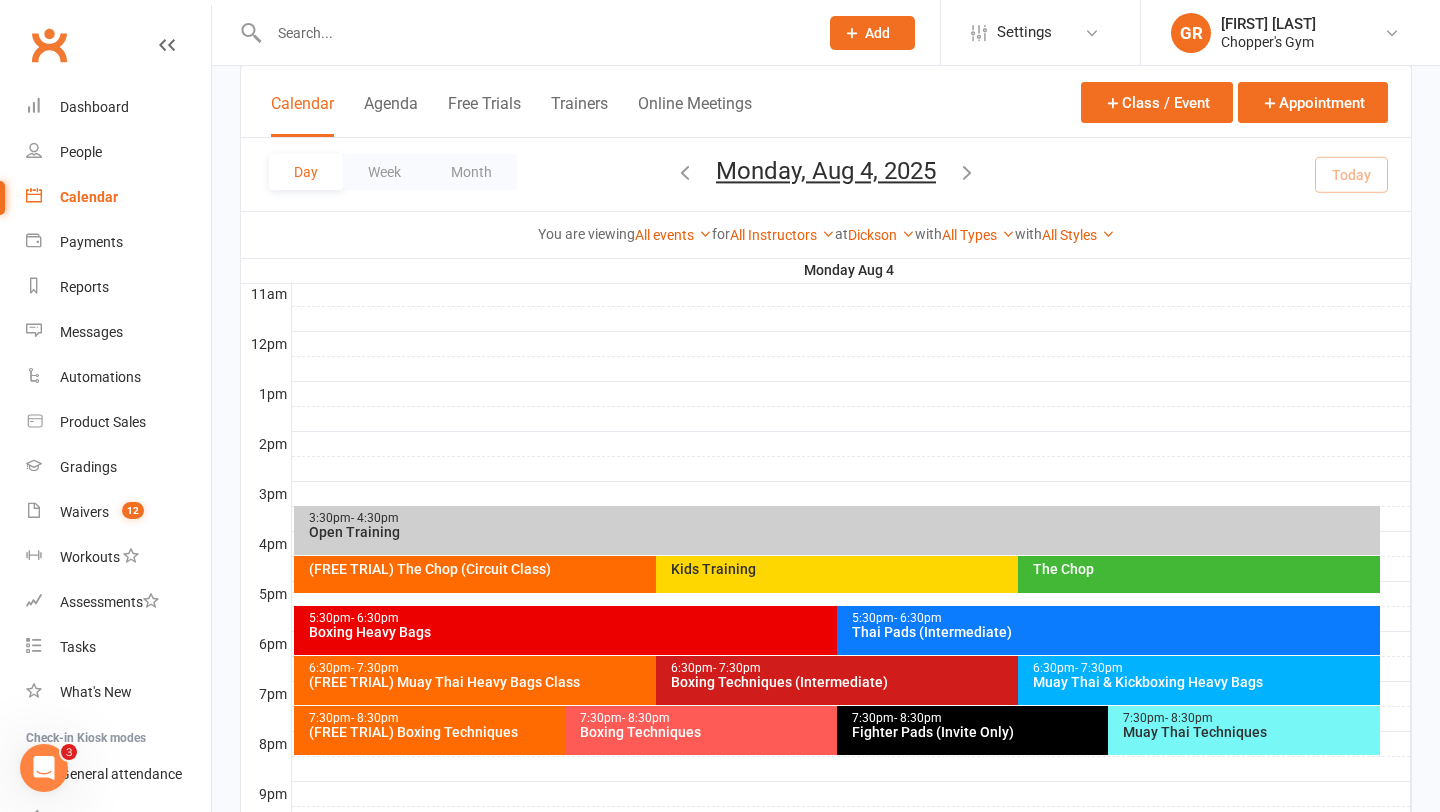 click at bounding box center [533, 33] 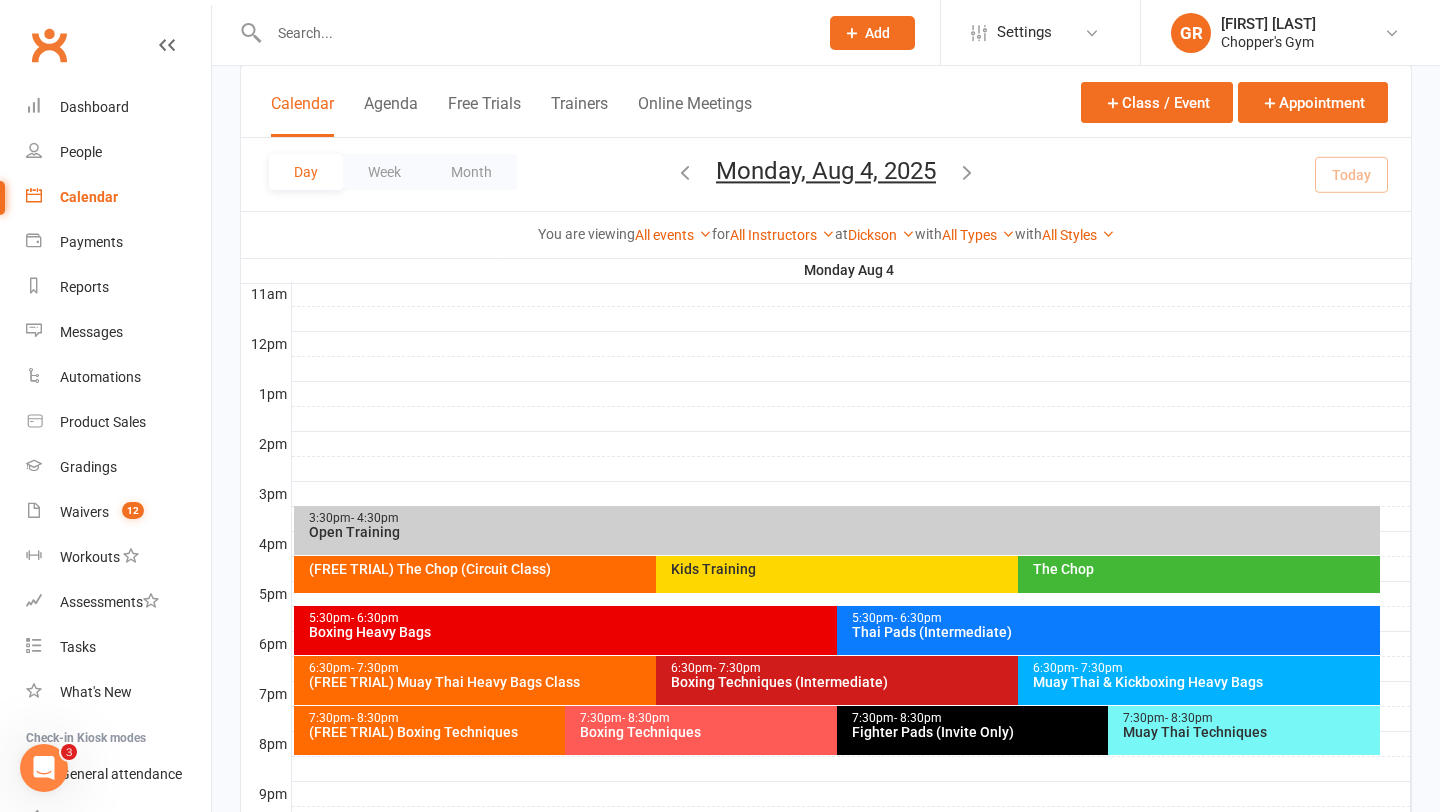 click on "(FREE TRIAL)  Muay Thai Heavy Bags Class" at bounding box center [651, 682] 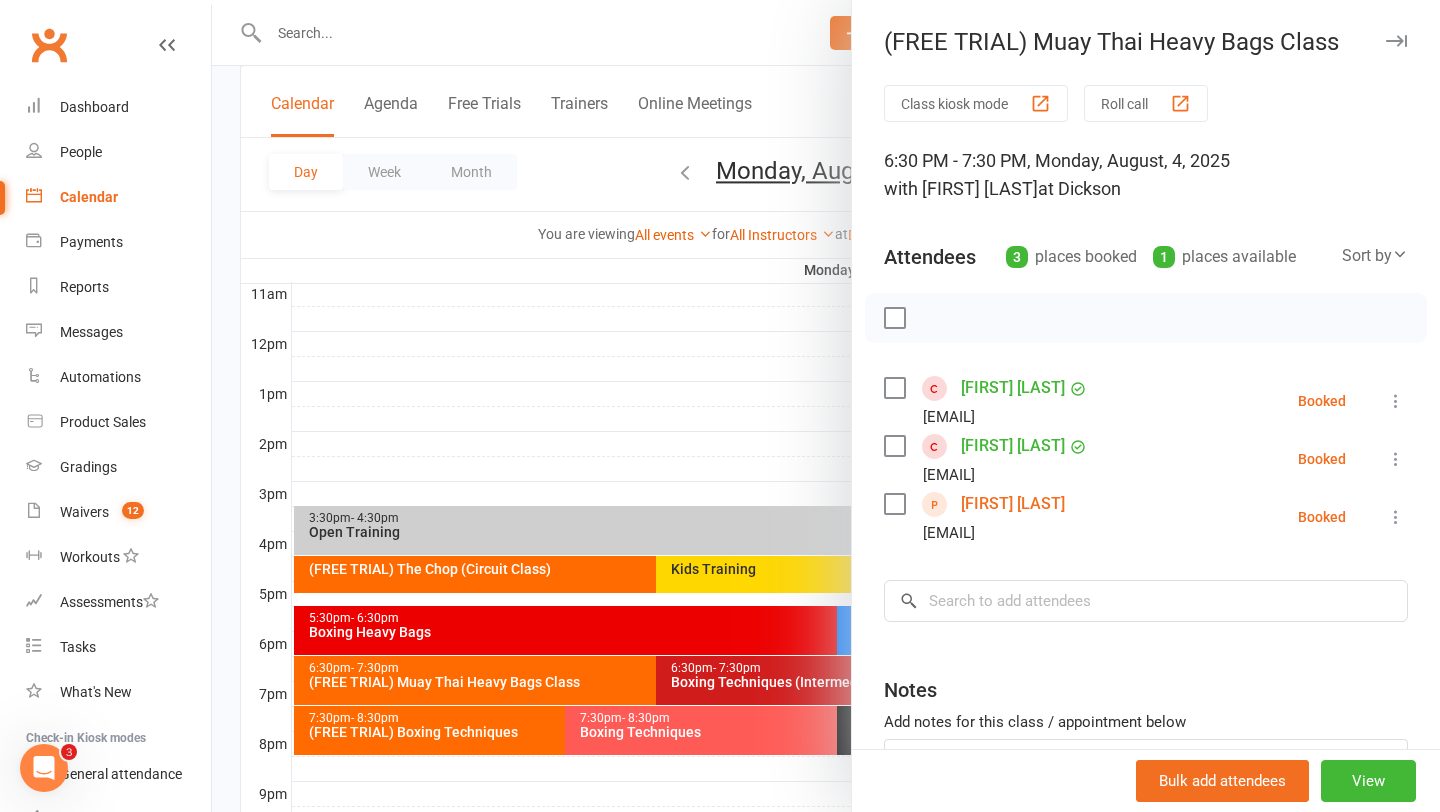 click at bounding box center (826, 406) 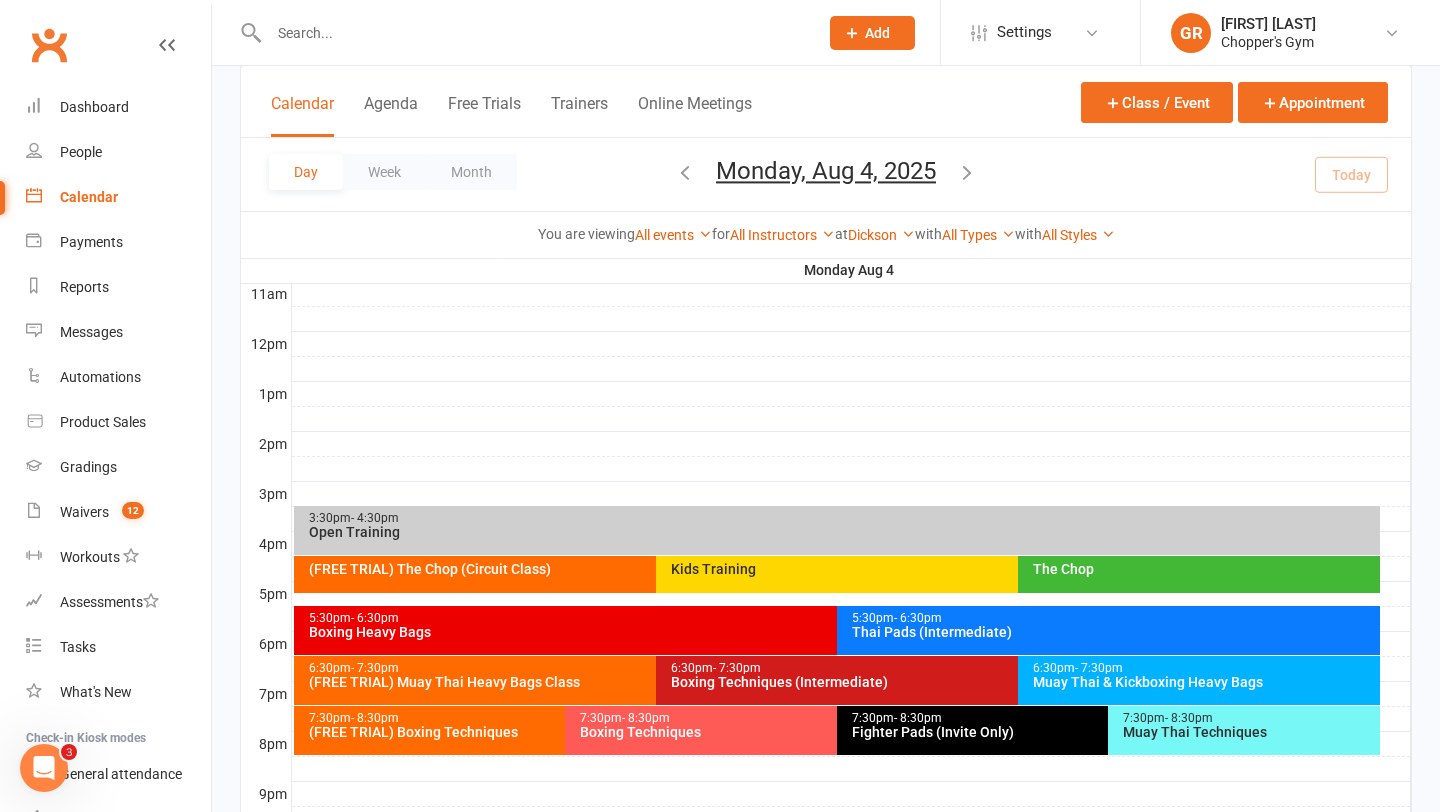 click on "(FREE TRIAL)  Boxing Techniques" at bounding box center [560, 732] 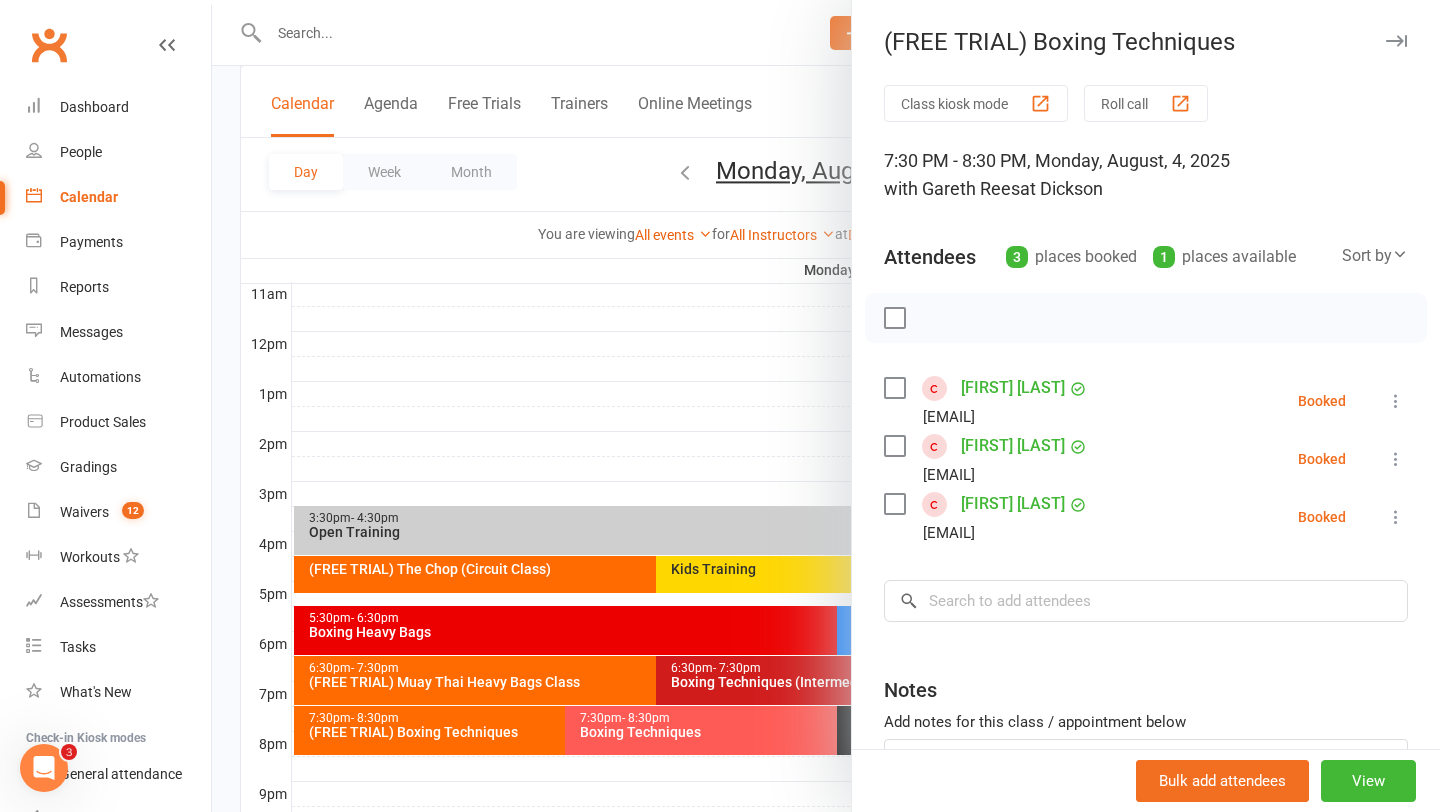 click at bounding box center [826, 406] 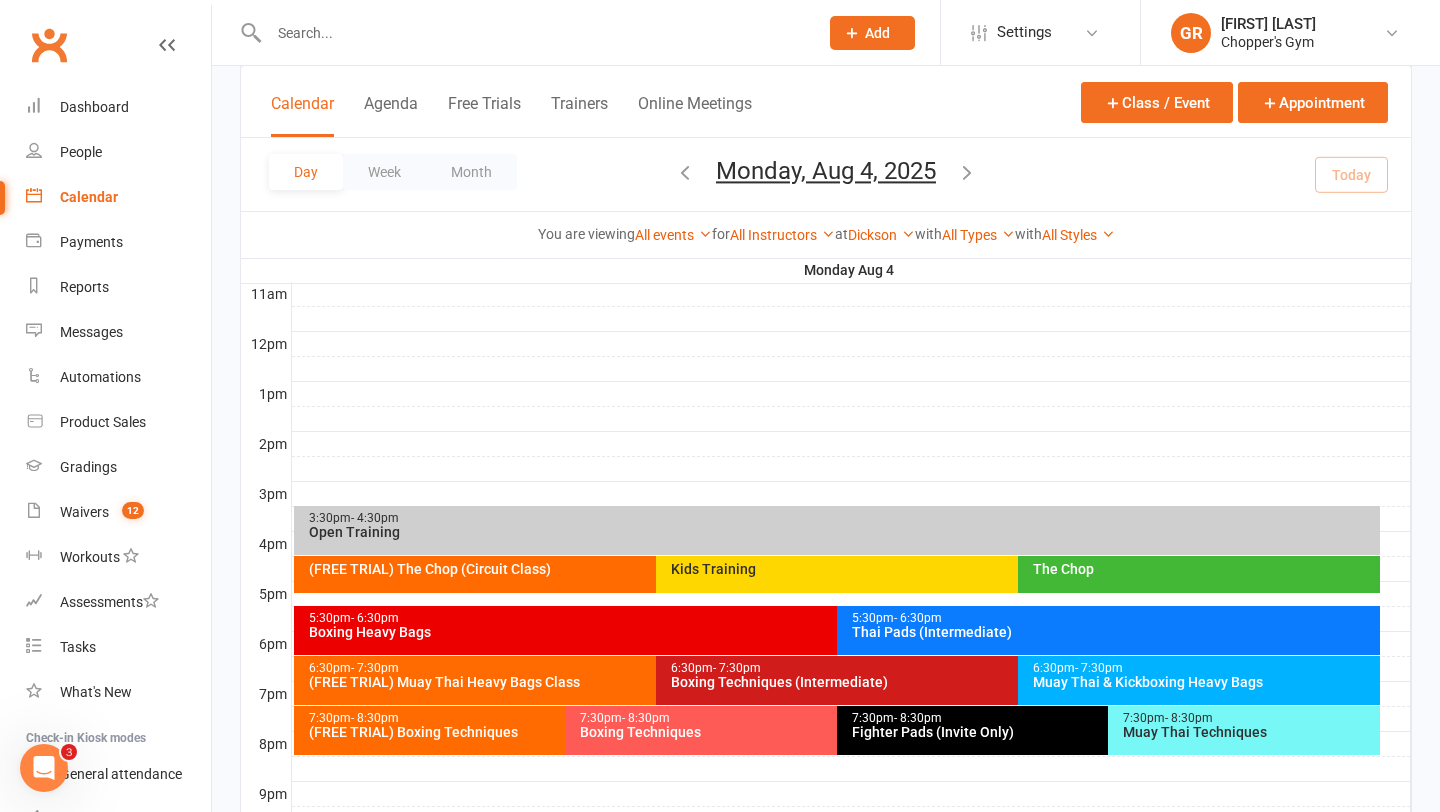 click on "(FREE TRIAL)  Muay Thai Heavy Bags Class" at bounding box center [651, 682] 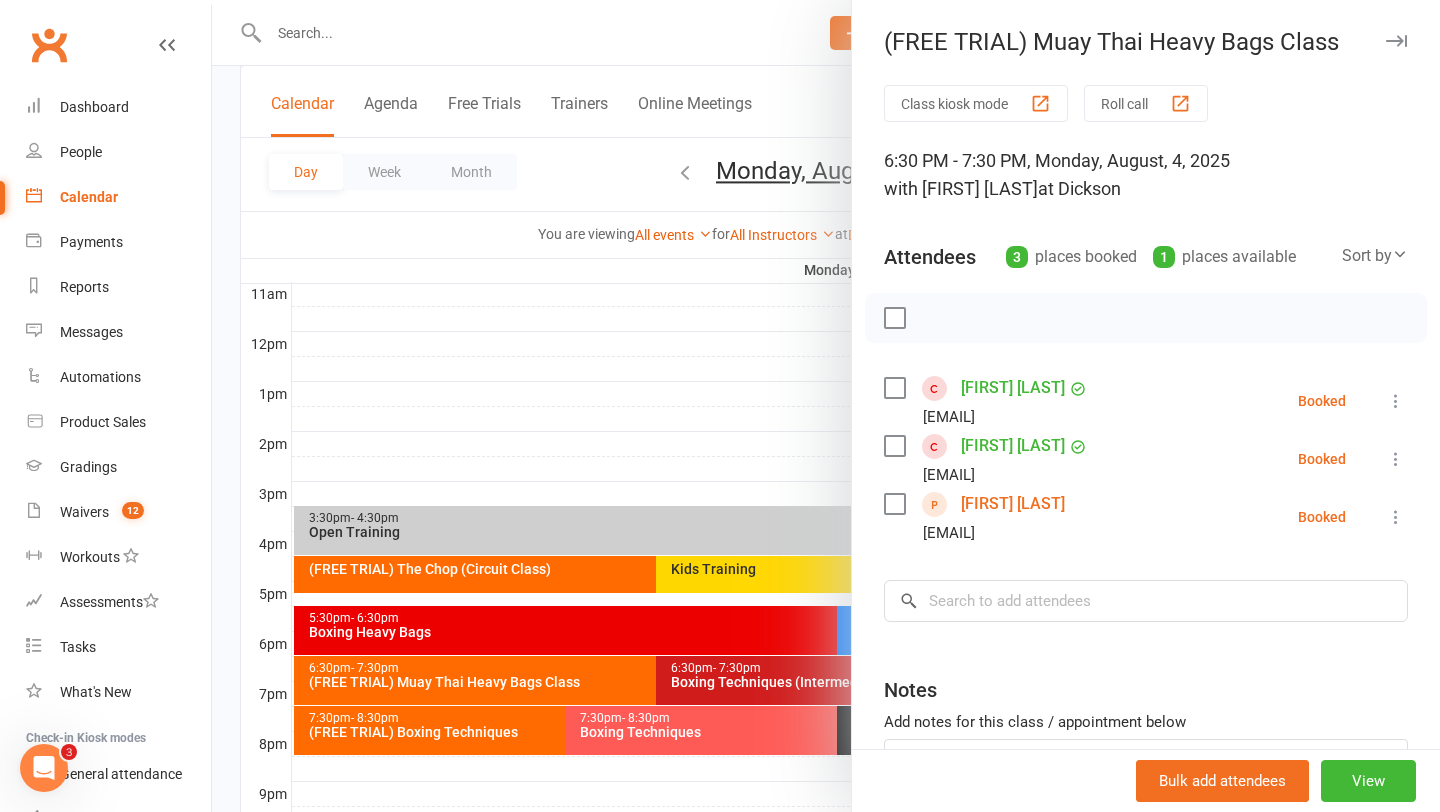 click at bounding box center [826, 406] 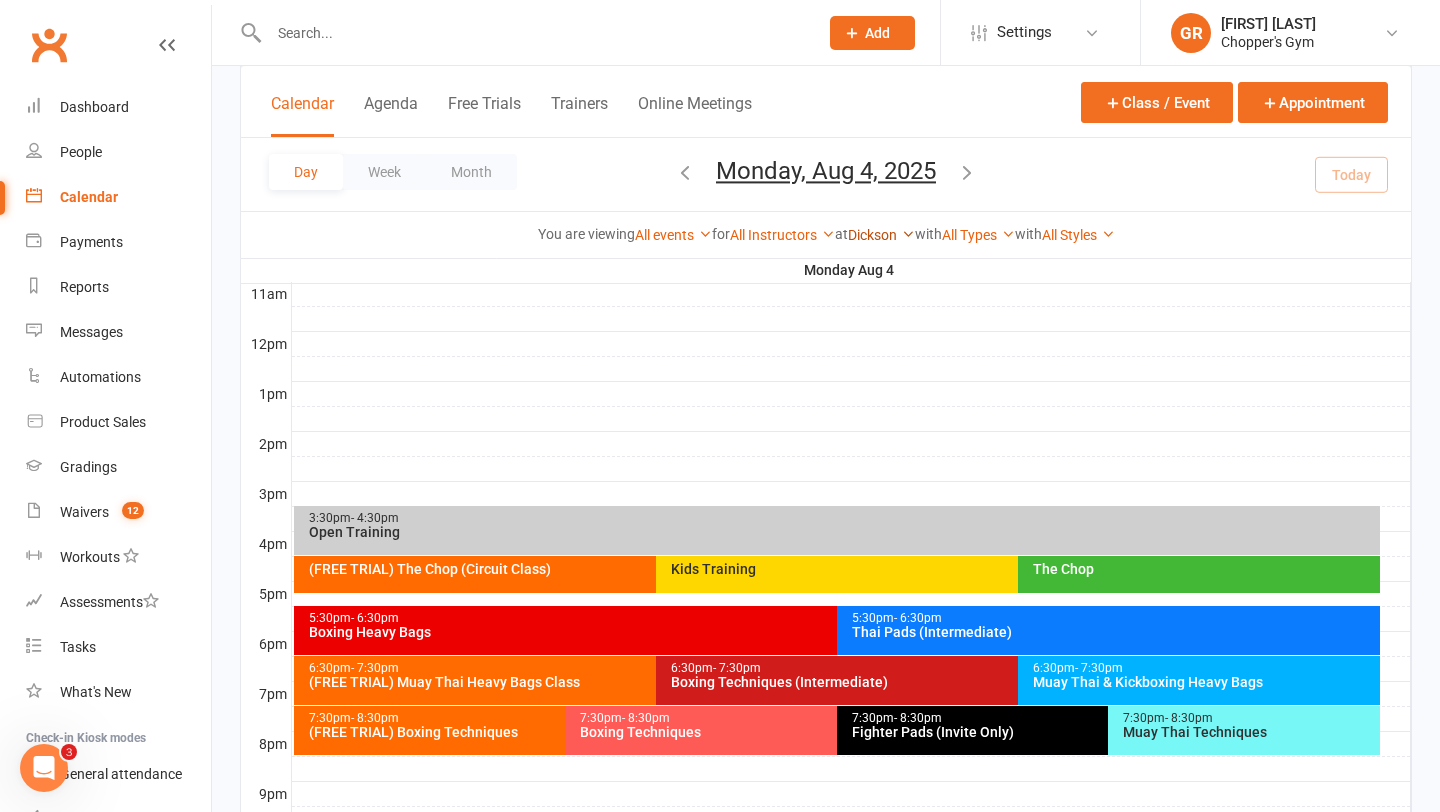 click on "Dickson" at bounding box center [881, 235] 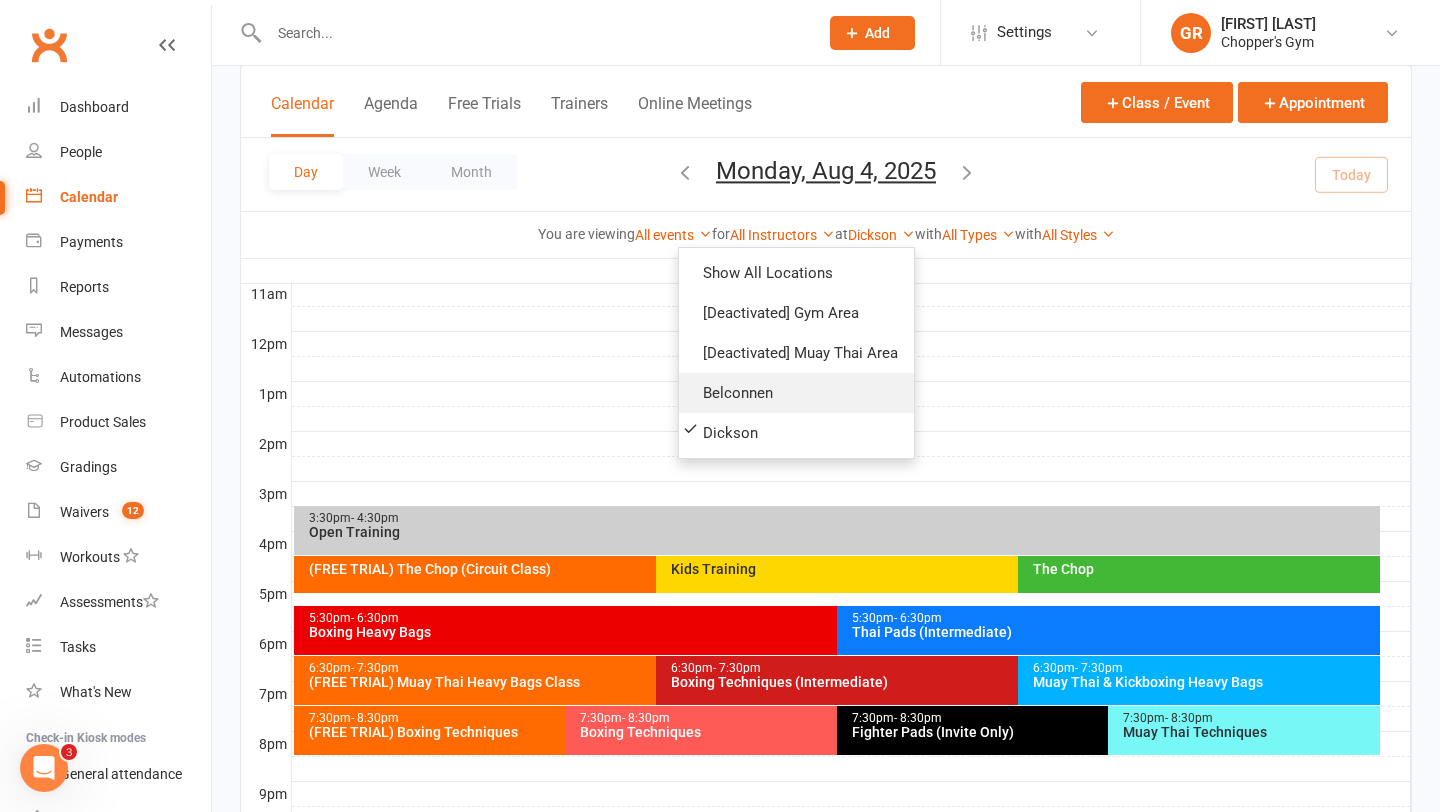 click on "Belconnen" at bounding box center (796, 393) 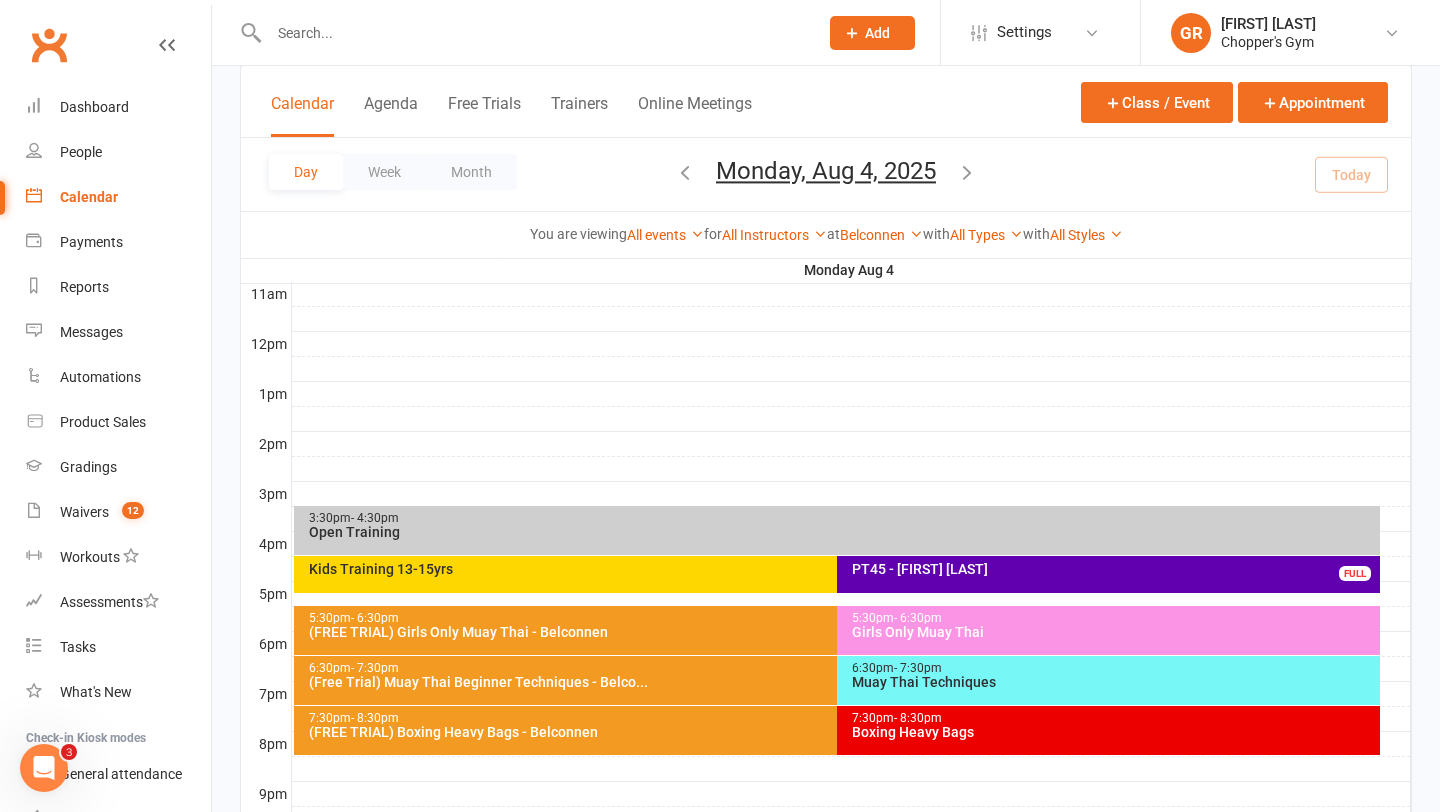 click on "5:30pm  - 6:30pm (FREE TRIAL) Girls Only Muay Thai - Belconnen" at bounding box center (827, 630) 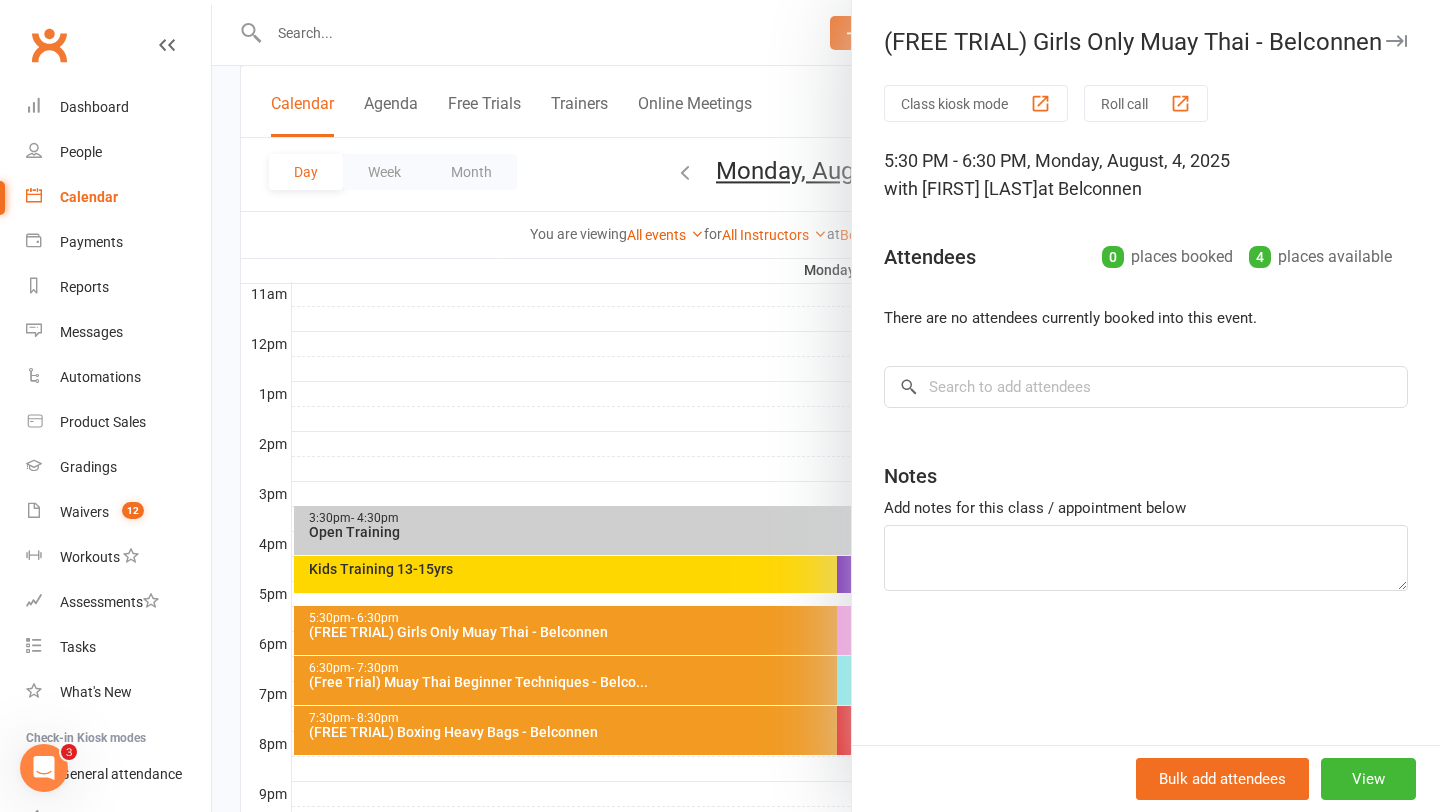 click at bounding box center (826, 406) 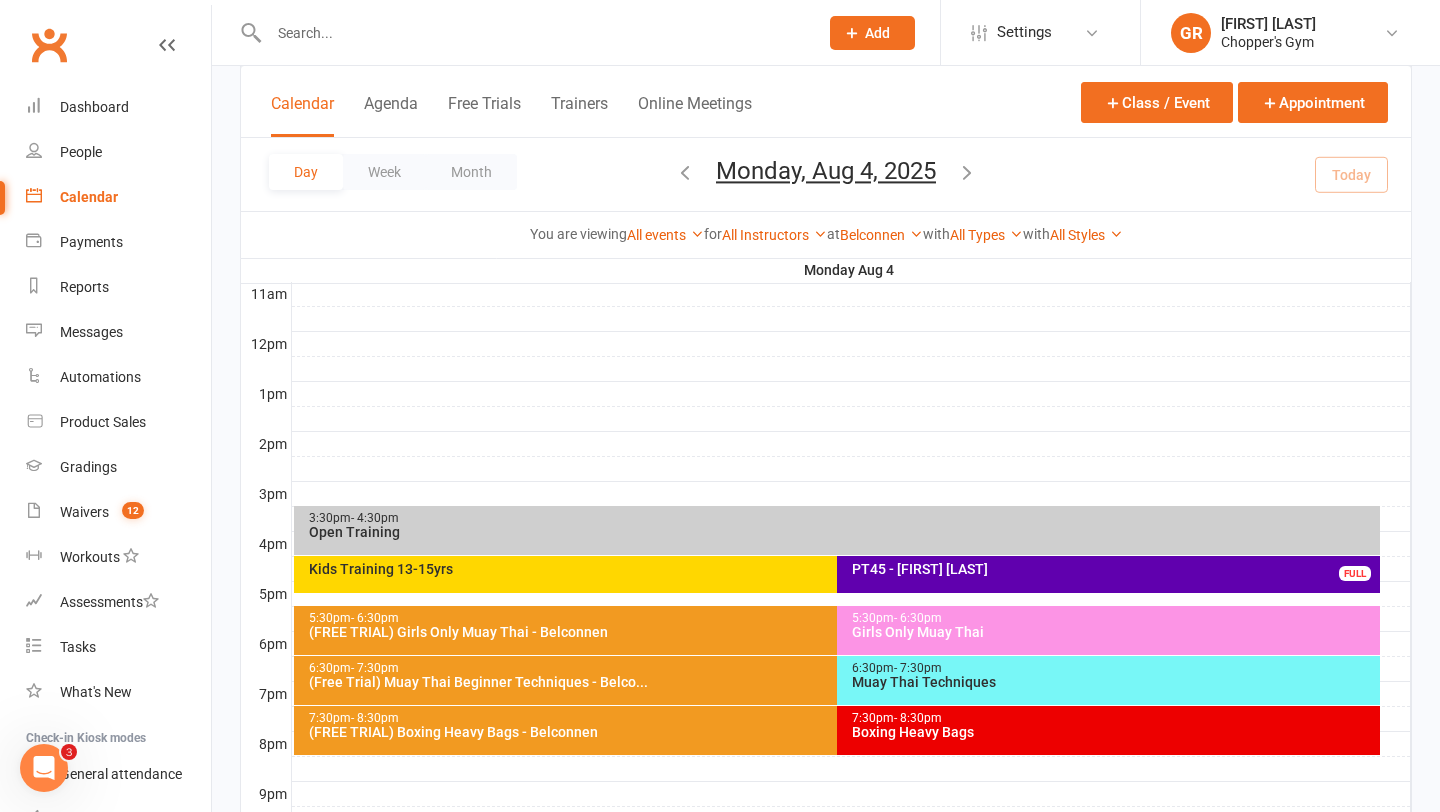 click on "(Free Trial) Muay Thai Beginner Techniques - Belco..." at bounding box center (832, 682) 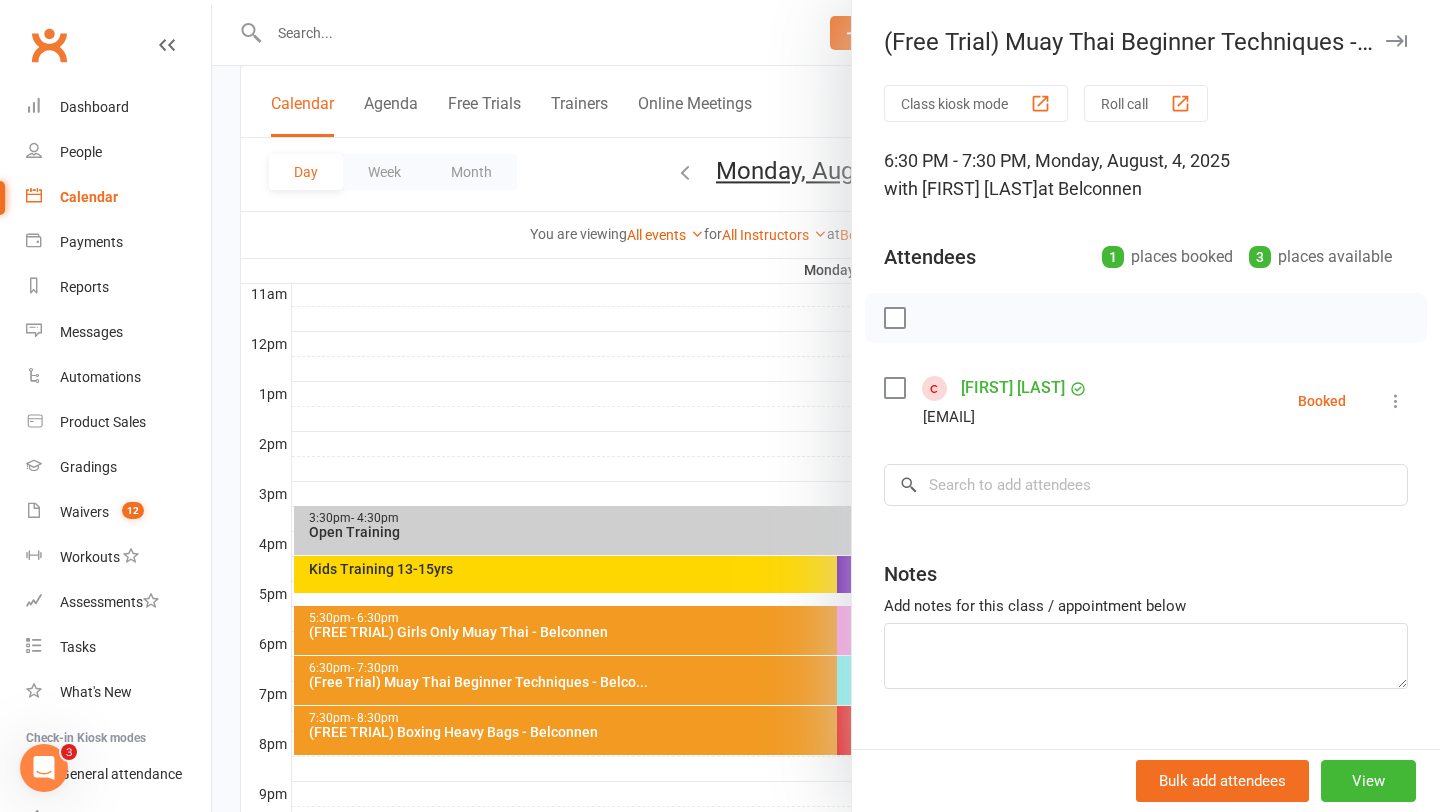 click at bounding box center (826, 406) 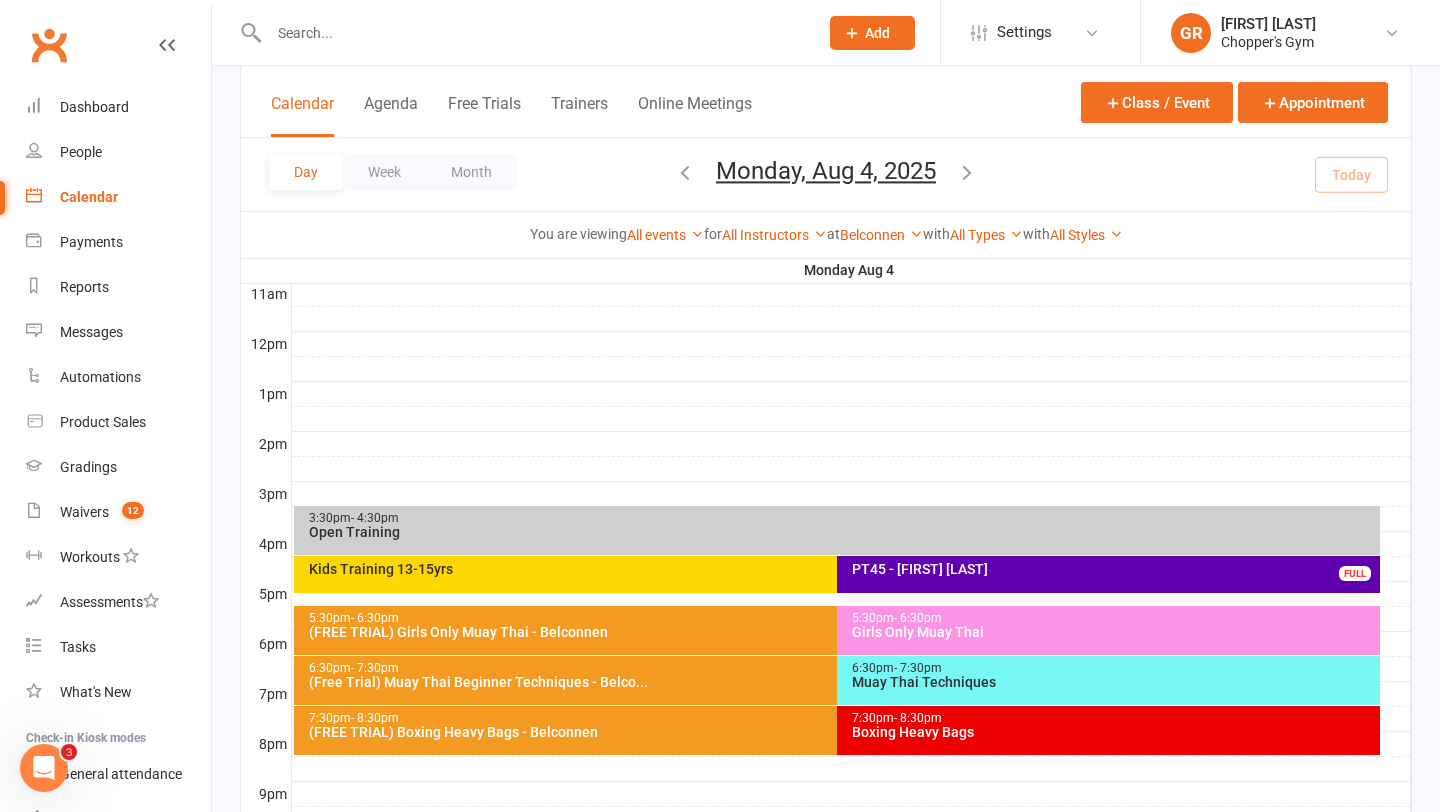 click on "(FREE TRIAL)  Boxing Heavy Bags - Belconnen" at bounding box center (832, 732) 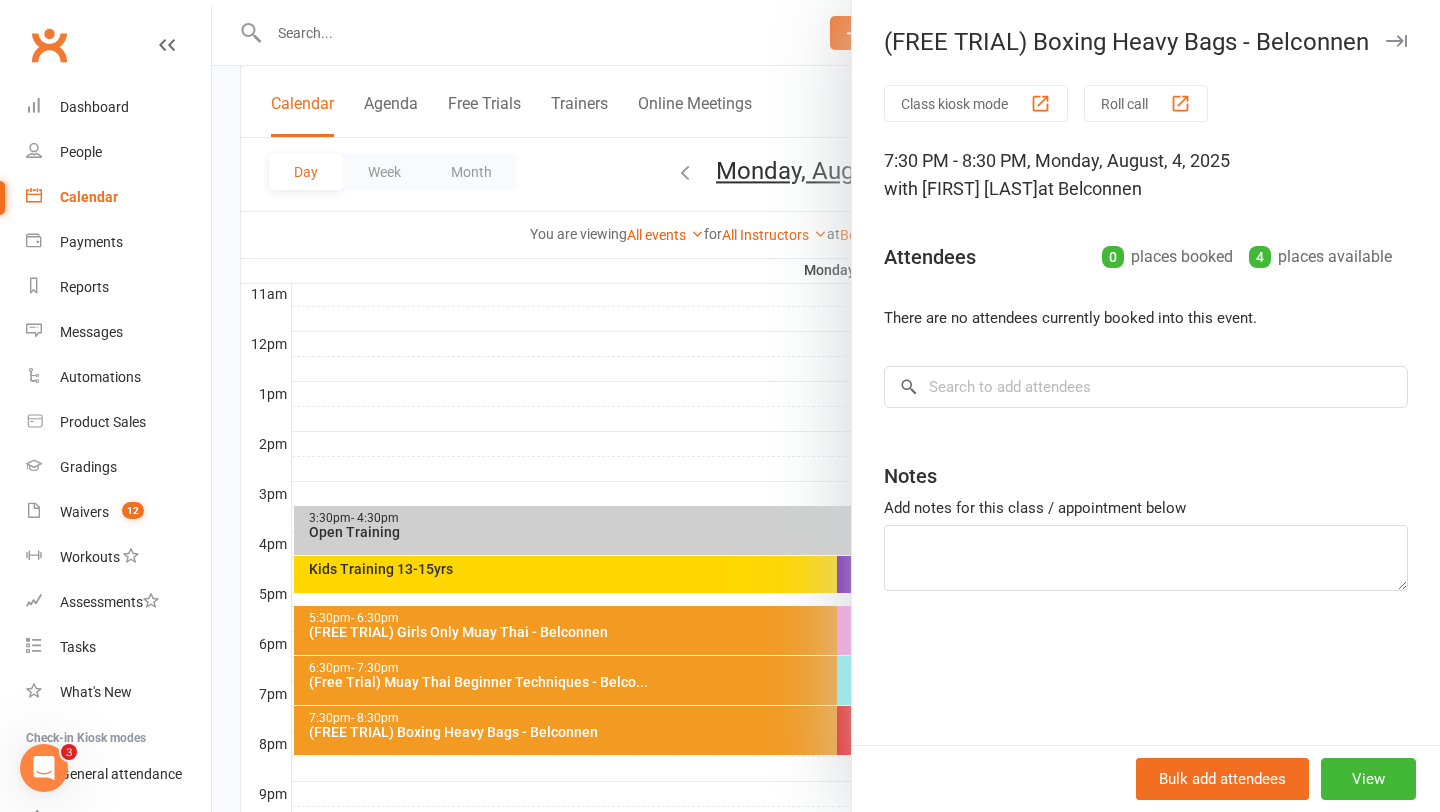 click at bounding box center (826, 406) 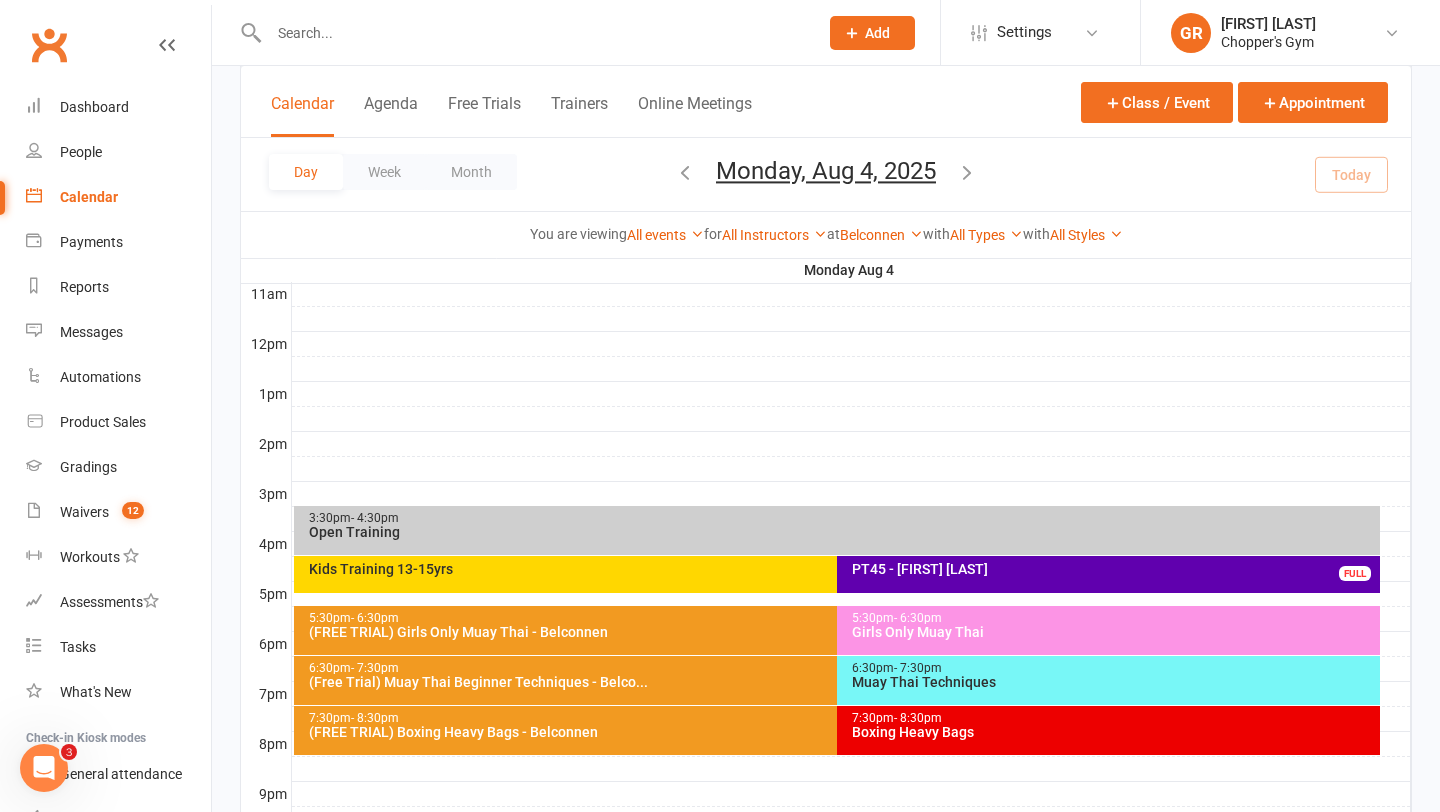 click on "6:30pm  - 7:30pm" at bounding box center [832, 668] 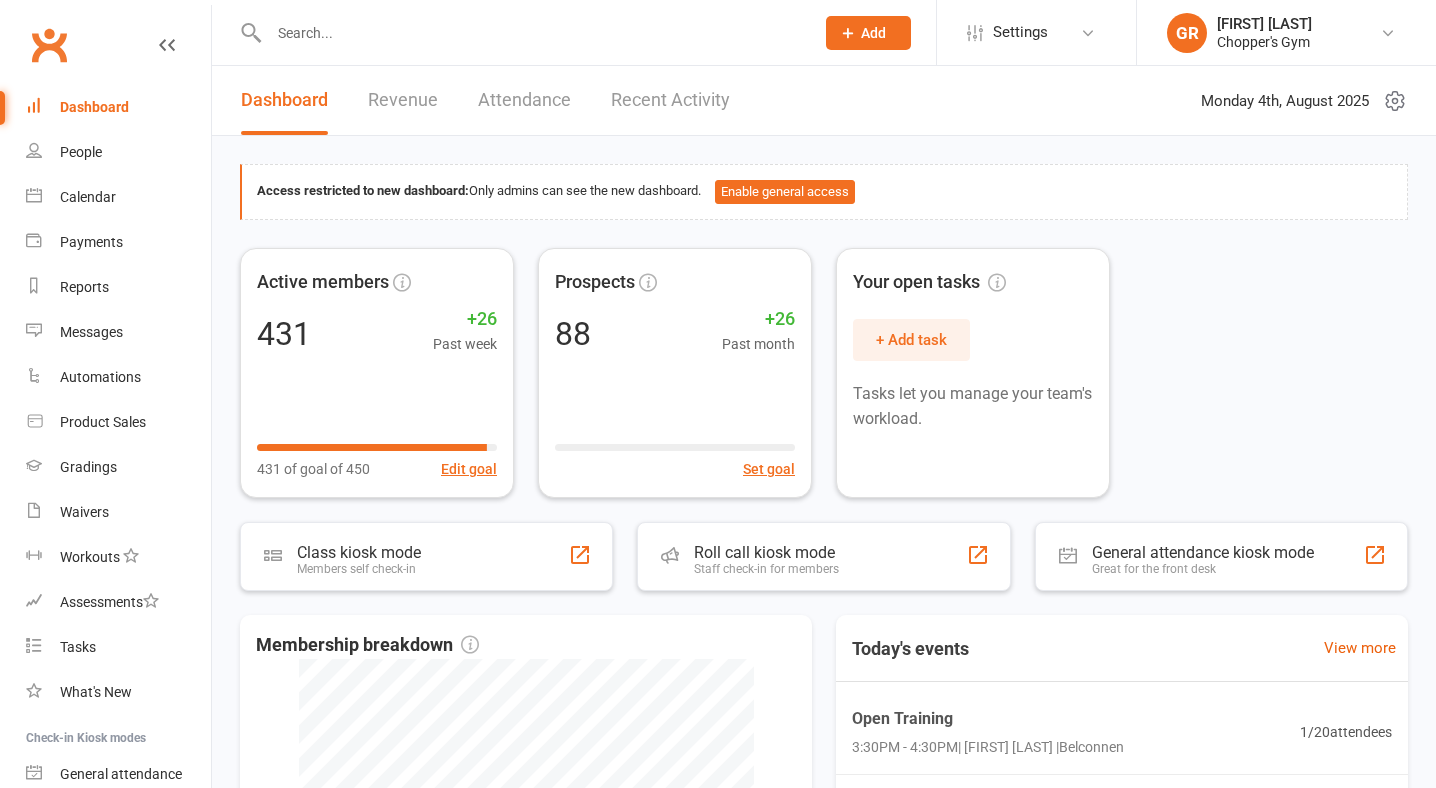 scroll, scrollTop: 0, scrollLeft: 0, axis: both 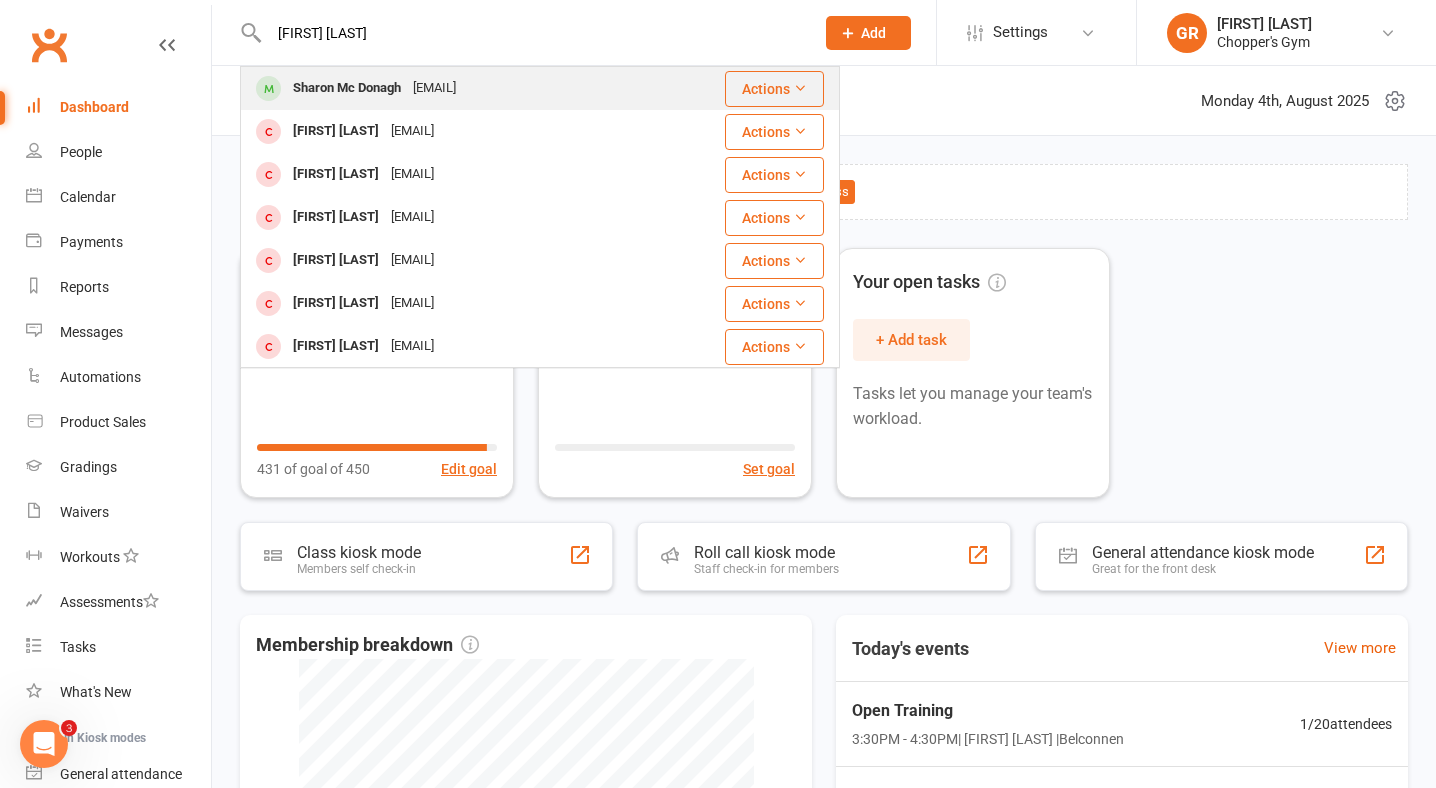 type on "[FIRST] [LAST]" 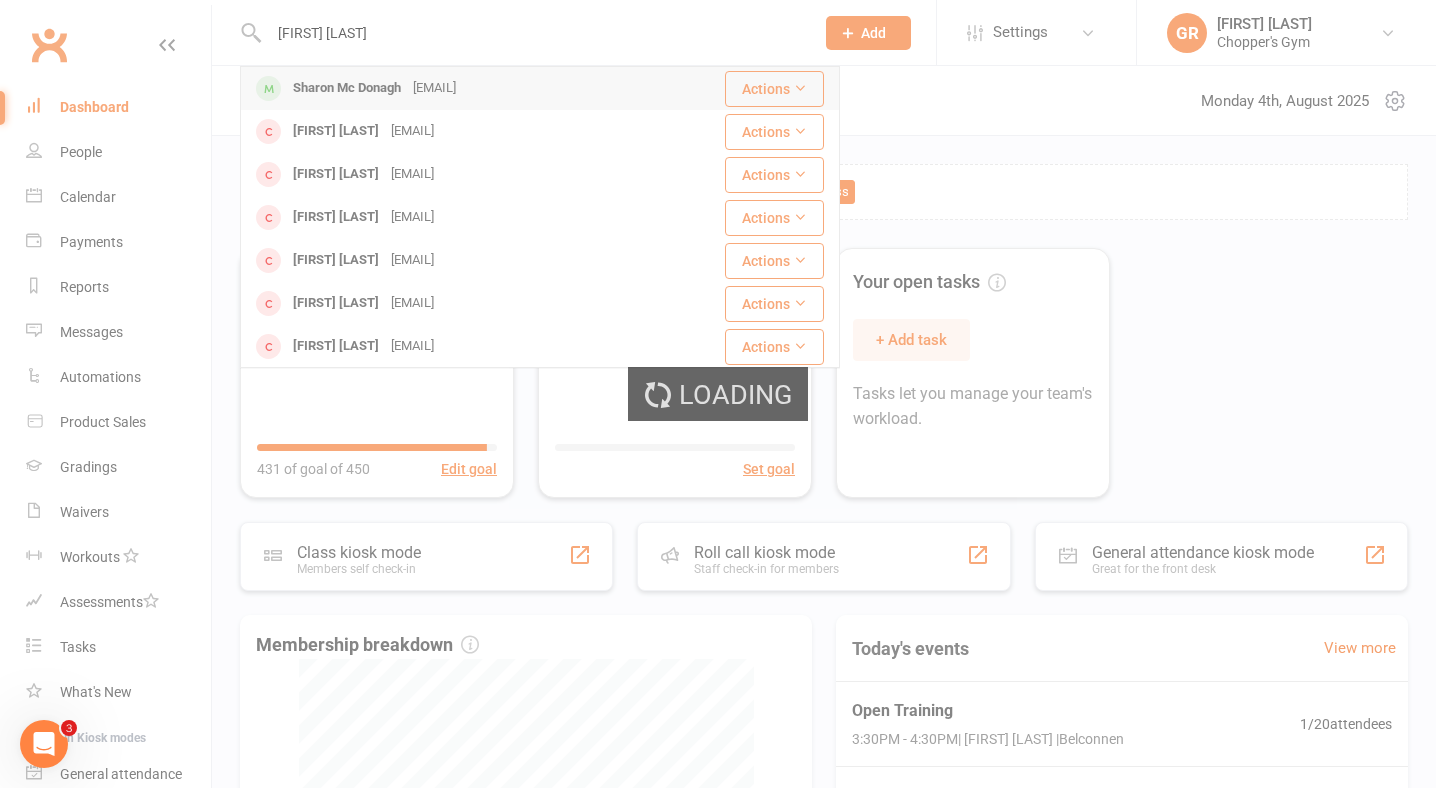type 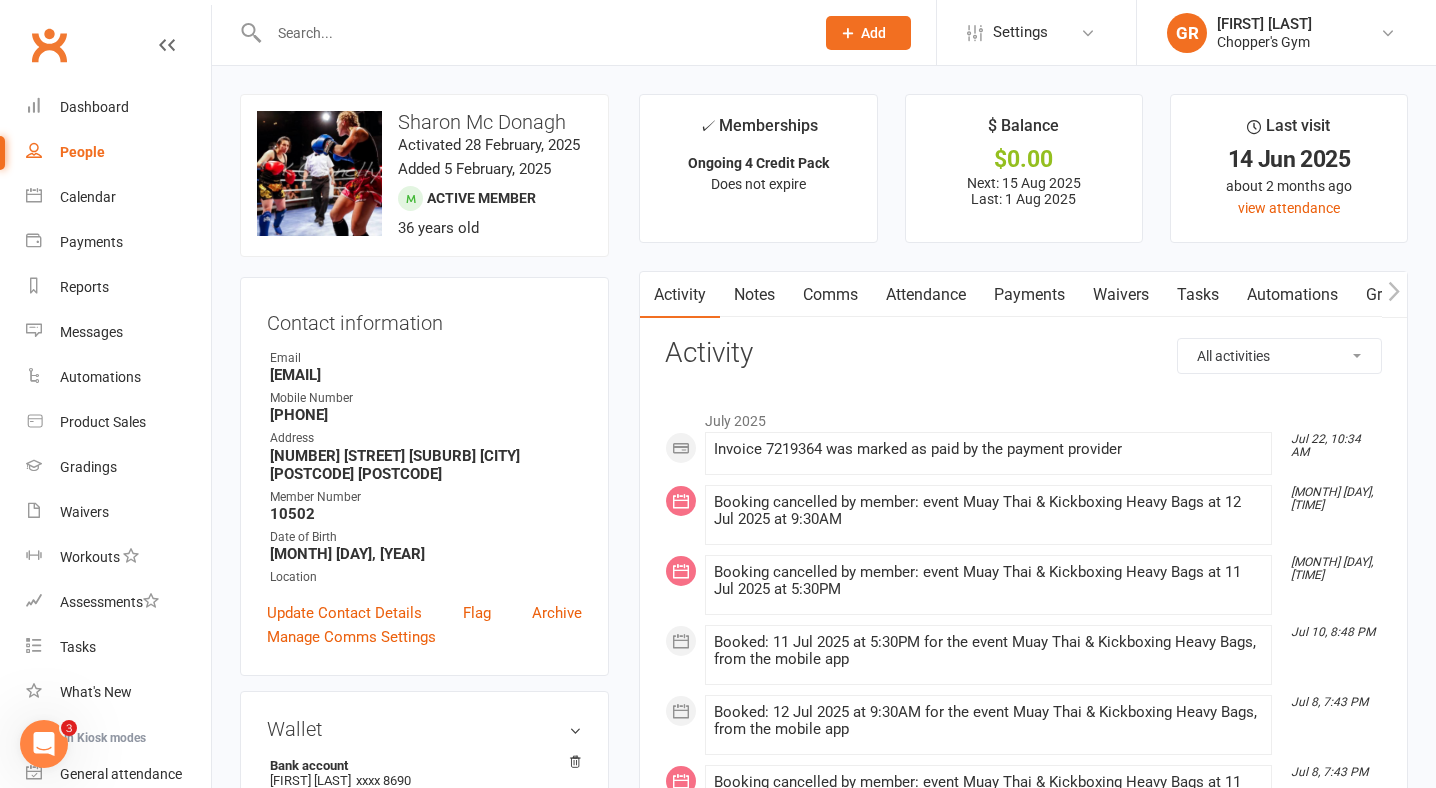 click on "Payments" at bounding box center (1029, 295) 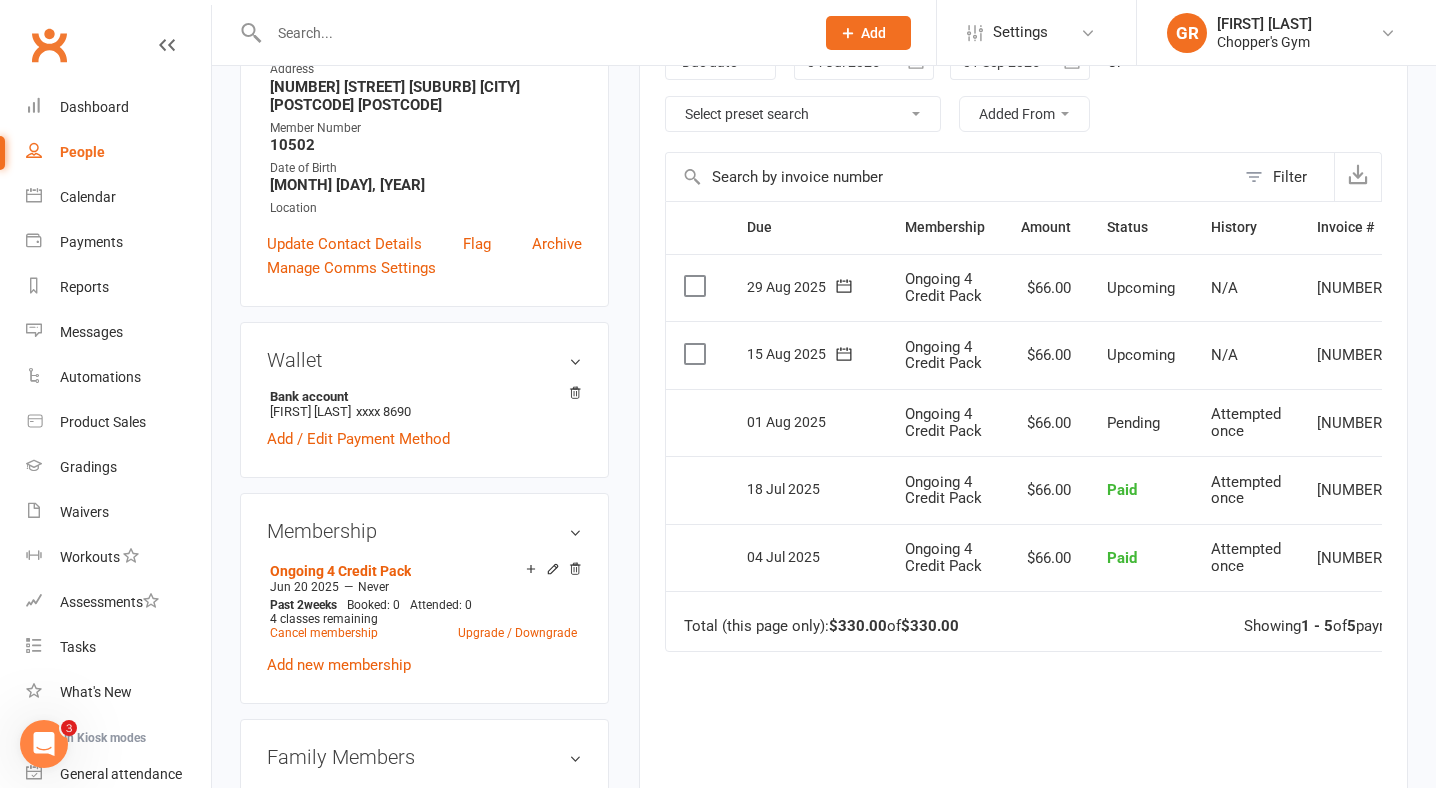 scroll, scrollTop: 425, scrollLeft: 0, axis: vertical 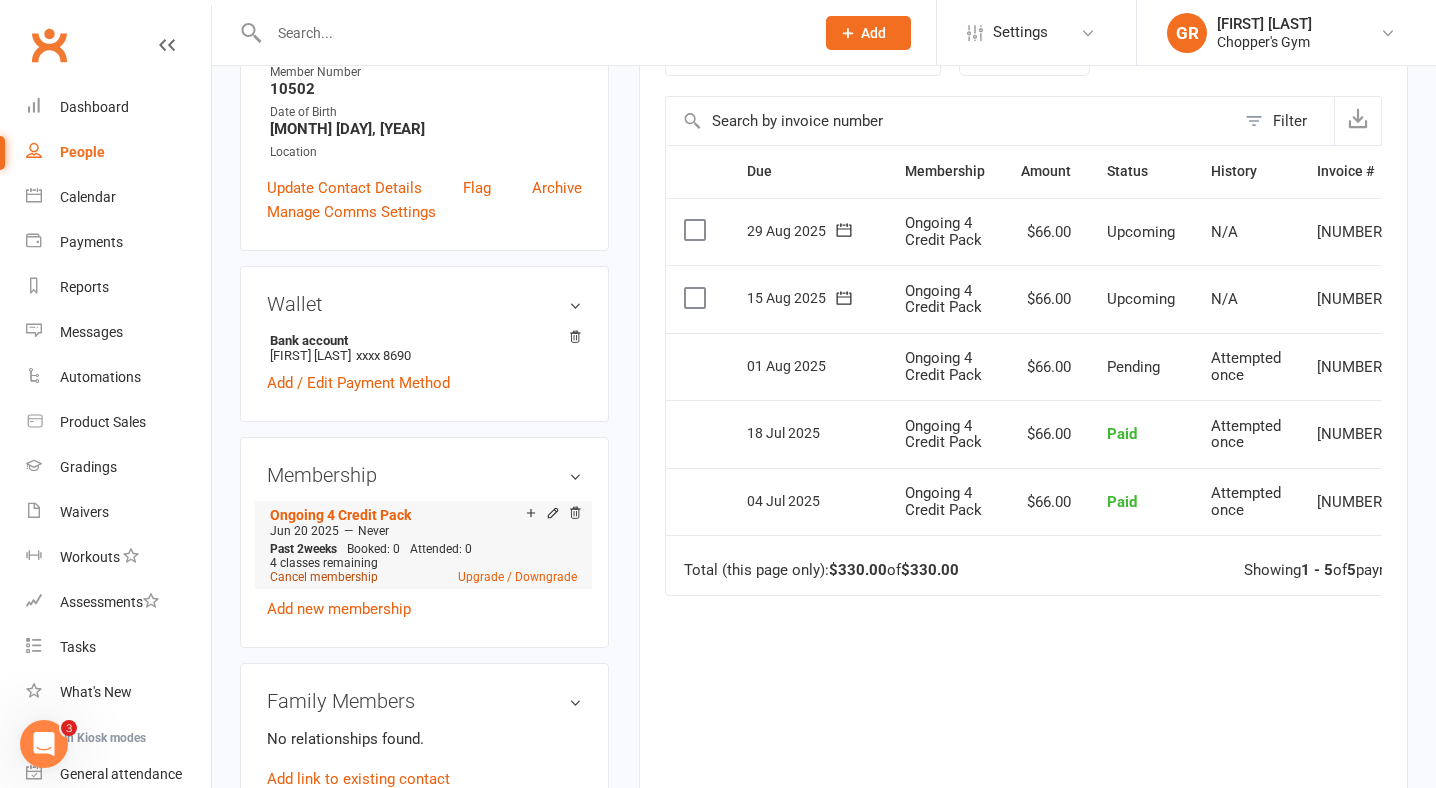 click on "Cancel membership" at bounding box center [324, 577] 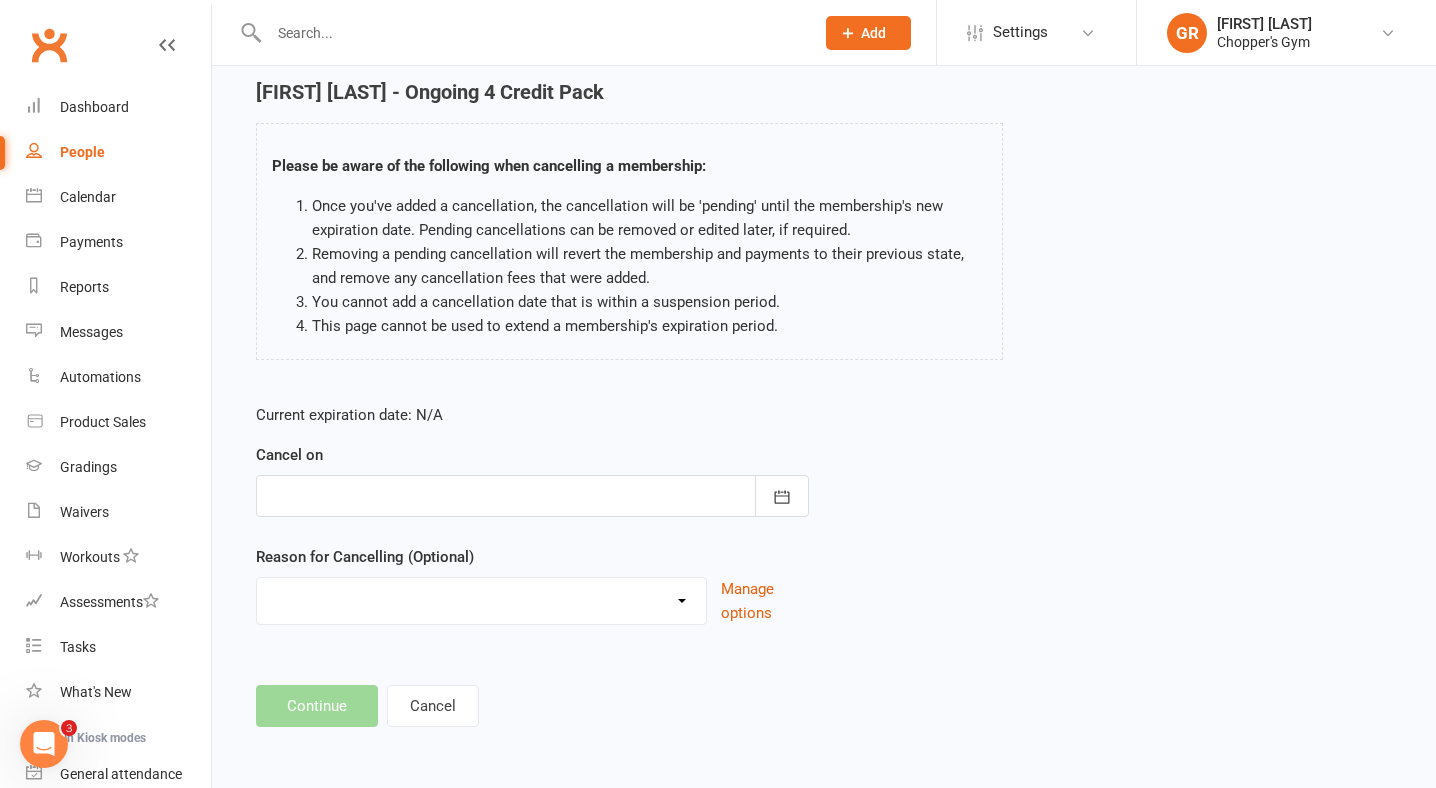 scroll, scrollTop: 0, scrollLeft: 0, axis: both 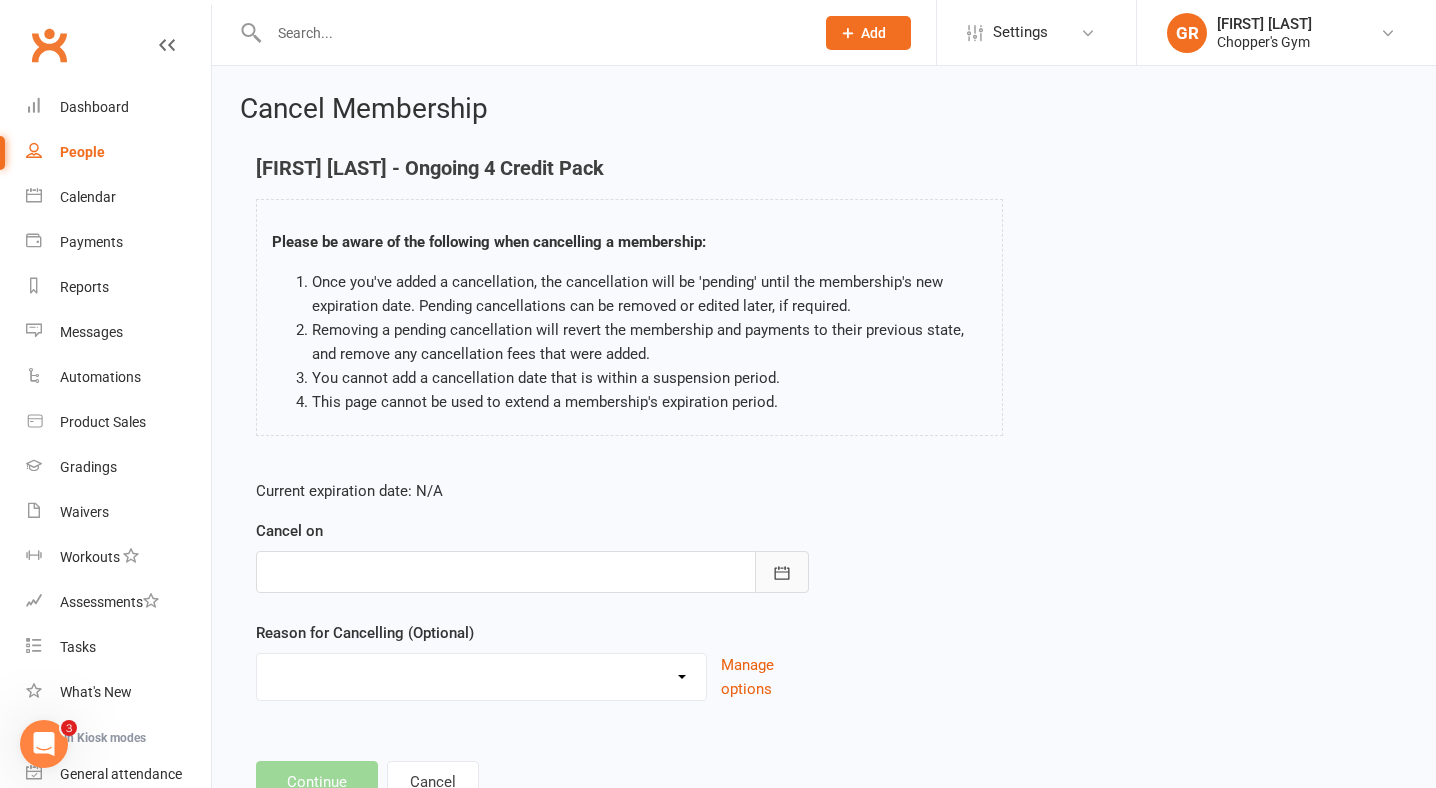 click at bounding box center (782, 572) 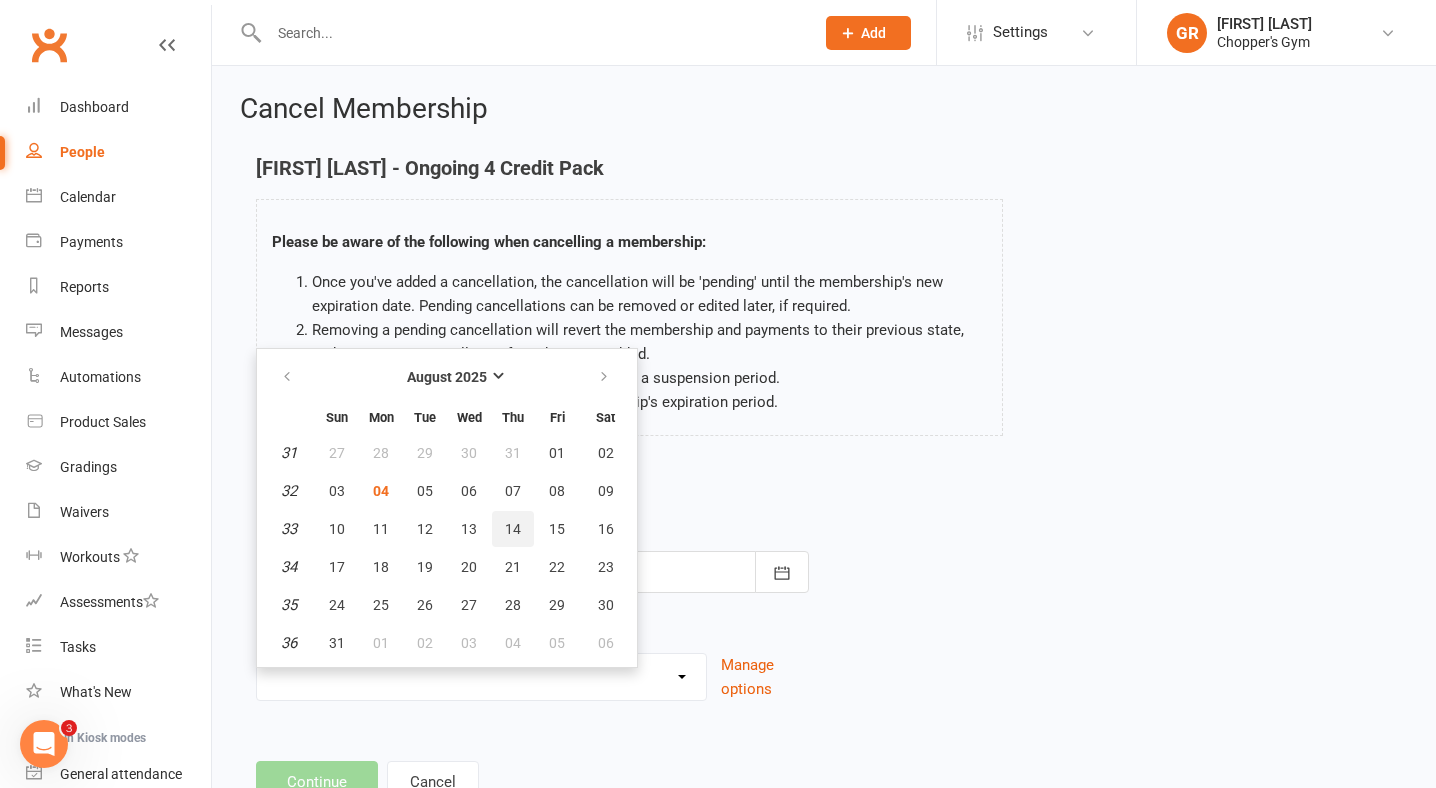 click on "14" at bounding box center [513, 529] 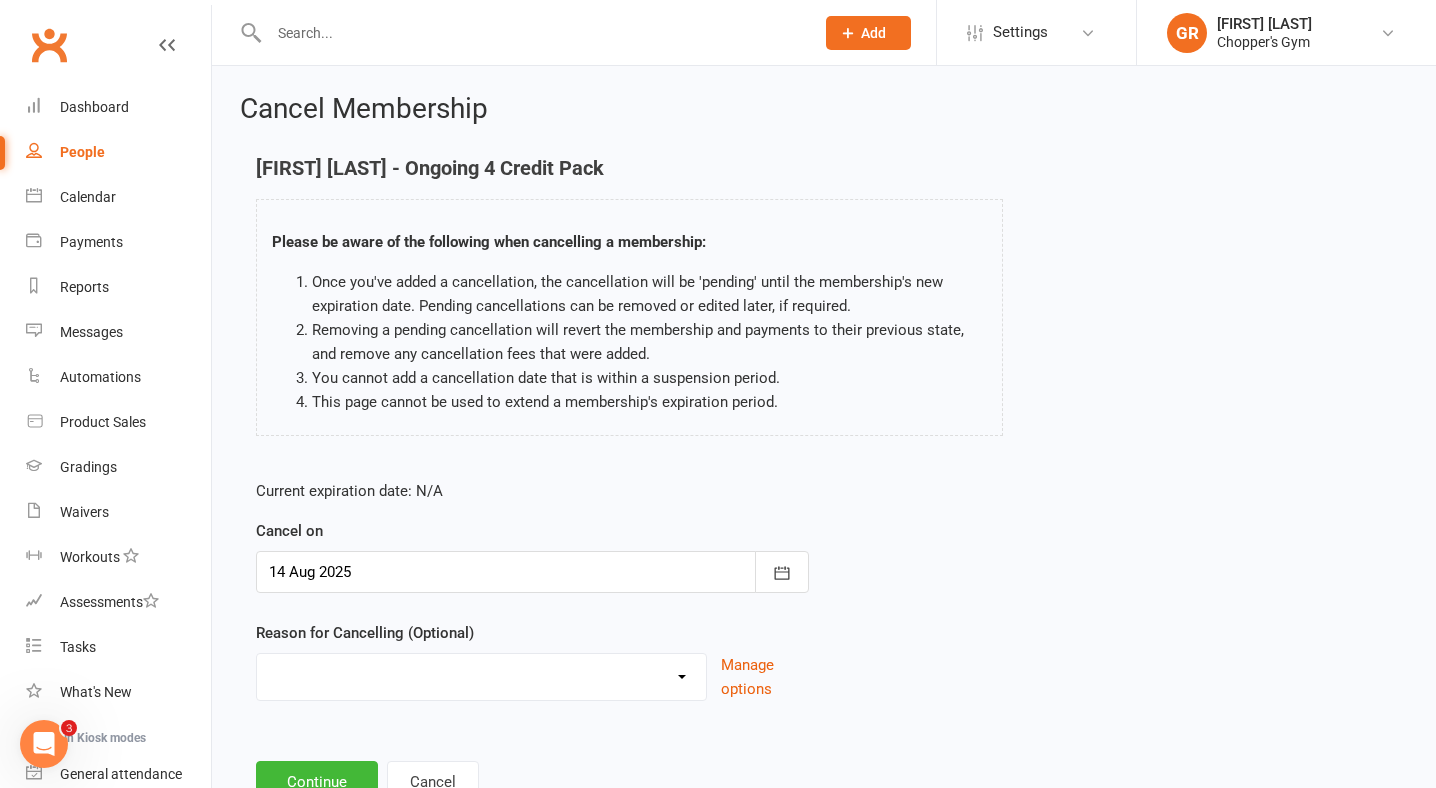 scroll, scrollTop: 76, scrollLeft: 0, axis: vertical 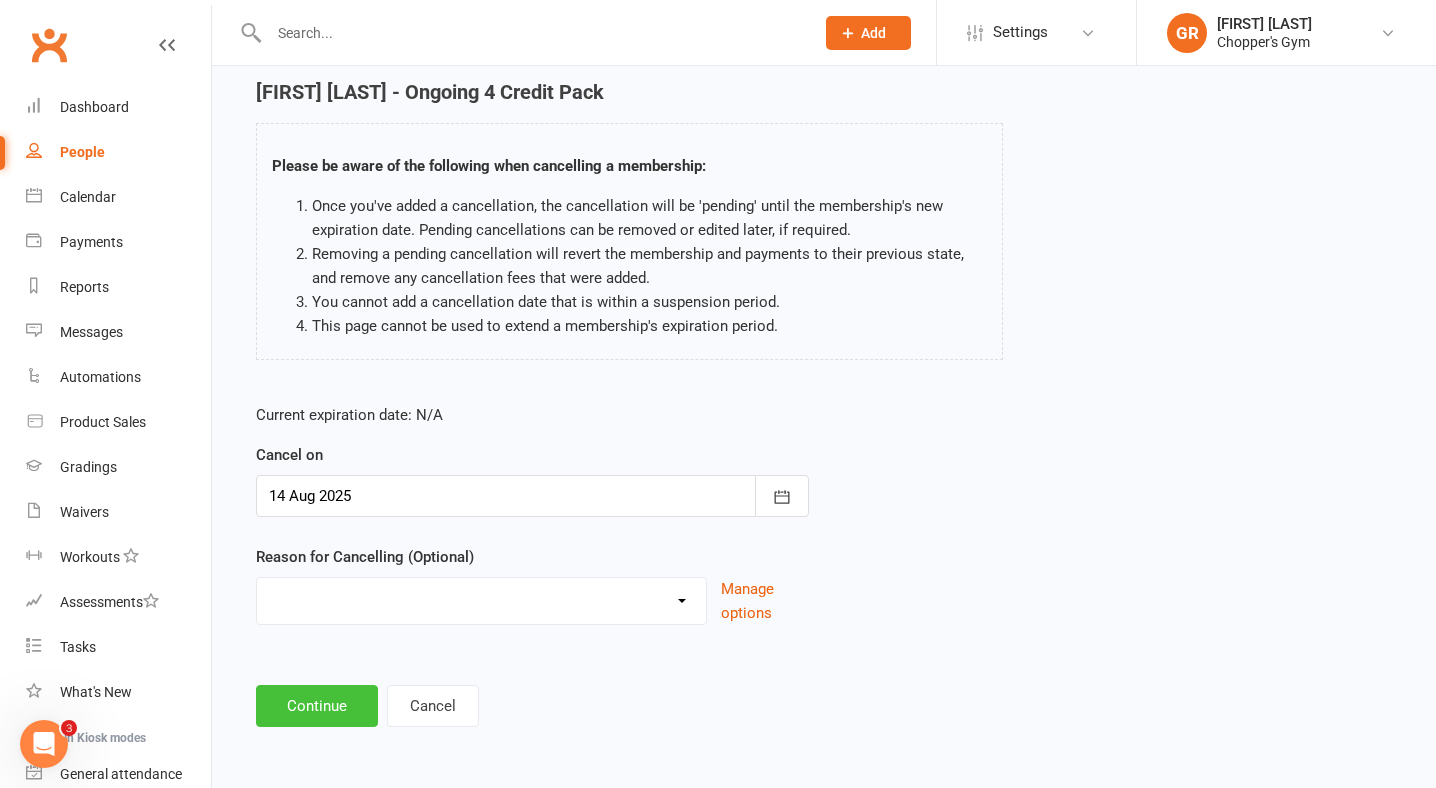 click on "Continue" at bounding box center [317, 706] 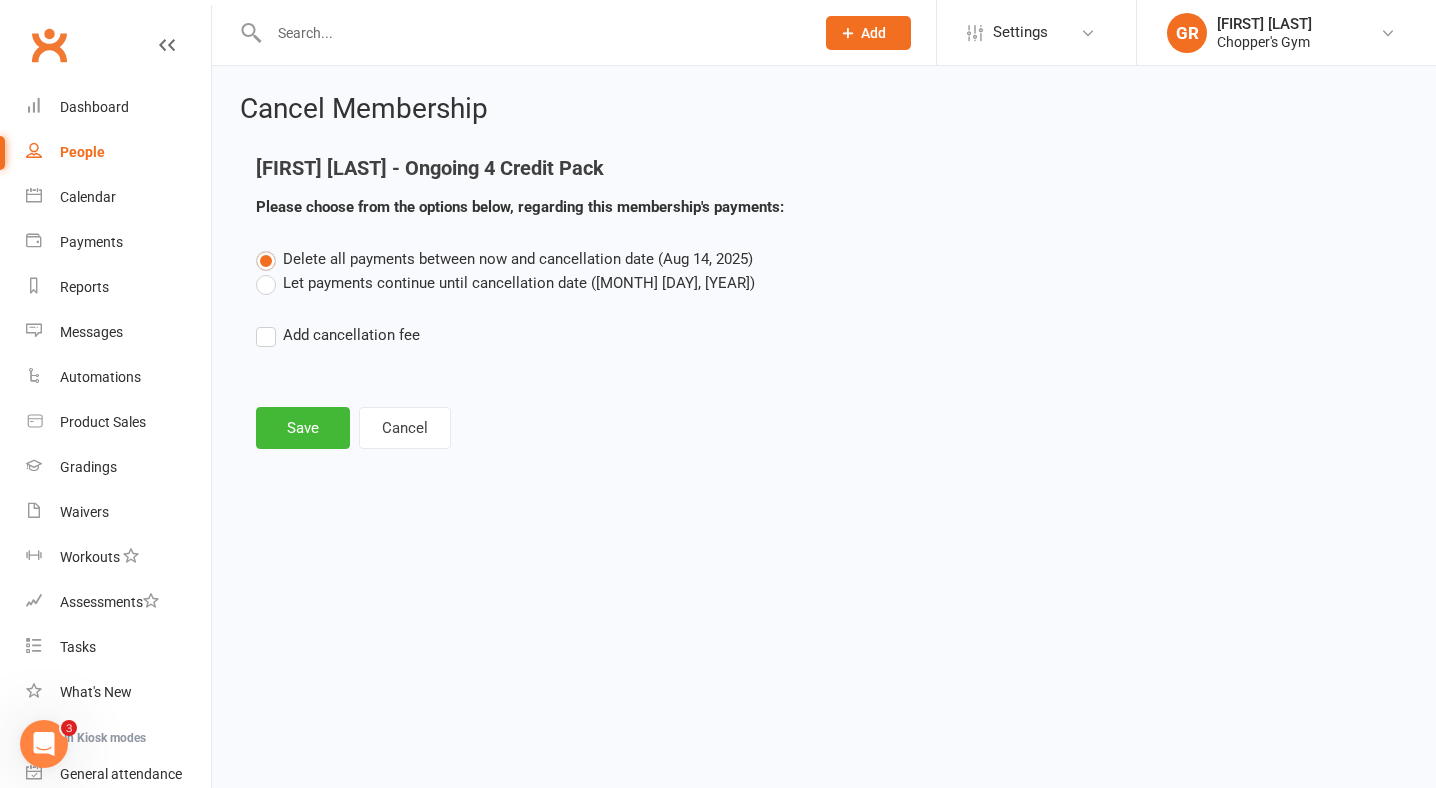 click on "Let payments continue until cancellation date ([MONTH] [DAY], [YEAR])" at bounding box center (505, 283) 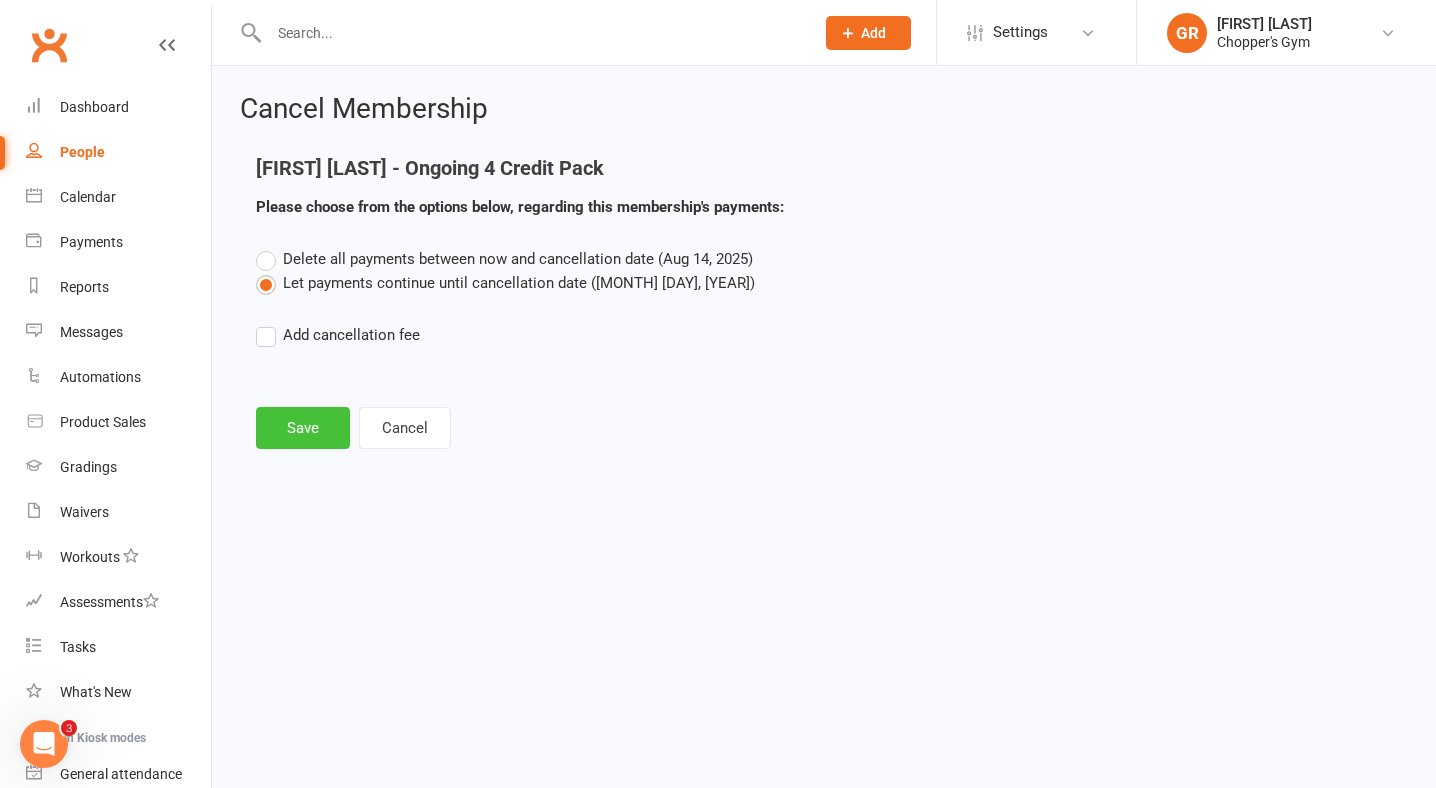 click on "Save" at bounding box center [303, 428] 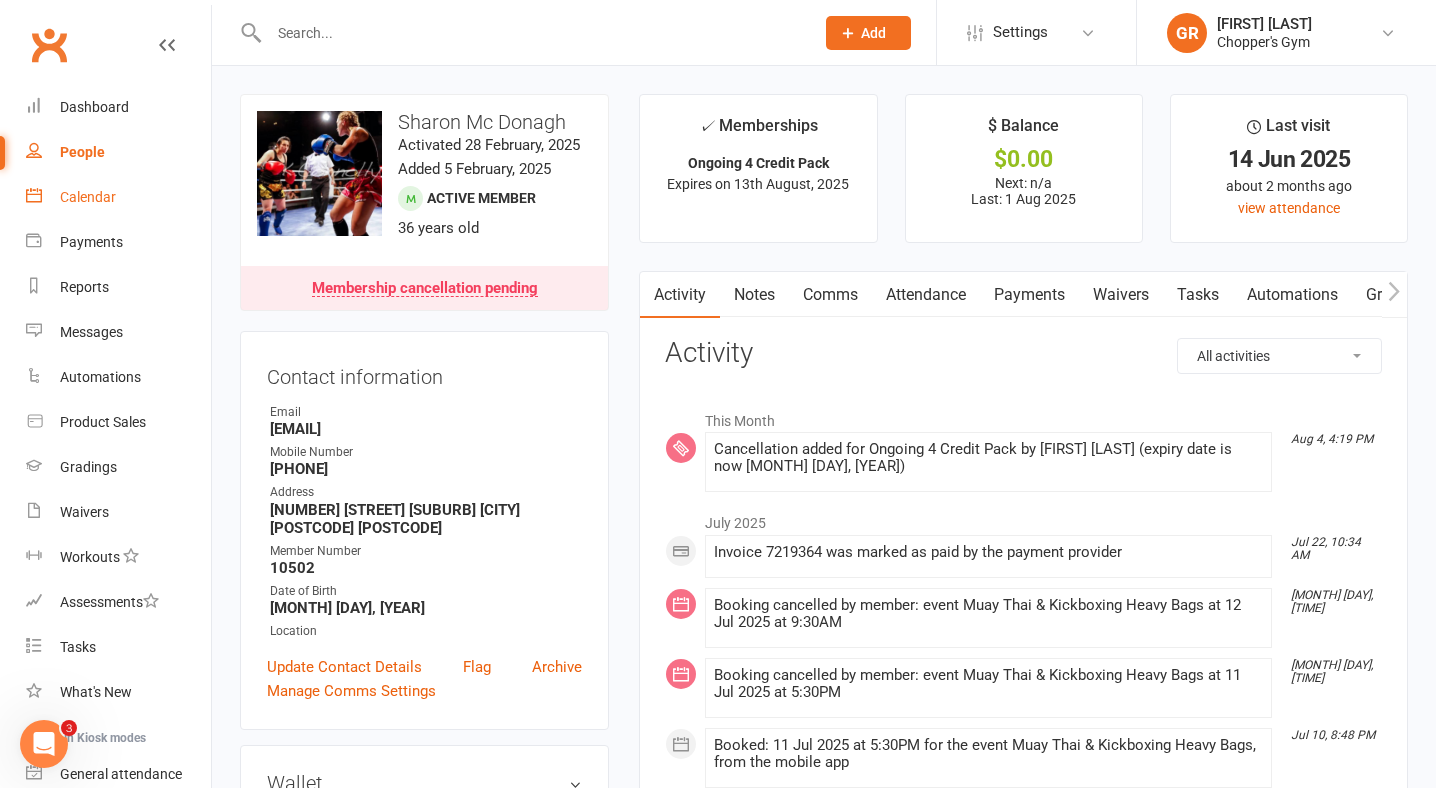 click on "Calendar" at bounding box center [118, 197] 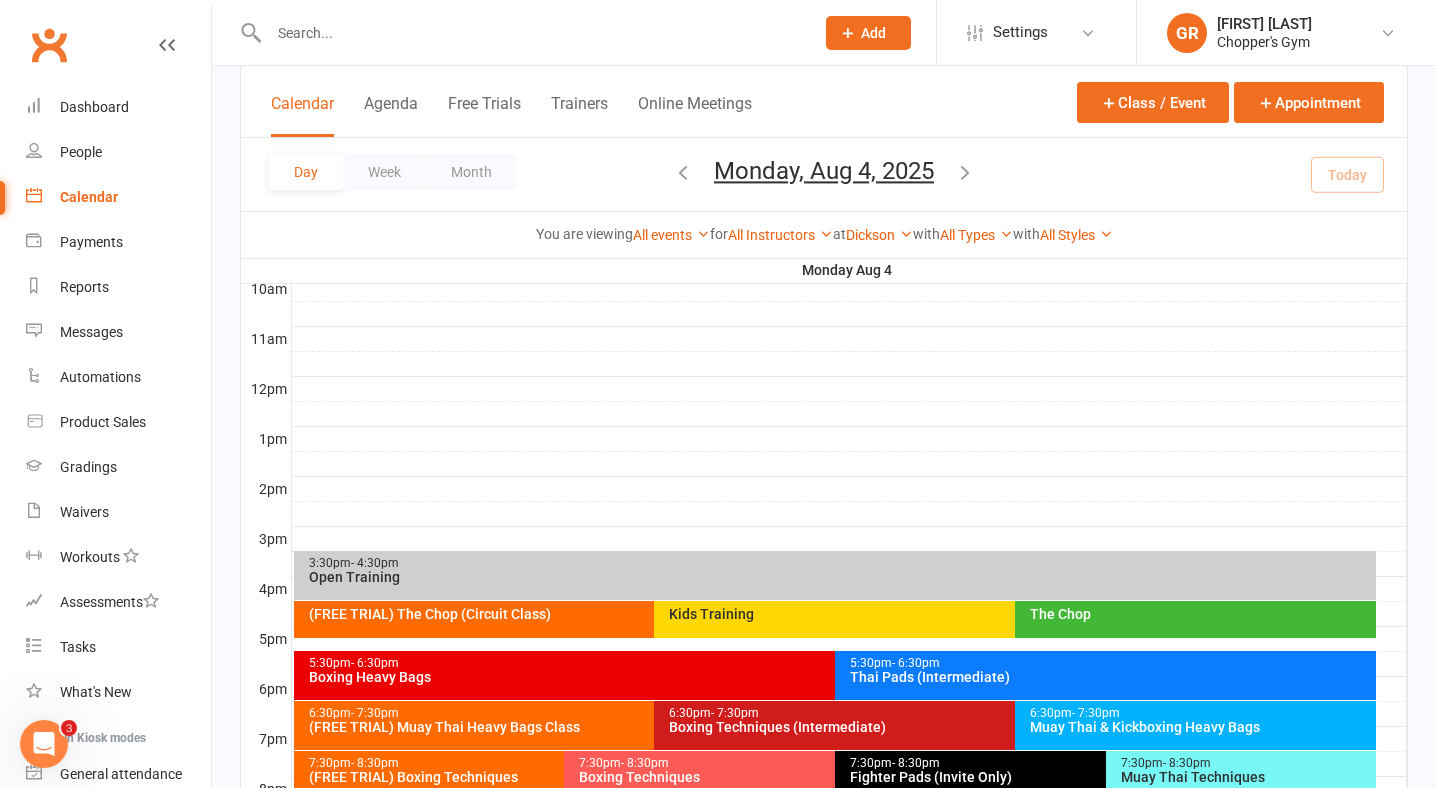 scroll, scrollTop: 632, scrollLeft: 0, axis: vertical 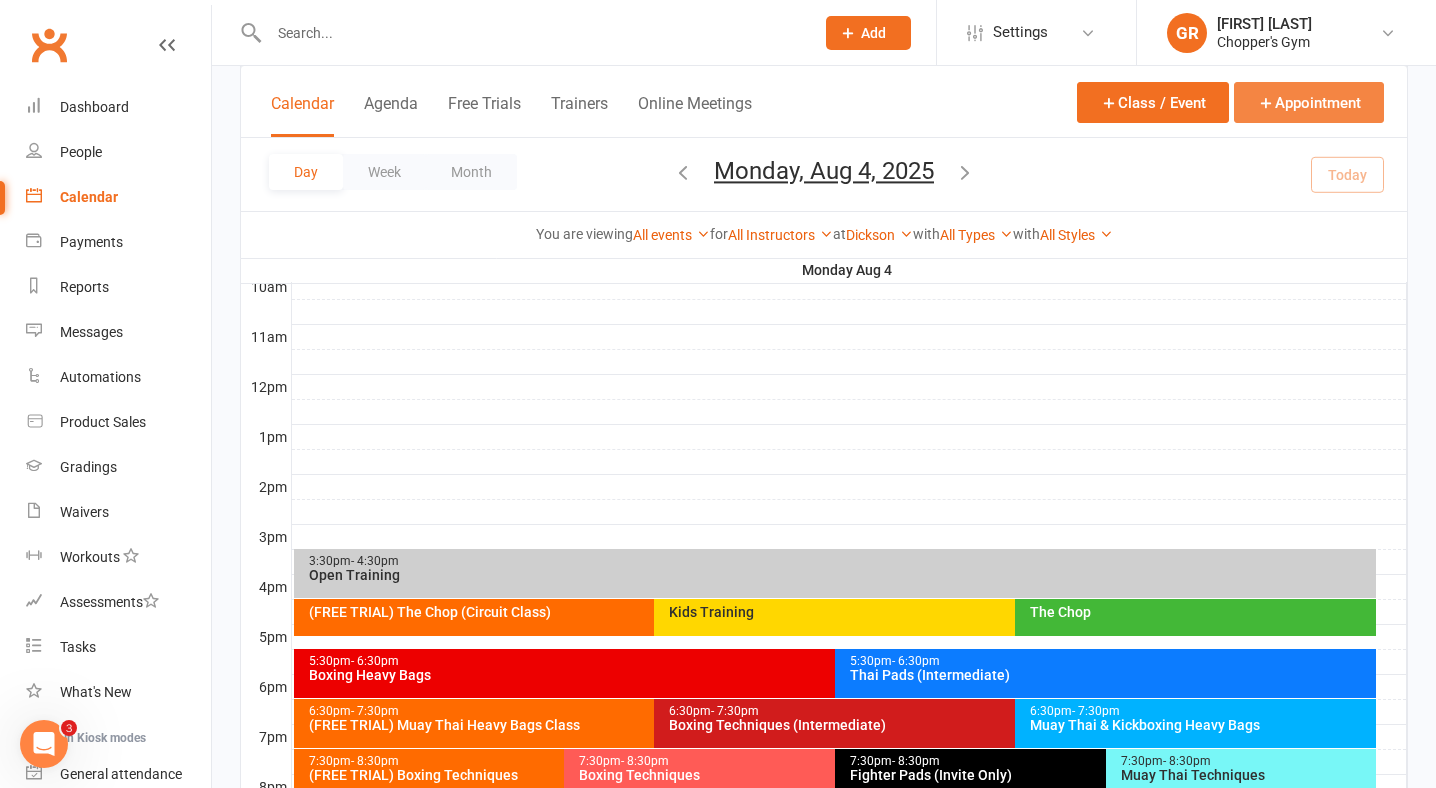 click on "Appointment" at bounding box center (1309, 102) 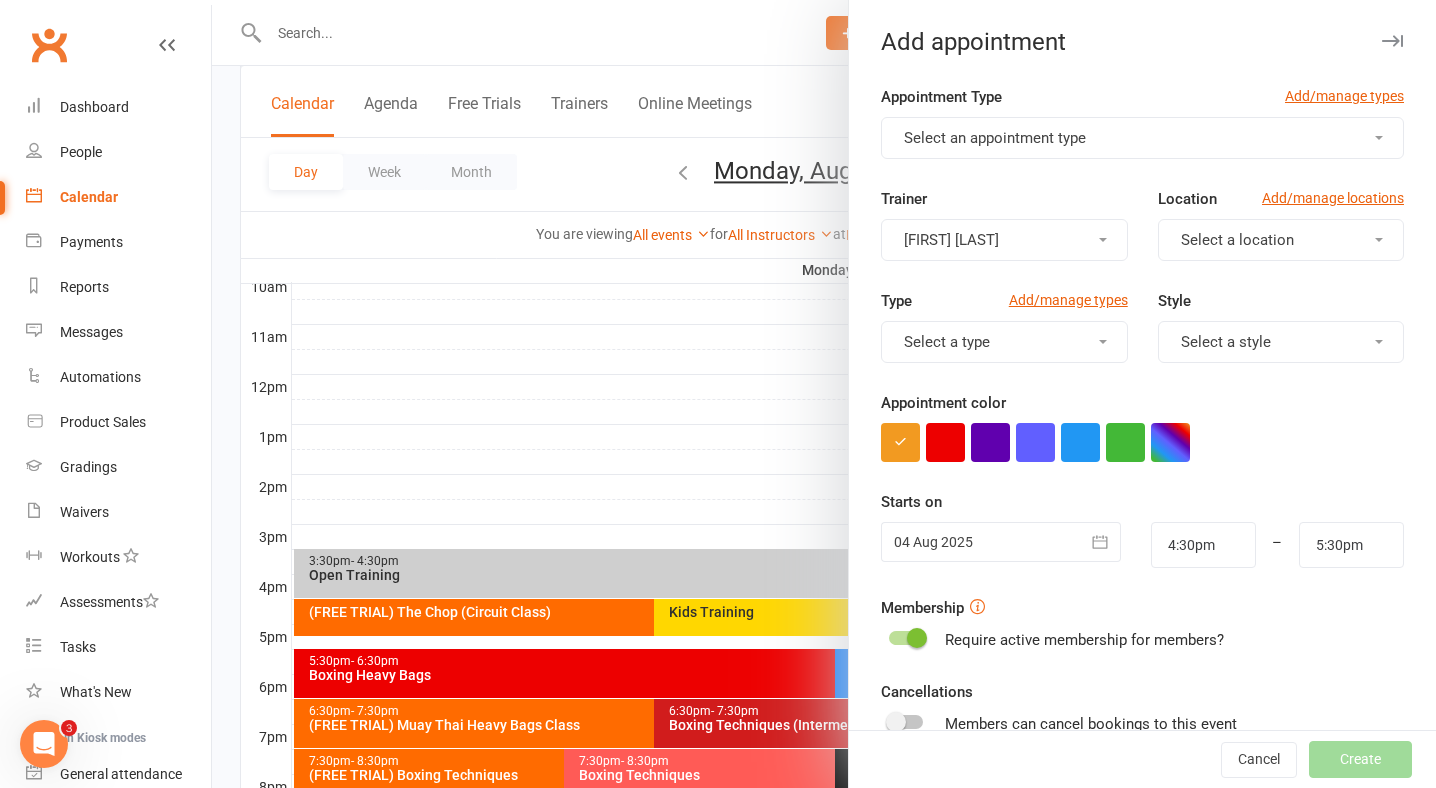 click on "Select an appointment type" at bounding box center [995, 138] 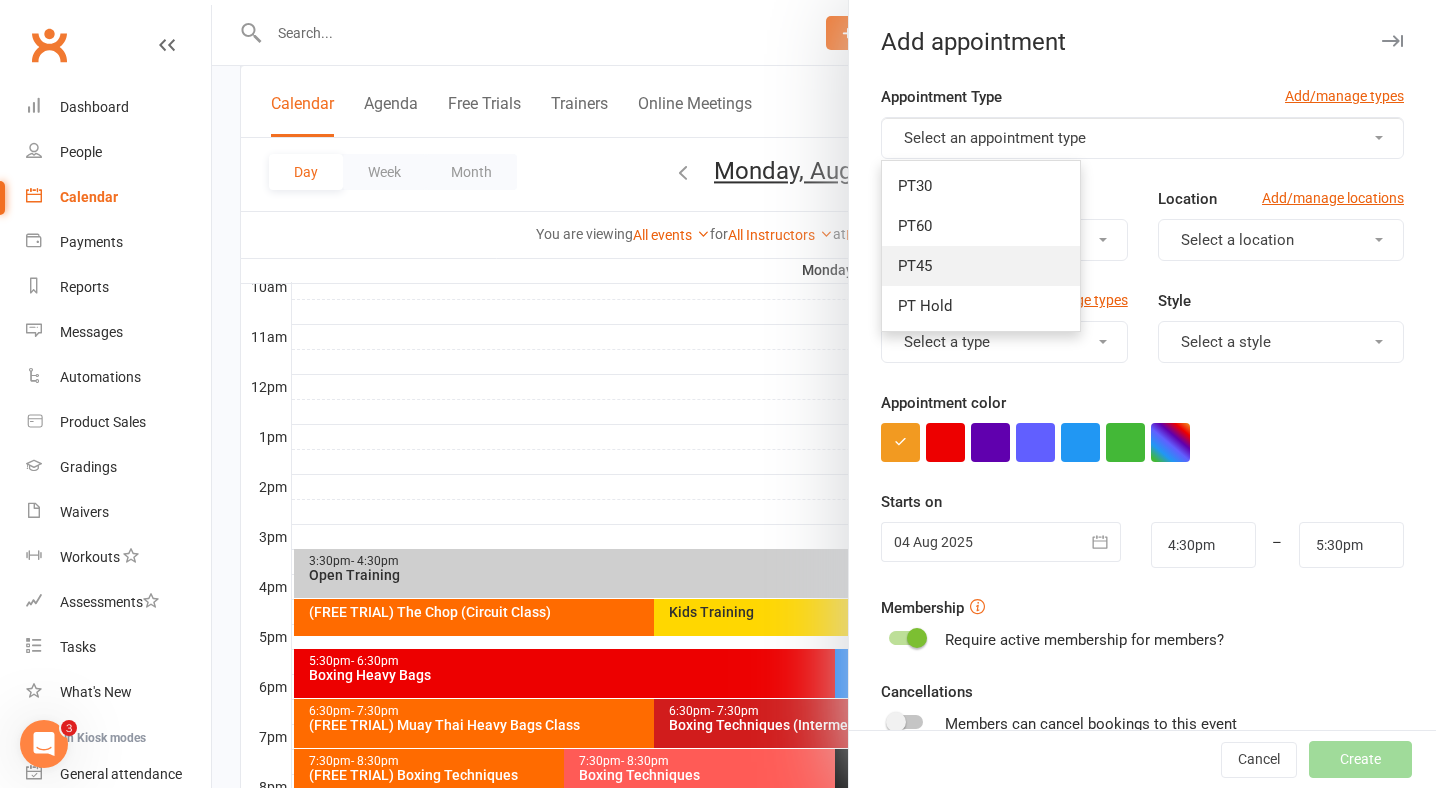 click on "PT45" at bounding box center [981, 266] 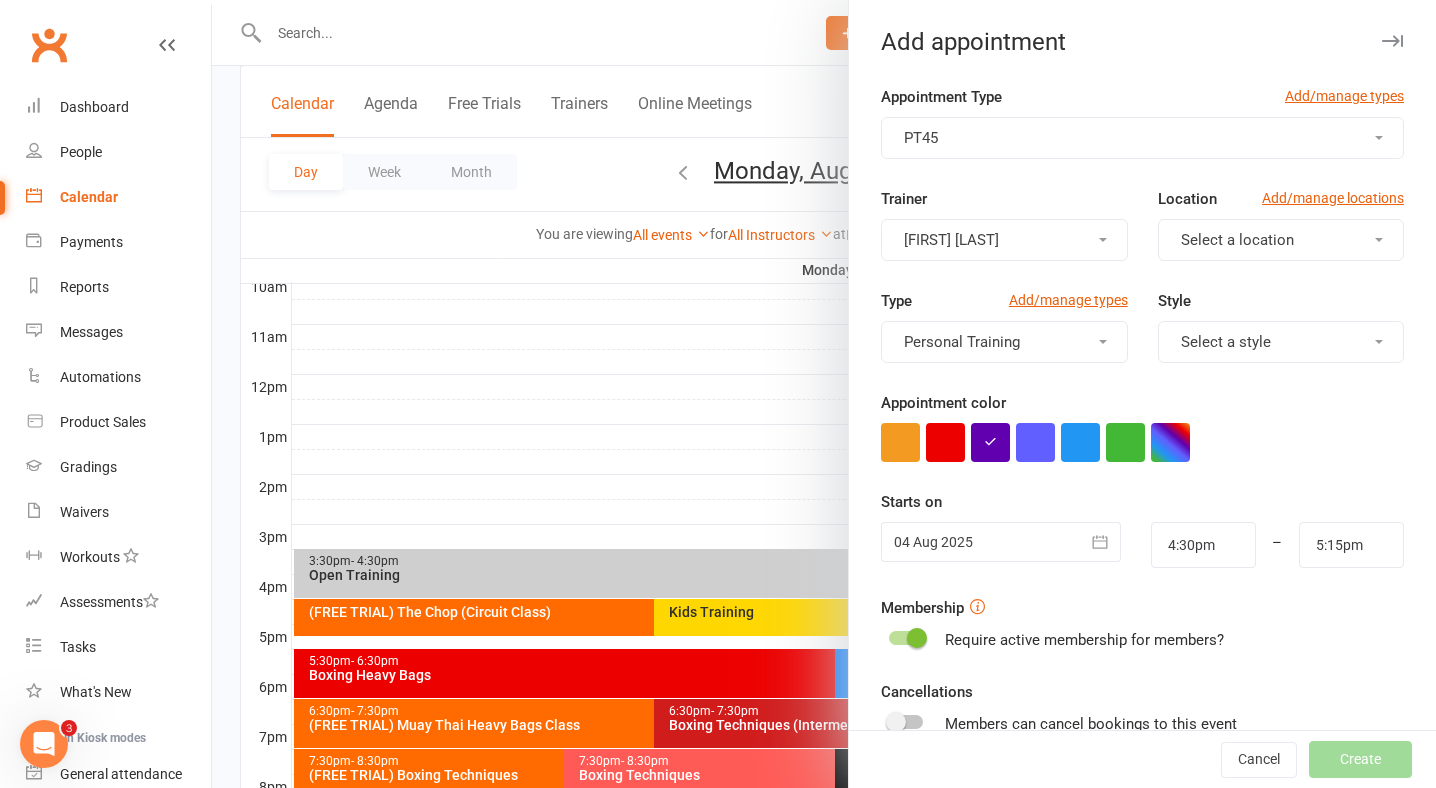 click on "[FIRST] [LAST]" at bounding box center (1004, 240) 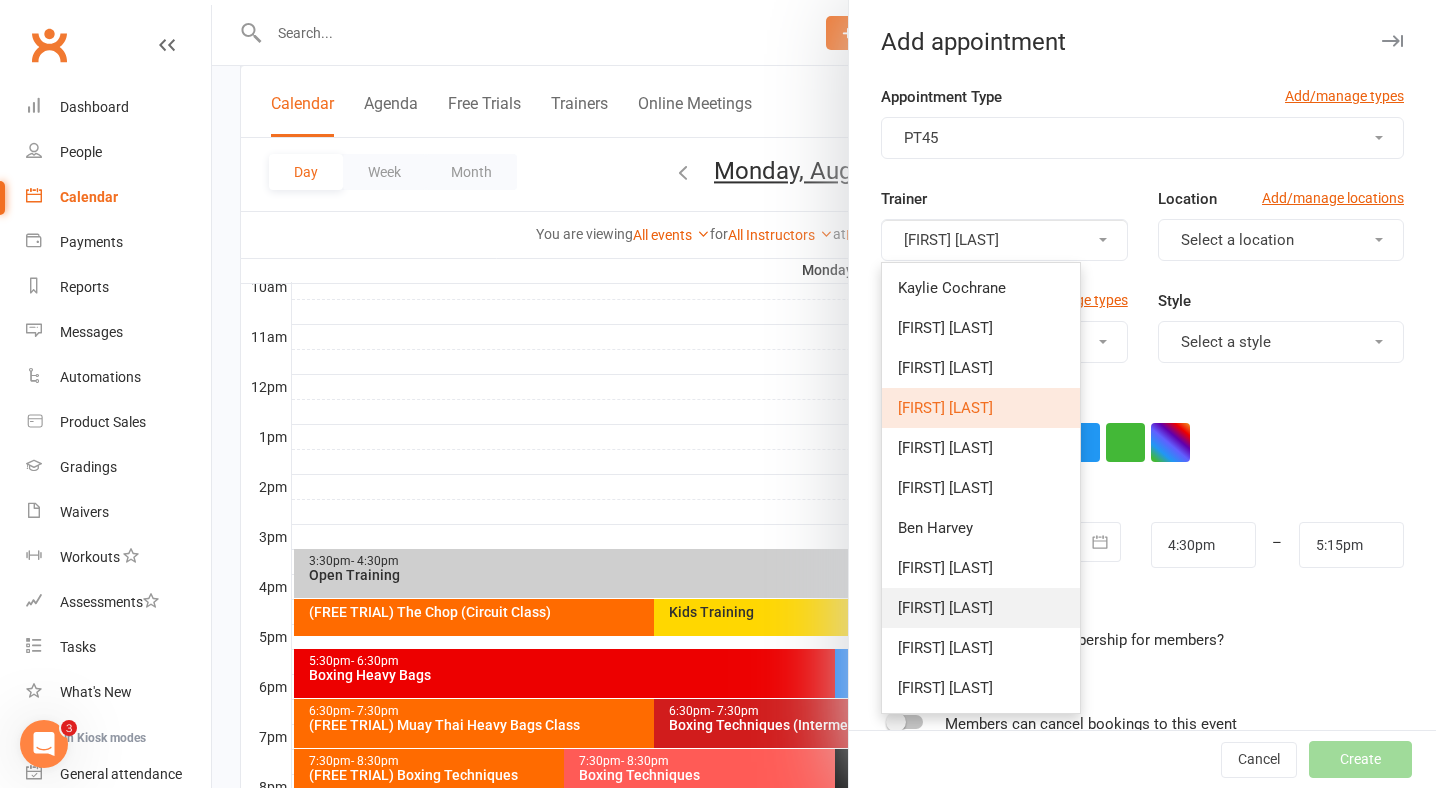click on "[FIRST] [LAST]" at bounding box center [981, 608] 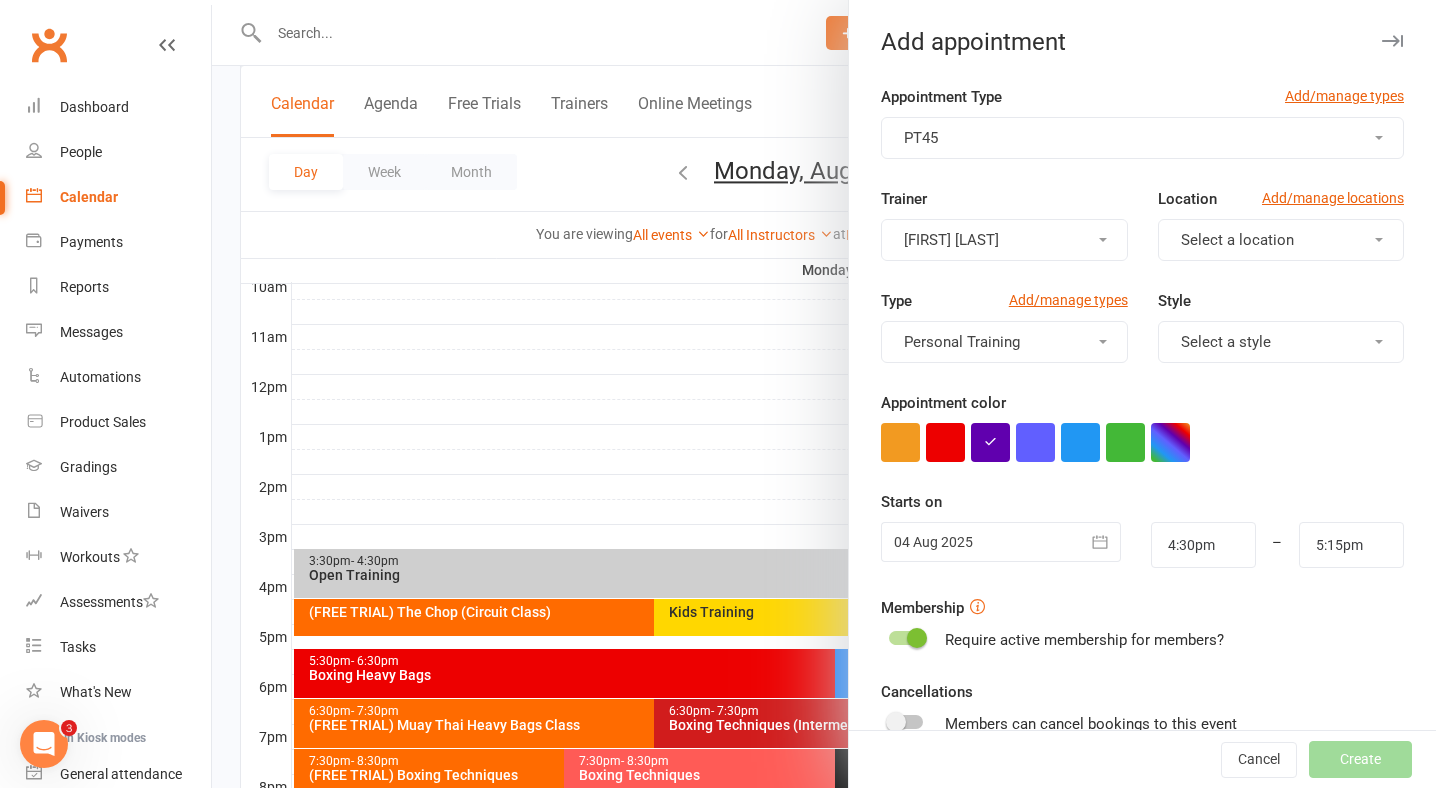 click on "Select a location" at bounding box center (1281, 240) 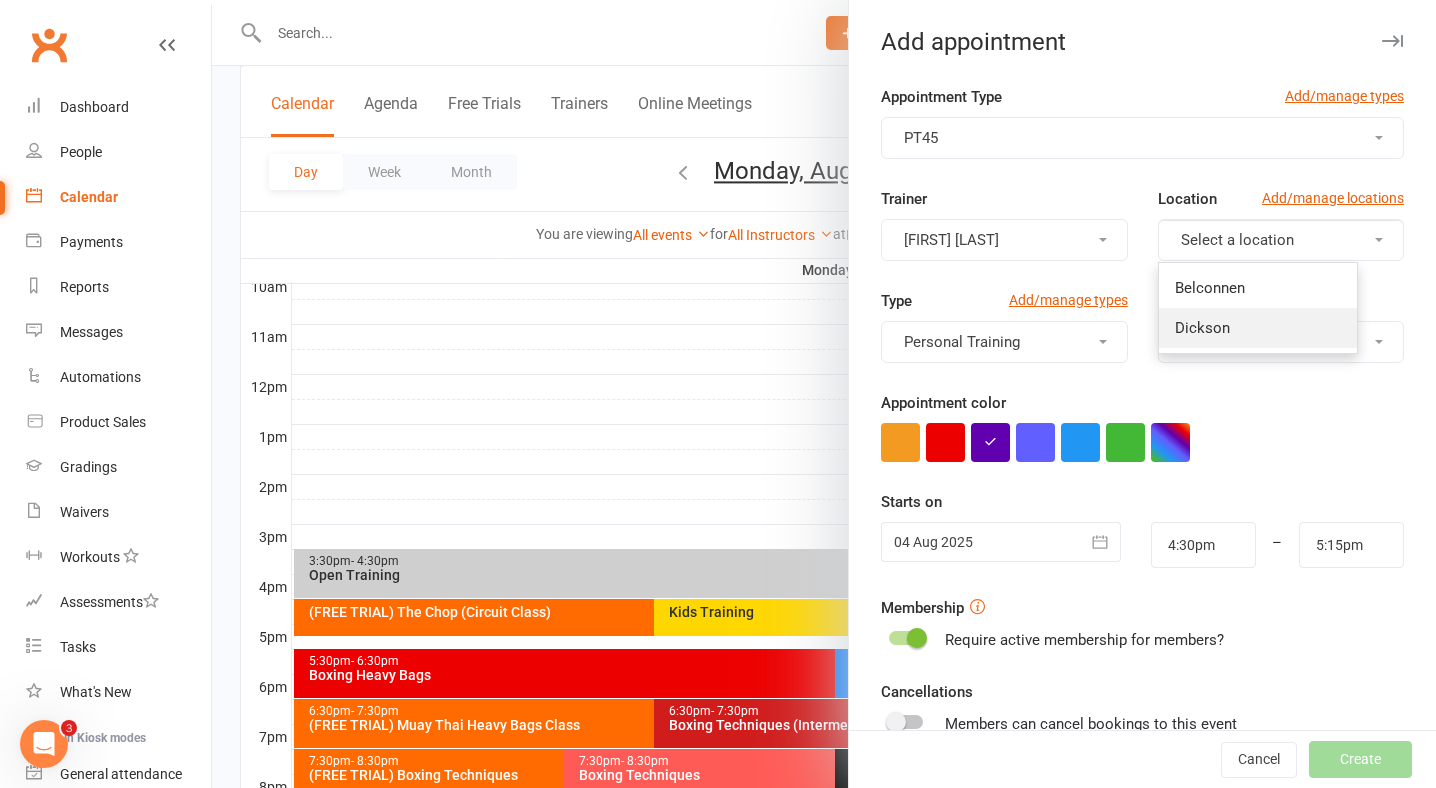 click on "Dickson" at bounding box center (1258, 328) 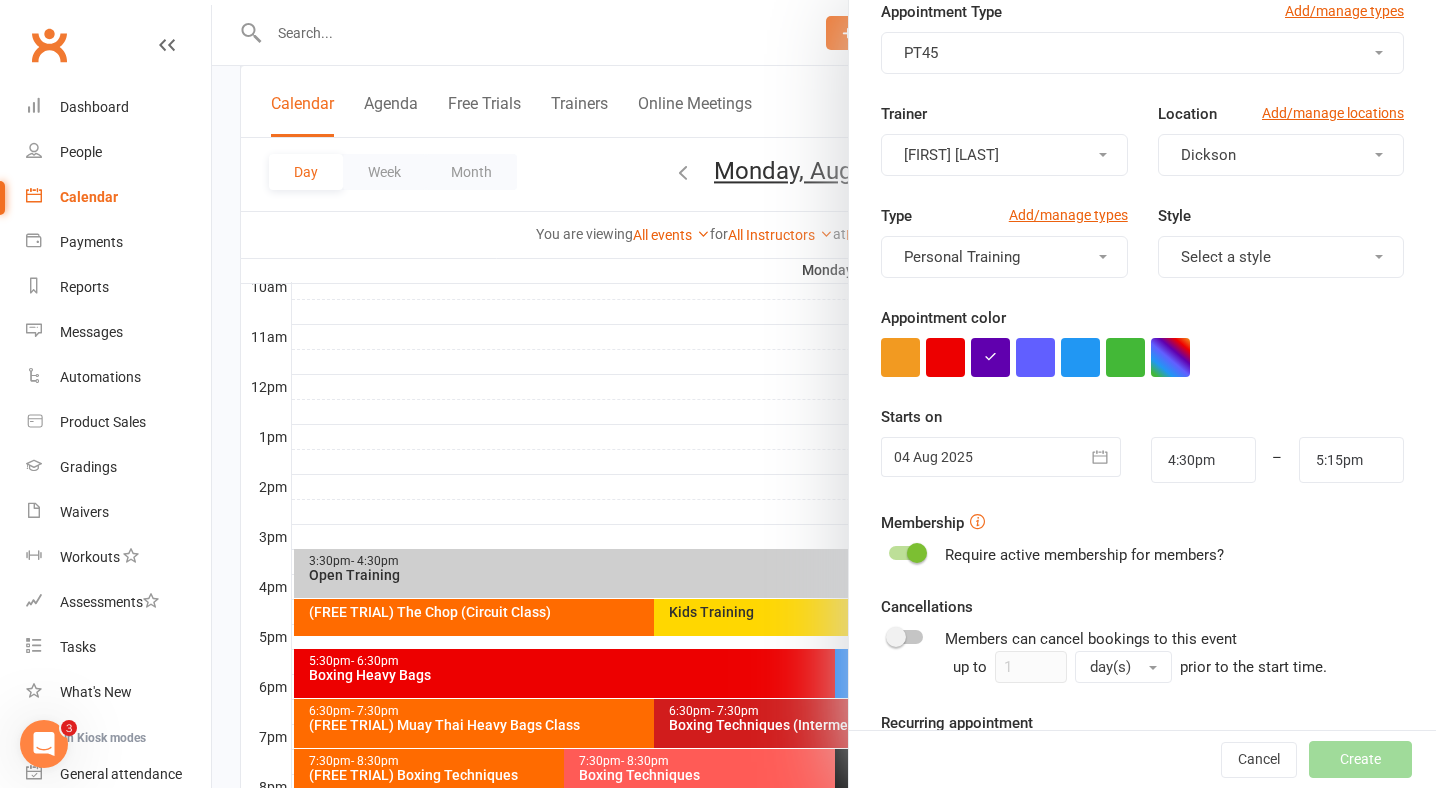 scroll, scrollTop: 88, scrollLeft: 0, axis: vertical 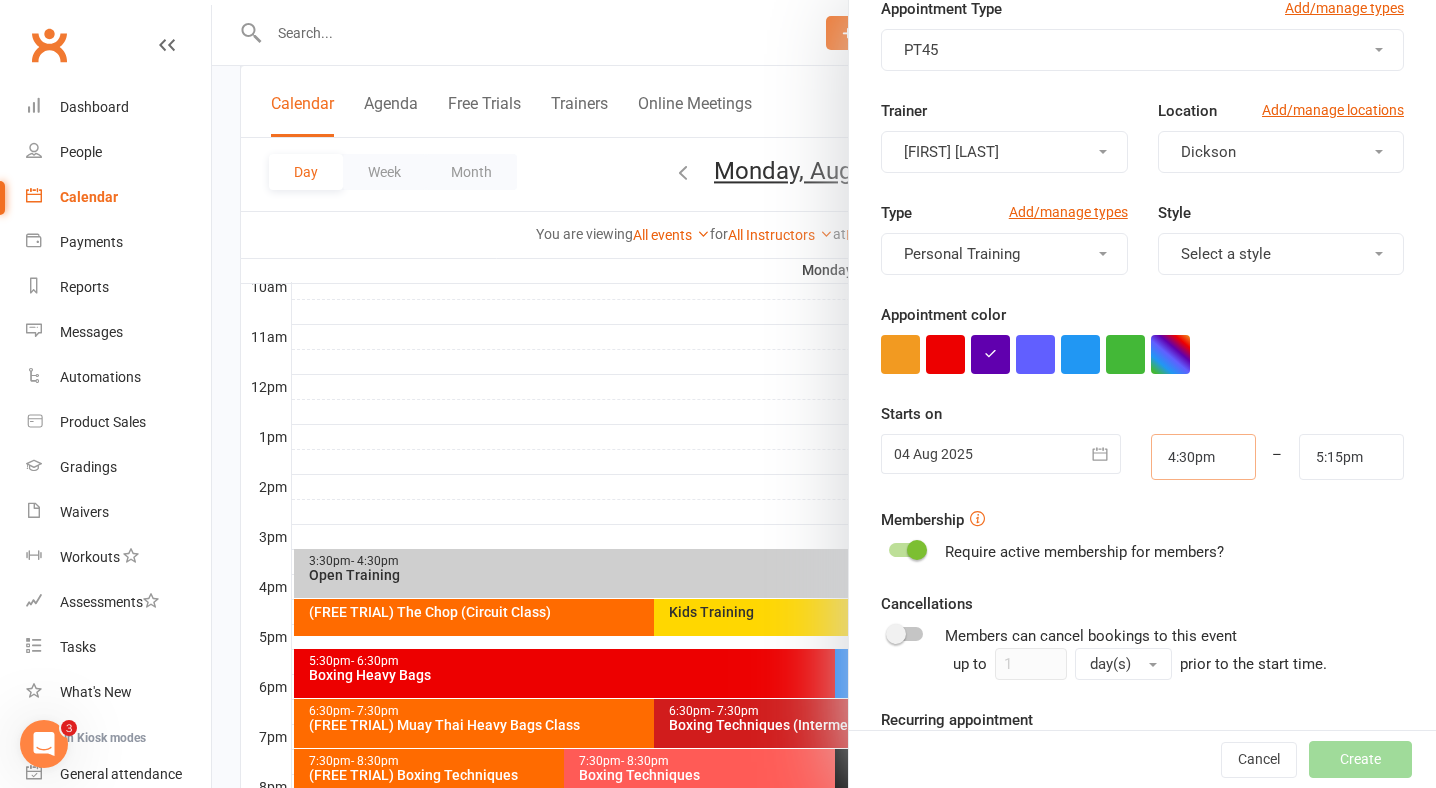 click on "4:30pm" at bounding box center [1203, 457] 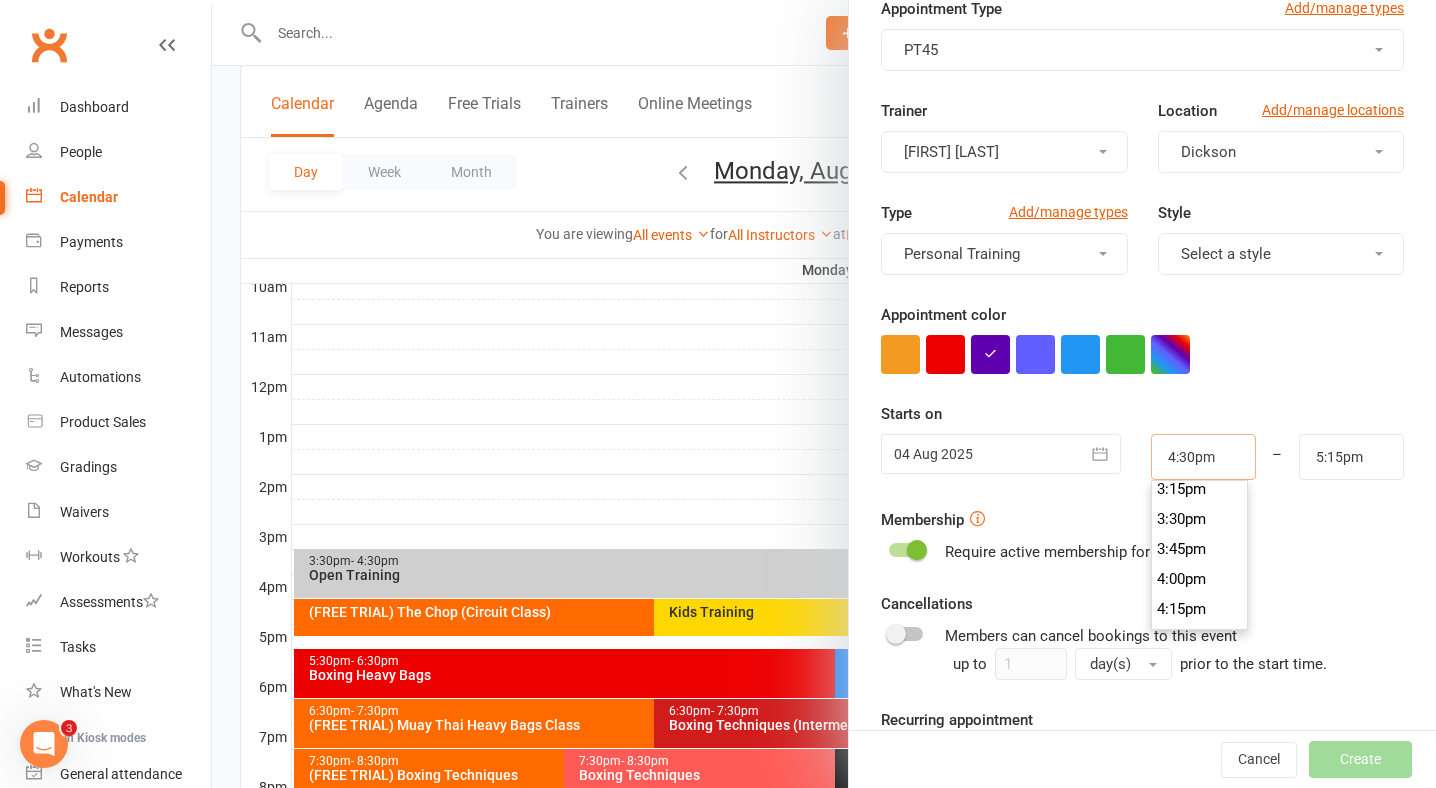 scroll, scrollTop: 1827, scrollLeft: 0, axis: vertical 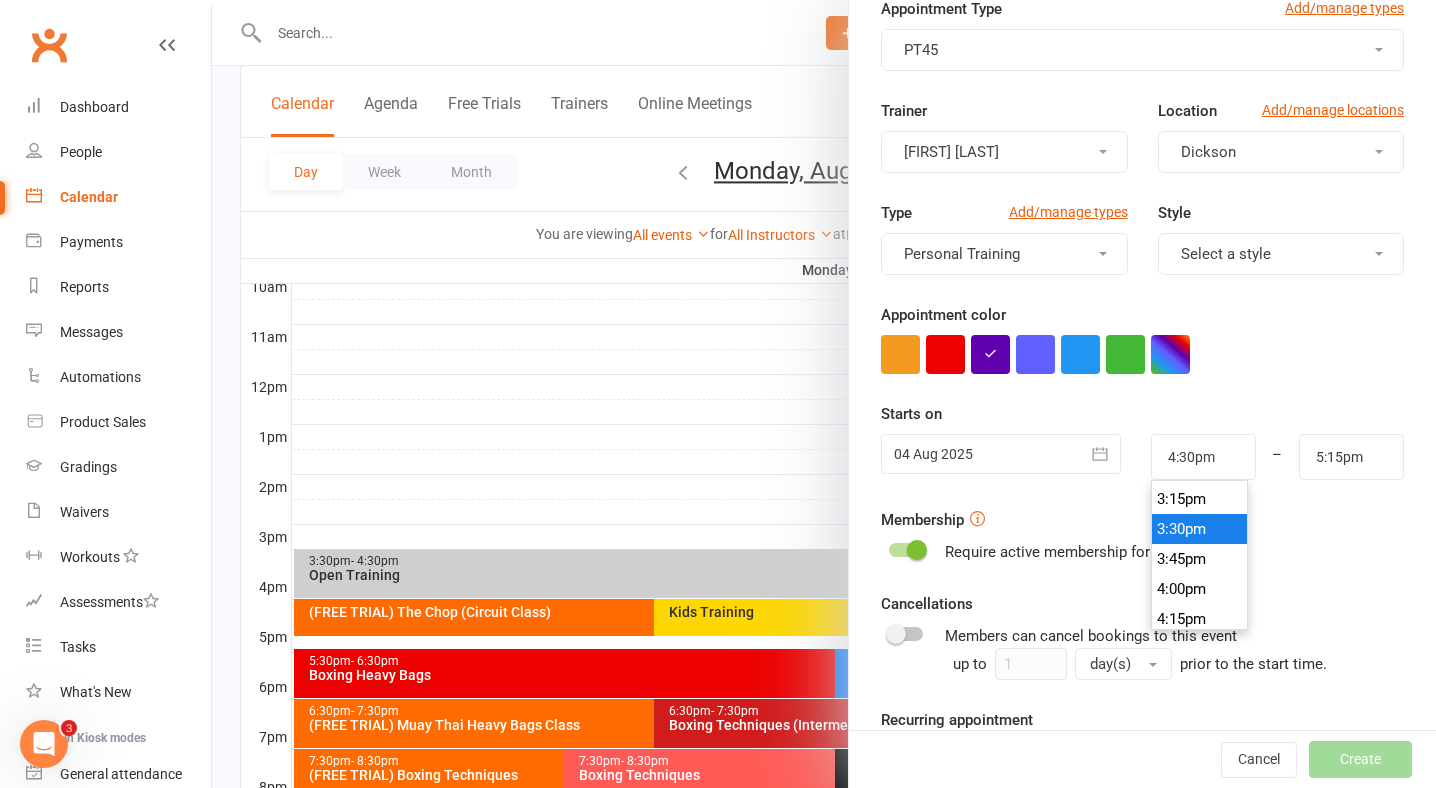type on "3:30pm" 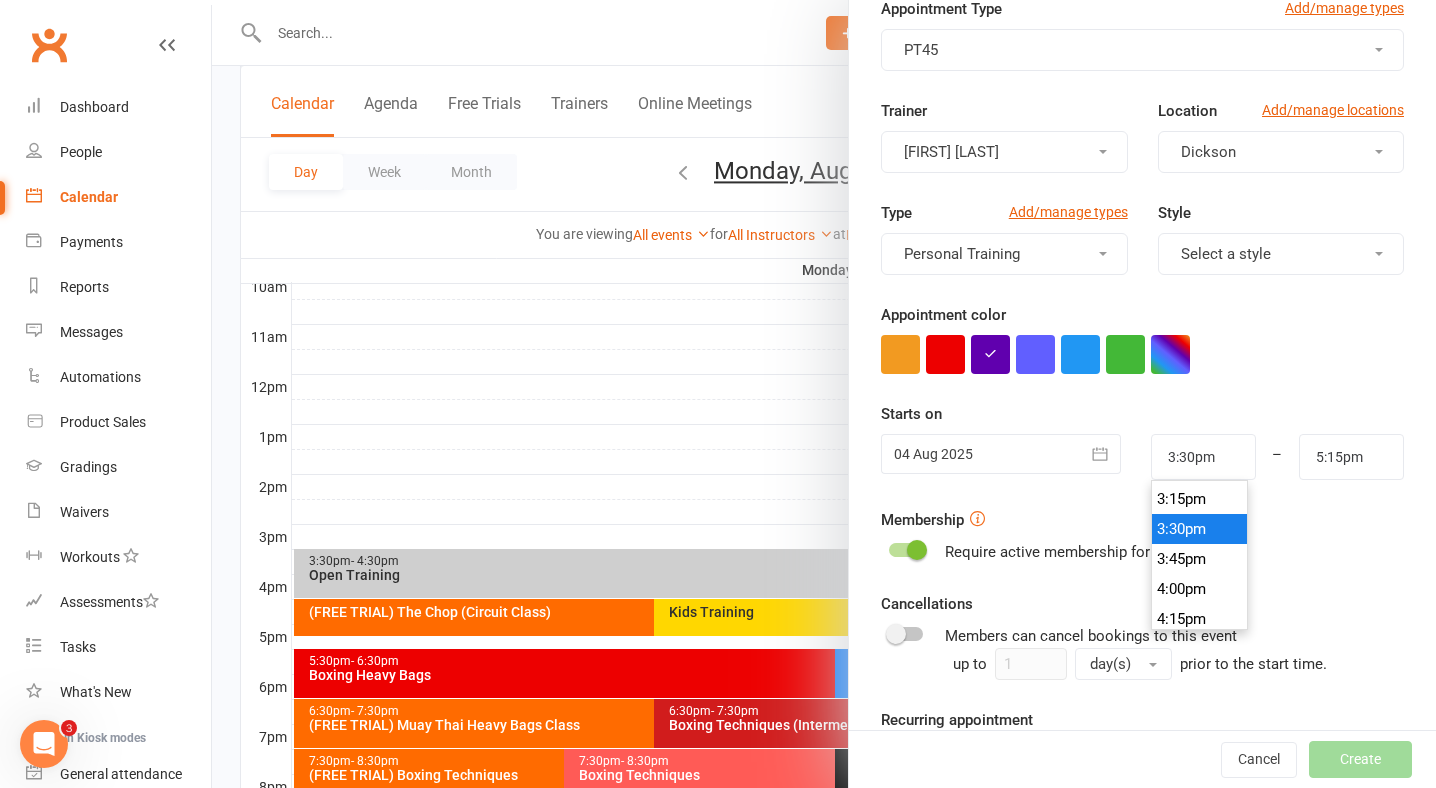 click on "3:30pm" at bounding box center [1200, 529] 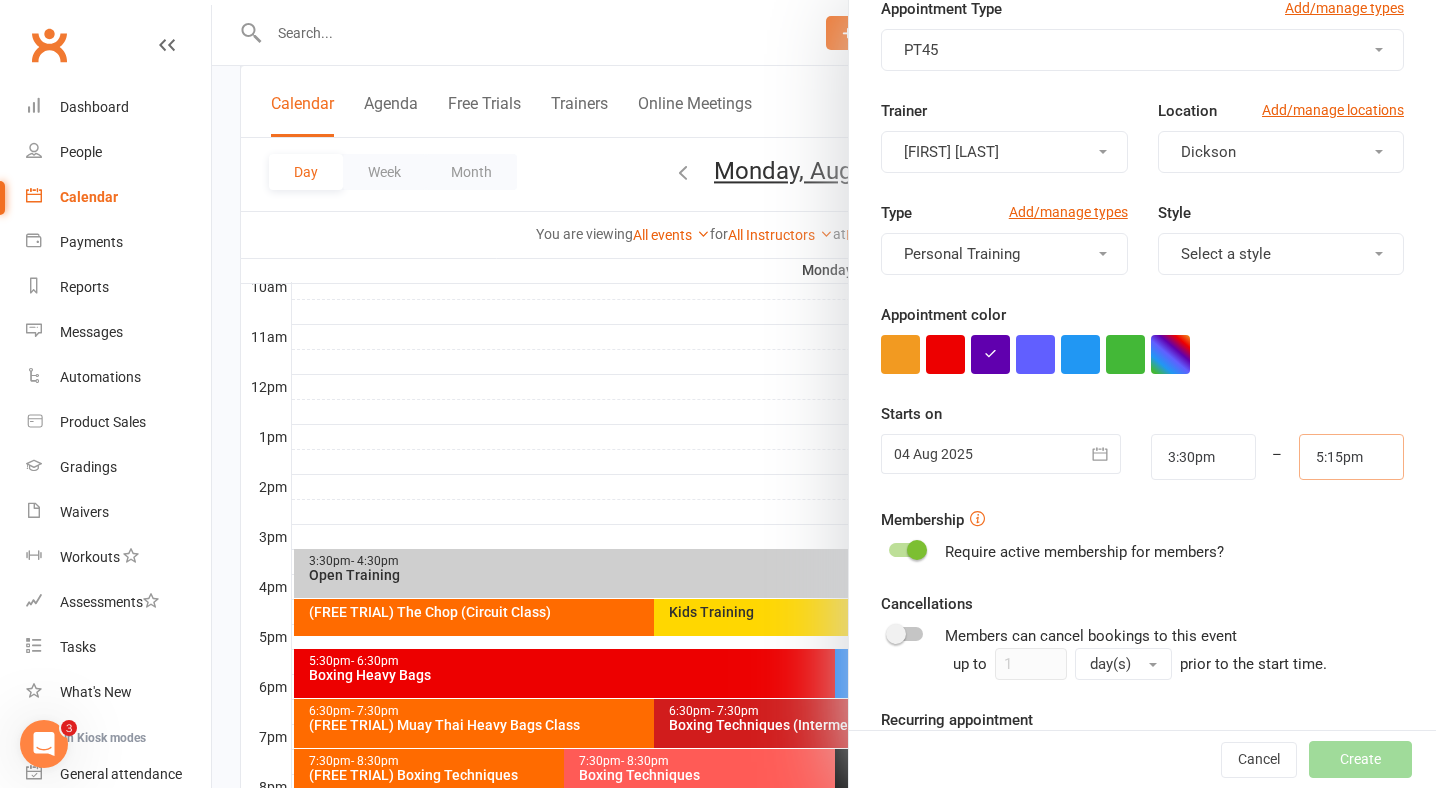 click on "5:15pm" at bounding box center [1351, 457] 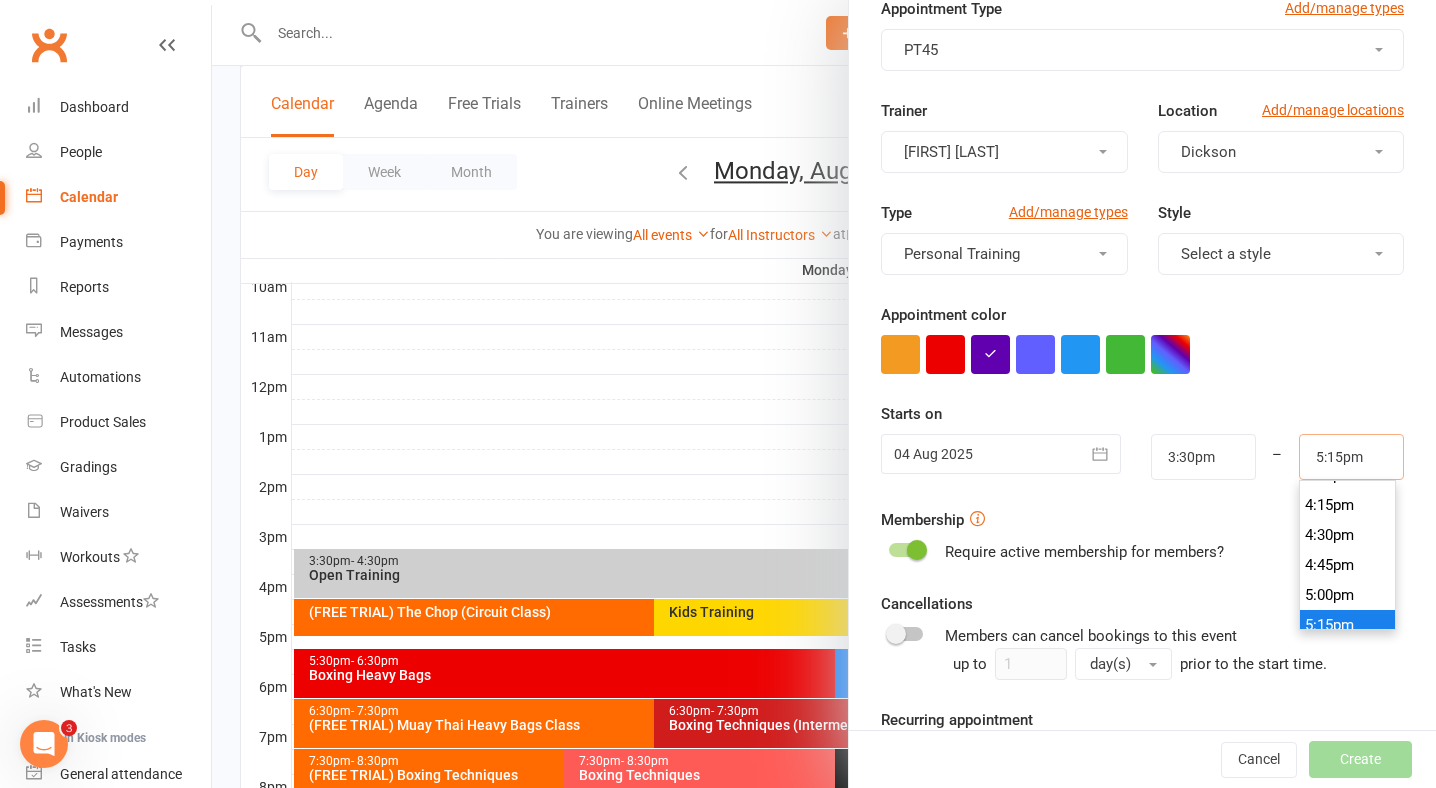 scroll, scrollTop: 1932, scrollLeft: 0, axis: vertical 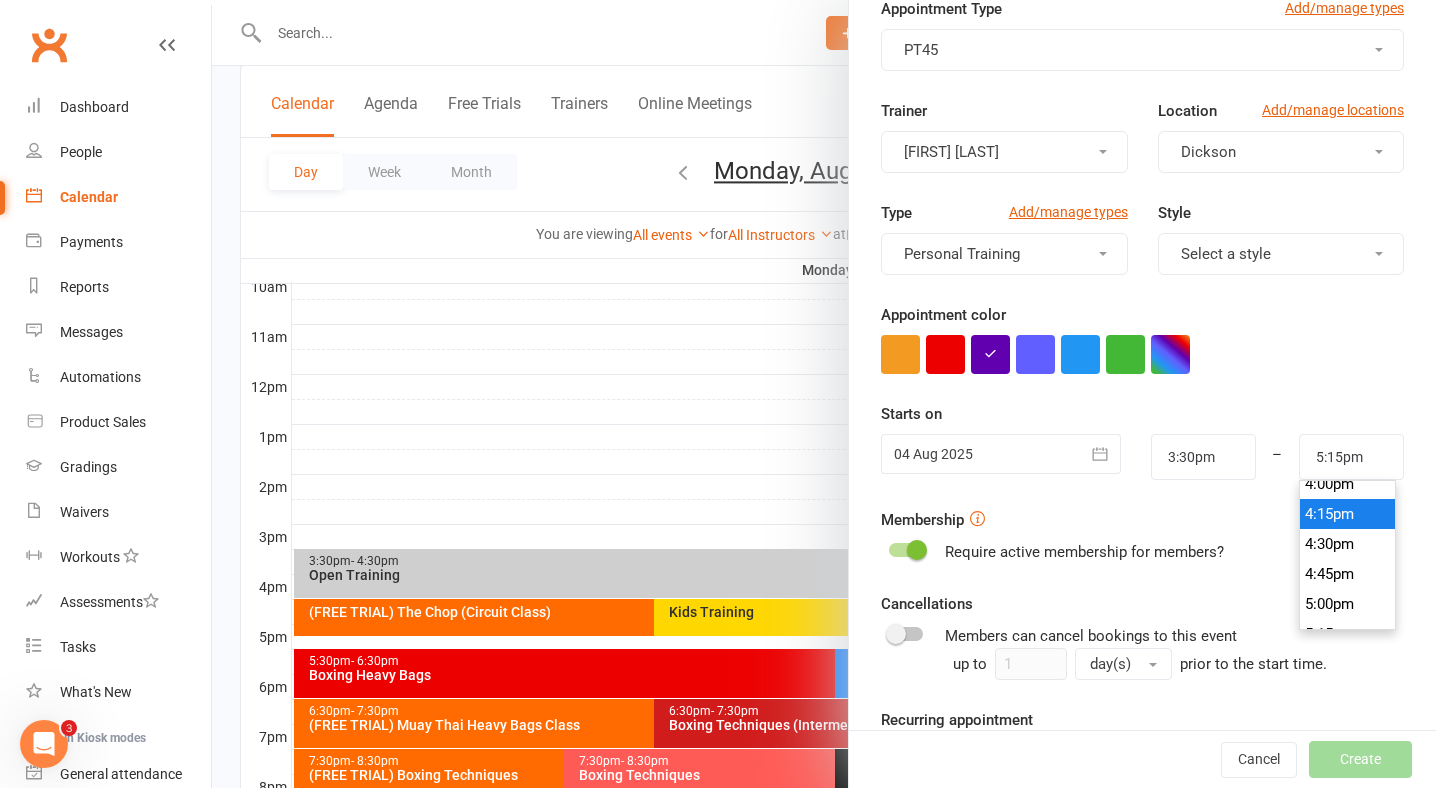 type on "4:15pm" 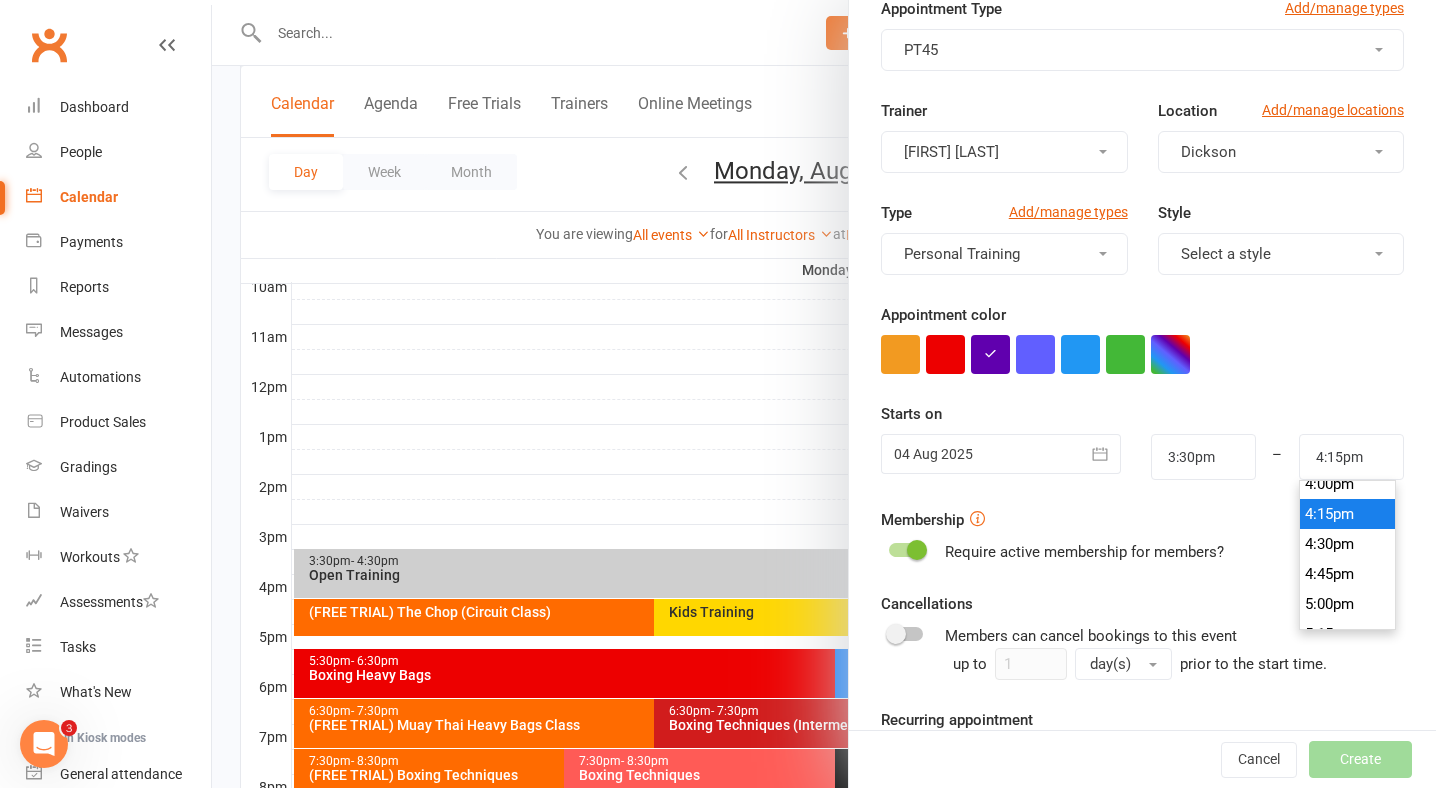 click on "4:15pm" at bounding box center (1348, 514) 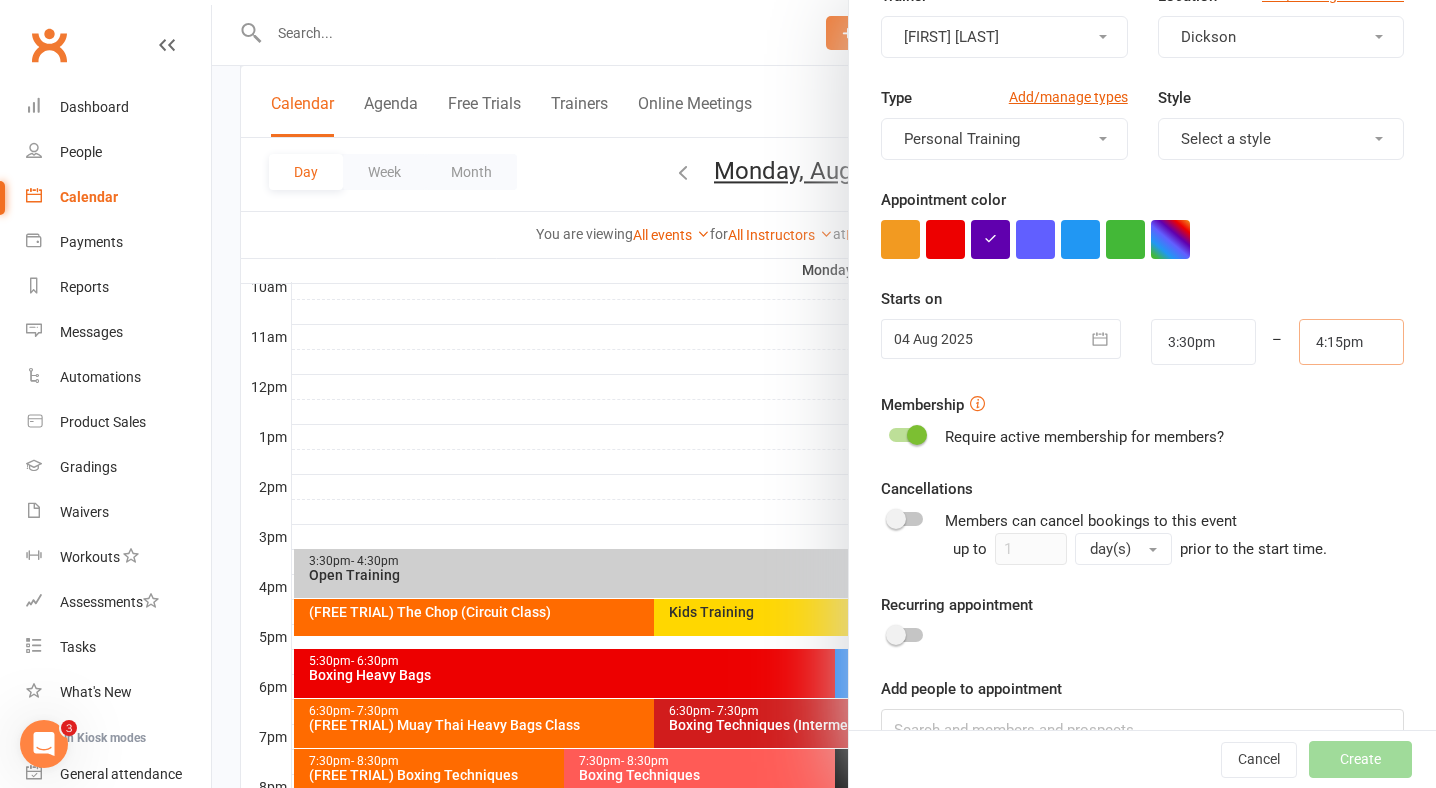 scroll, scrollTop: 252, scrollLeft: 0, axis: vertical 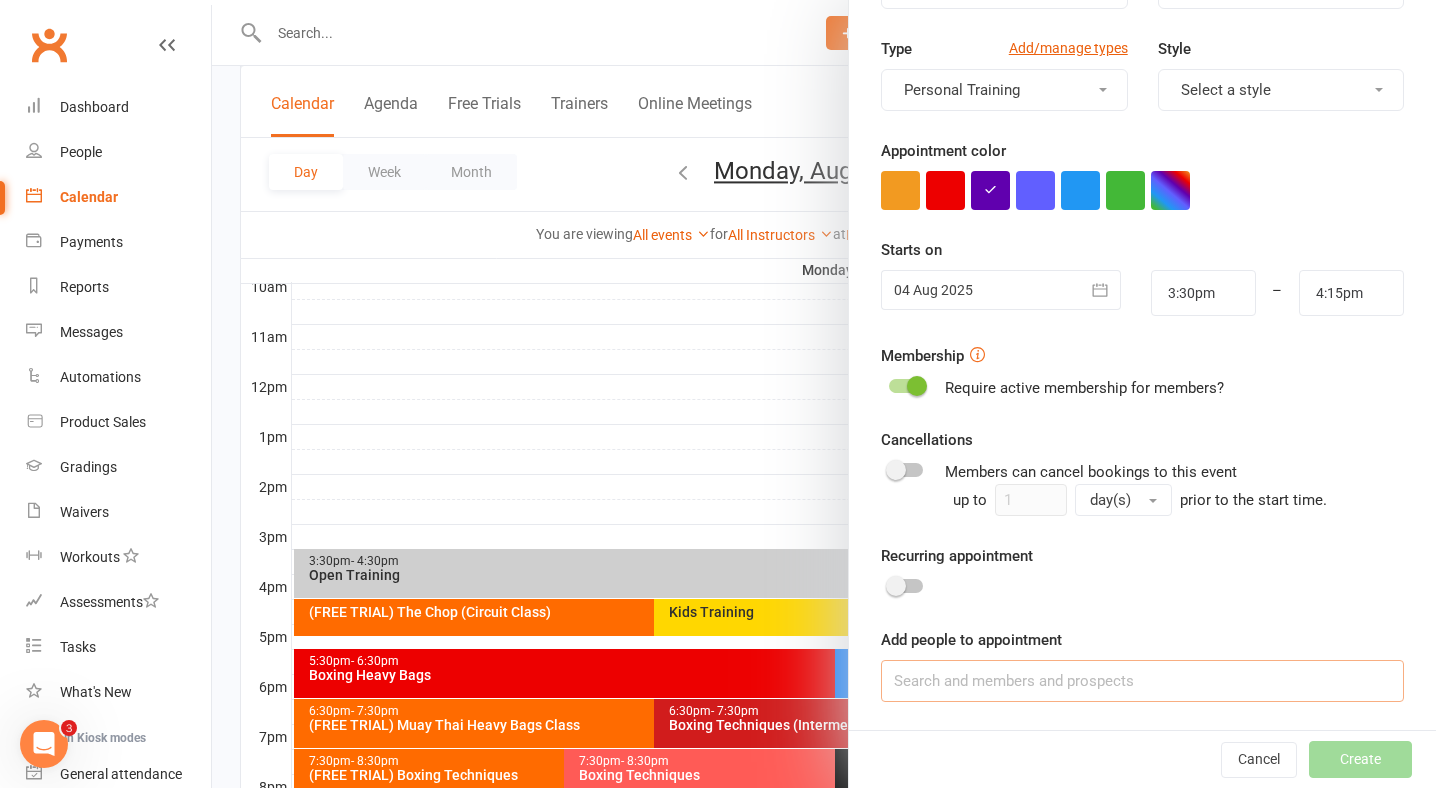 click at bounding box center [1142, 681] 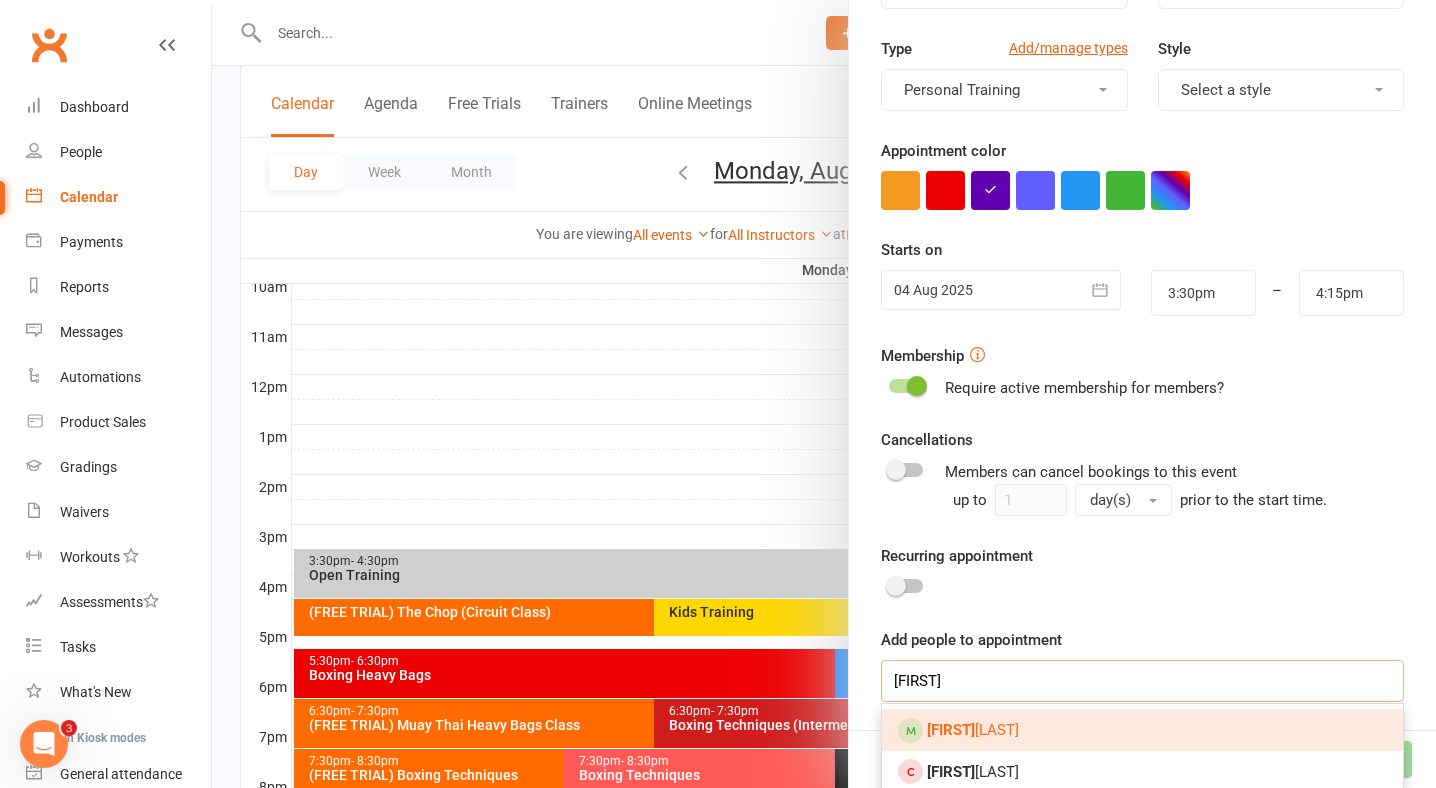 scroll, scrollTop: 262, scrollLeft: 0, axis: vertical 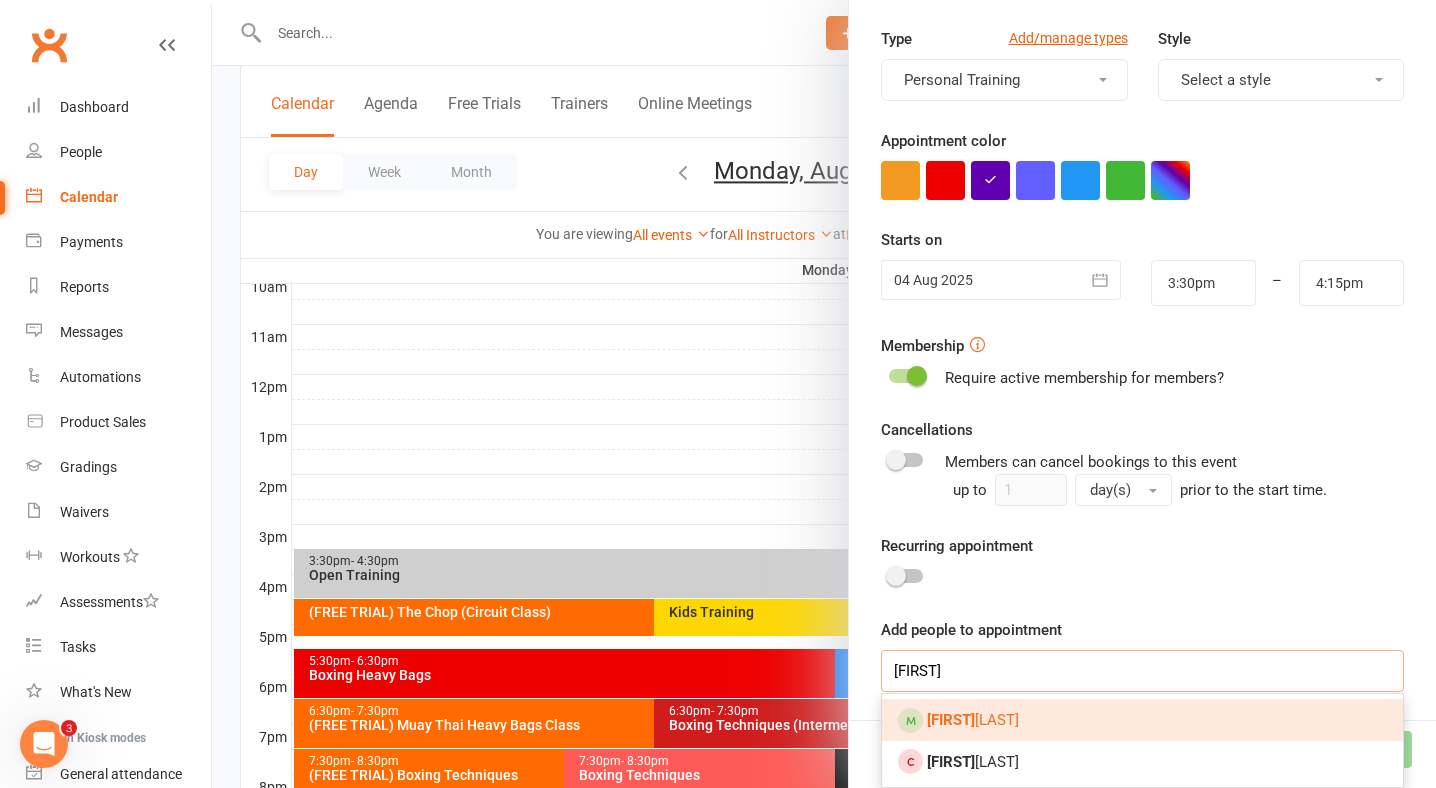type on "[FIRST]" 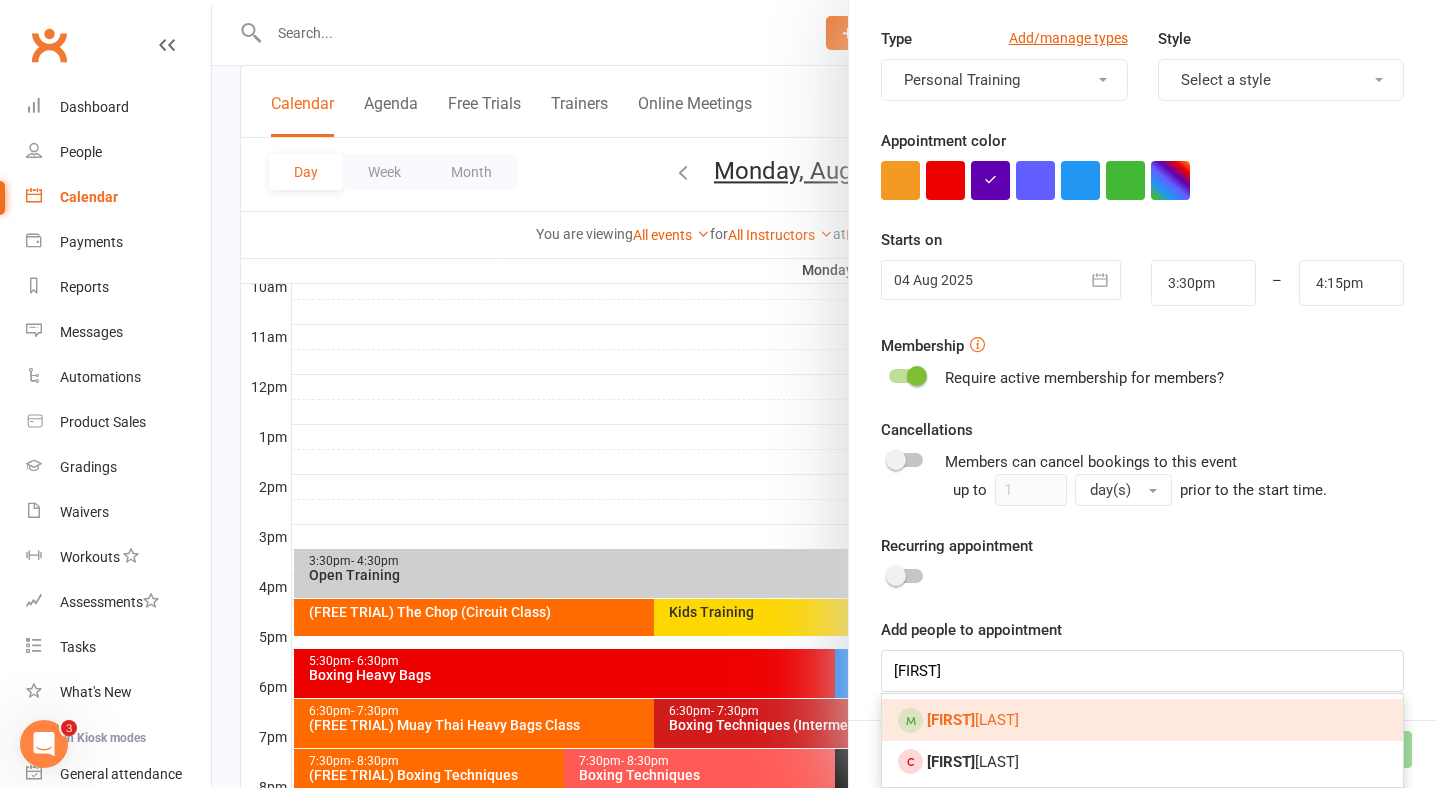click on "[FIRST] [LAST]" at bounding box center (973, 720) 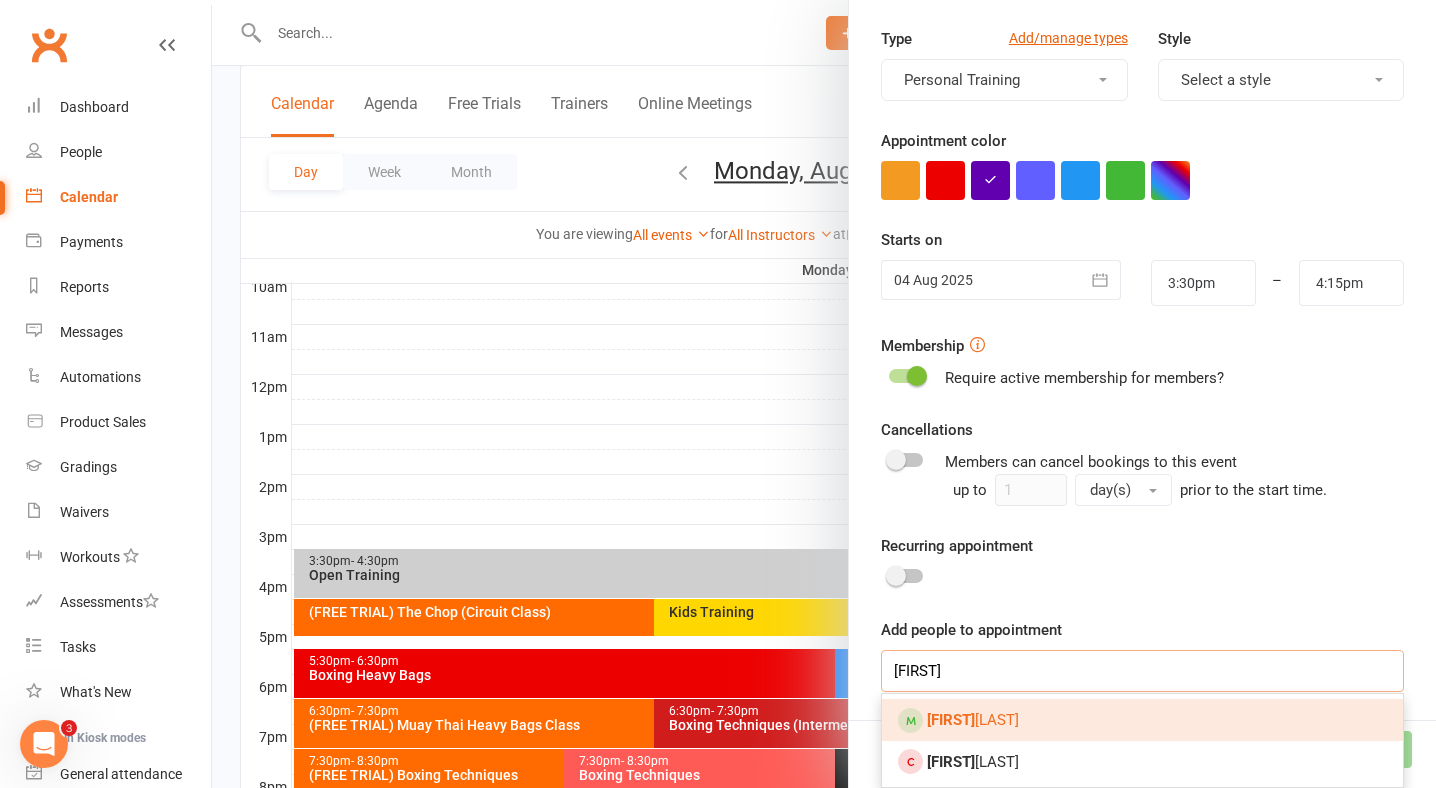 type 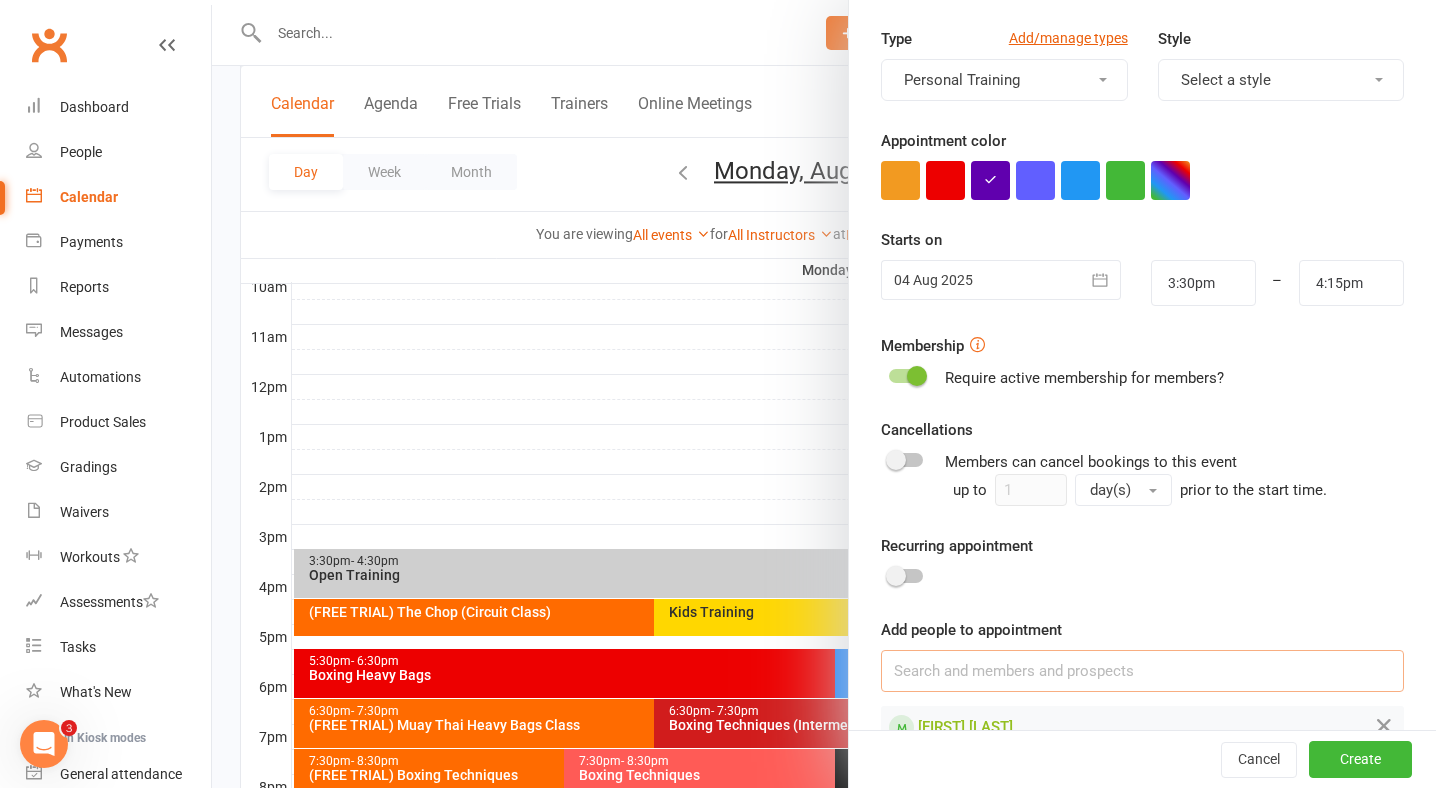 scroll, scrollTop: 308, scrollLeft: 0, axis: vertical 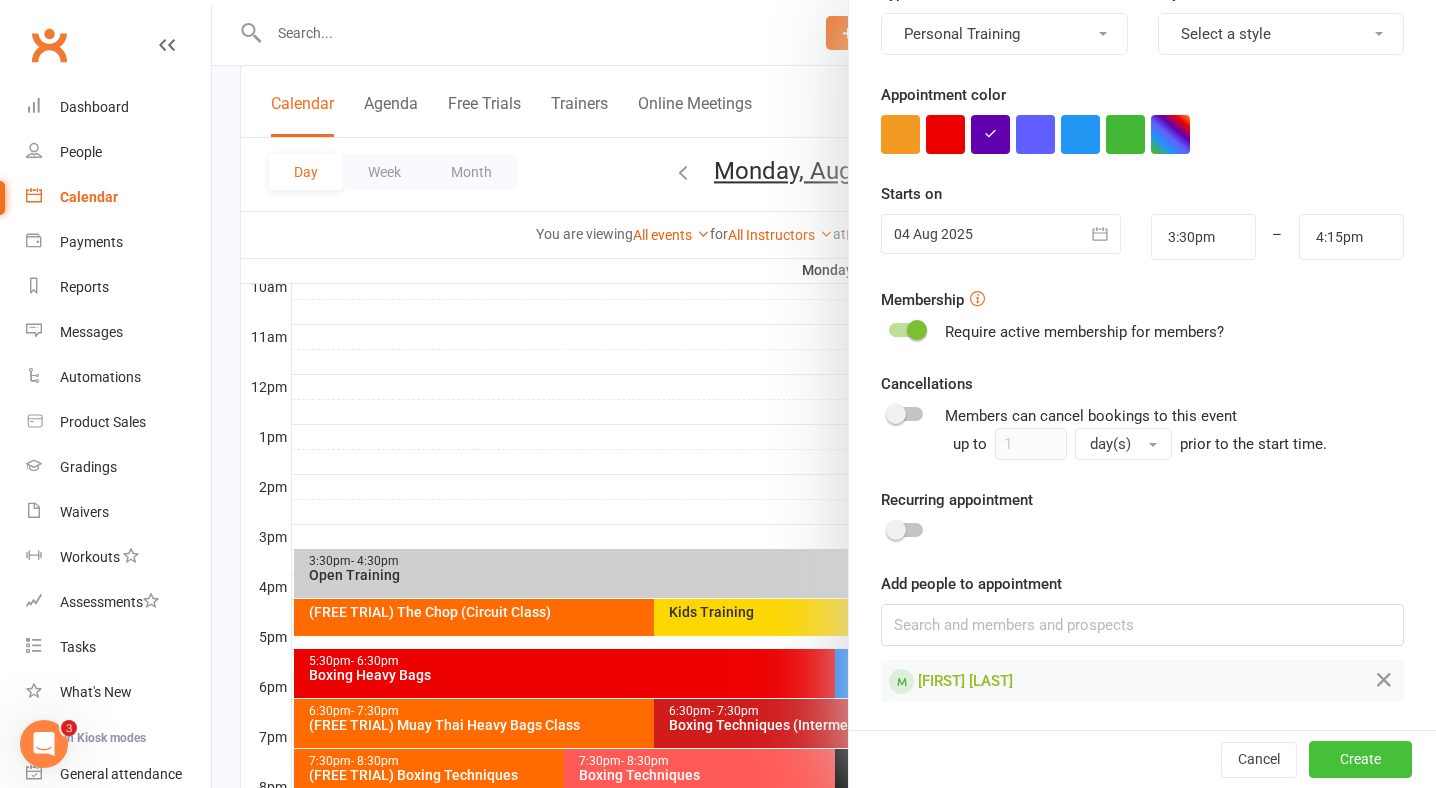 click on "Create" at bounding box center (1360, 759) 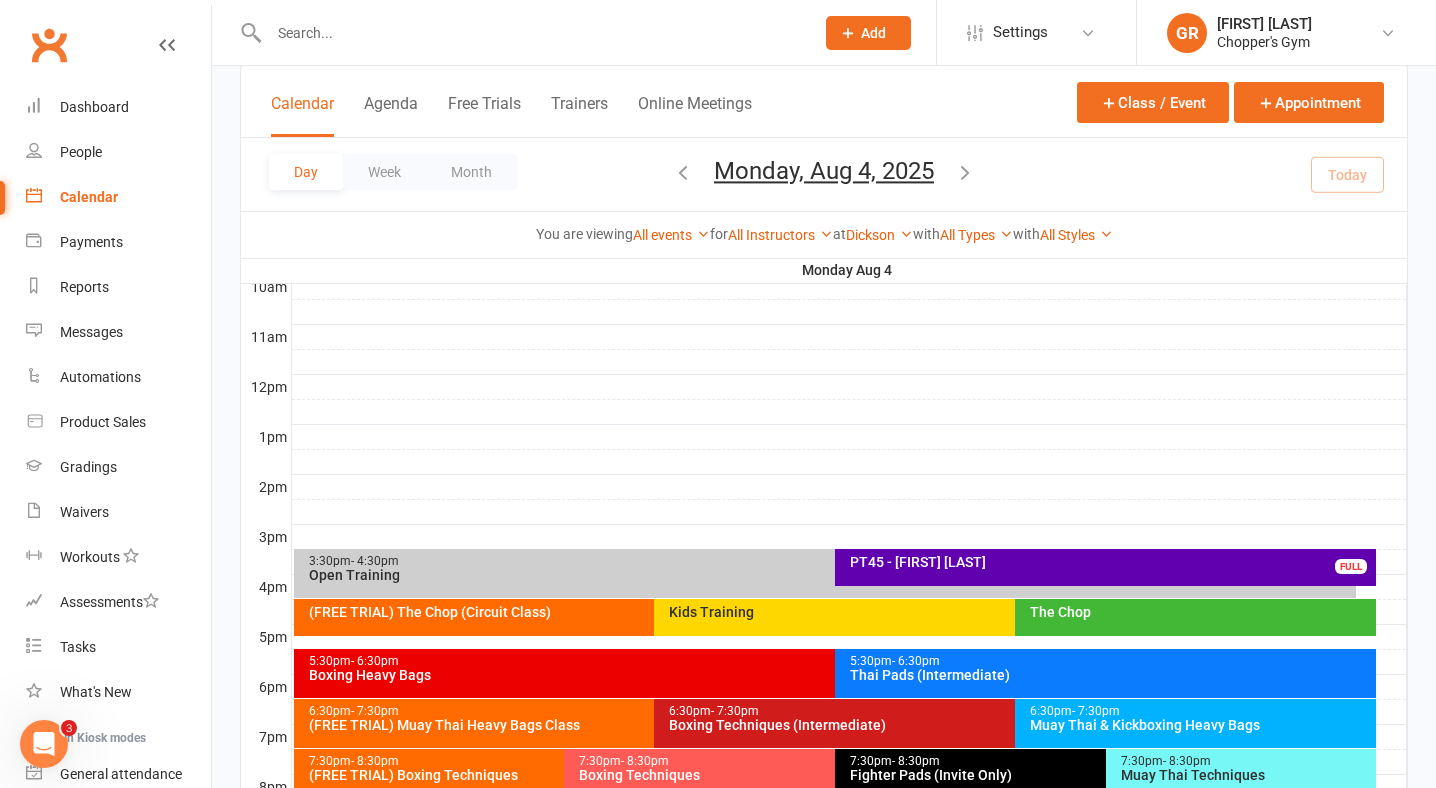scroll, scrollTop: 646, scrollLeft: 0, axis: vertical 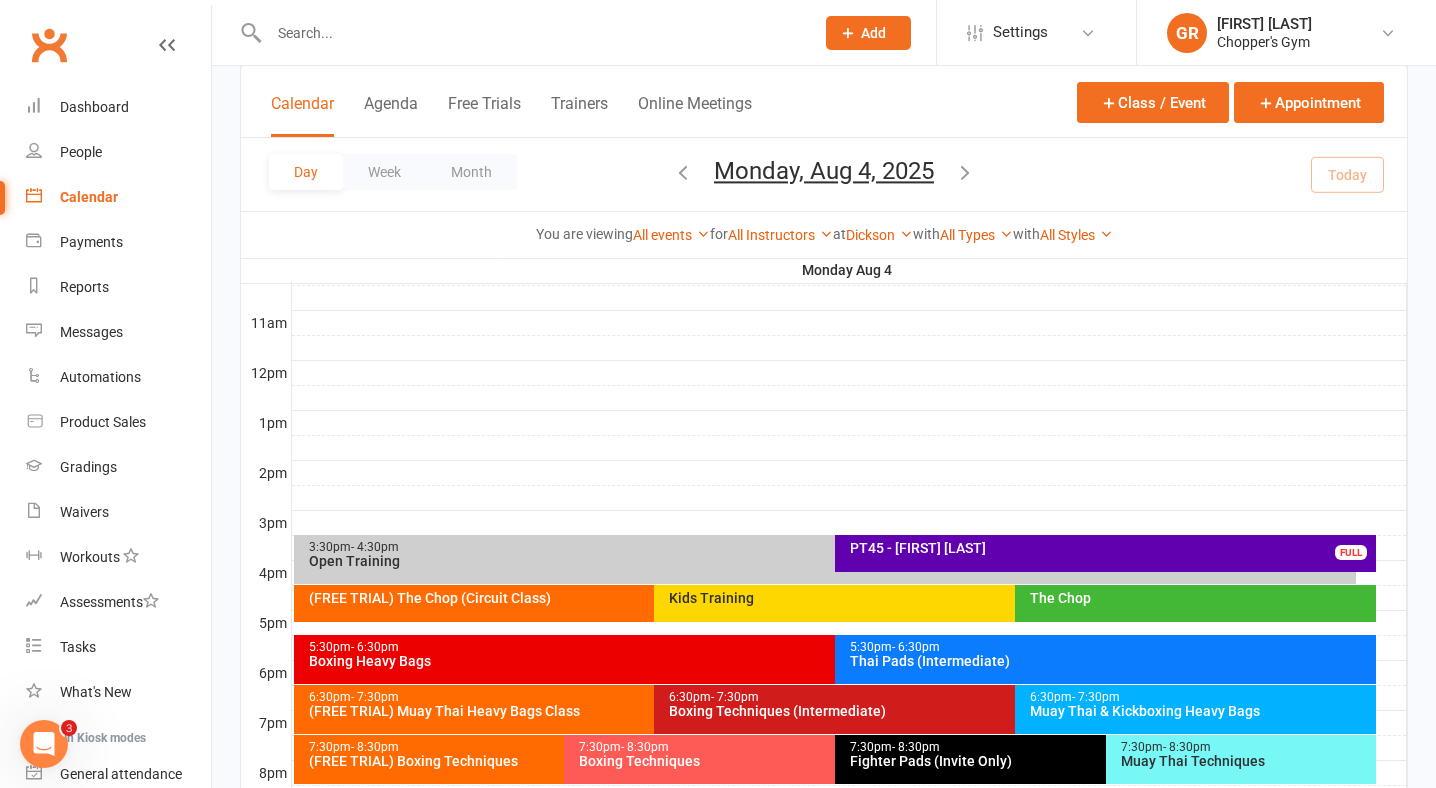 click on "PT45 - [FIRST] [LAST]" at bounding box center [1110, 548] 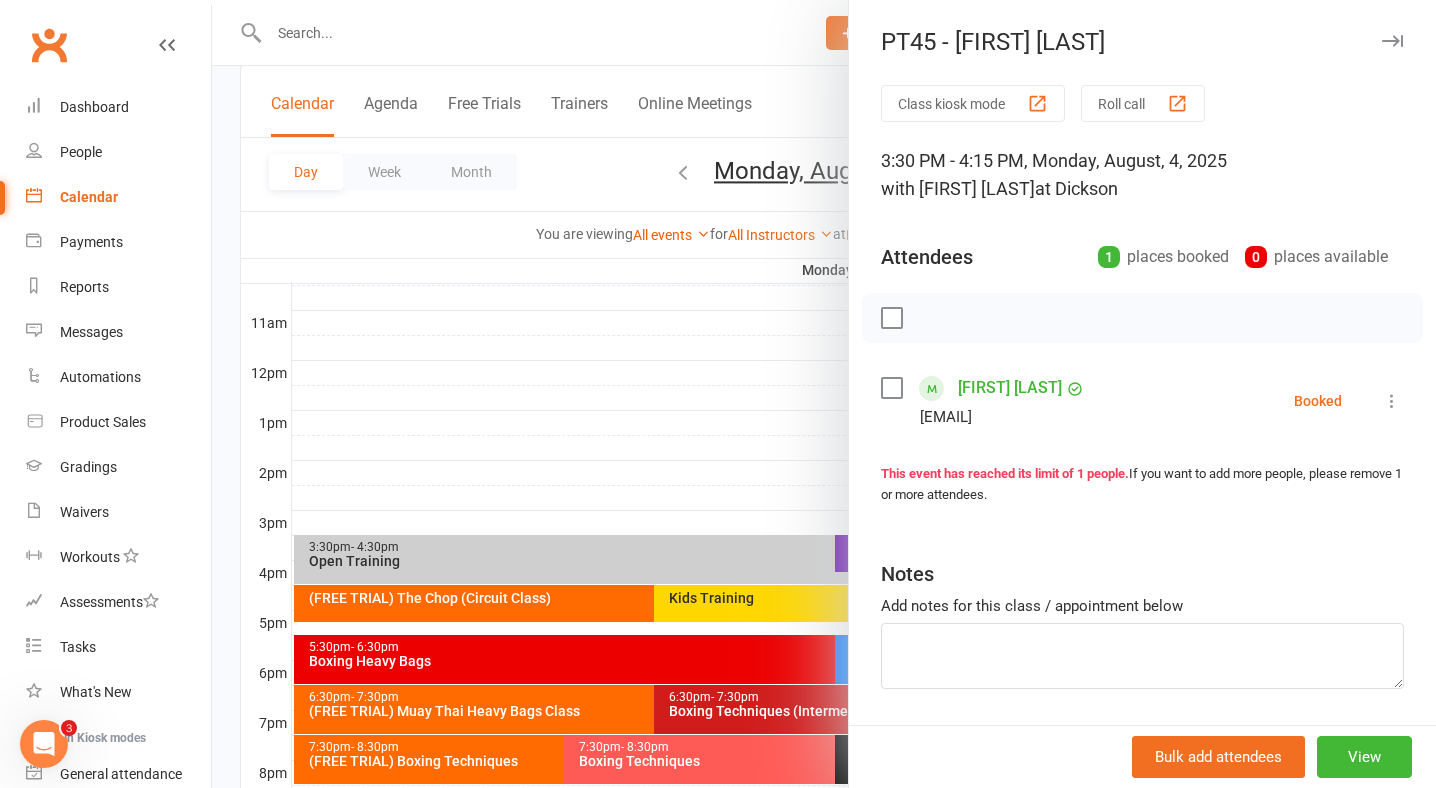 click at bounding box center (891, 388) 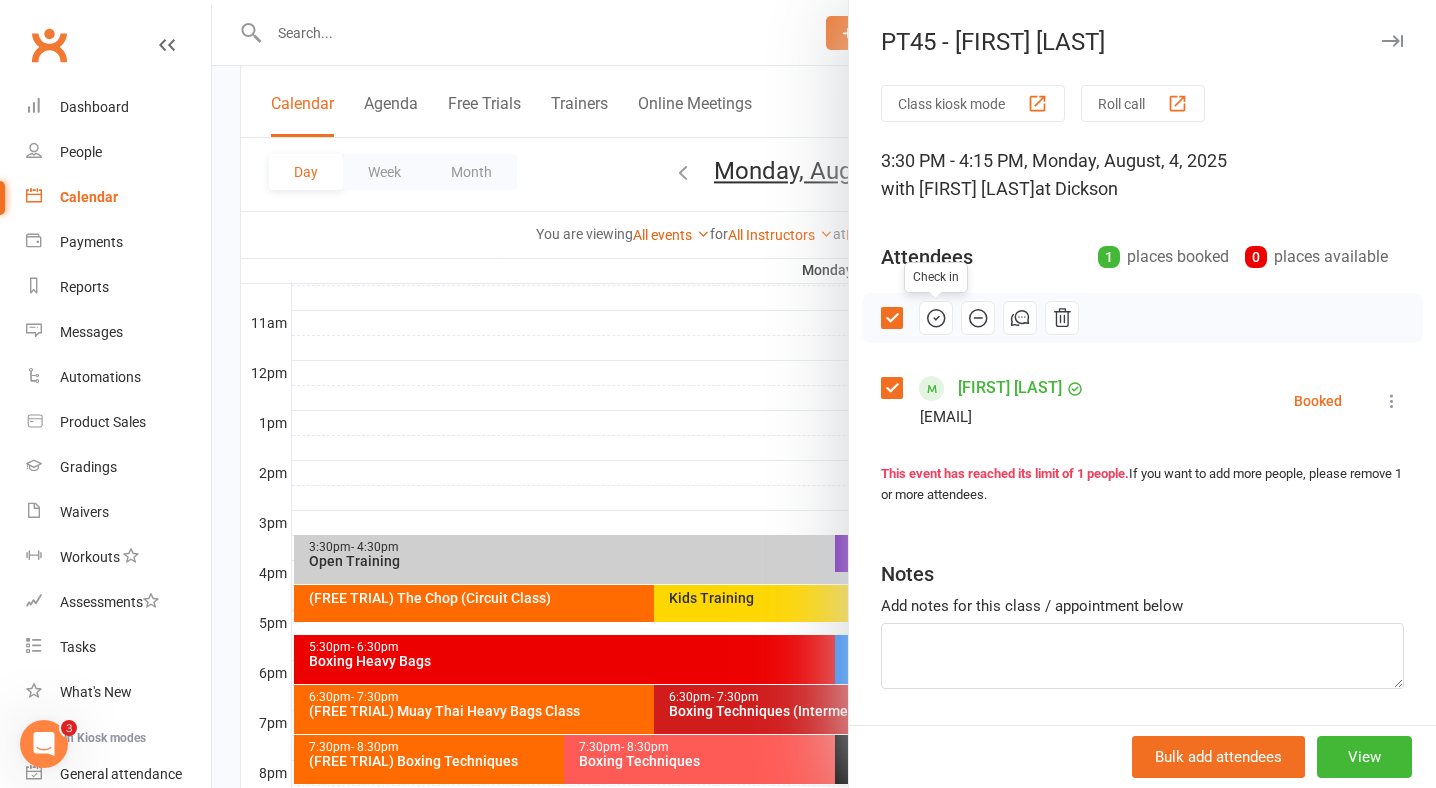 click 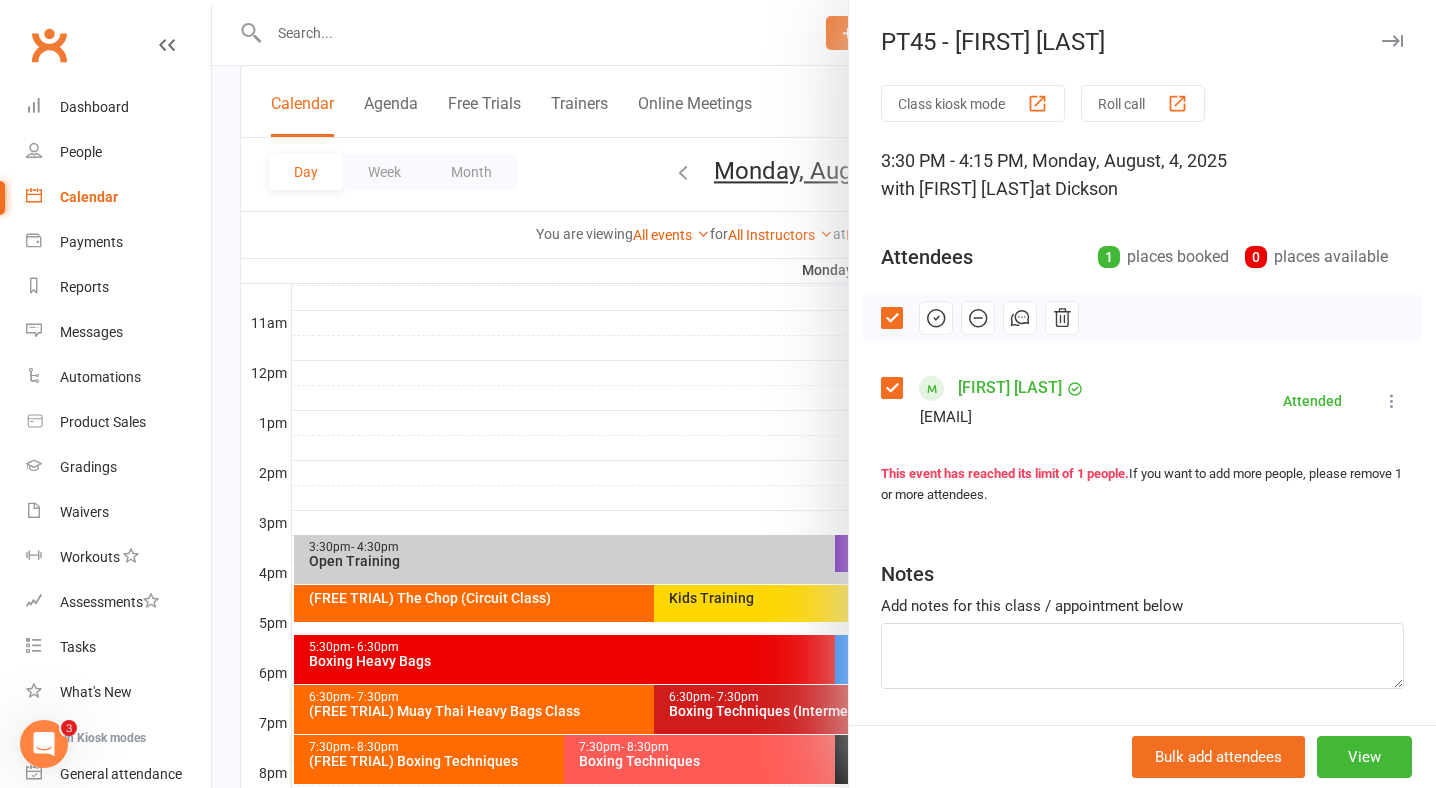 click on "[FIRST] [LAST]" at bounding box center (1010, 388) 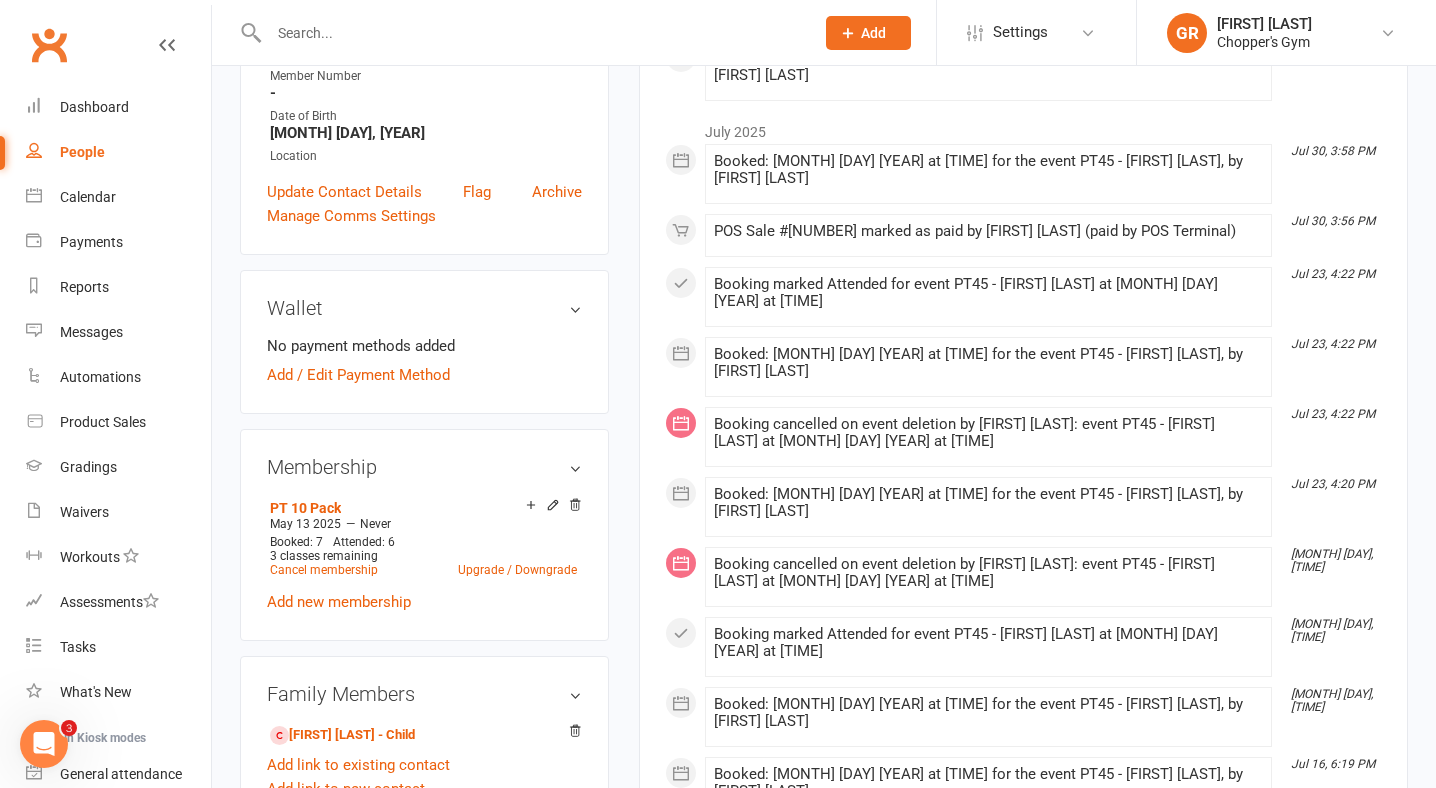 scroll, scrollTop: 462, scrollLeft: 0, axis: vertical 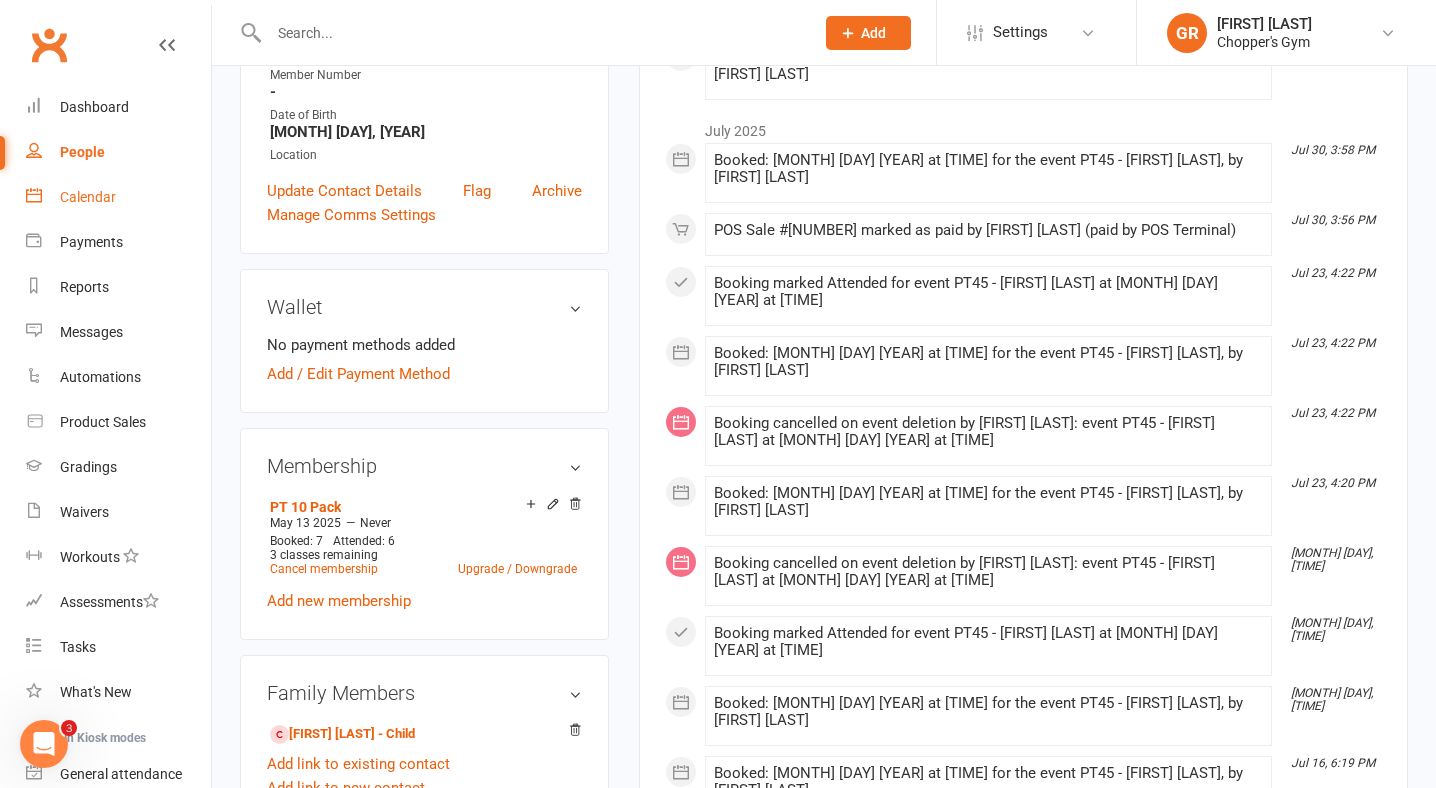 click on "Calendar" at bounding box center (88, 197) 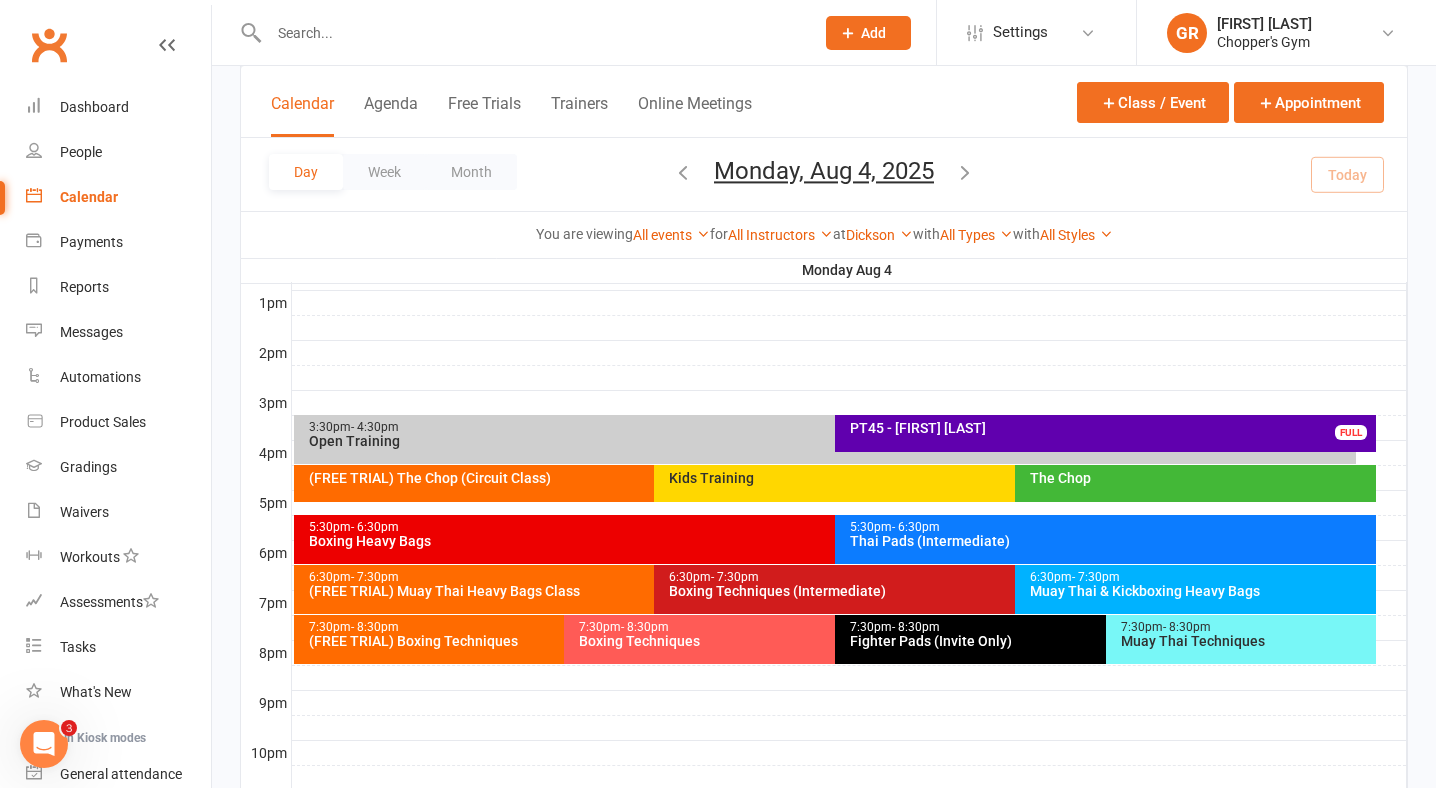 scroll, scrollTop: 876, scrollLeft: 0, axis: vertical 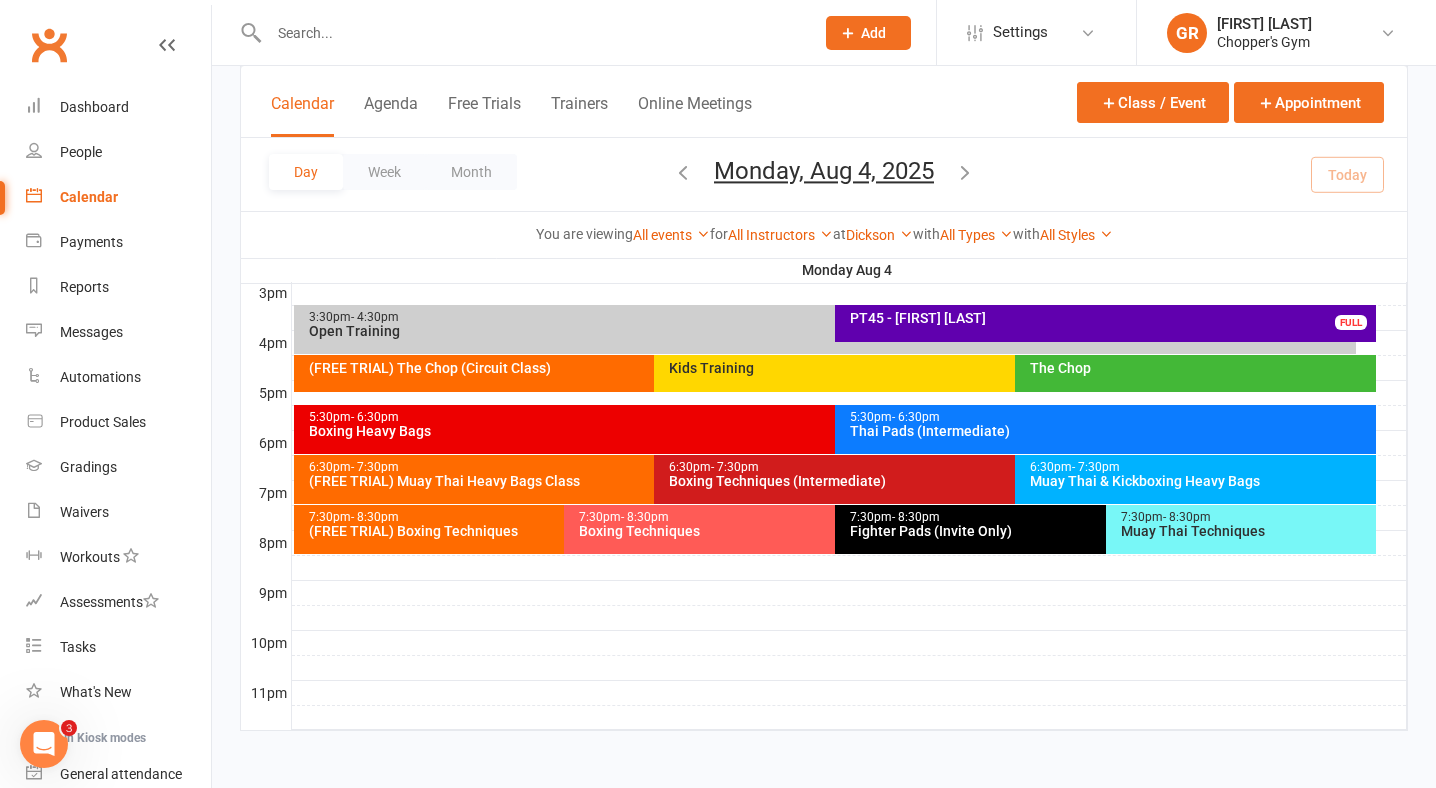 click on "Kids Training" at bounding box center (1005, 373) 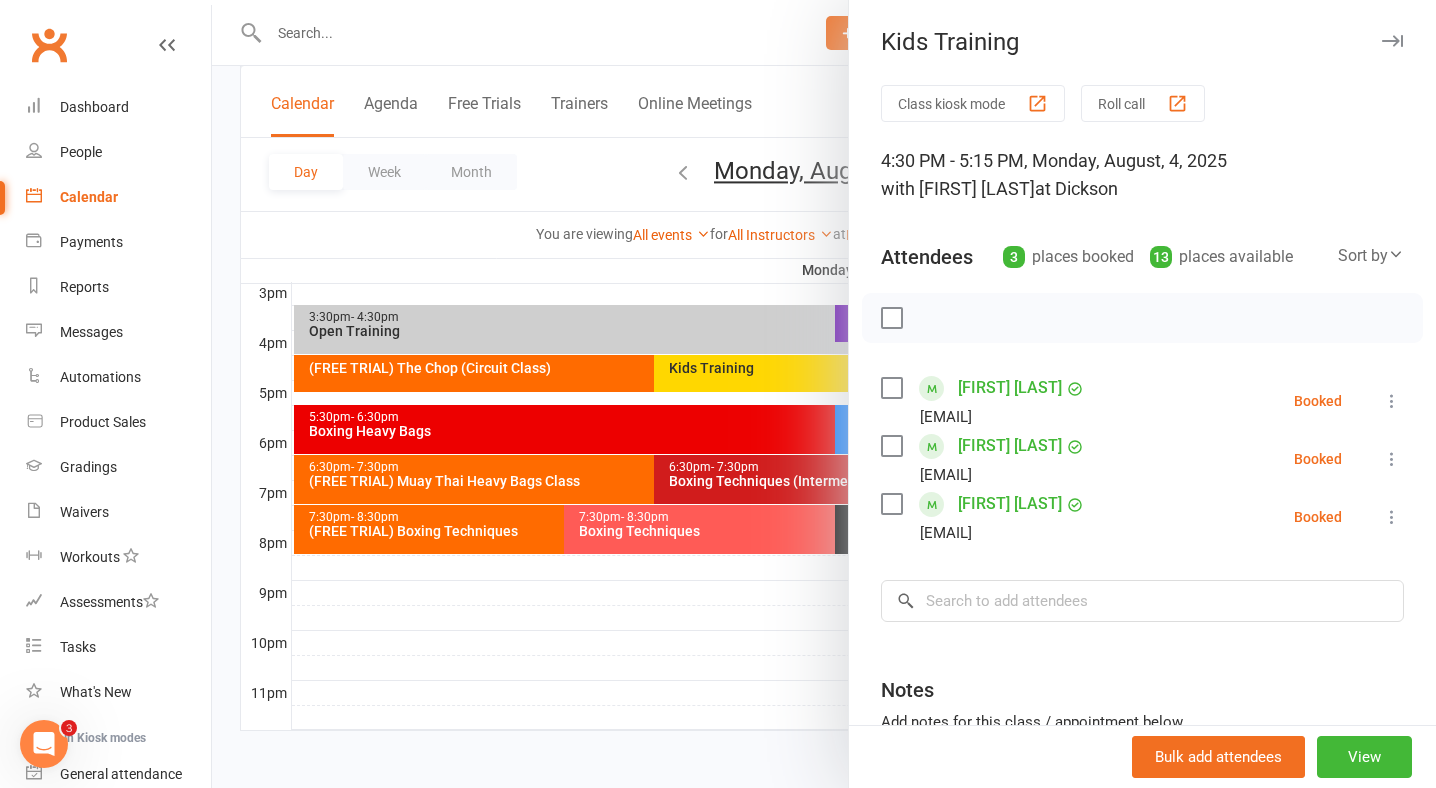 click at bounding box center [824, 394] 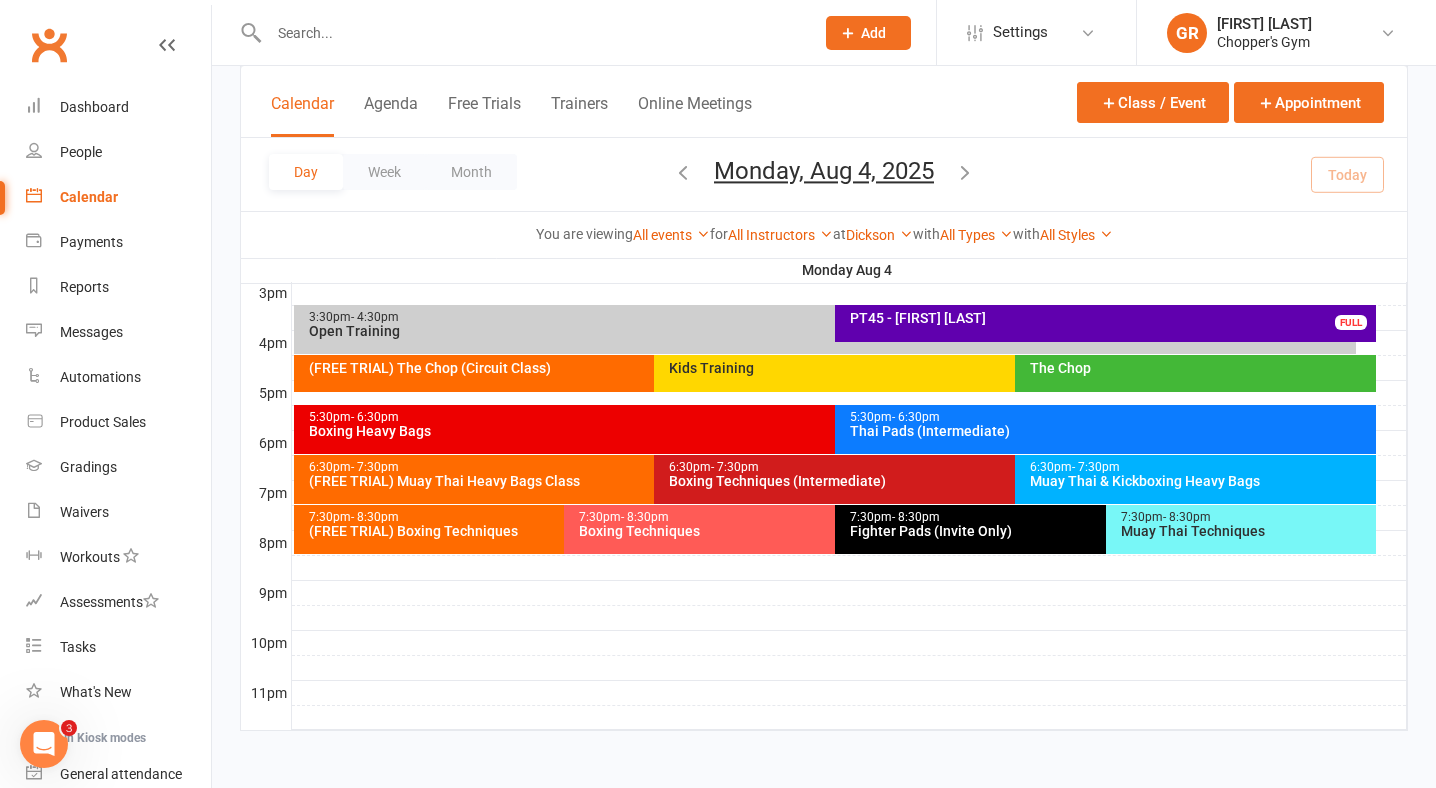 click on "PT45 - [FIRST] [LAST]" at bounding box center [1110, 318] 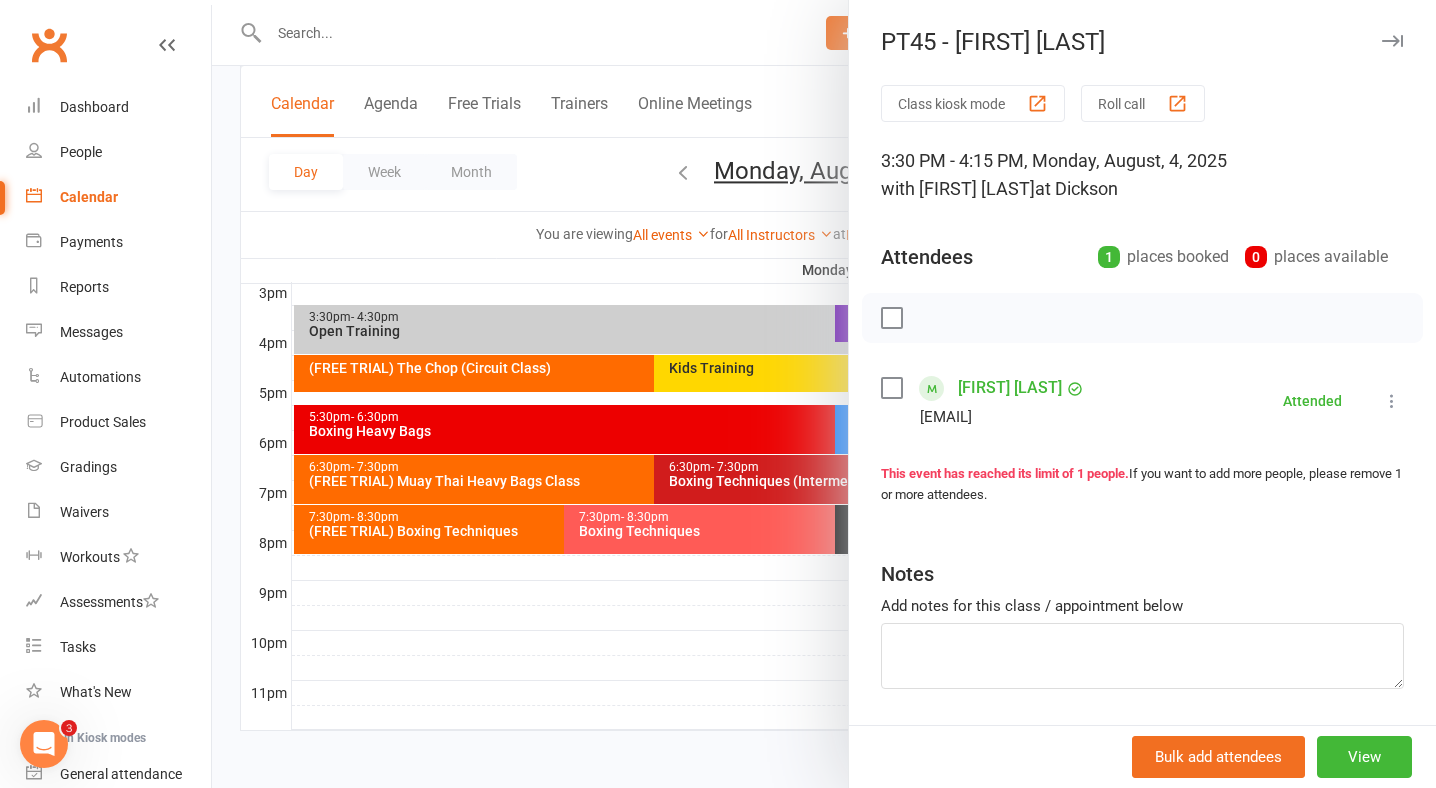 click on "[FIRST] [LAST]" at bounding box center (1010, 388) 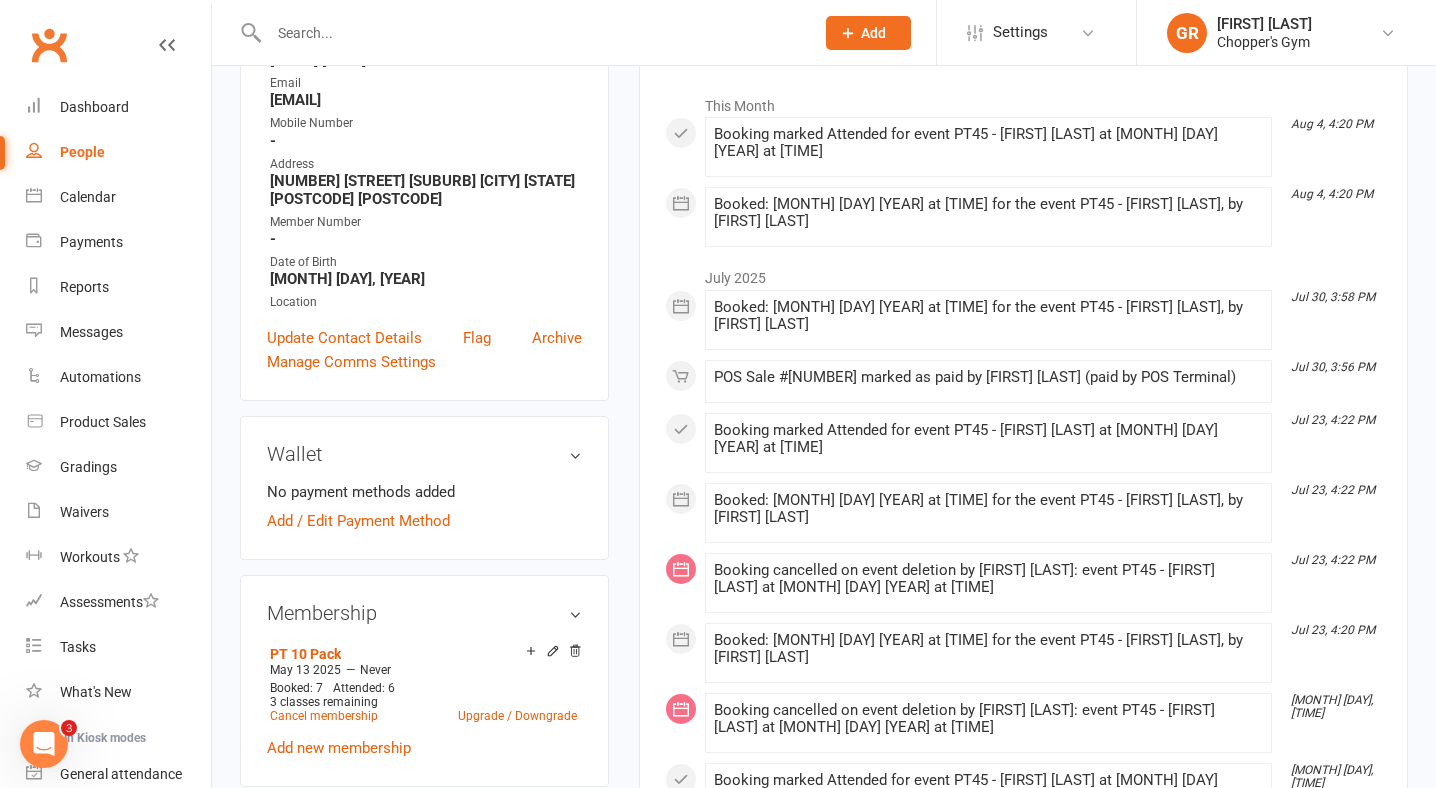 scroll, scrollTop: 316, scrollLeft: 0, axis: vertical 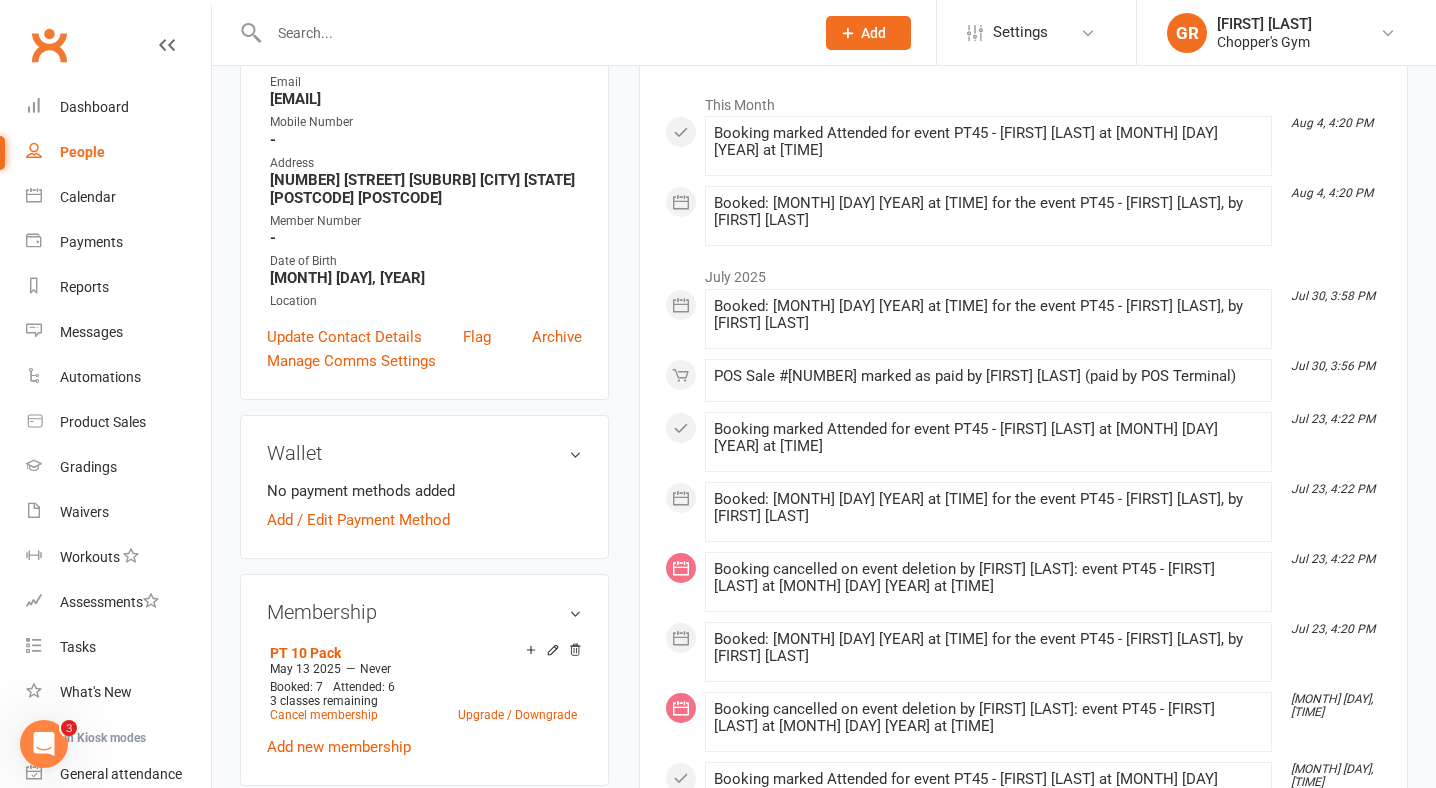 click at bounding box center [531, 33] 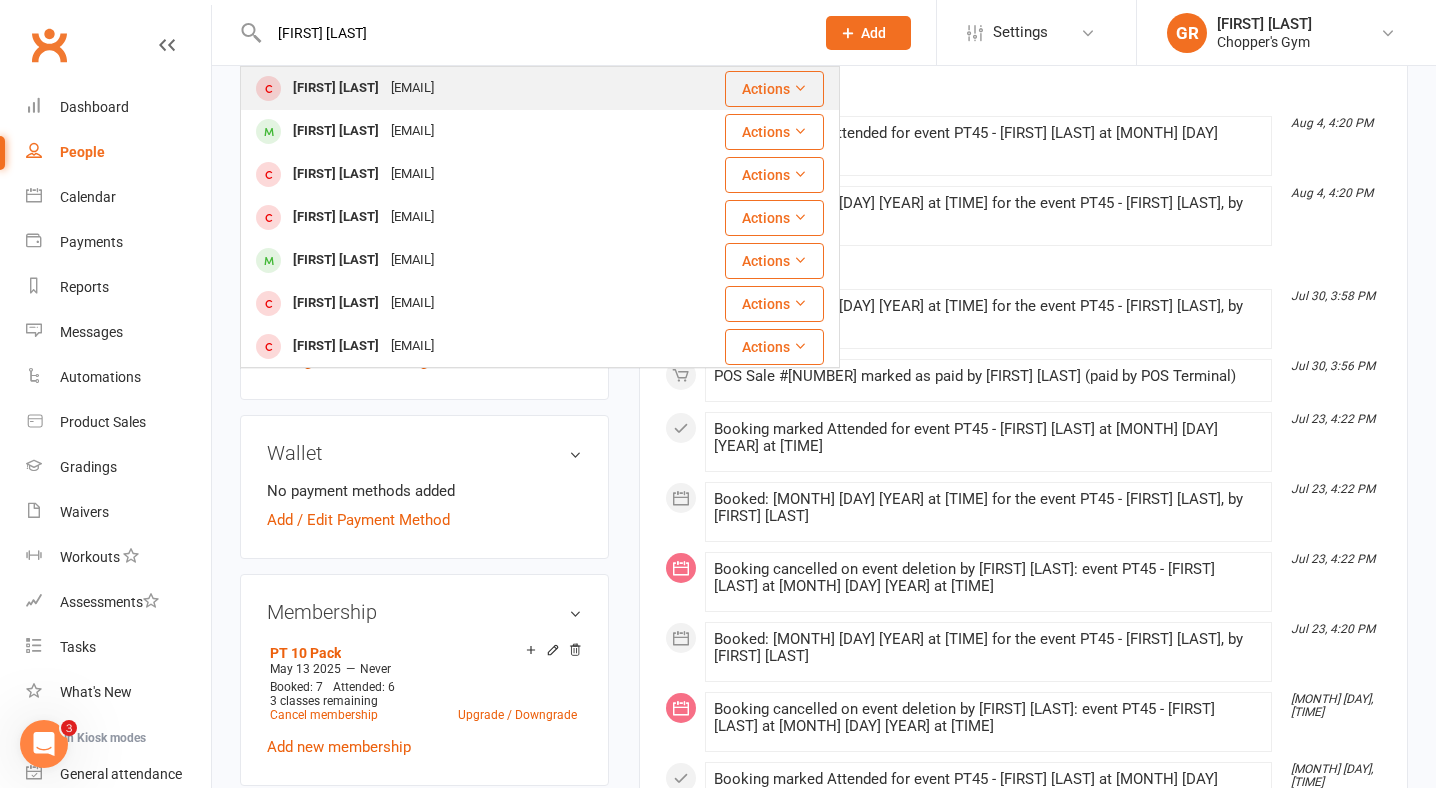 type on "[FIRST] [LAST]" 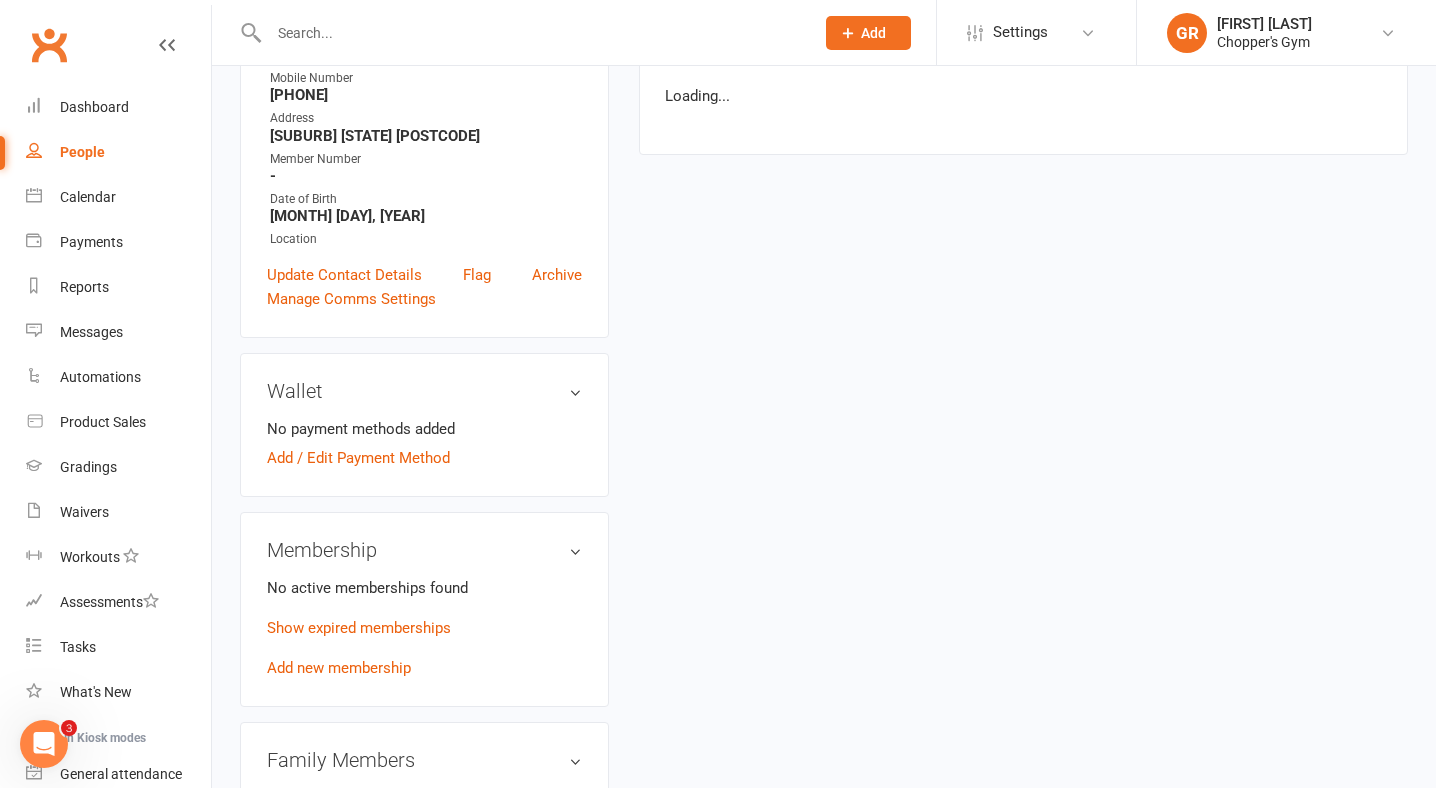 scroll, scrollTop: 0, scrollLeft: 0, axis: both 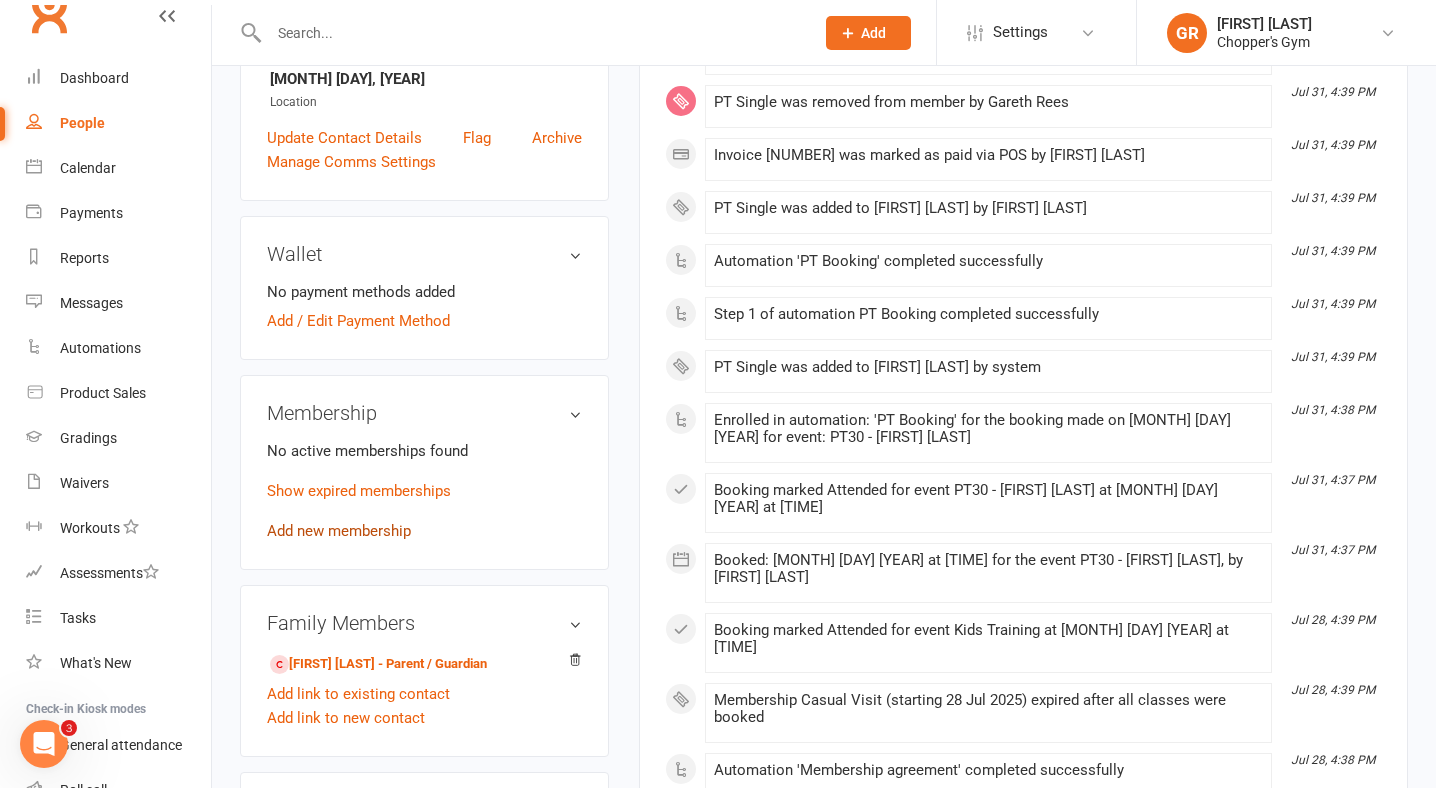 click on "Add new membership" at bounding box center [339, 531] 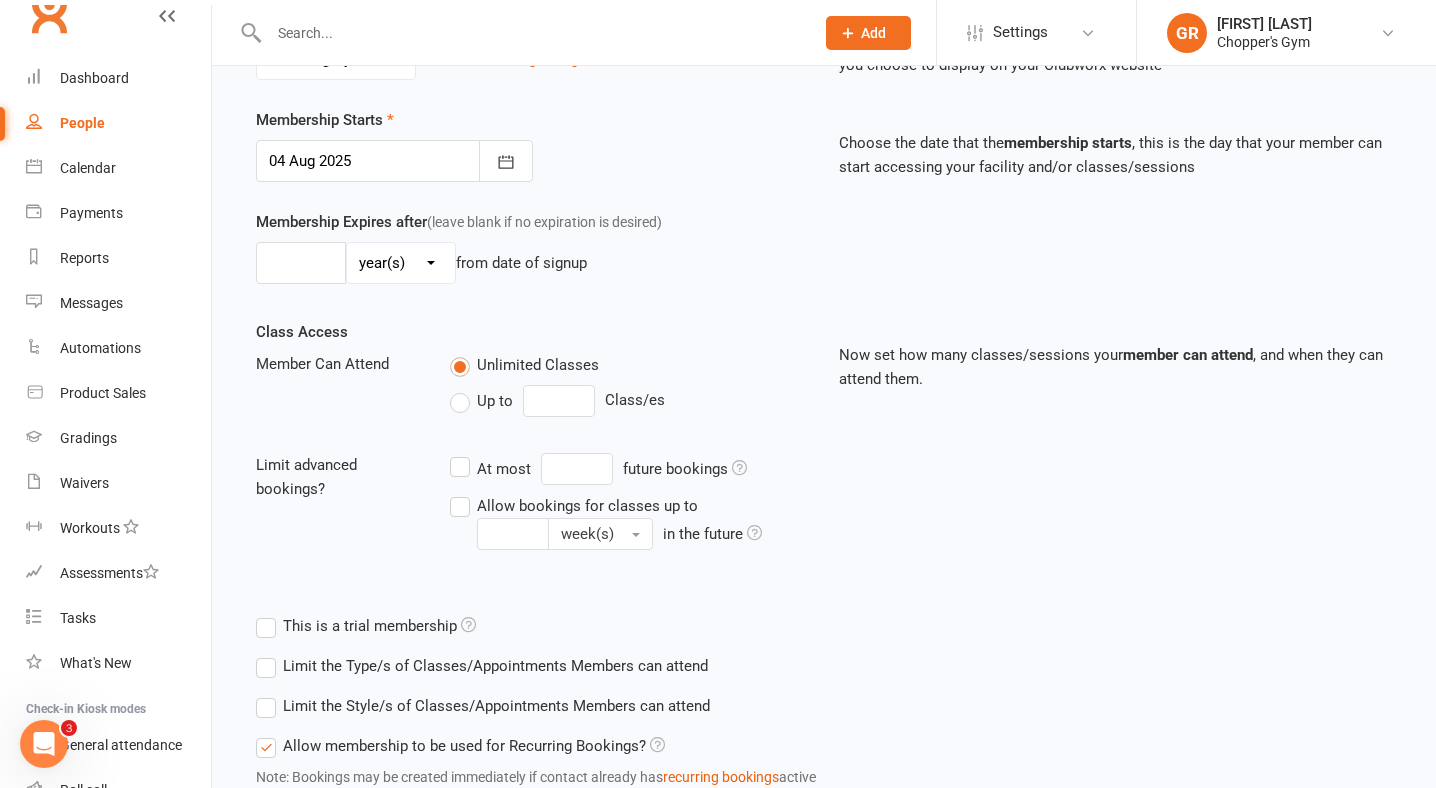 scroll, scrollTop: 0, scrollLeft: 0, axis: both 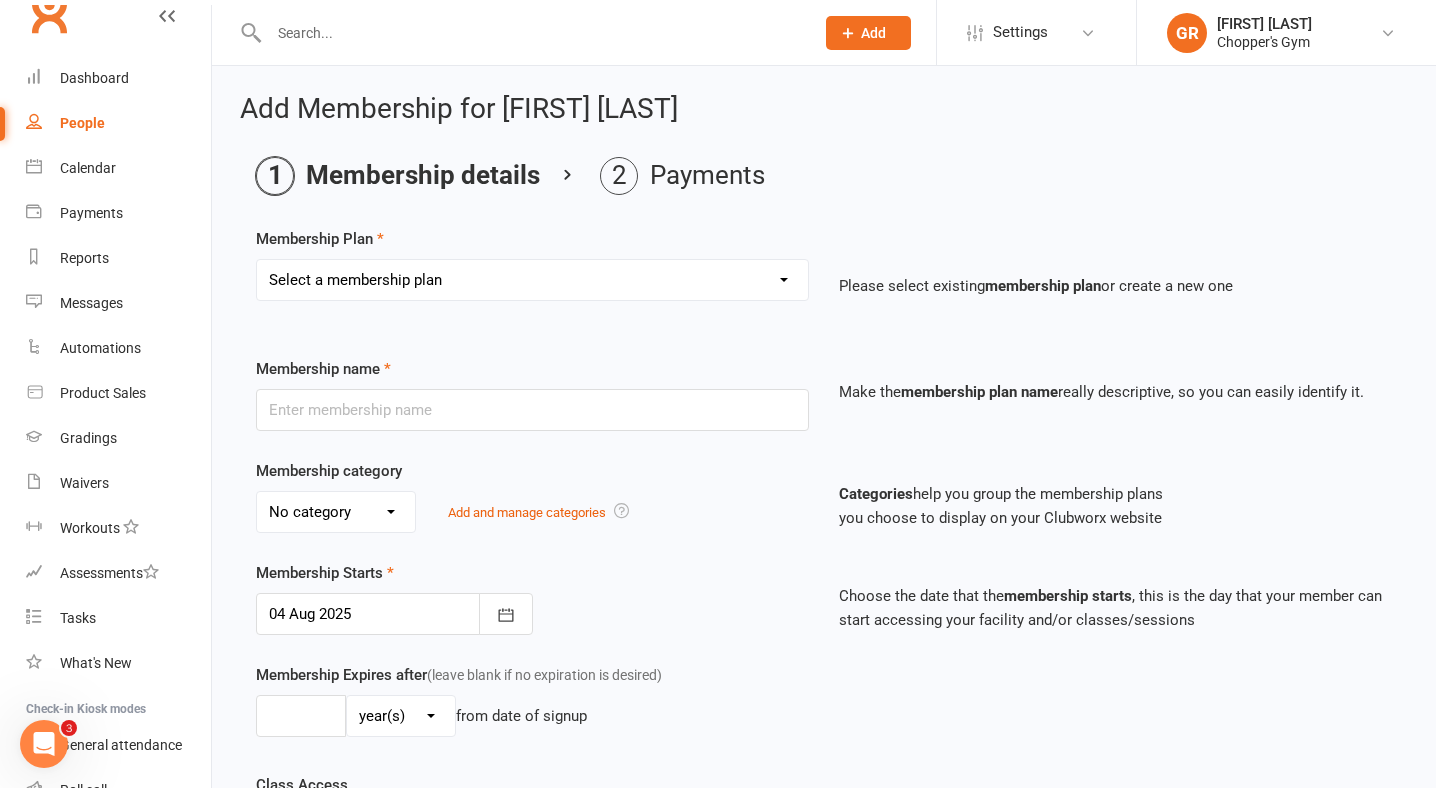 click on "Select a membership plan Create new Membership Plan Staff Membership Ongoing Unlimited Free Trial Ongoing 4 Credit Pack Ongoing 6 Credit Pack Casual Visit Unlimited Kids Training 1 per Week Kids Training Month Special 2 Week Unlimited Kid's Free Trial PT 10 Pack PT Single 1 Week Unlimited 1 per Week Kids Training Belconnen Unlimited Kids Training Belconnen Chopper's Elite Membership 2 per Week Kids Training Belconnen" at bounding box center [532, 280] 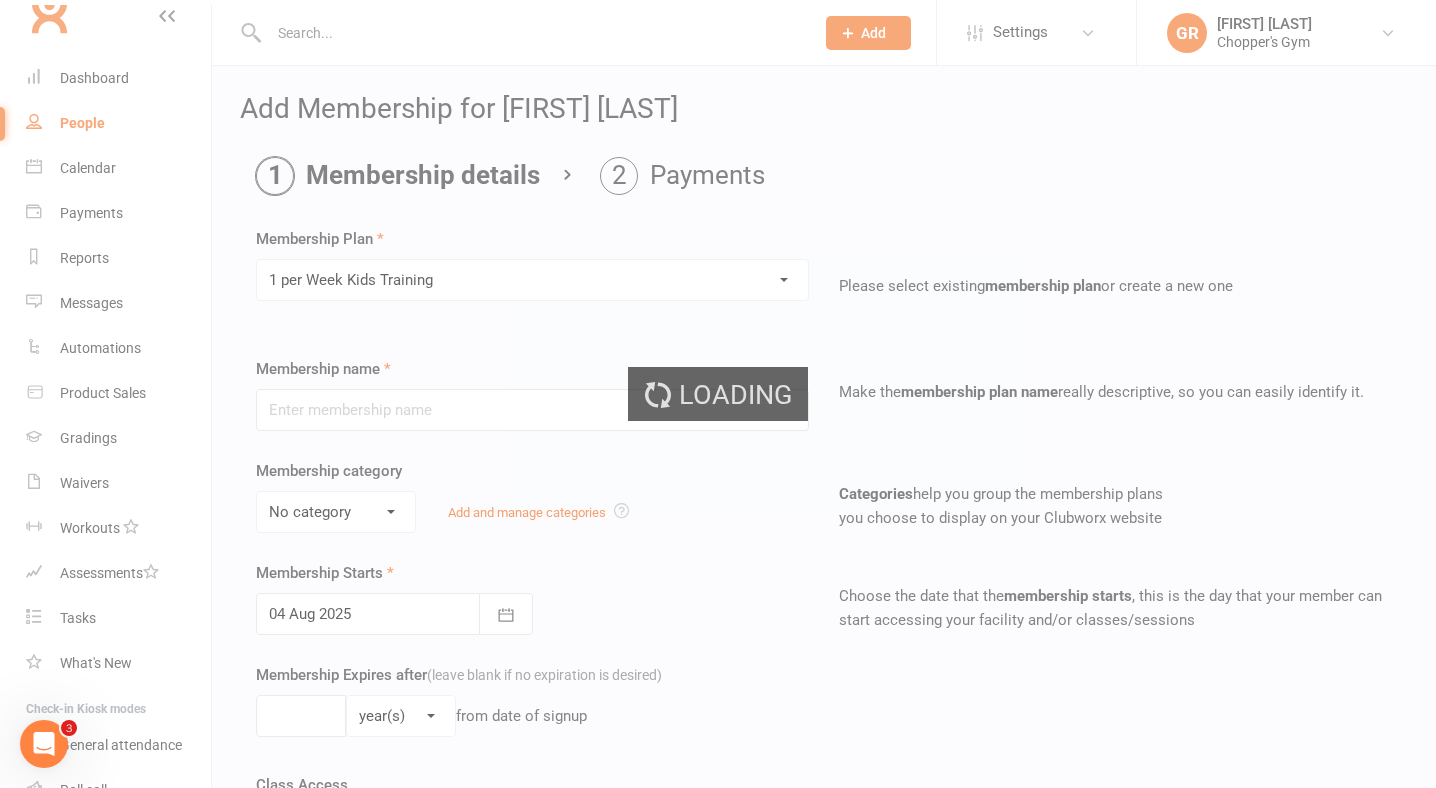 type on "1 per Week Kids Training" 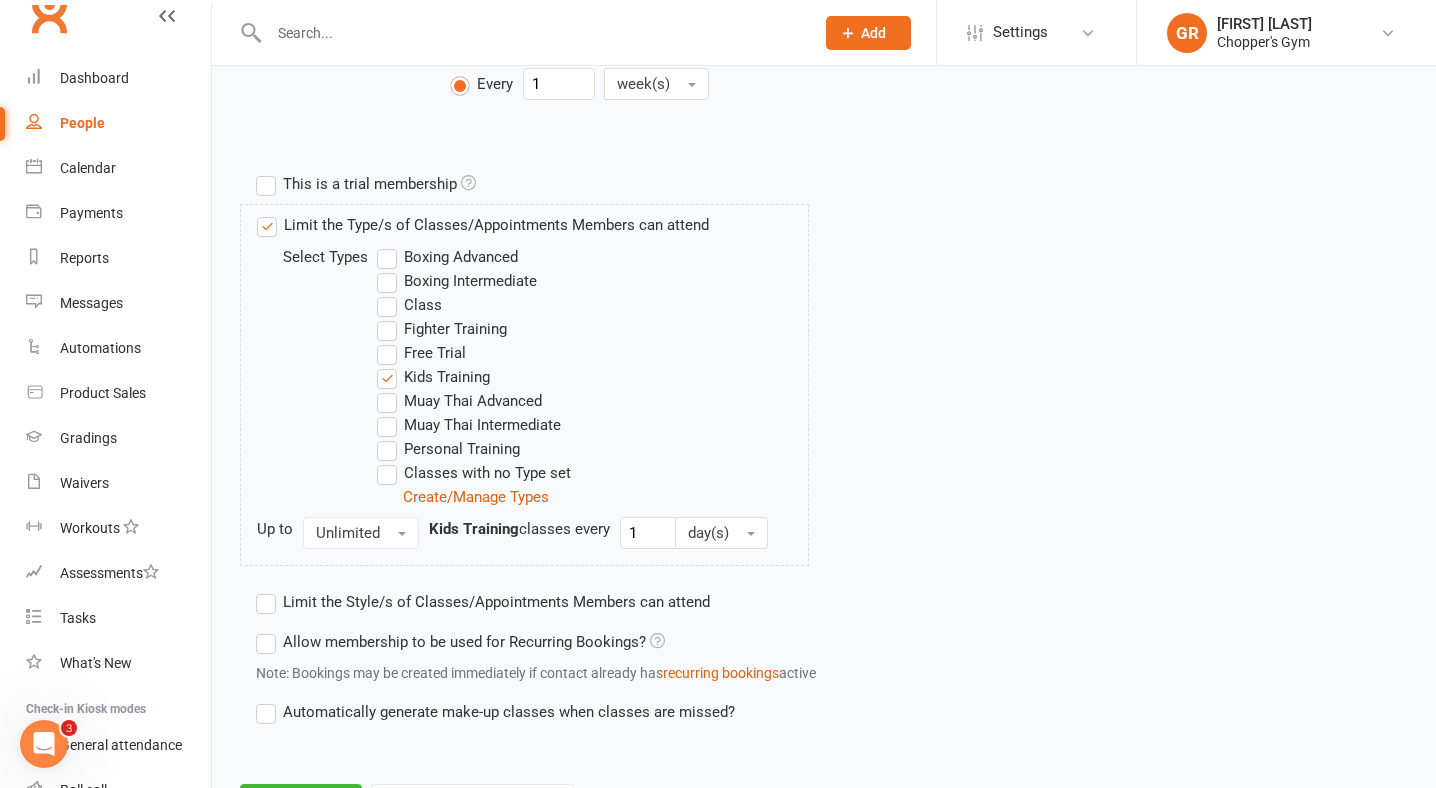 scroll, scrollTop: 966, scrollLeft: 0, axis: vertical 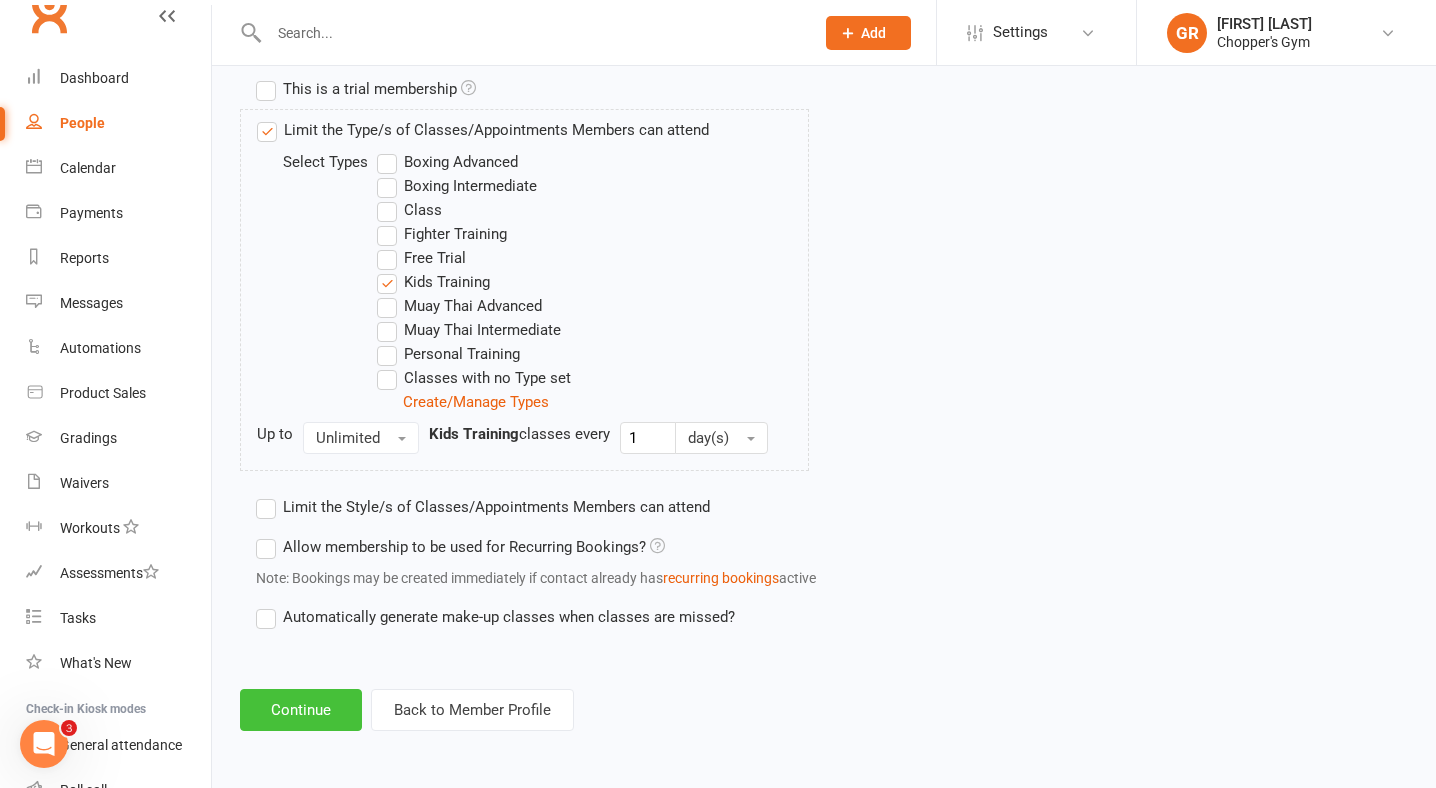 click on "Continue" at bounding box center (301, 710) 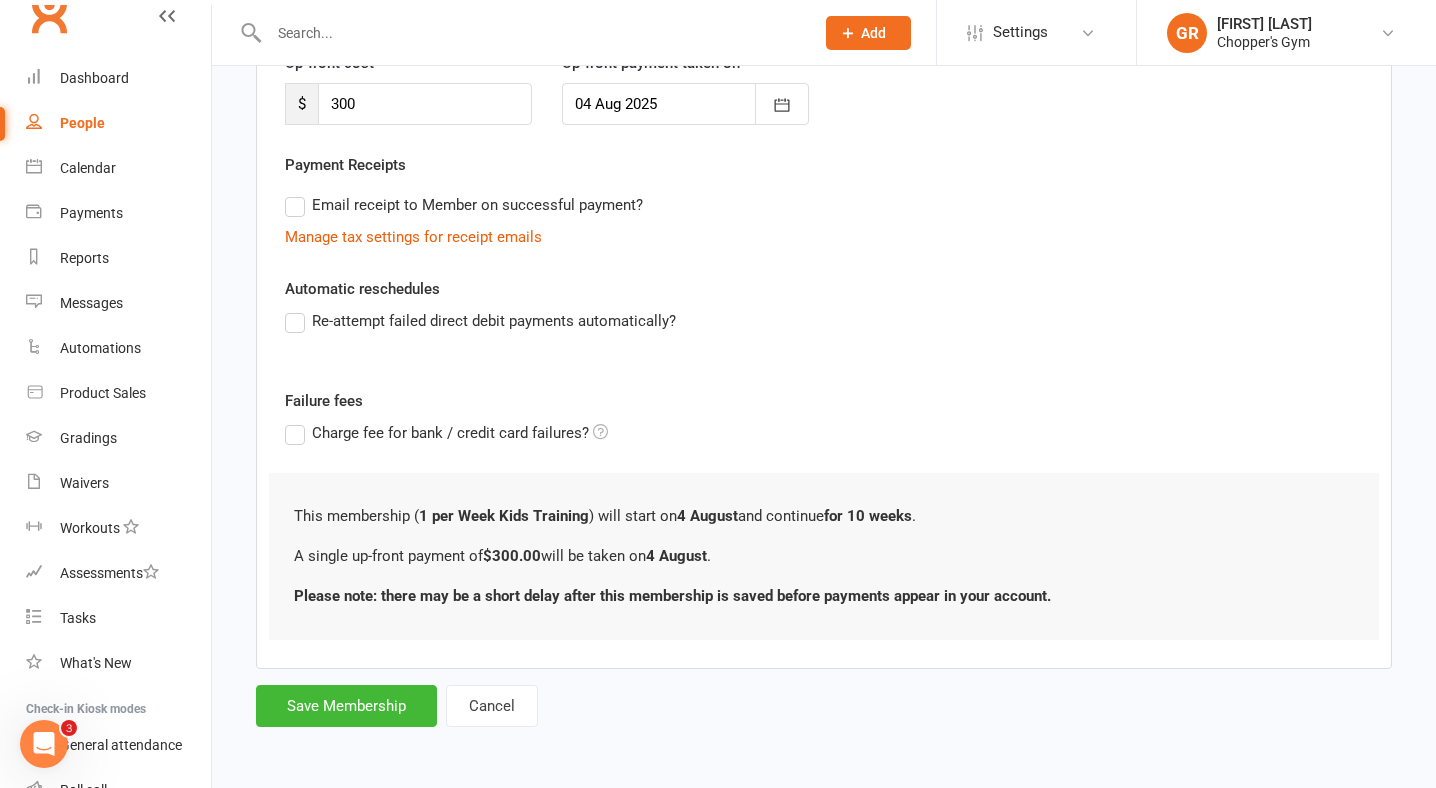 scroll, scrollTop: 0, scrollLeft: 0, axis: both 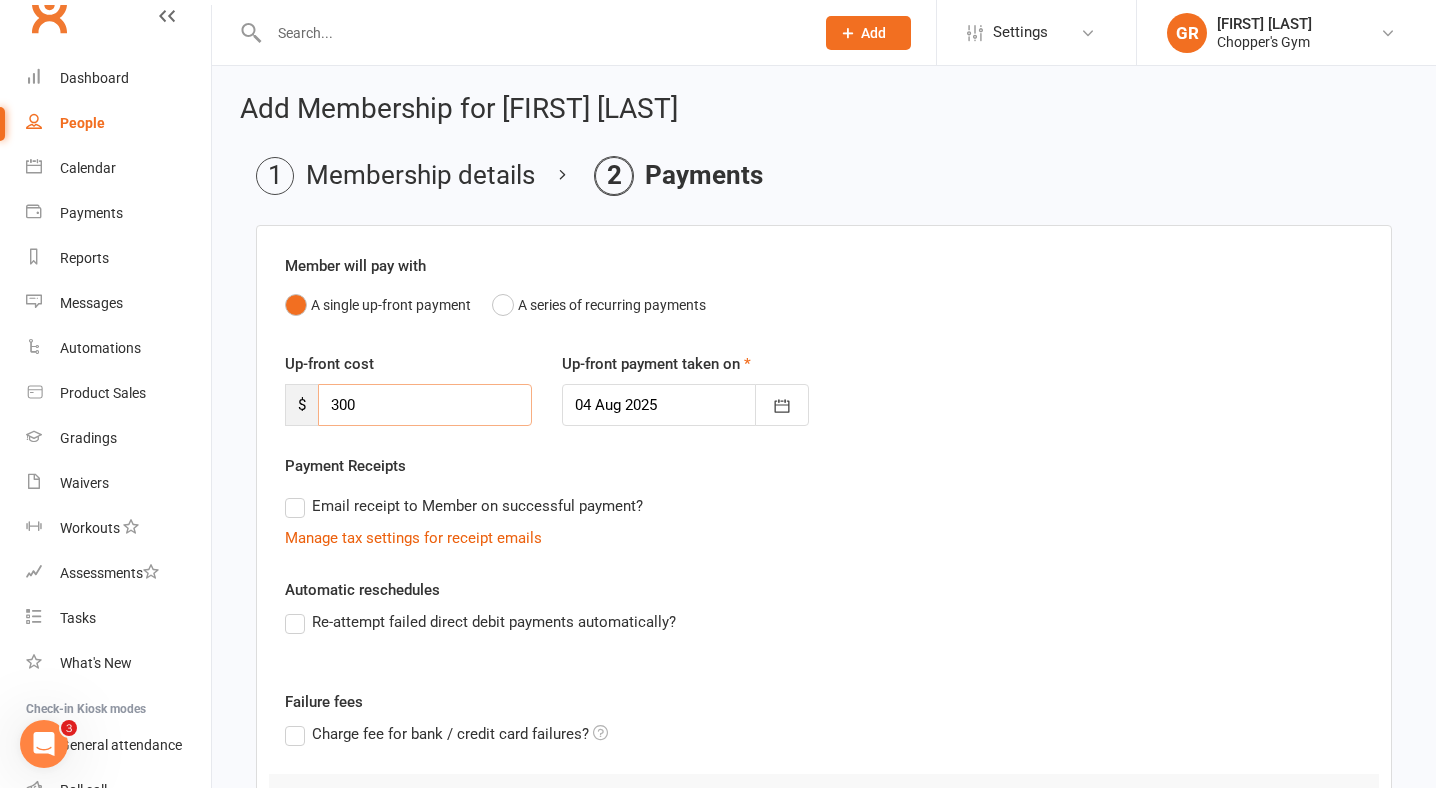 click on "300" at bounding box center (425, 405) 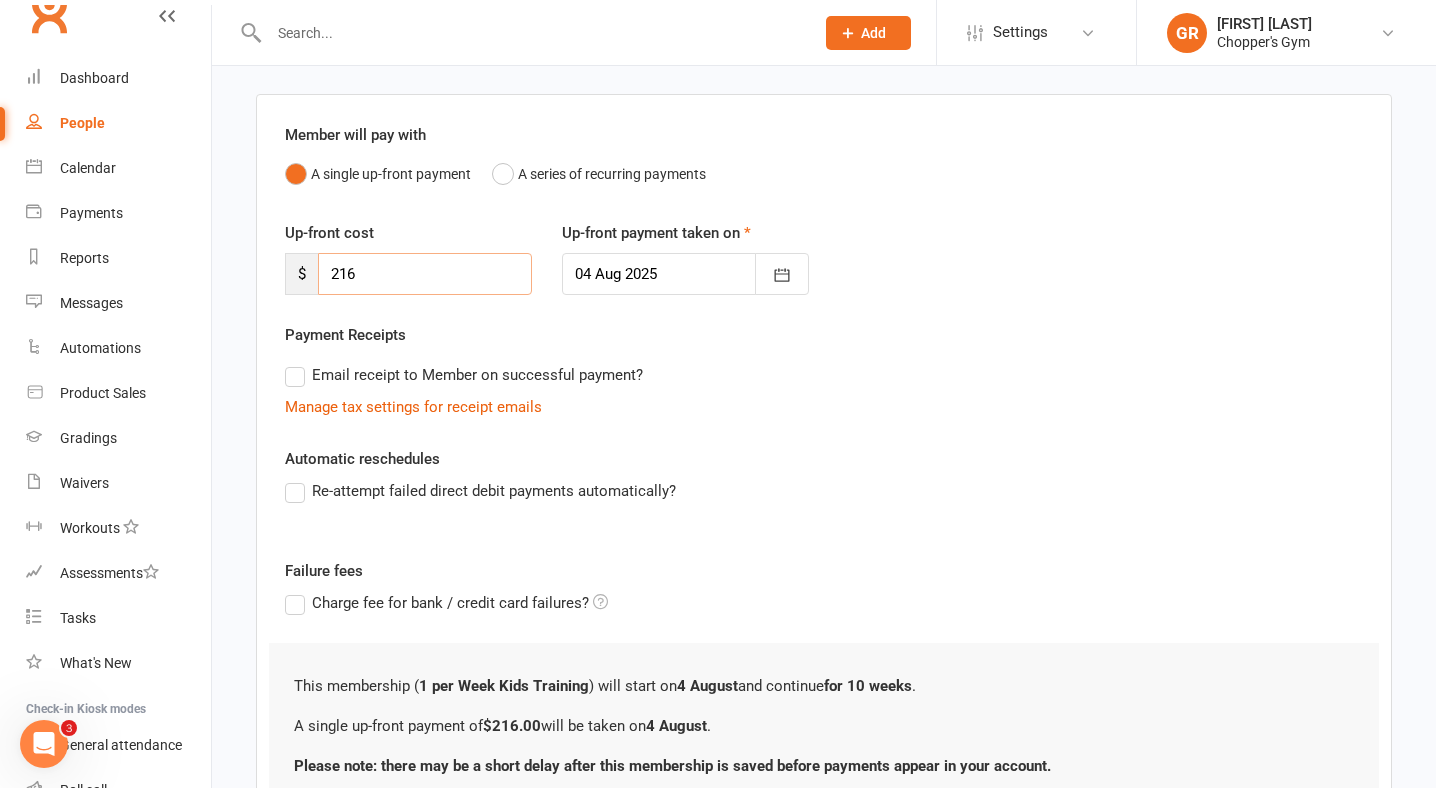 scroll, scrollTop: 301, scrollLeft: 0, axis: vertical 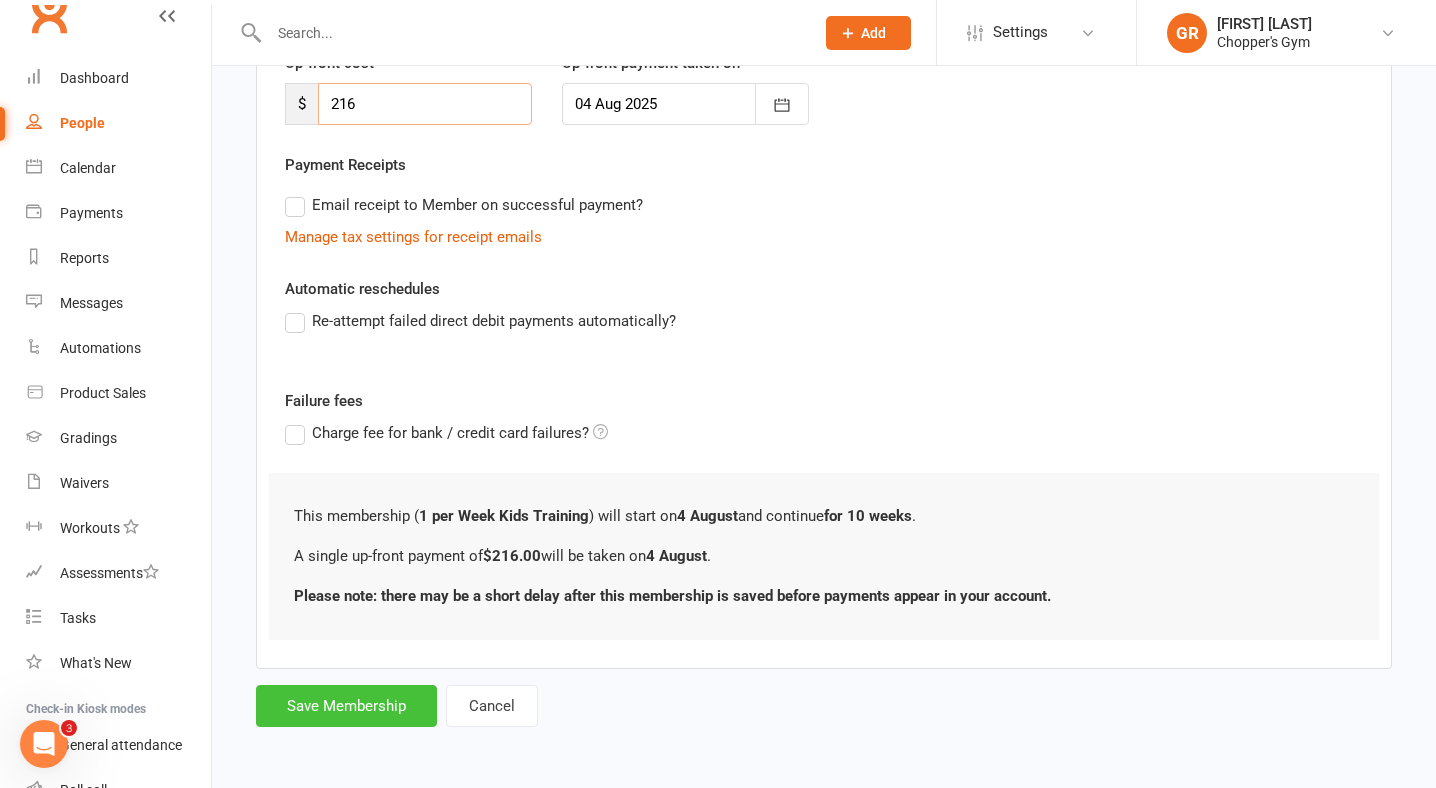 type on "216" 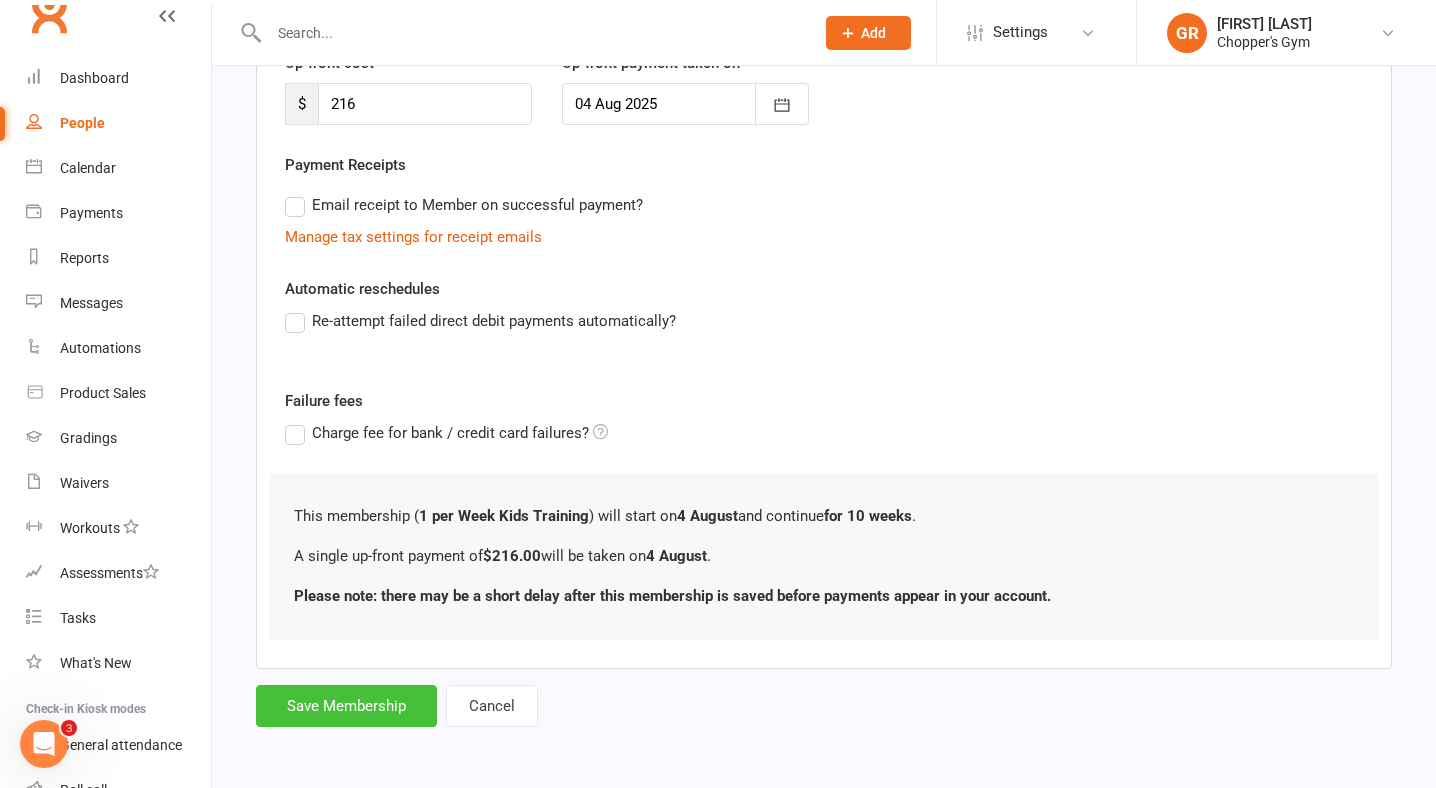 click on "Save Membership" at bounding box center (346, 706) 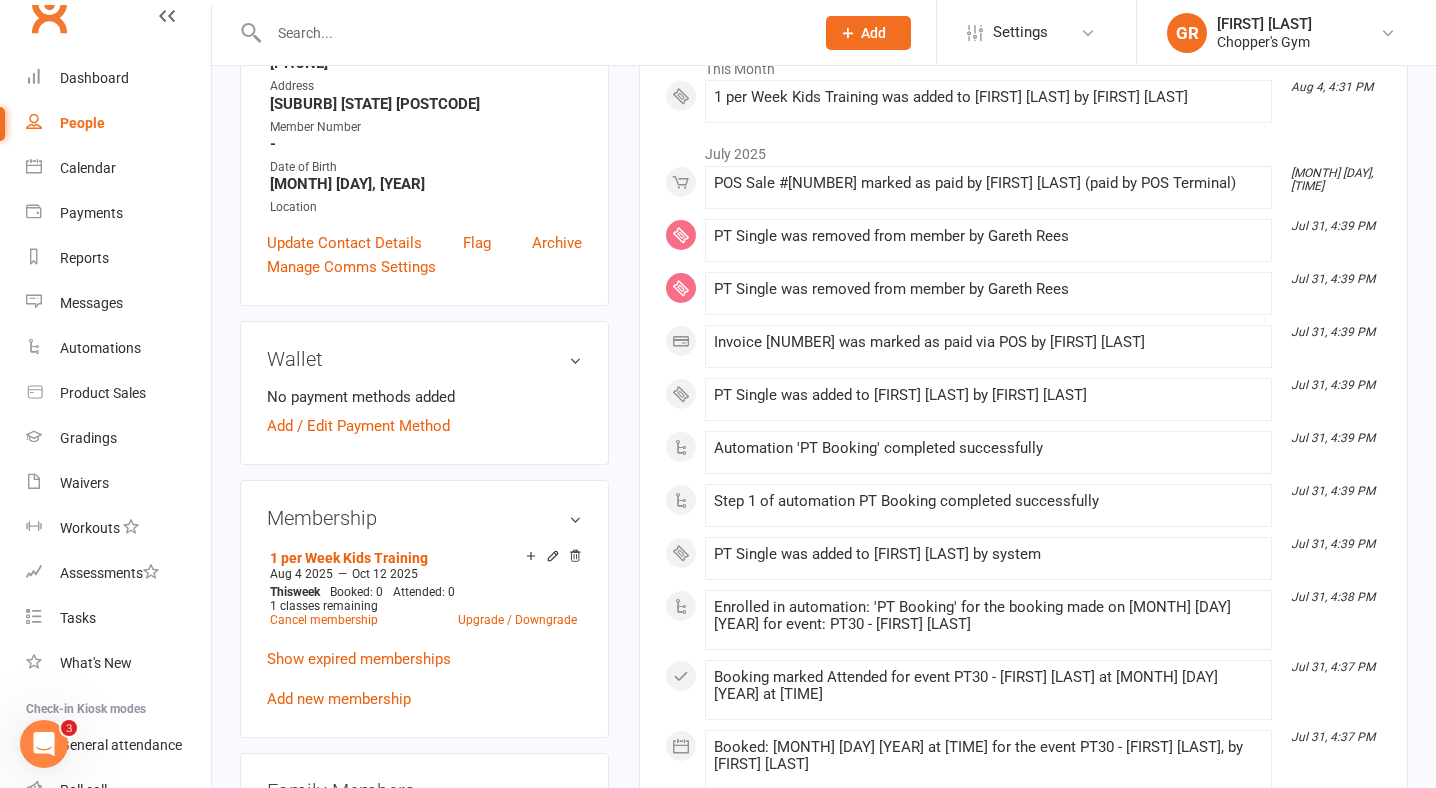 scroll, scrollTop: 0, scrollLeft: 0, axis: both 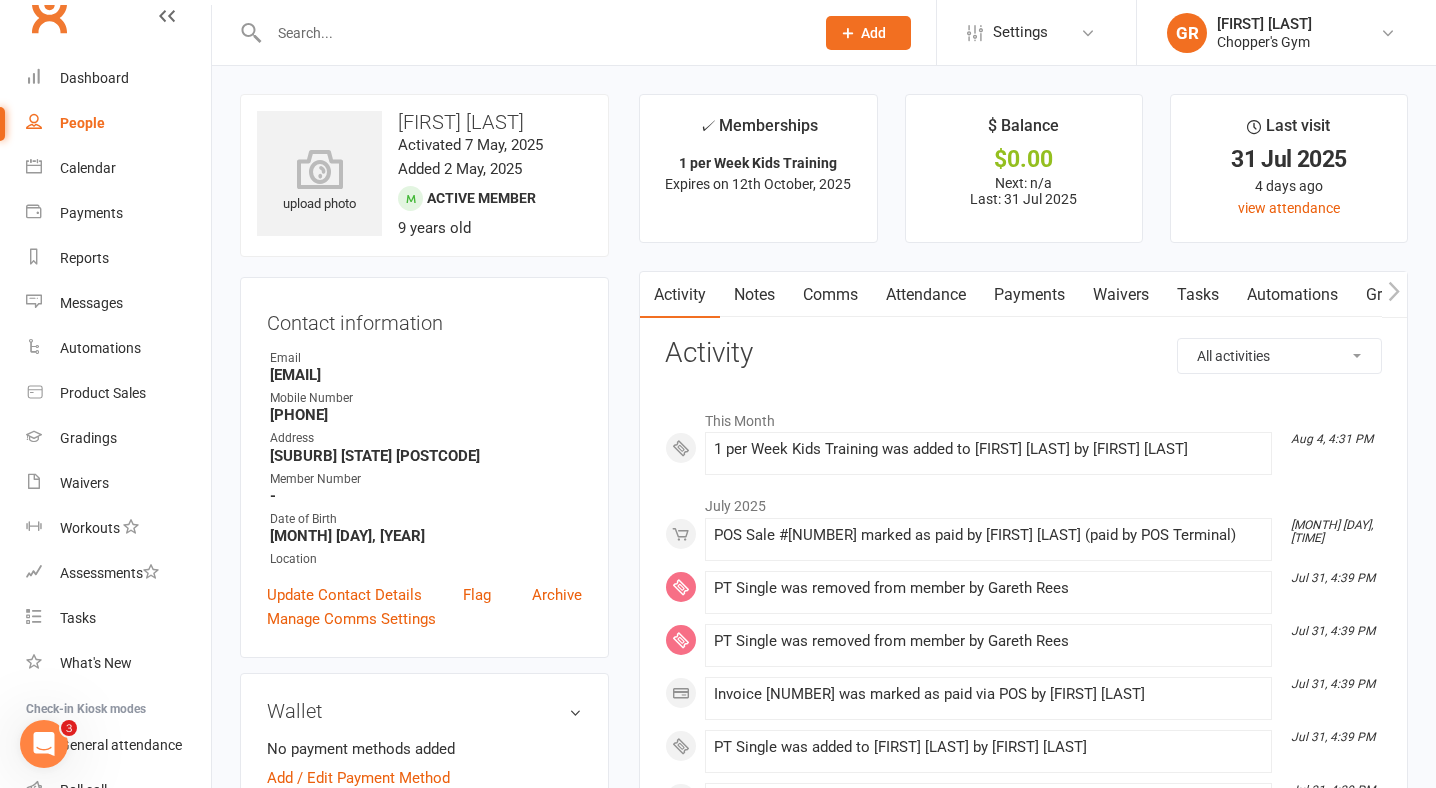 click on "Payments" at bounding box center [1029, 295] 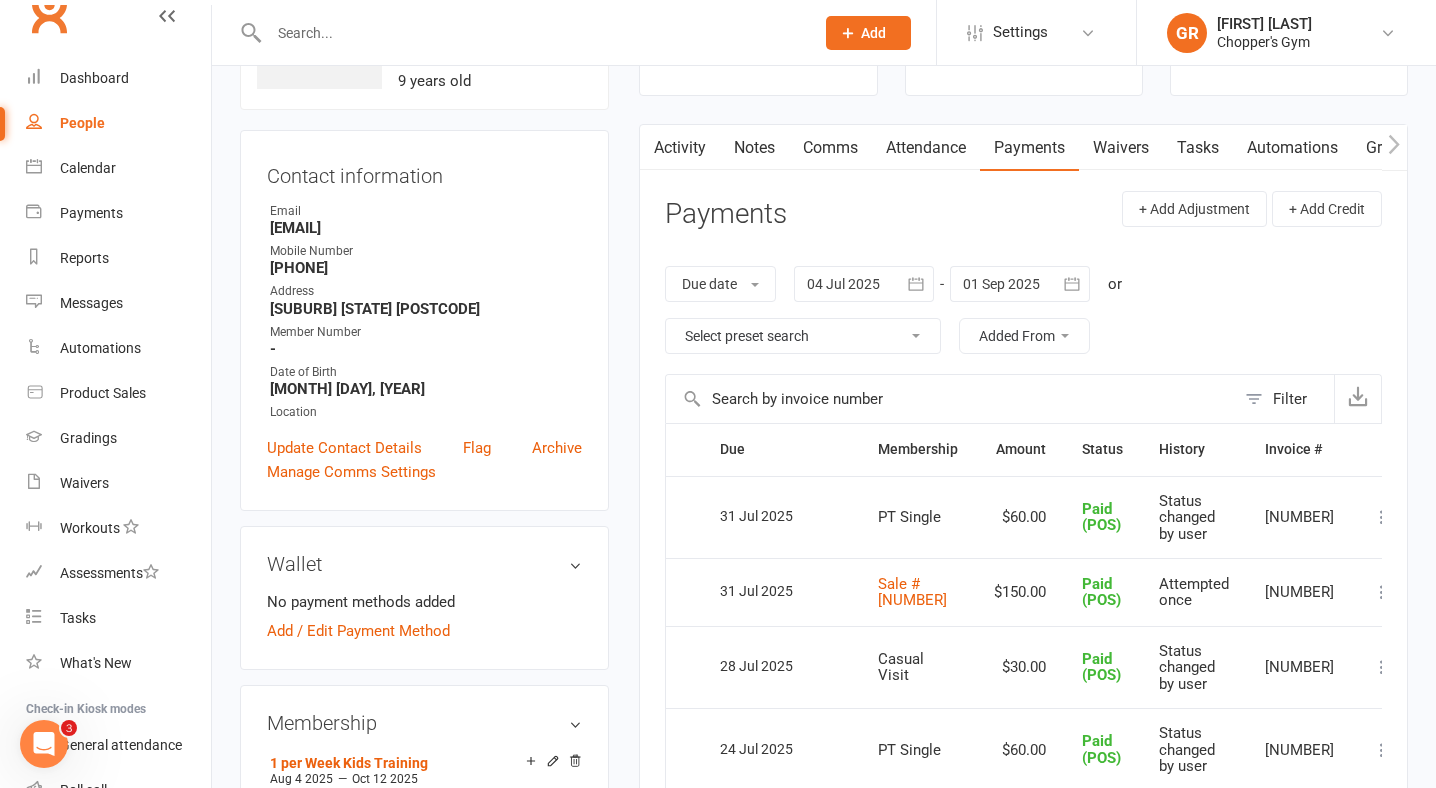 scroll, scrollTop: 171, scrollLeft: 0, axis: vertical 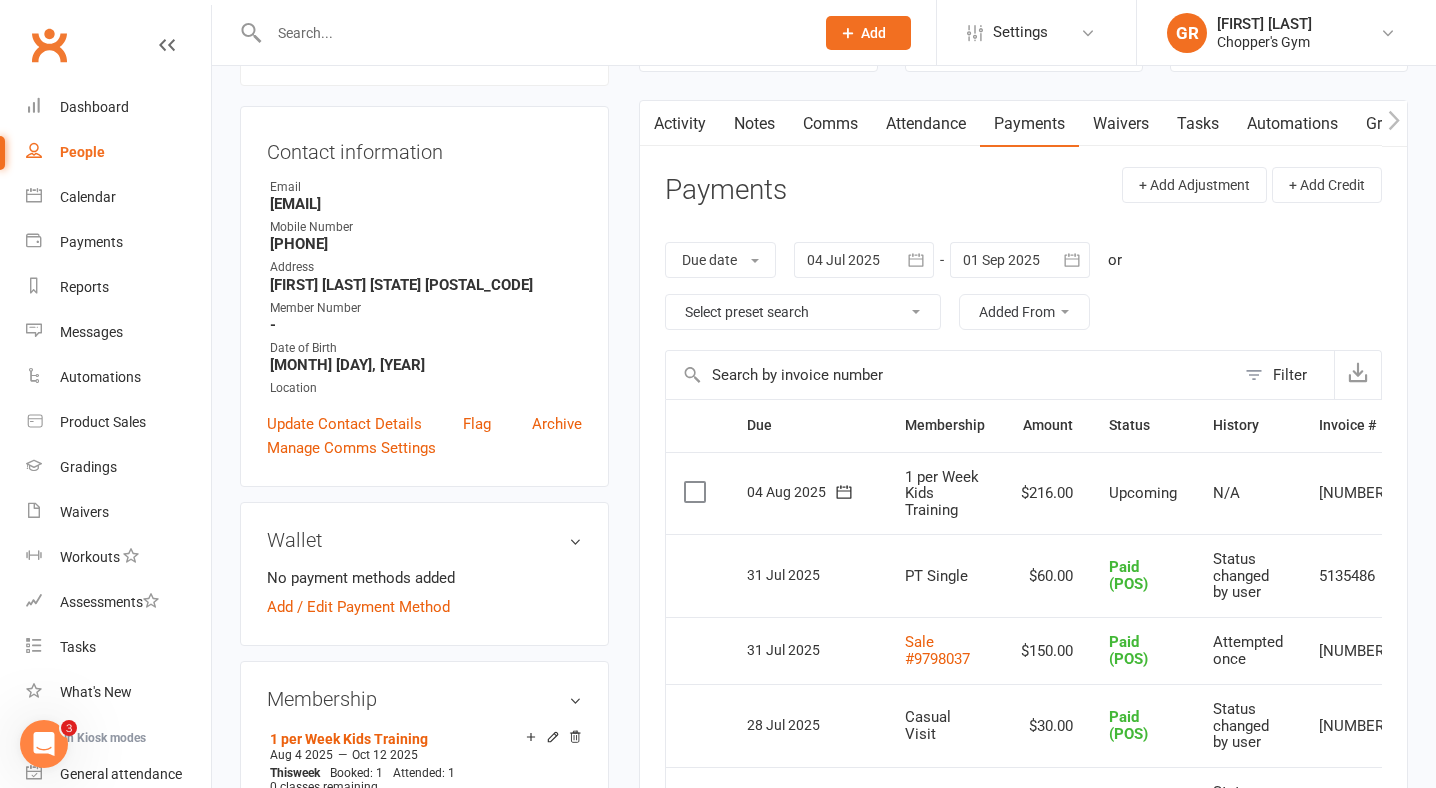 click at bounding box center (697, 492) 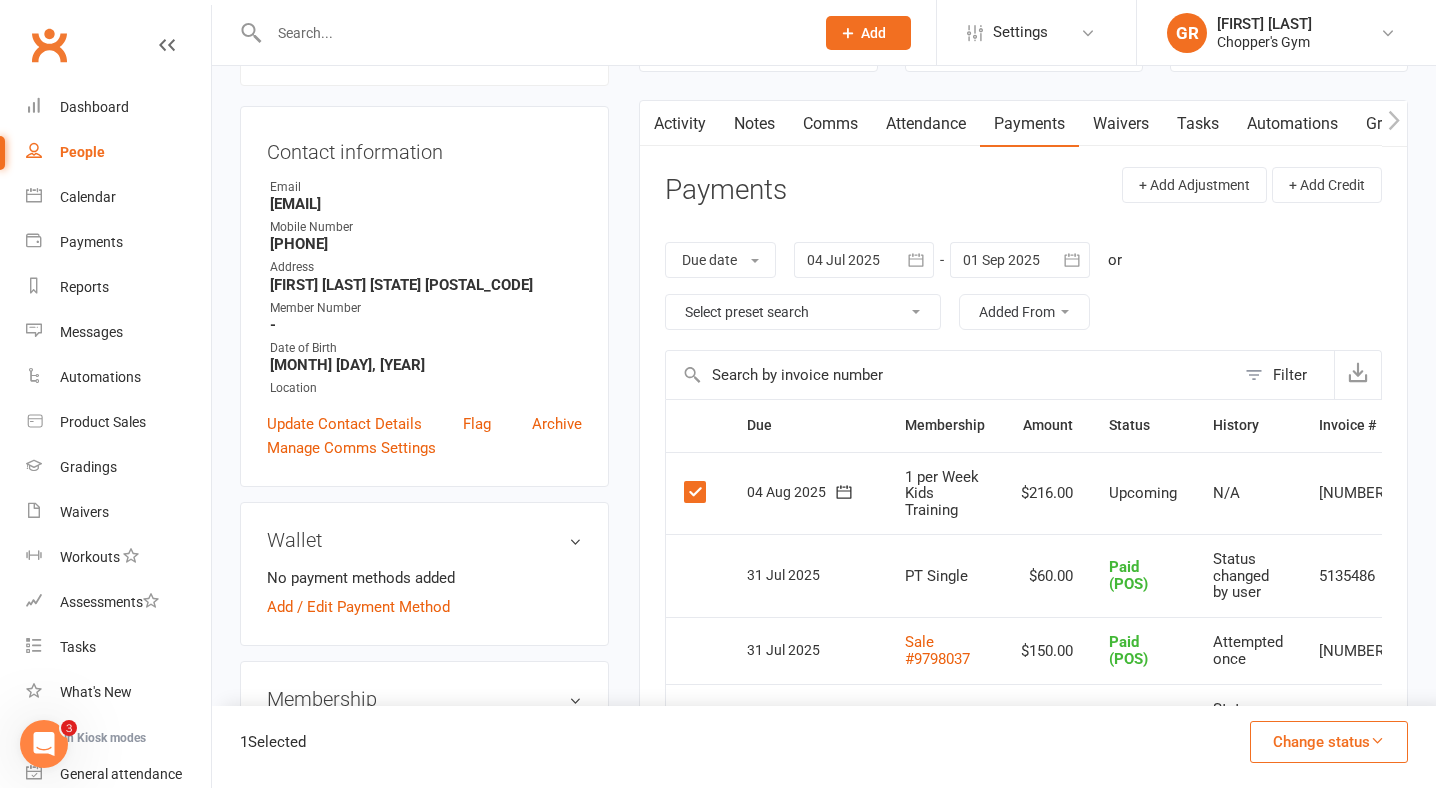 click on "Change status" at bounding box center [1329, 742] 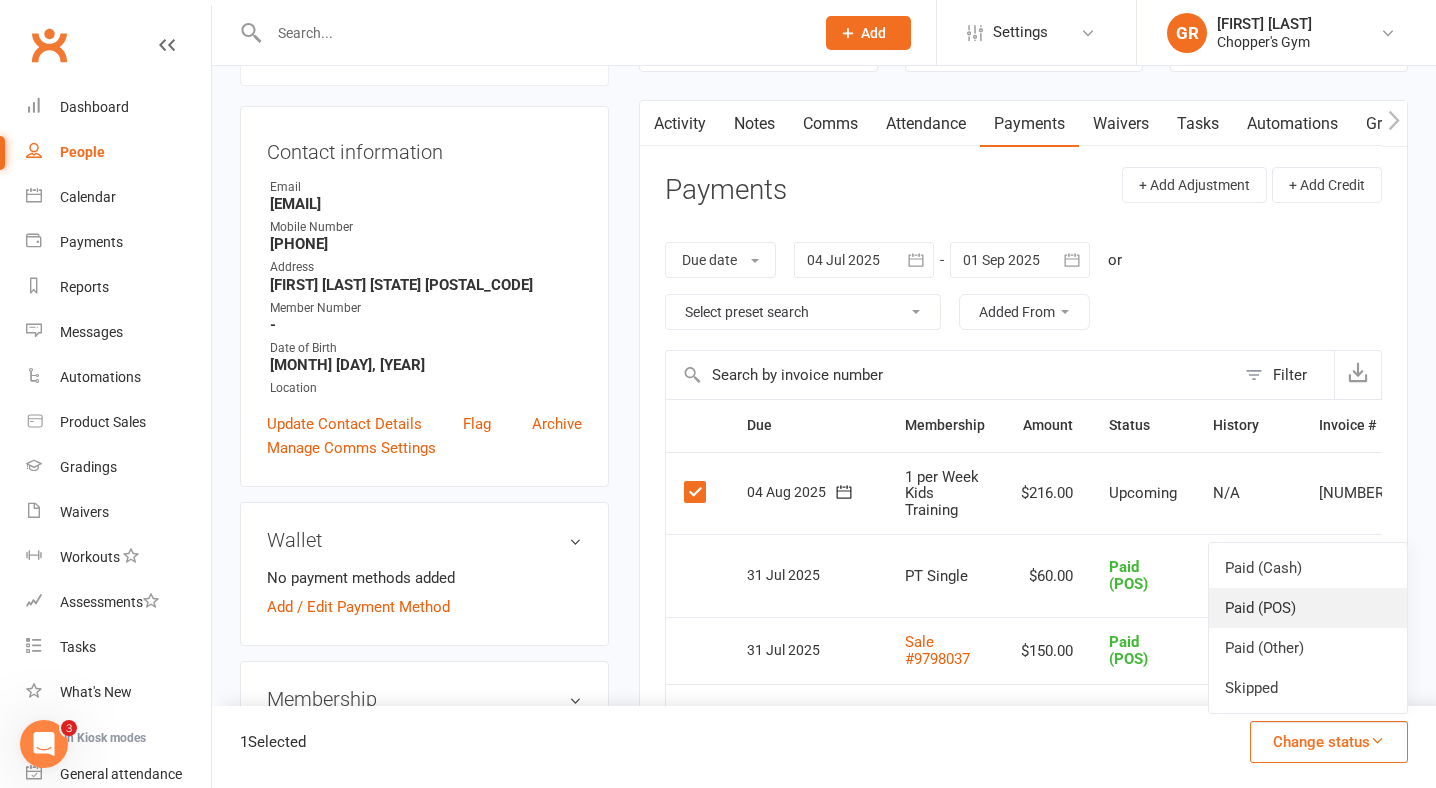click on "Paid (POS)" at bounding box center (1308, 608) 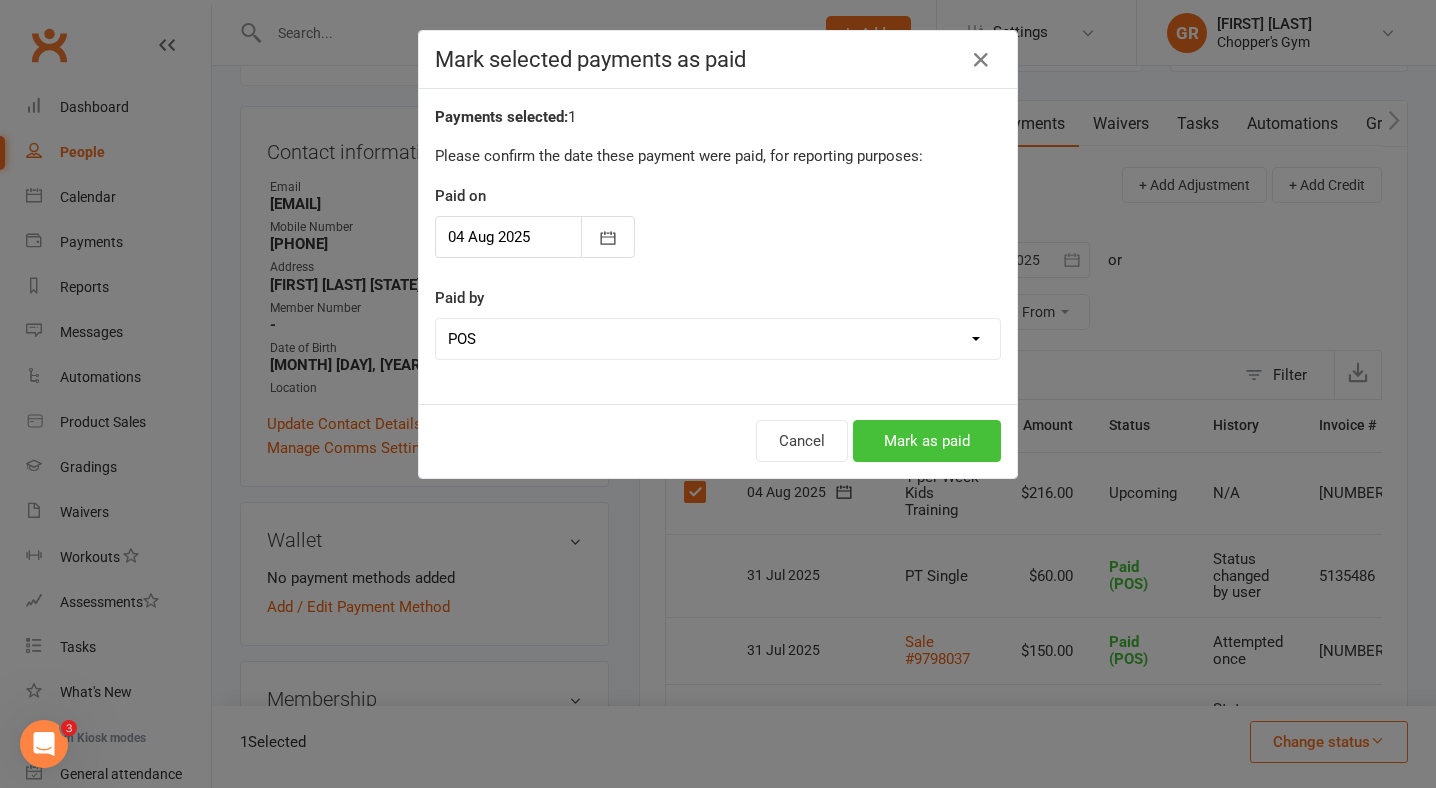 click on "Mark as paid" at bounding box center [927, 441] 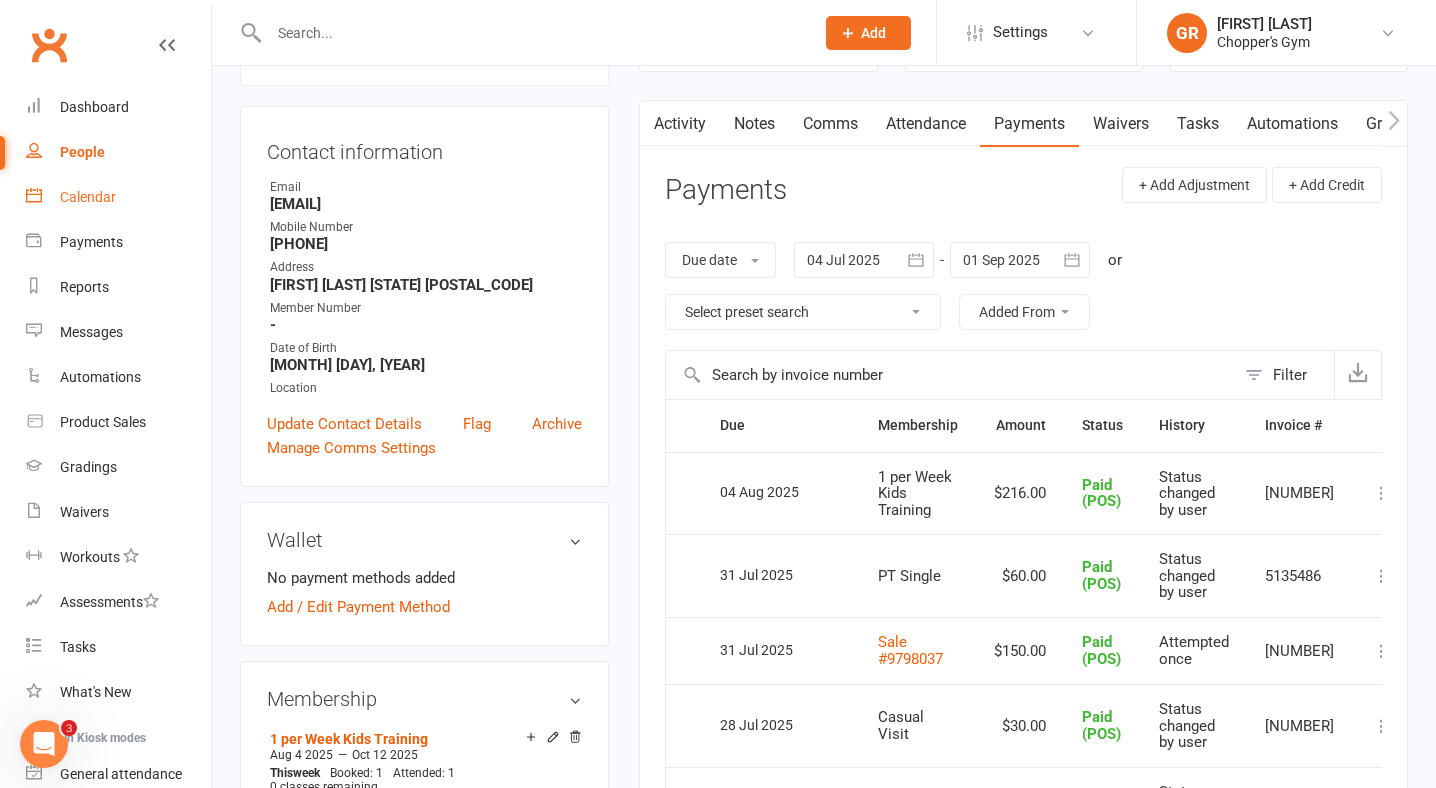 click on "Calendar" at bounding box center (88, 197) 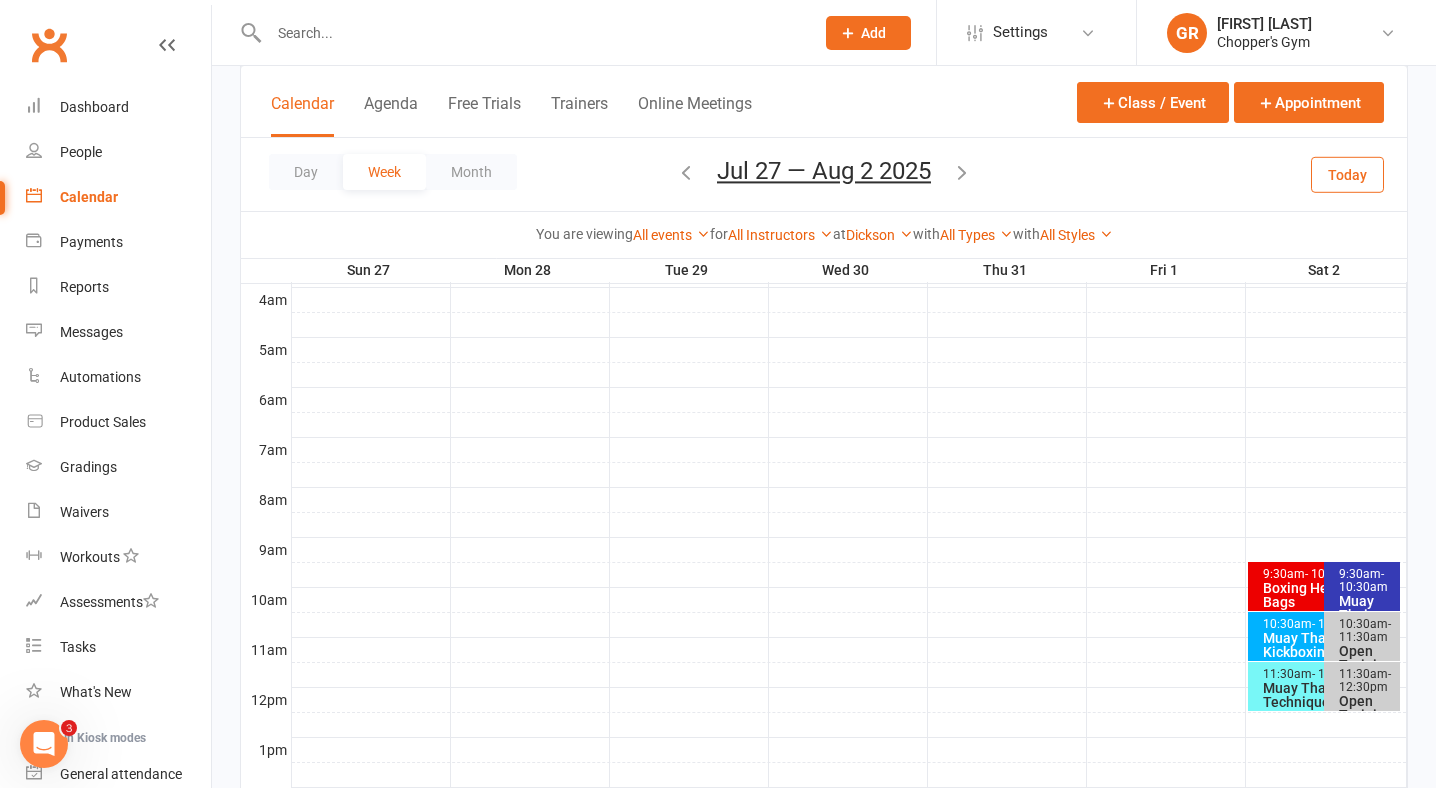 scroll, scrollTop: 771, scrollLeft: 0, axis: vertical 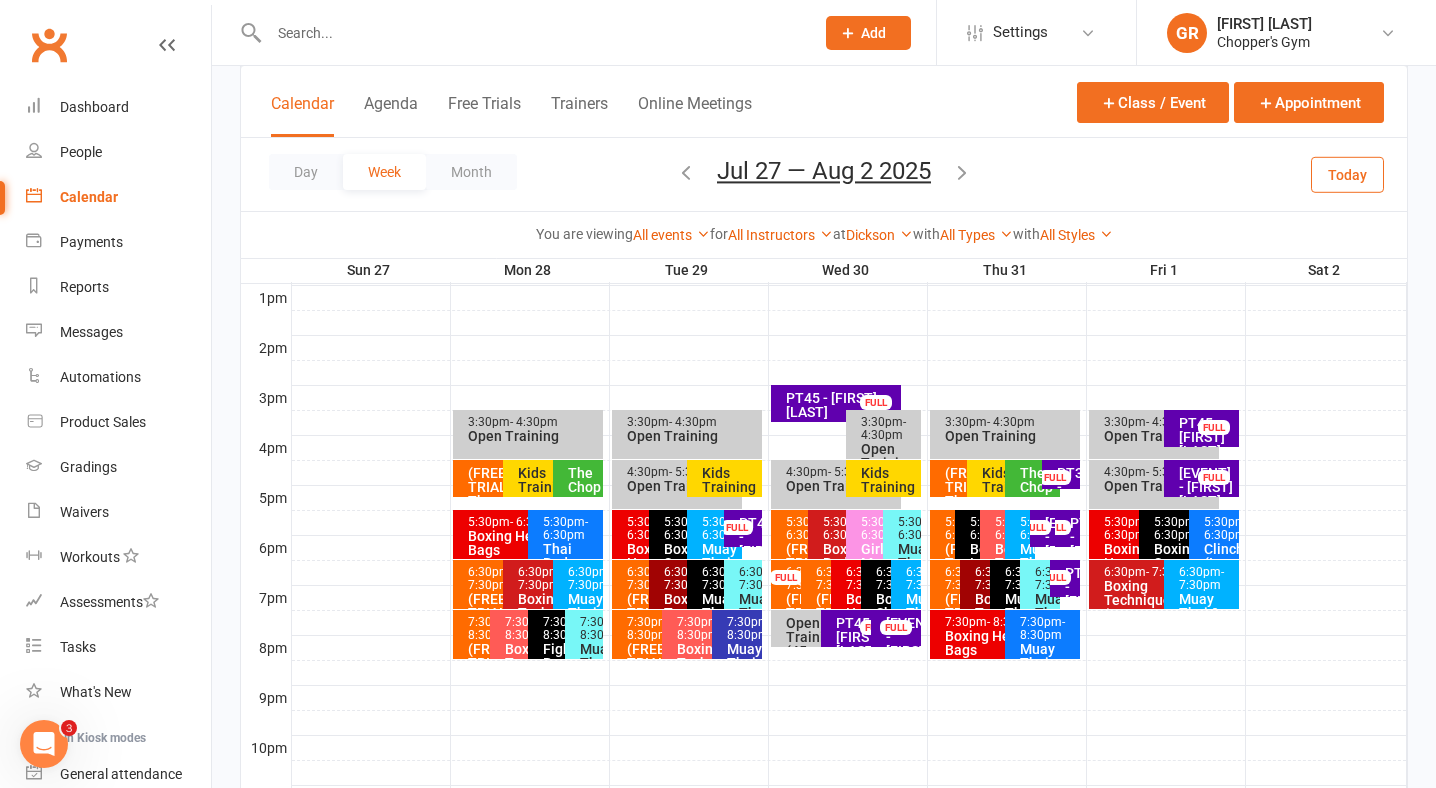 click on "Today" at bounding box center [1347, 174] 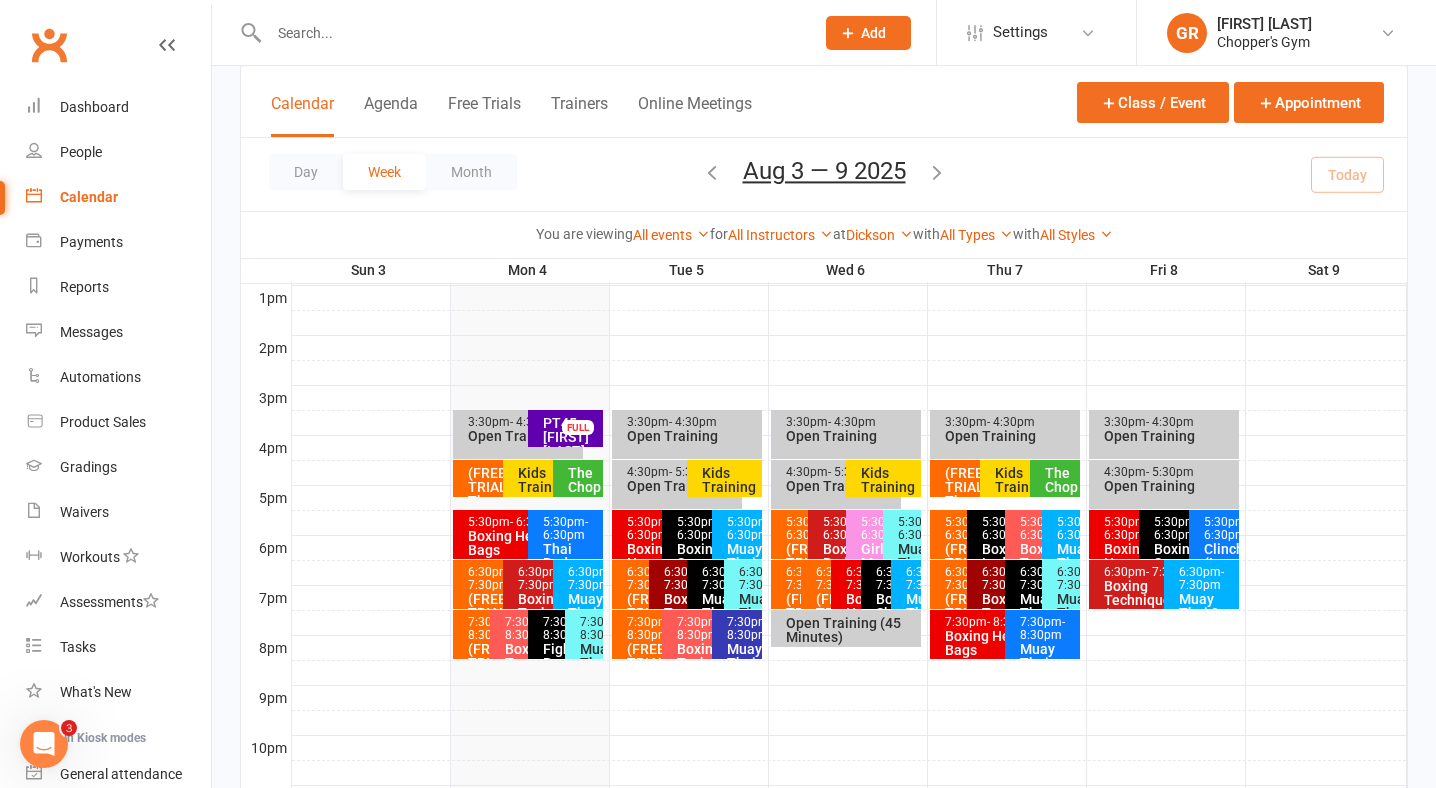 click on "PT45 - [FIRST] [LAST]" at bounding box center (570, 437) 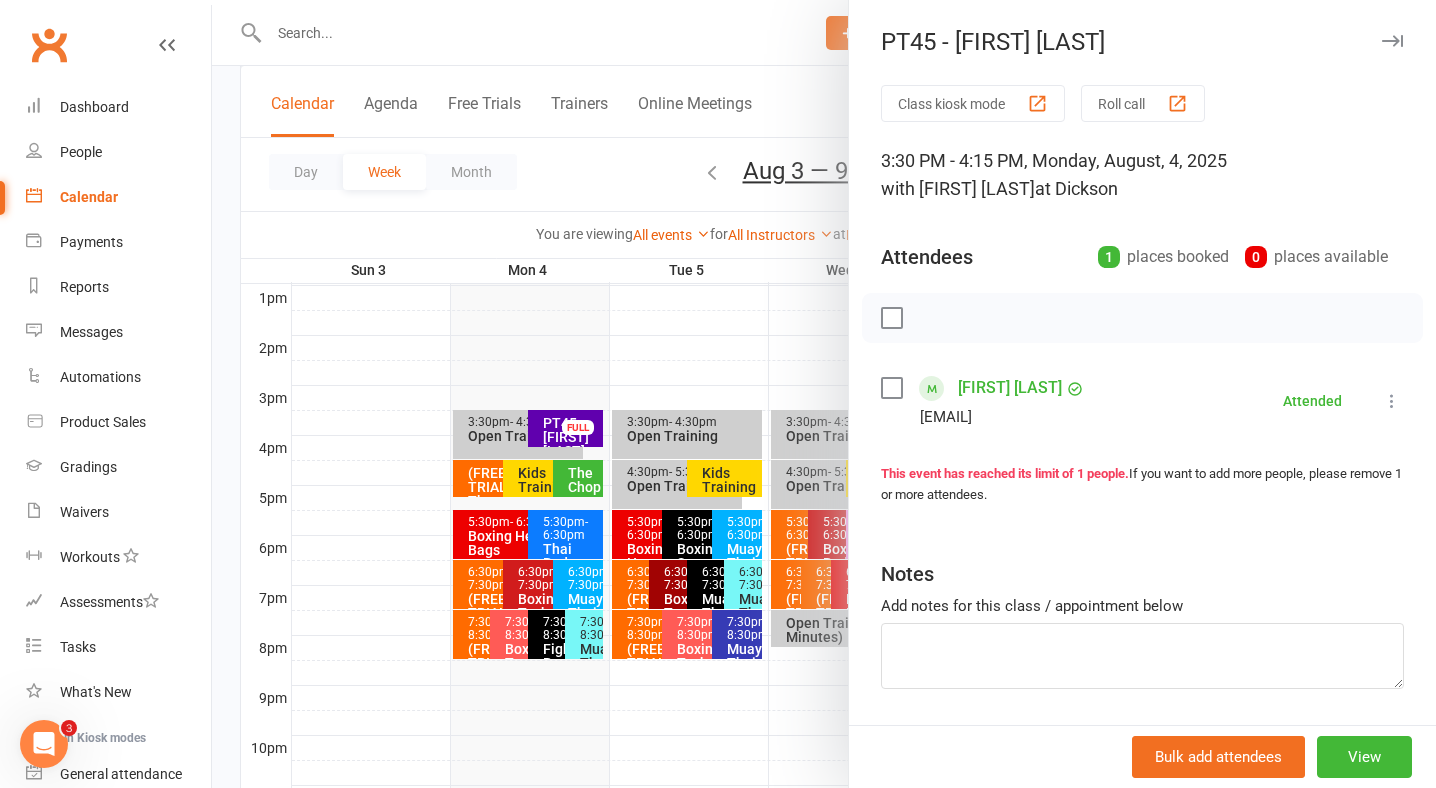 click at bounding box center (824, 394) 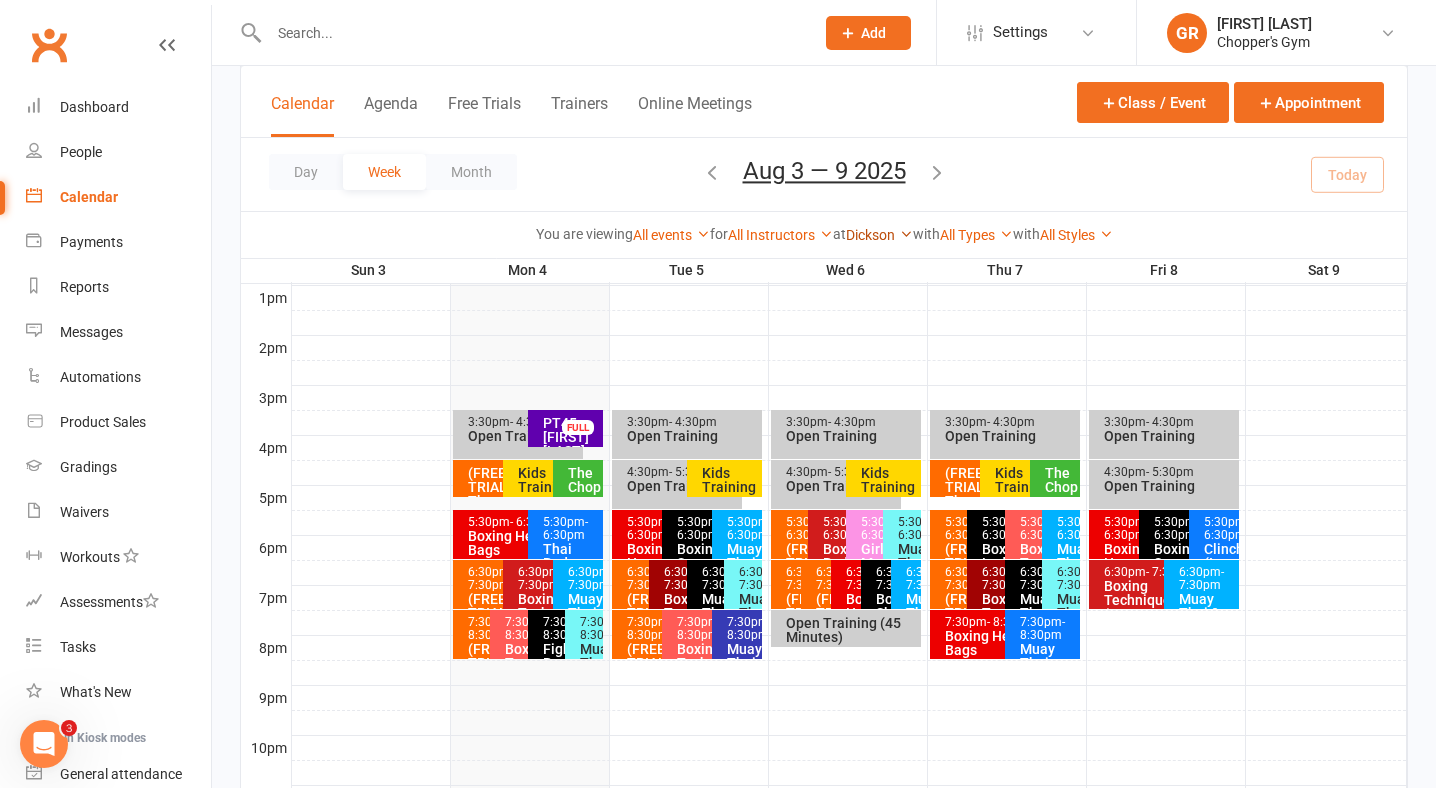 click on "Dickson" at bounding box center (879, 235) 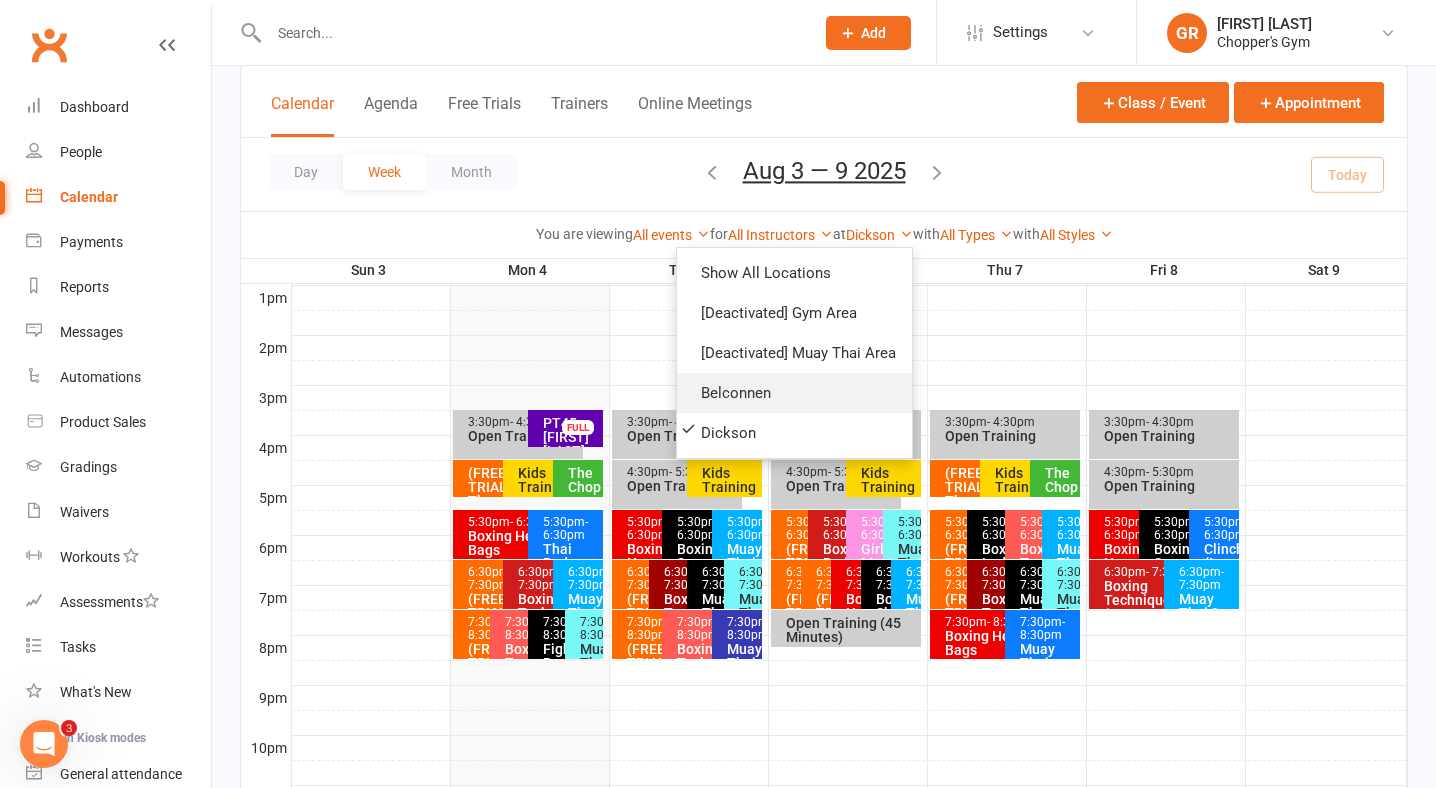 click on "Belconnen" at bounding box center [794, 393] 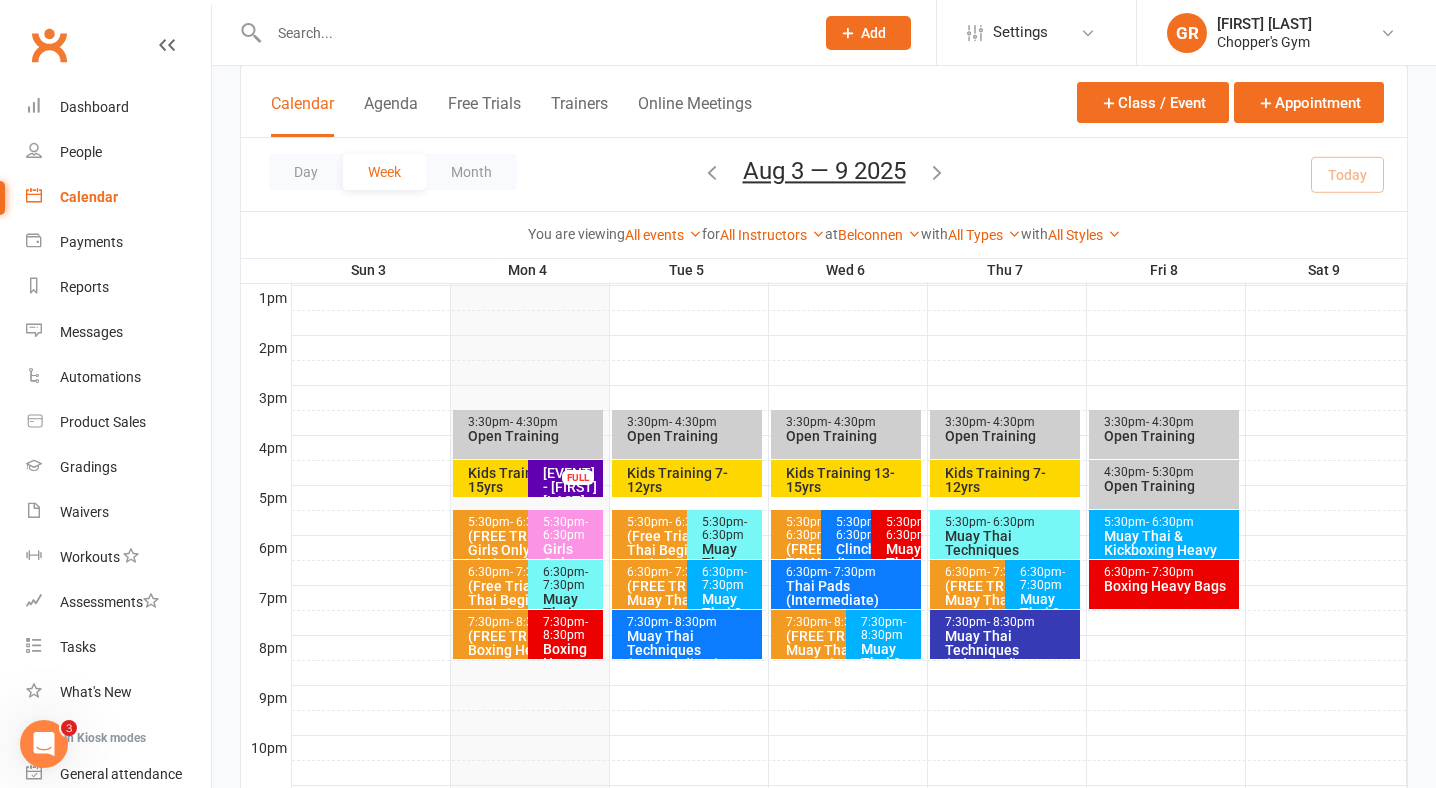 click on "PT45 - Hazel Aktas" at bounding box center [570, 487] 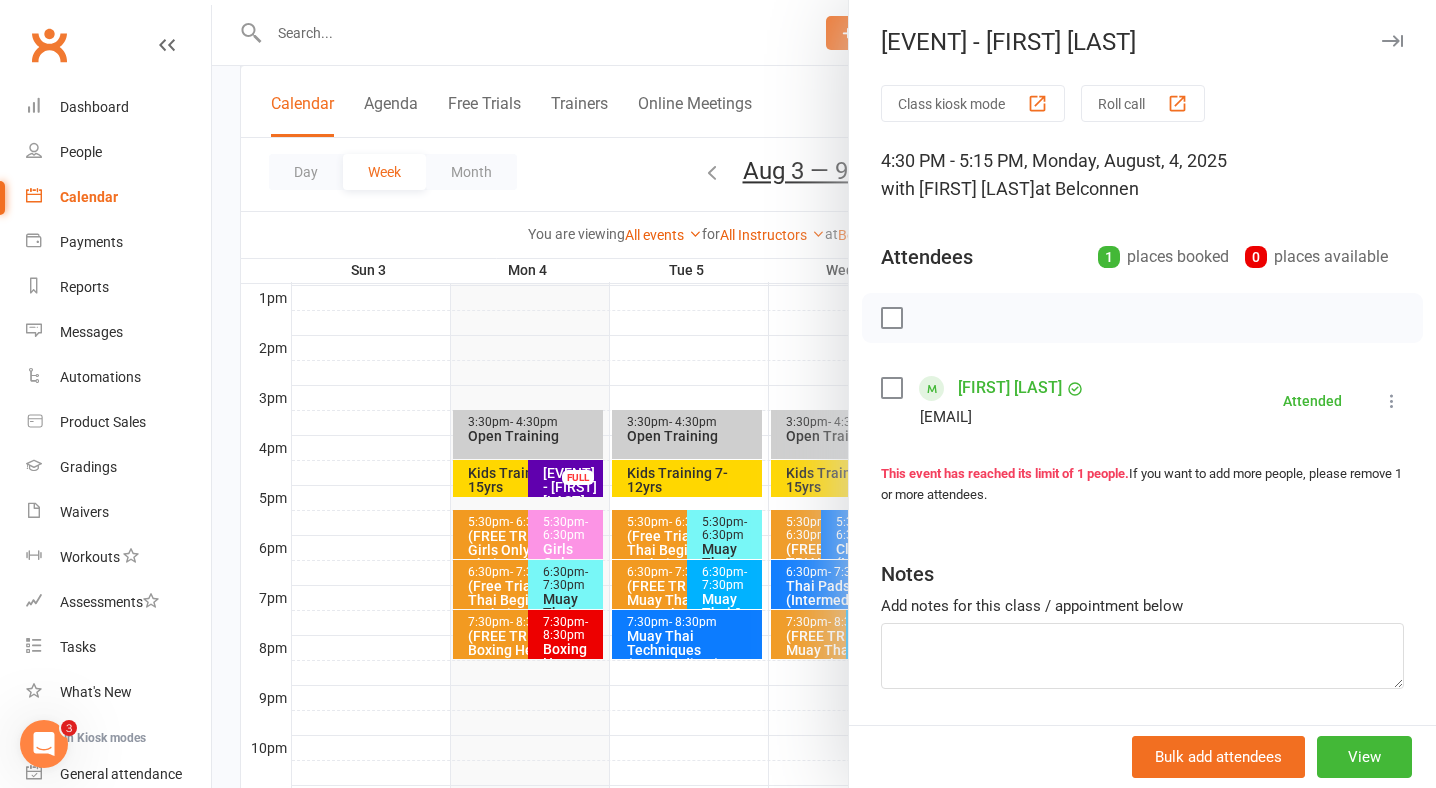 click on "Hazel Aktas" at bounding box center (1010, 388) 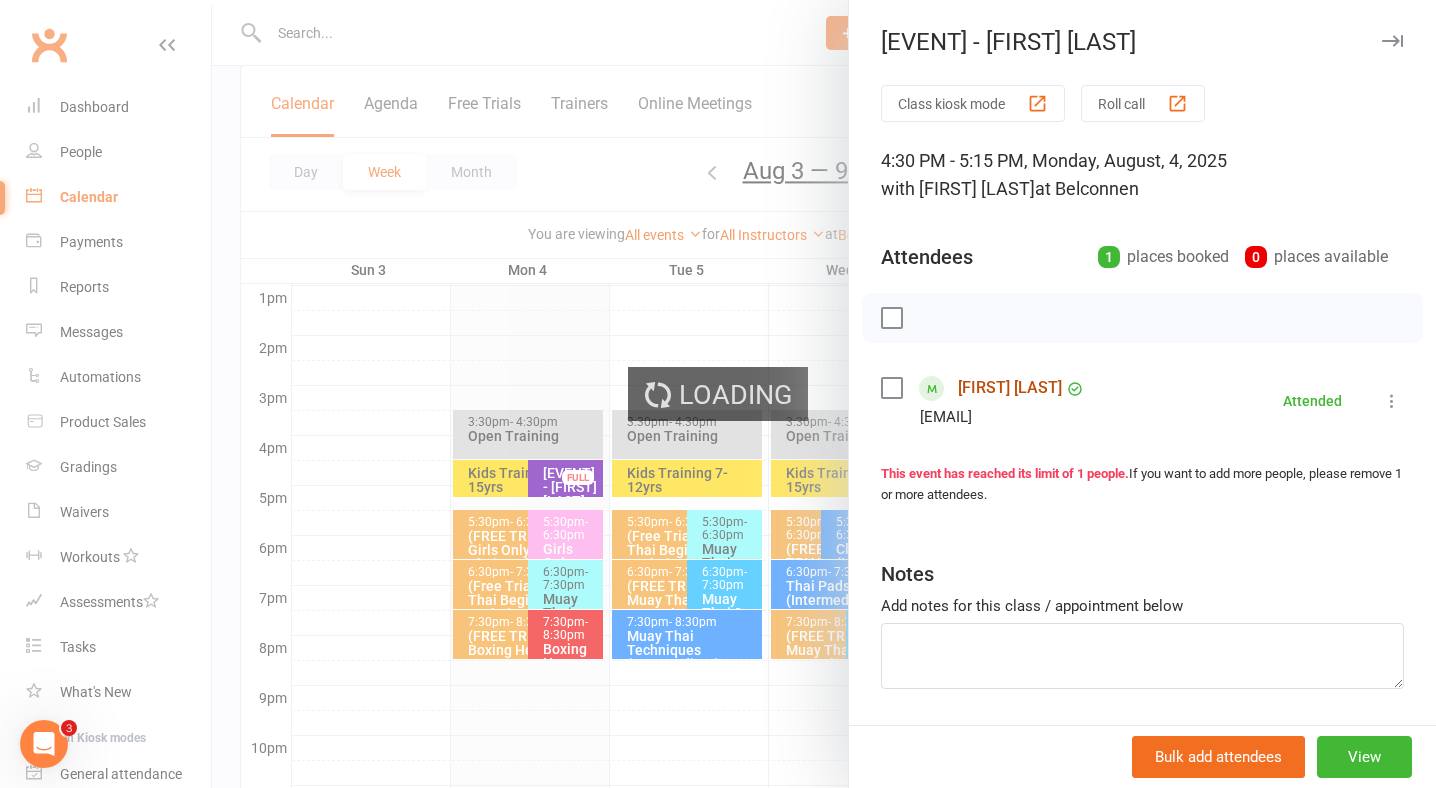scroll, scrollTop: 0, scrollLeft: 0, axis: both 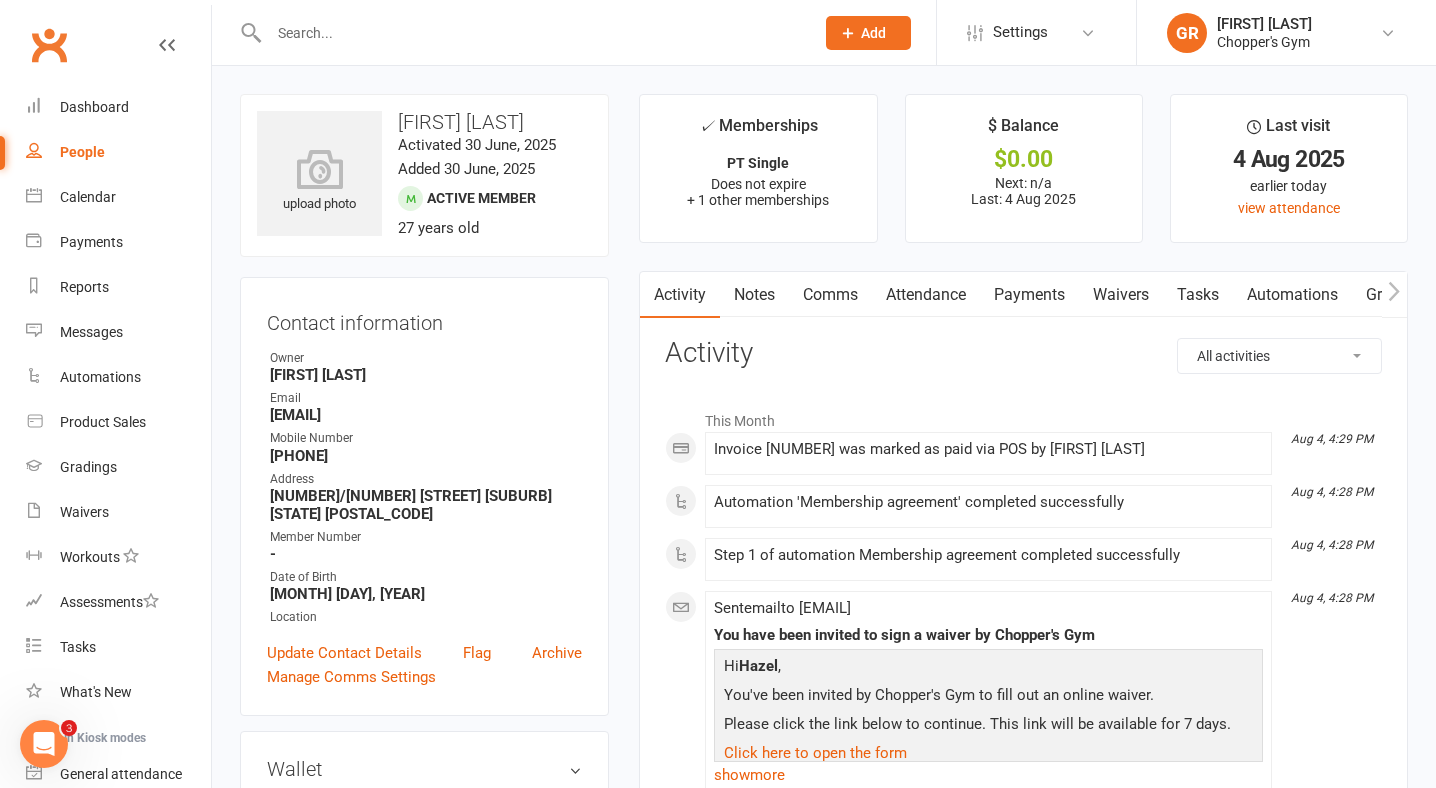 click on "Payments" at bounding box center (1029, 295) 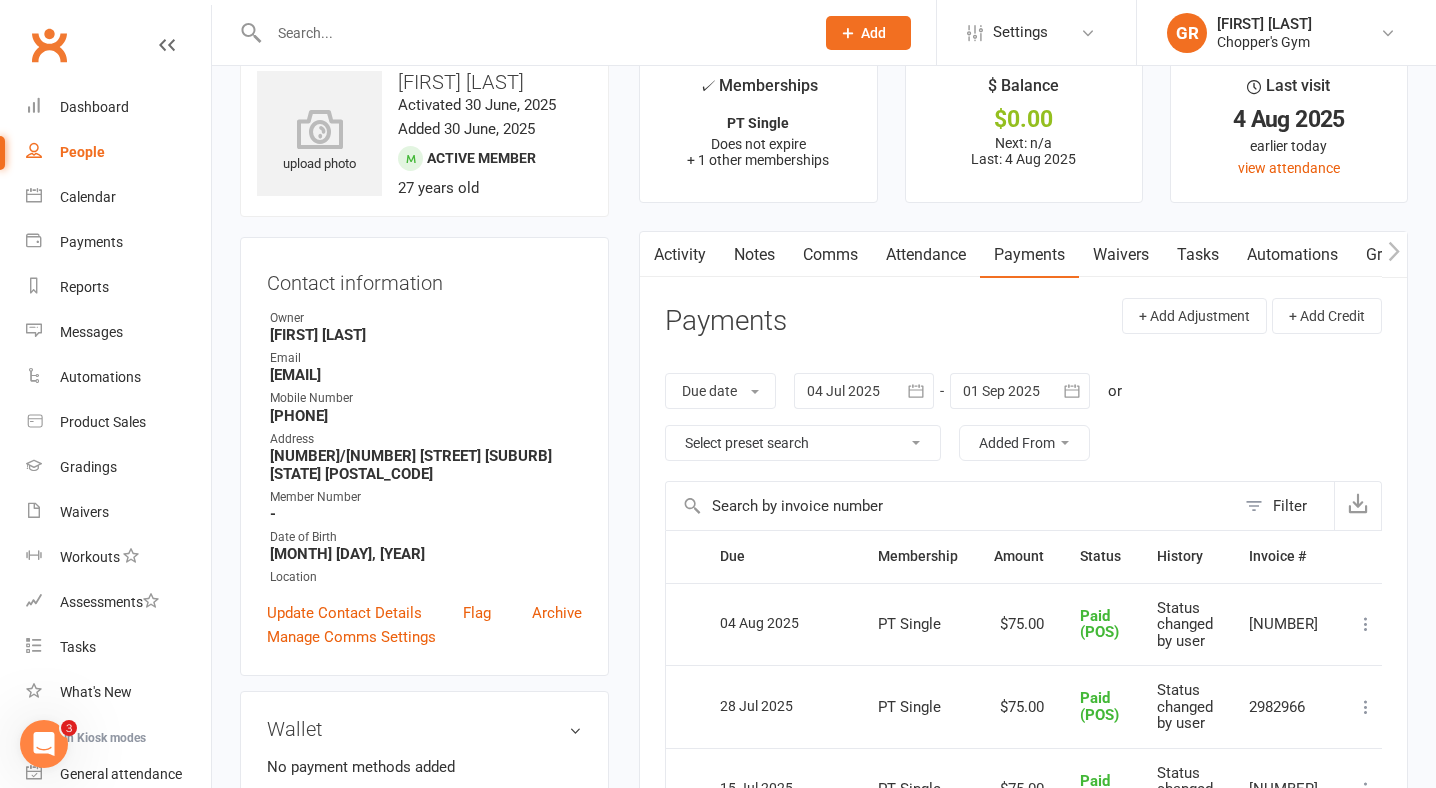 scroll, scrollTop: 0, scrollLeft: 0, axis: both 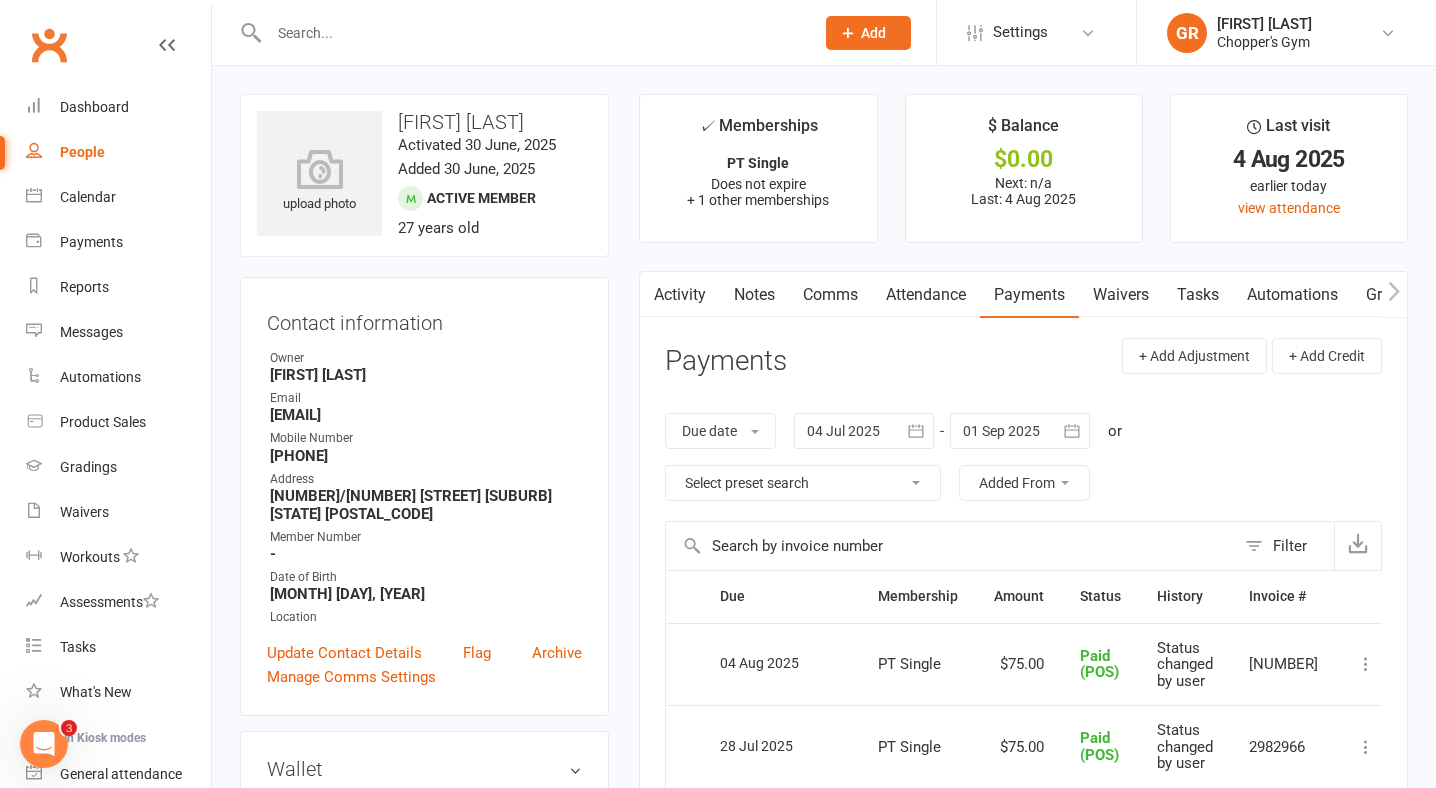 click at bounding box center (531, 33) 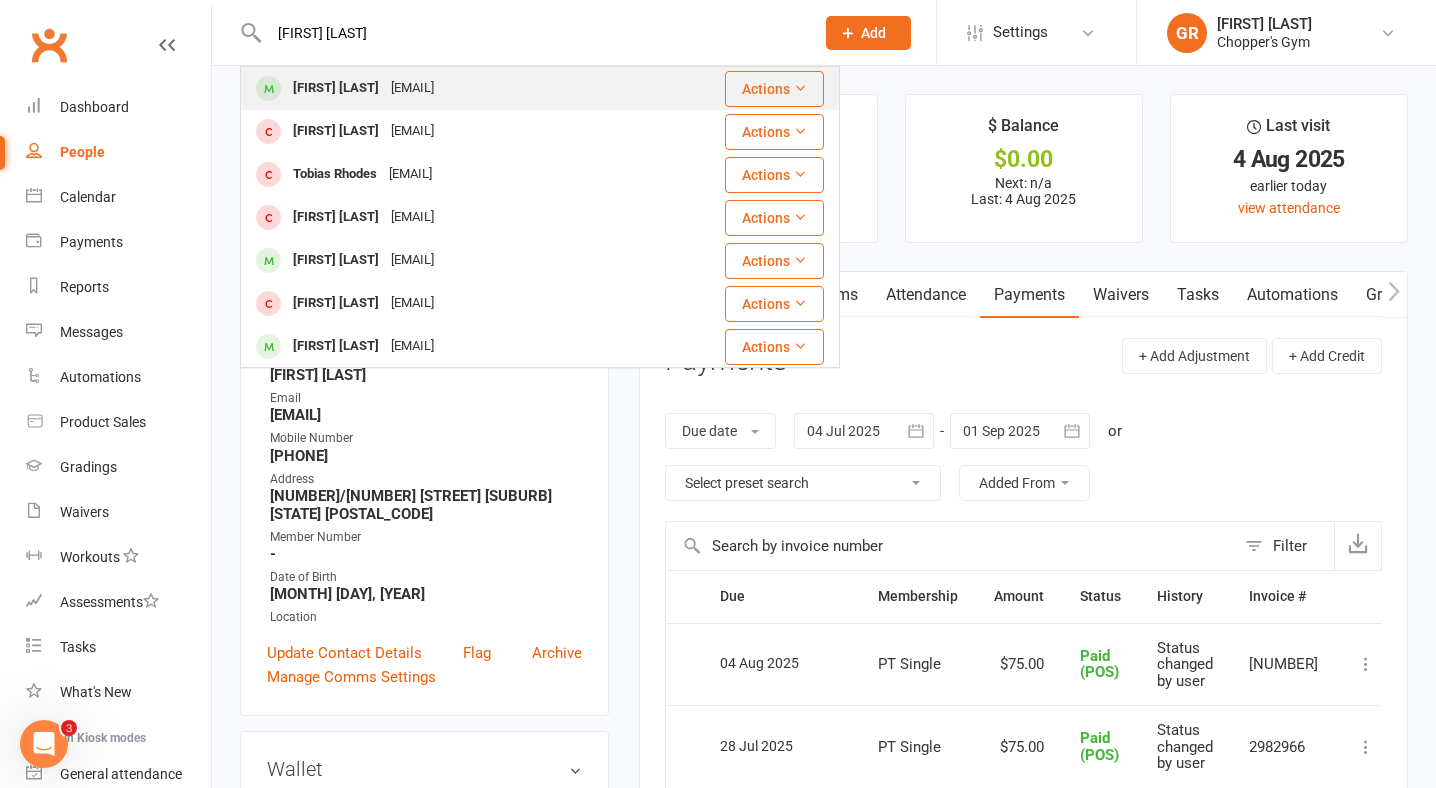 type on "tim rhodes" 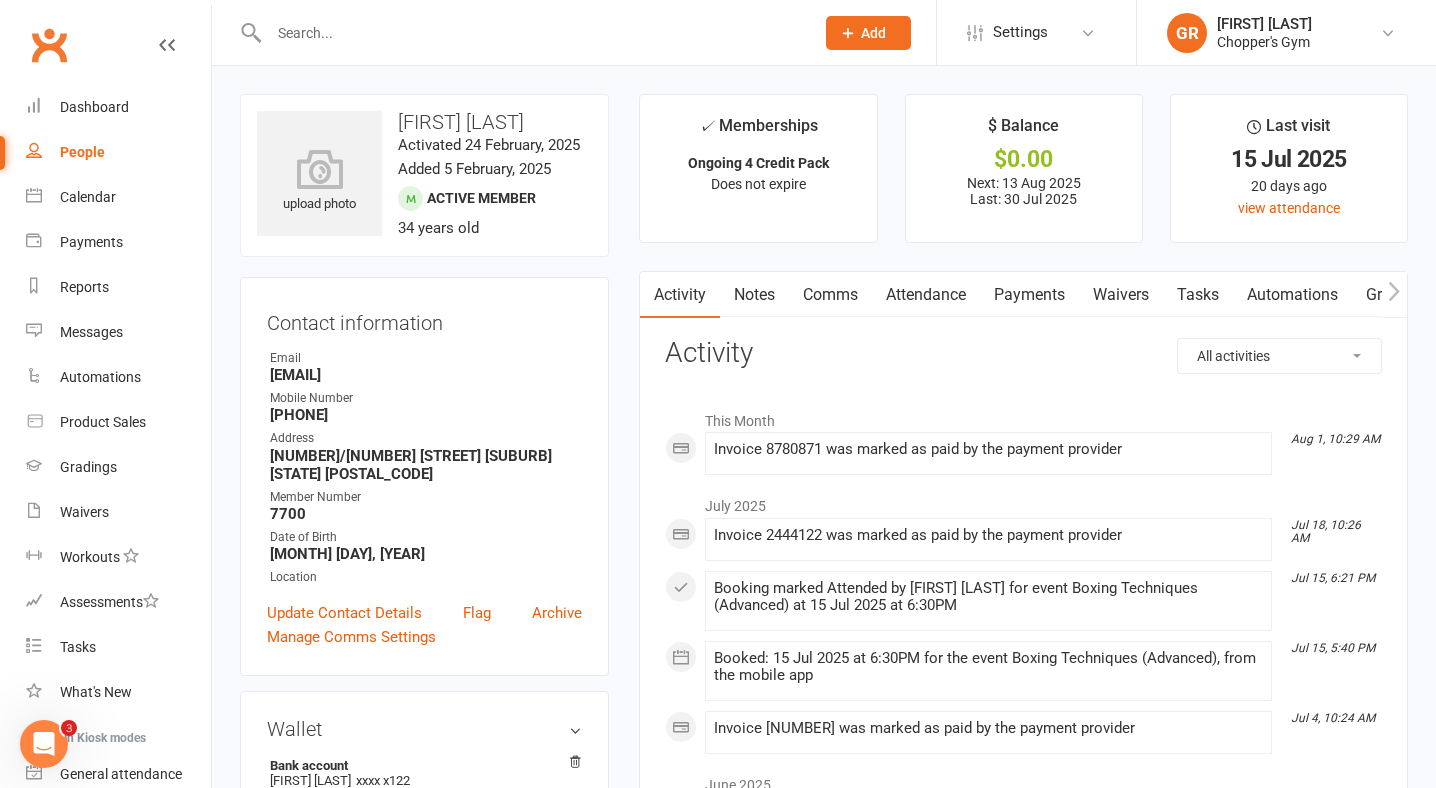 click on "Payments" at bounding box center (1029, 295) 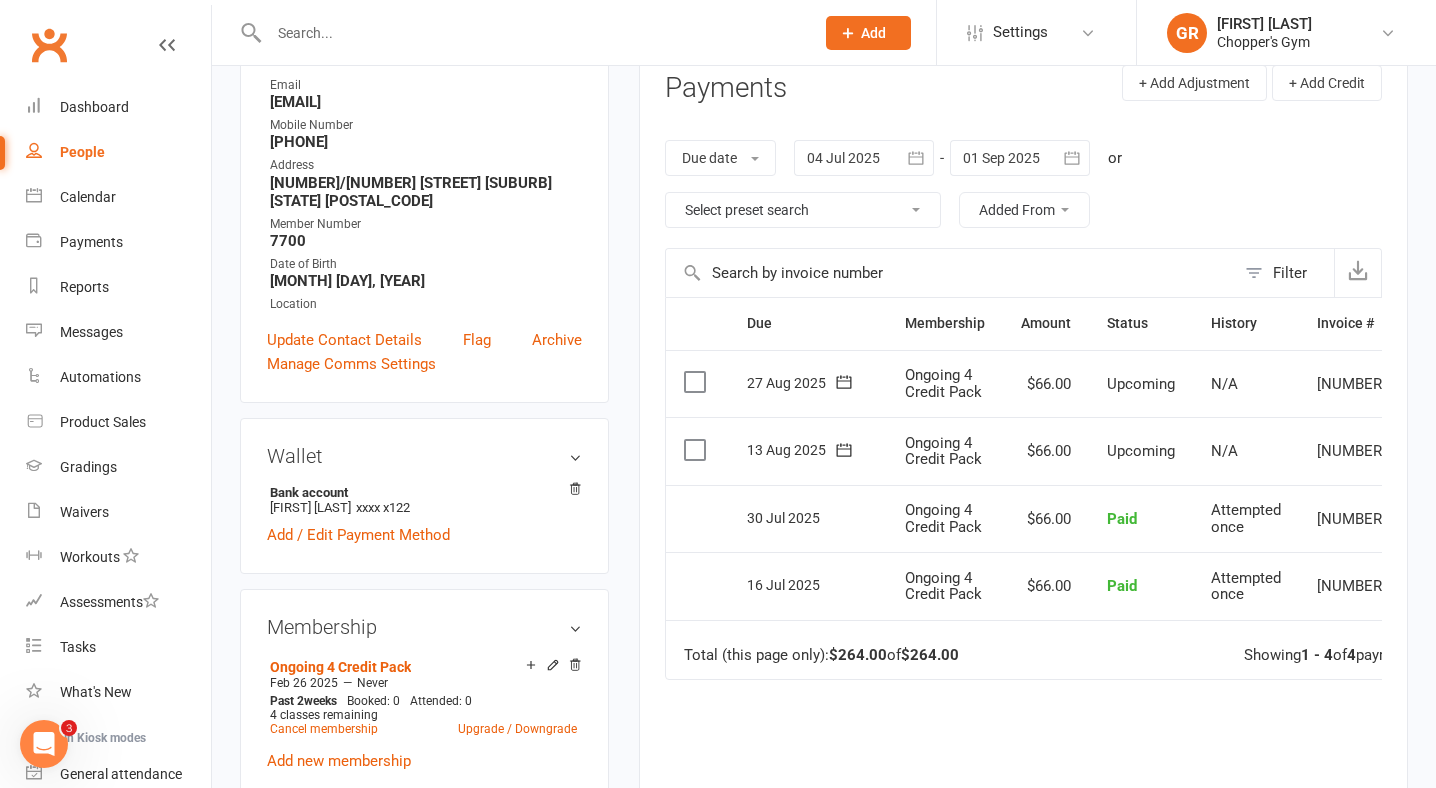 scroll, scrollTop: 371, scrollLeft: 0, axis: vertical 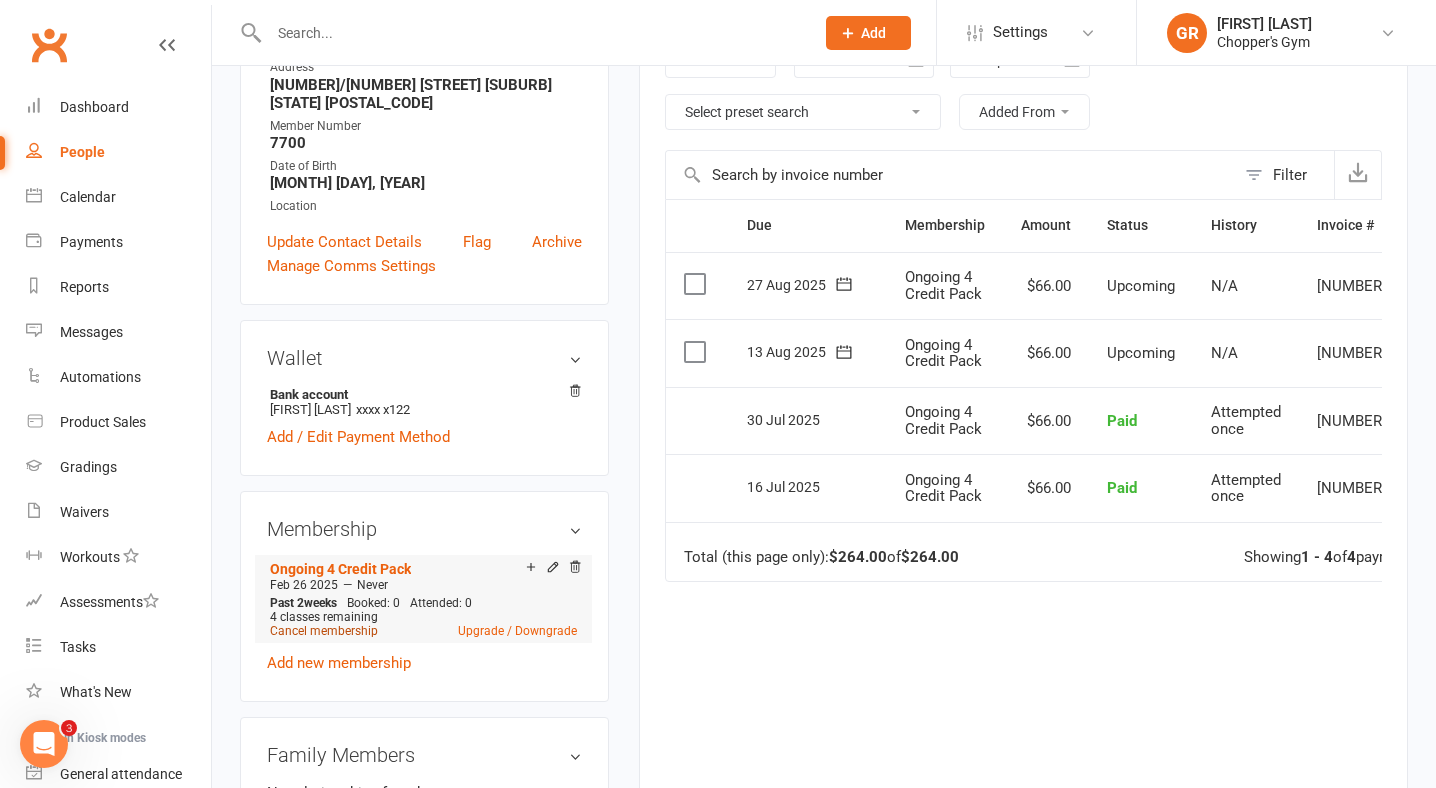 click on "Cancel membership" at bounding box center (324, 631) 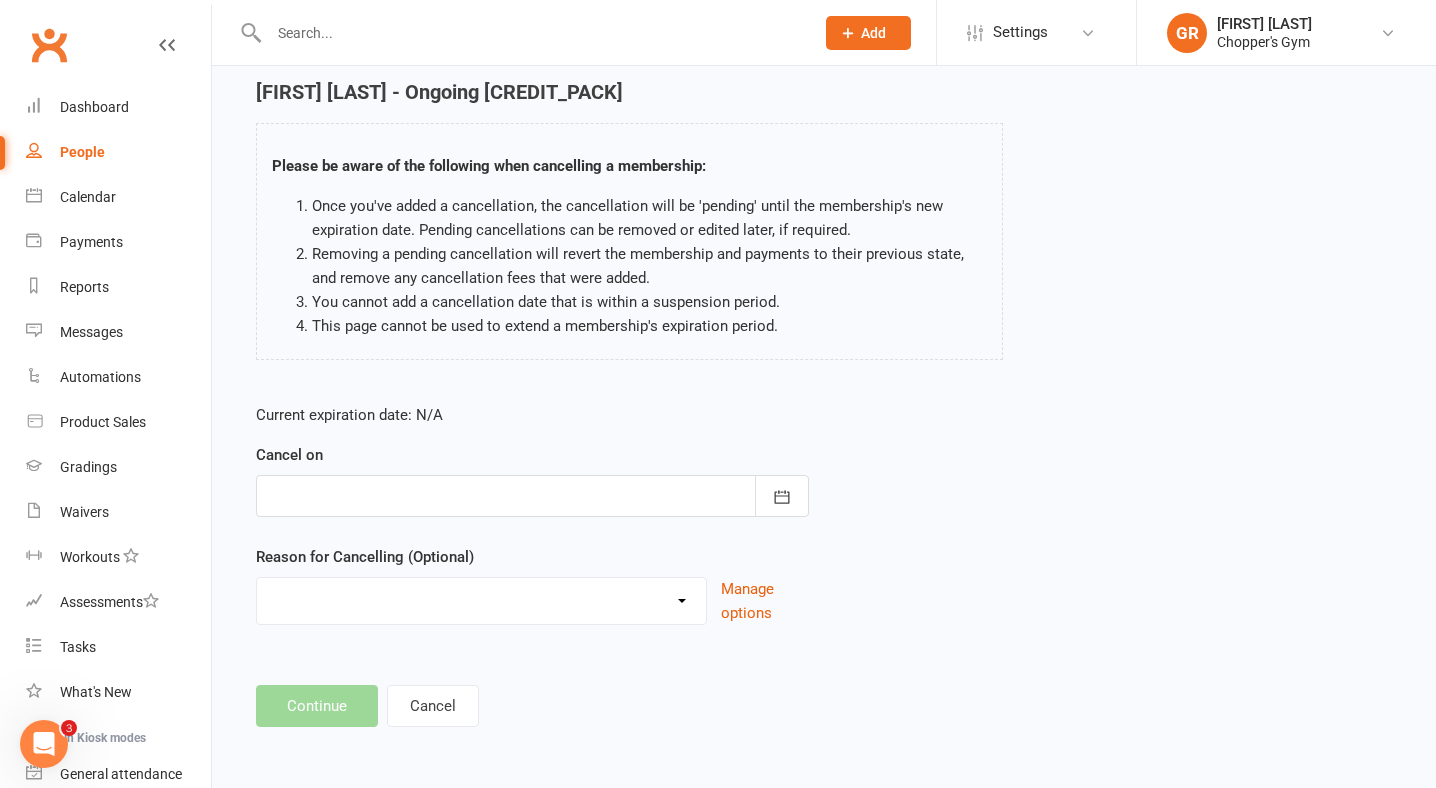 scroll, scrollTop: 0, scrollLeft: 0, axis: both 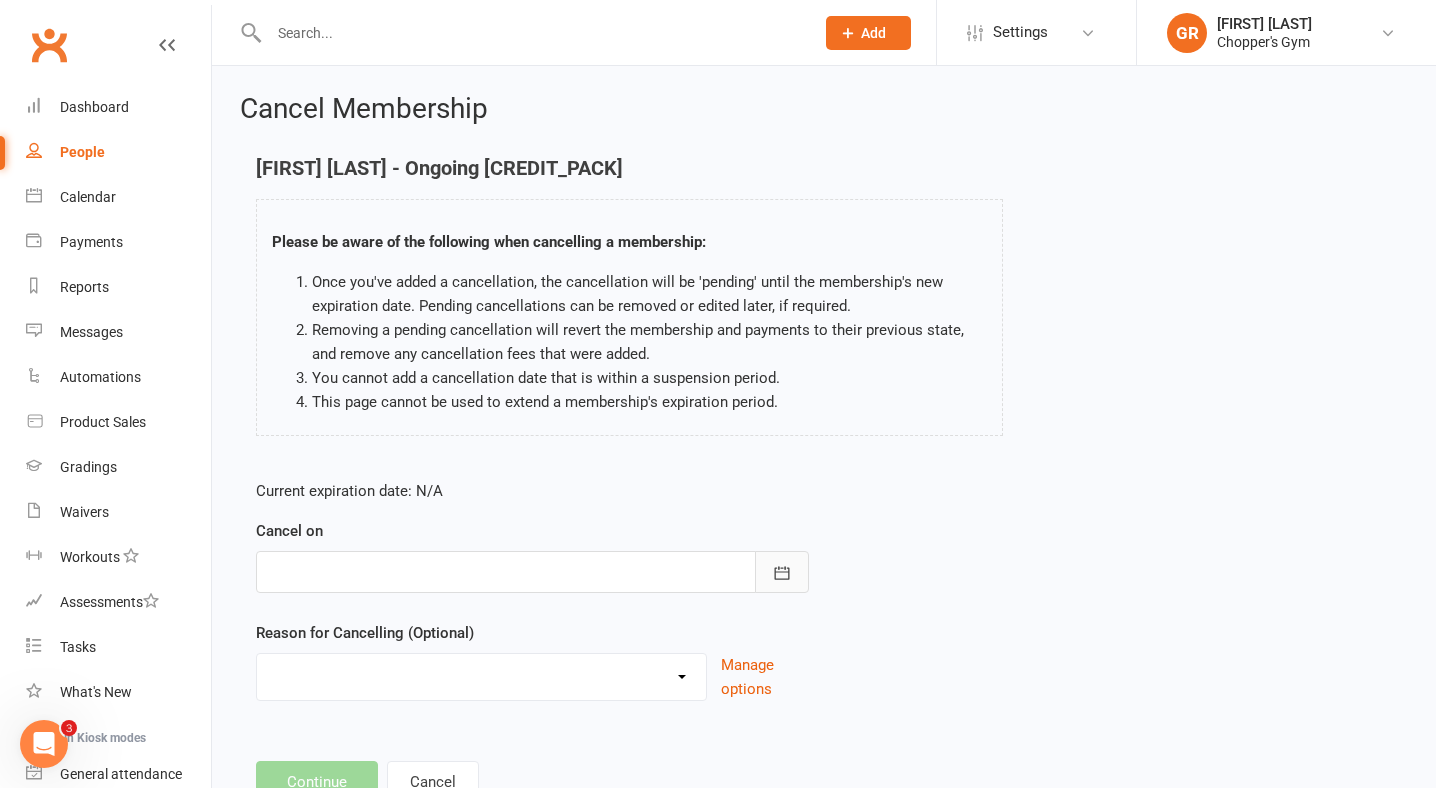 click 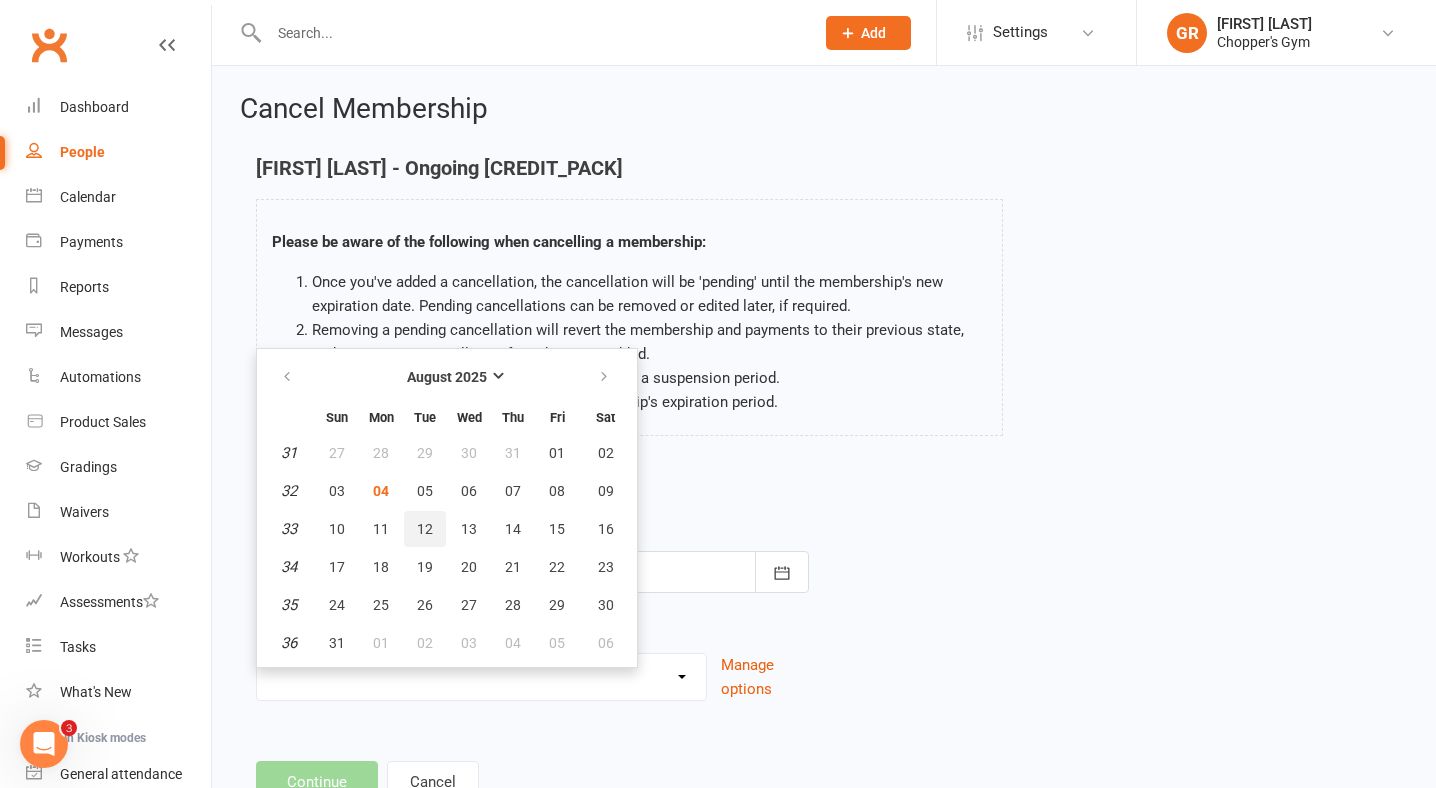 click on "12" at bounding box center [425, 529] 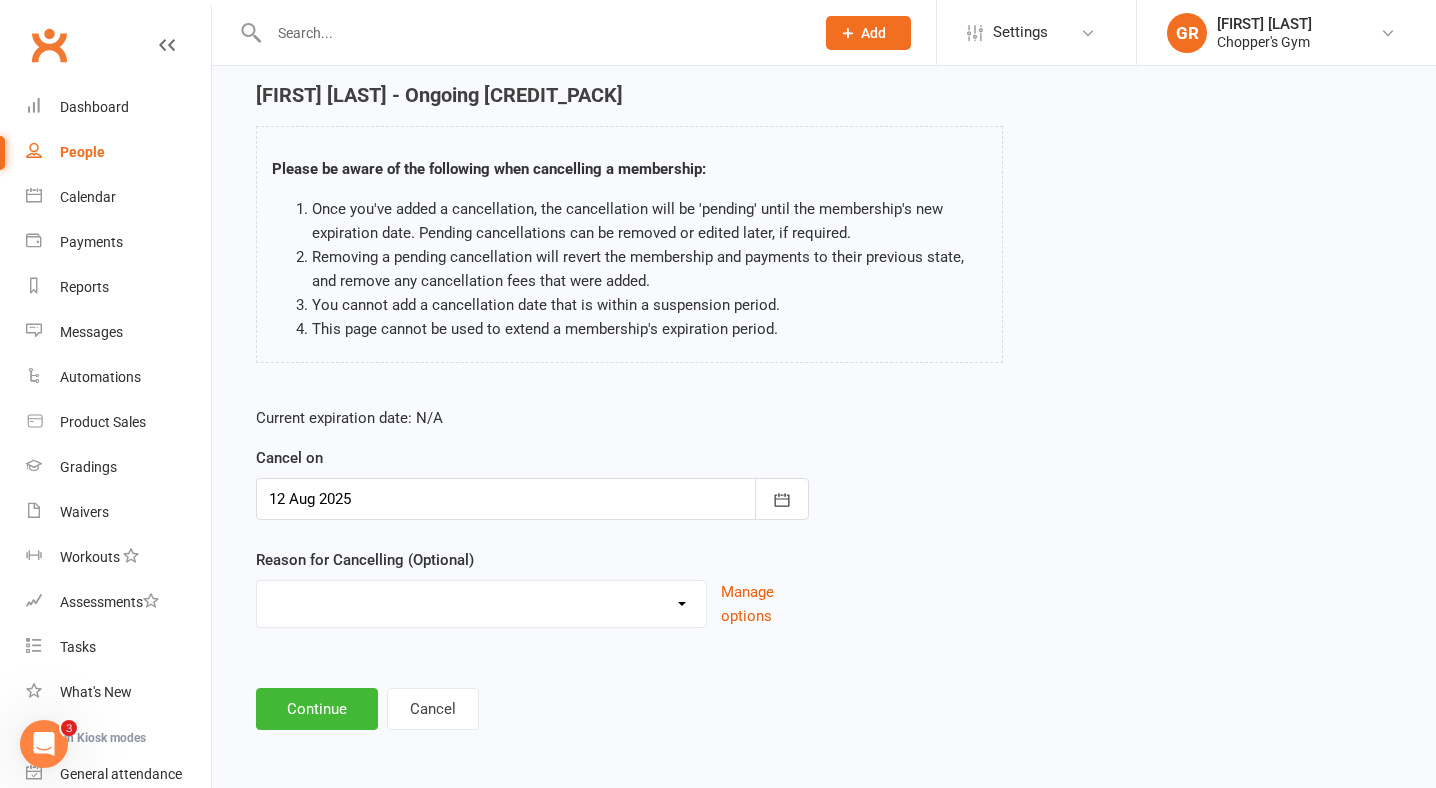 scroll, scrollTop: 76, scrollLeft: 0, axis: vertical 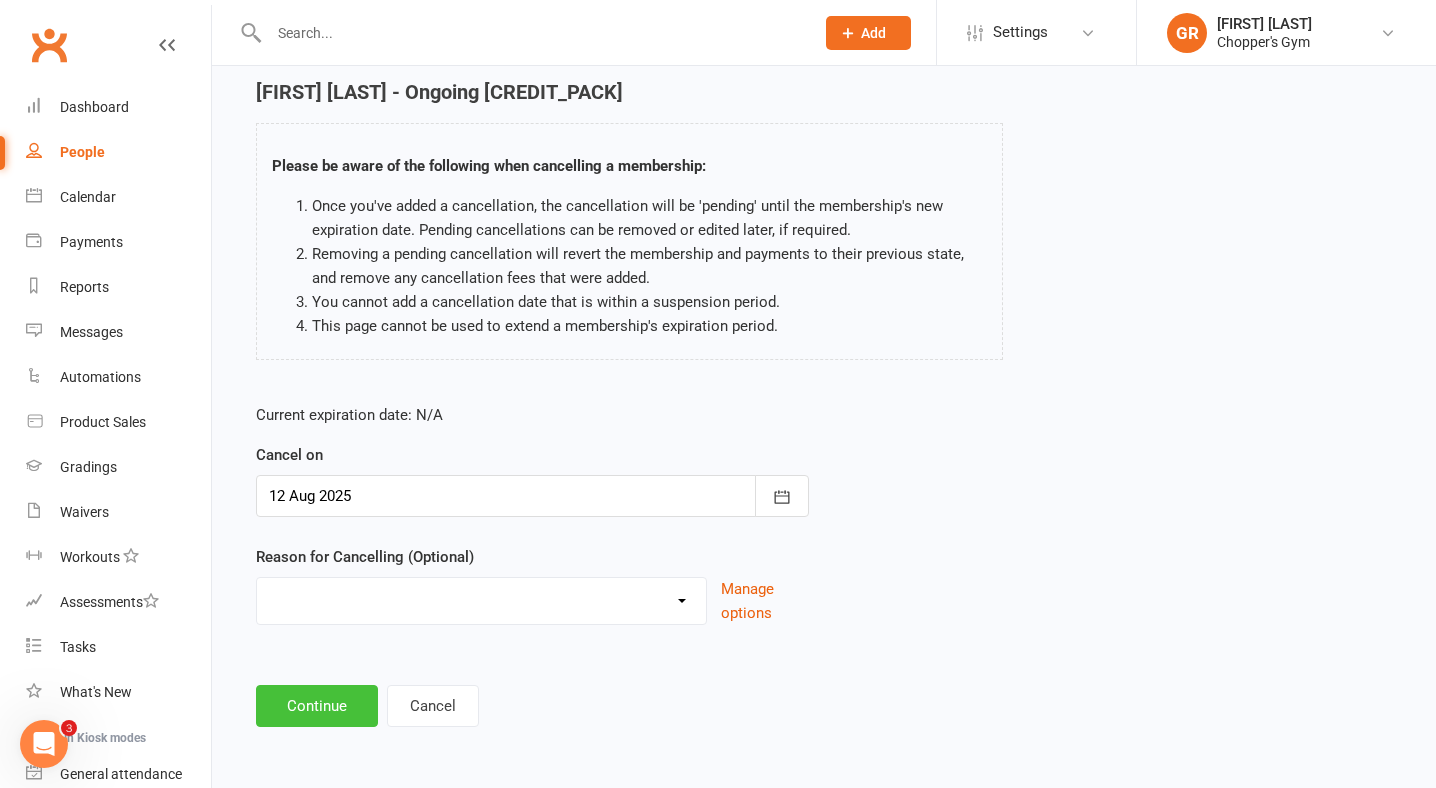 click on "Continue" at bounding box center (317, 706) 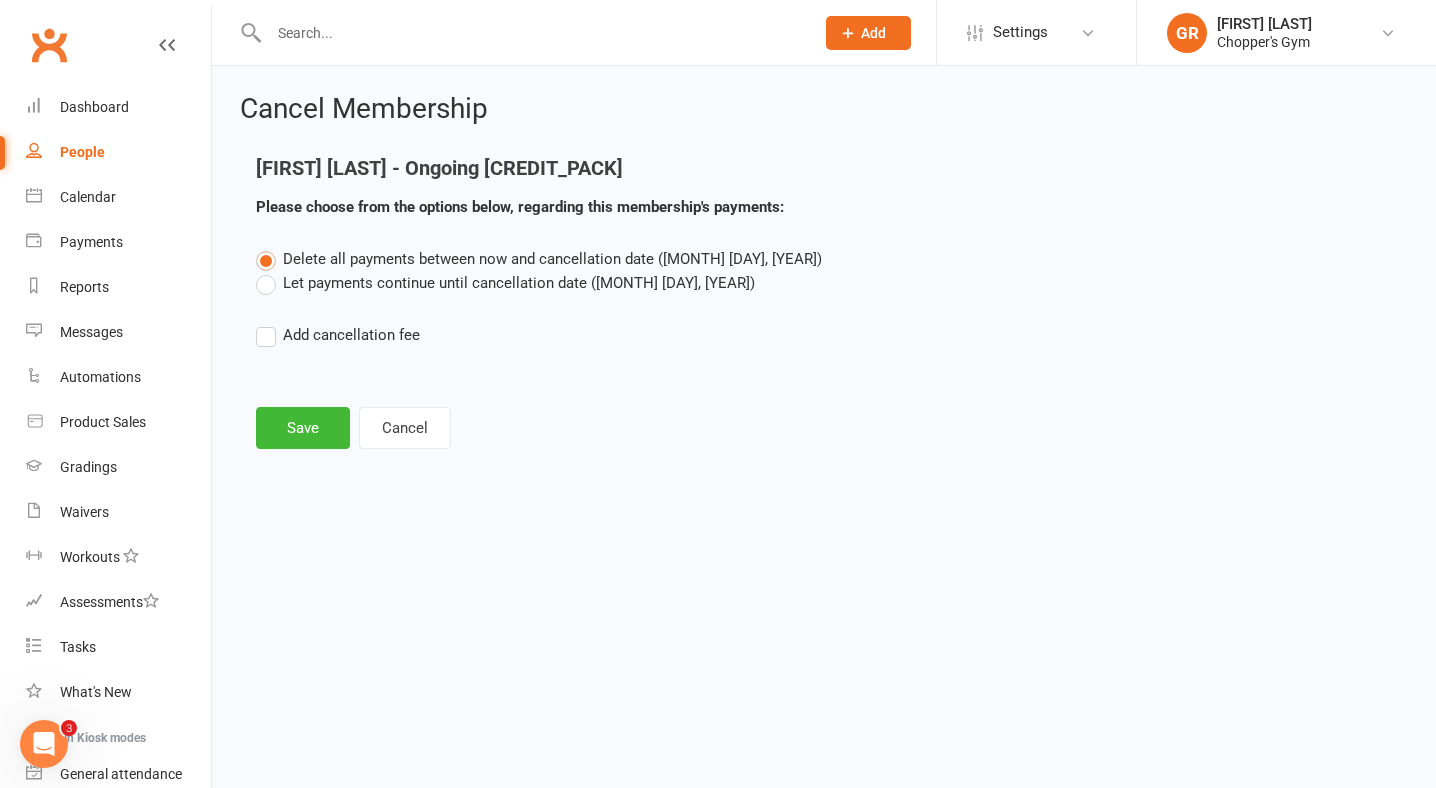 scroll, scrollTop: 0, scrollLeft: 0, axis: both 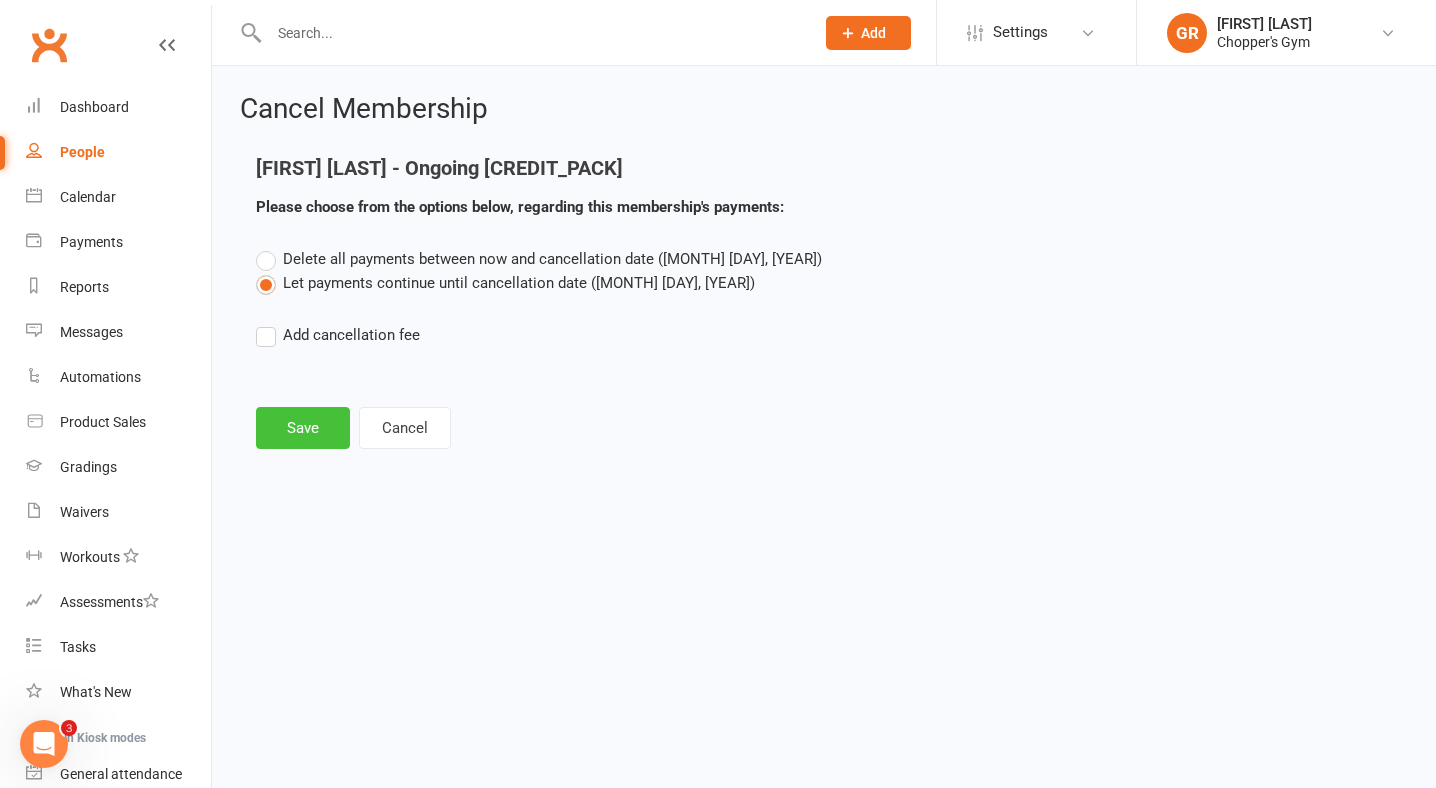 click on "Save" at bounding box center [303, 428] 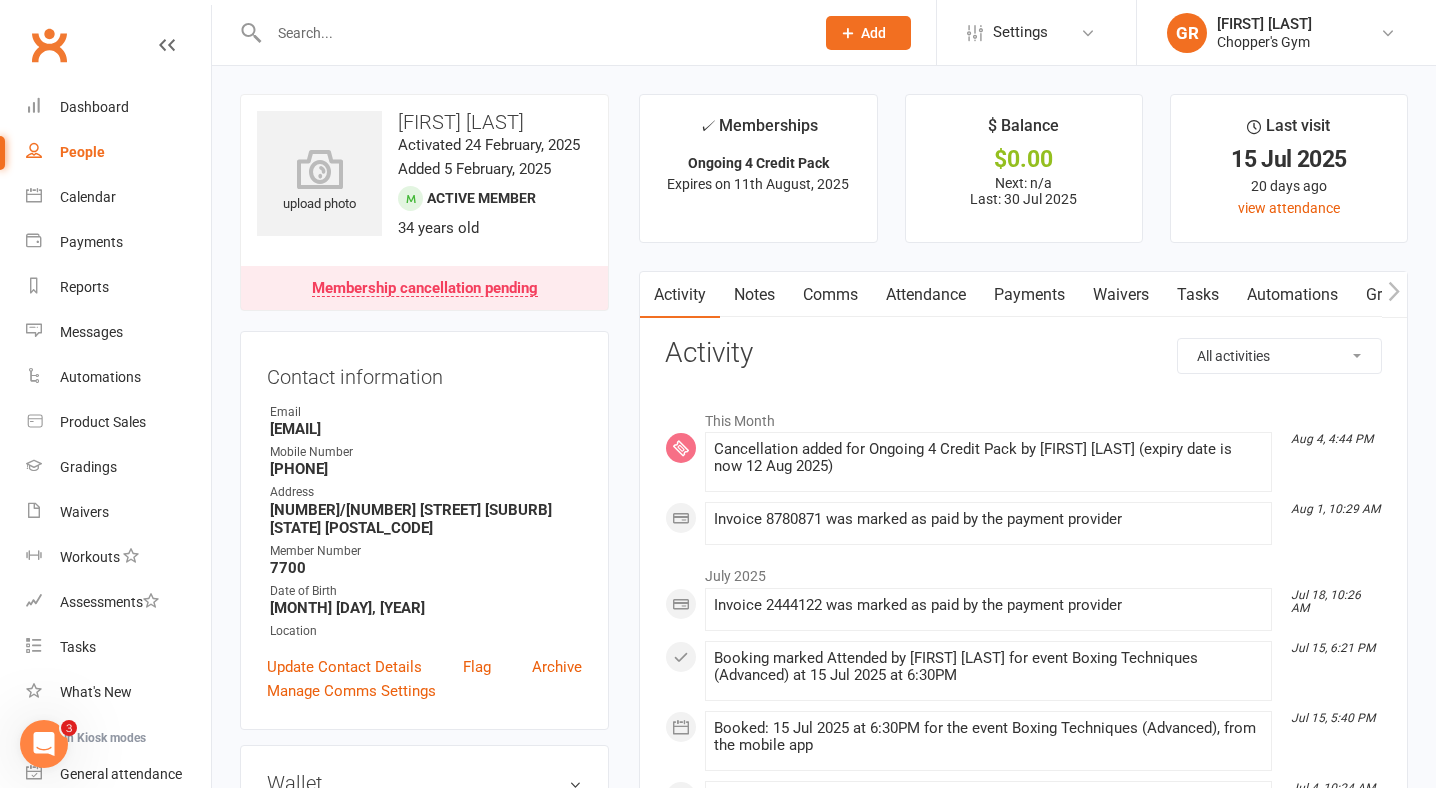 click at bounding box center (531, 33) 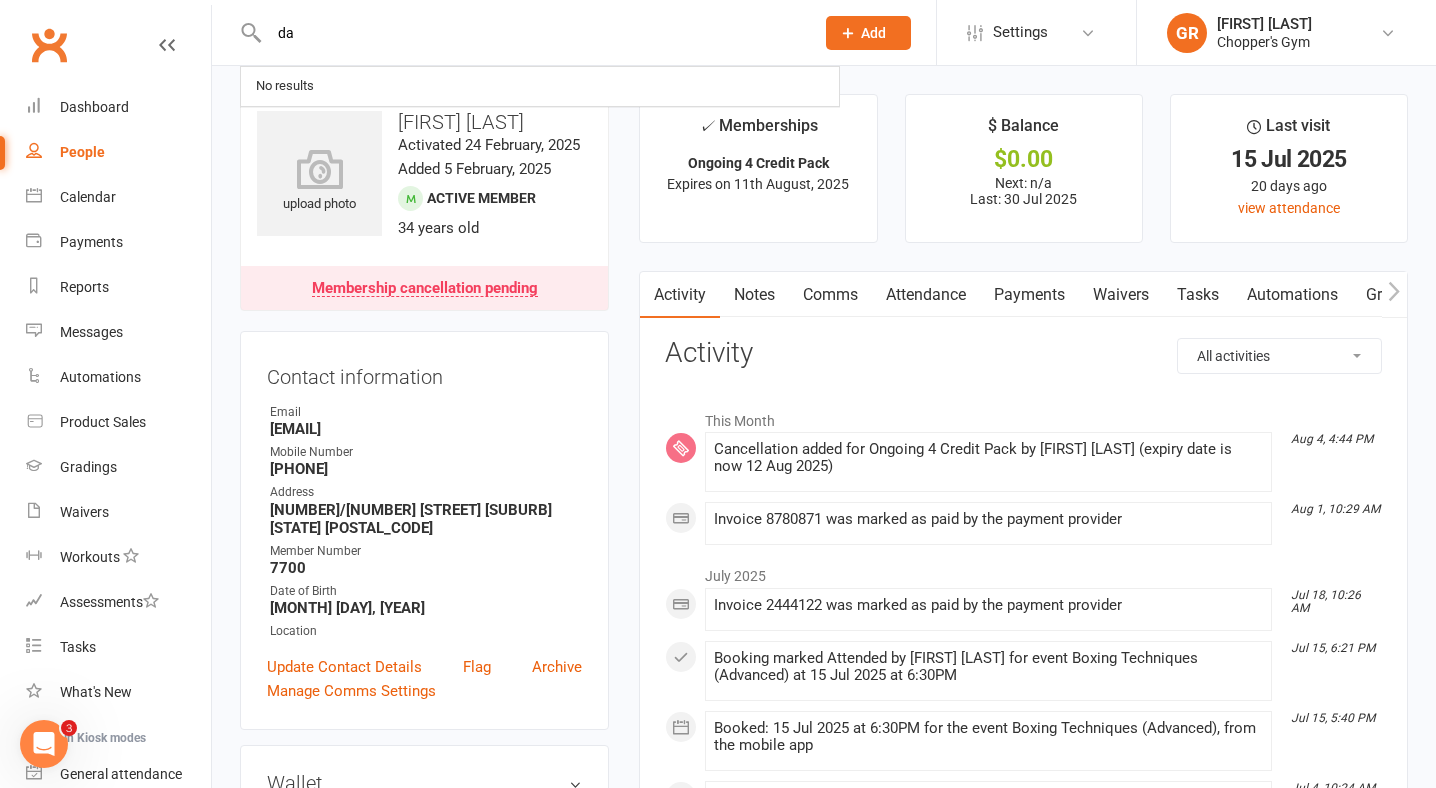 type on "d" 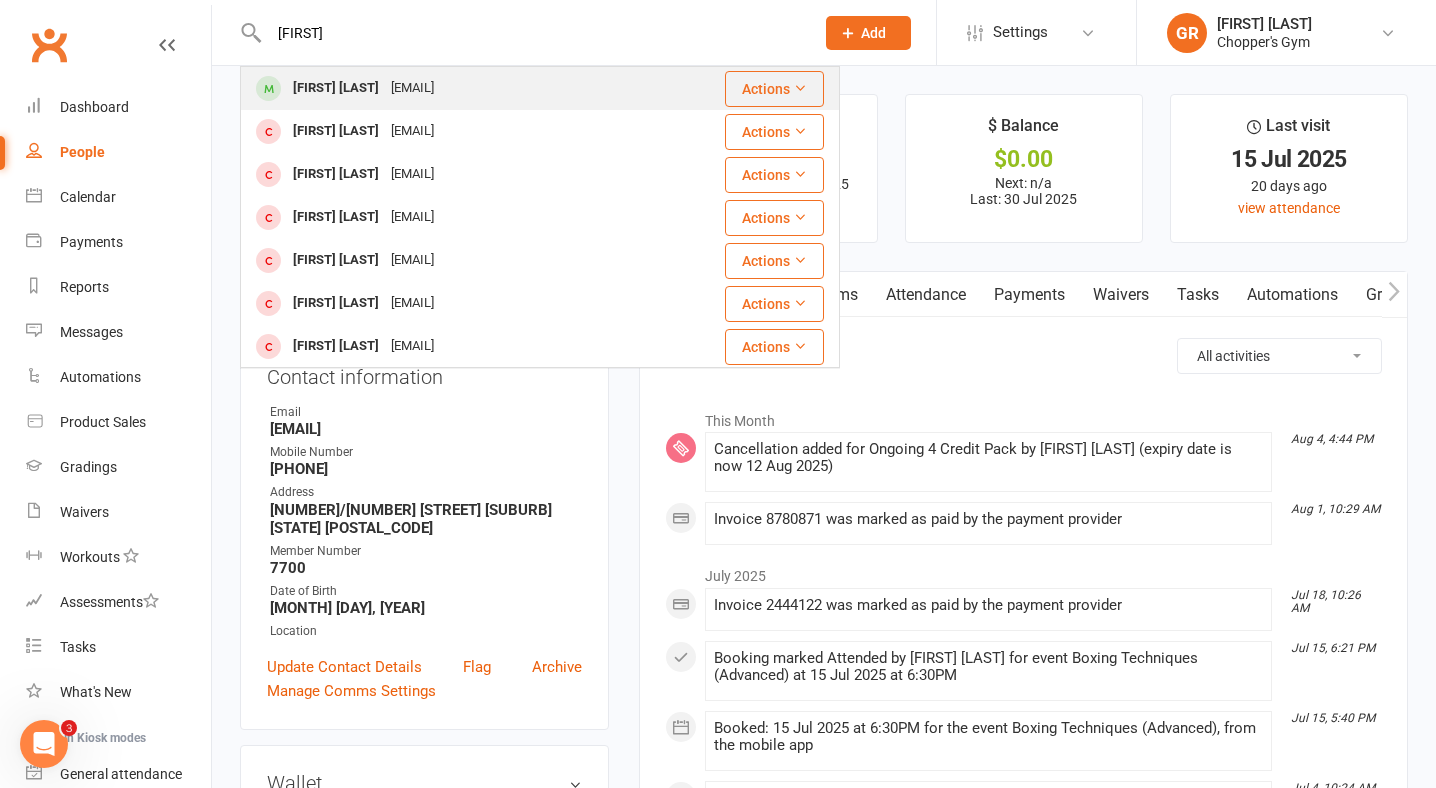 type on "saverio" 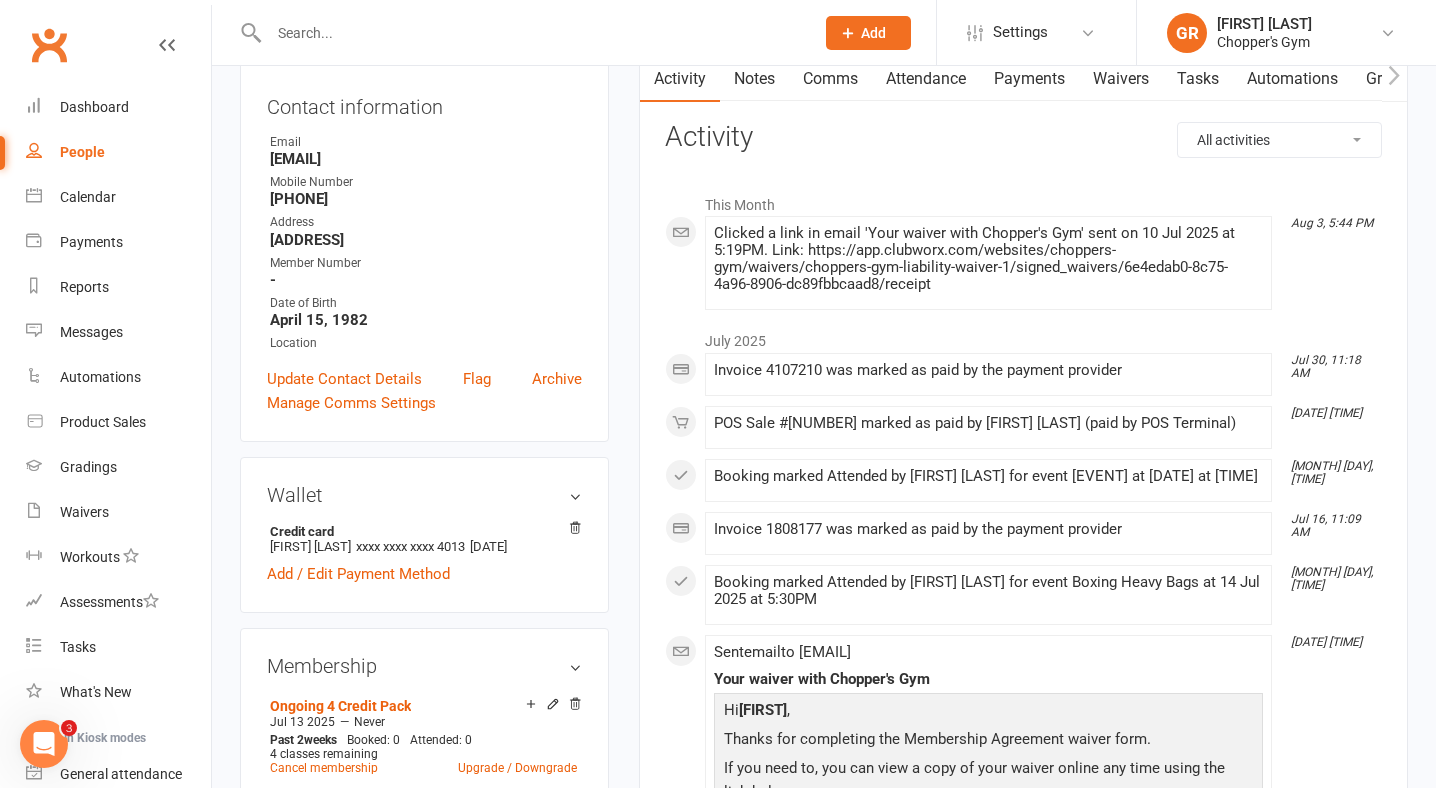 scroll, scrollTop: 0, scrollLeft: 0, axis: both 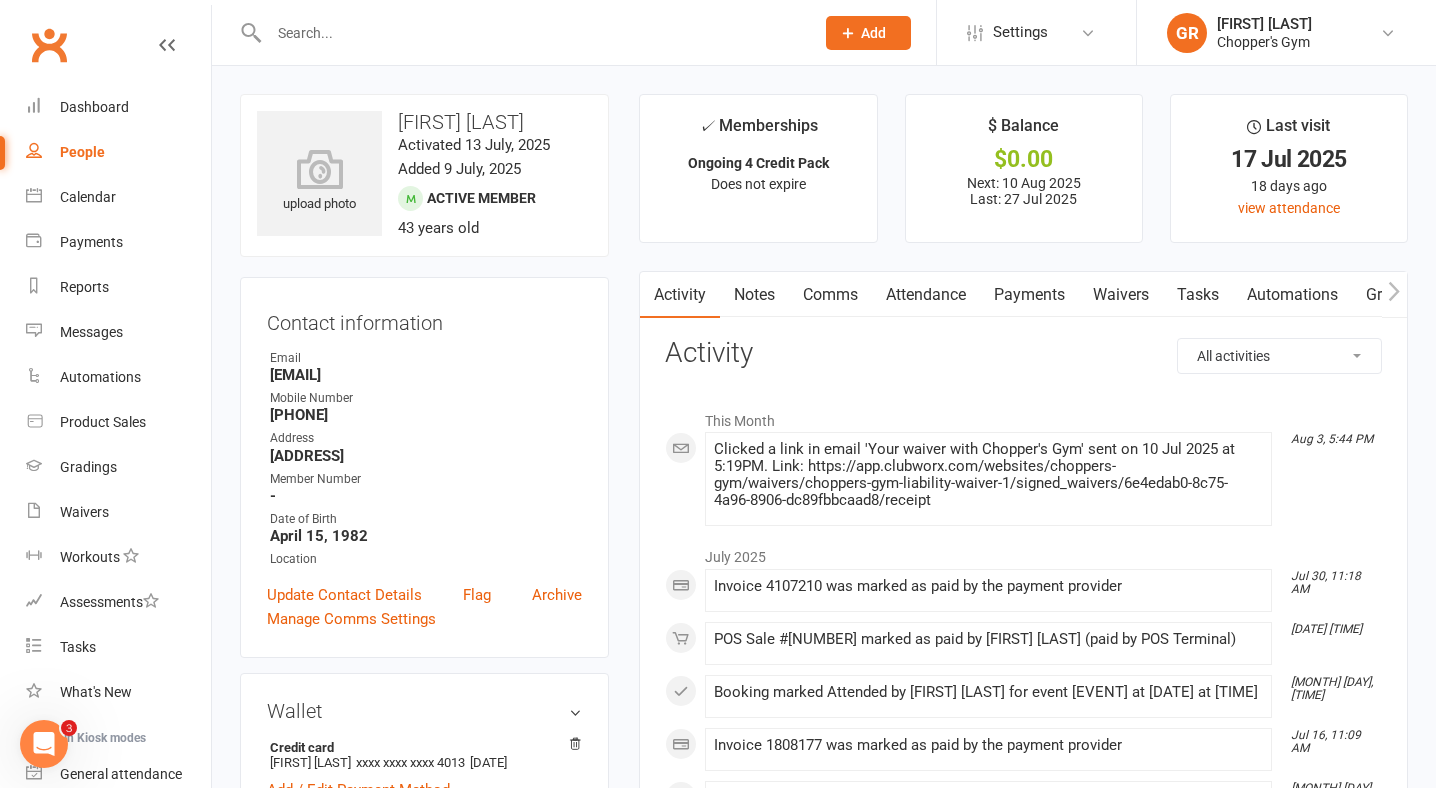 click on "Payments" at bounding box center (1029, 295) 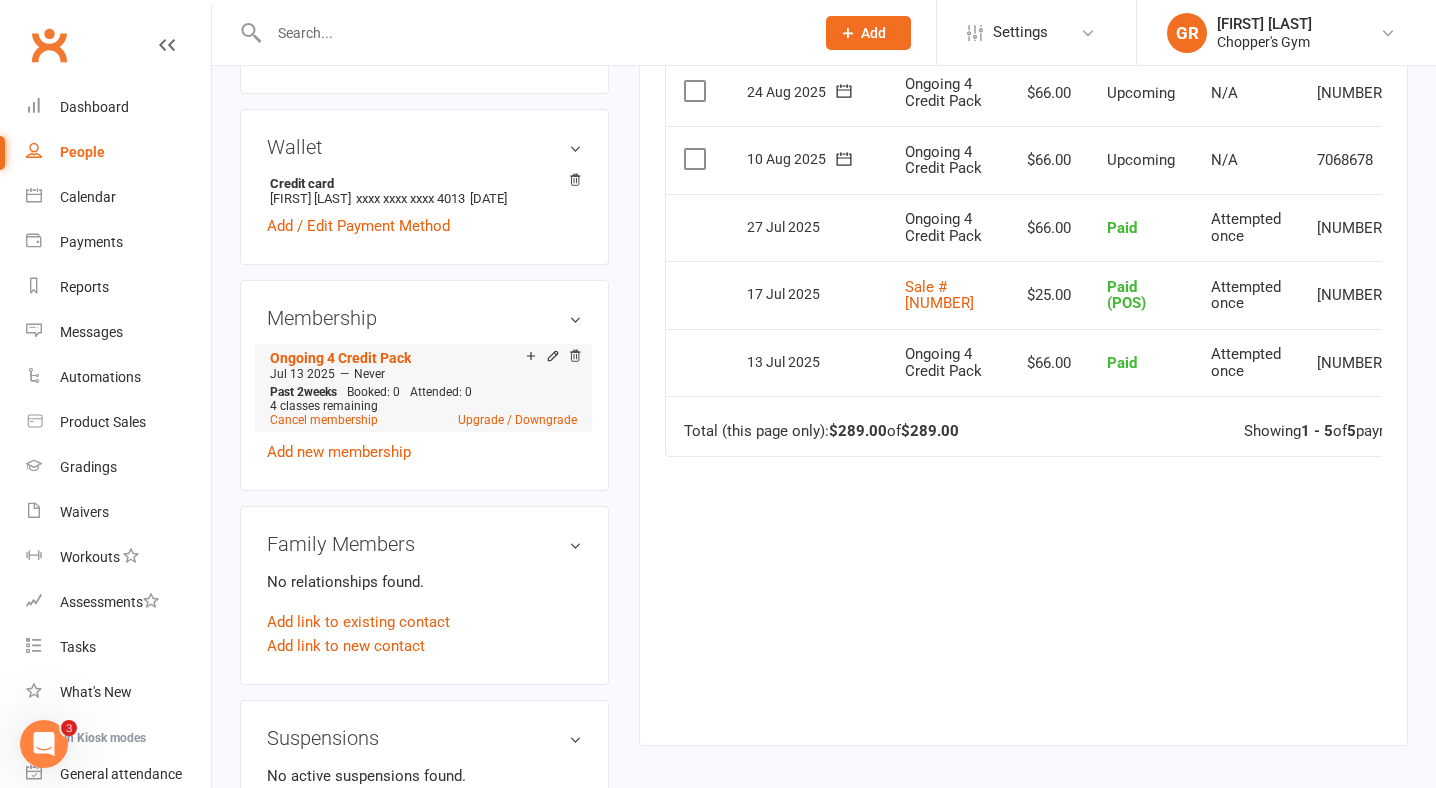 scroll, scrollTop: 503, scrollLeft: 0, axis: vertical 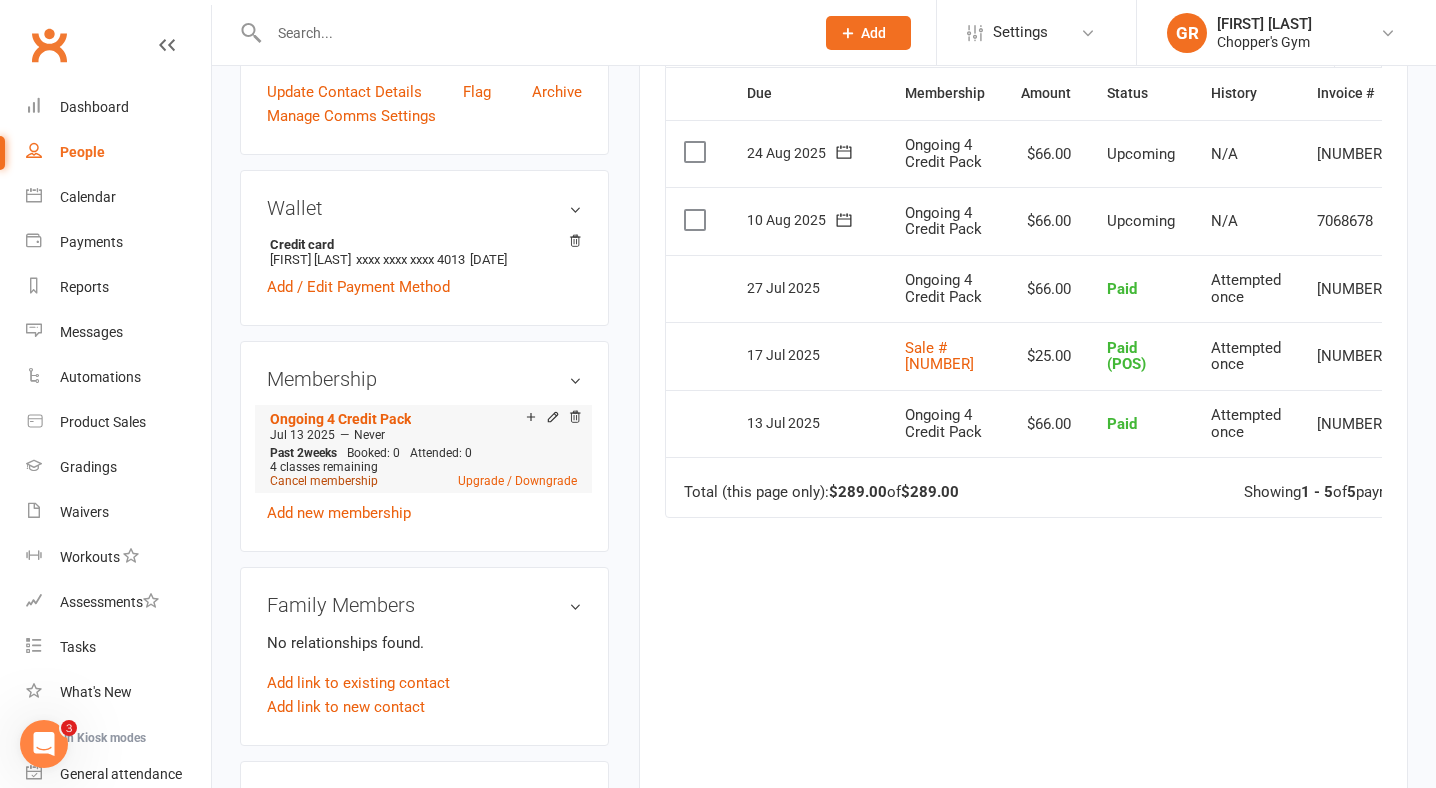 click on "Cancel membership" at bounding box center (324, 481) 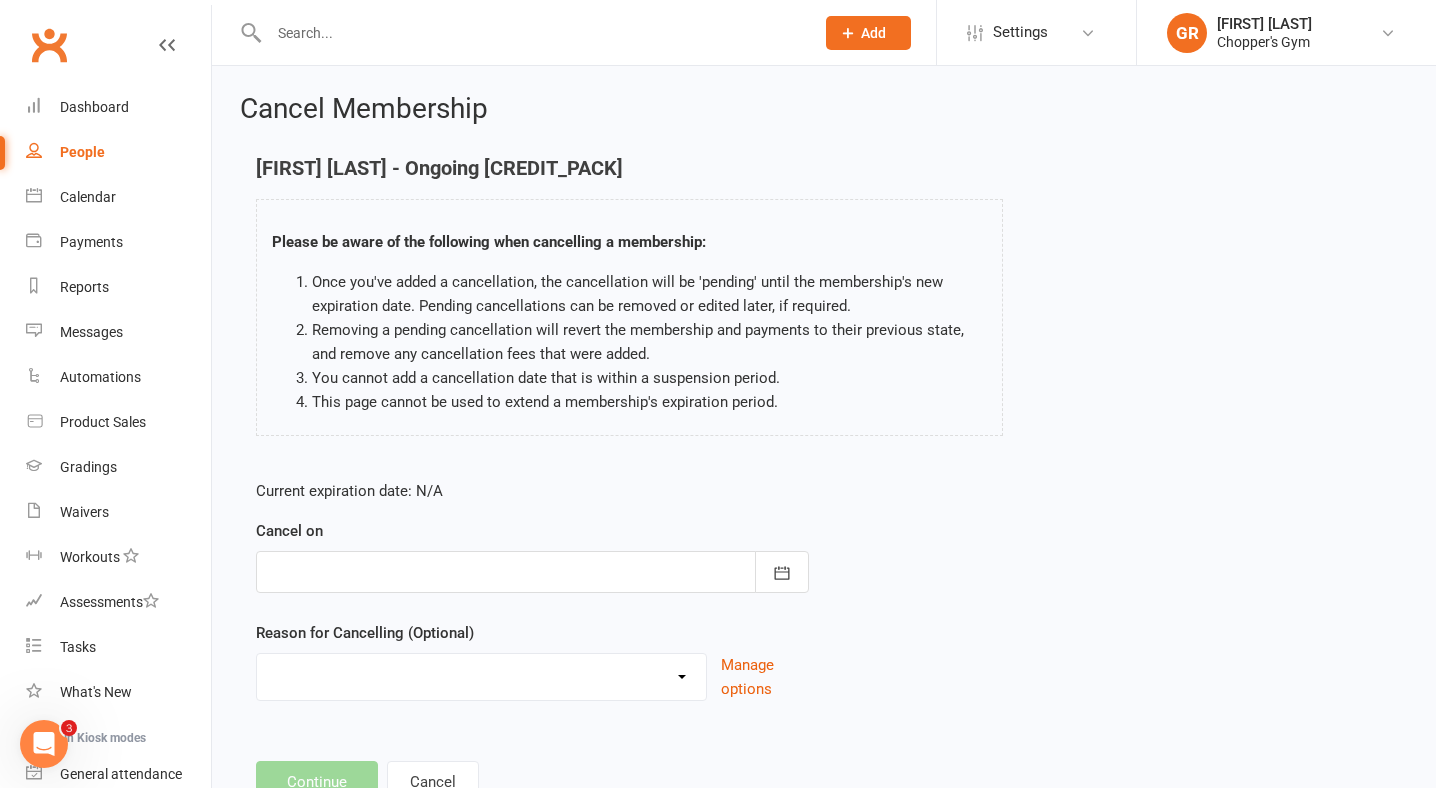scroll, scrollTop: 76, scrollLeft: 0, axis: vertical 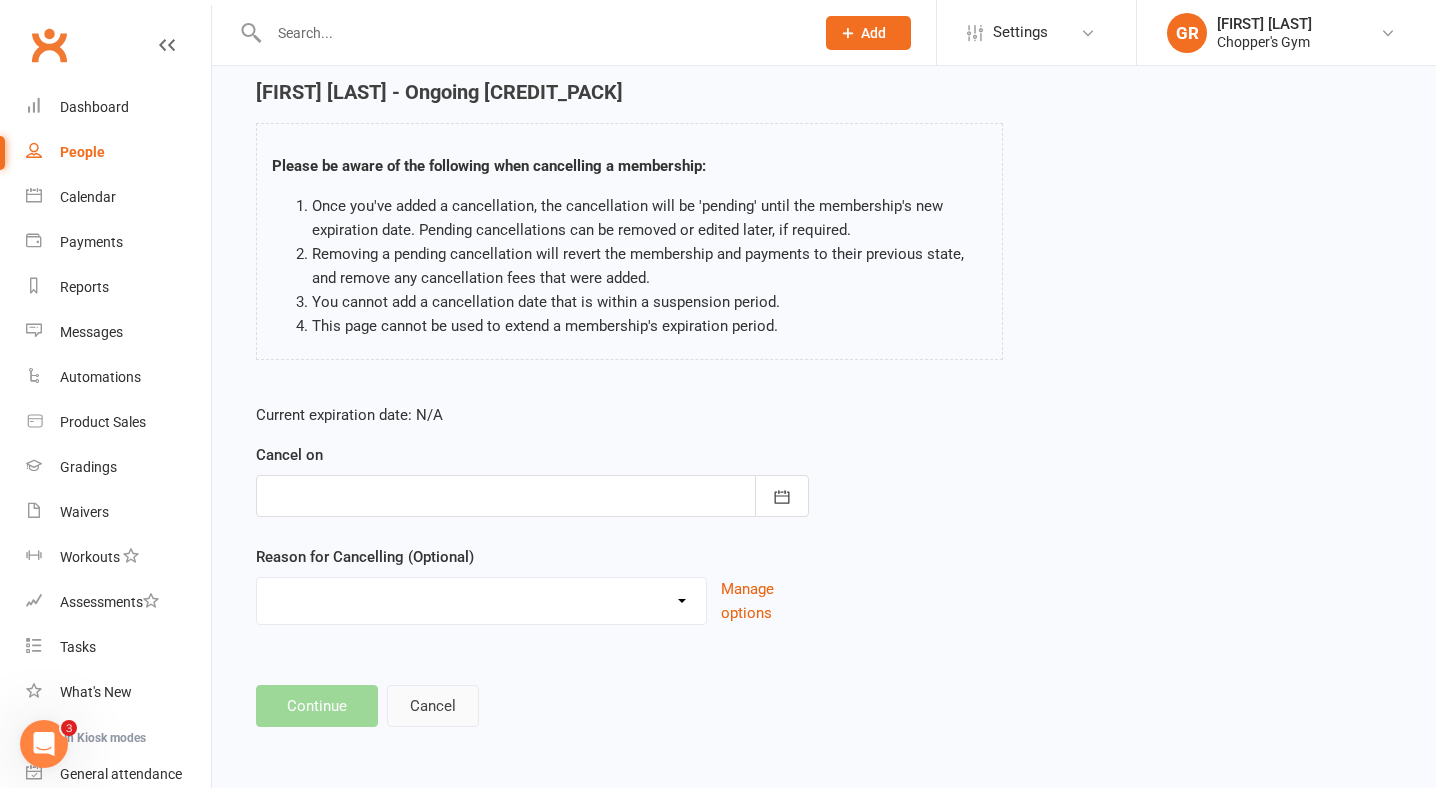 click on "Cancel" at bounding box center [433, 706] 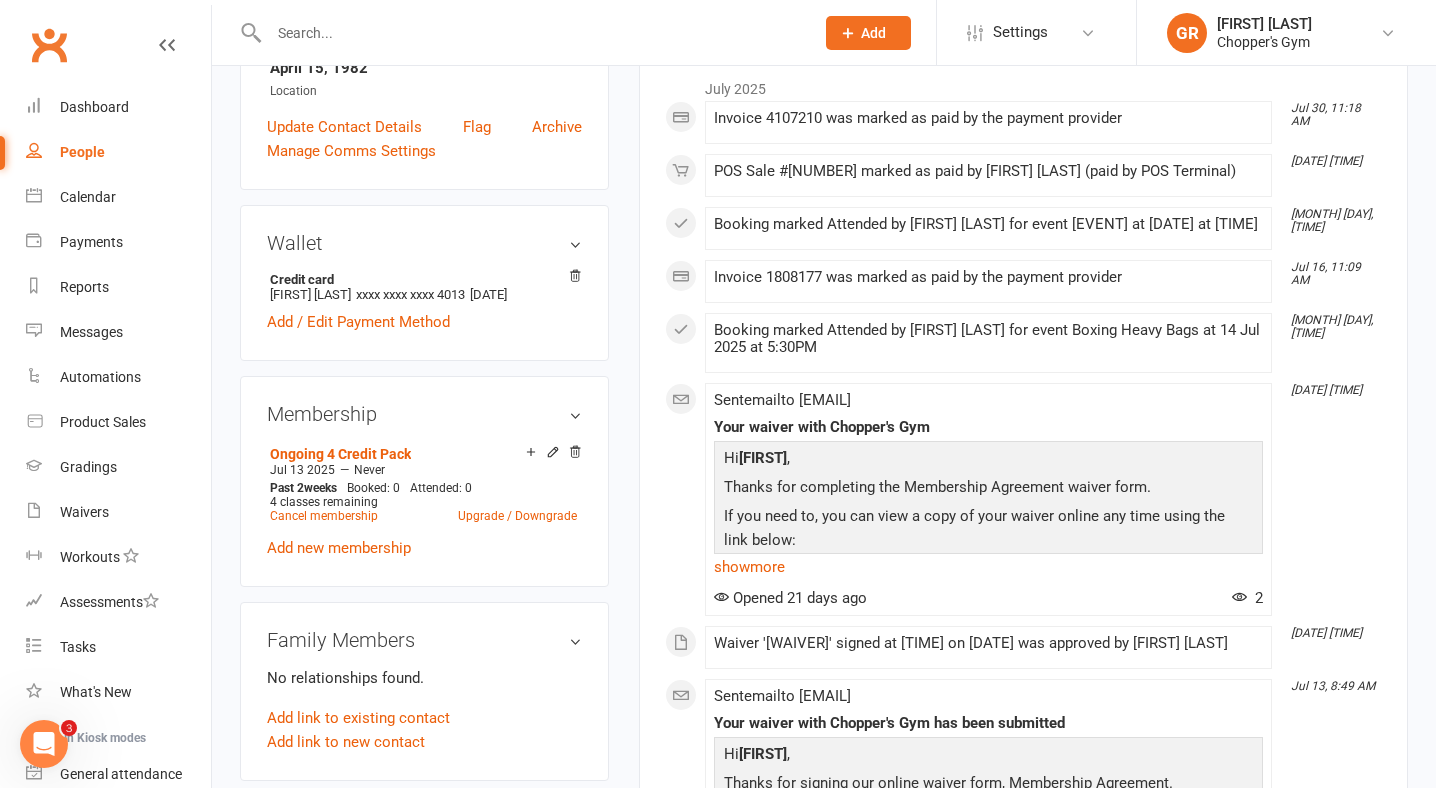 scroll, scrollTop: 471, scrollLeft: 0, axis: vertical 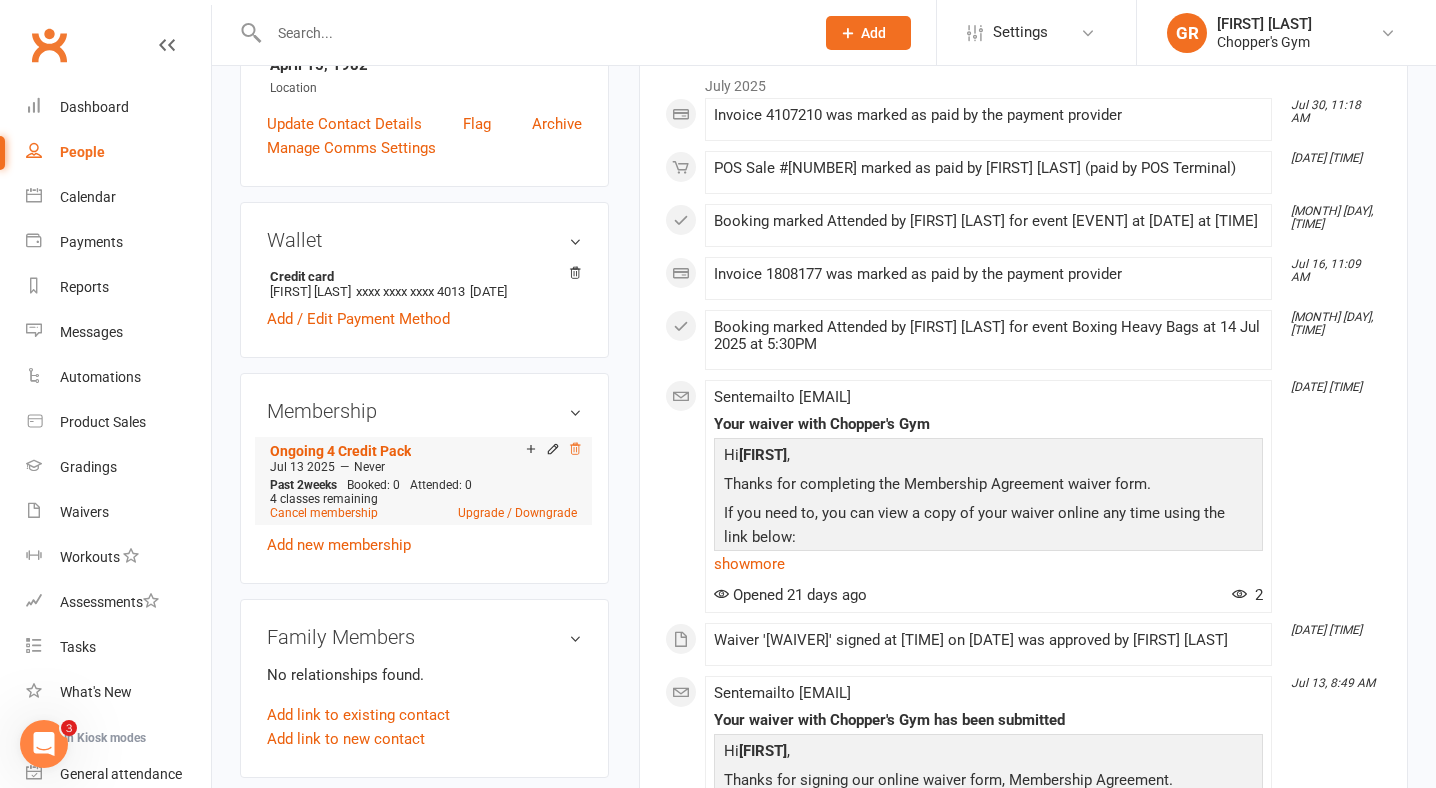 click 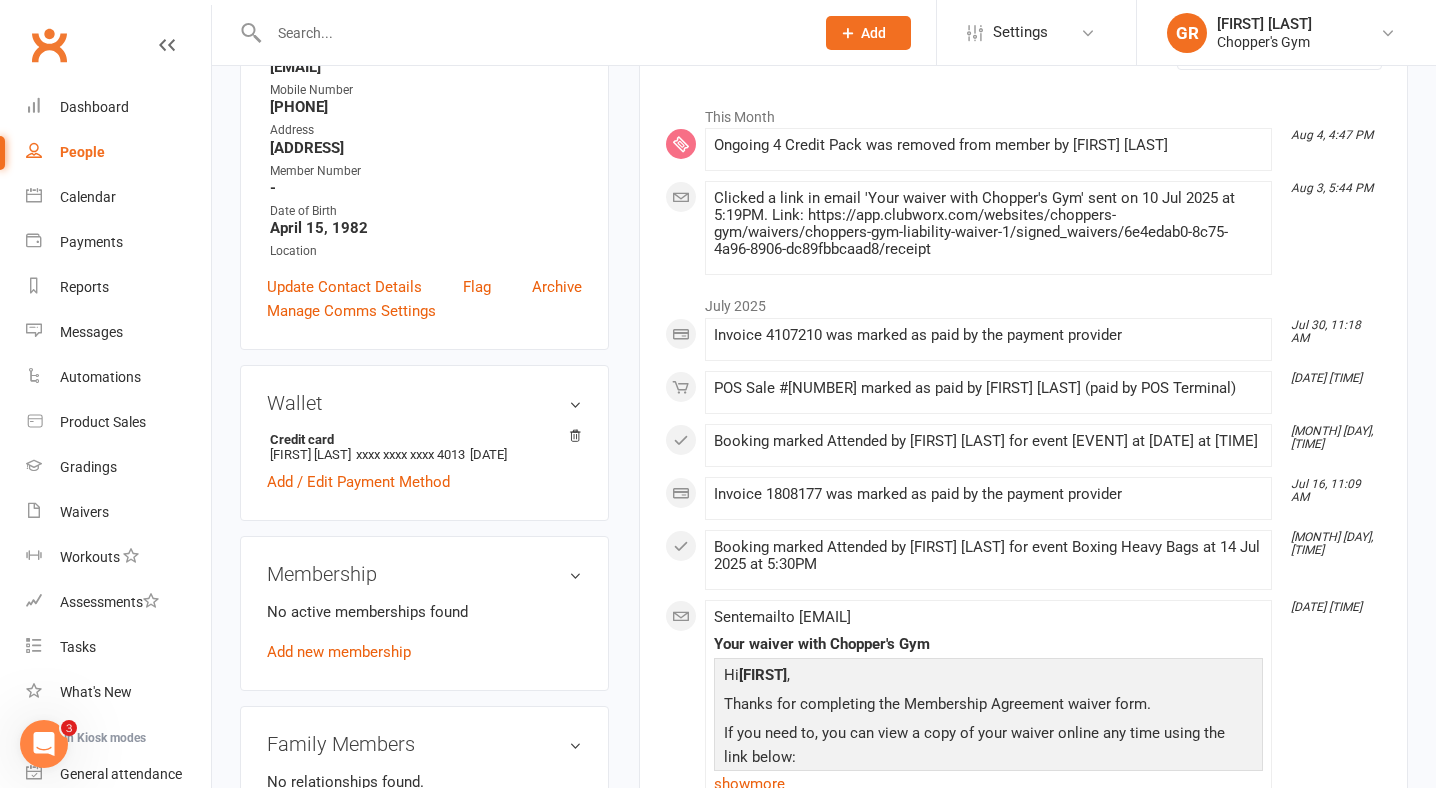 scroll, scrollTop: 0, scrollLeft: 0, axis: both 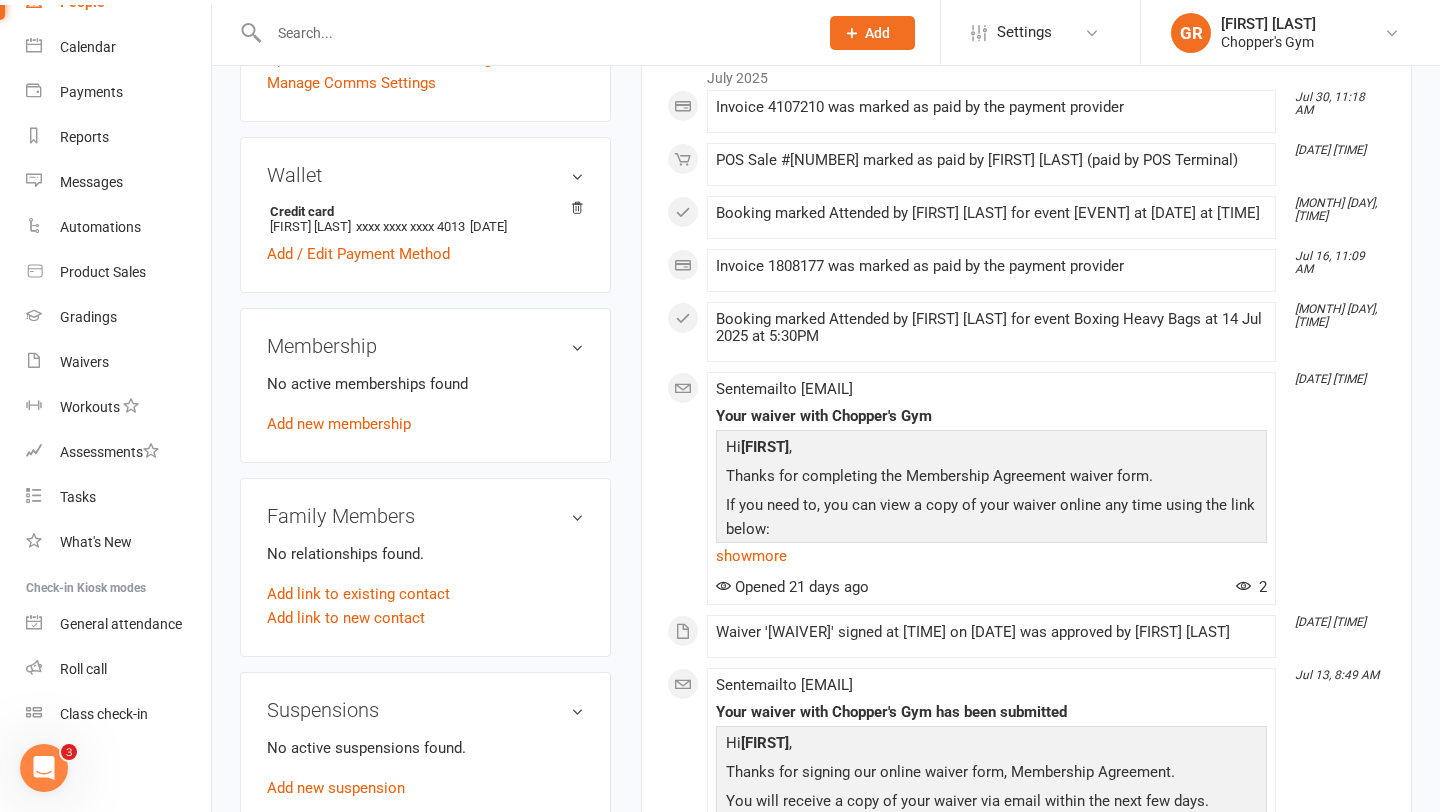 click at bounding box center [522, 32] 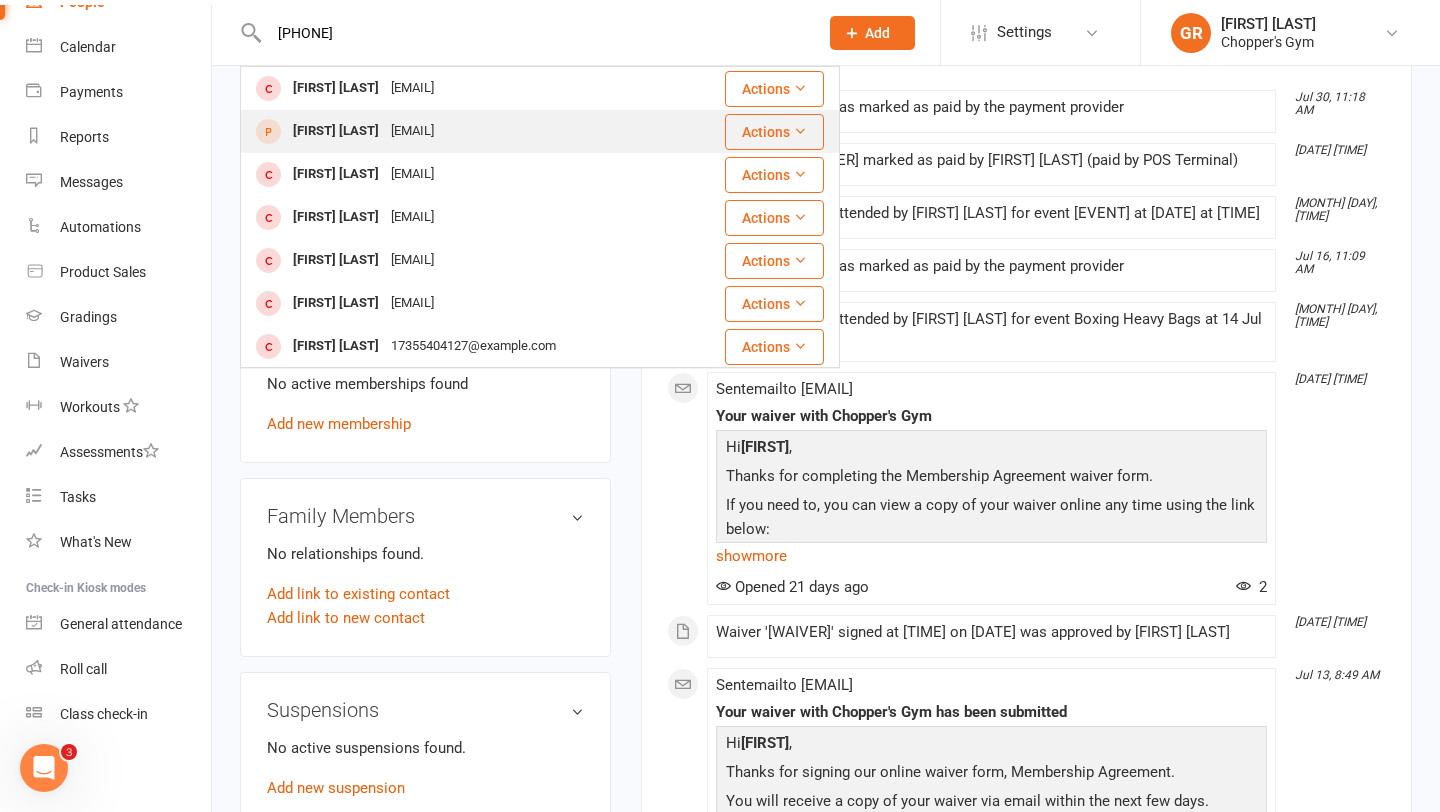 type on "0412 729 150" 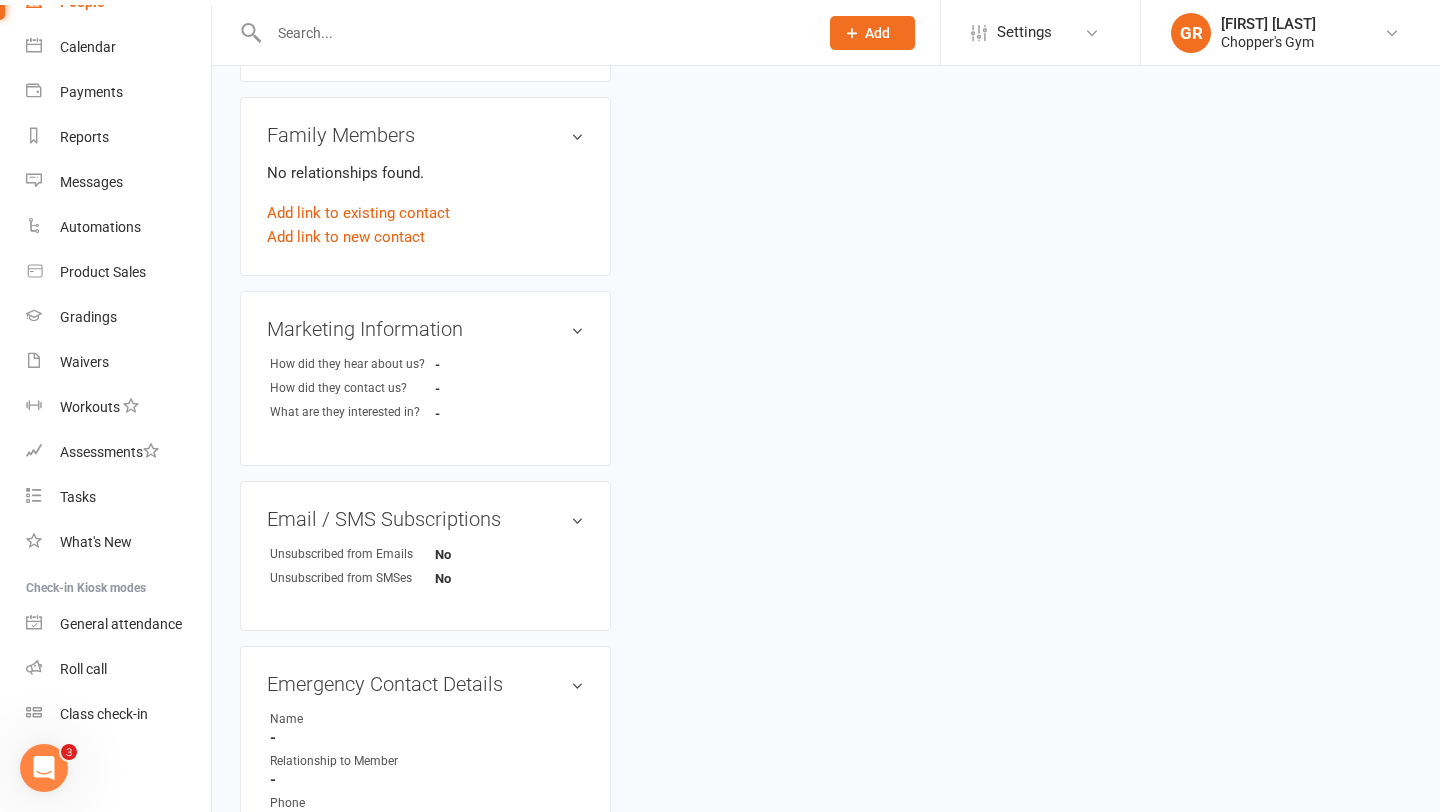 scroll, scrollTop: 0, scrollLeft: 0, axis: both 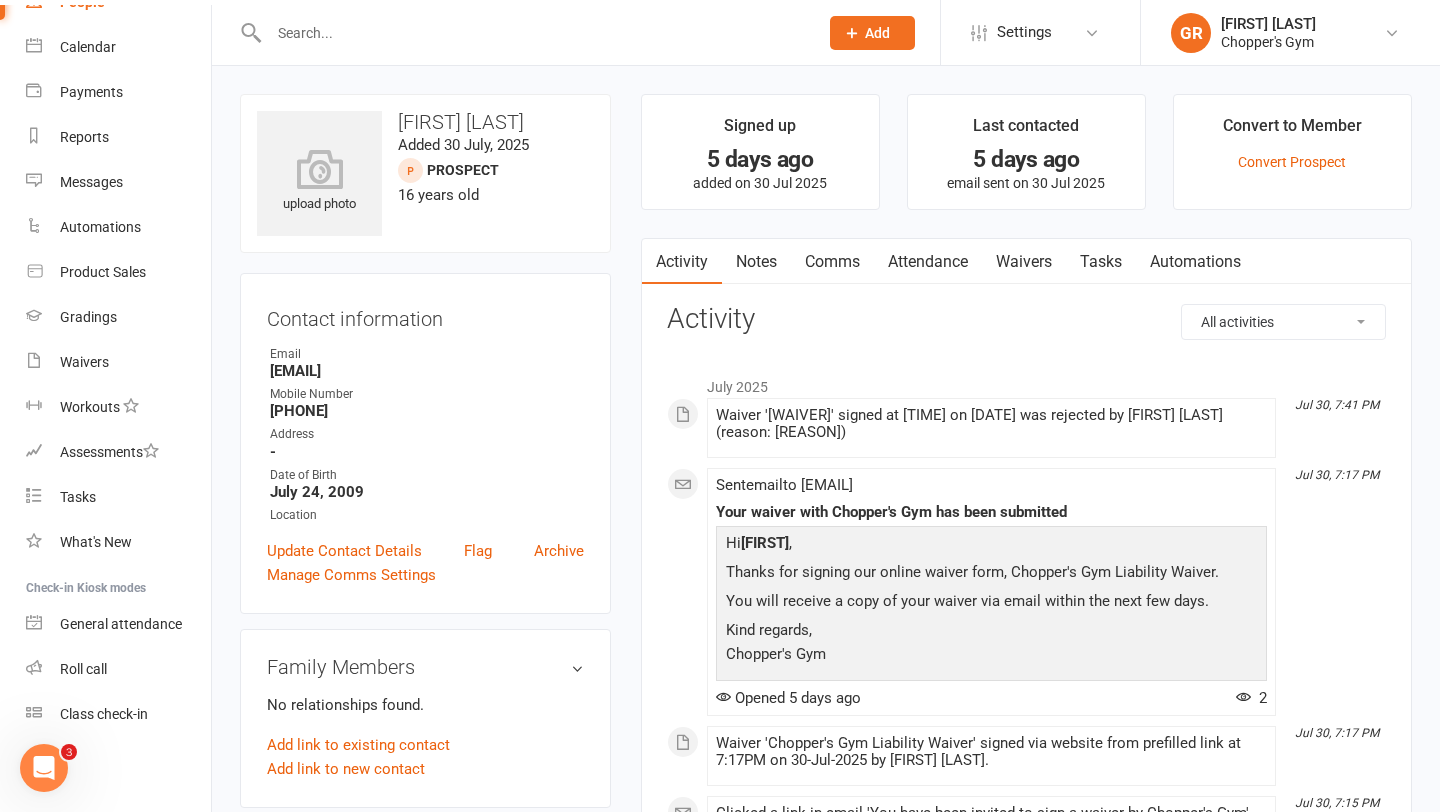 click on "Waivers" at bounding box center [1024, 262] 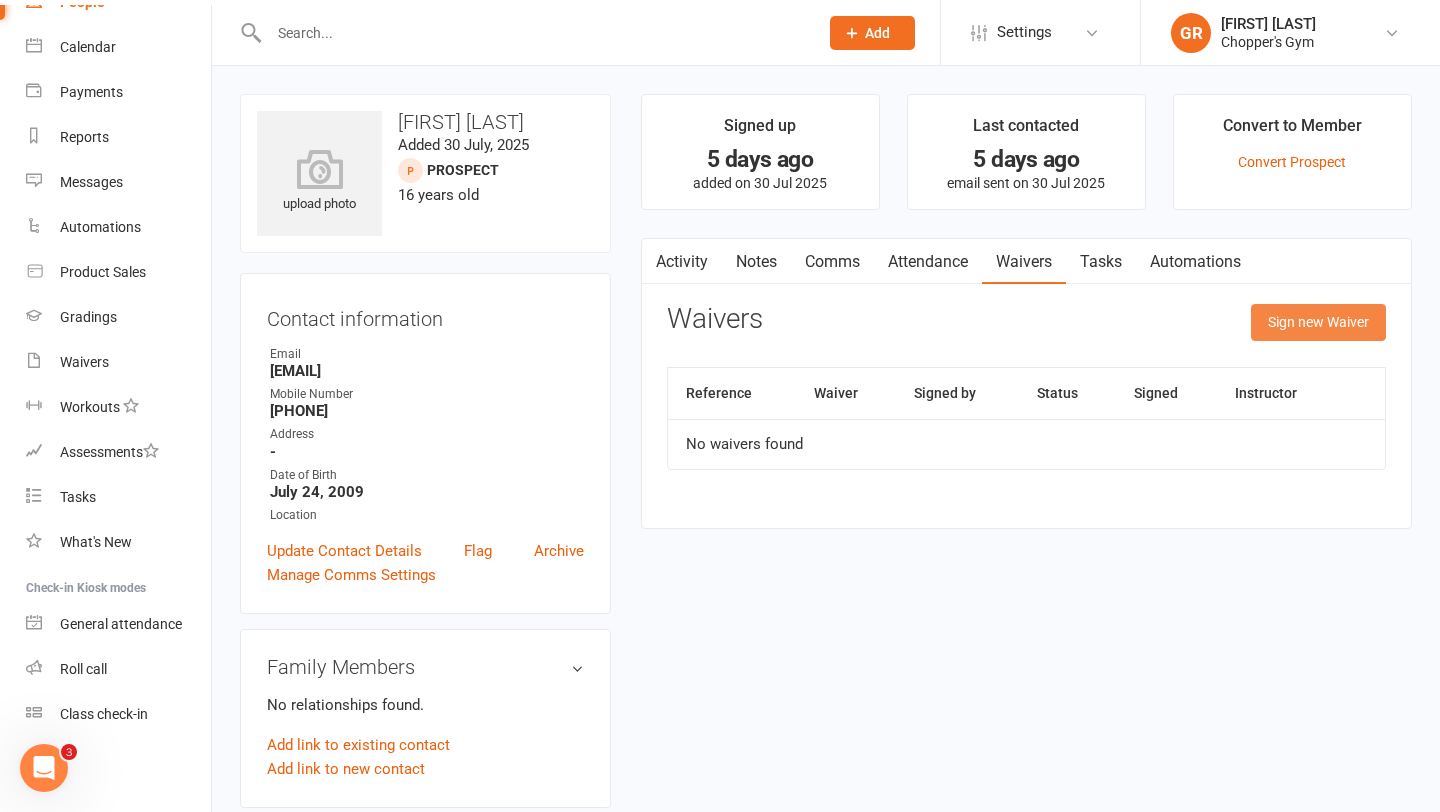 click on "Sign new Waiver" at bounding box center [1318, 322] 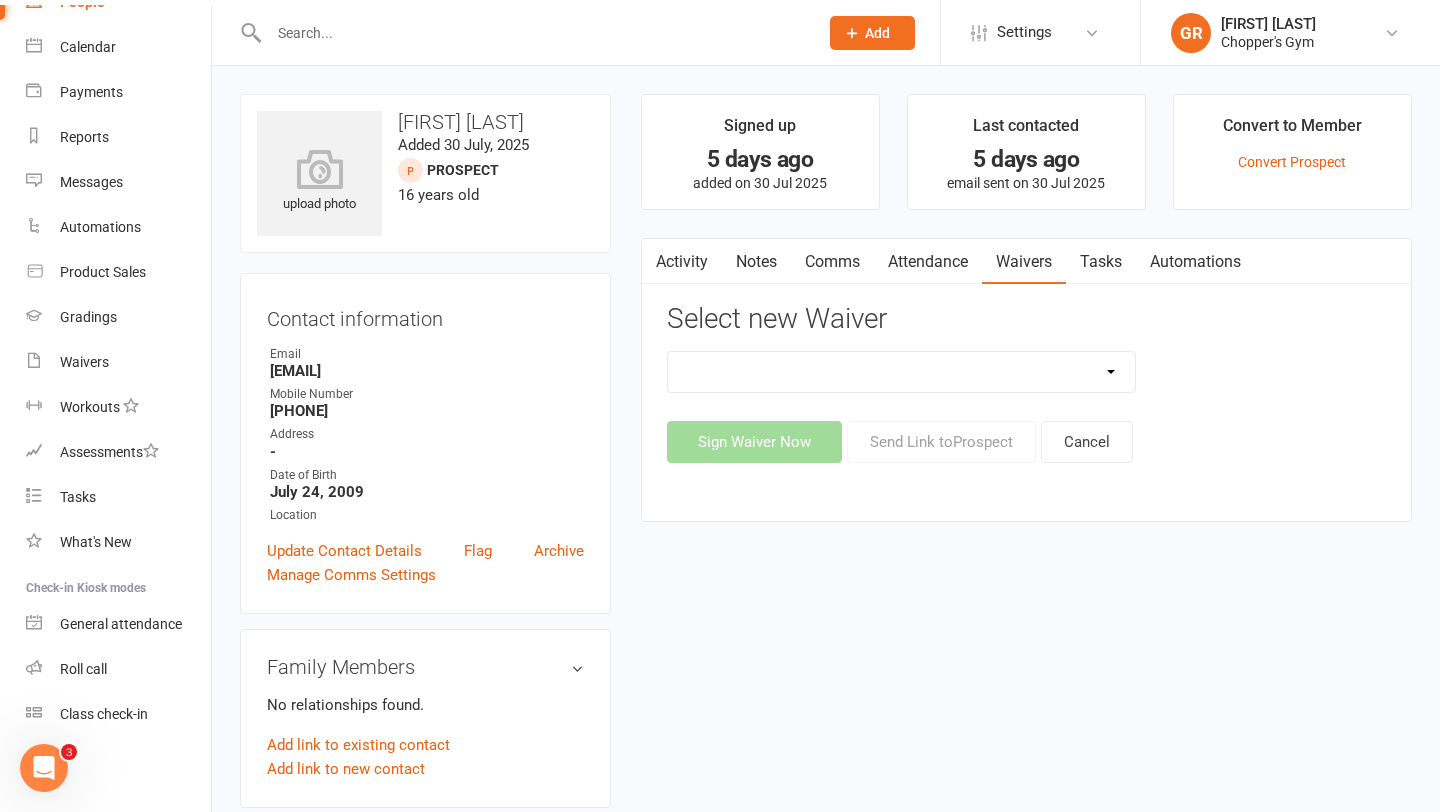 click on "12mth Up Front Membership Agreement Chopper's Gym Liability Waiver Chopper's Gym Membership System Transfer Membership Agreement" at bounding box center [902, 372] 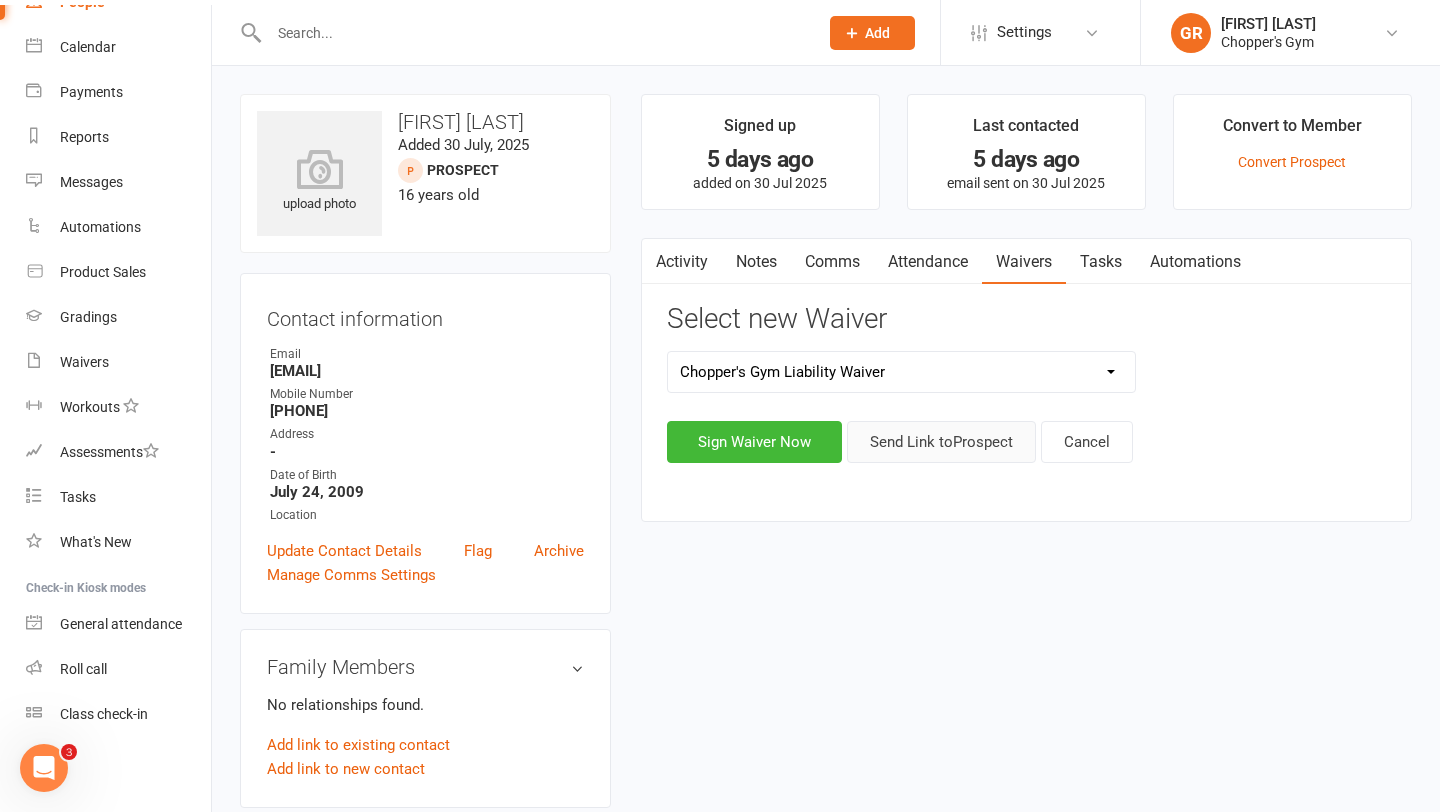 click on "Send Link to  Prospect" at bounding box center (941, 442) 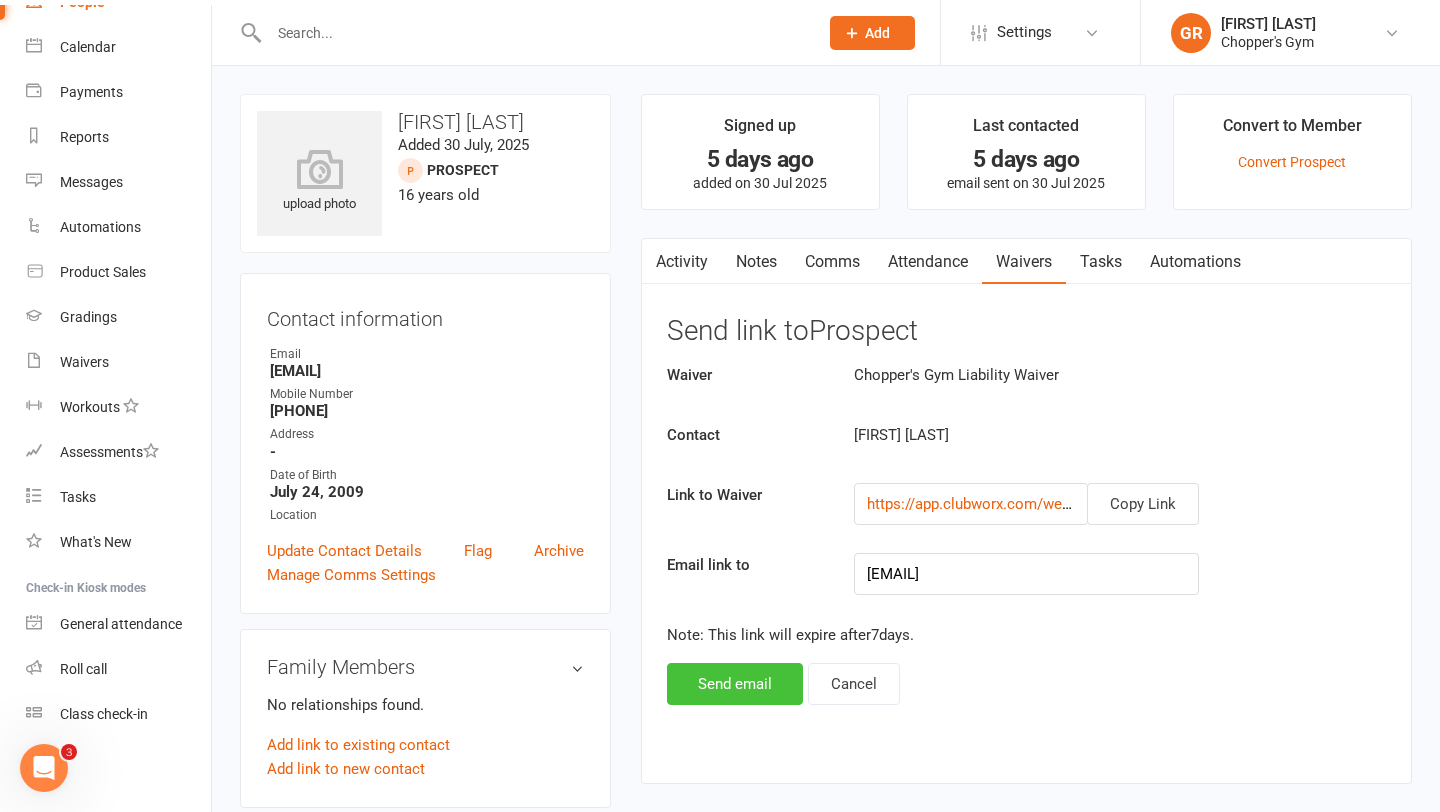click on "Send email" at bounding box center [735, 684] 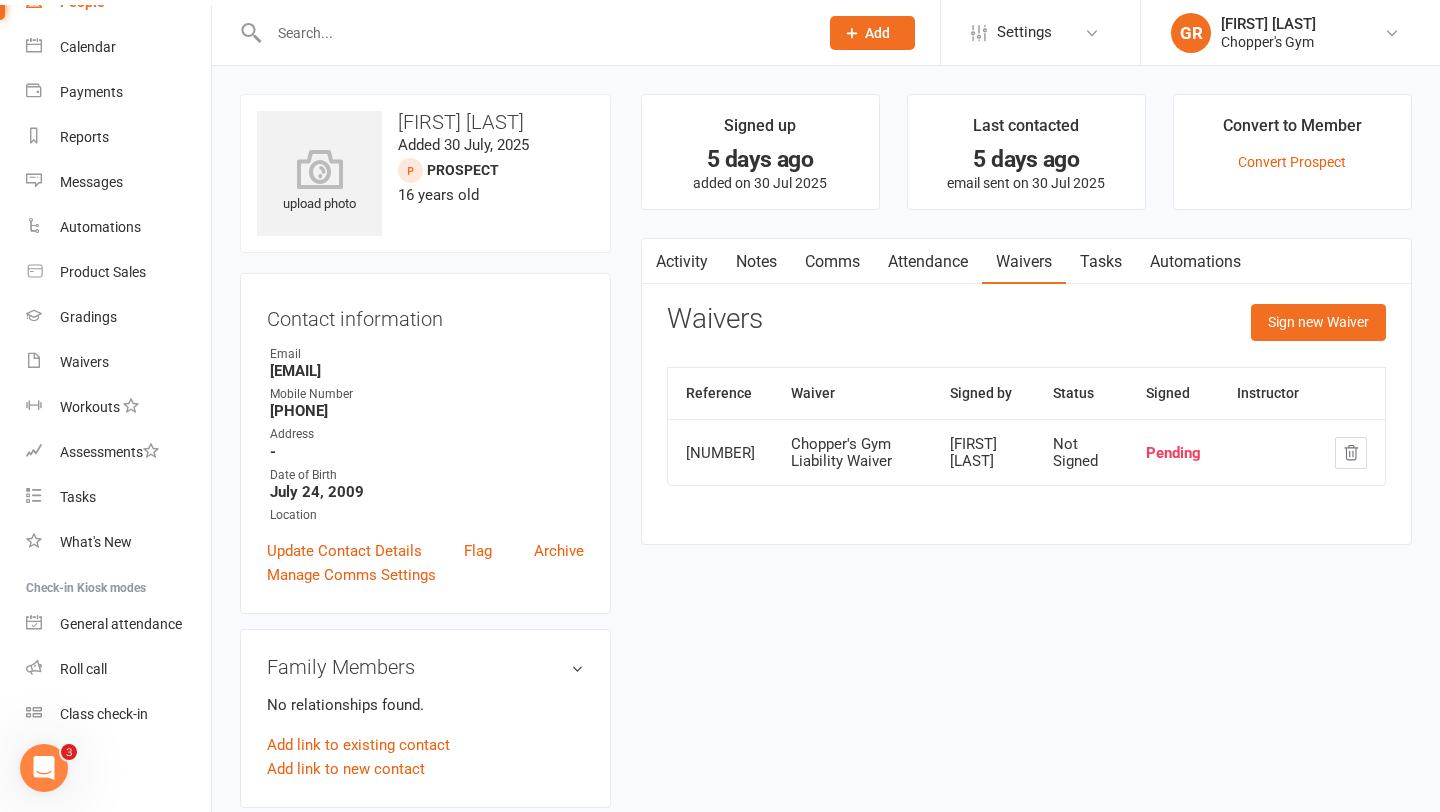 click at bounding box center [533, 33] 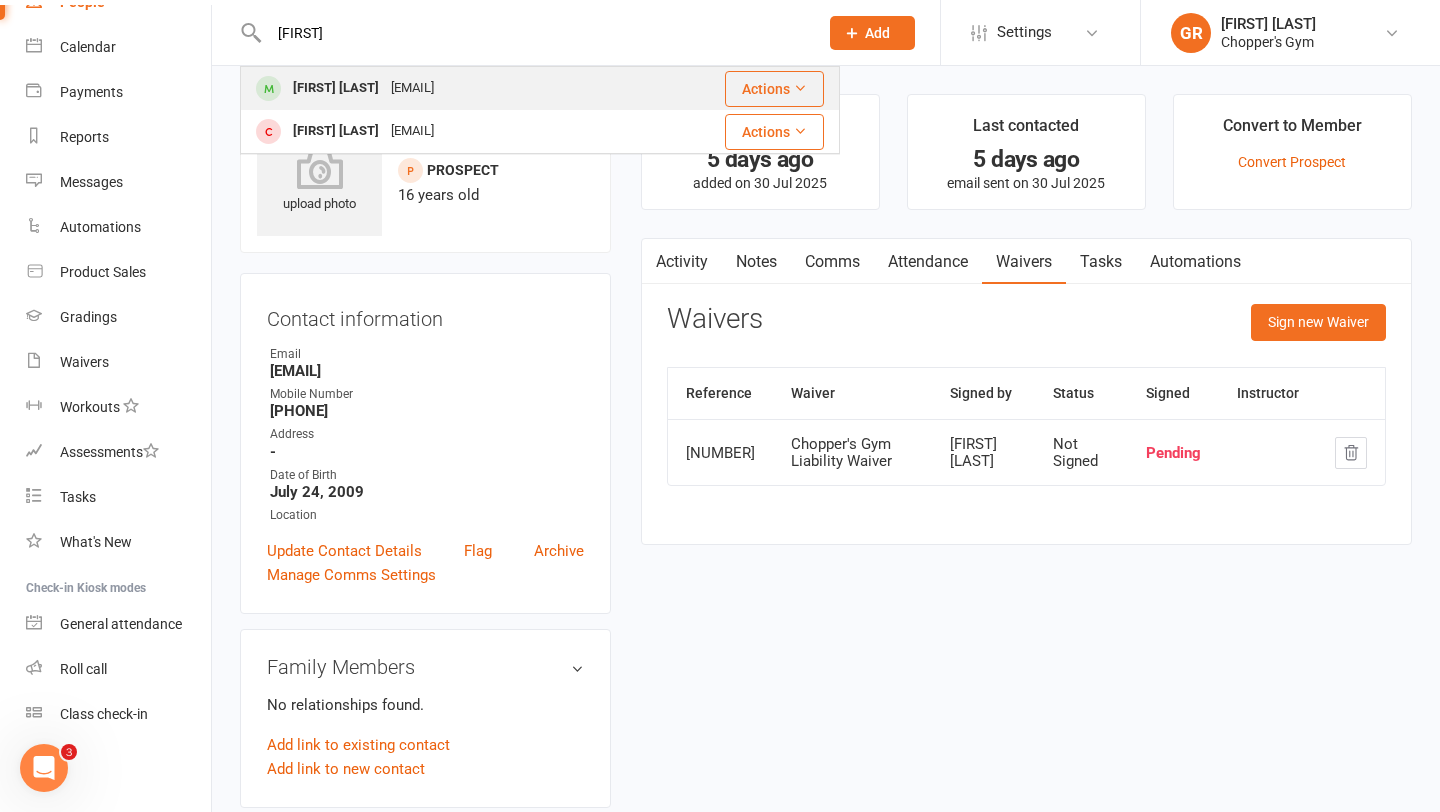 type on "[FIRST]" 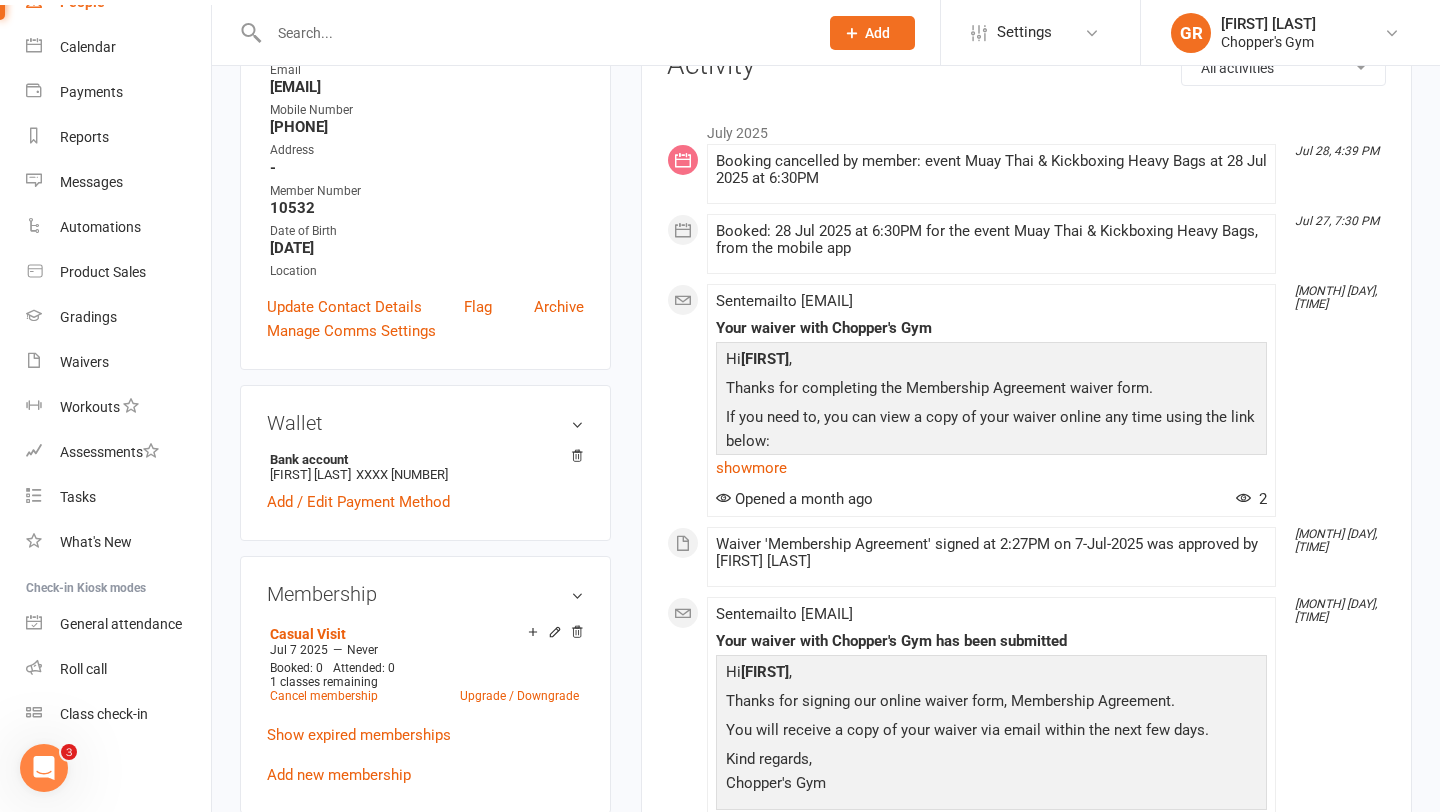 scroll, scrollTop: 0, scrollLeft: 0, axis: both 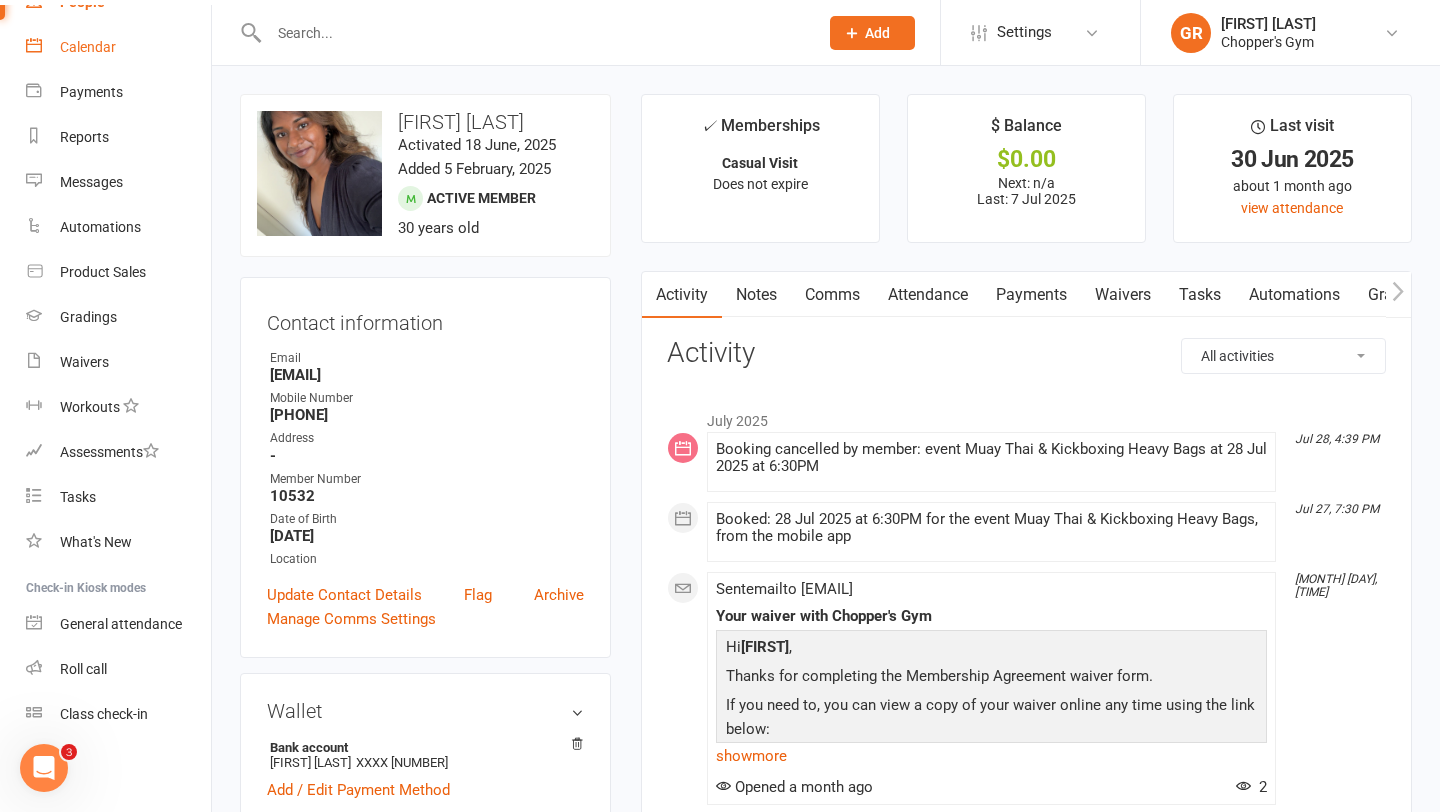 click on "Calendar" at bounding box center [88, 47] 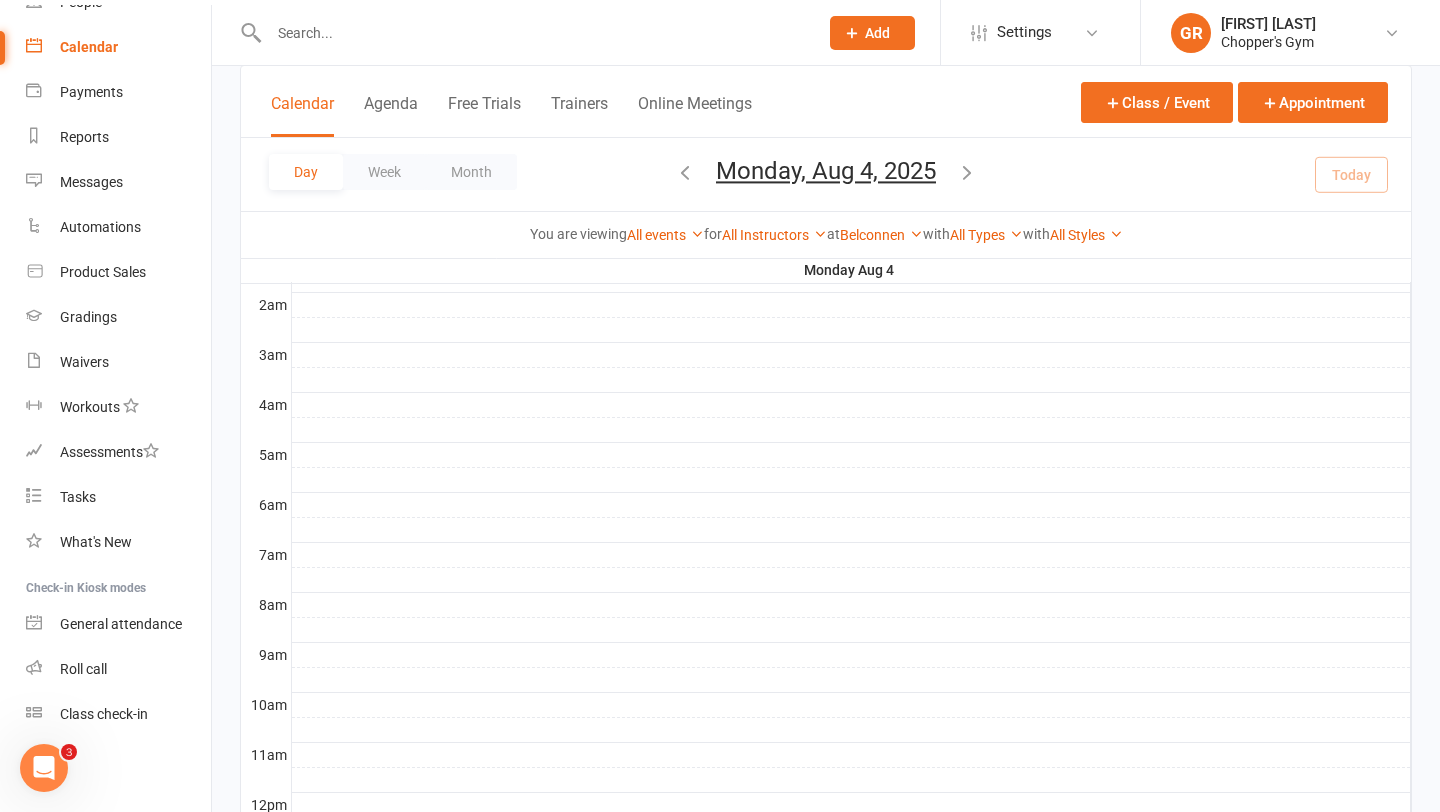 scroll, scrollTop: 0, scrollLeft: 0, axis: both 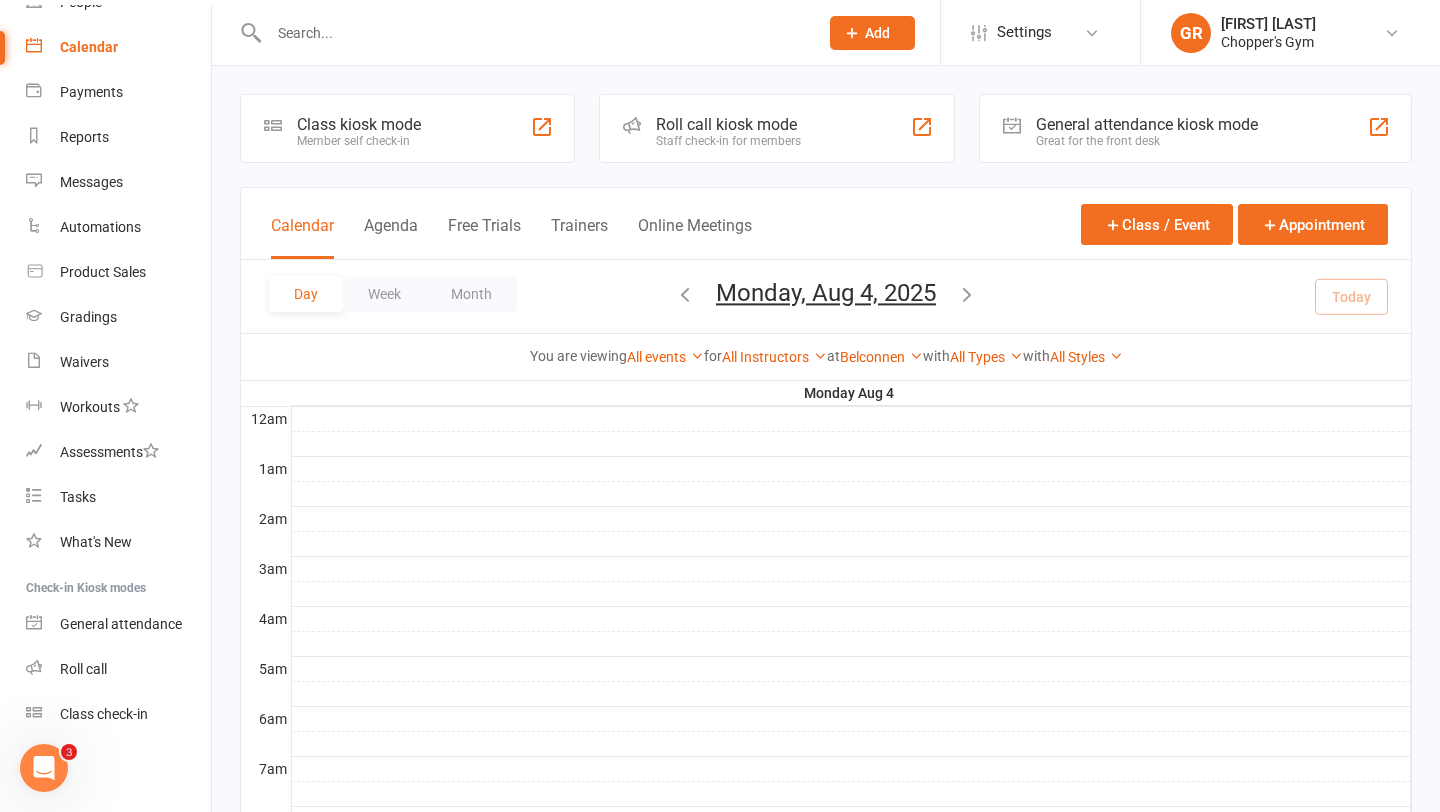 click at bounding box center [533, 33] 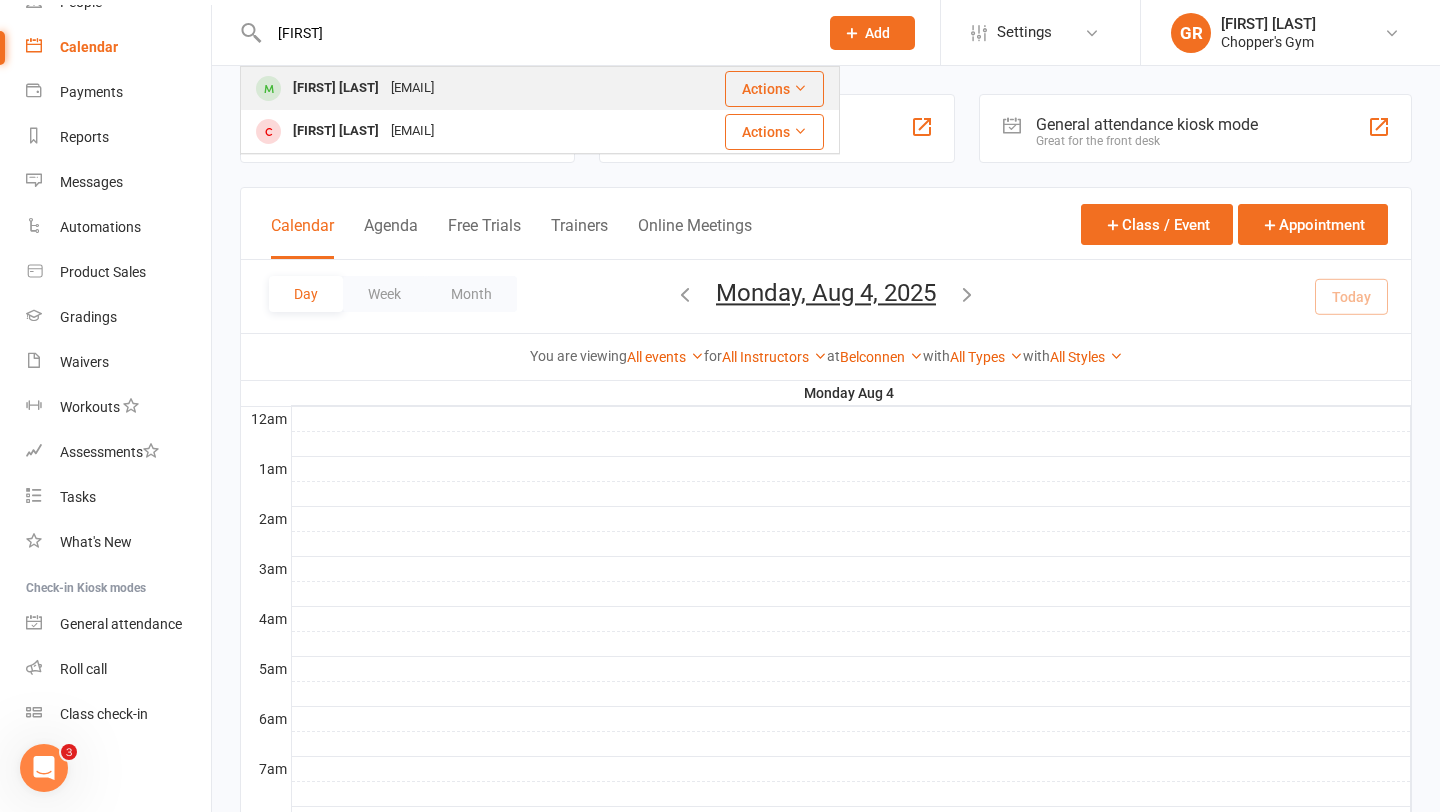 type on "[FIRST]" 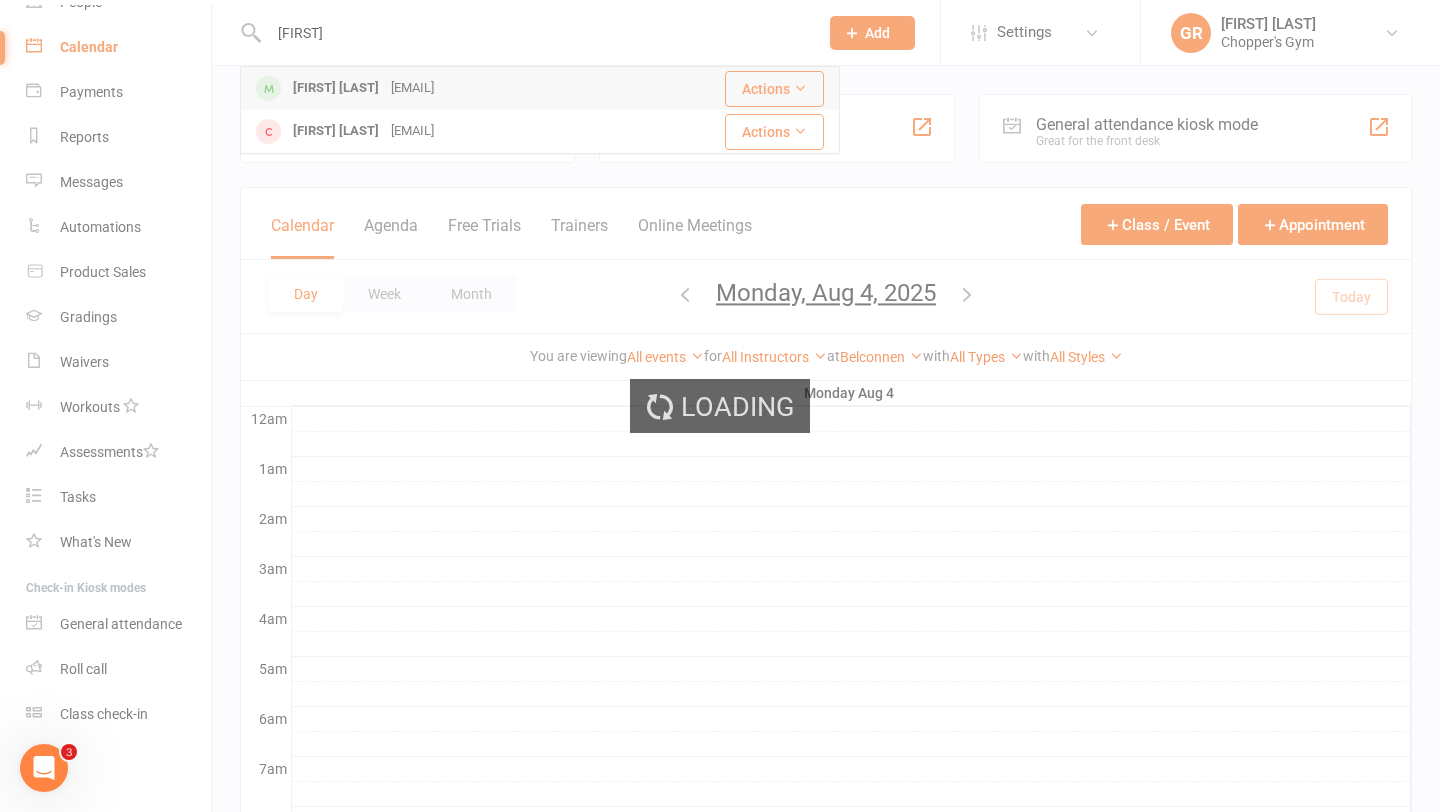 type 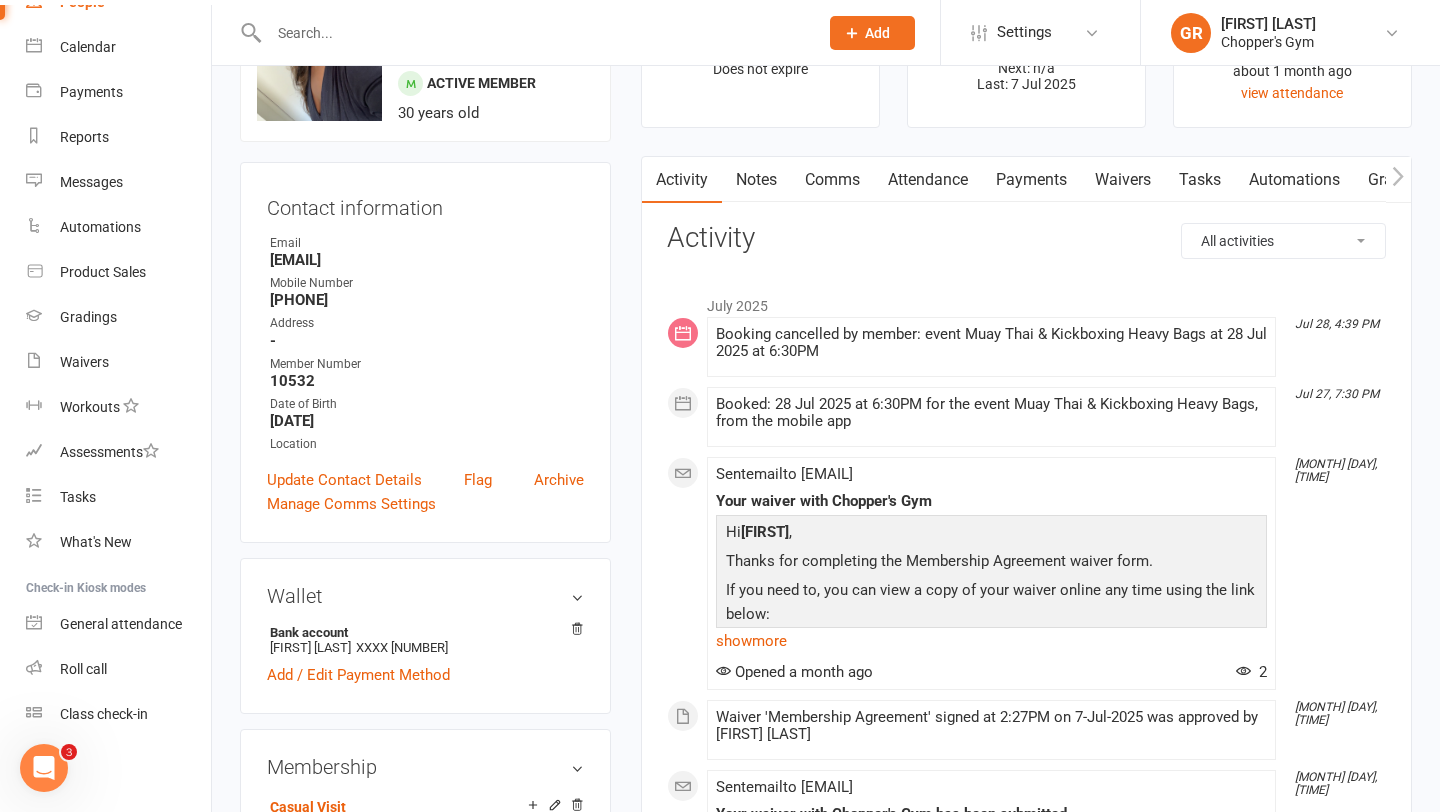 scroll, scrollTop: 114, scrollLeft: 0, axis: vertical 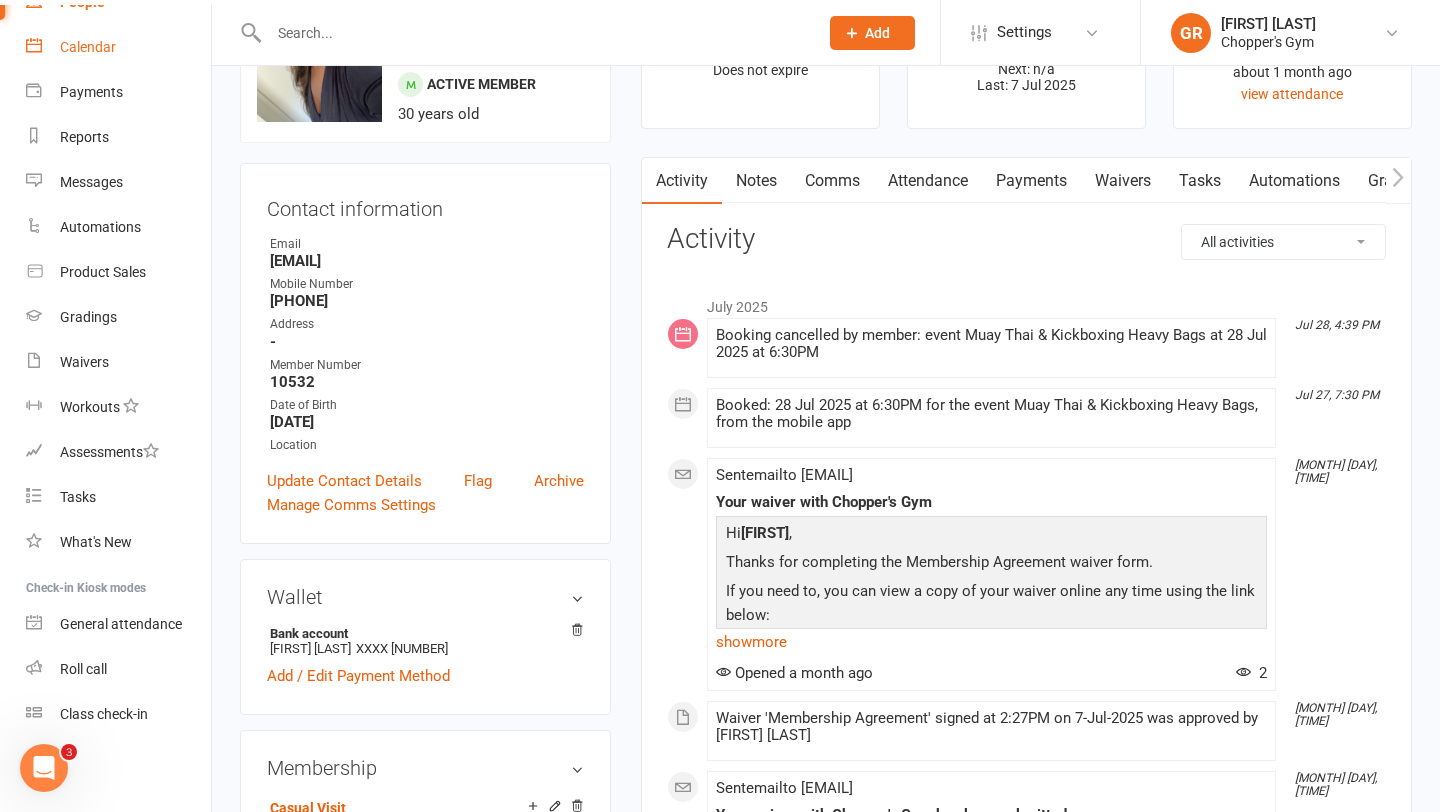 click on "Calendar" at bounding box center (88, 47) 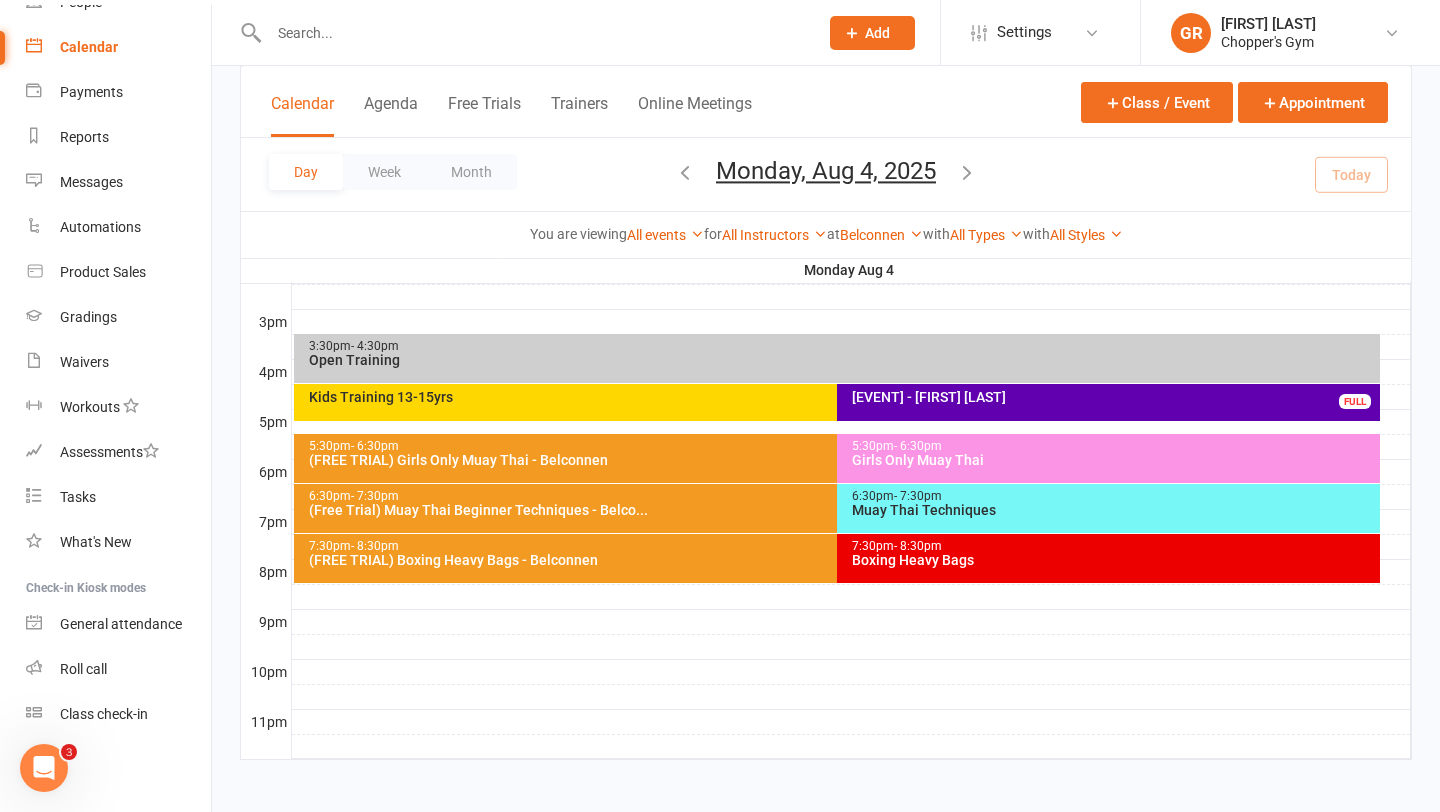 scroll, scrollTop: 850, scrollLeft: 0, axis: vertical 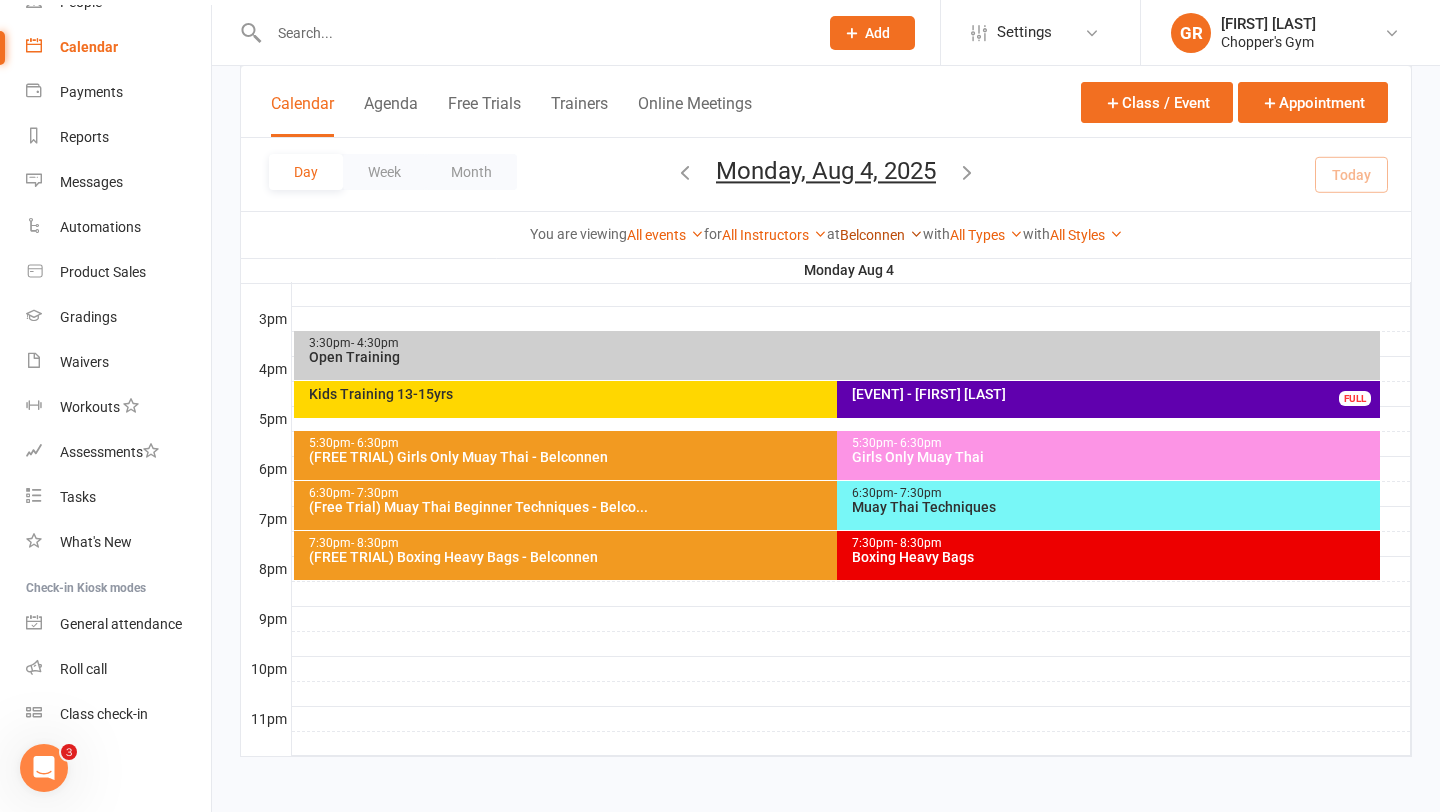 click on "Belconnen" at bounding box center (881, 235) 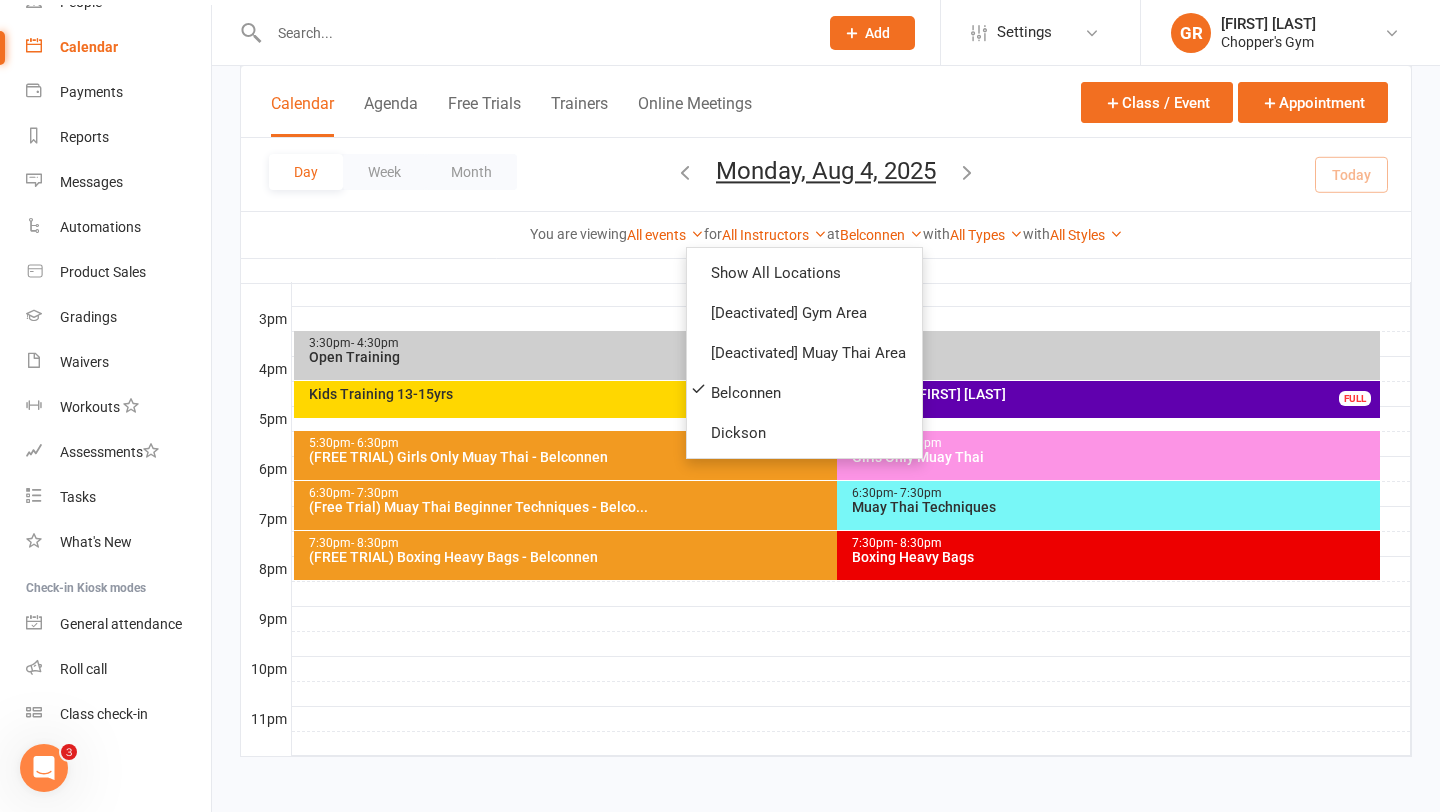 click on "5:30pm  - 6:30pm (FREE TRIAL) Girls Only Muay Thai - Belconnen" at bounding box center (827, 455) 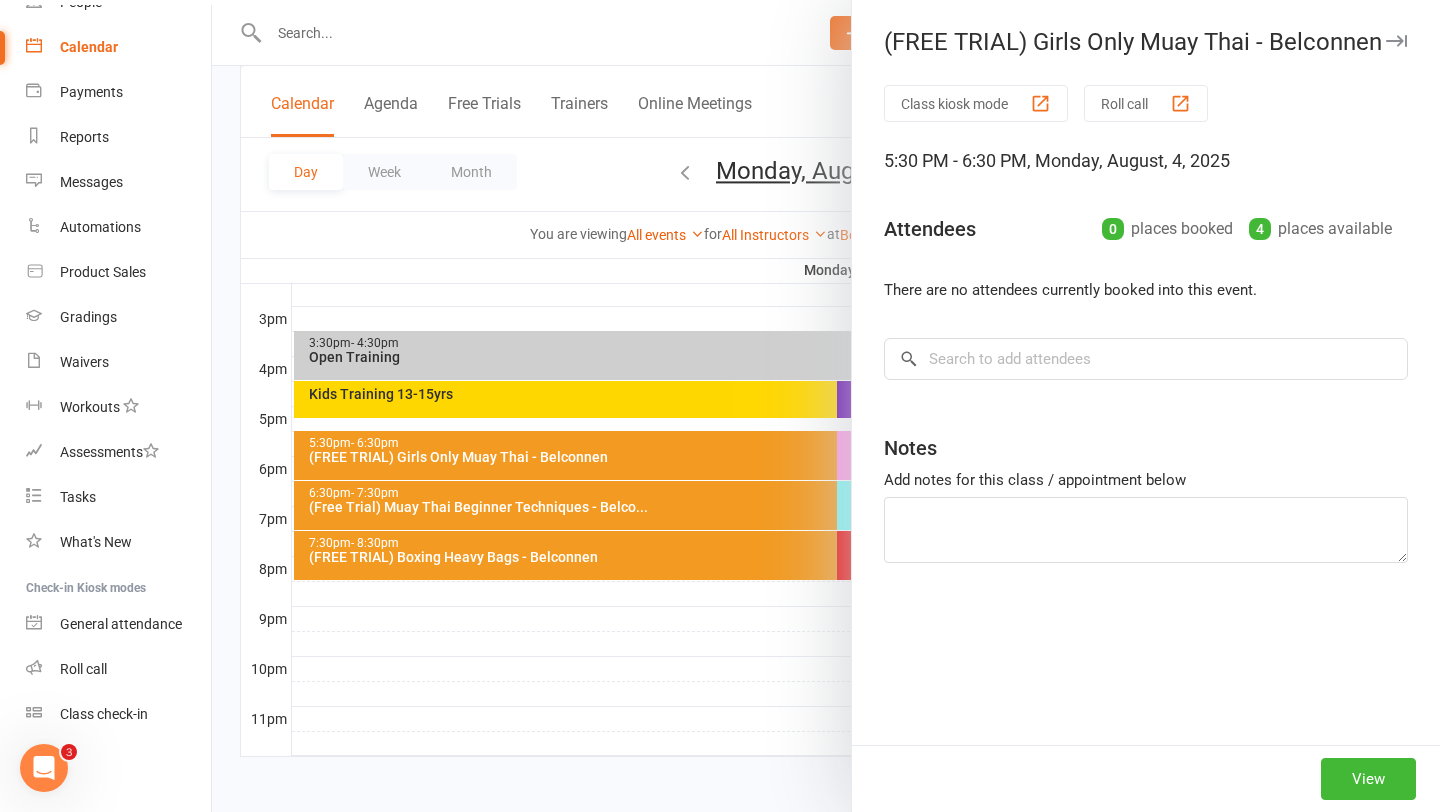 click at bounding box center (826, 406) 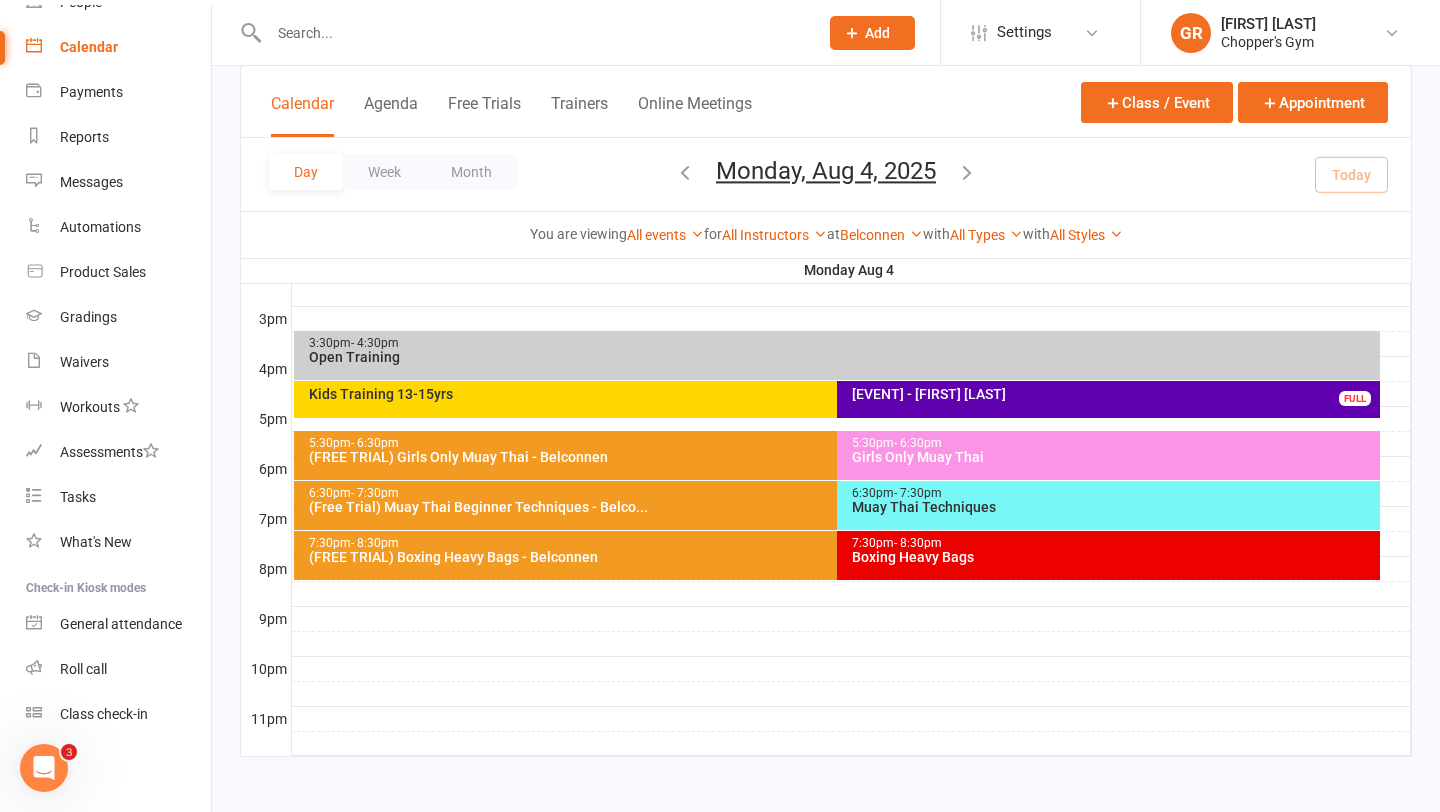 click on "5:30pm  - 6:30pm (FREE TRIAL) Girls Only Muay Thai - Belconnen" at bounding box center [827, 455] 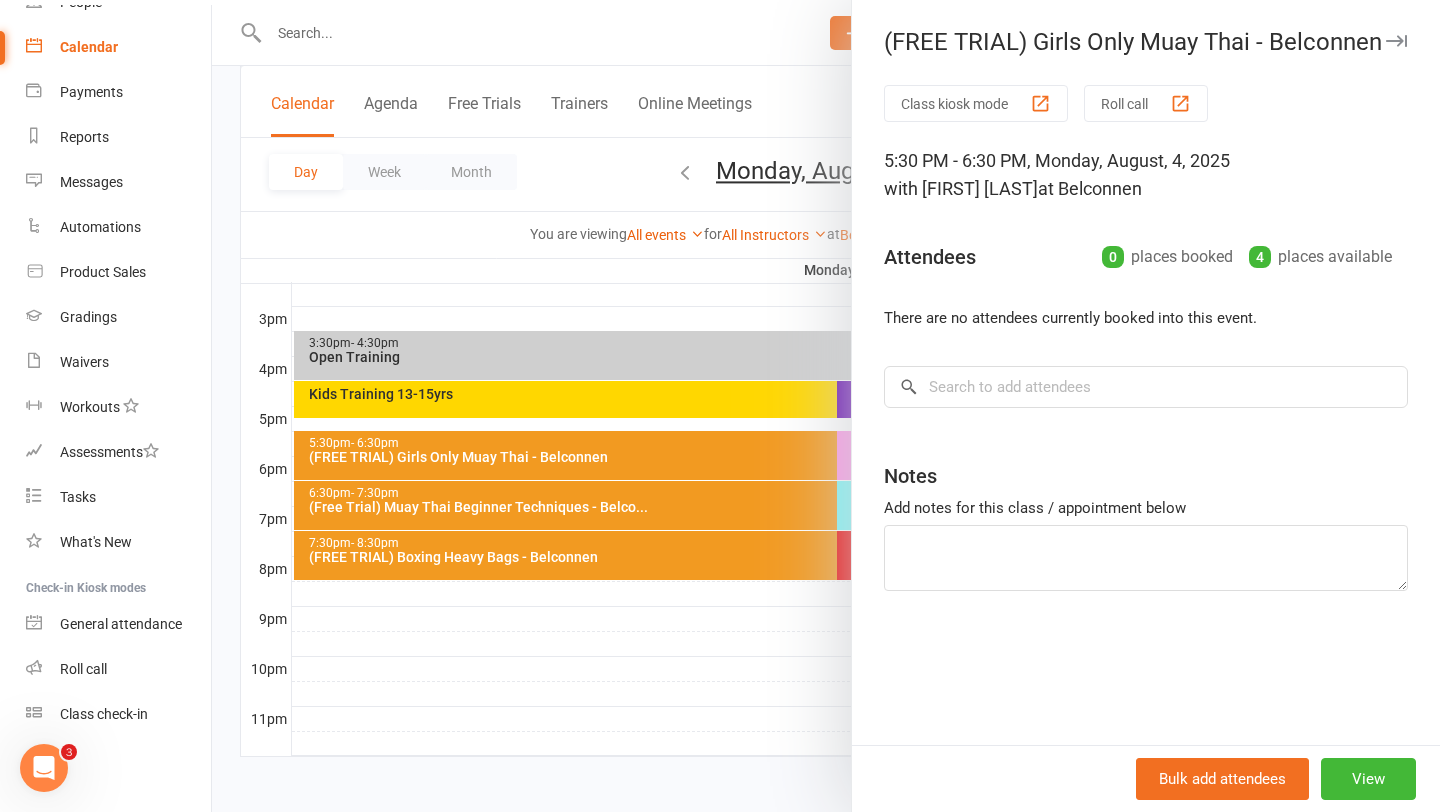 click at bounding box center (826, 406) 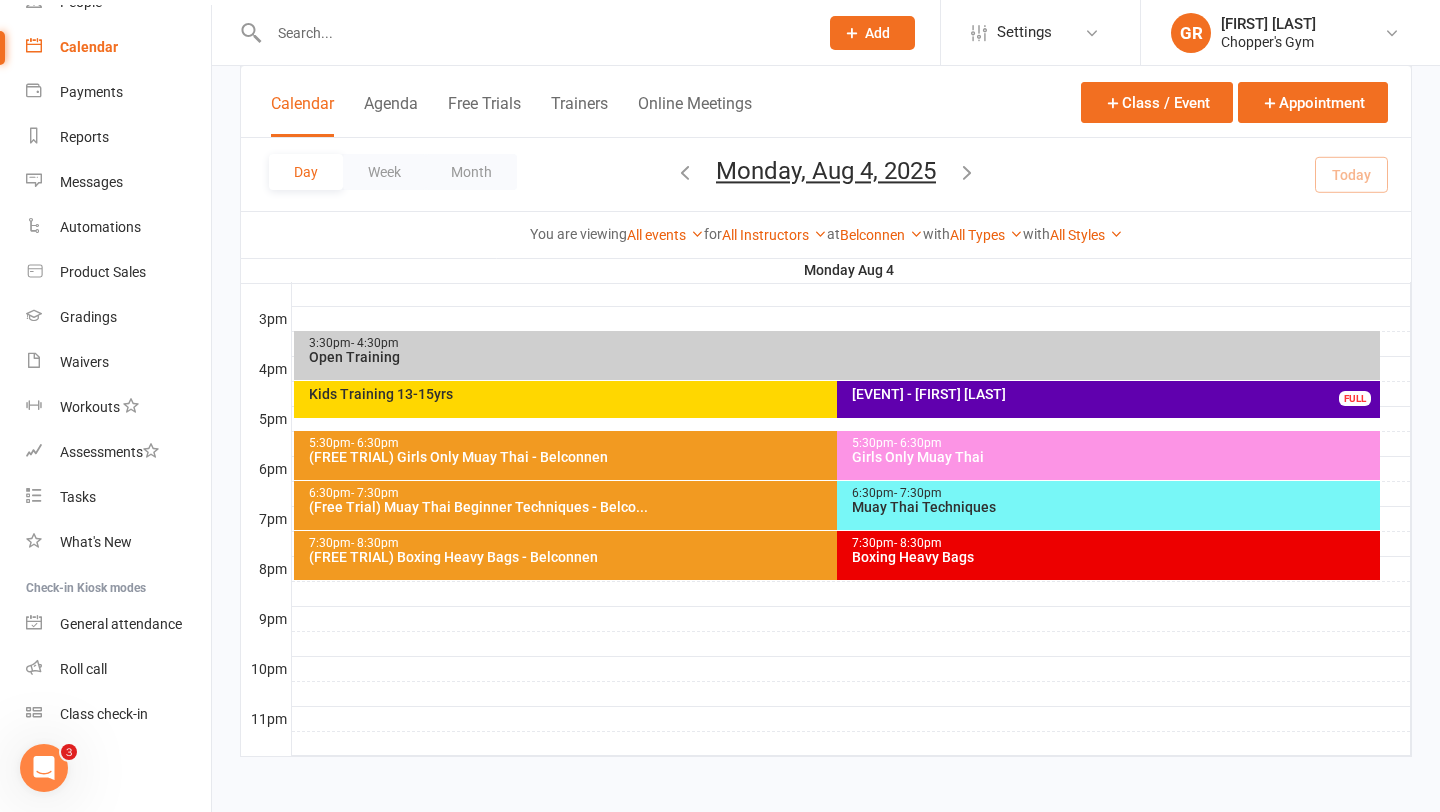 click on "Girls Only Muay Thai" at bounding box center [1113, 457] 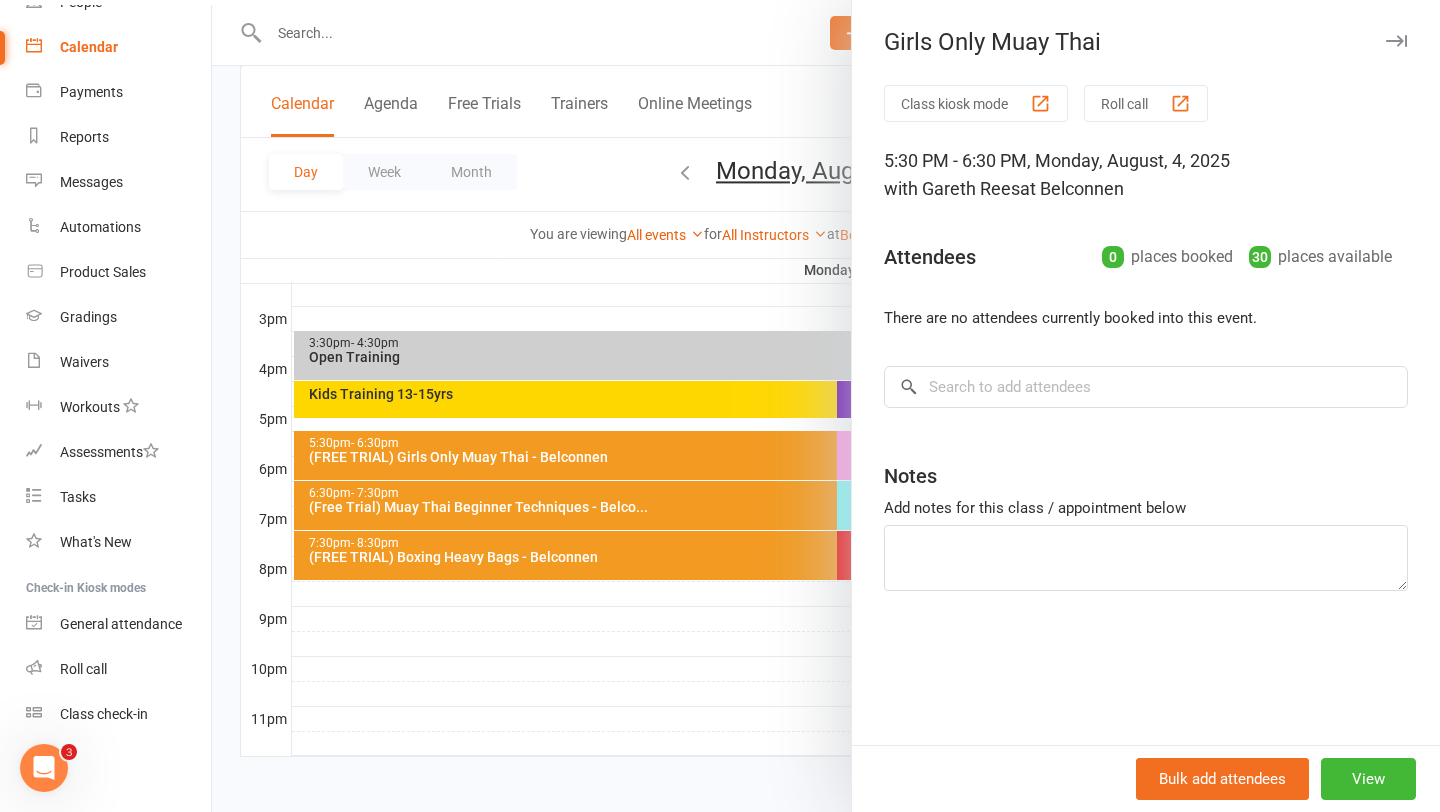 click at bounding box center [826, 406] 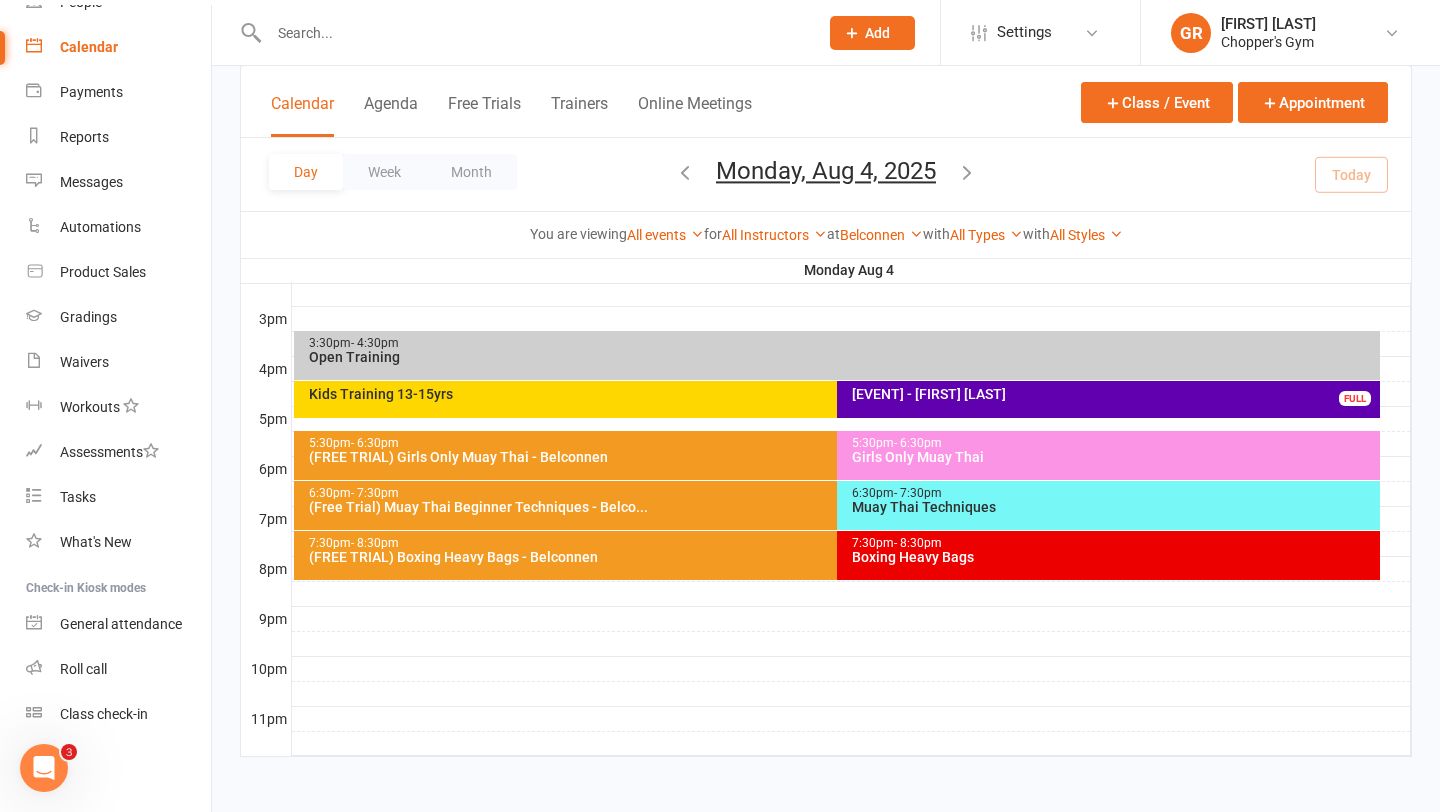 click on "Day Week Month Monday, Aug 4, 2025
August 2025
Sun Mon Tue Wed Thu Fri Sat
27
28
29
30
31
01
02
03
04
05
06
07
08
09
10
11
12
13
14
15
16
17
18
19
20
21
22
23
24
25
26
27
28
29
30
31" at bounding box center [826, 174] 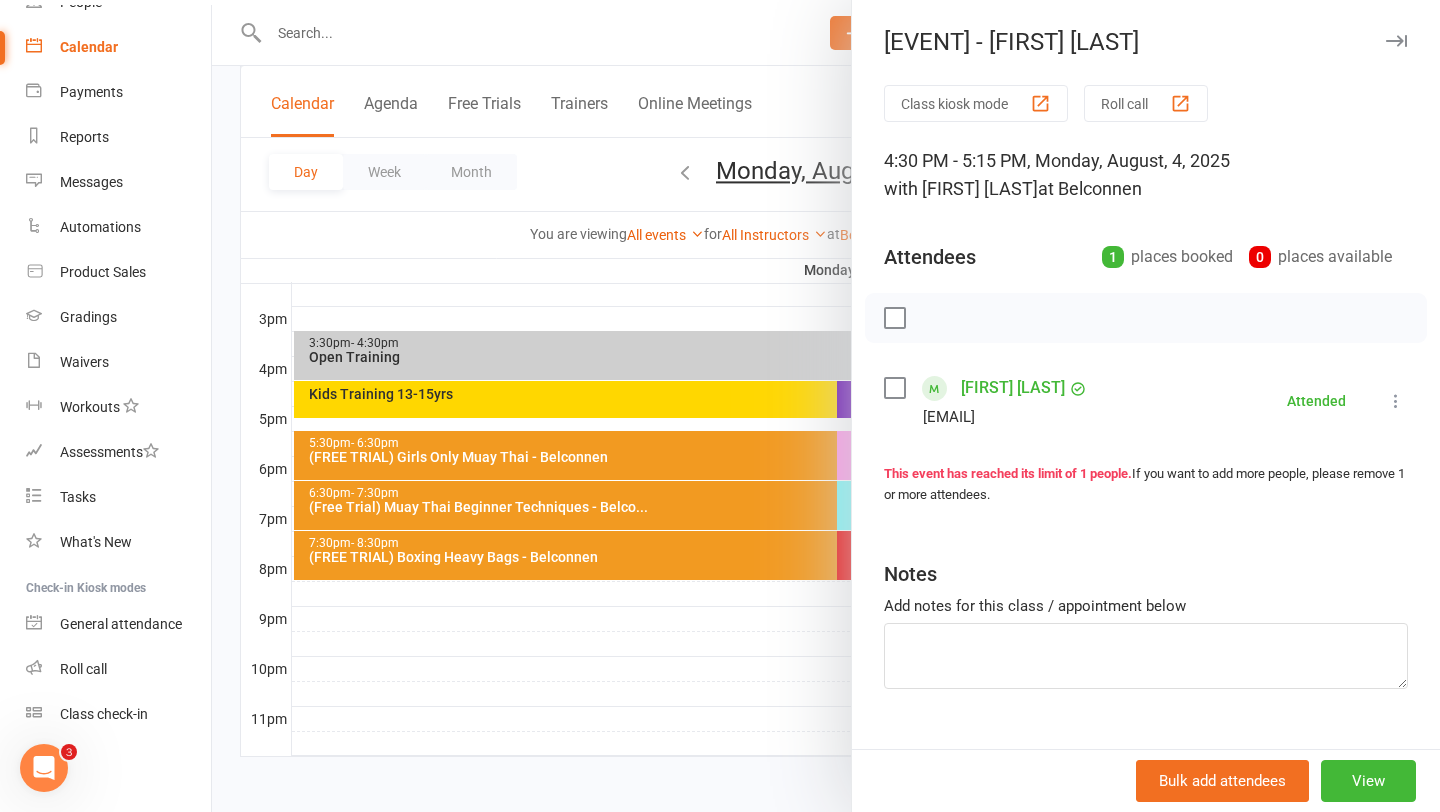 click at bounding box center (826, 406) 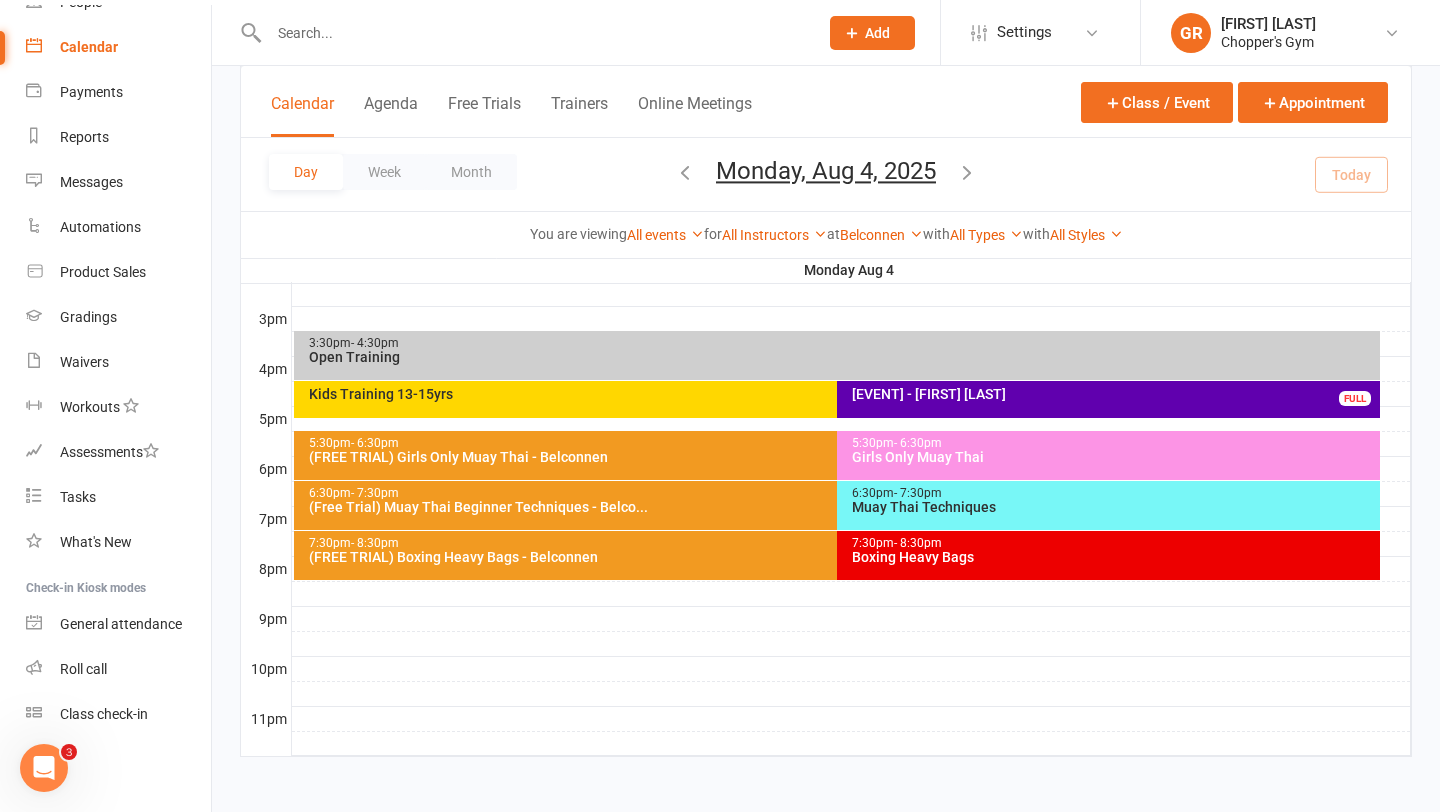 click on "Girls Only Muay Thai" at bounding box center [1113, 457] 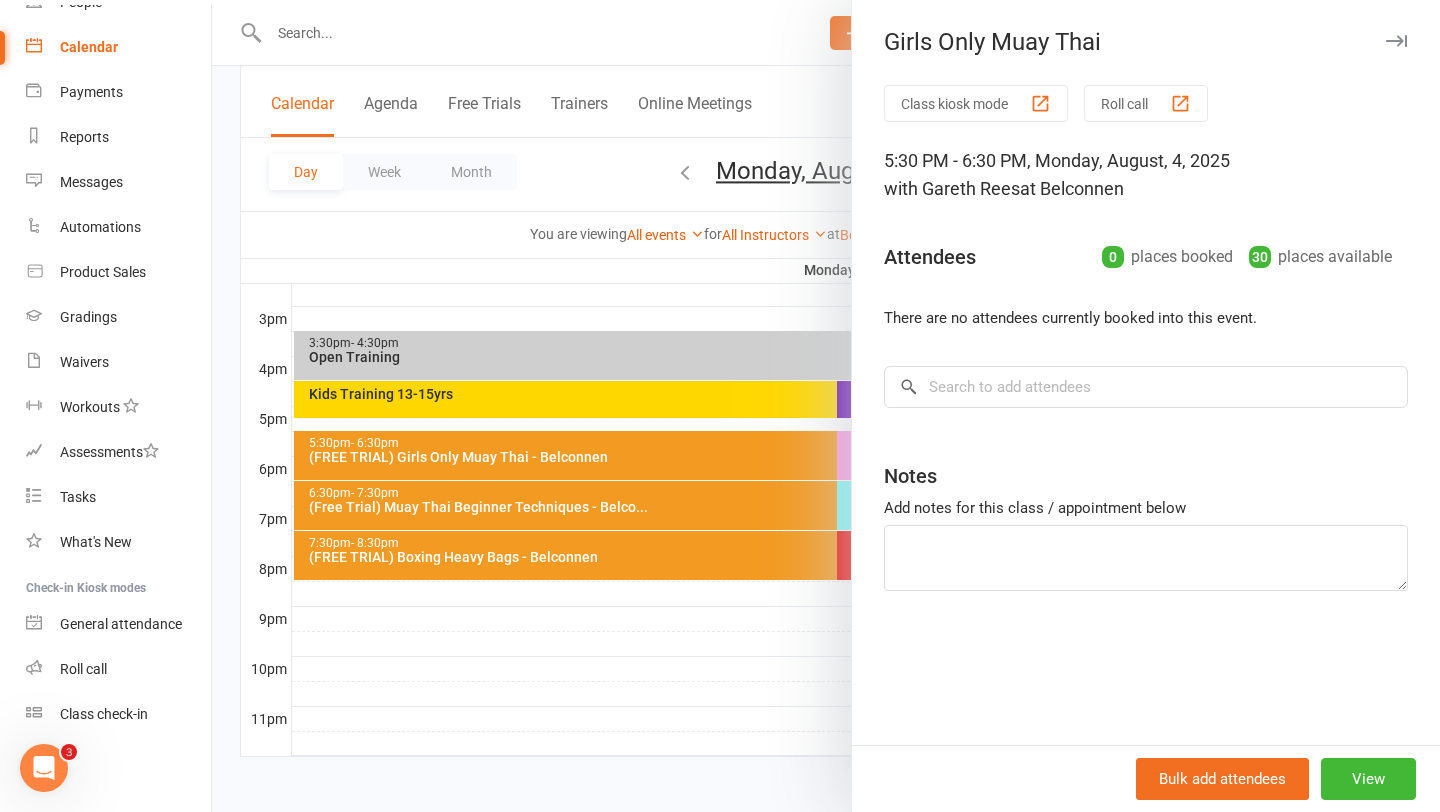 click at bounding box center (826, 406) 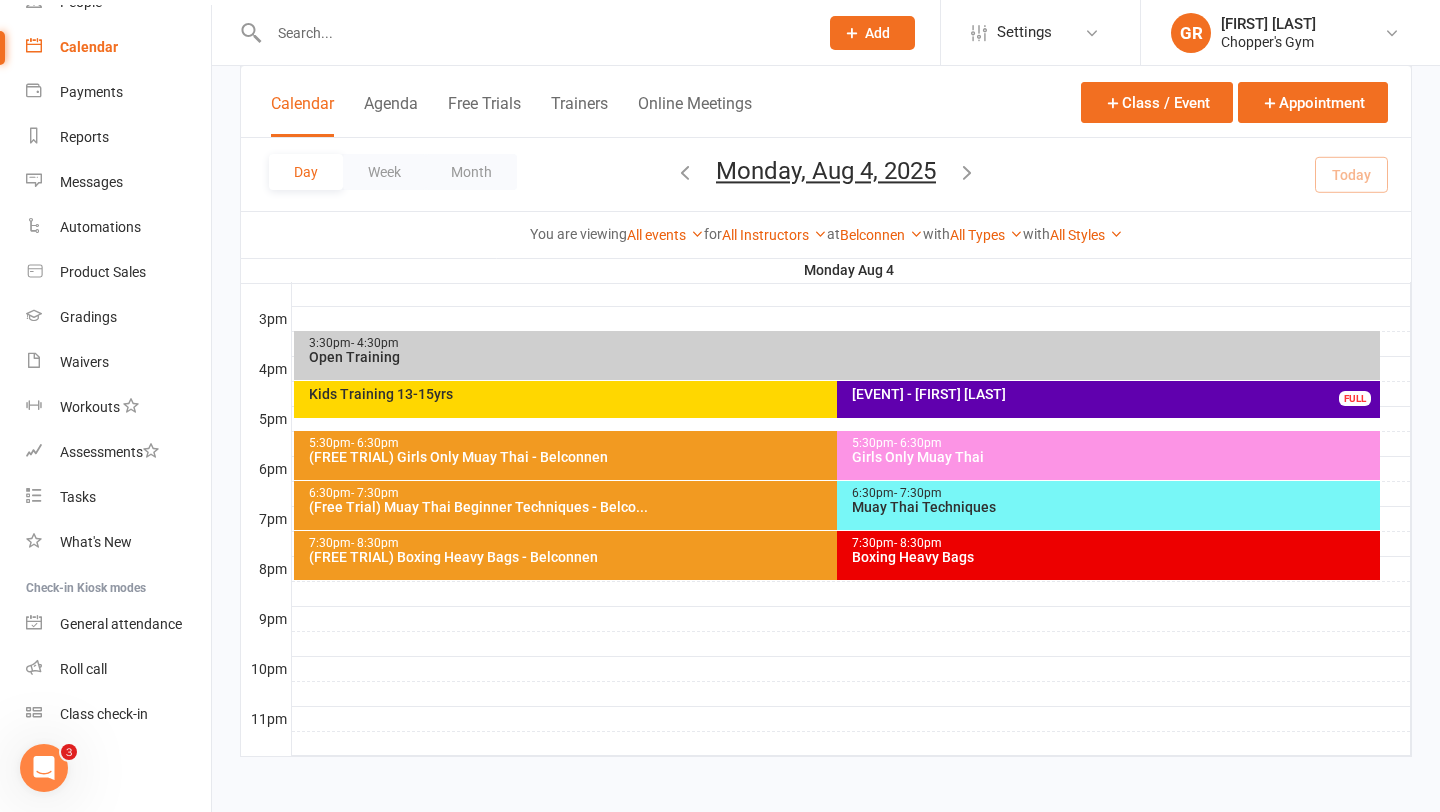 click on "Kids Training  13-15yrs" at bounding box center (827, 399) 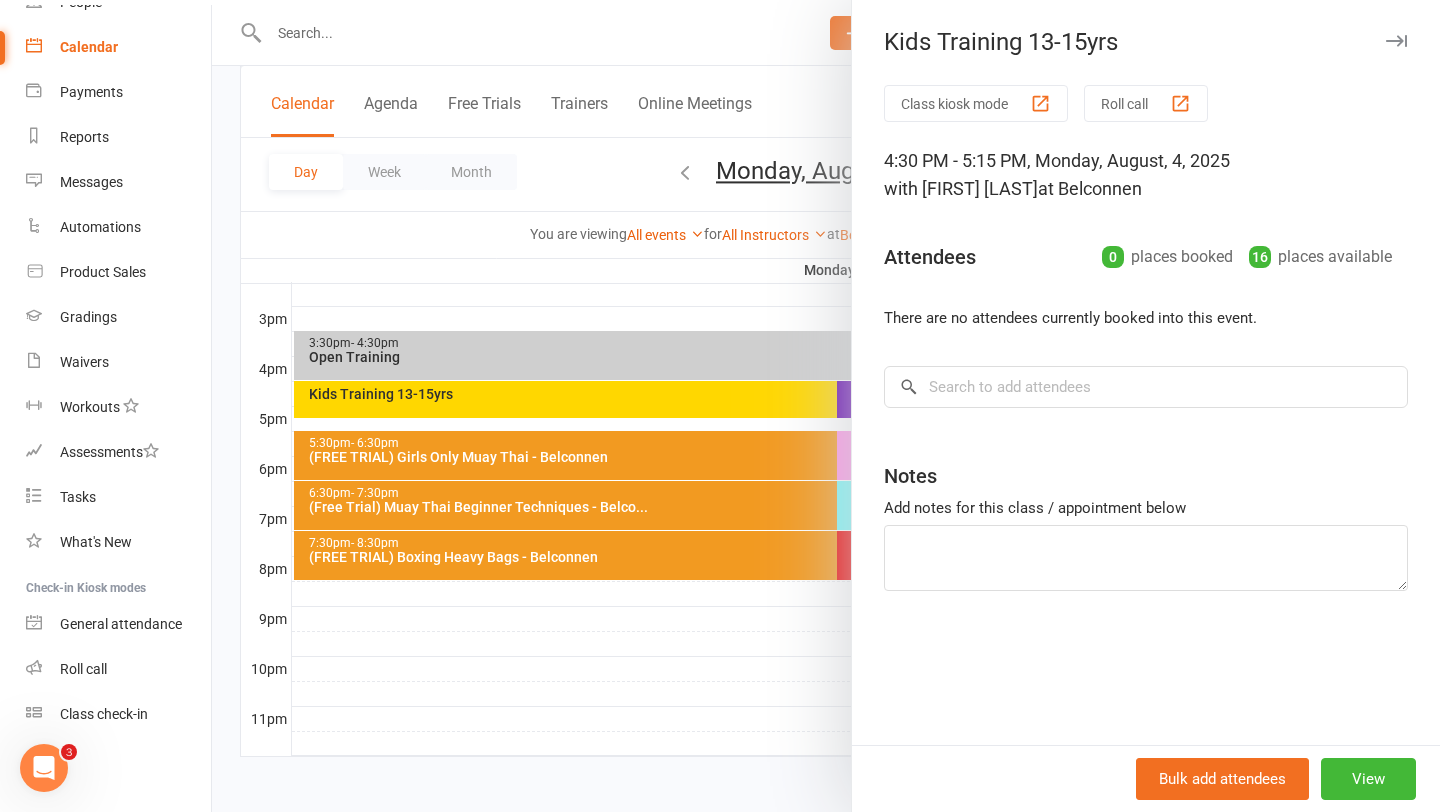 click at bounding box center (826, 406) 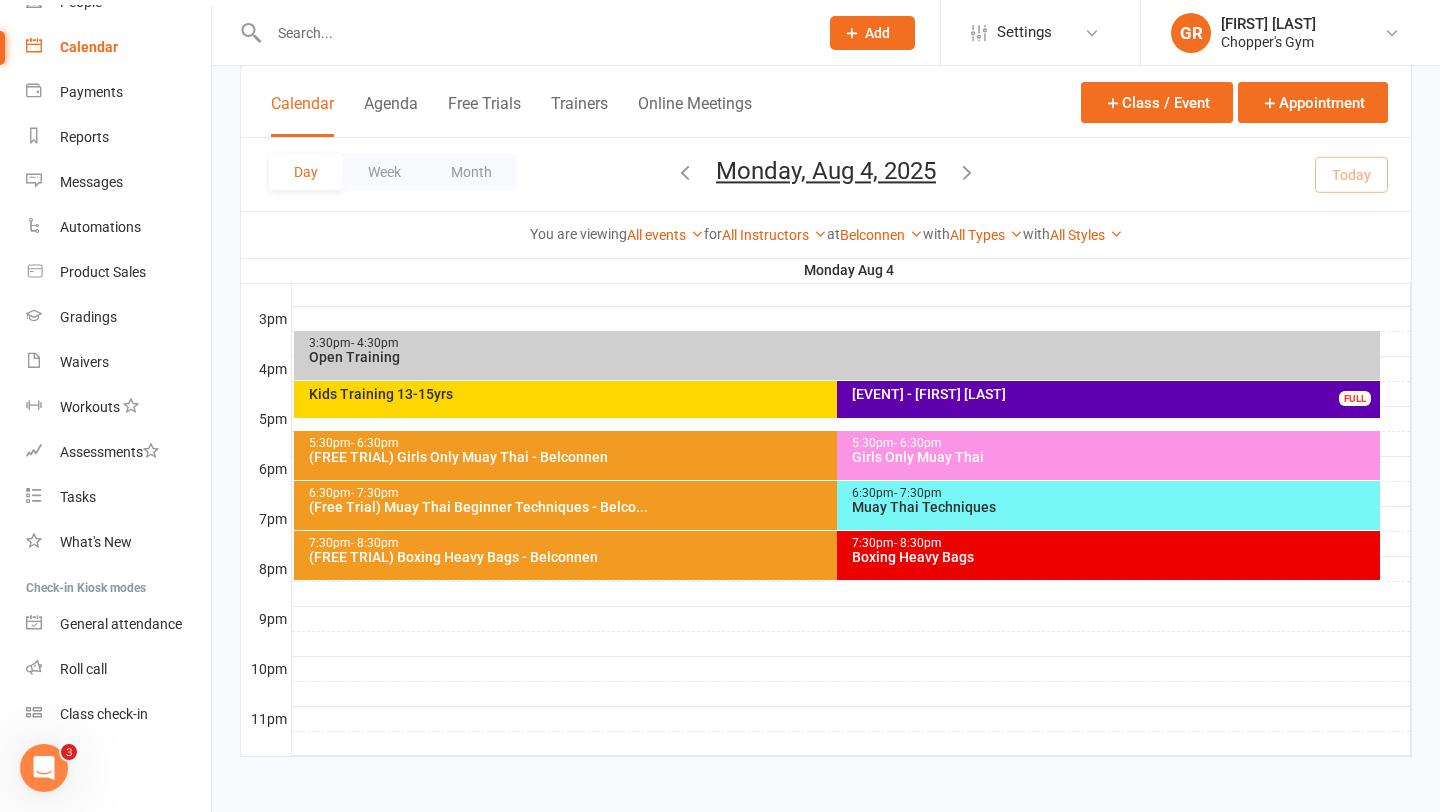 click on "(FREE TRIAL) Girls Only Muay Thai - Belconnen" at bounding box center [832, 457] 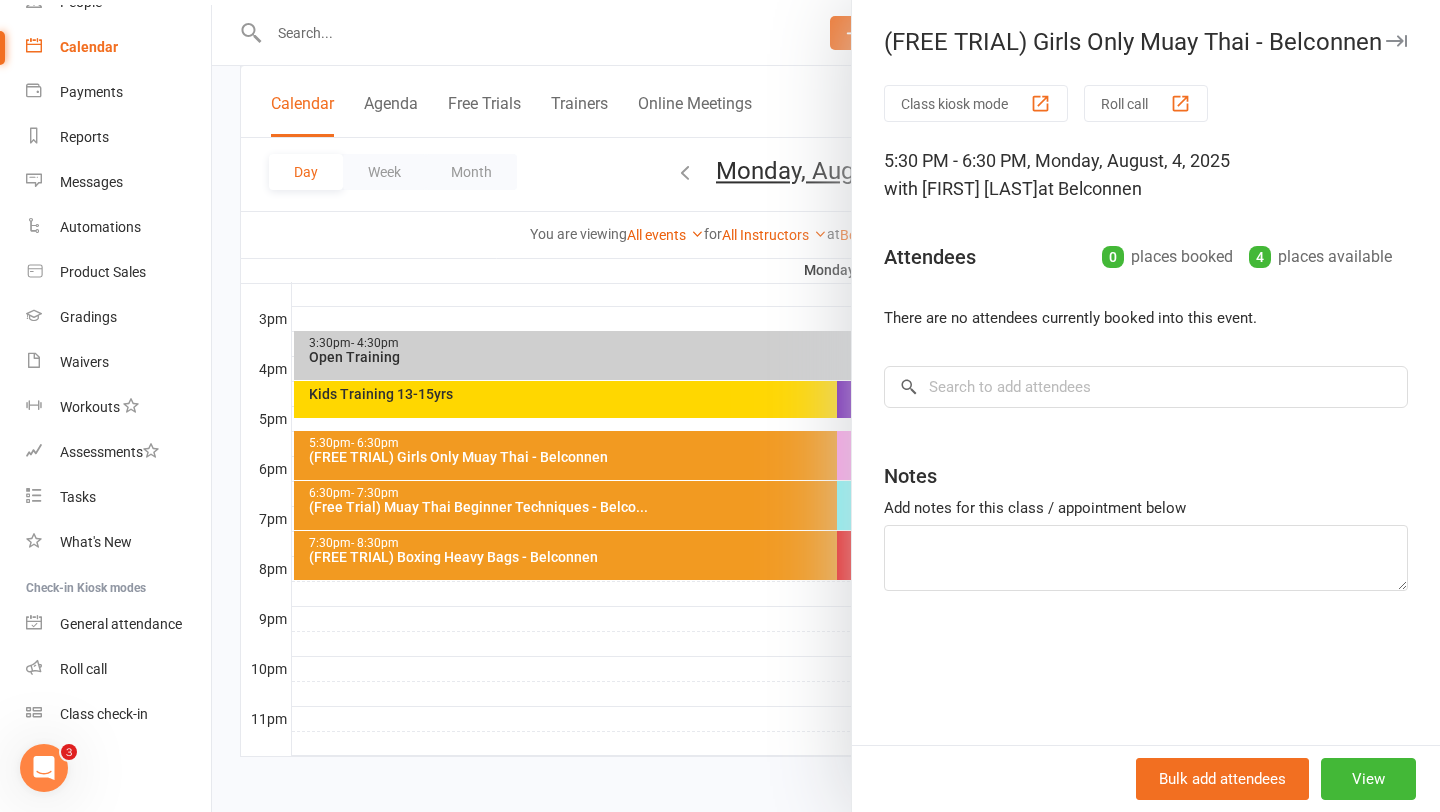 click at bounding box center [826, 406] 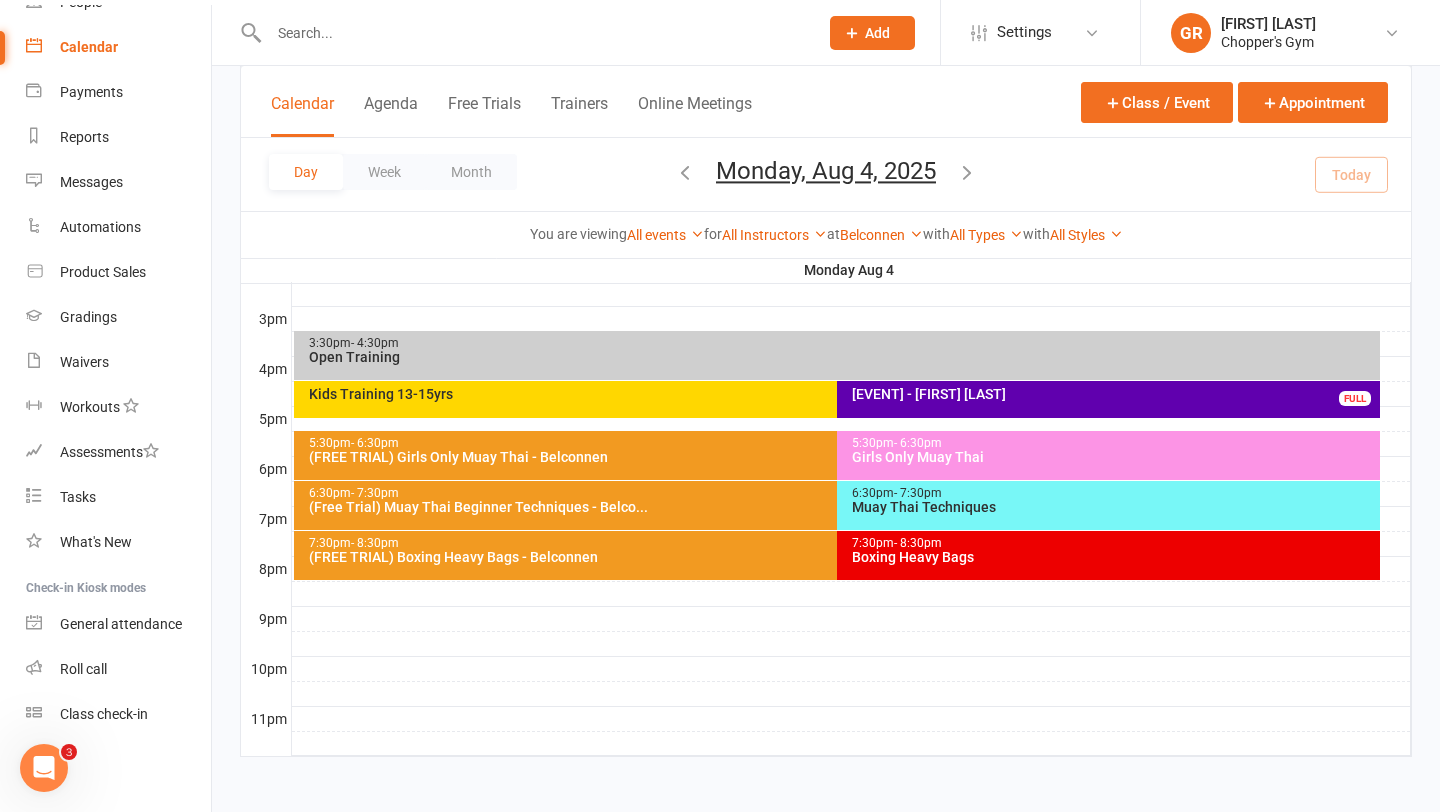 click on "Muay Thai Techniques" at bounding box center [1113, 507] 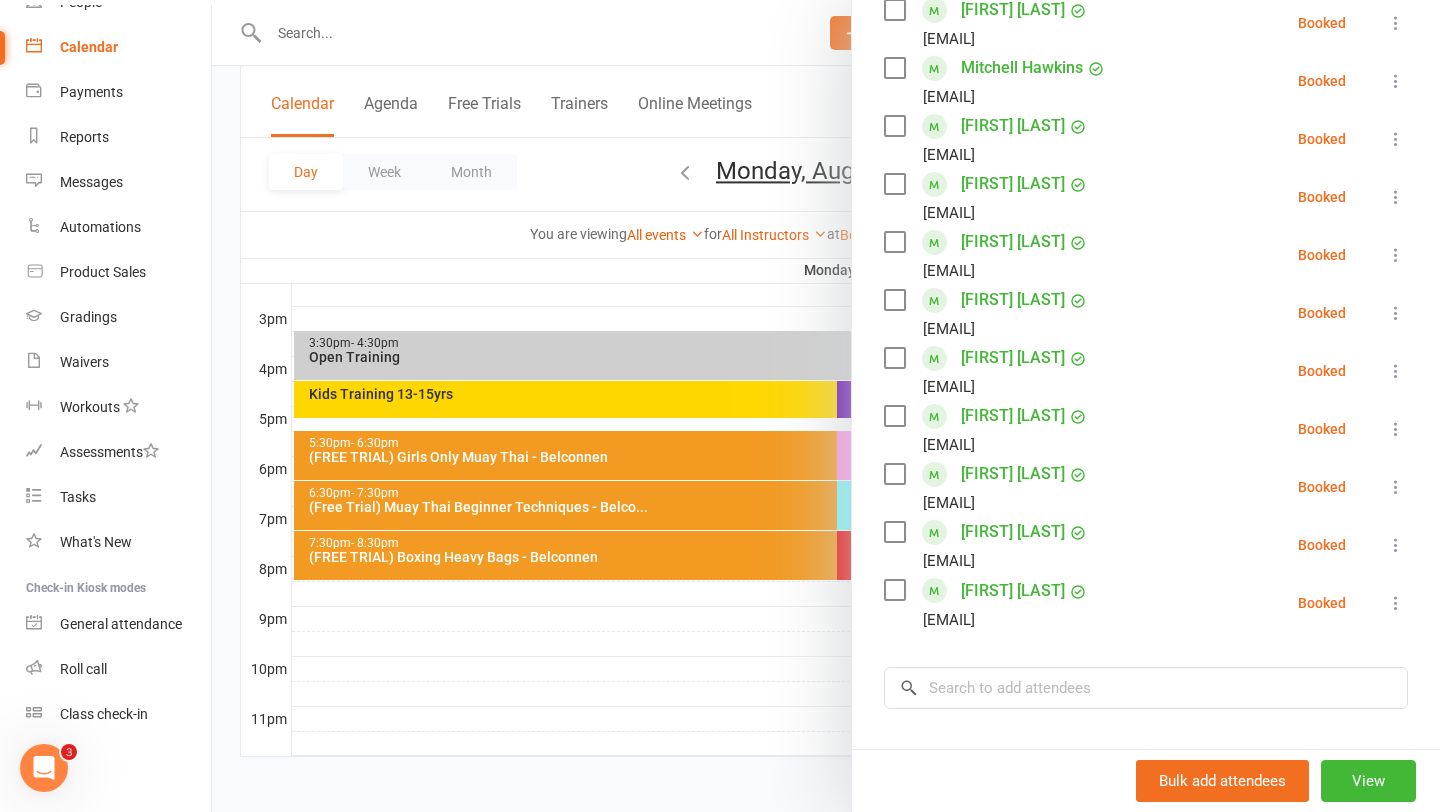 scroll, scrollTop: 688, scrollLeft: 0, axis: vertical 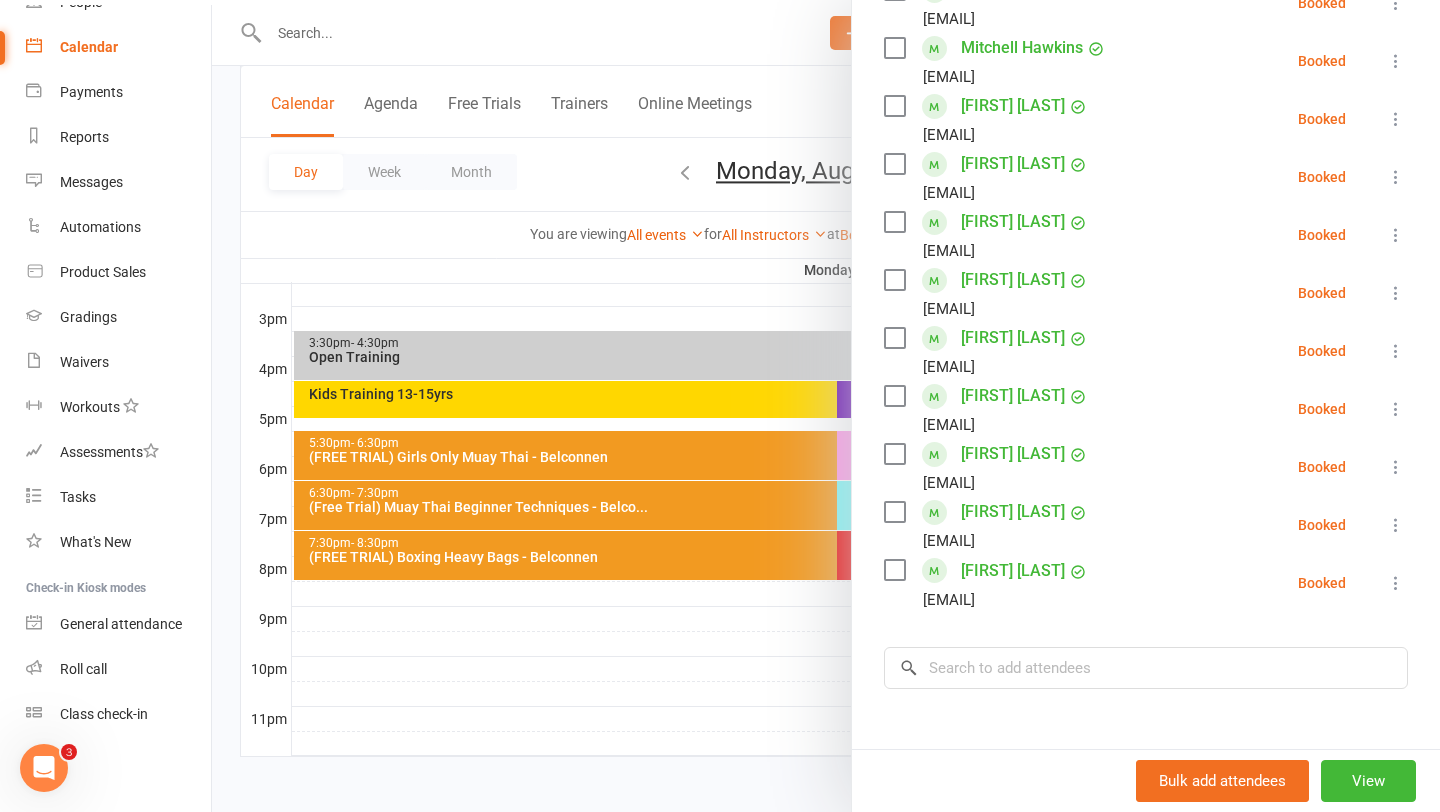 click at bounding box center [826, 406] 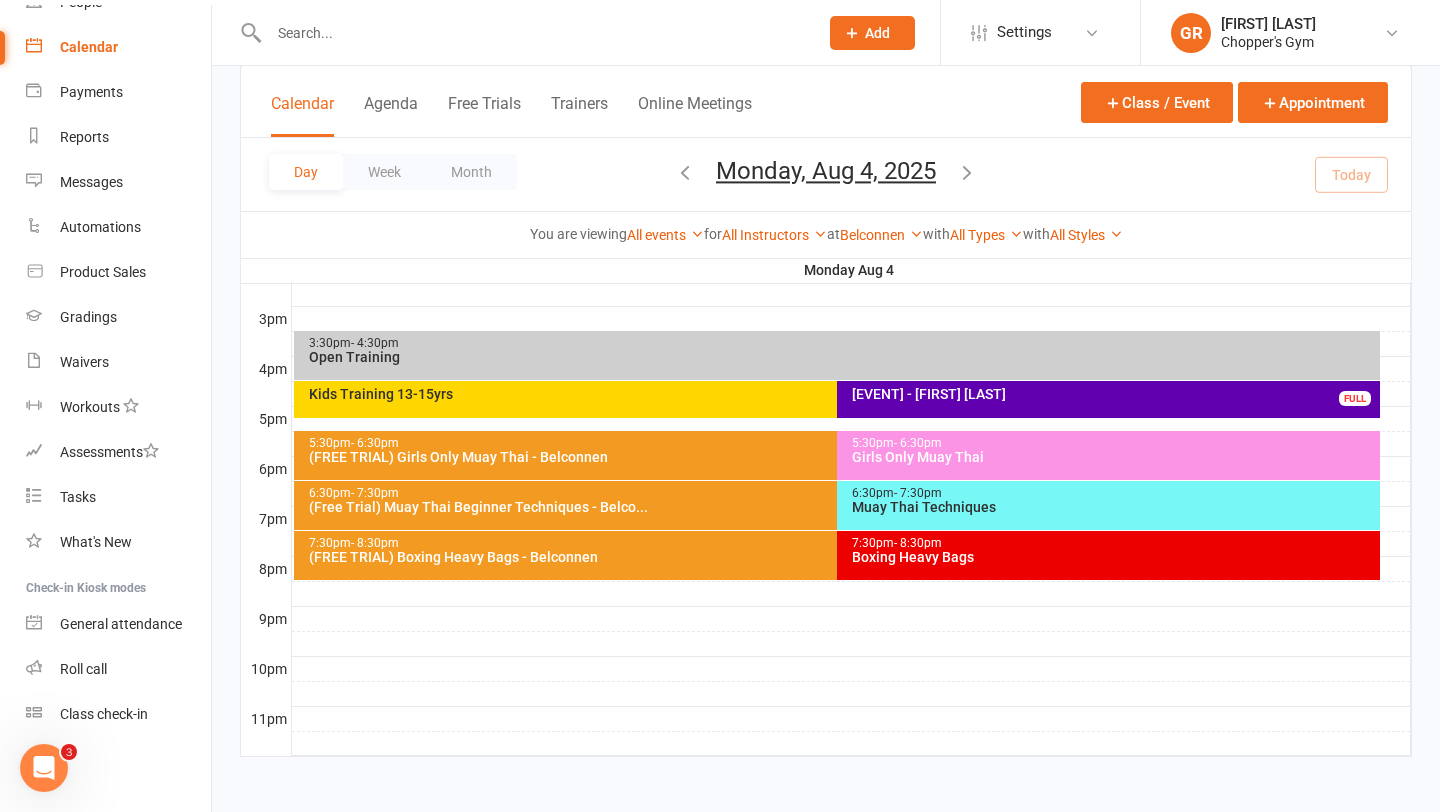 click on "(FREE TRIAL) Girls Only Muay Thai - Belconnen" at bounding box center (832, 457) 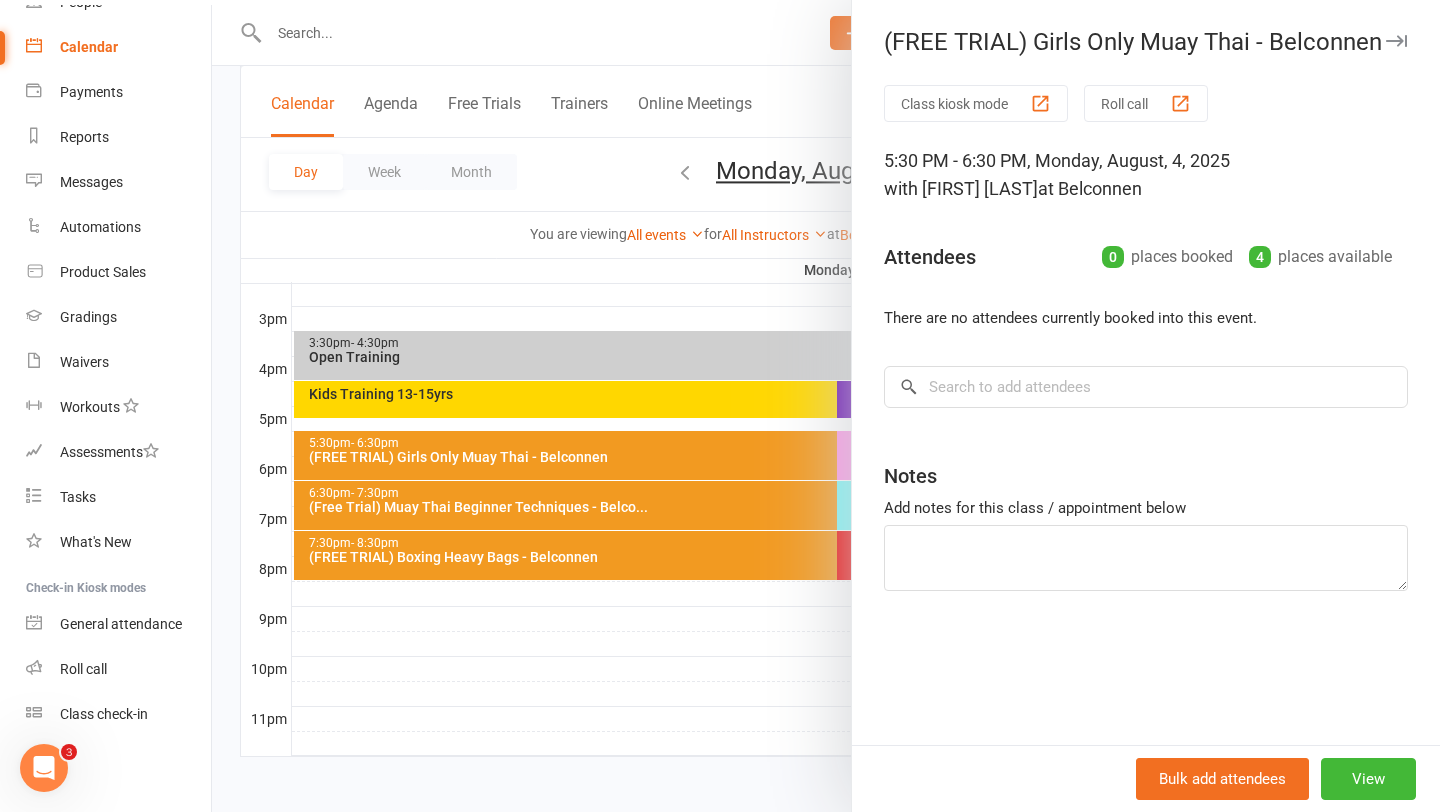 click at bounding box center [826, 406] 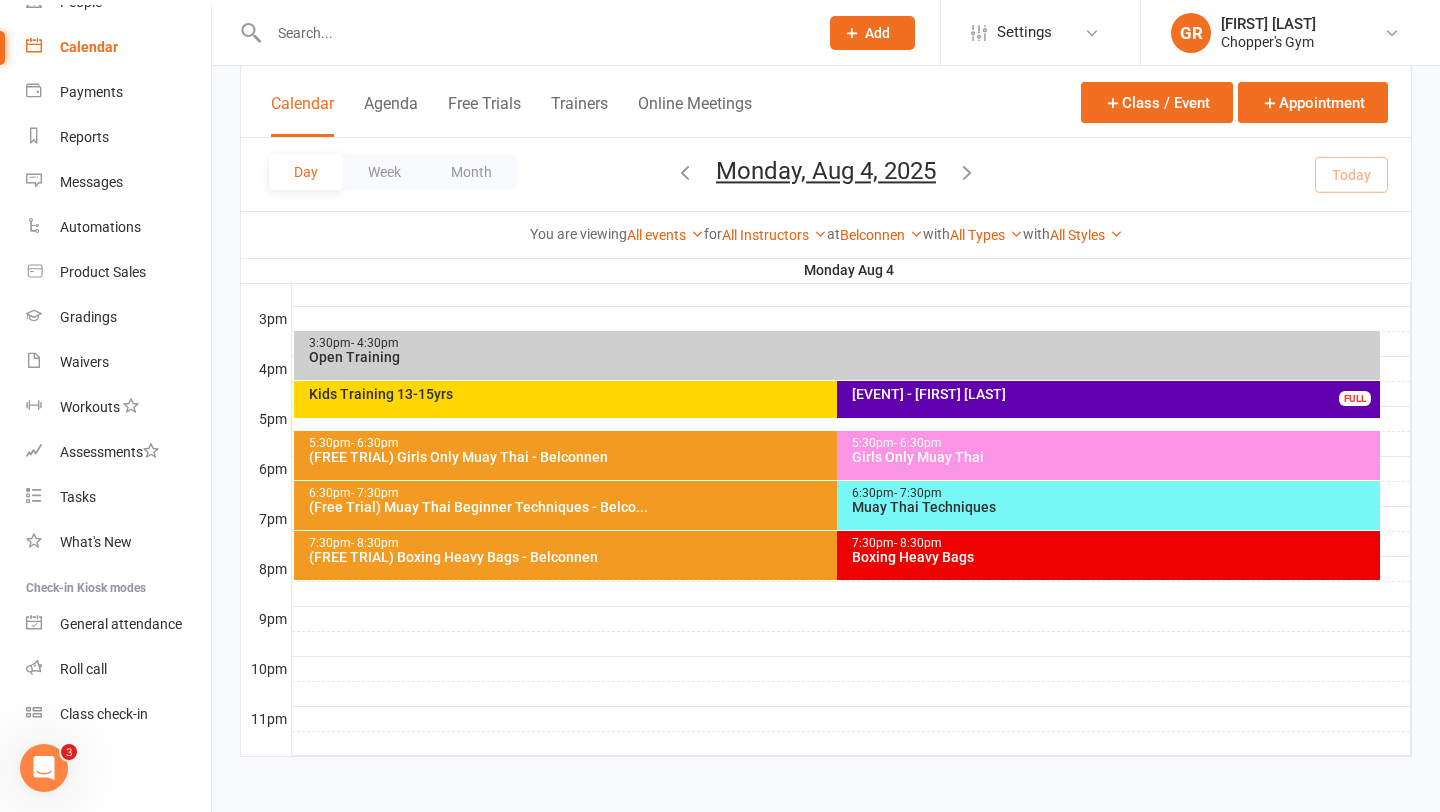 click on "6:30pm  - 7:30pm (Free Trial) Muay Thai Beginner Techniques - Belco..." at bounding box center [827, 505] 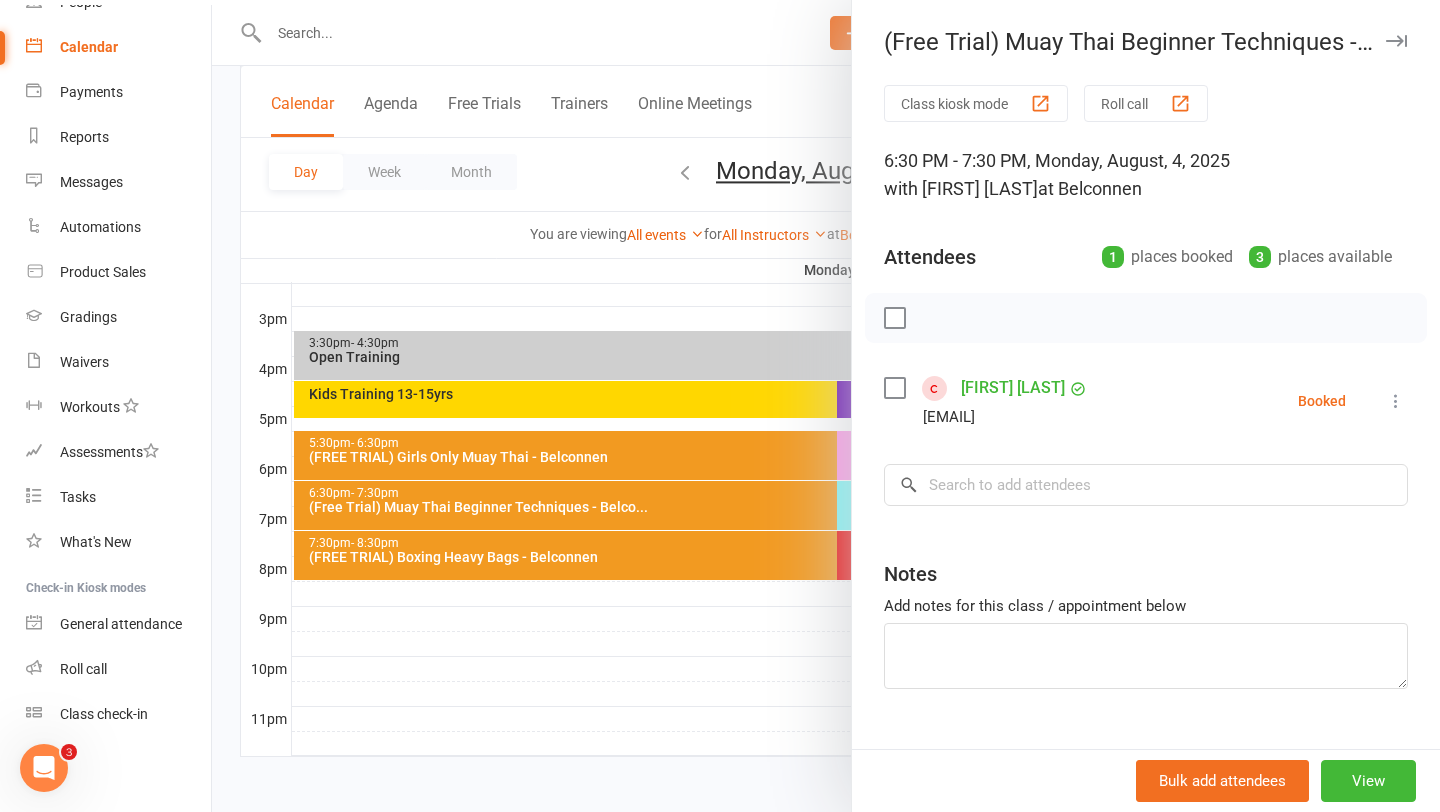 click at bounding box center (826, 406) 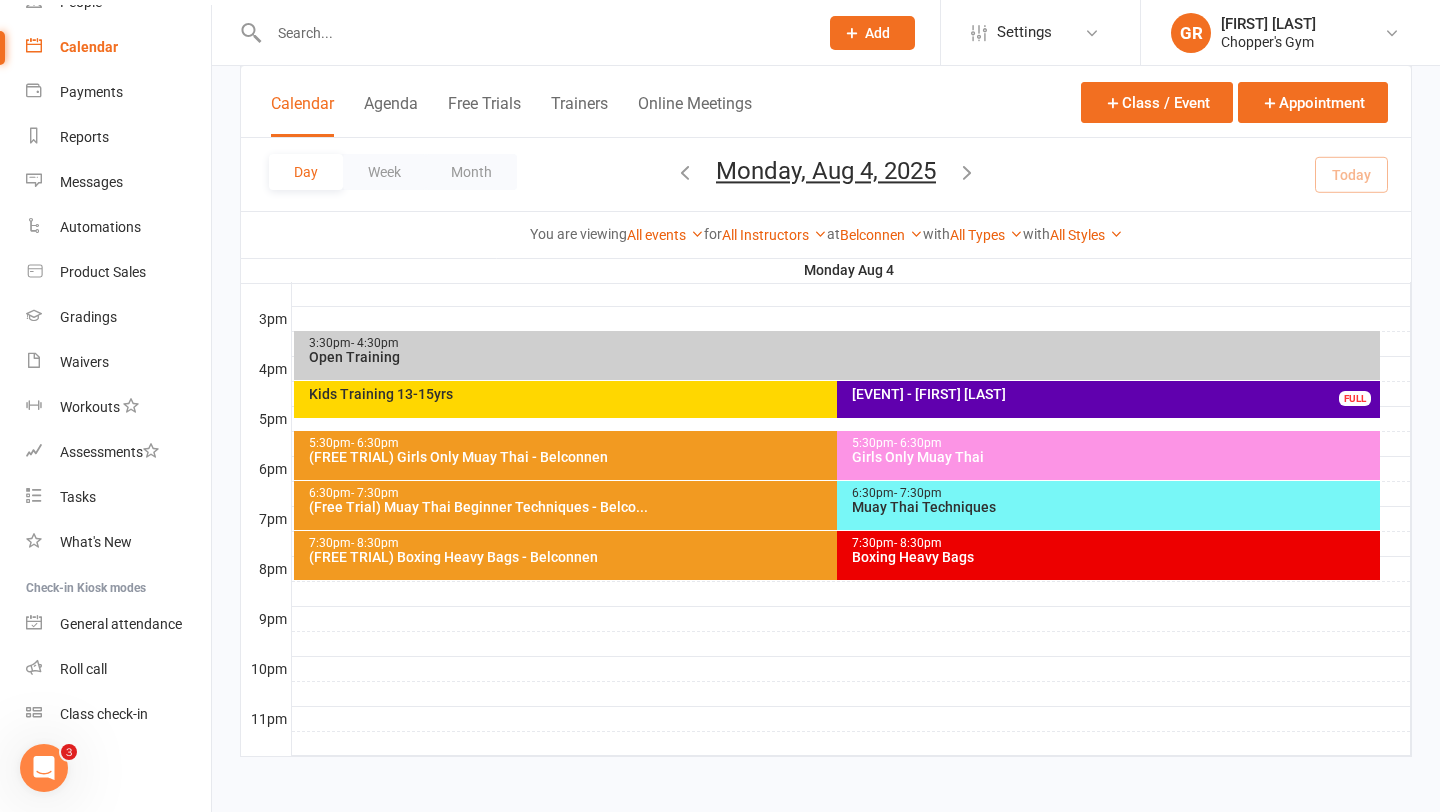 click on "7:30pm  - 8:30pm (FREE TRIAL)  Boxing Heavy Bags - Belconnen" at bounding box center (827, 555) 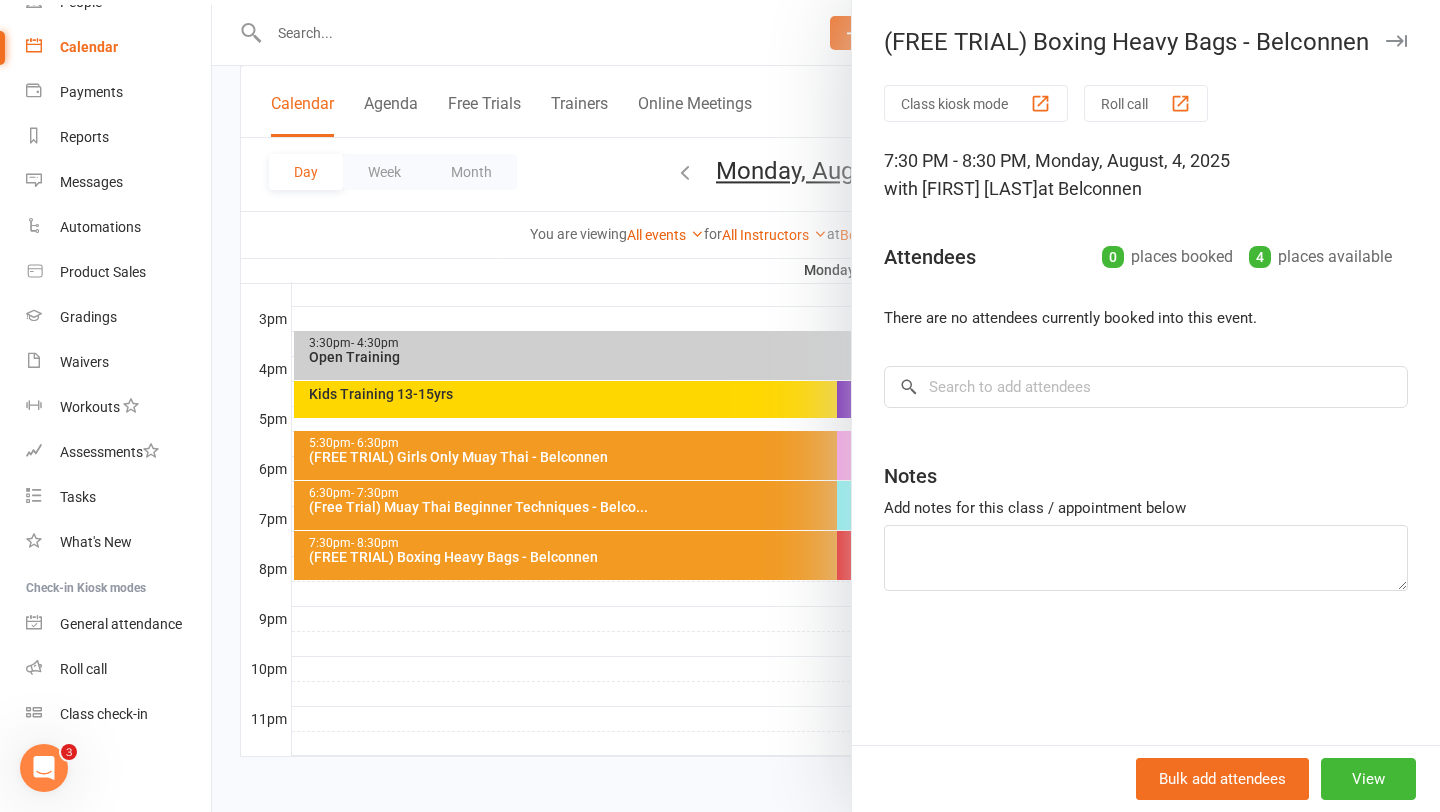 click at bounding box center [826, 406] 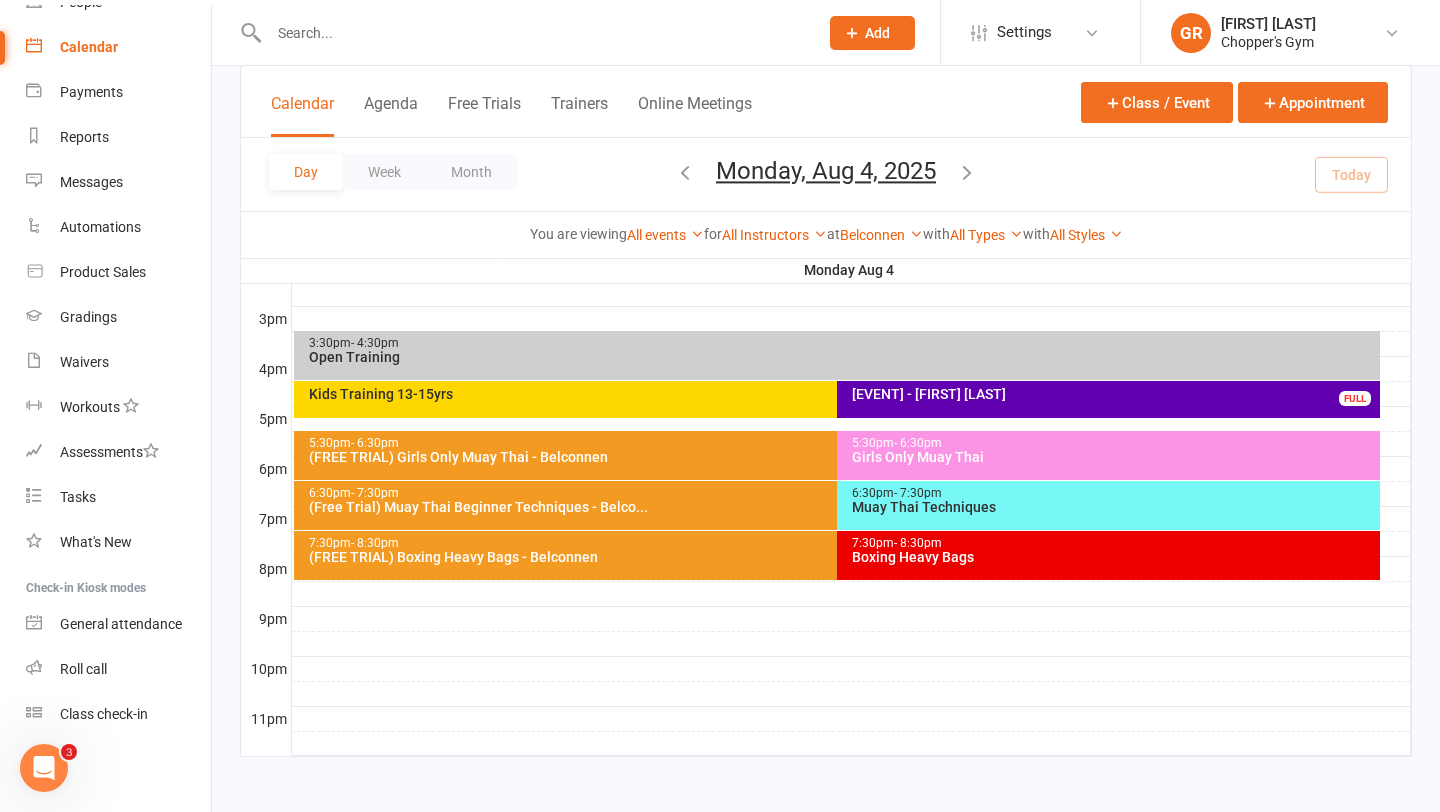 click on "- 8:30pm" at bounding box center (918, 543) 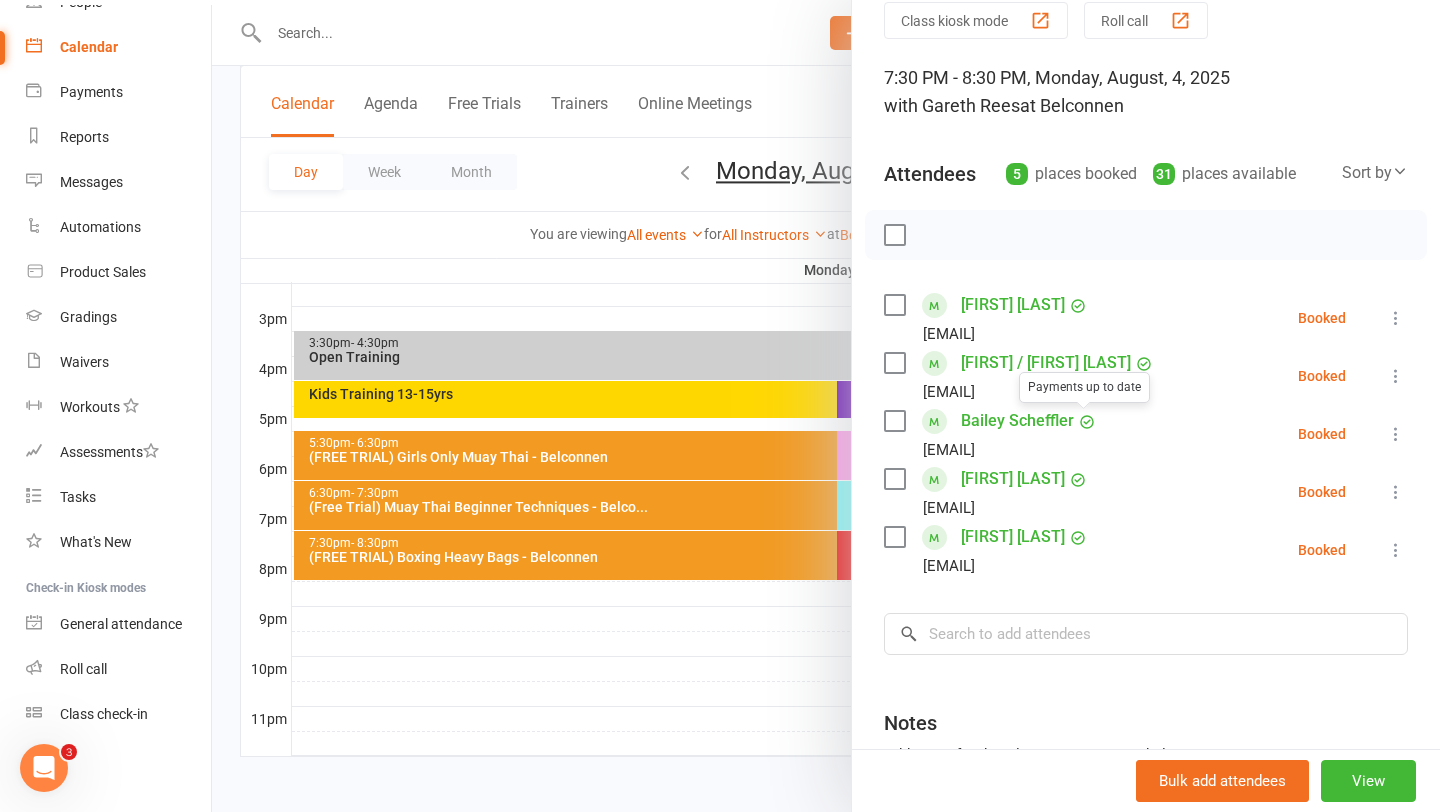 scroll, scrollTop: 111, scrollLeft: 0, axis: vertical 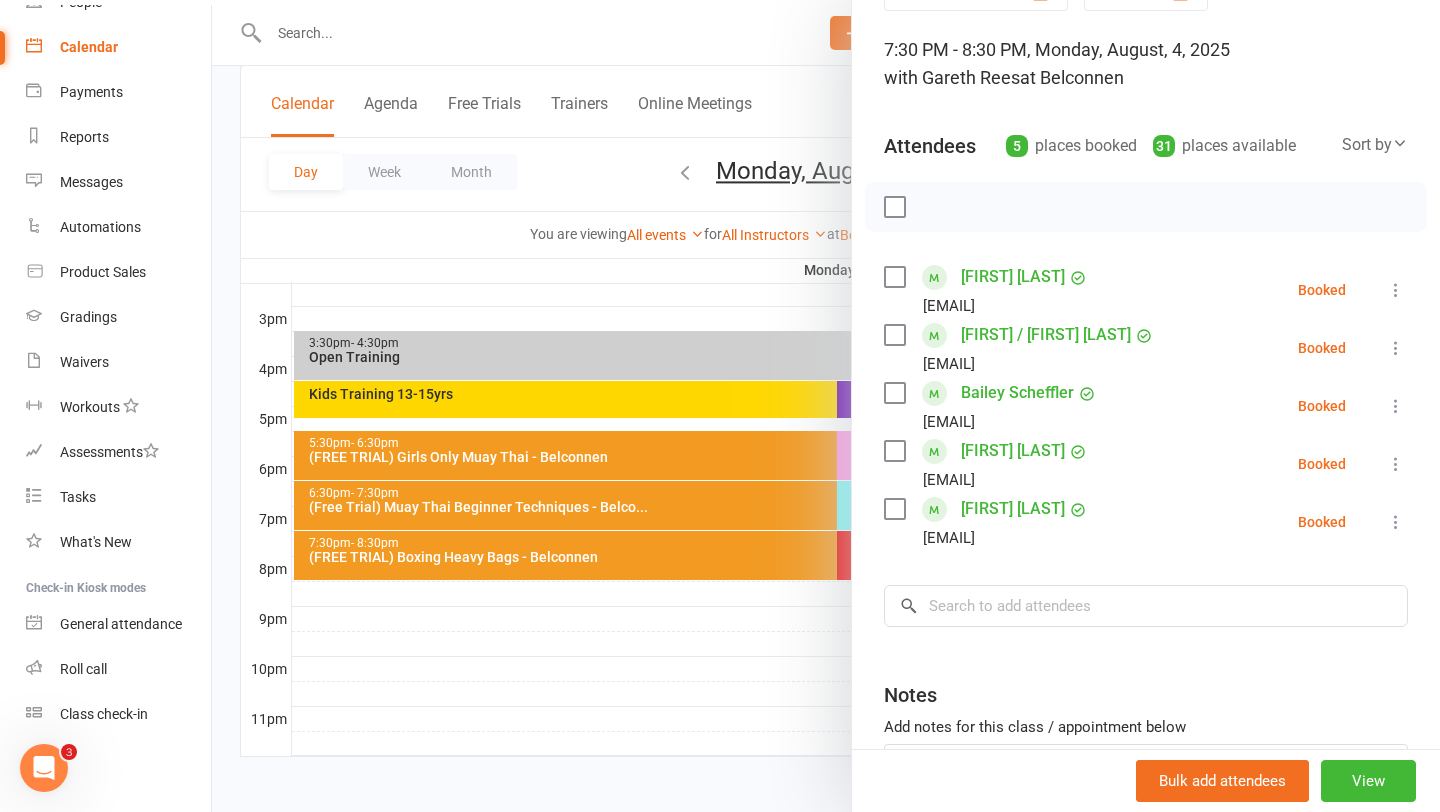 click at bounding box center [826, 406] 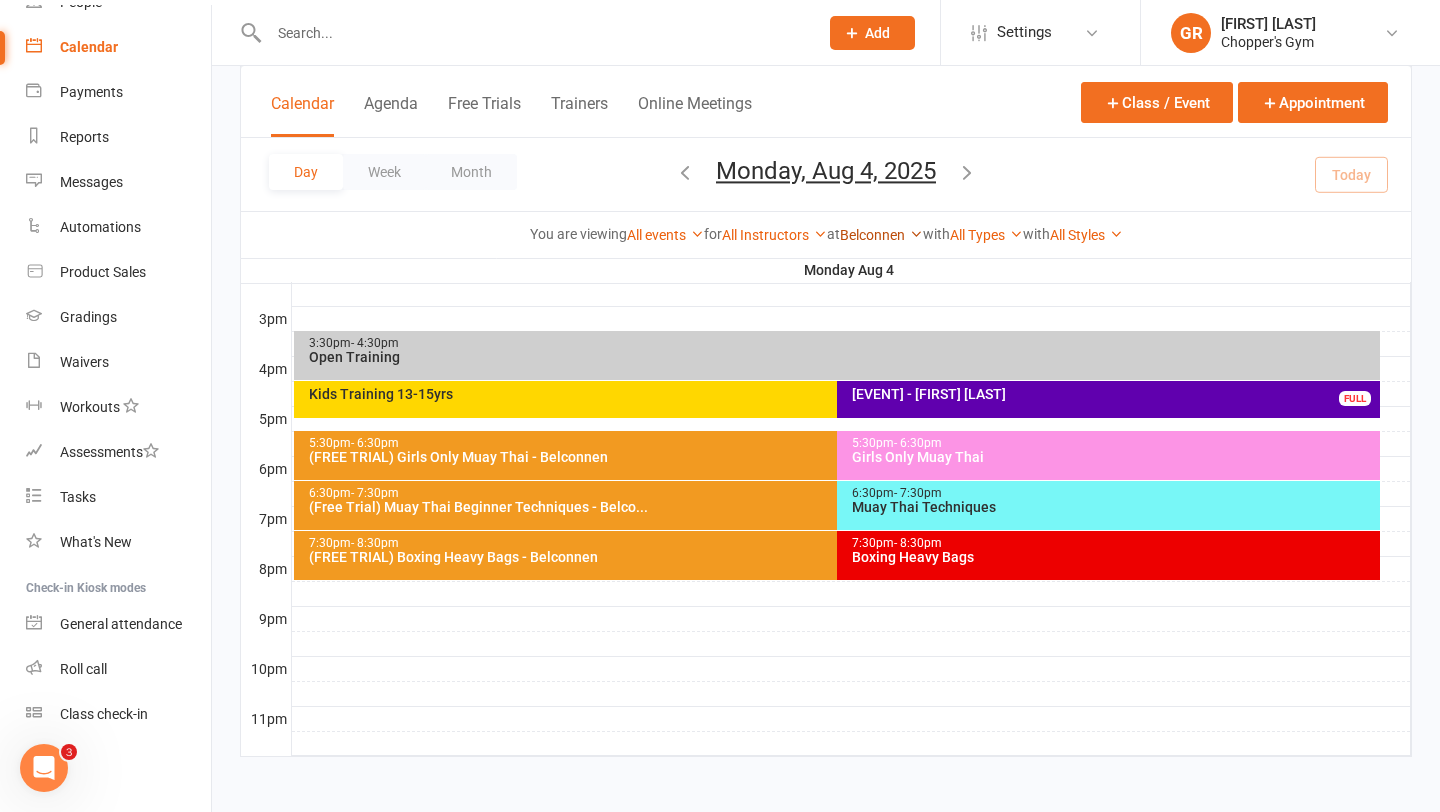 click on "Belconnen" at bounding box center [881, 235] 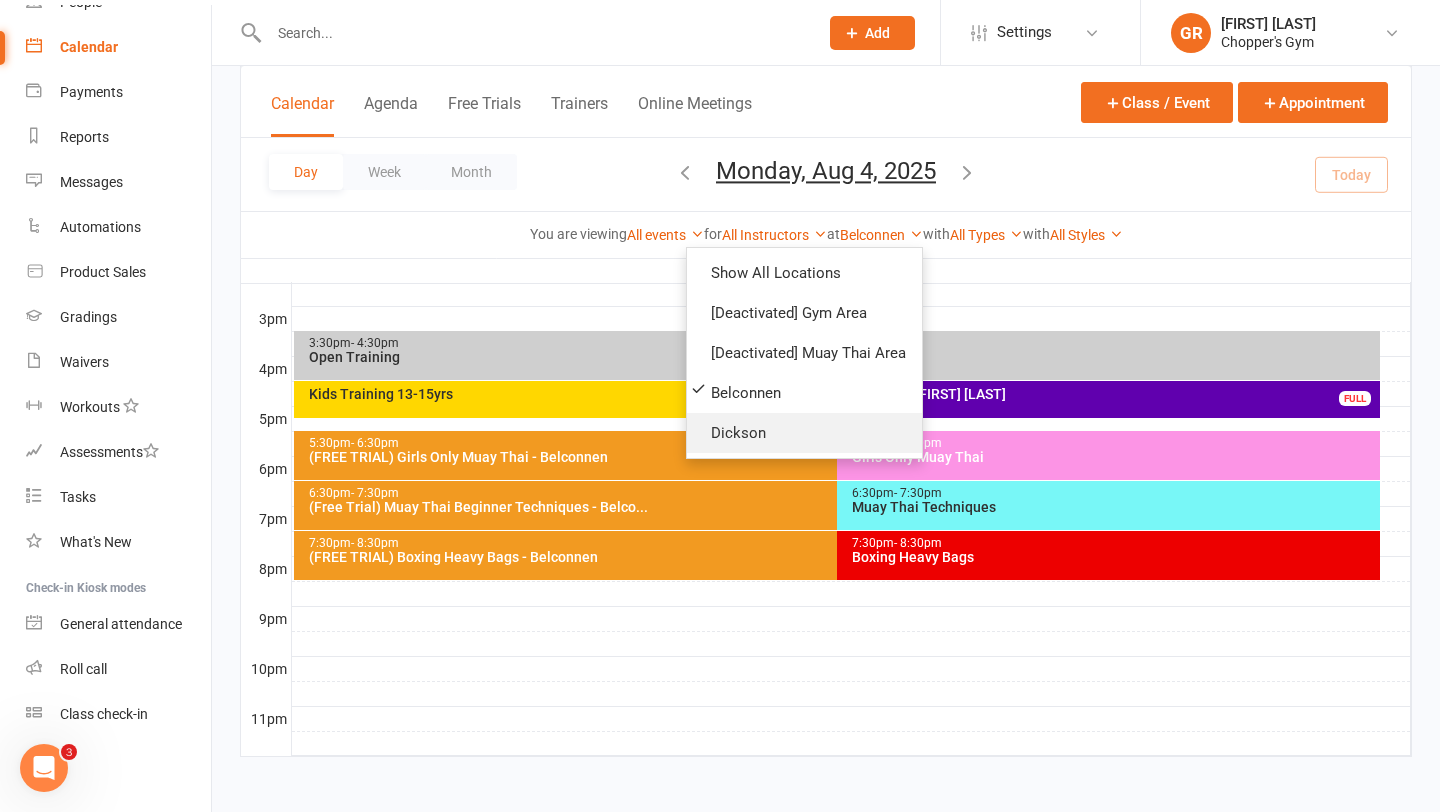 click on "Dickson" at bounding box center [804, 433] 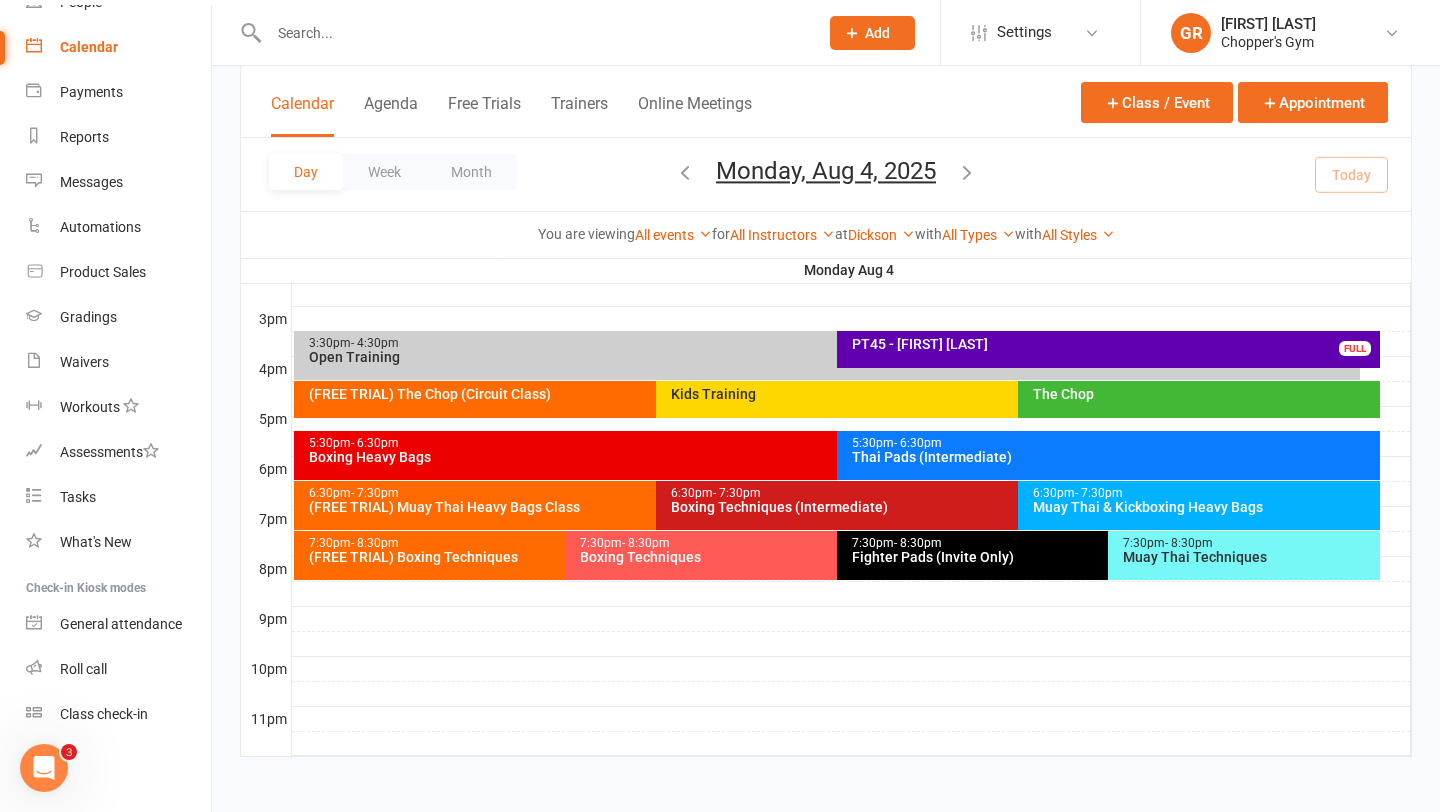 click on "(FREE TRIAL)  The Chop (Circuit Class)" at bounding box center (646, 399) 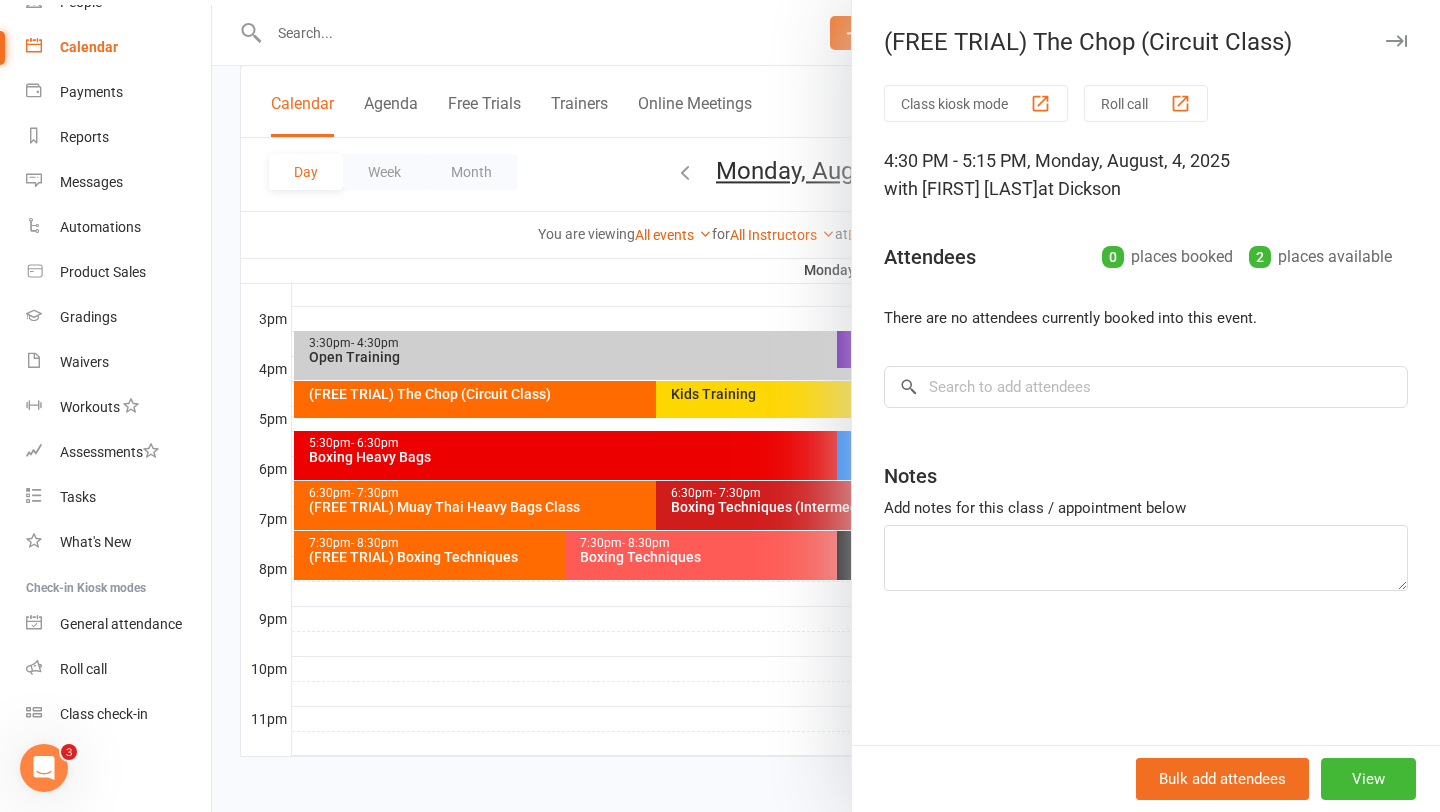 click at bounding box center [826, 406] 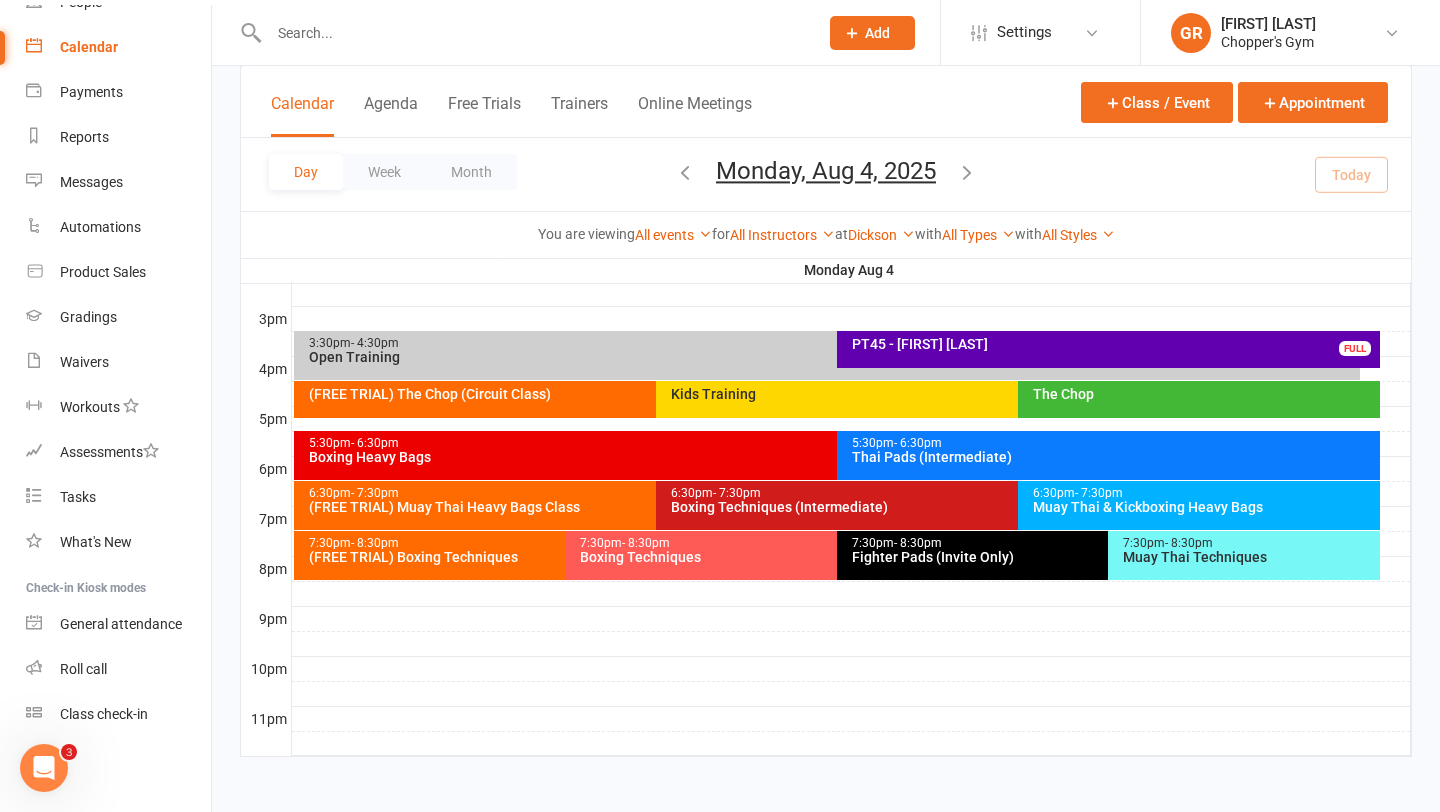 click on "Boxing Heavy Bags" at bounding box center (832, 457) 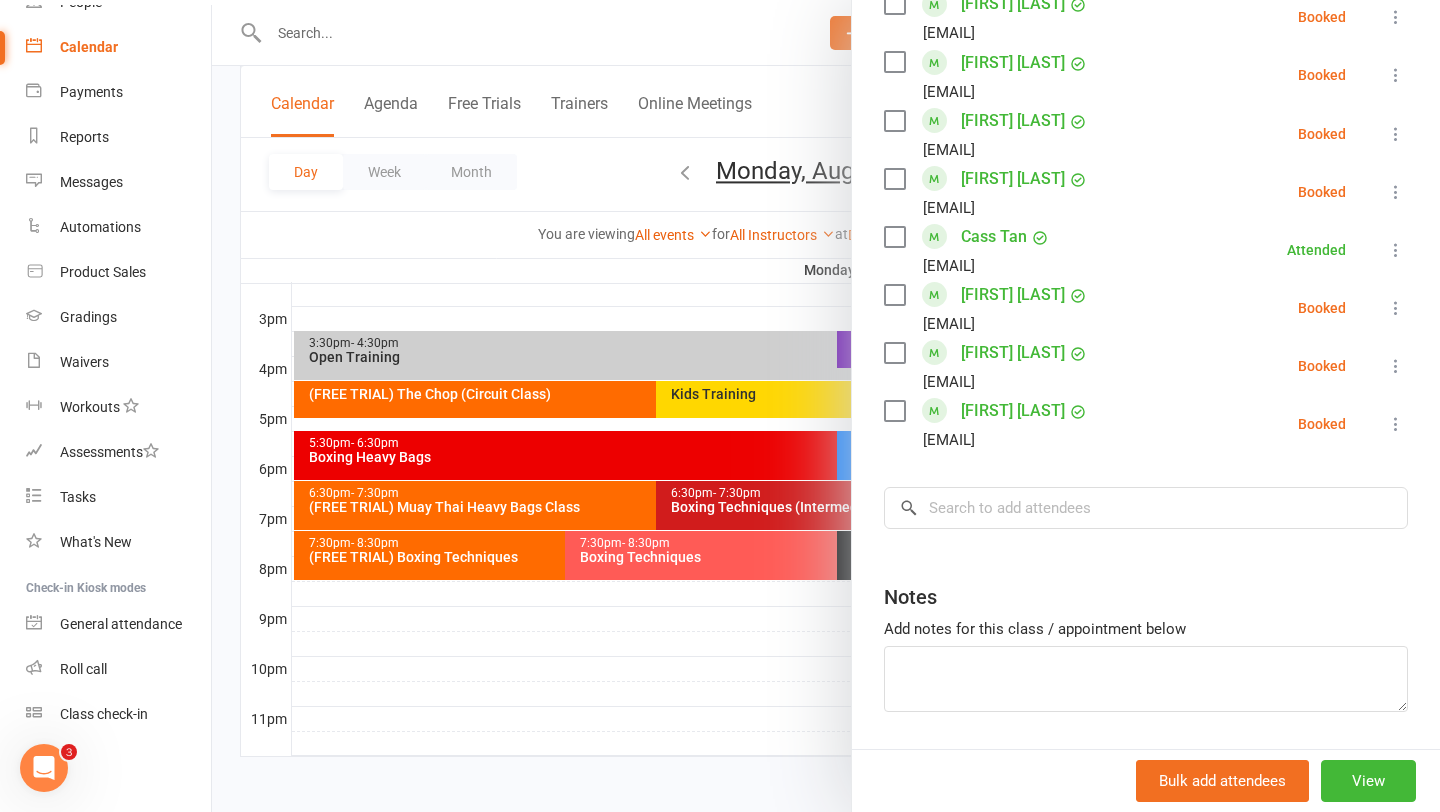 scroll, scrollTop: 1178, scrollLeft: 0, axis: vertical 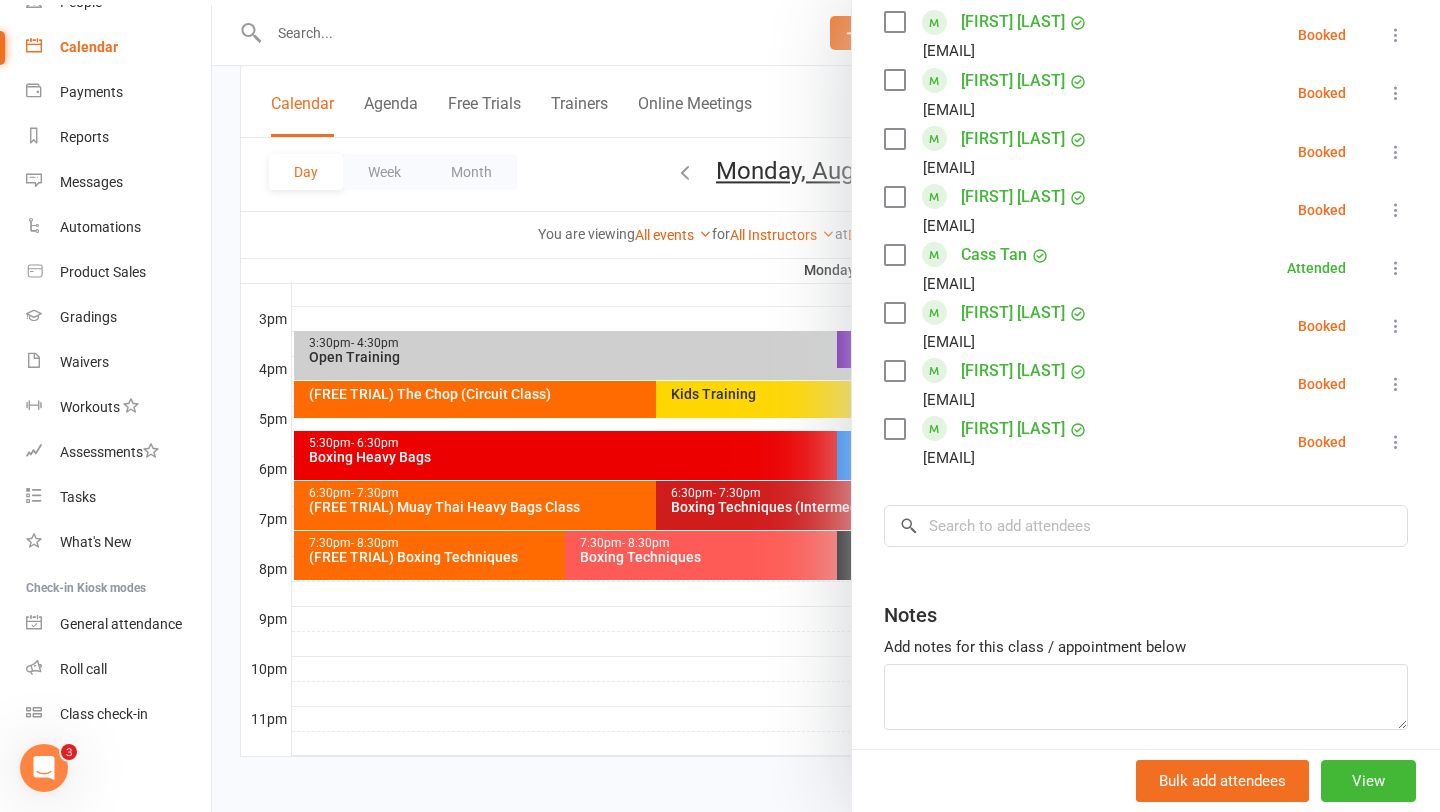 click at bounding box center [826, 406] 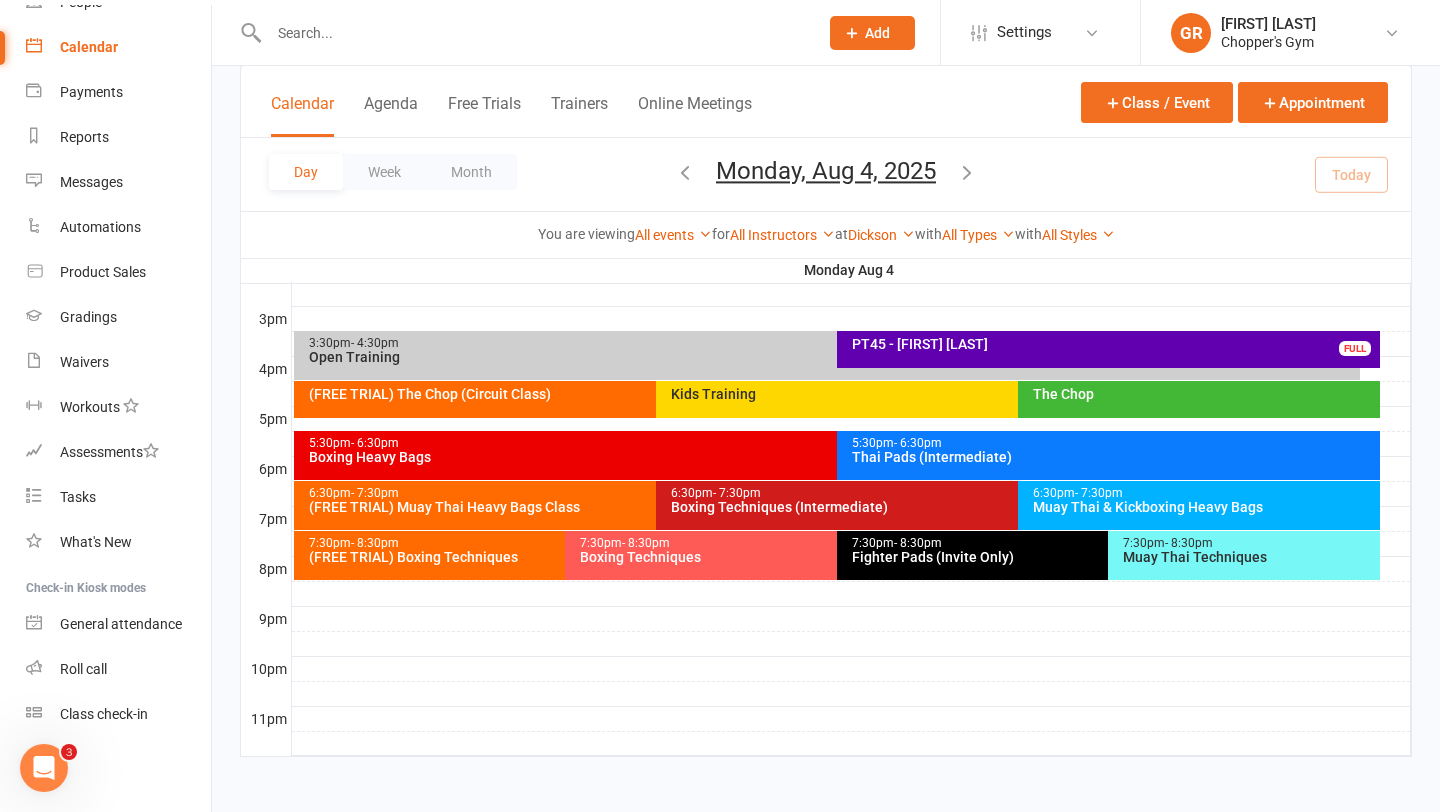click on "5:30pm  - 6:30pm Thai Pads (Intermediate)" at bounding box center [1108, 455] 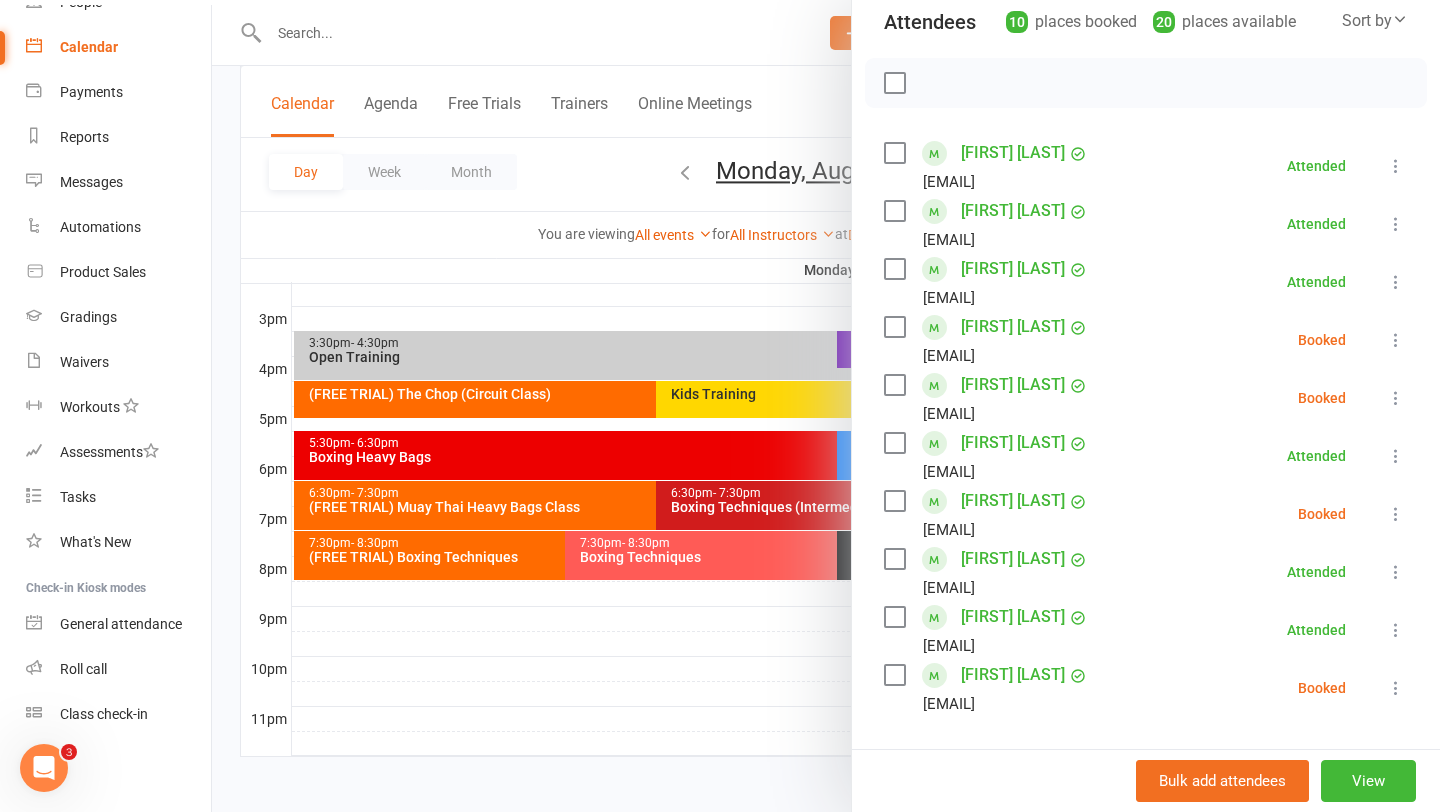 scroll, scrollTop: 243, scrollLeft: 0, axis: vertical 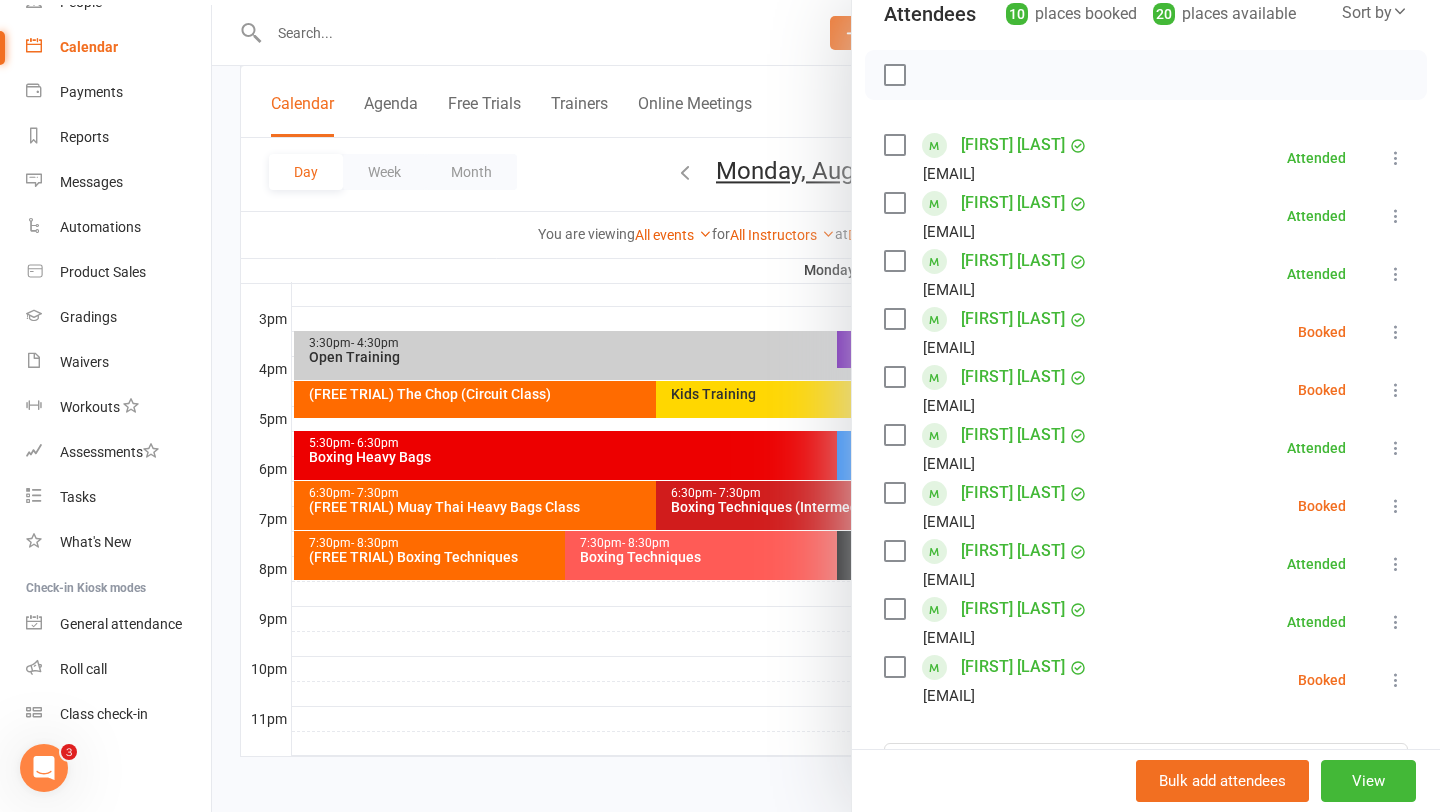 click at bounding box center [826, 406] 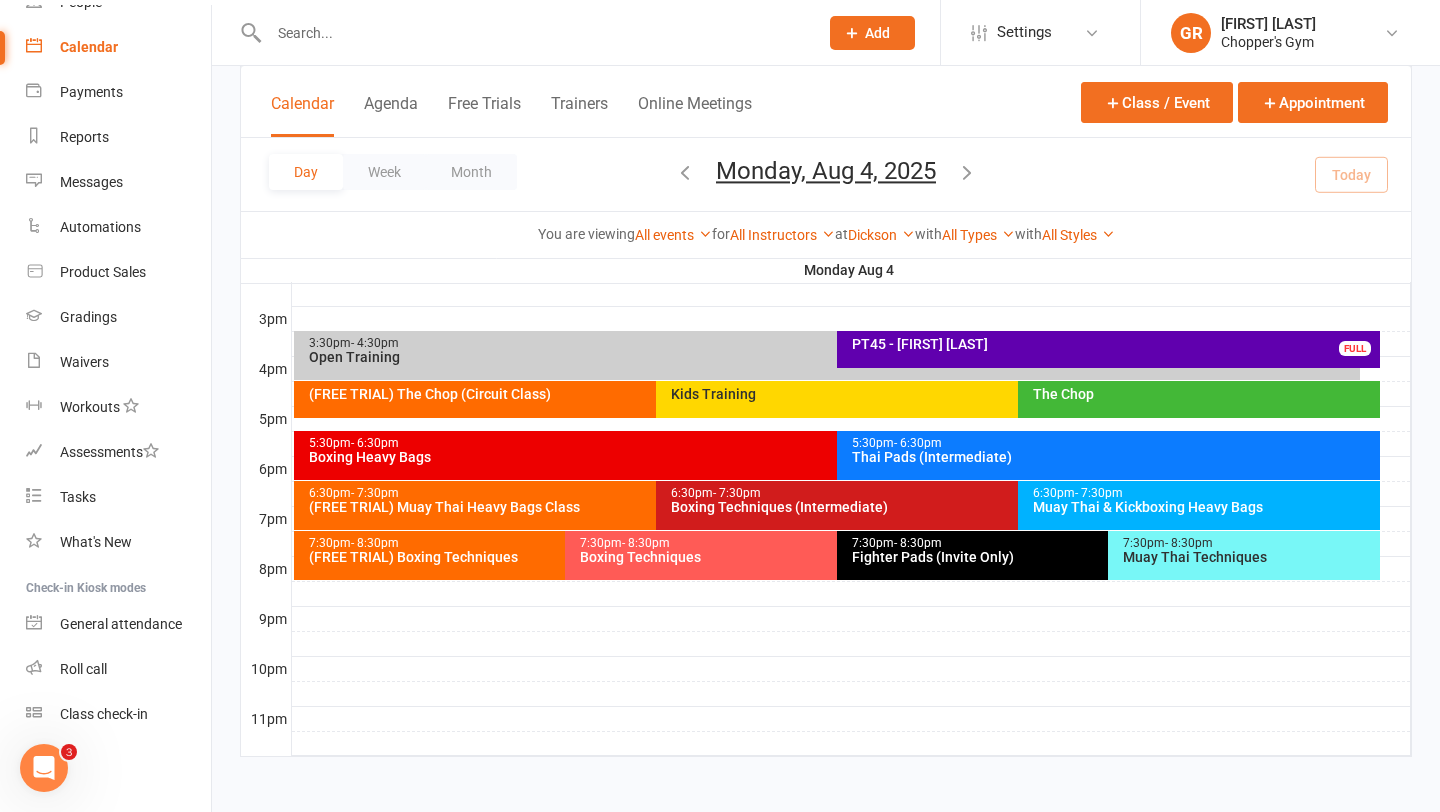 click on "Boxing Heavy Bags" at bounding box center [832, 457] 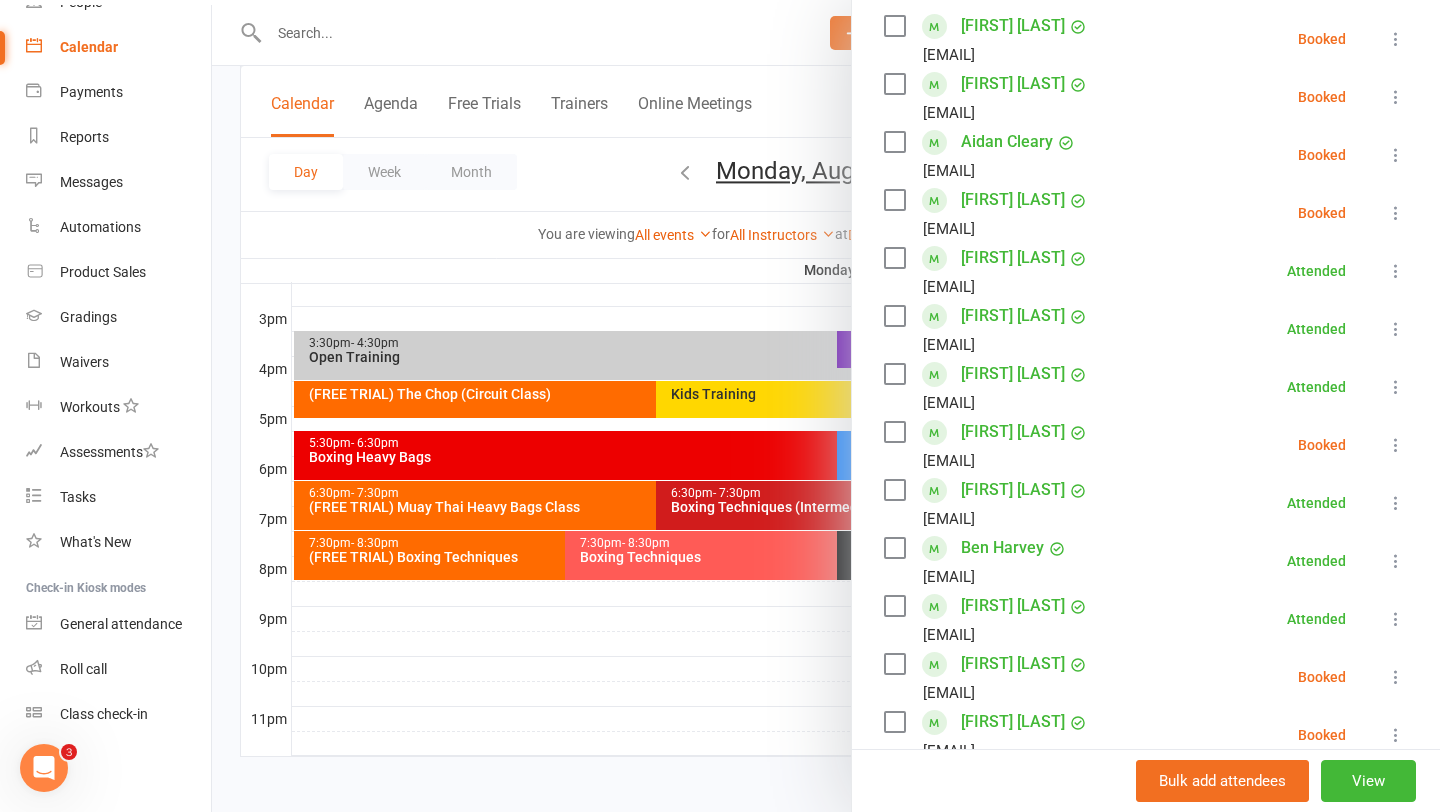 scroll, scrollTop: 261, scrollLeft: 0, axis: vertical 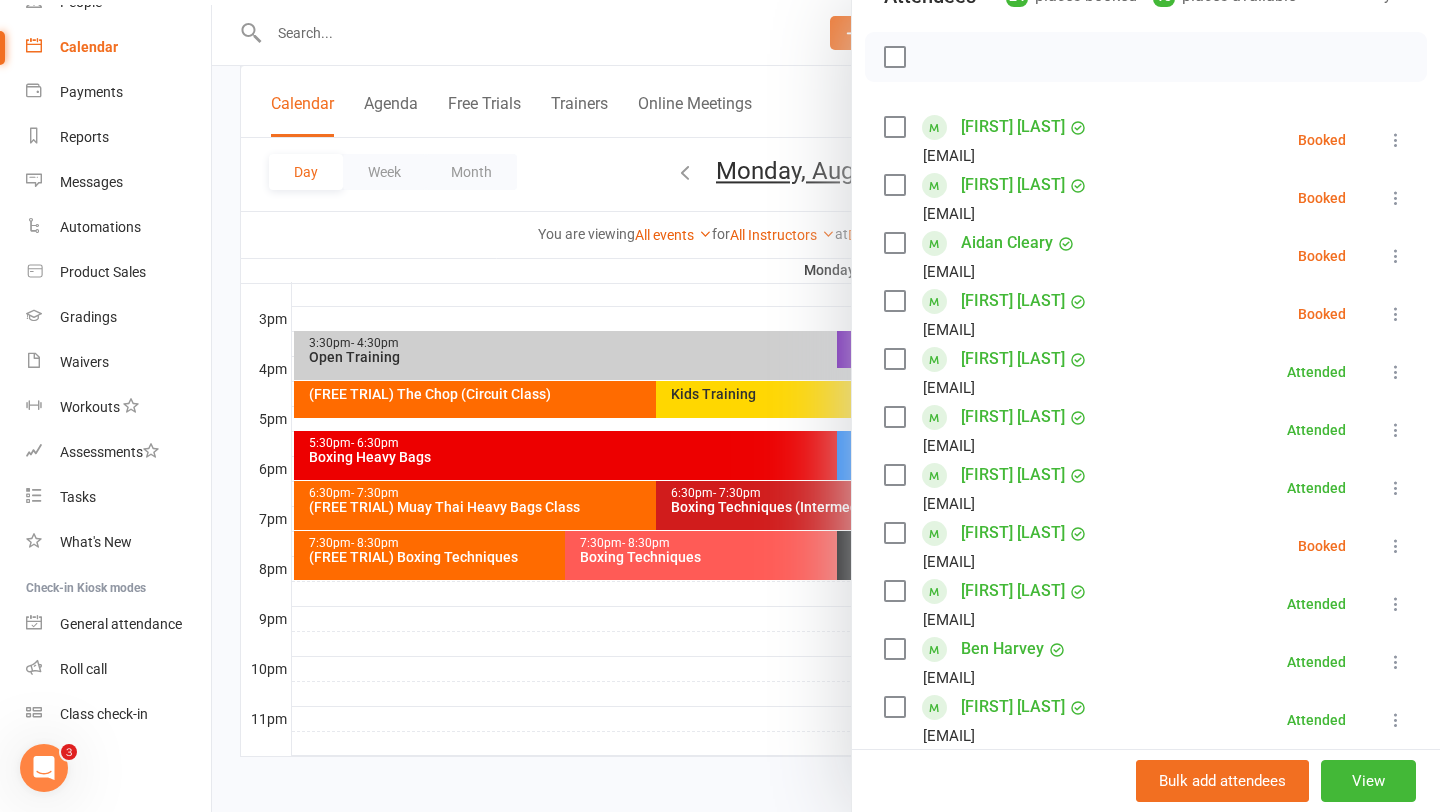 click at bounding box center [826, 406] 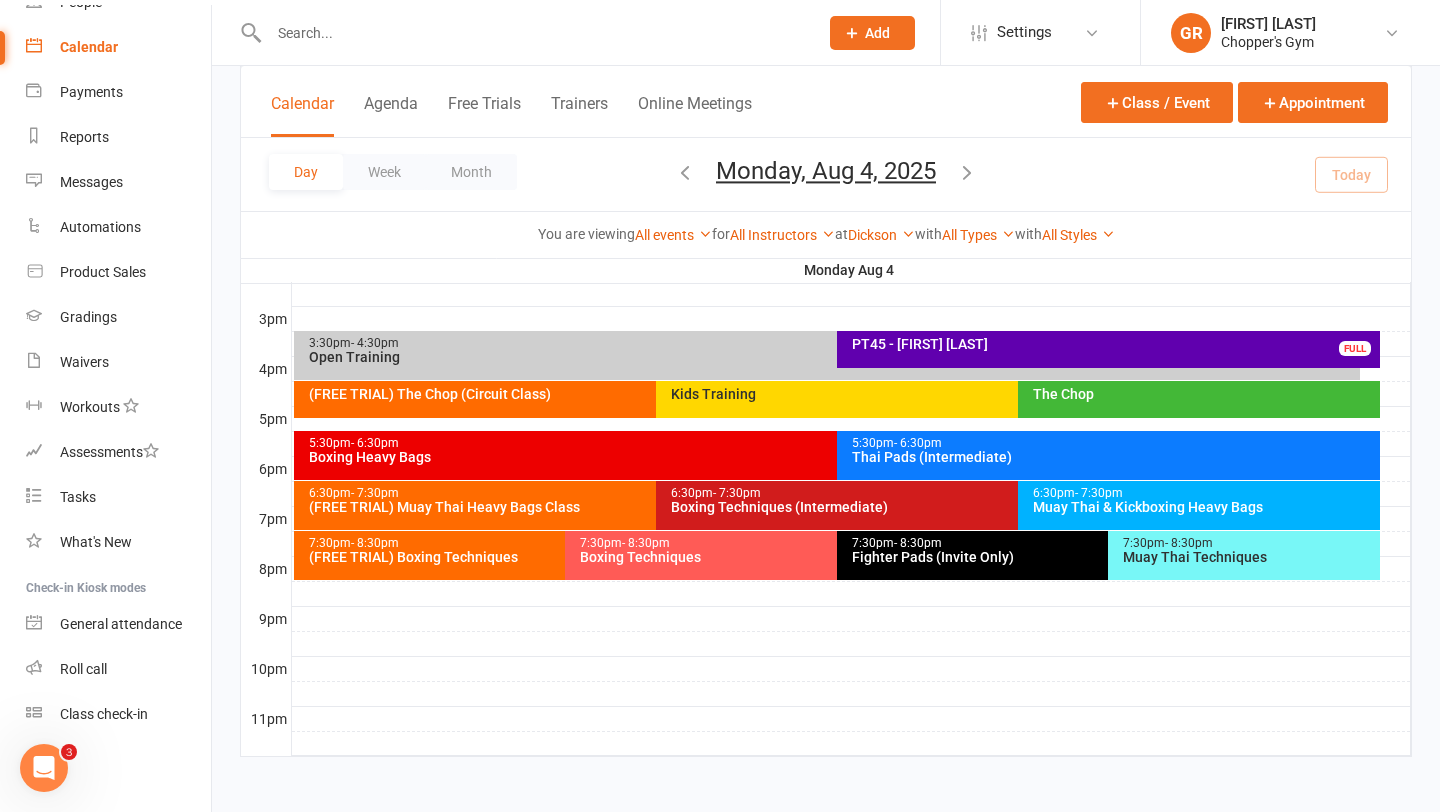 click on "Boxing Heavy Bags" at bounding box center [832, 457] 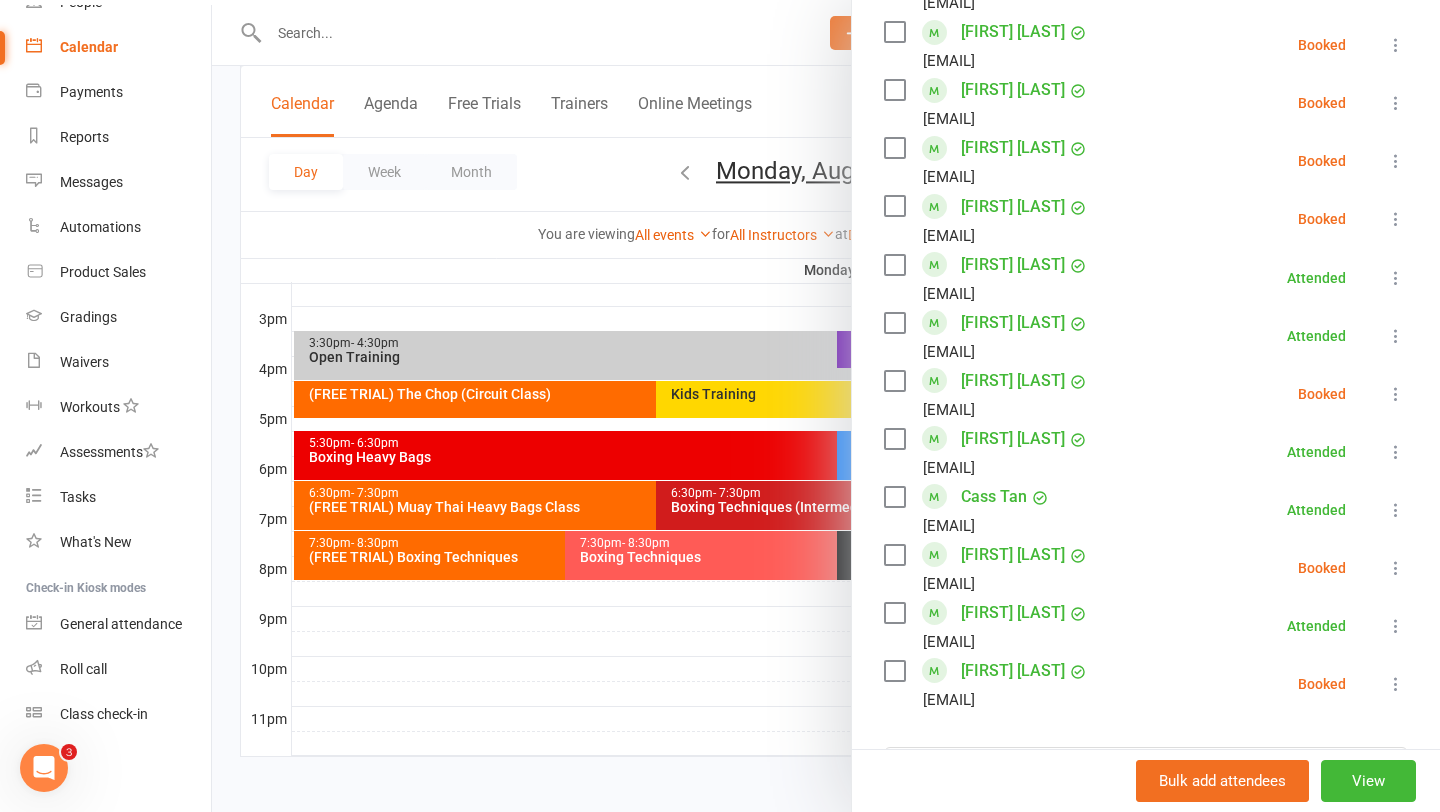 scroll, scrollTop: 1142, scrollLeft: 0, axis: vertical 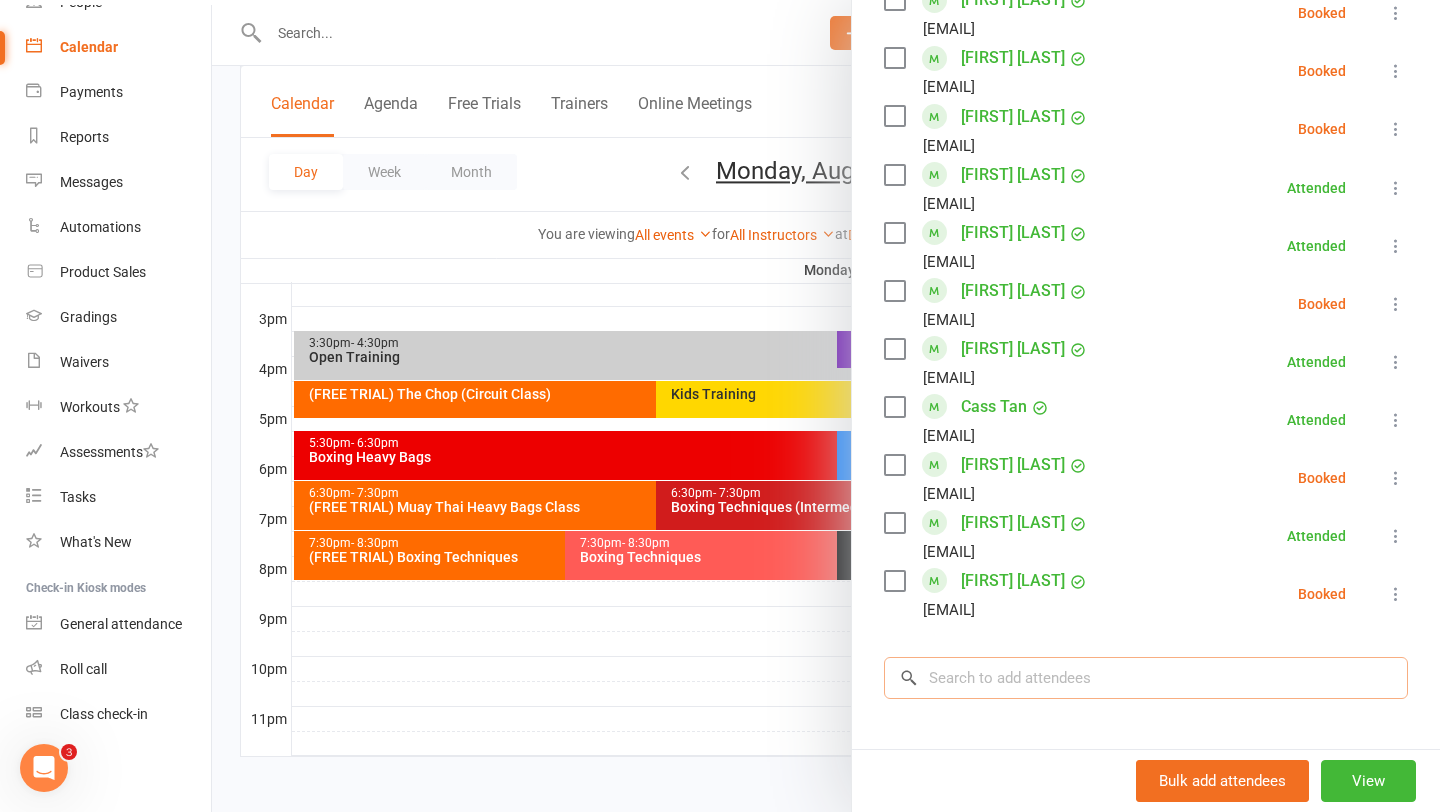 click at bounding box center (1146, 678) 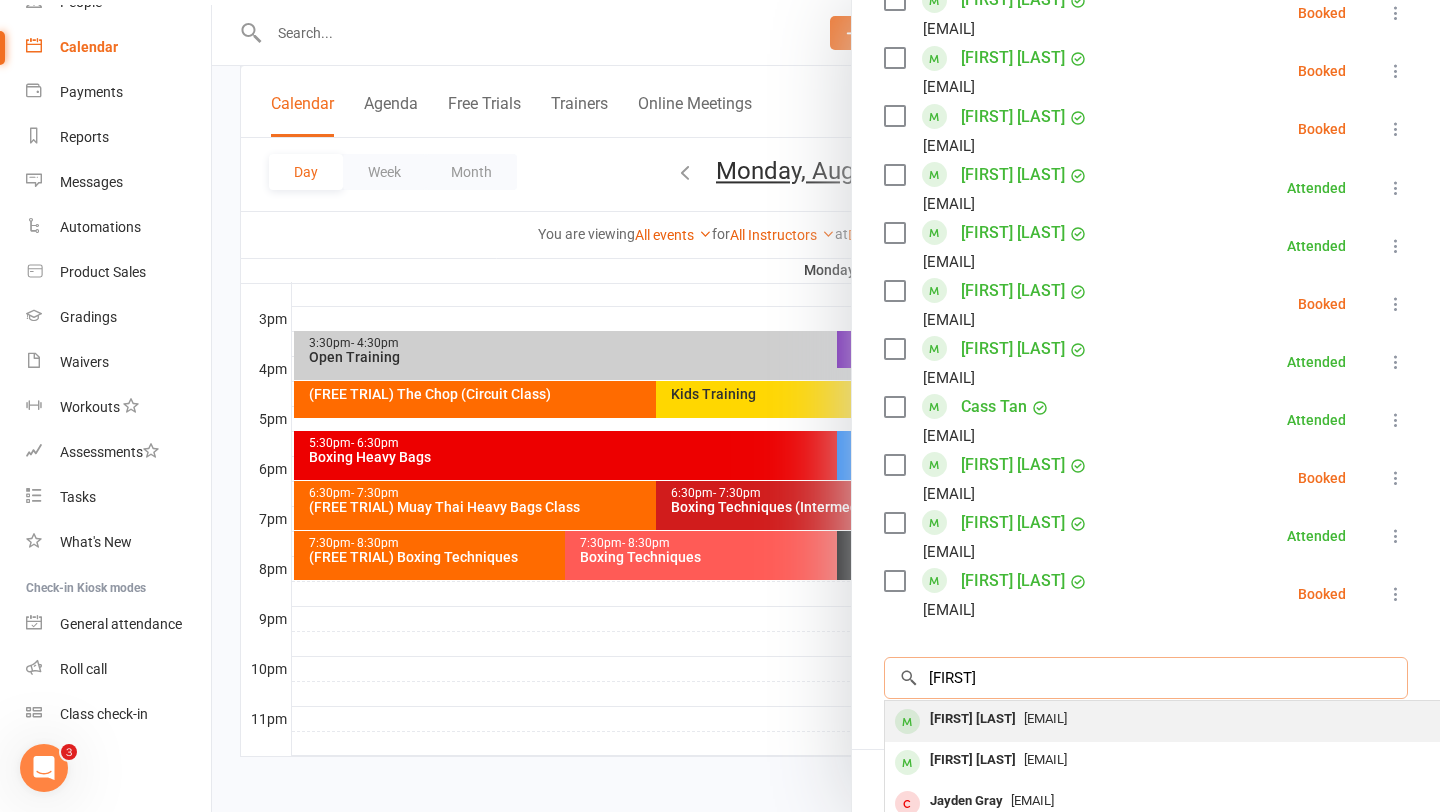 type on "graydon" 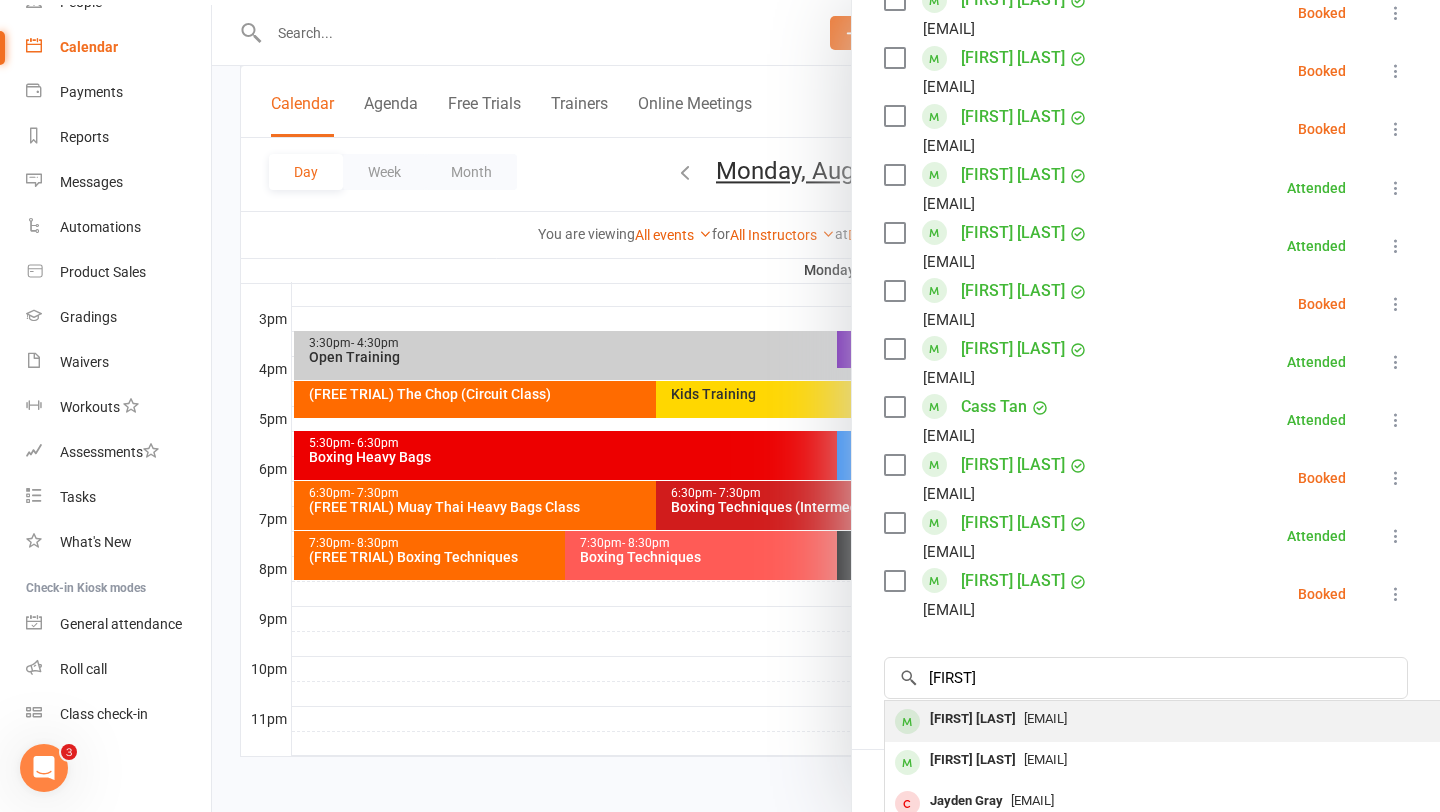 click on "Graydon Gaunt" at bounding box center (973, 719) 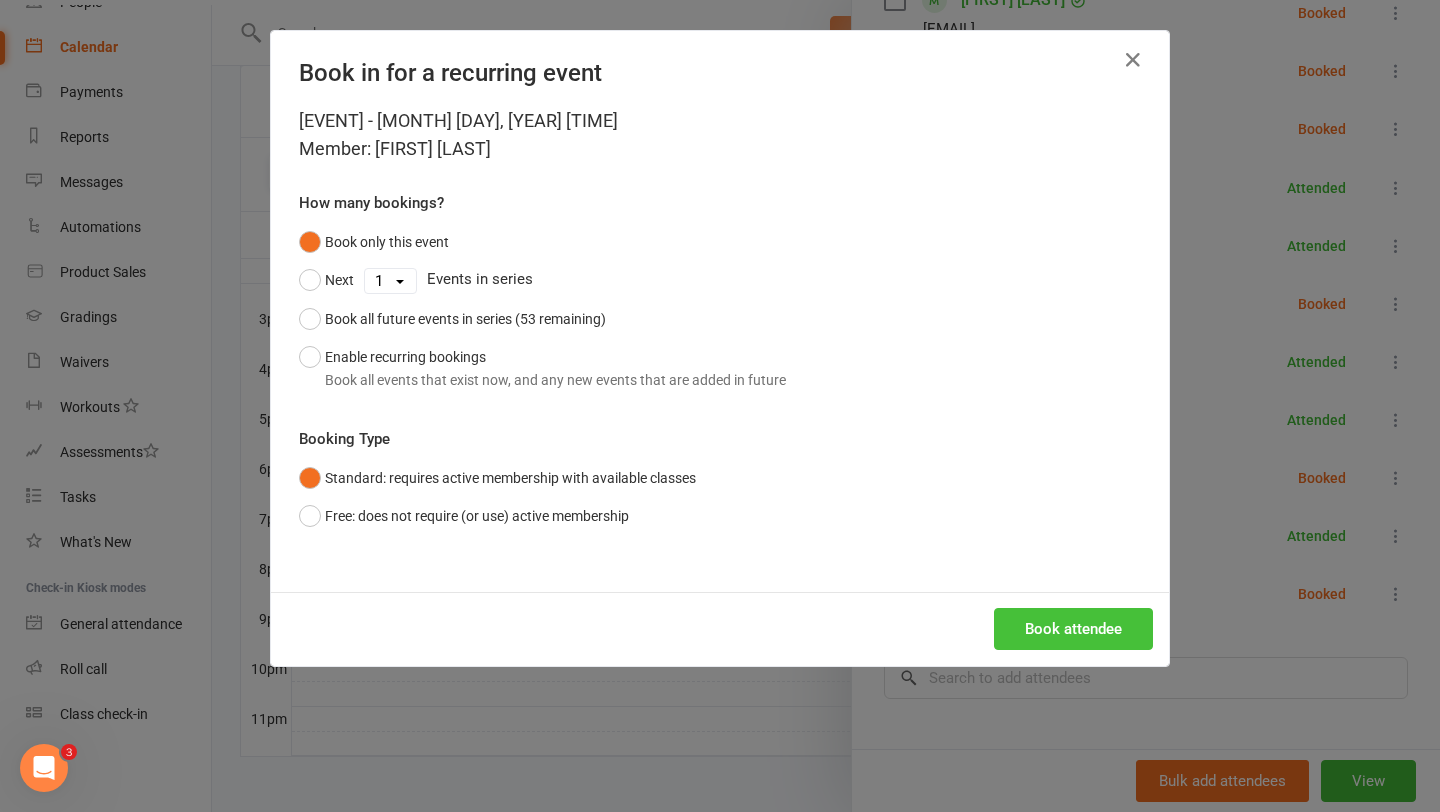 click on "Book attendee" at bounding box center (1073, 629) 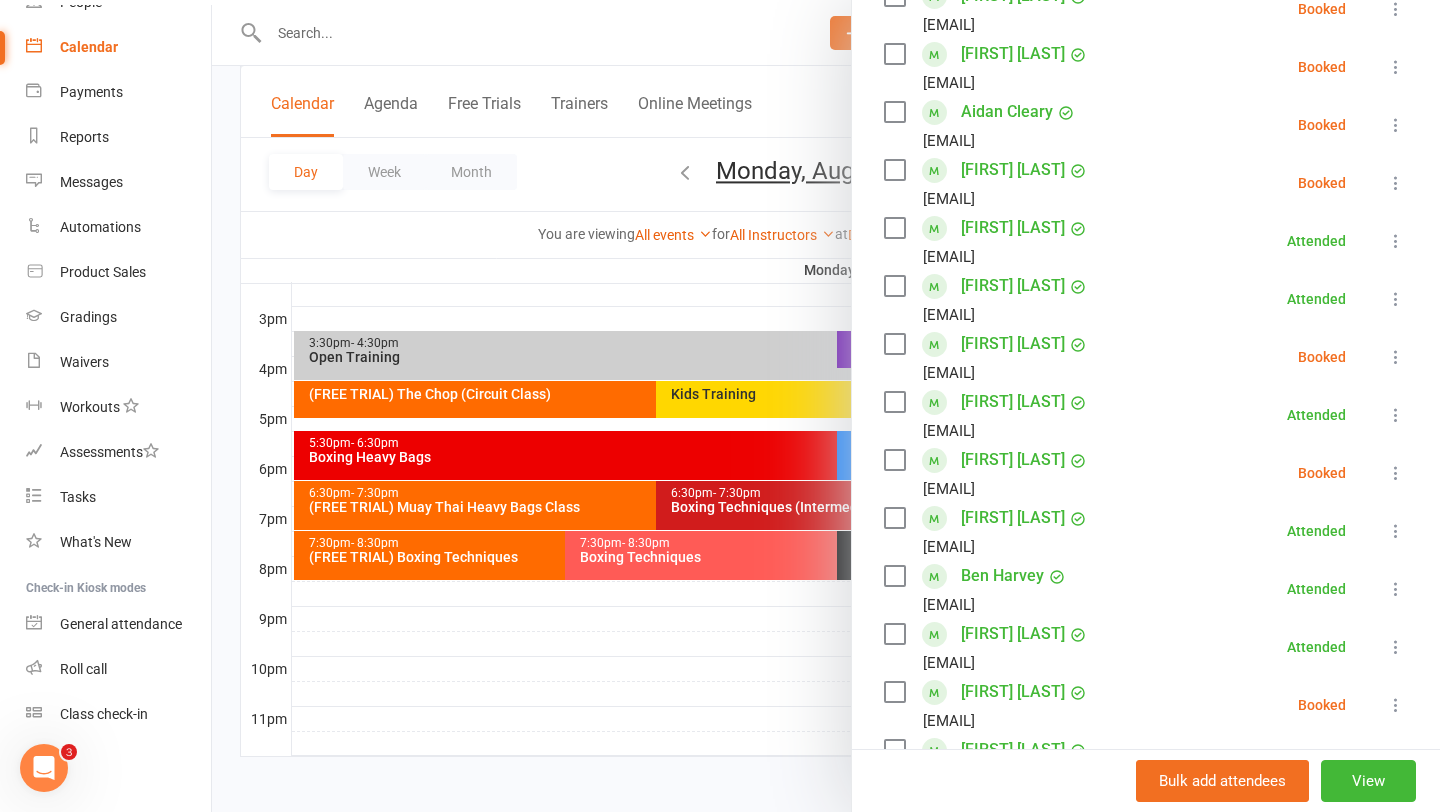 scroll, scrollTop: 347, scrollLeft: 0, axis: vertical 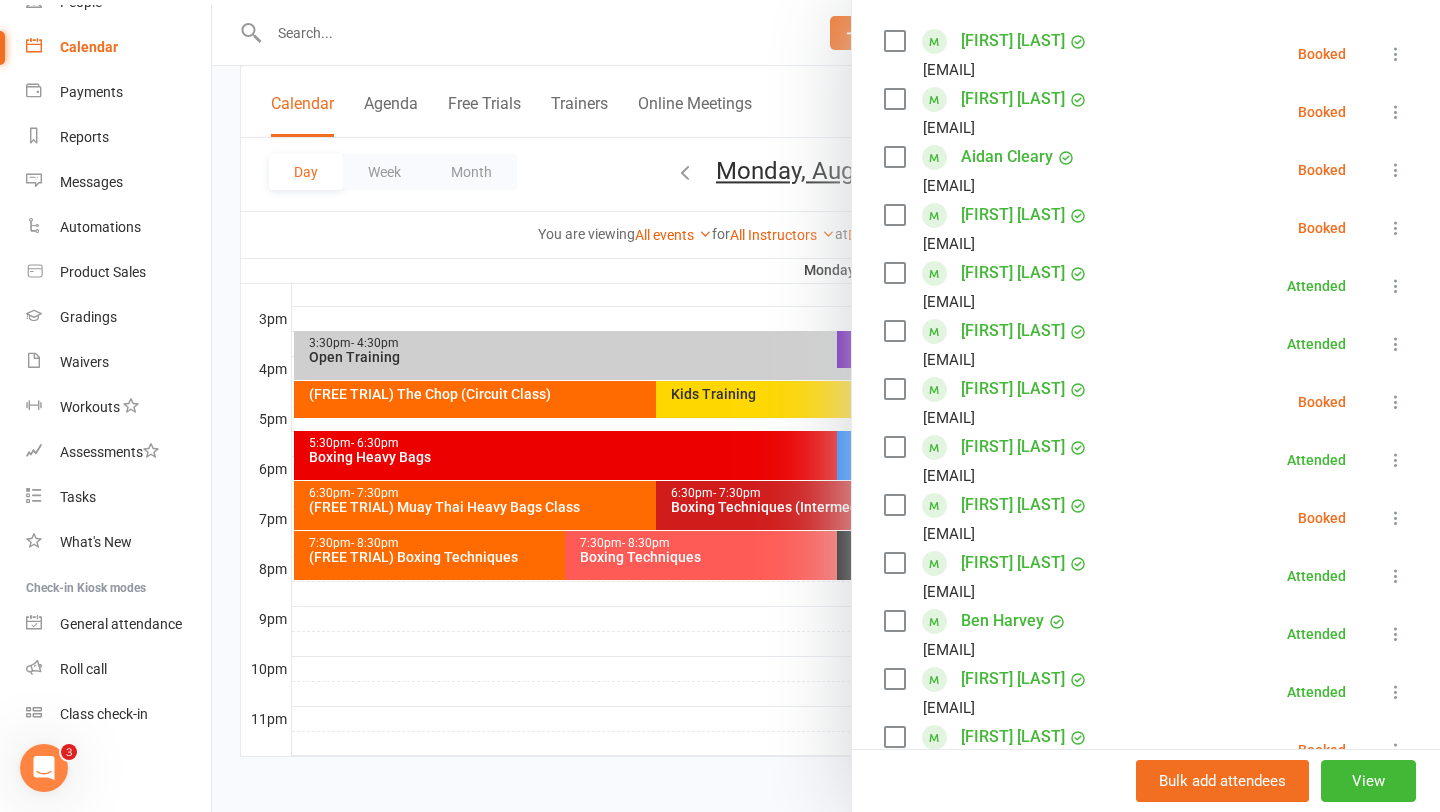 click at bounding box center (826, 406) 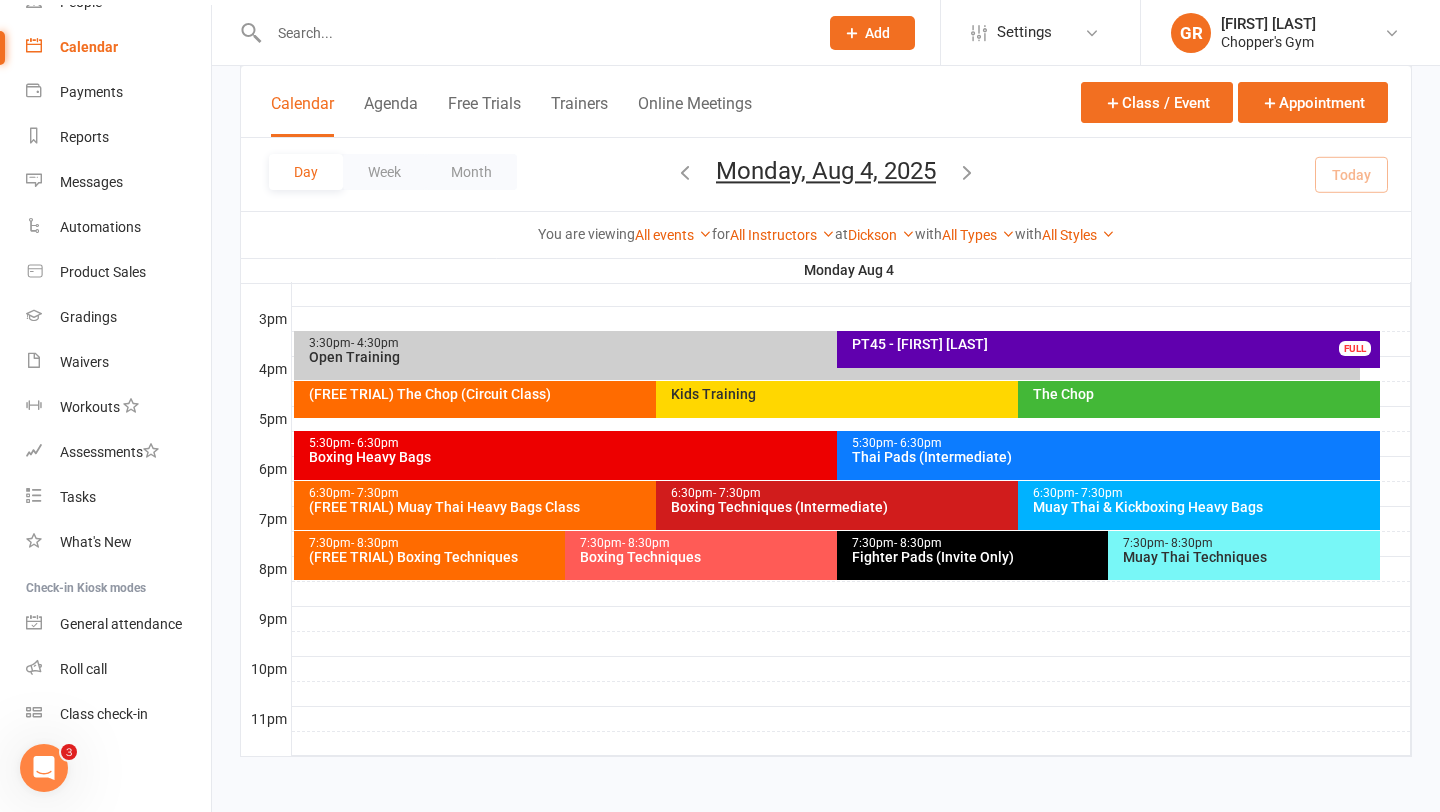 click at bounding box center (533, 33) 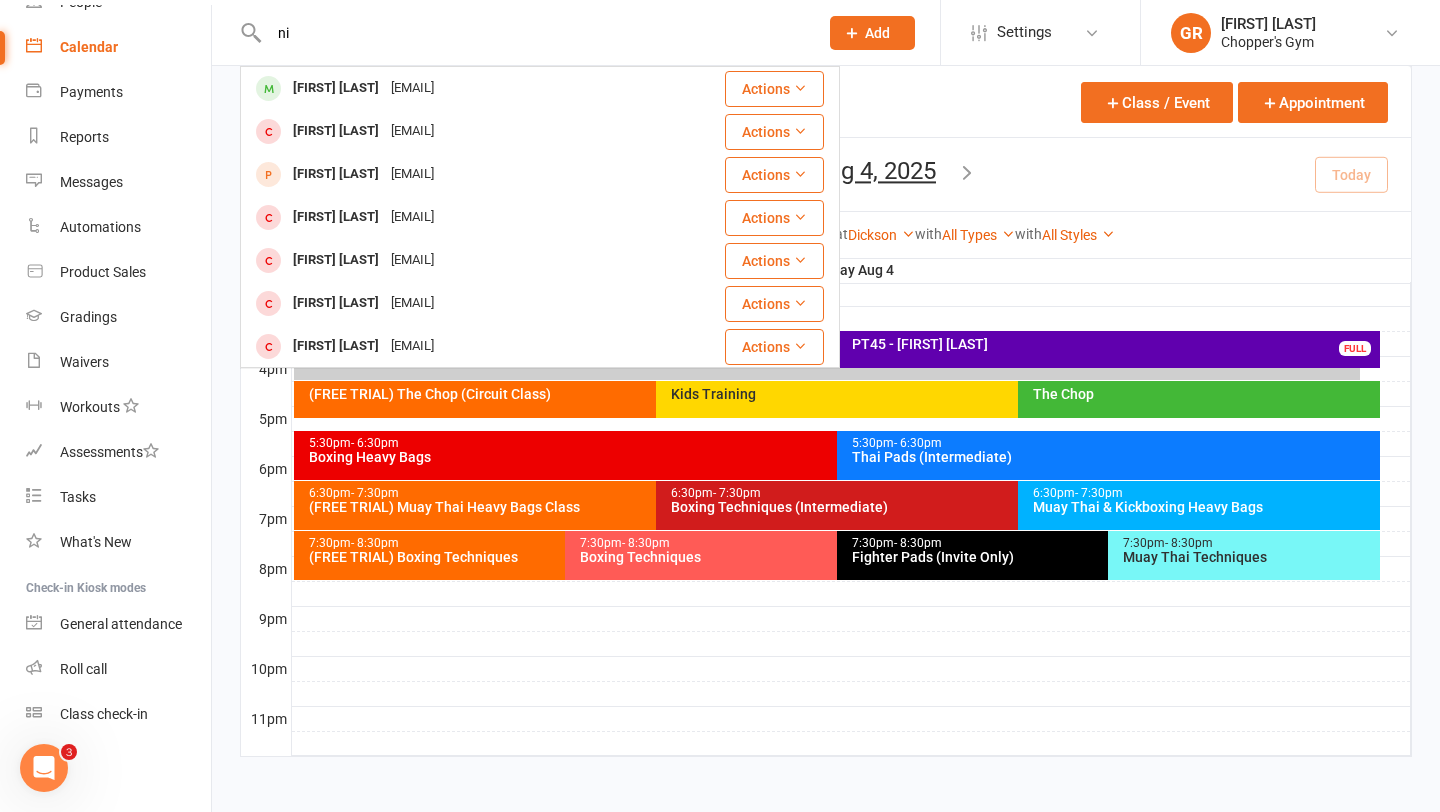 type on "n" 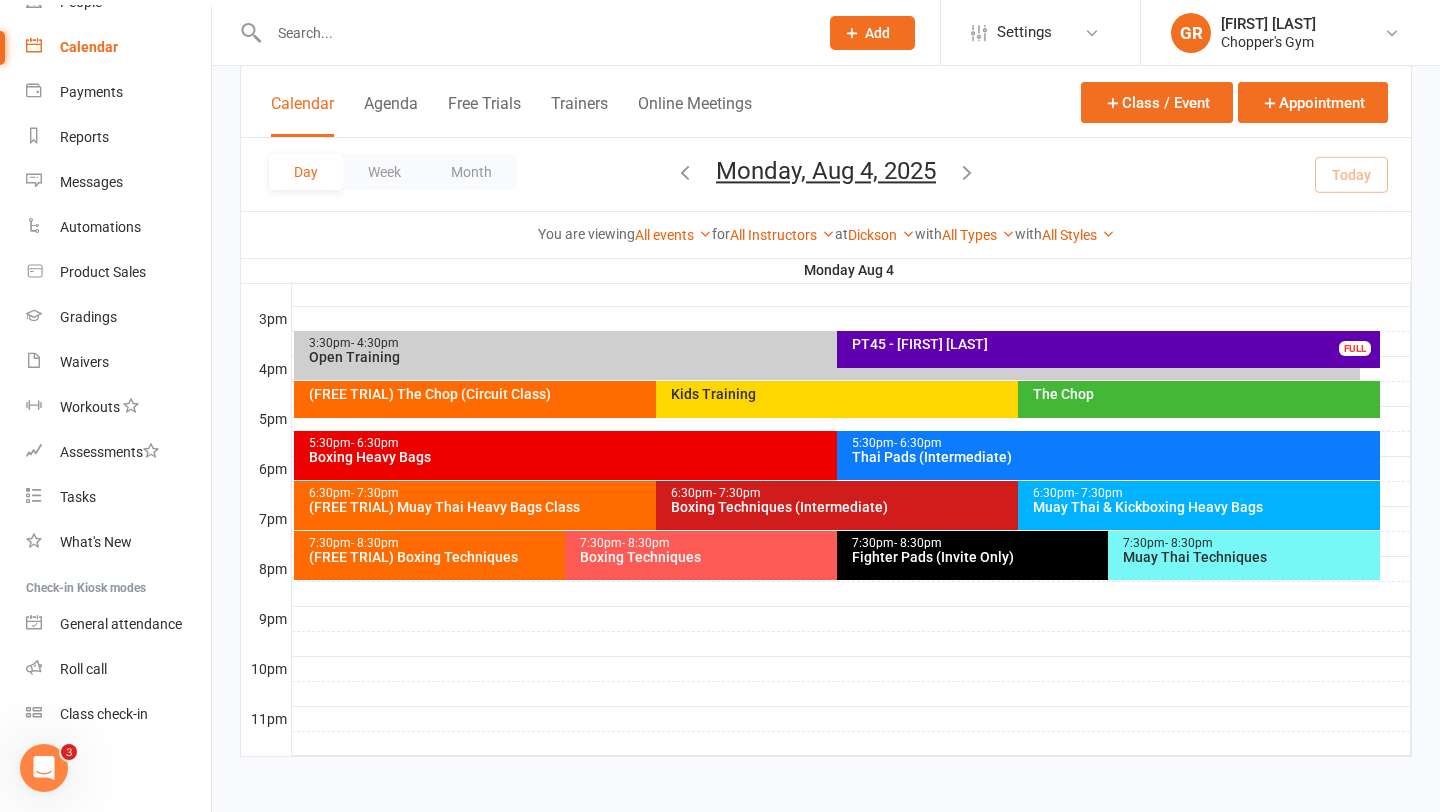 click at bounding box center [533, 33] 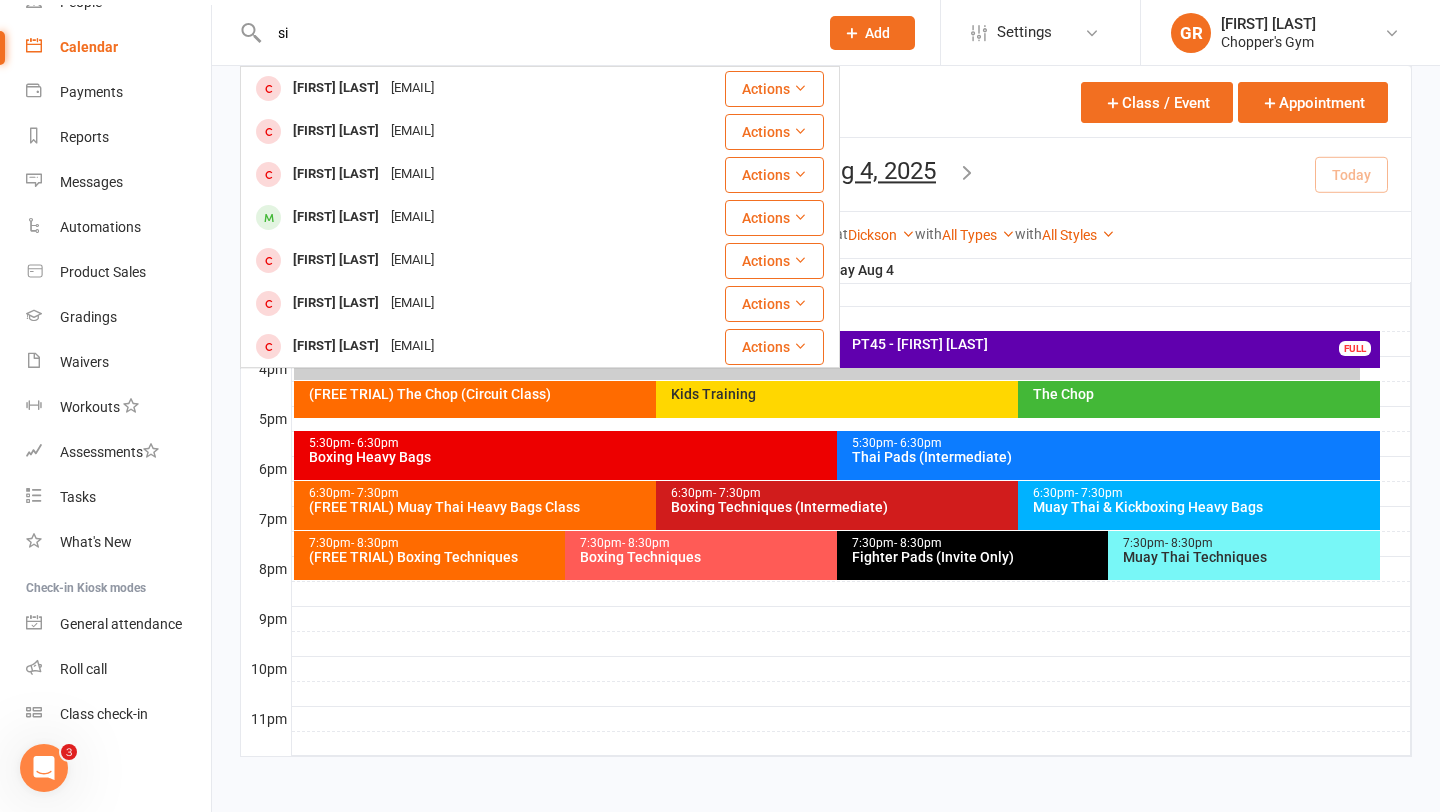 type on "s" 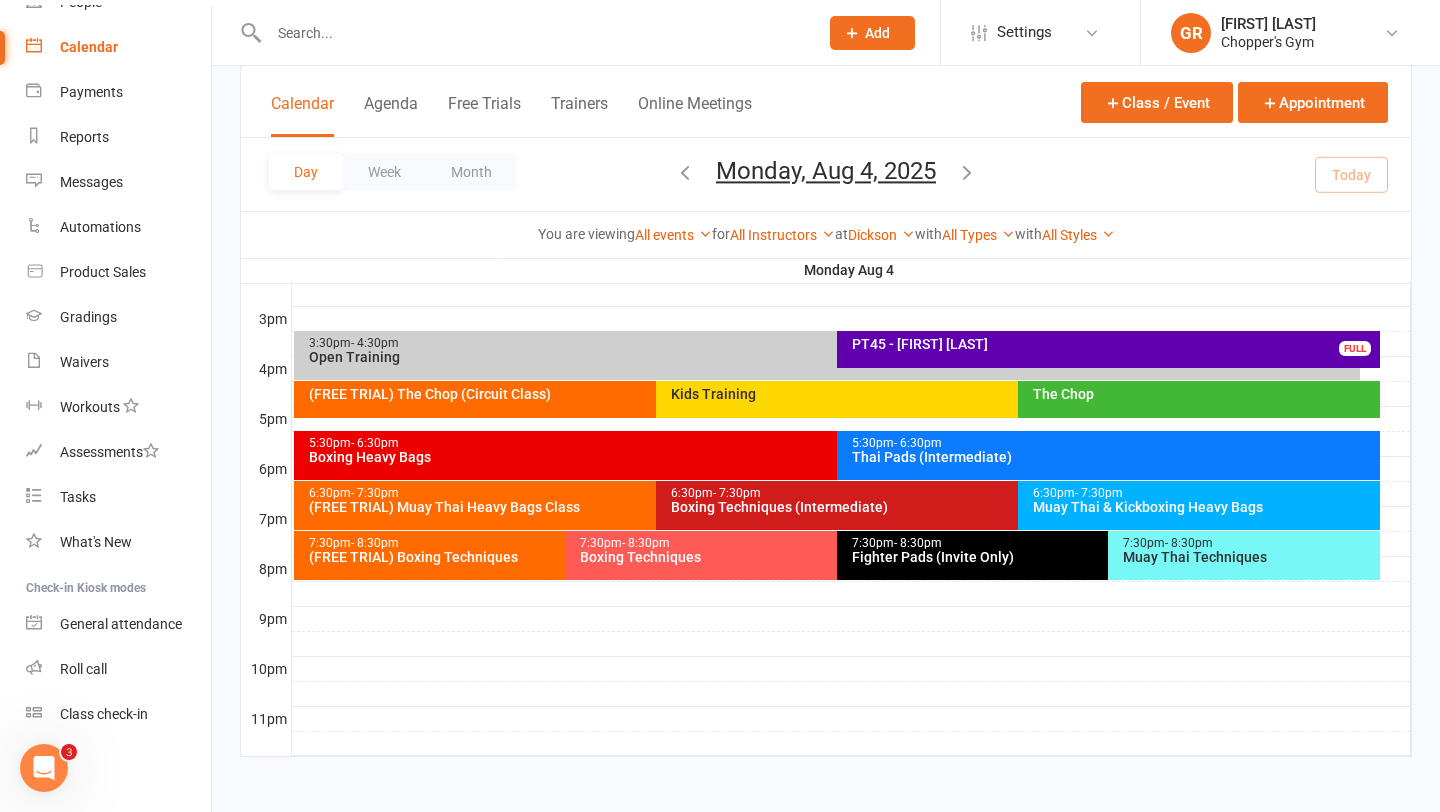 click at bounding box center (533, 33) 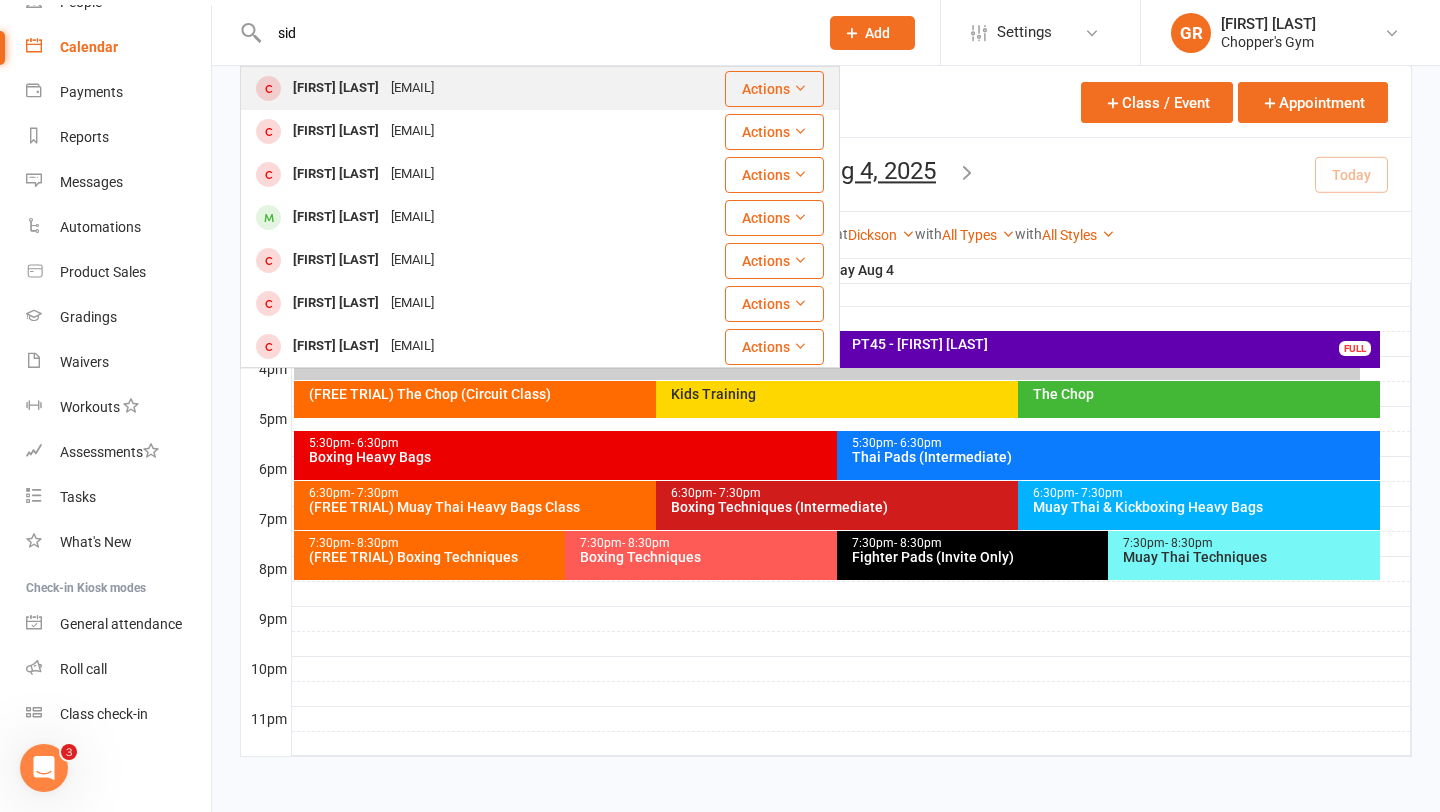 type on "sid" 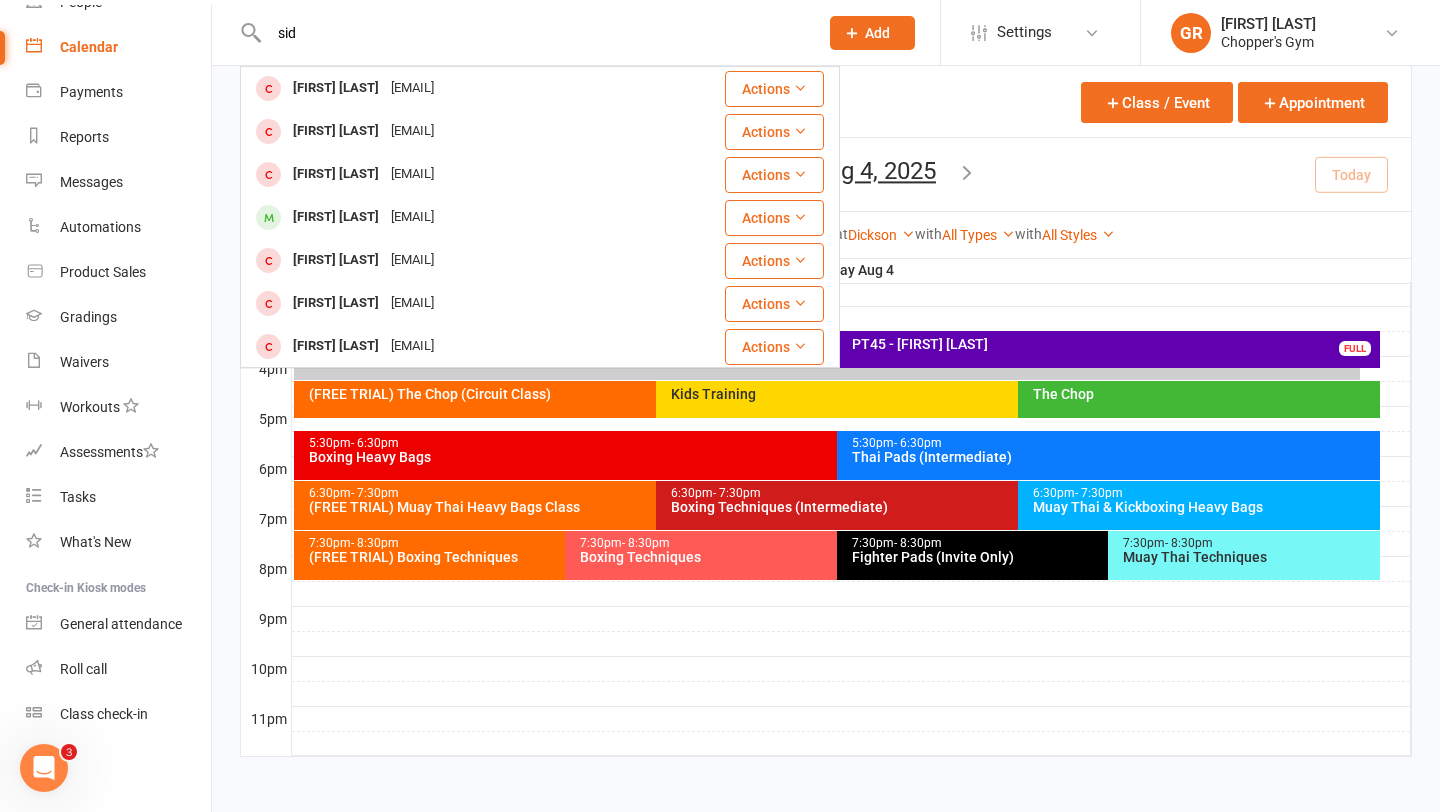 click on "sid" at bounding box center [533, 33] 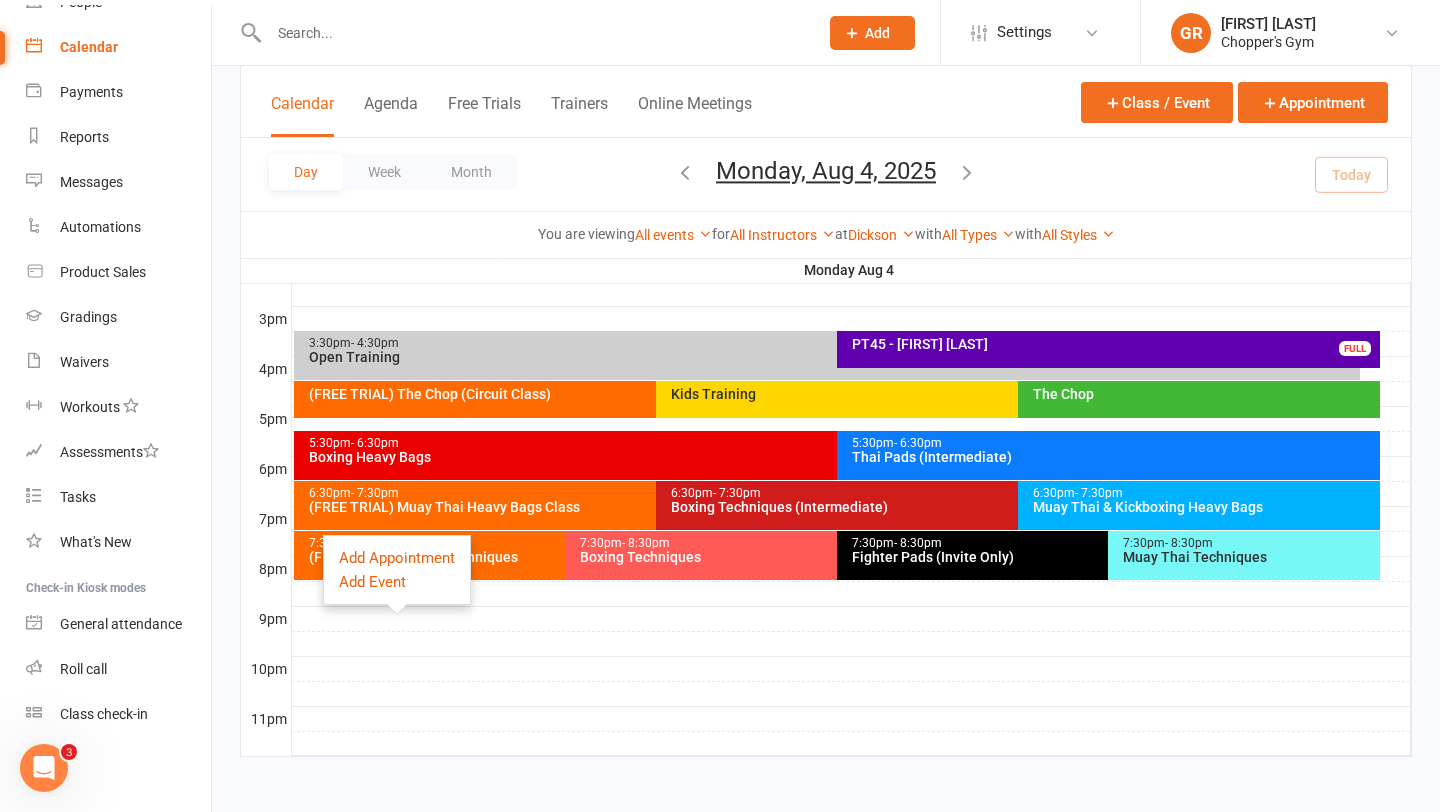 click on "(FREE TRIAL)  Muay Thai Heavy Bags Class" at bounding box center [651, 507] 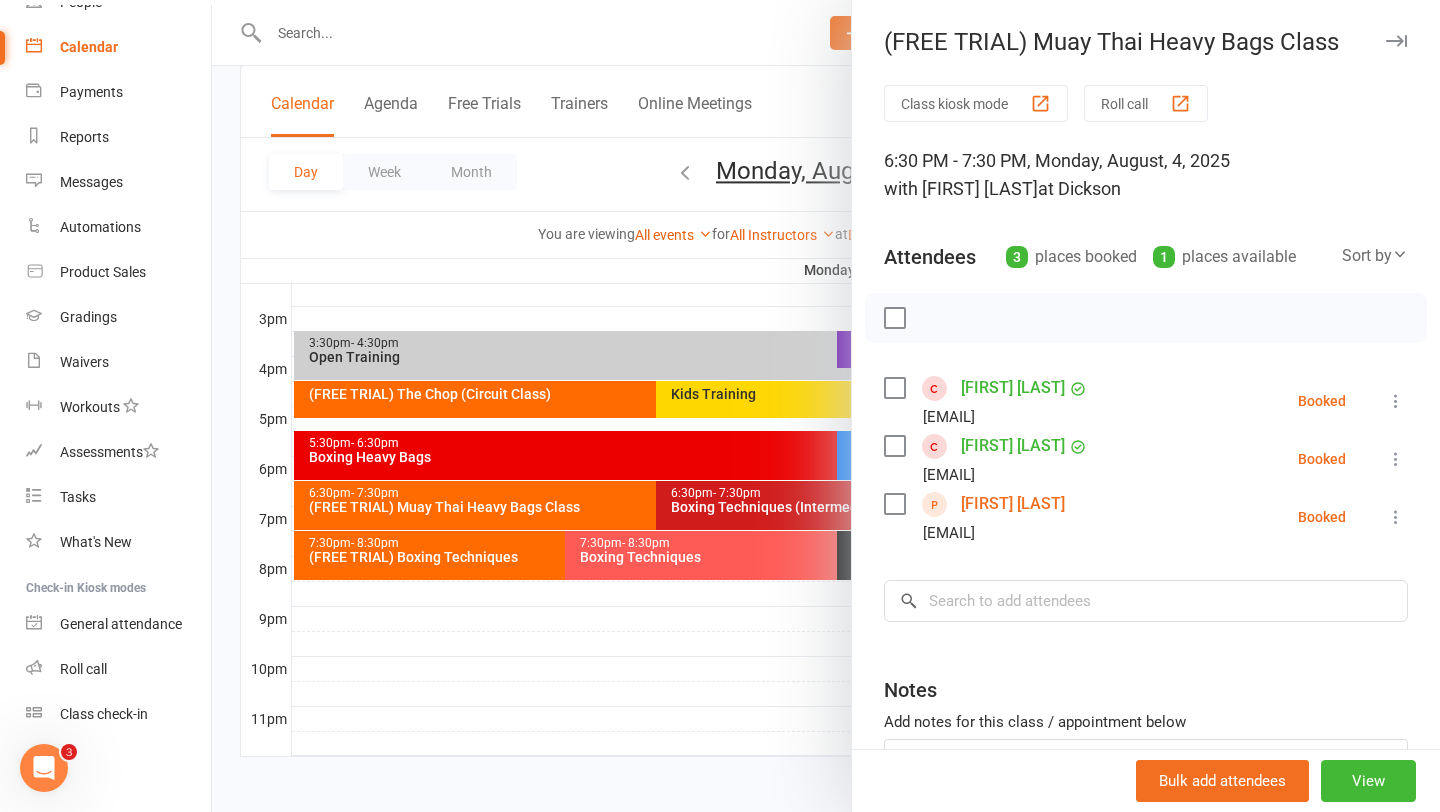 click at bounding box center (826, 406) 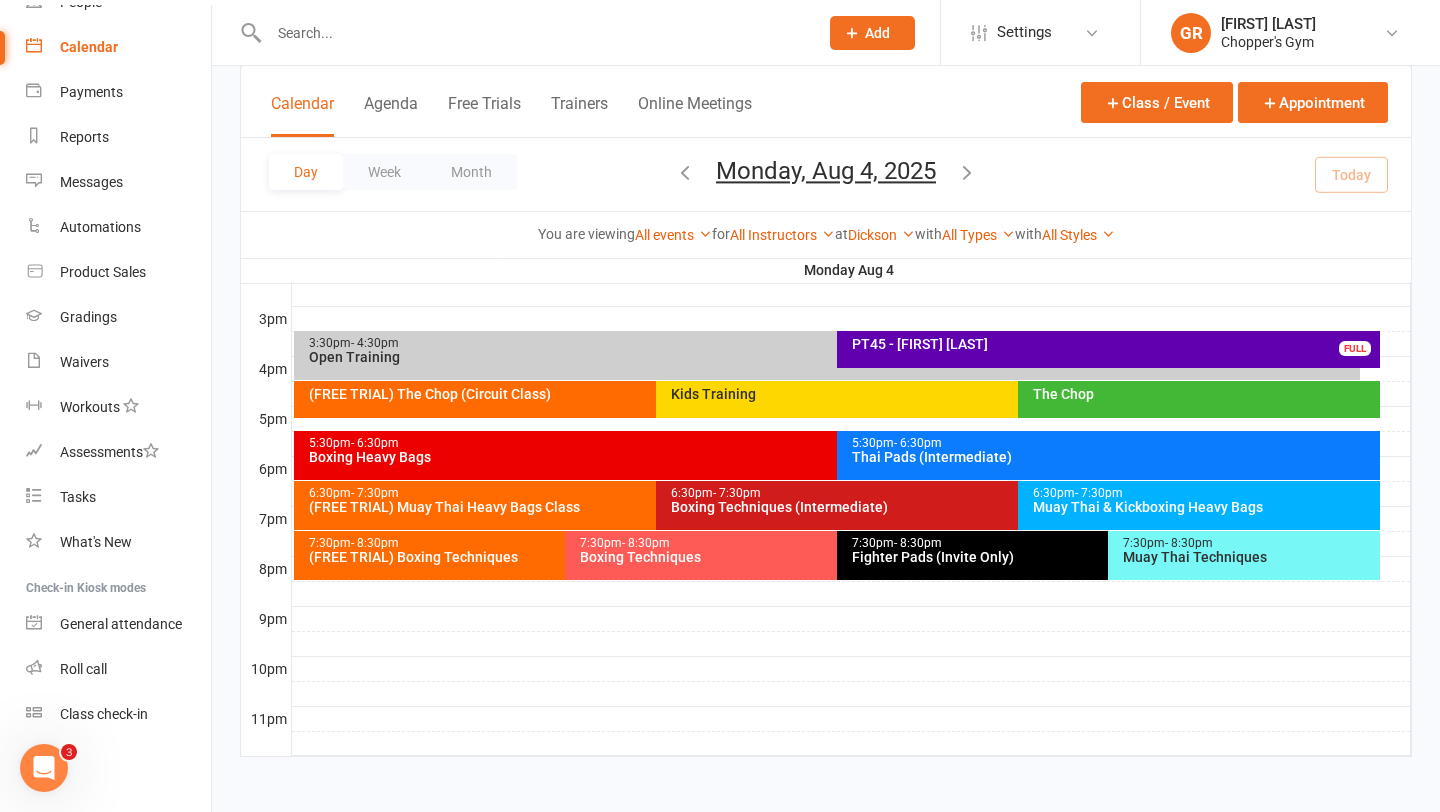 click on "(FREE TRIAL)  Muay Thai Heavy Bags Class" at bounding box center [651, 507] 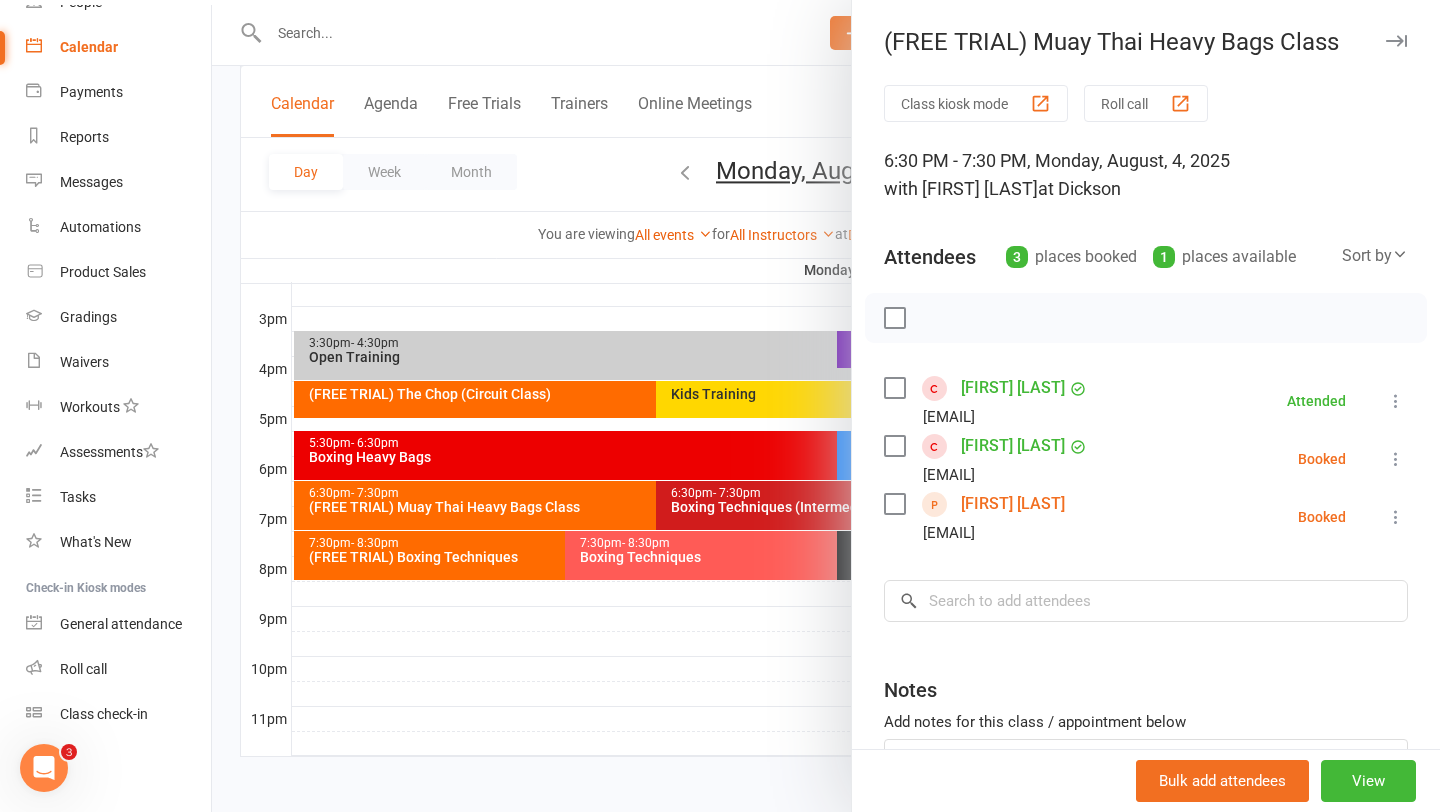 click at bounding box center (894, 446) 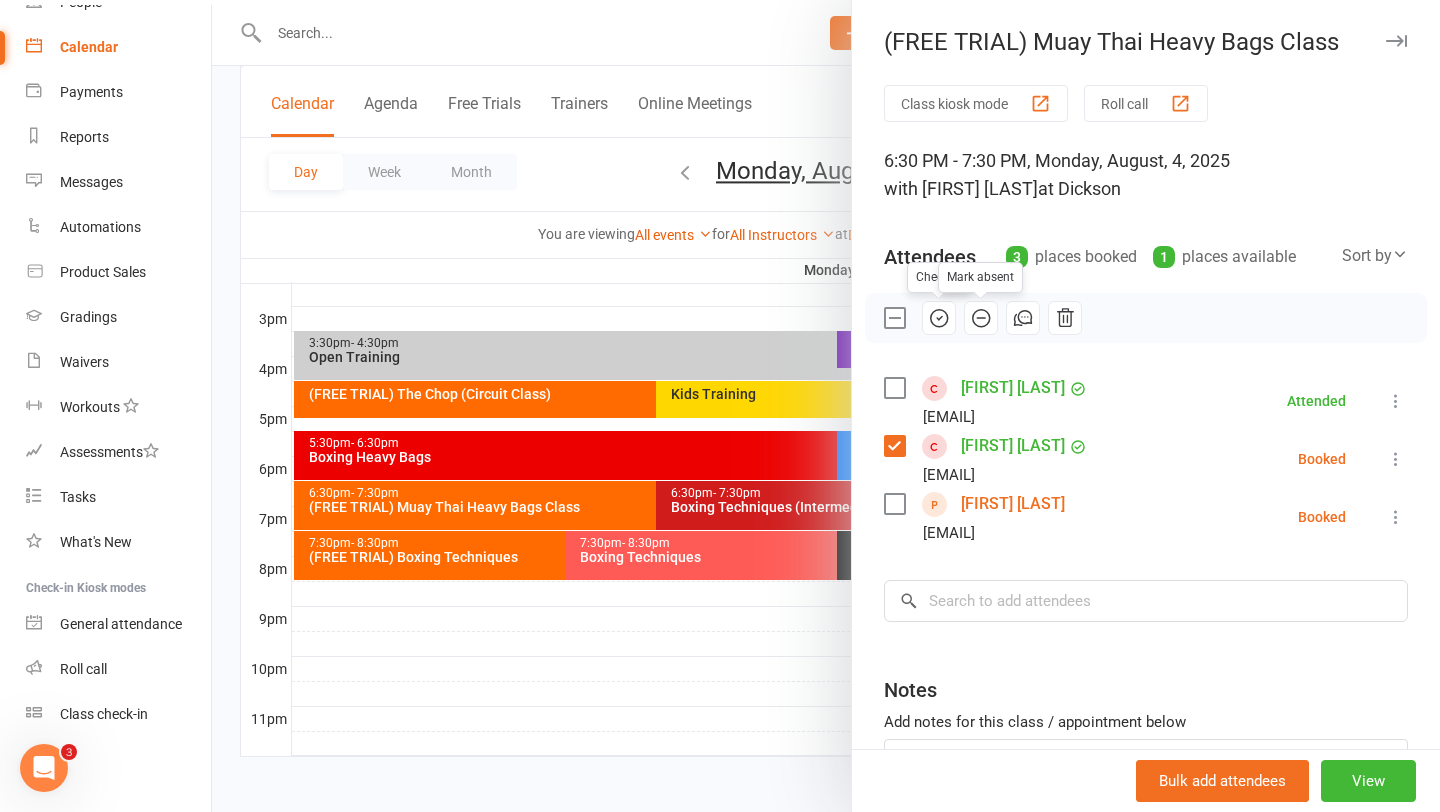 click 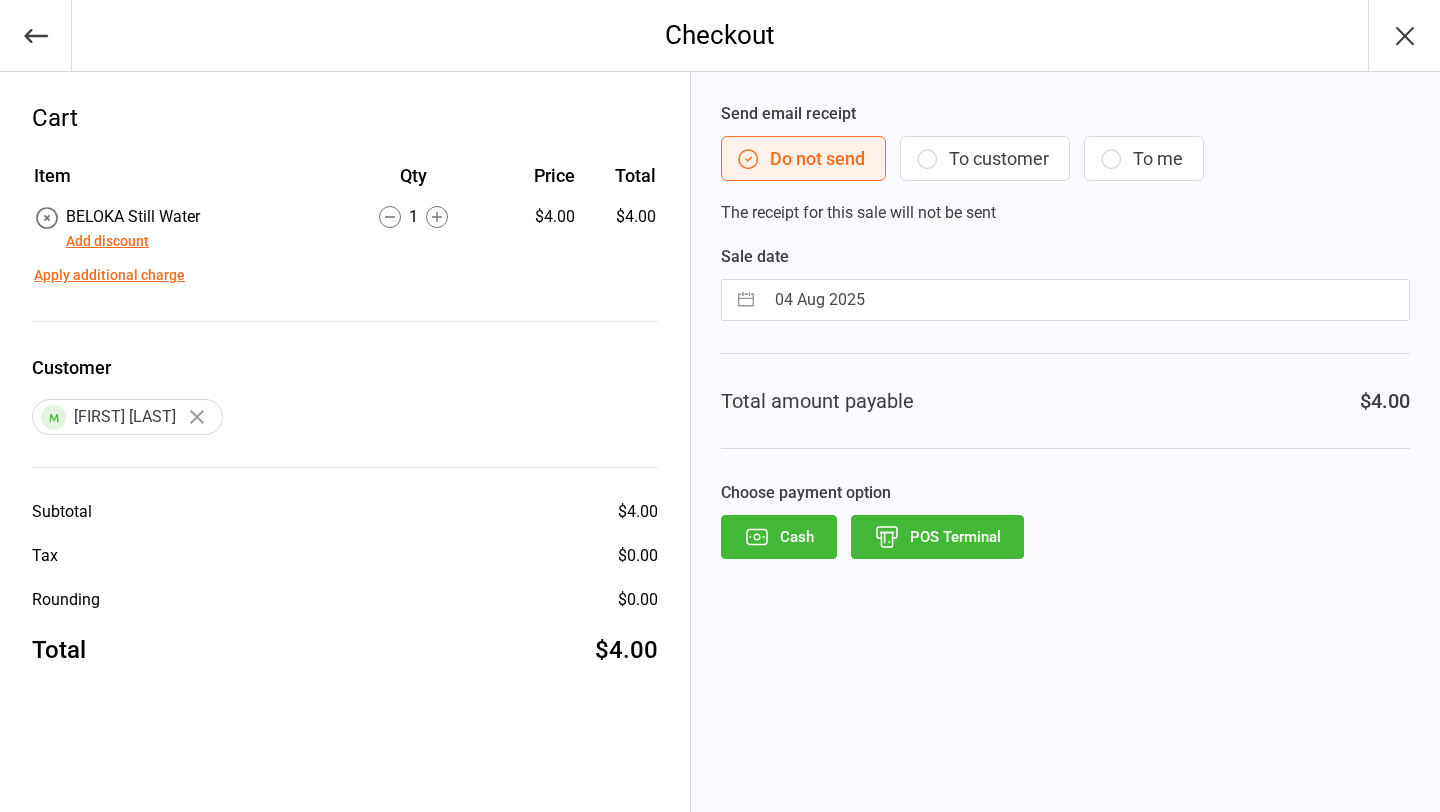 scroll, scrollTop: 0, scrollLeft: 0, axis: both 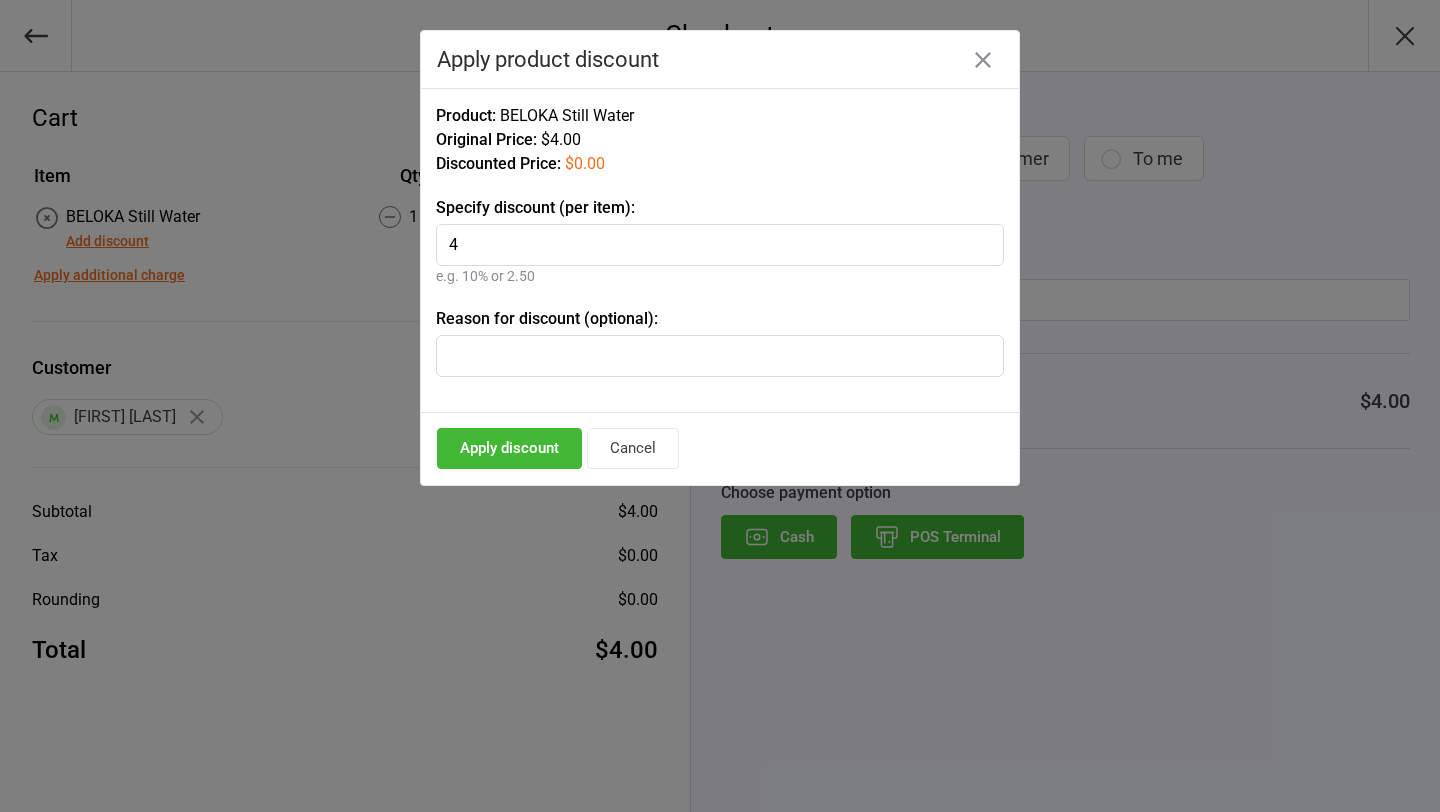 type on "4" 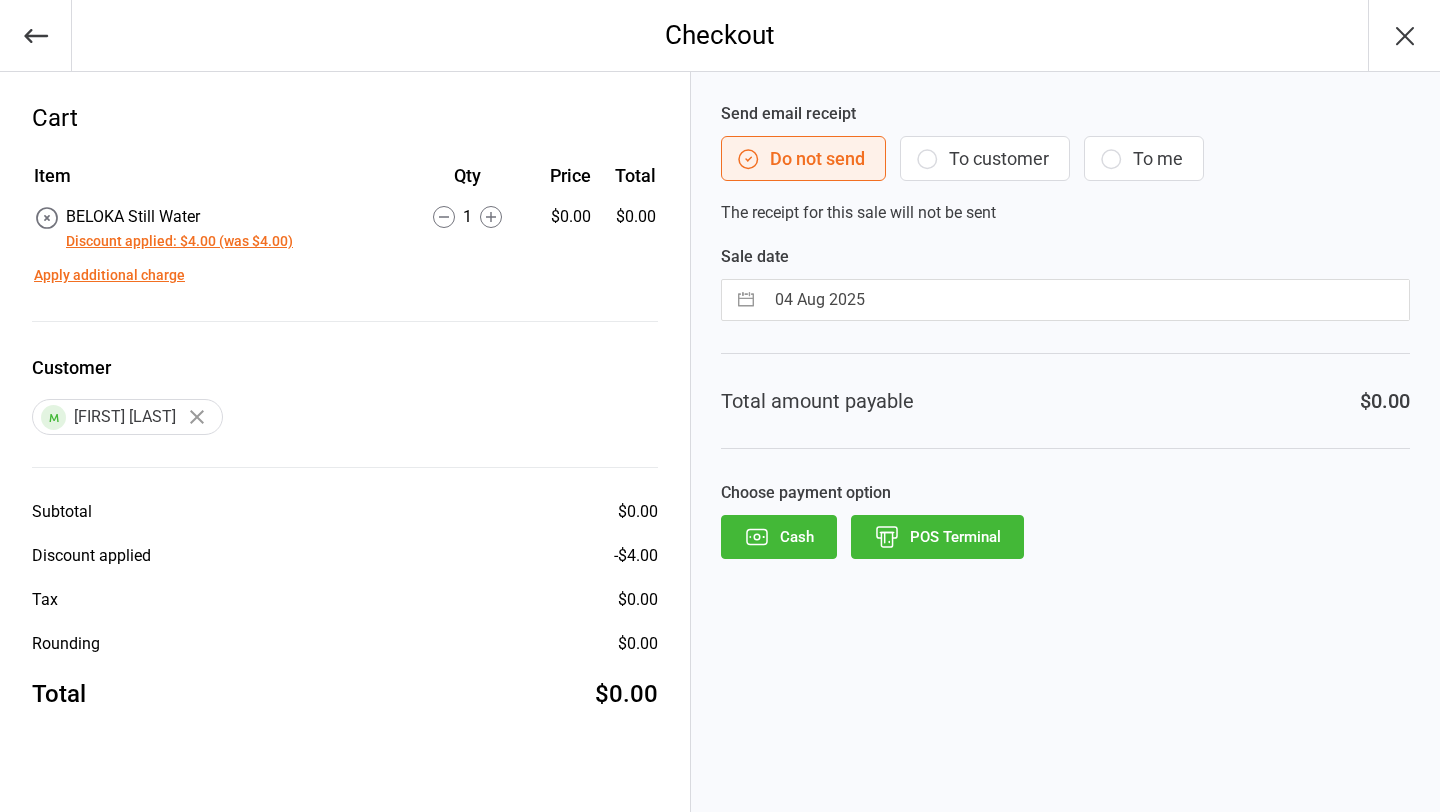 click on "POS Terminal" at bounding box center [937, 537] 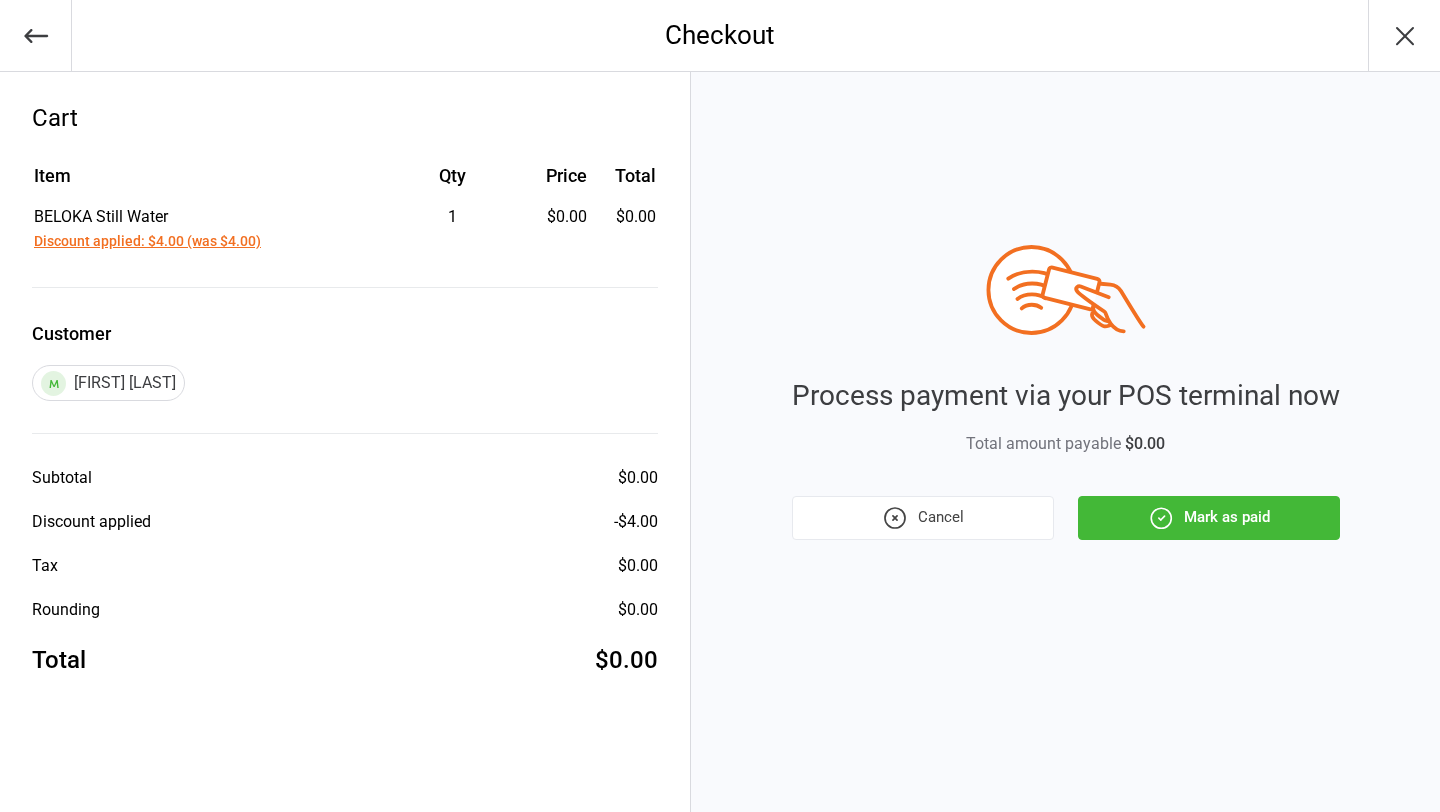 click on "Mark as paid" at bounding box center (1209, 518) 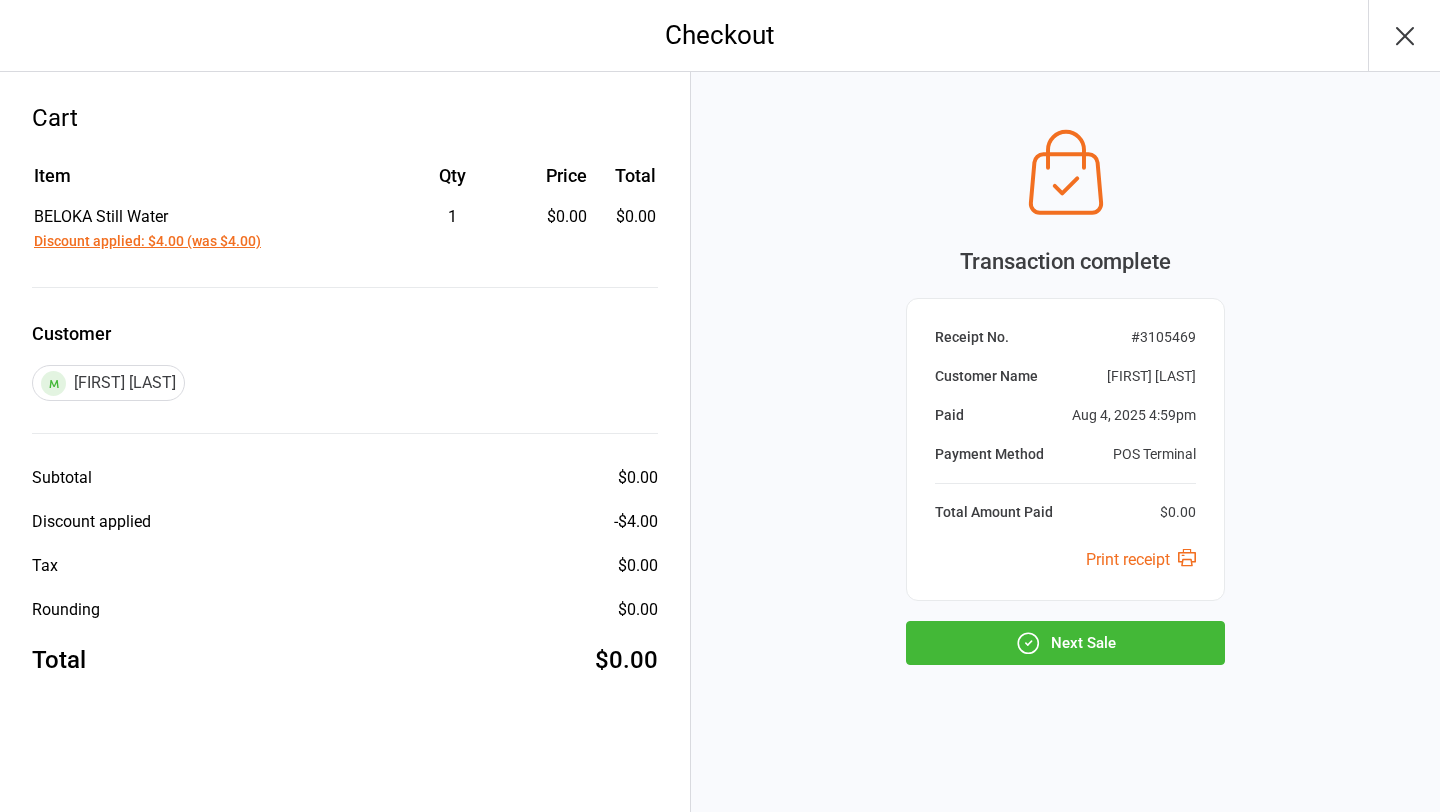 click on "Next Sale" at bounding box center (1065, 643) 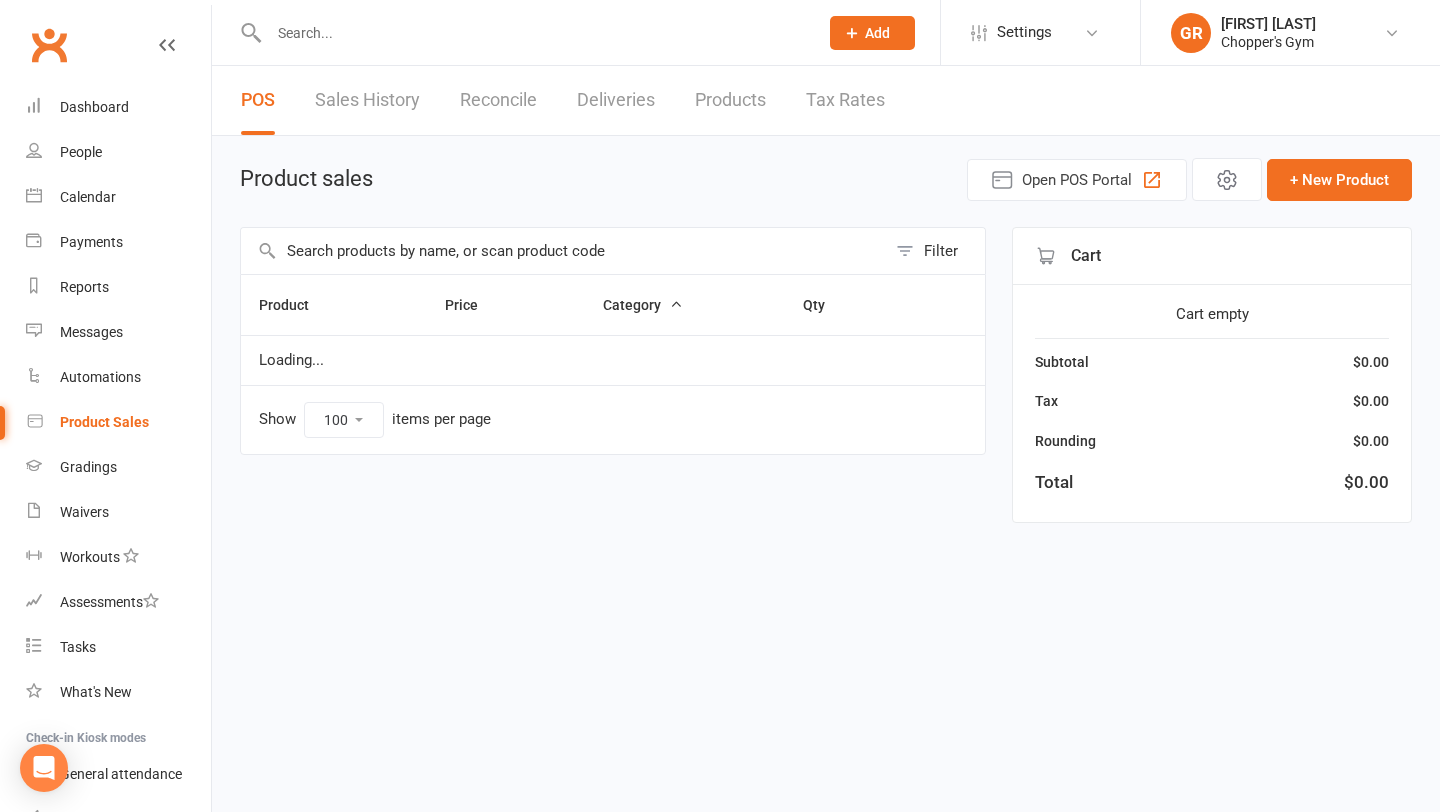 select on "100" 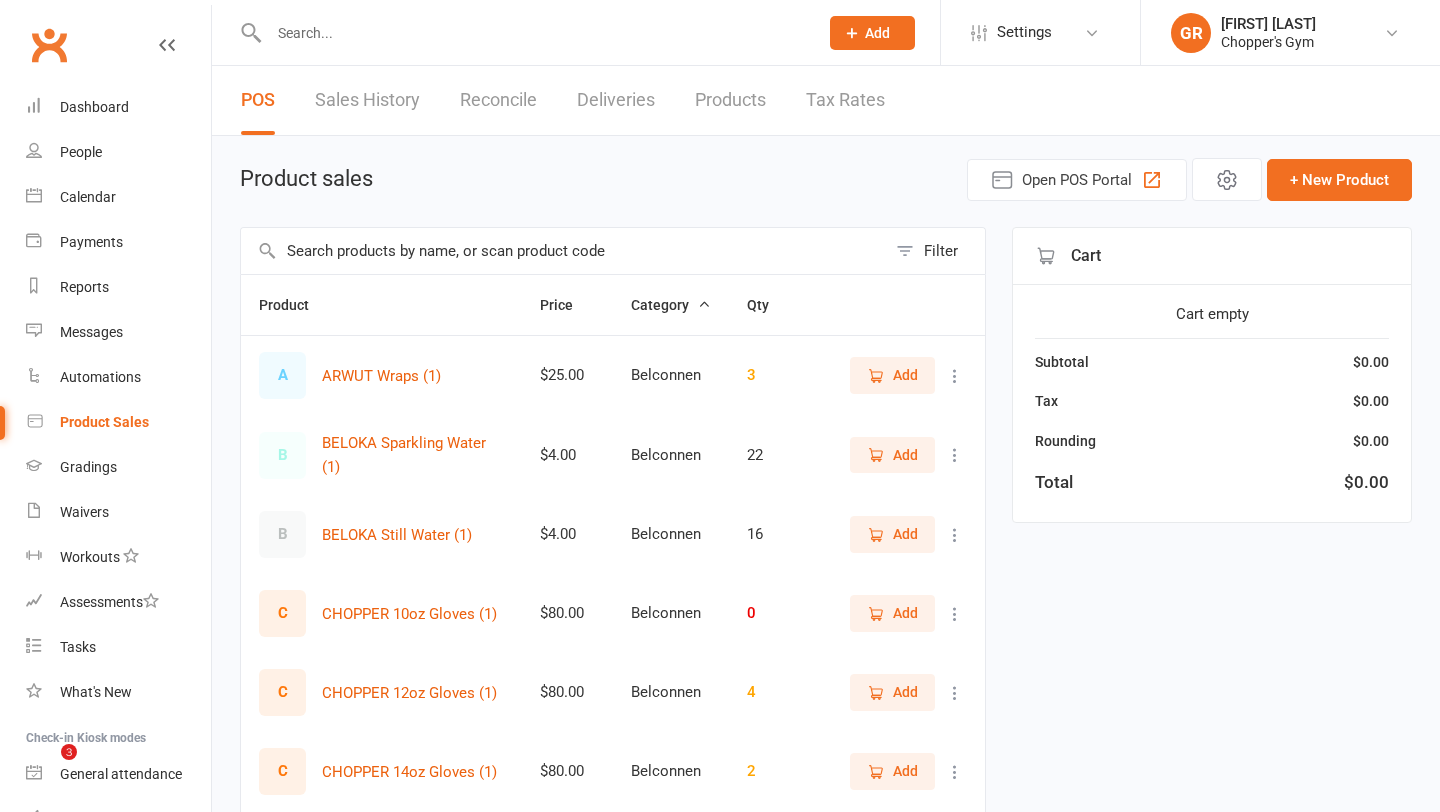 scroll, scrollTop: 0, scrollLeft: 0, axis: both 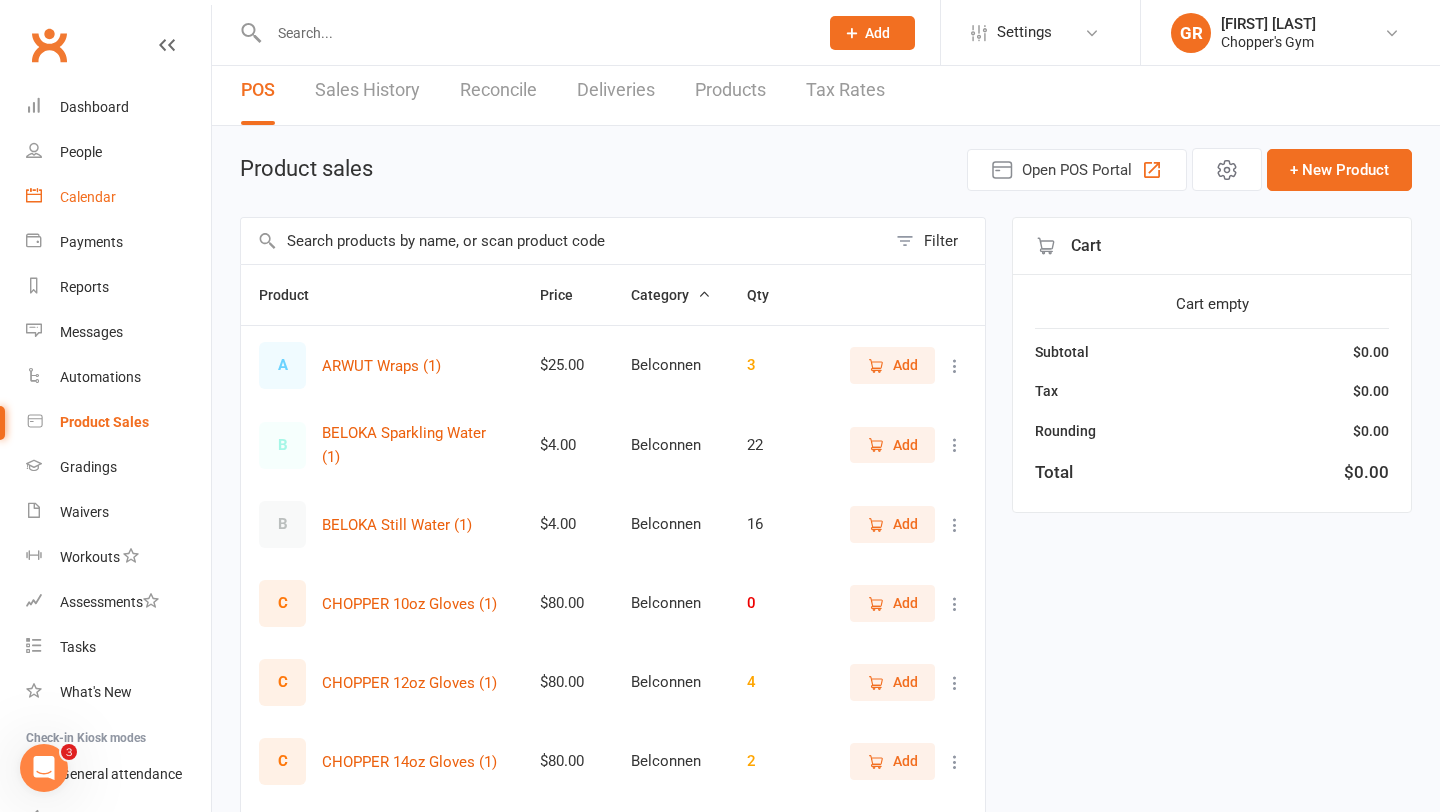 click on "Calendar" at bounding box center (88, 197) 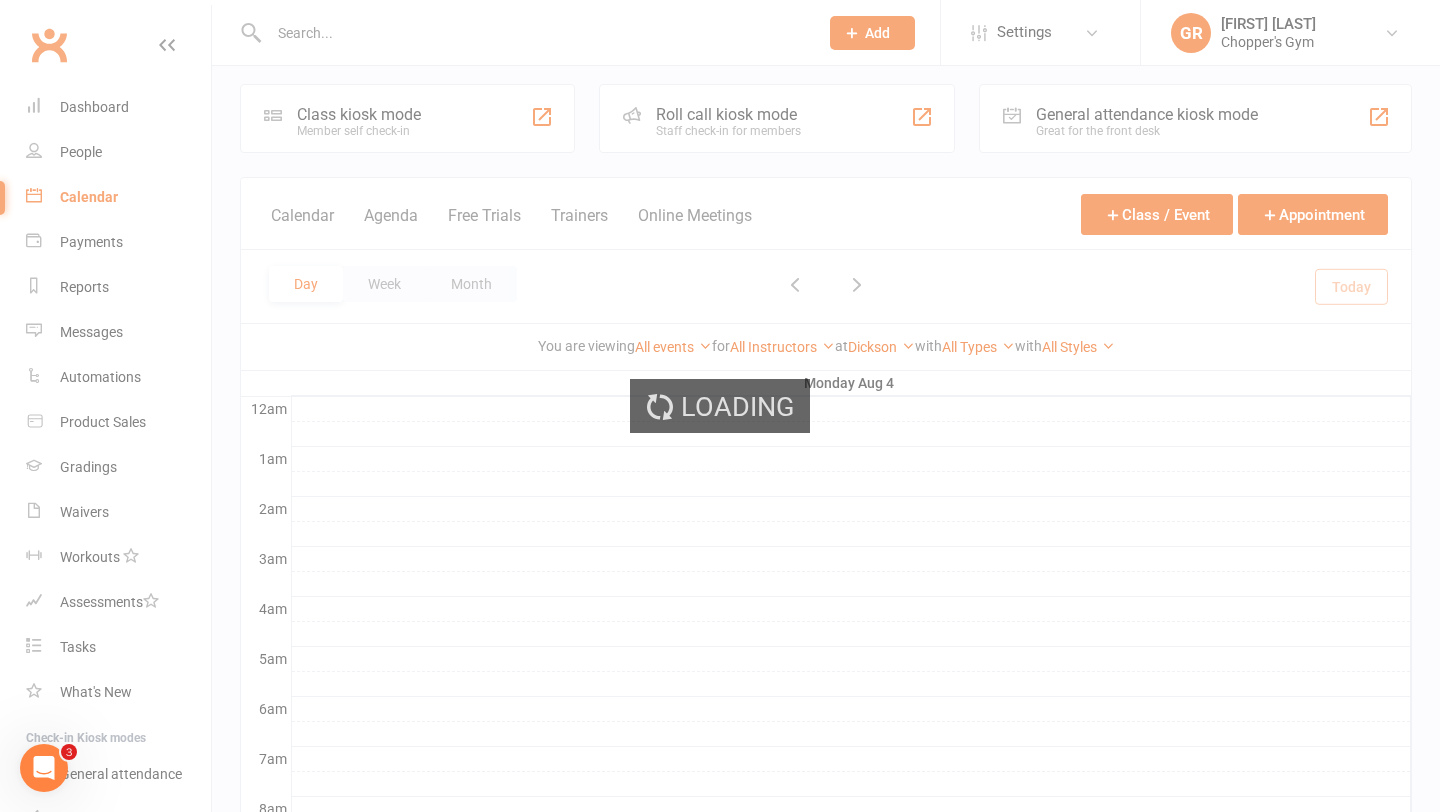 scroll, scrollTop: 0, scrollLeft: 0, axis: both 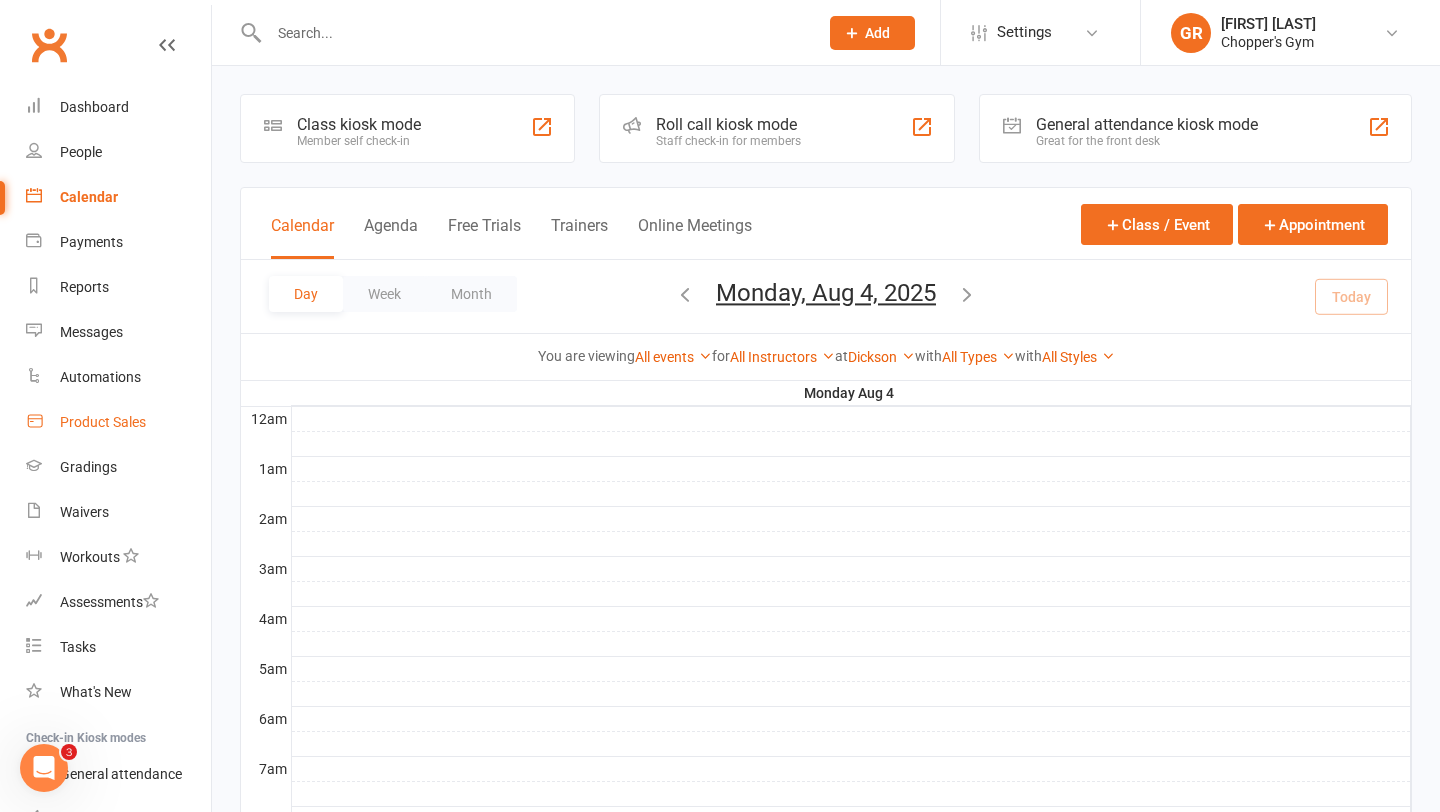 click on "Product Sales" at bounding box center [103, 422] 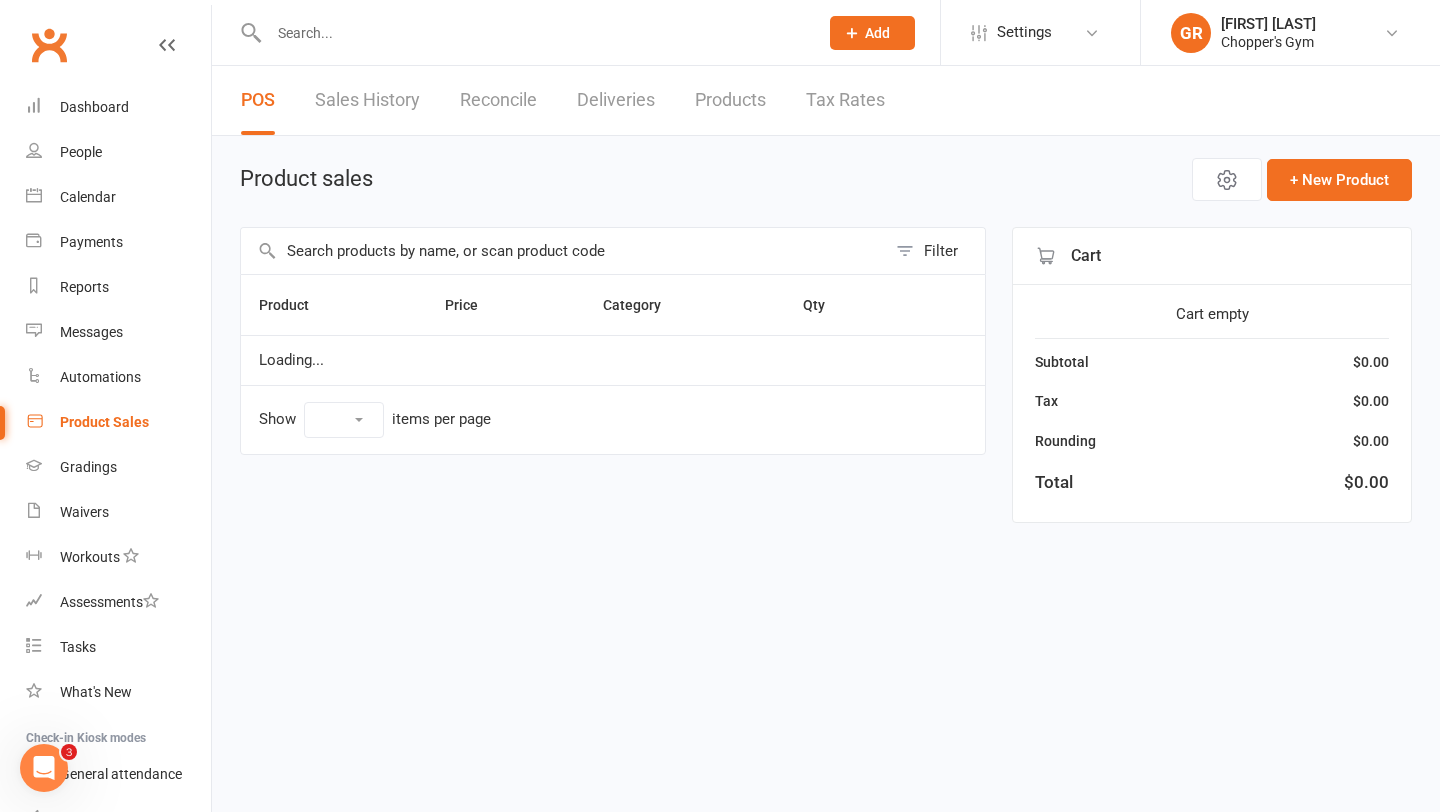 select on "100" 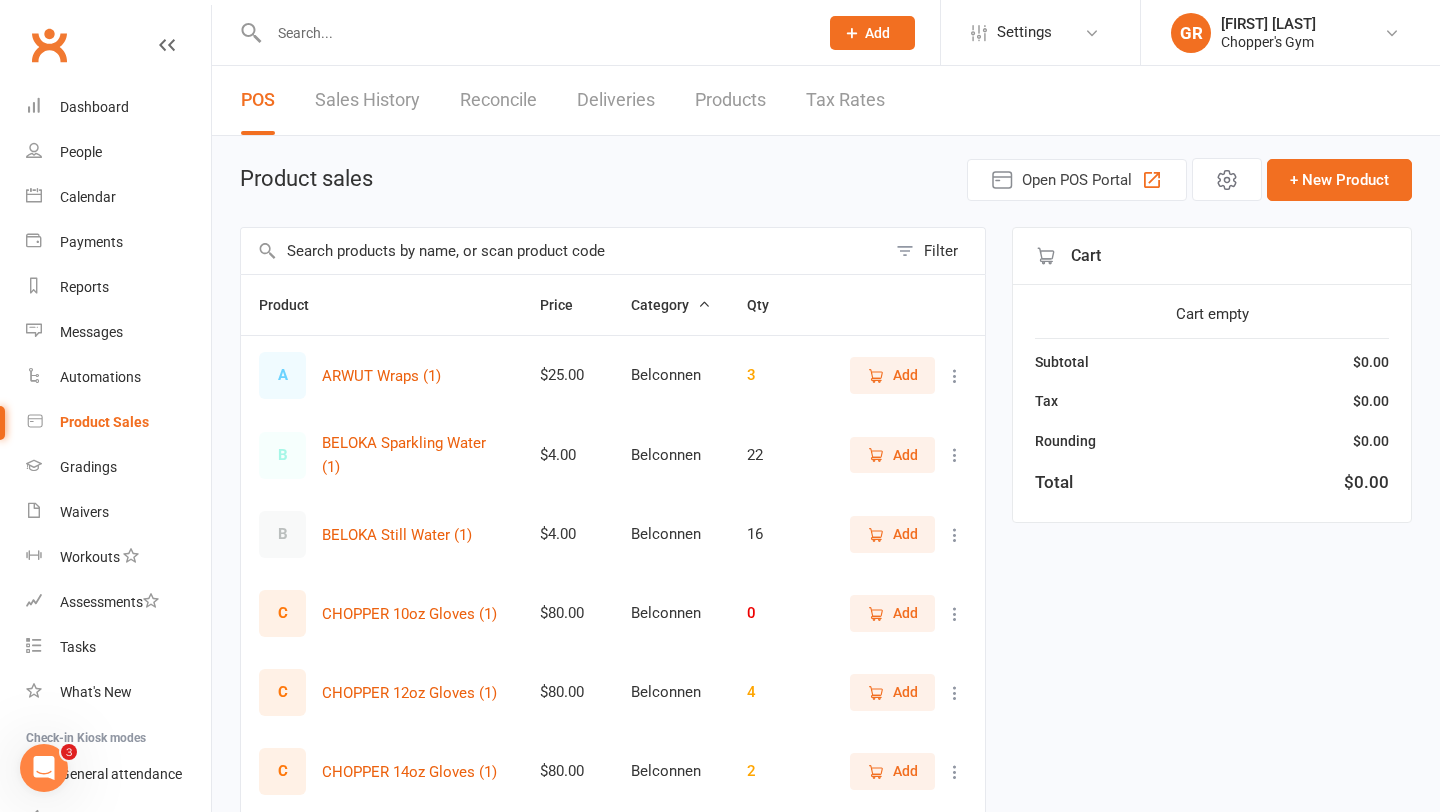 click at bounding box center (563, 251) 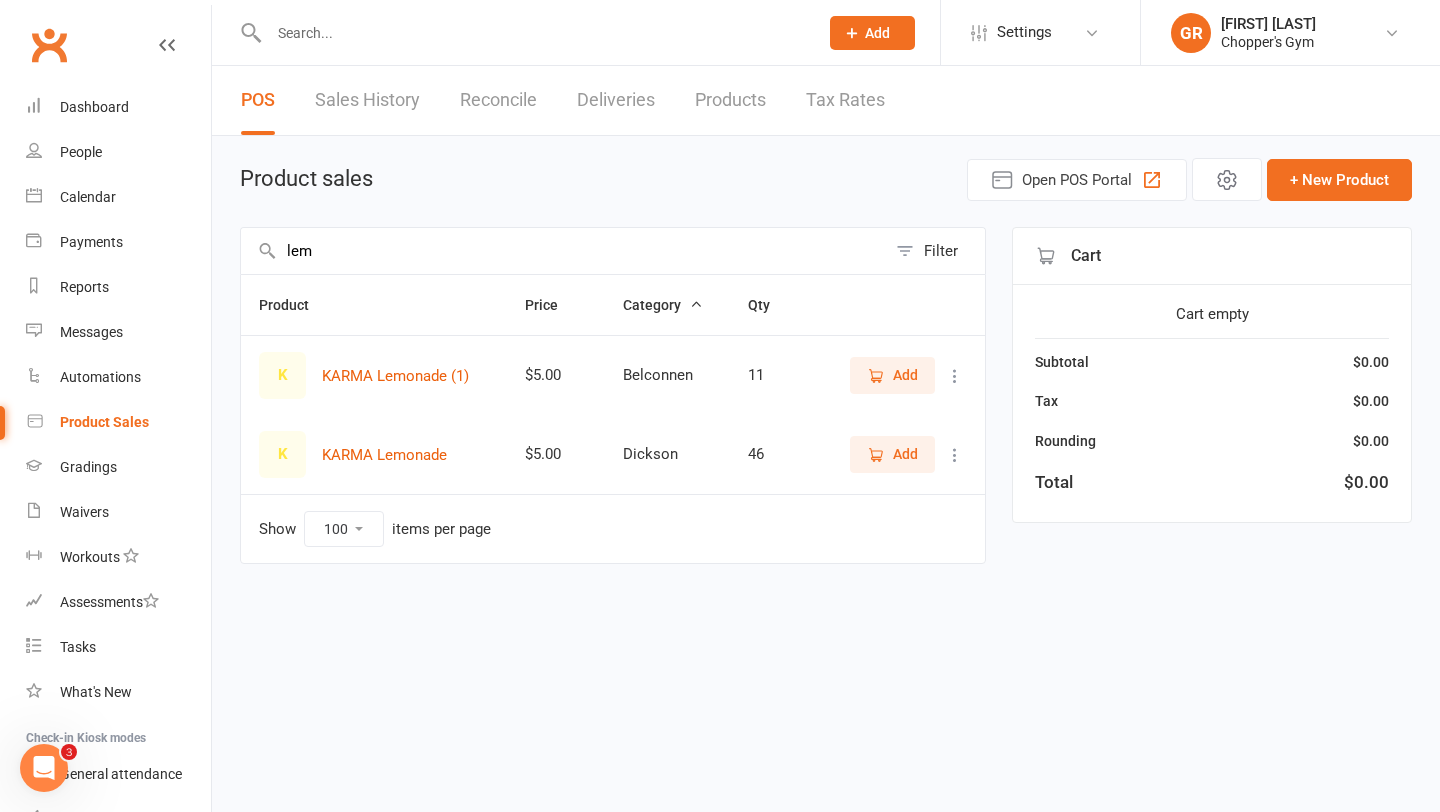 click on "Add" at bounding box center (892, 454) 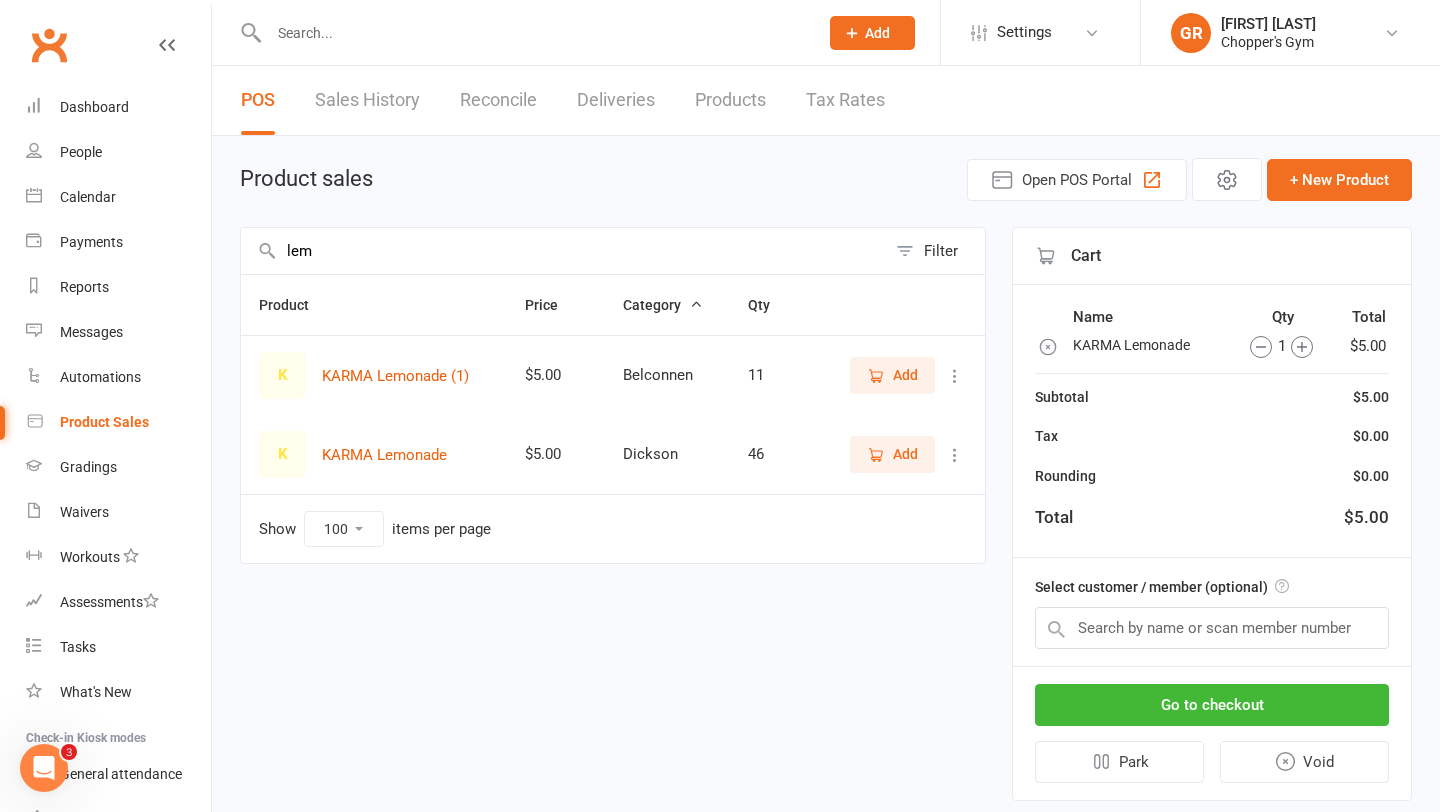 click on "lem" at bounding box center (563, 251) 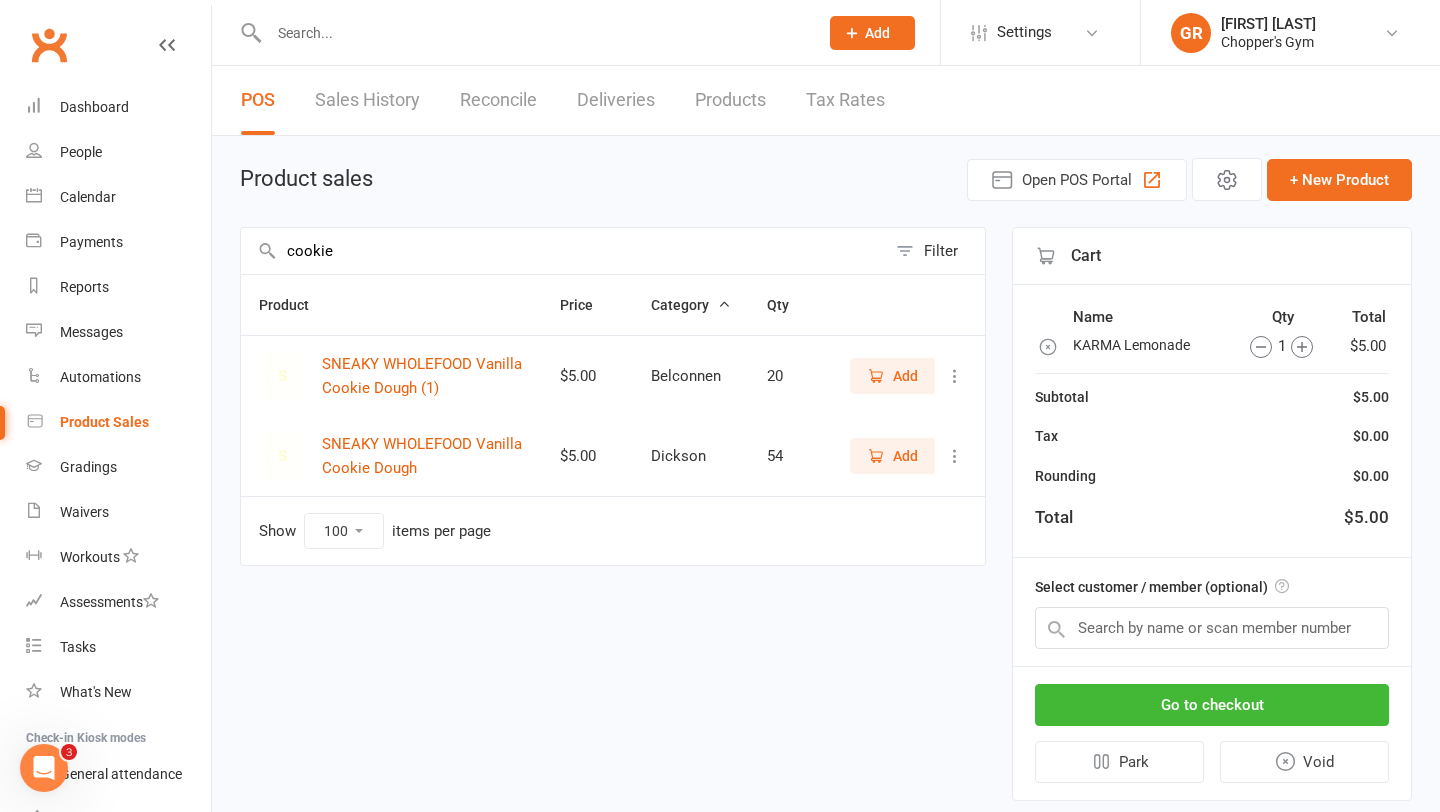 type on "cookie" 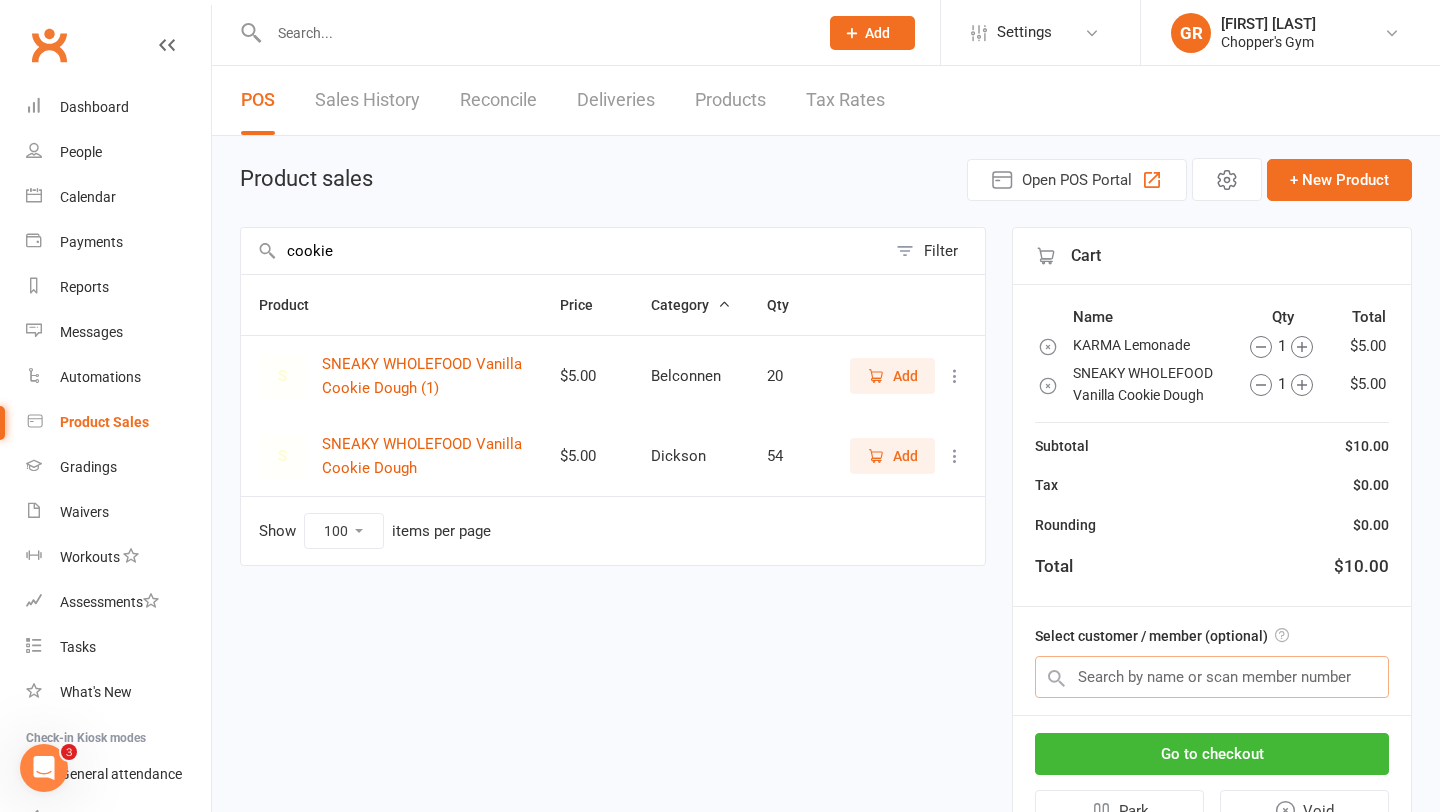 click at bounding box center [1212, 677] 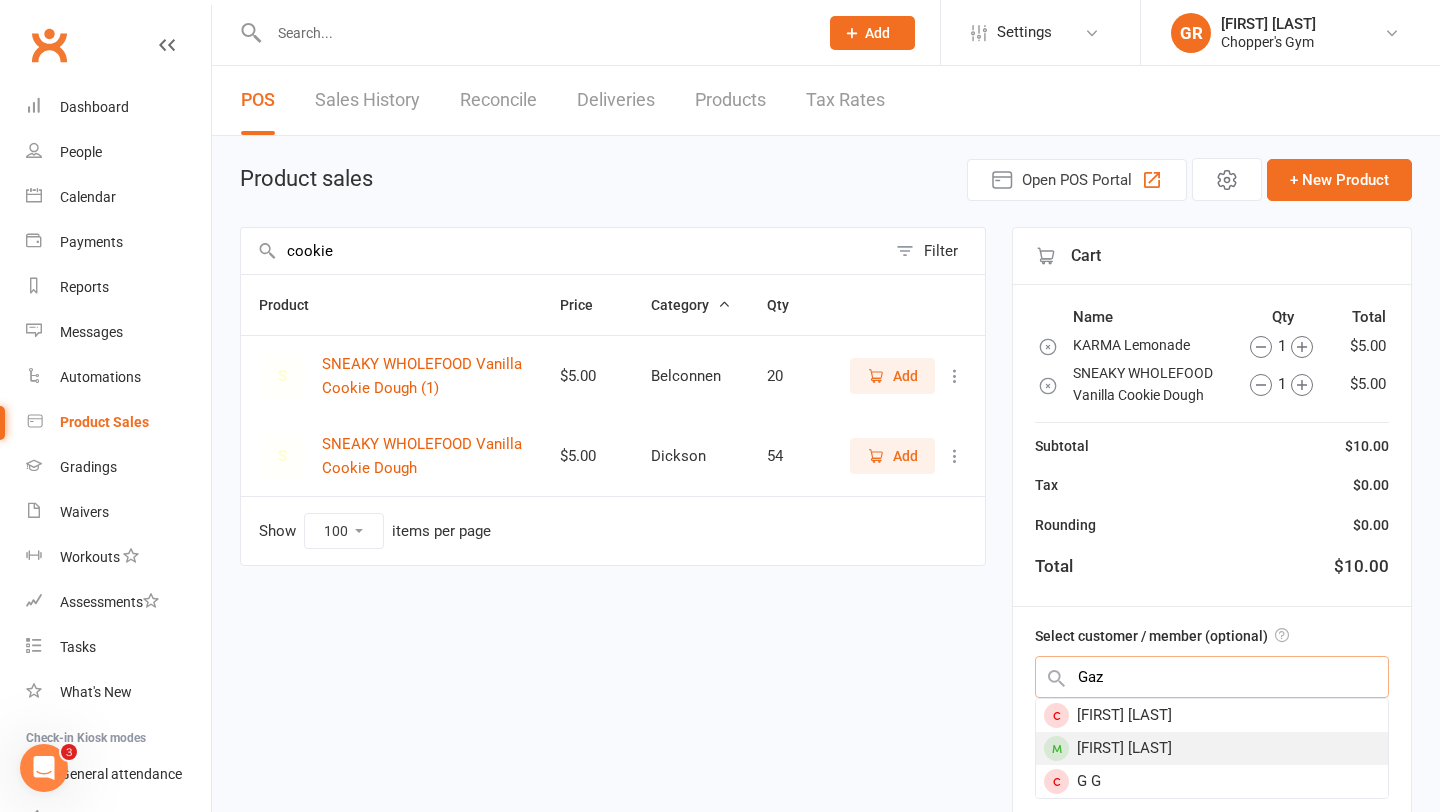 type on "Gaz" 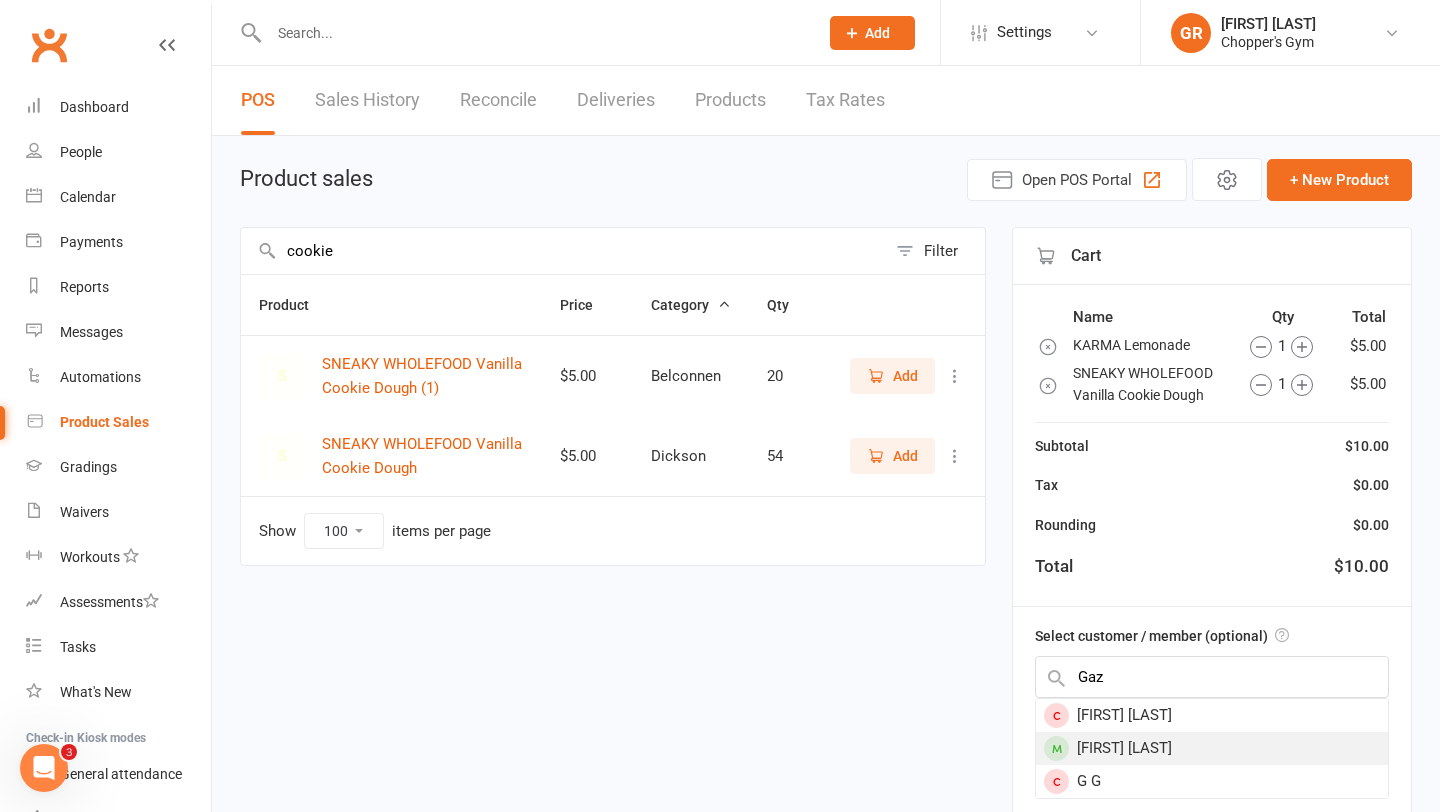 click on "Gaz Rees" at bounding box center [1212, 748] 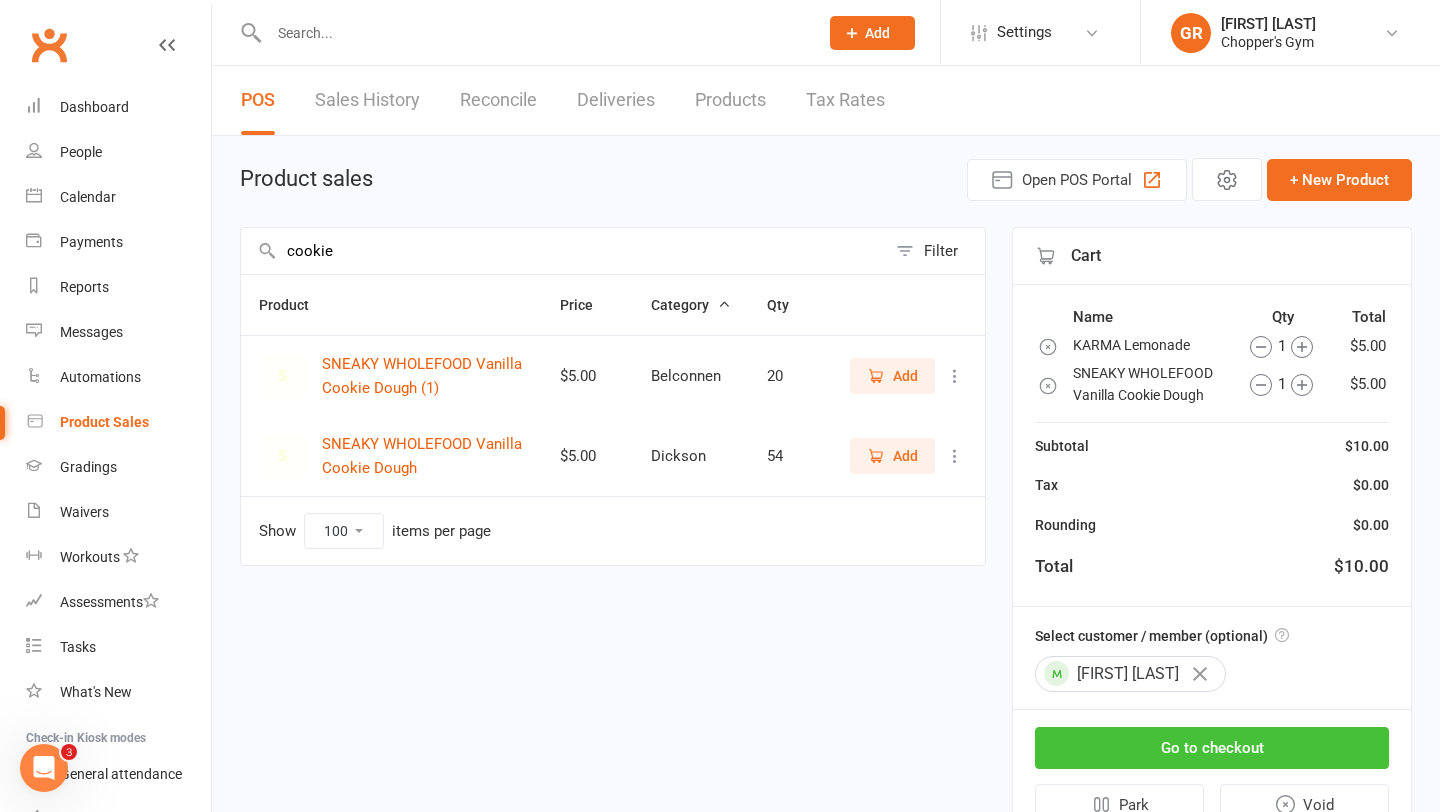 click on "Go to checkout" at bounding box center (1212, 748) 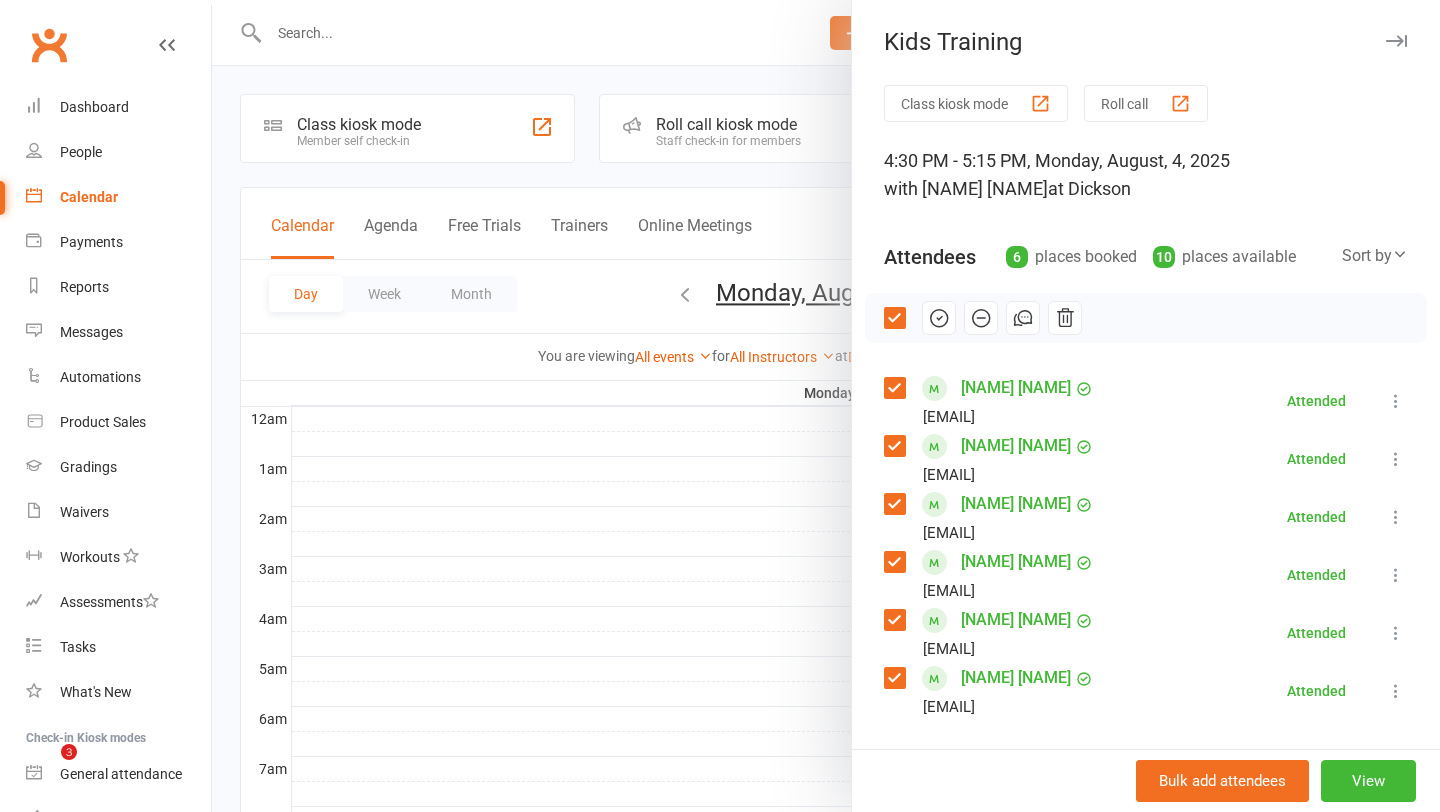 scroll, scrollTop: 841, scrollLeft: 0, axis: vertical 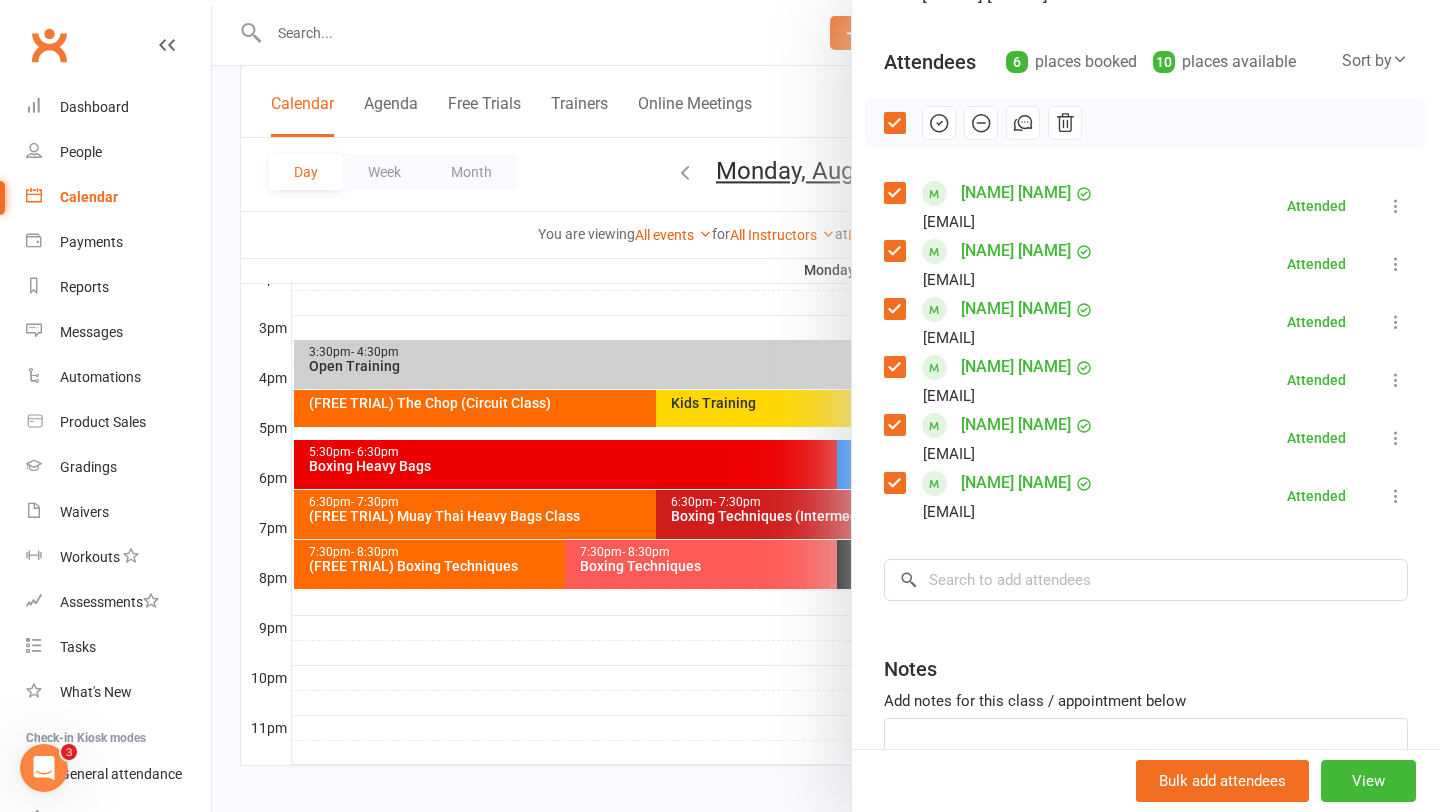click at bounding box center [826, 406] 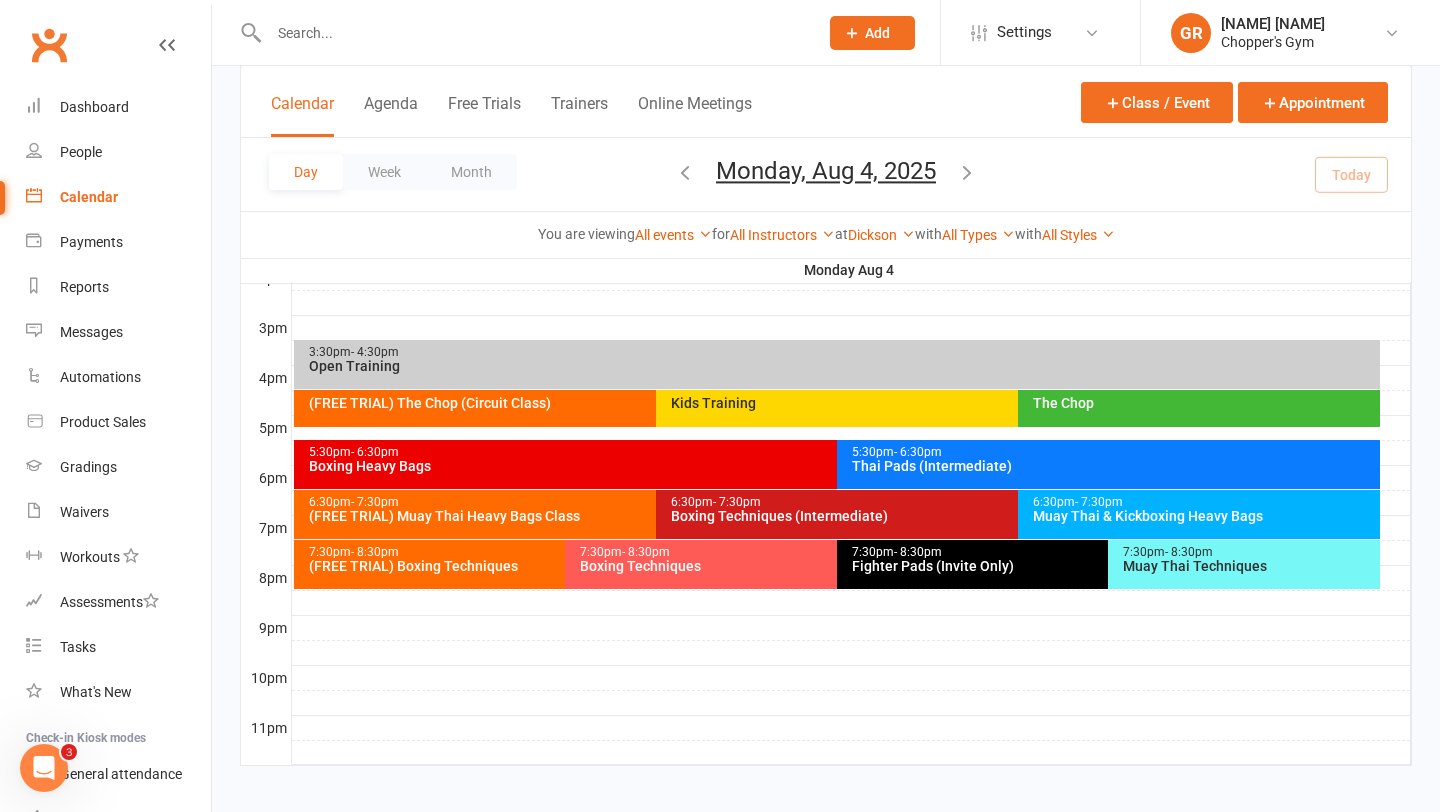 click on "5:30pm  - 6:30pm Thai Pads (Intermediate)" at bounding box center [1108, 464] 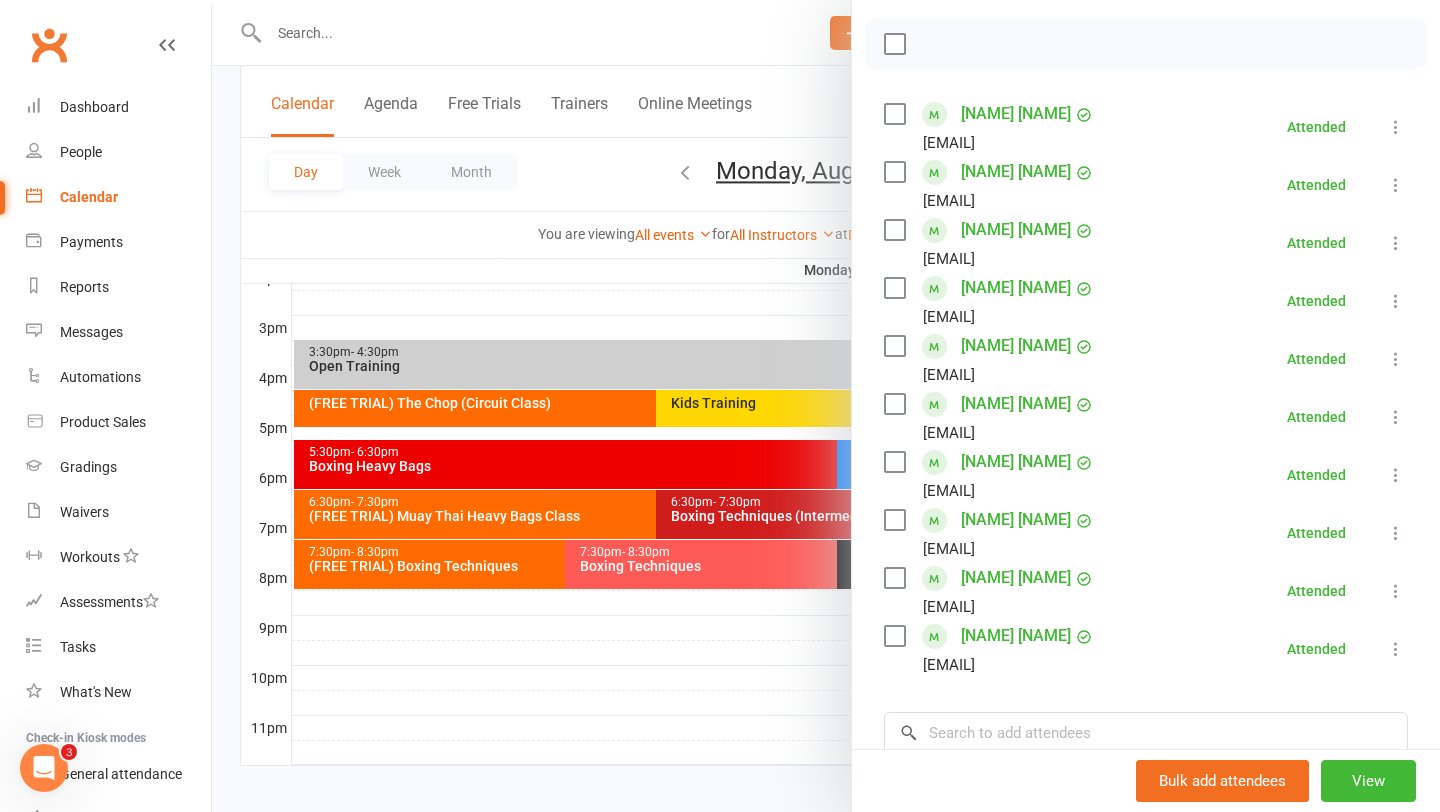 scroll, scrollTop: 282, scrollLeft: 0, axis: vertical 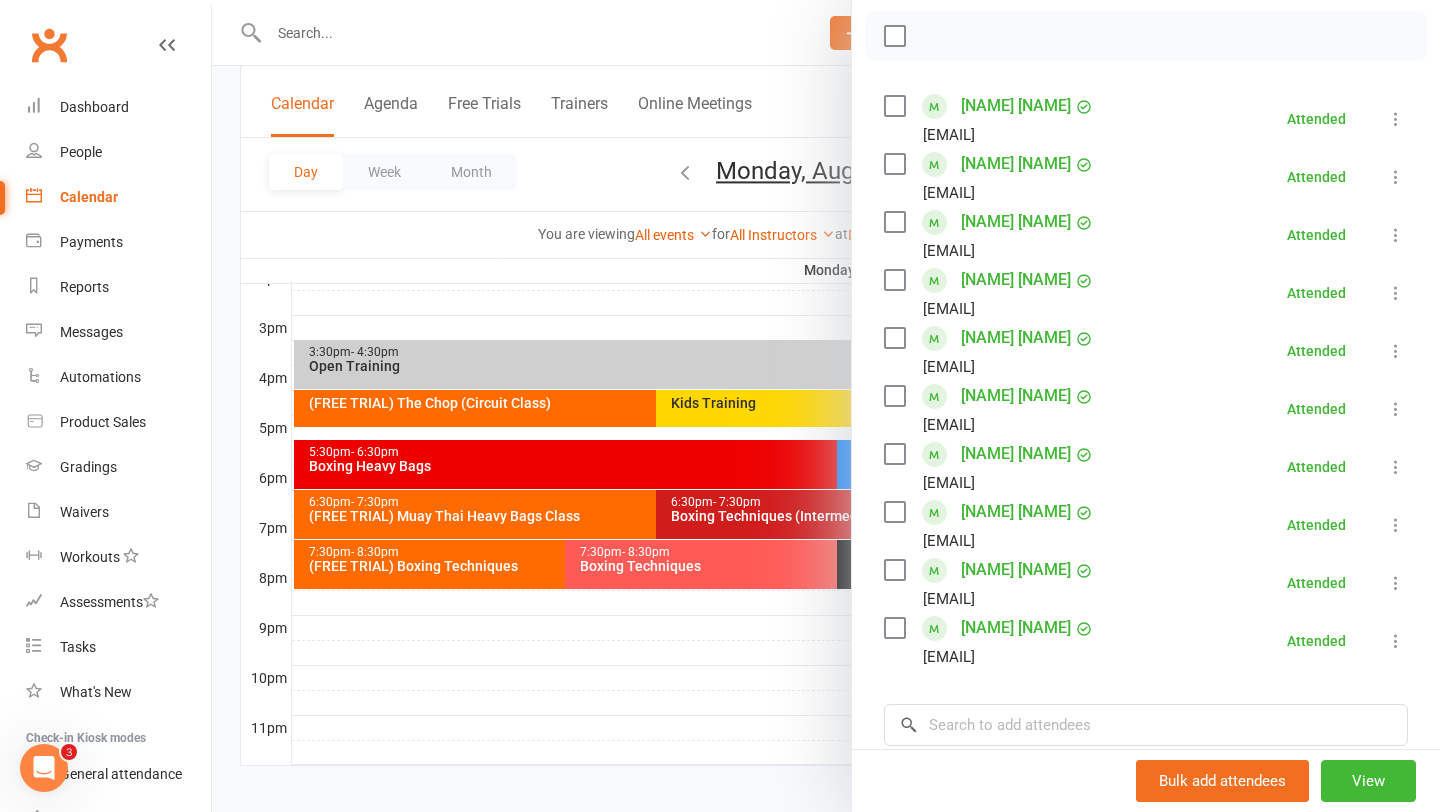 click at bounding box center (826, 406) 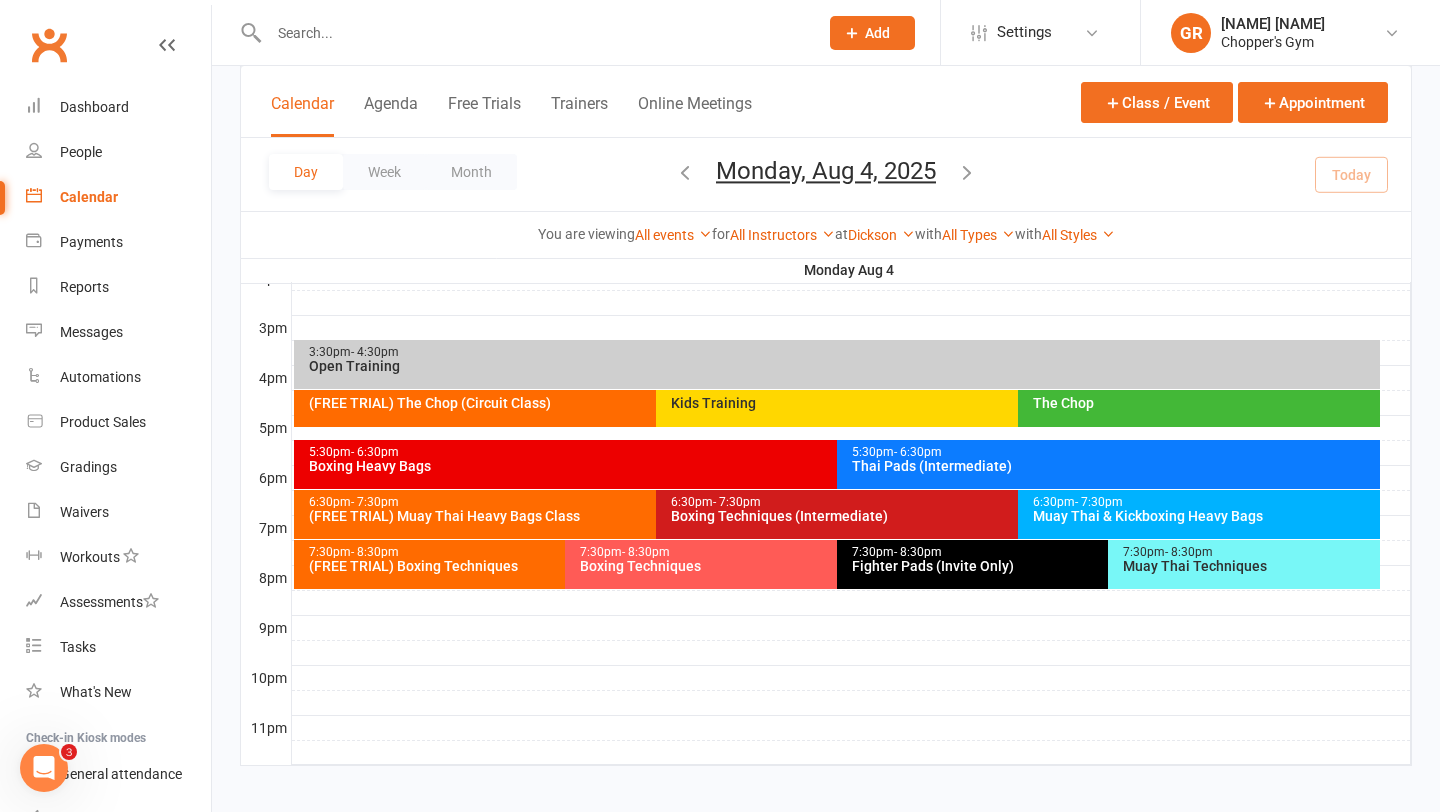 click on "Thai Pads (Intermediate)" at bounding box center [1113, 466] 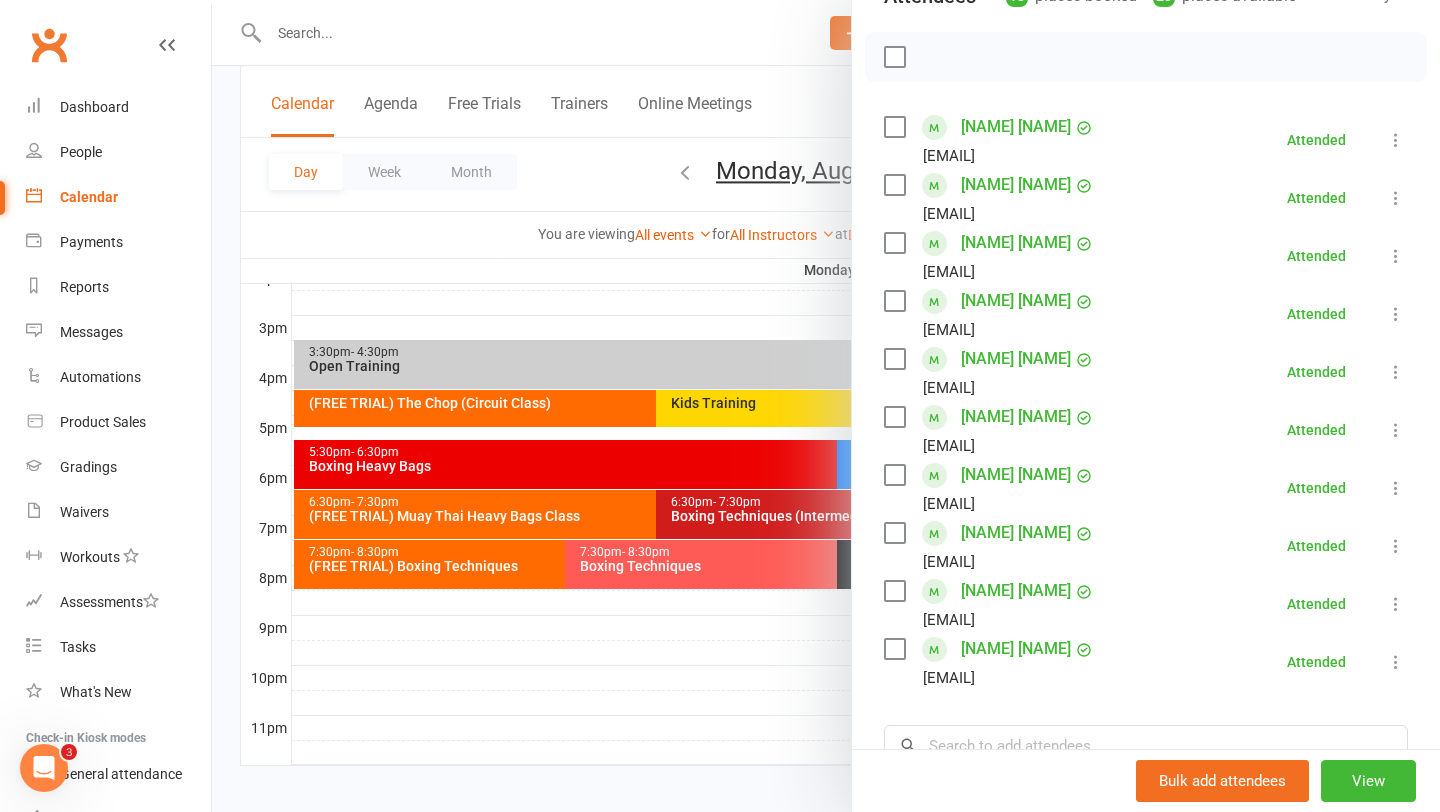 scroll, scrollTop: 257, scrollLeft: 0, axis: vertical 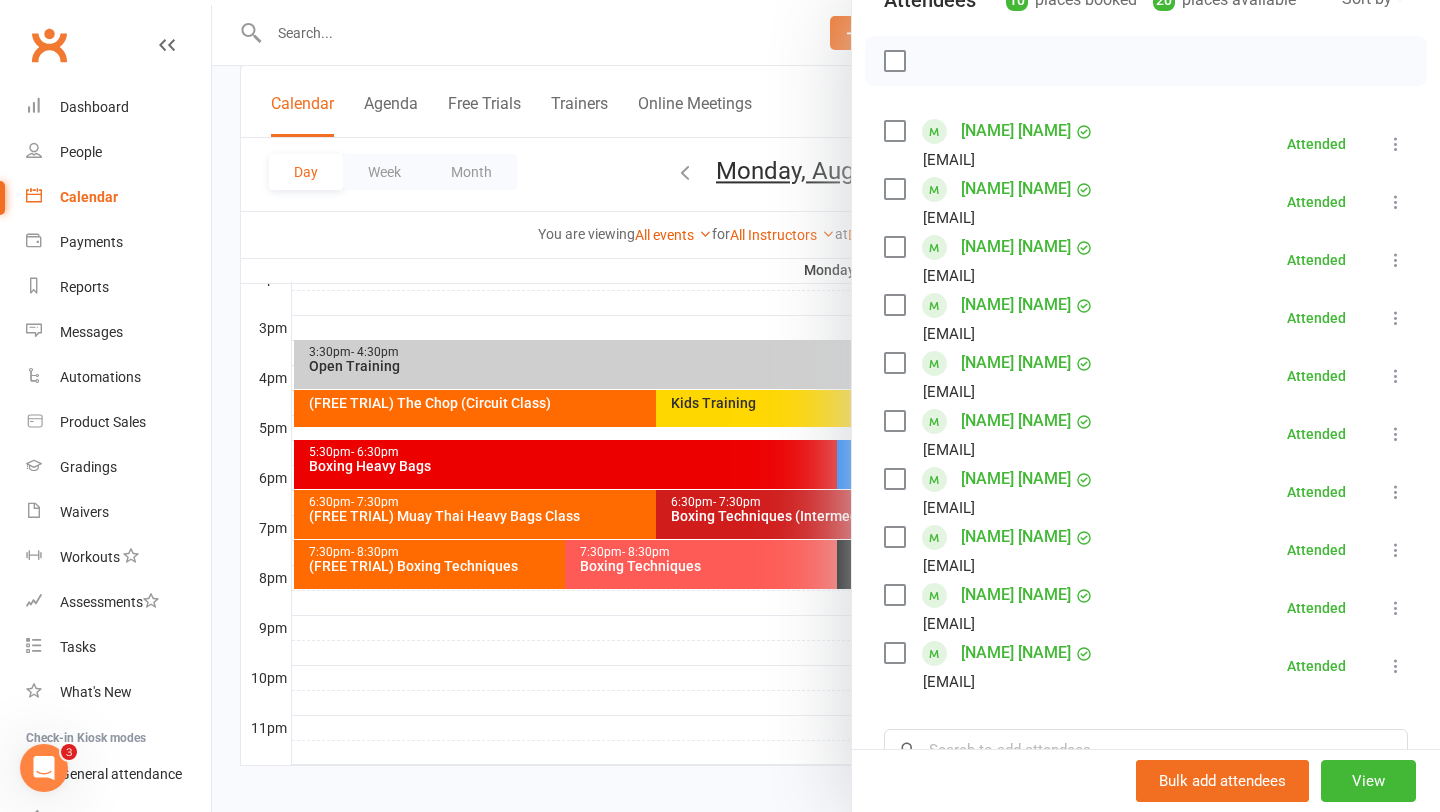 click at bounding box center (826, 406) 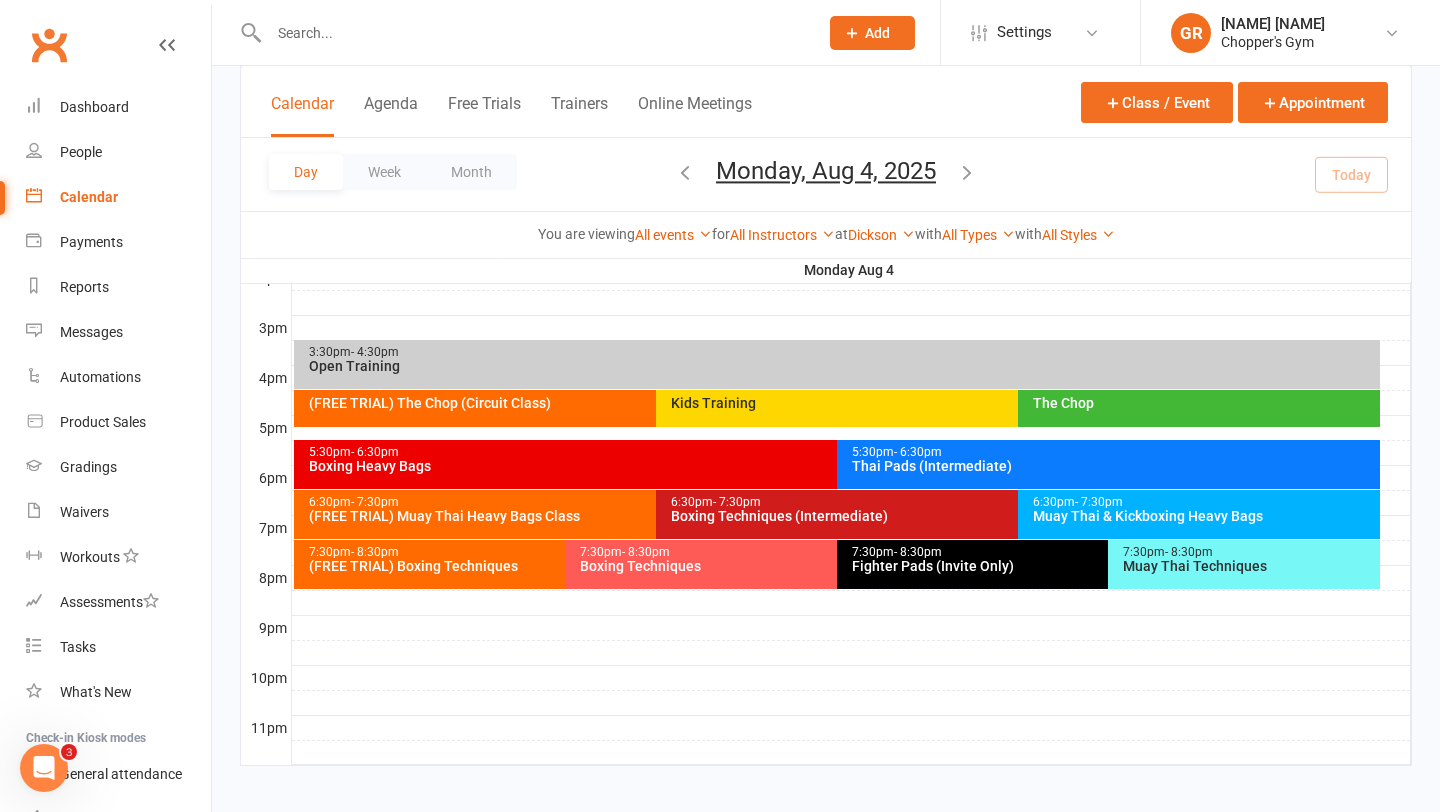click on "Boxing Heavy Bags" at bounding box center (832, 466) 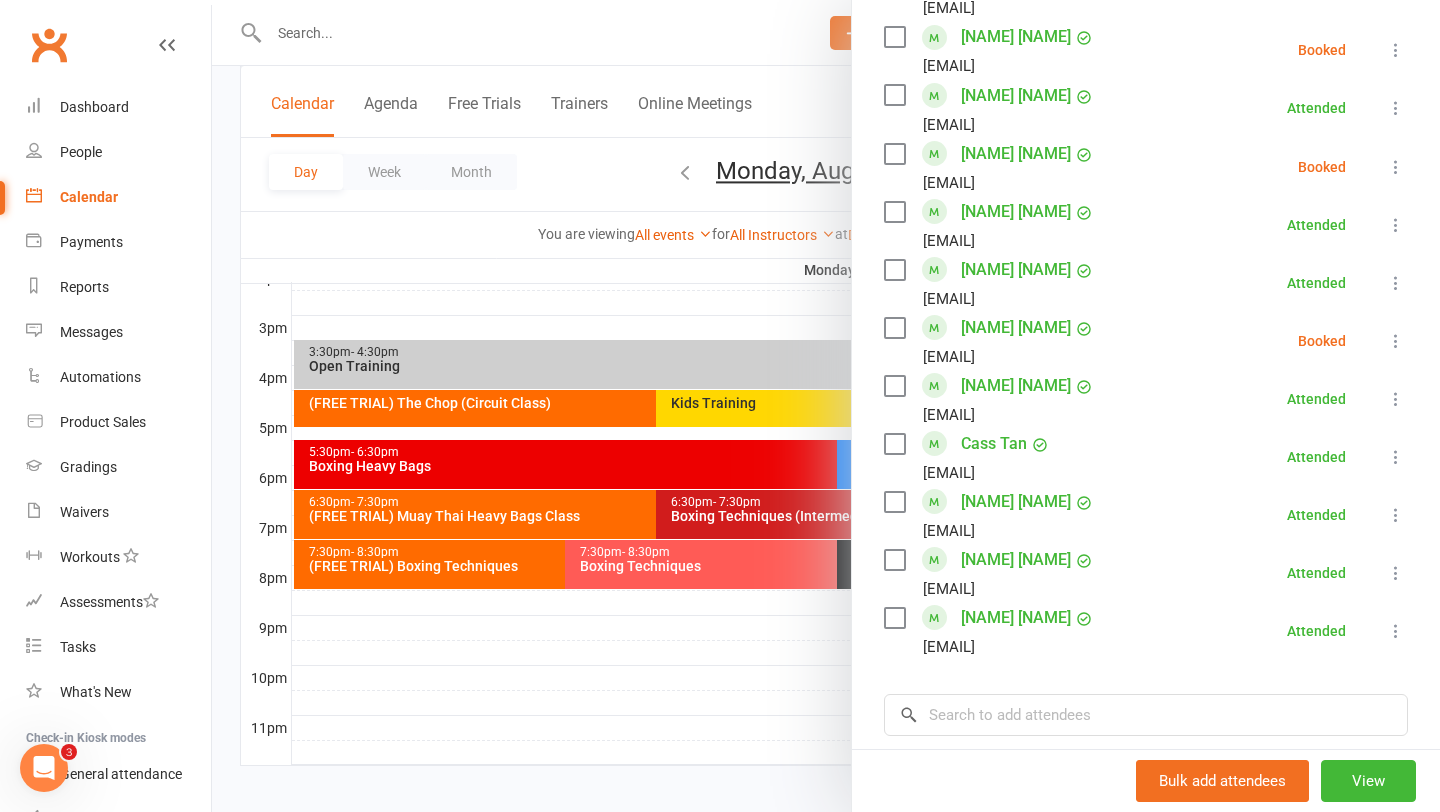 scroll, scrollTop: 1164, scrollLeft: 0, axis: vertical 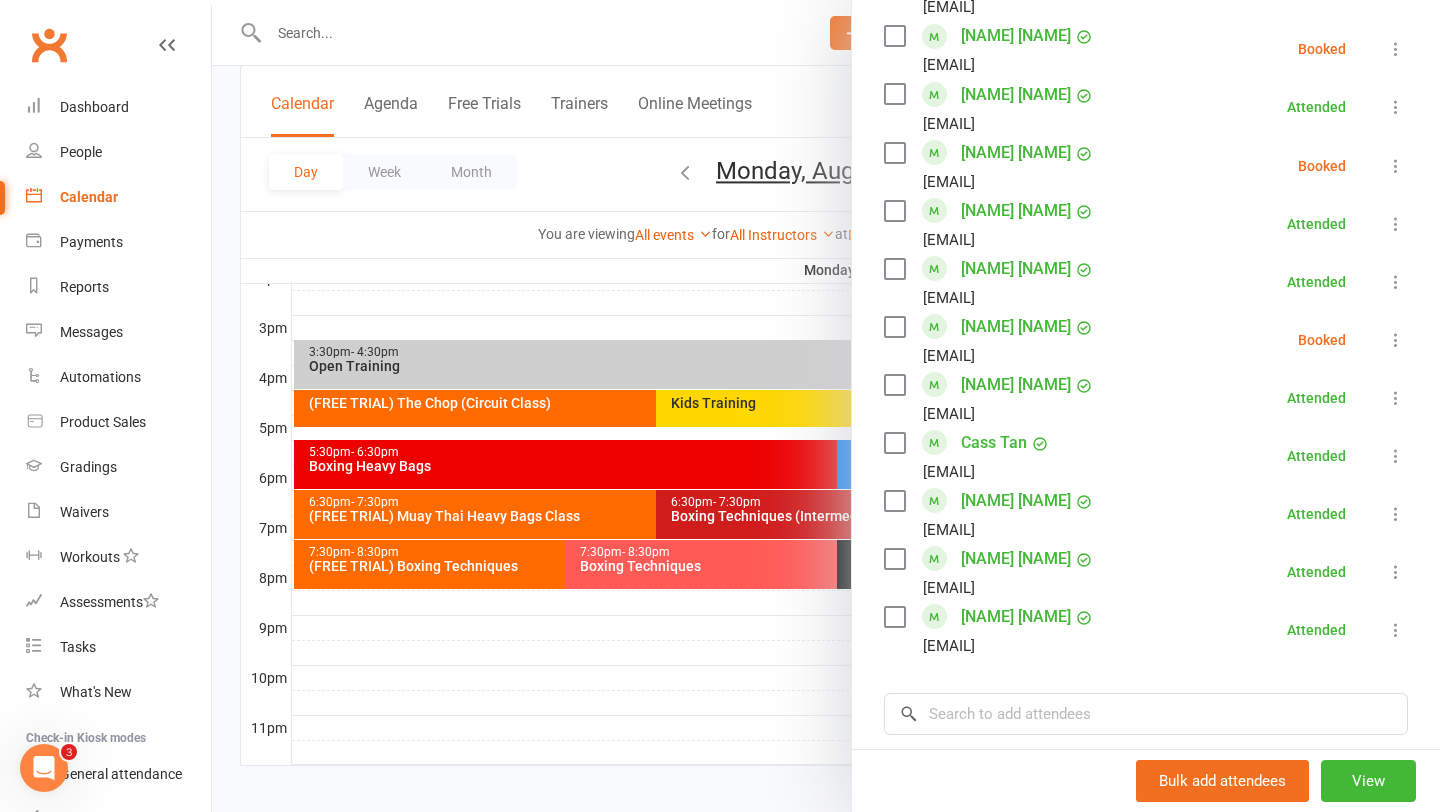 click at bounding box center (826, 406) 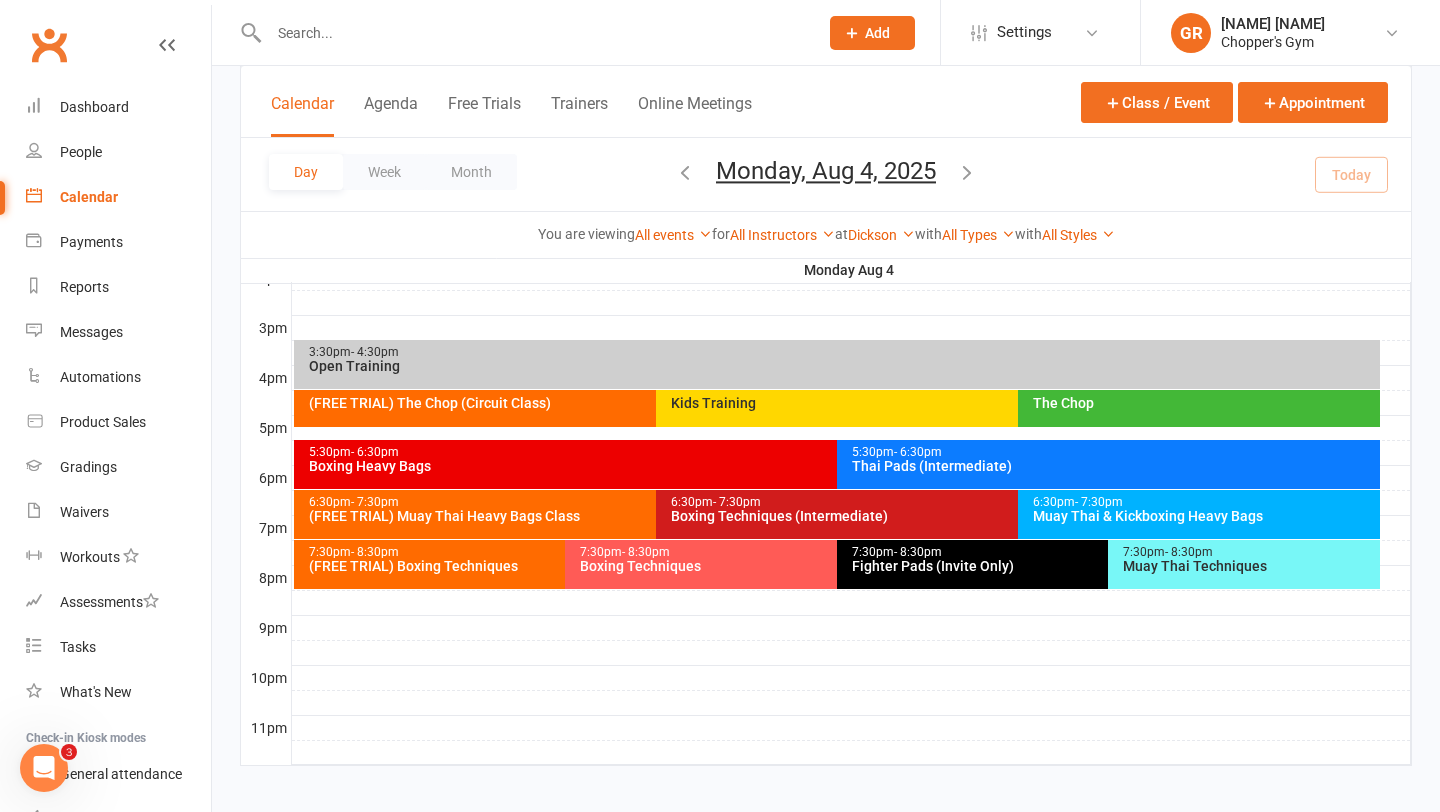 click on "Boxing Heavy Bags" at bounding box center (832, 466) 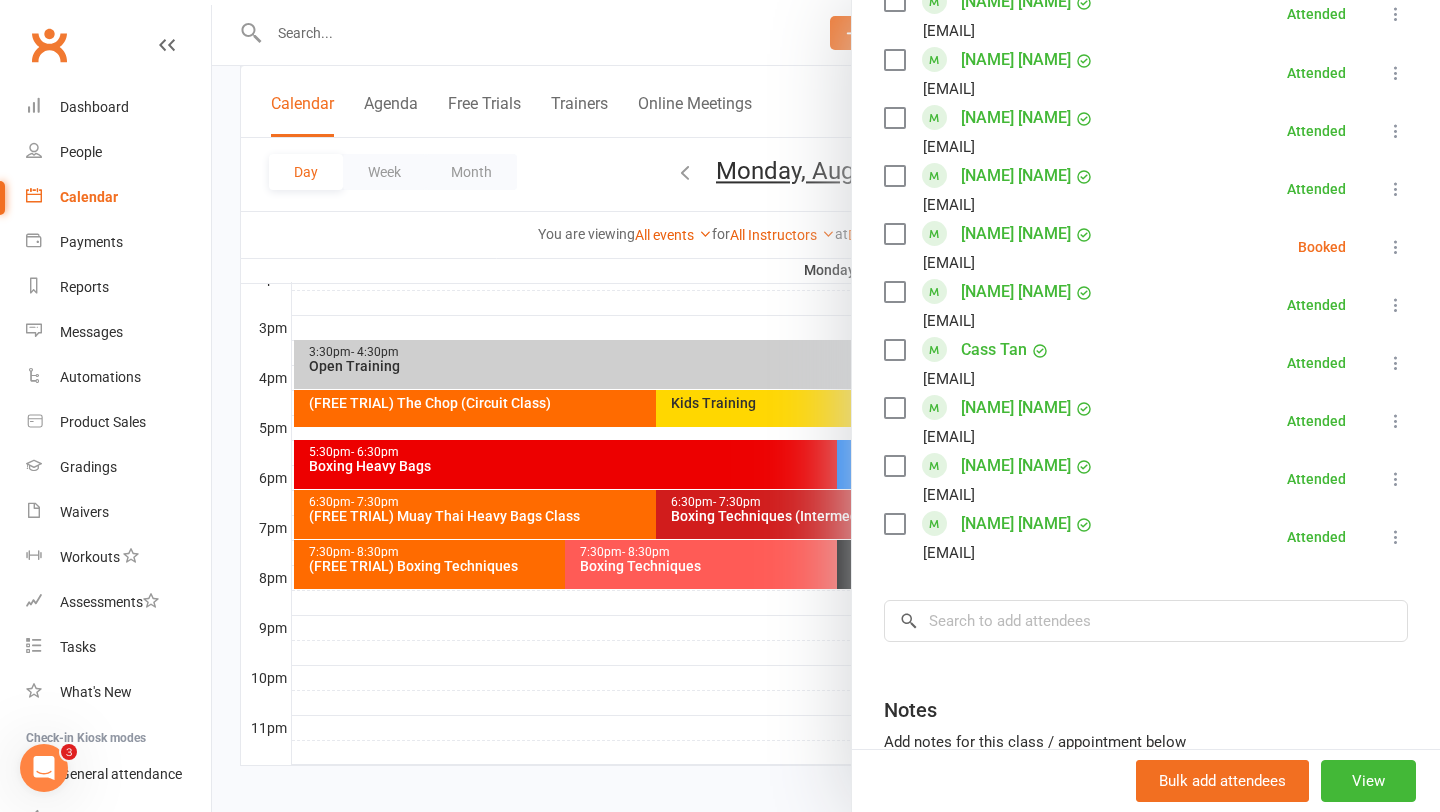 scroll, scrollTop: 1335, scrollLeft: 0, axis: vertical 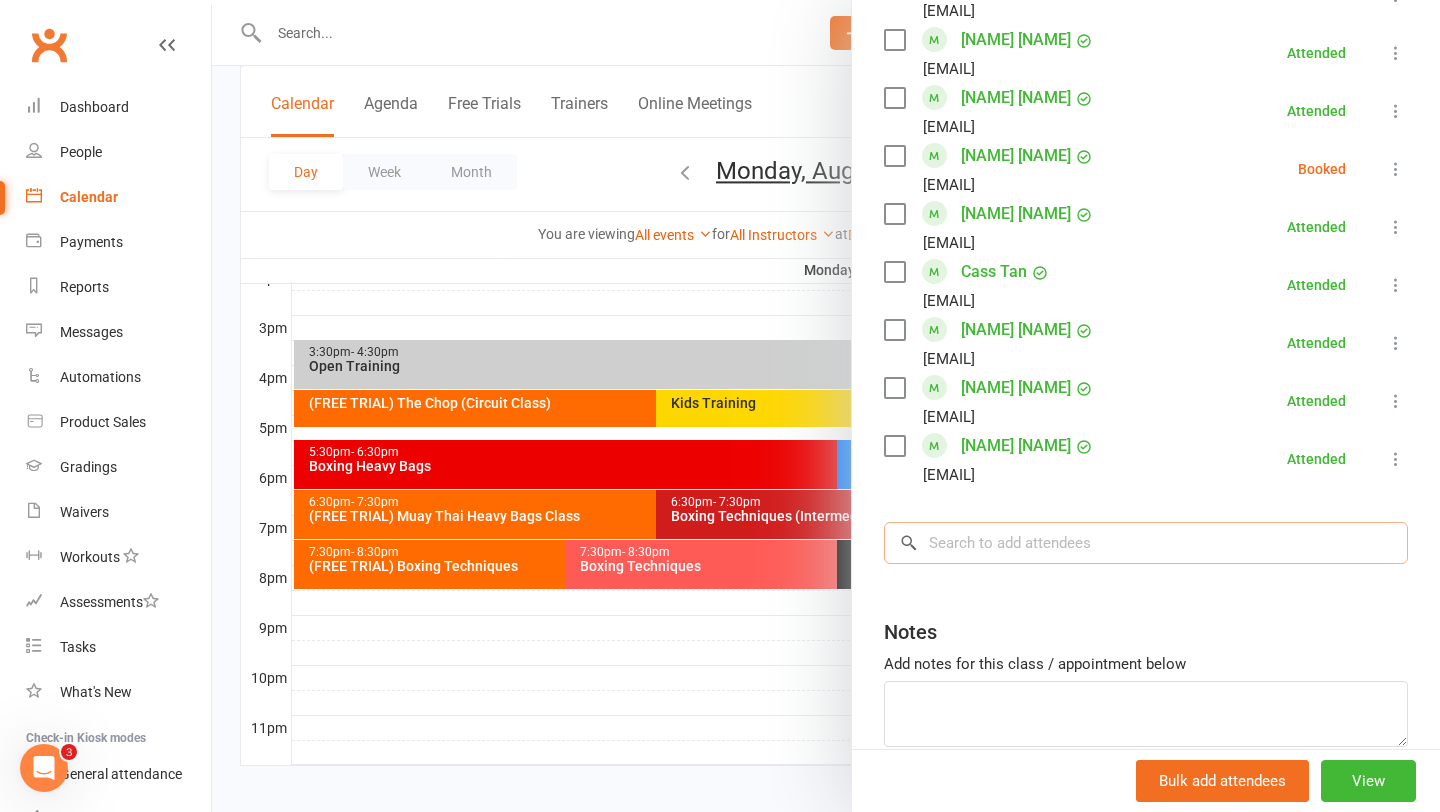 click at bounding box center (1146, 543) 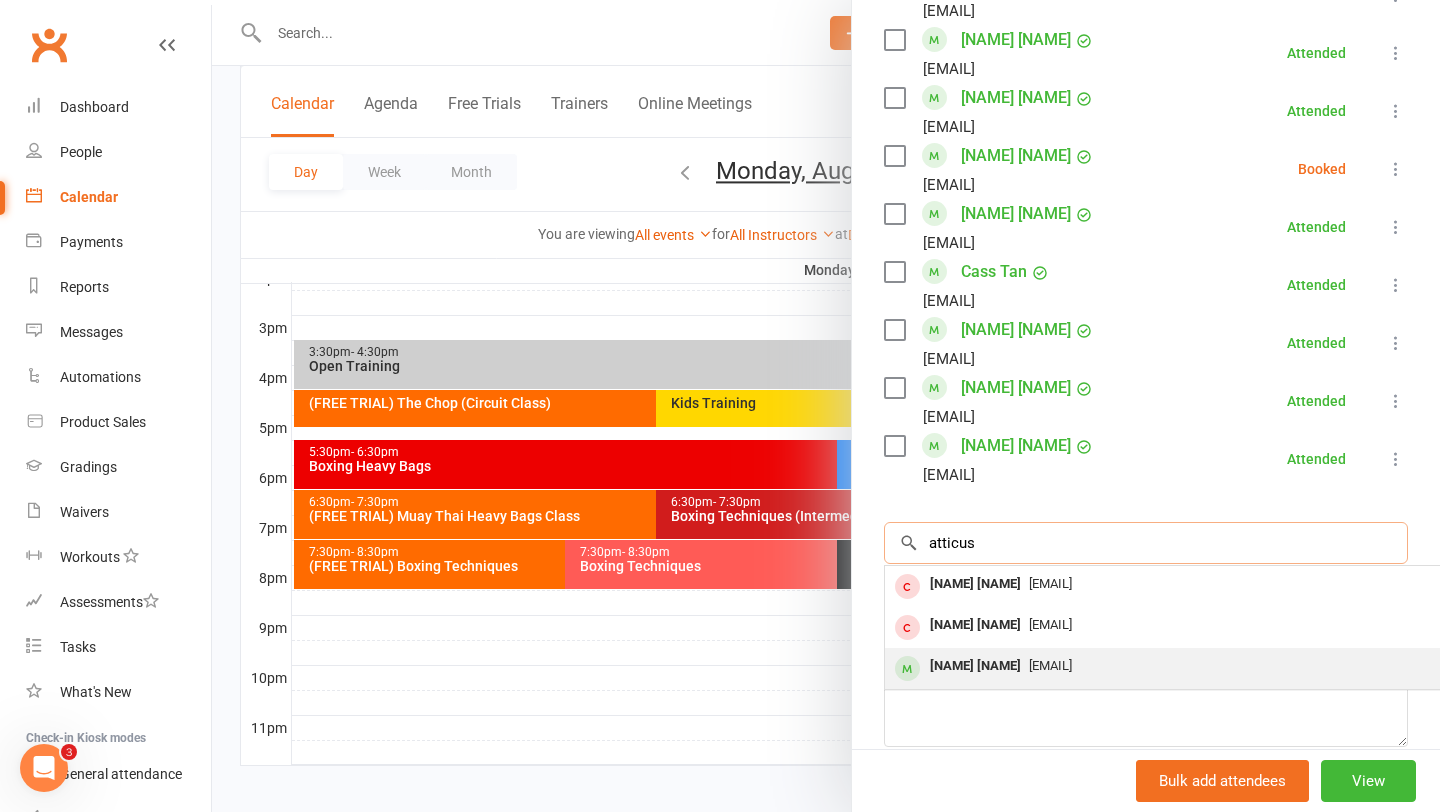 type on "atticus" 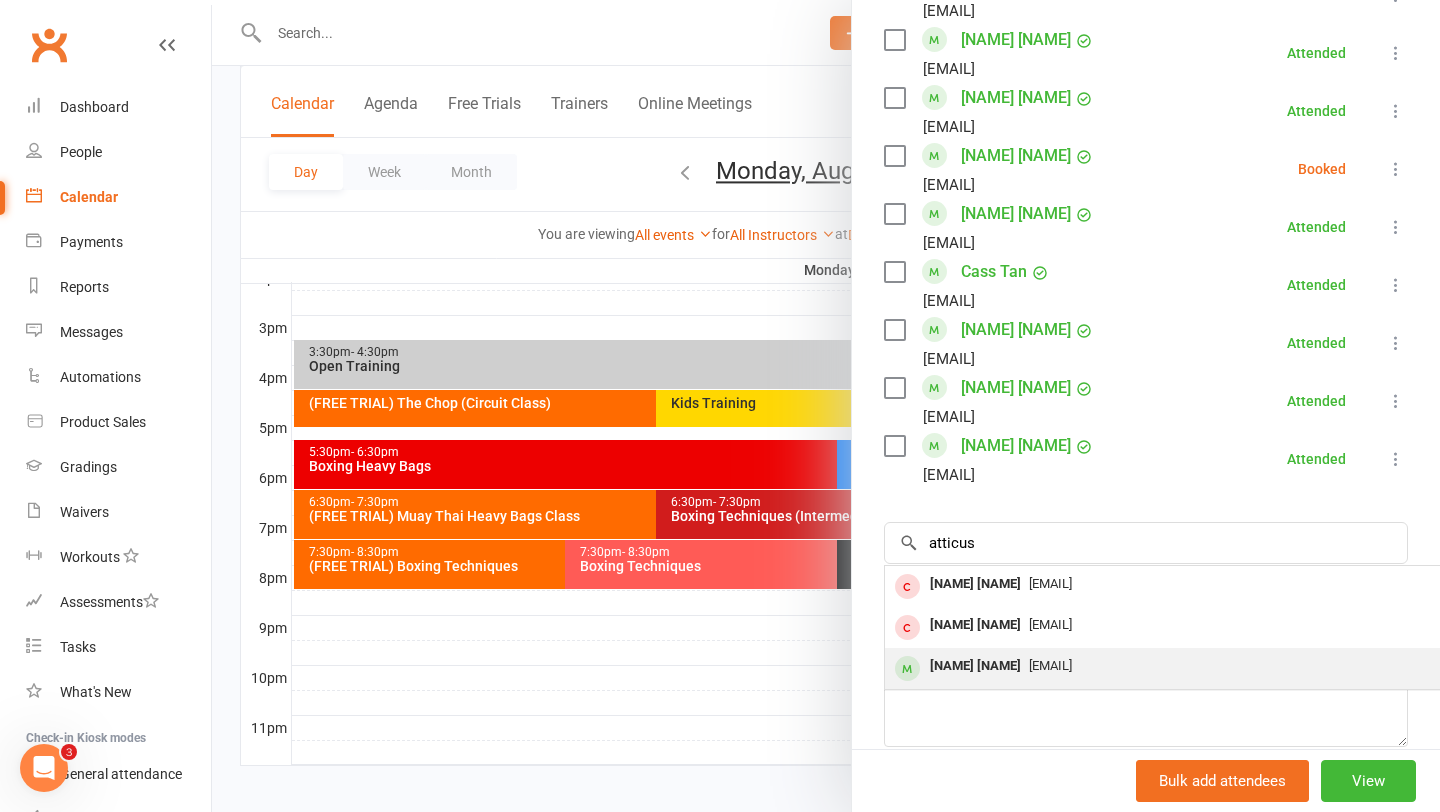 click on "[EMAIL]" at bounding box center [1050, 665] 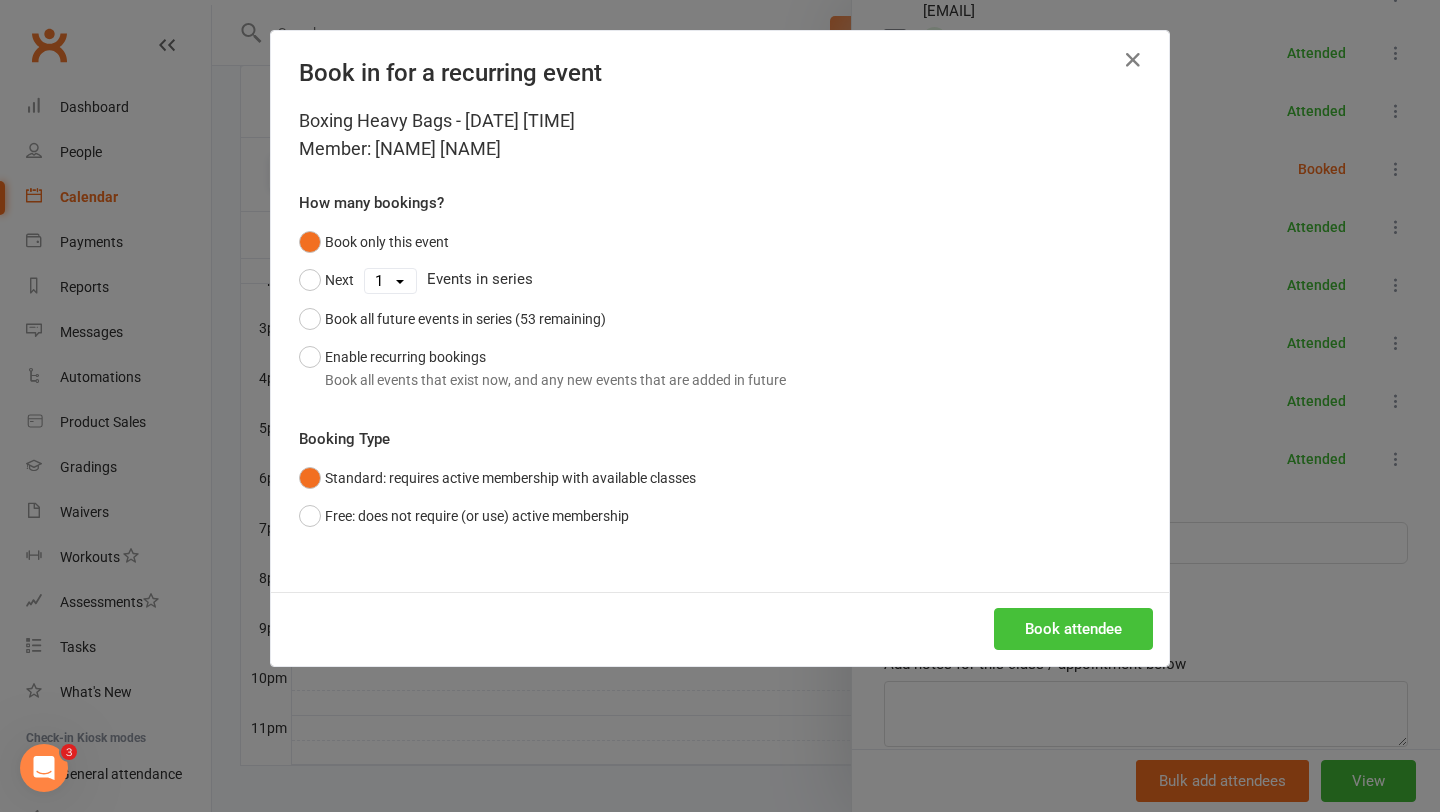 click on "Book attendee" at bounding box center [1073, 629] 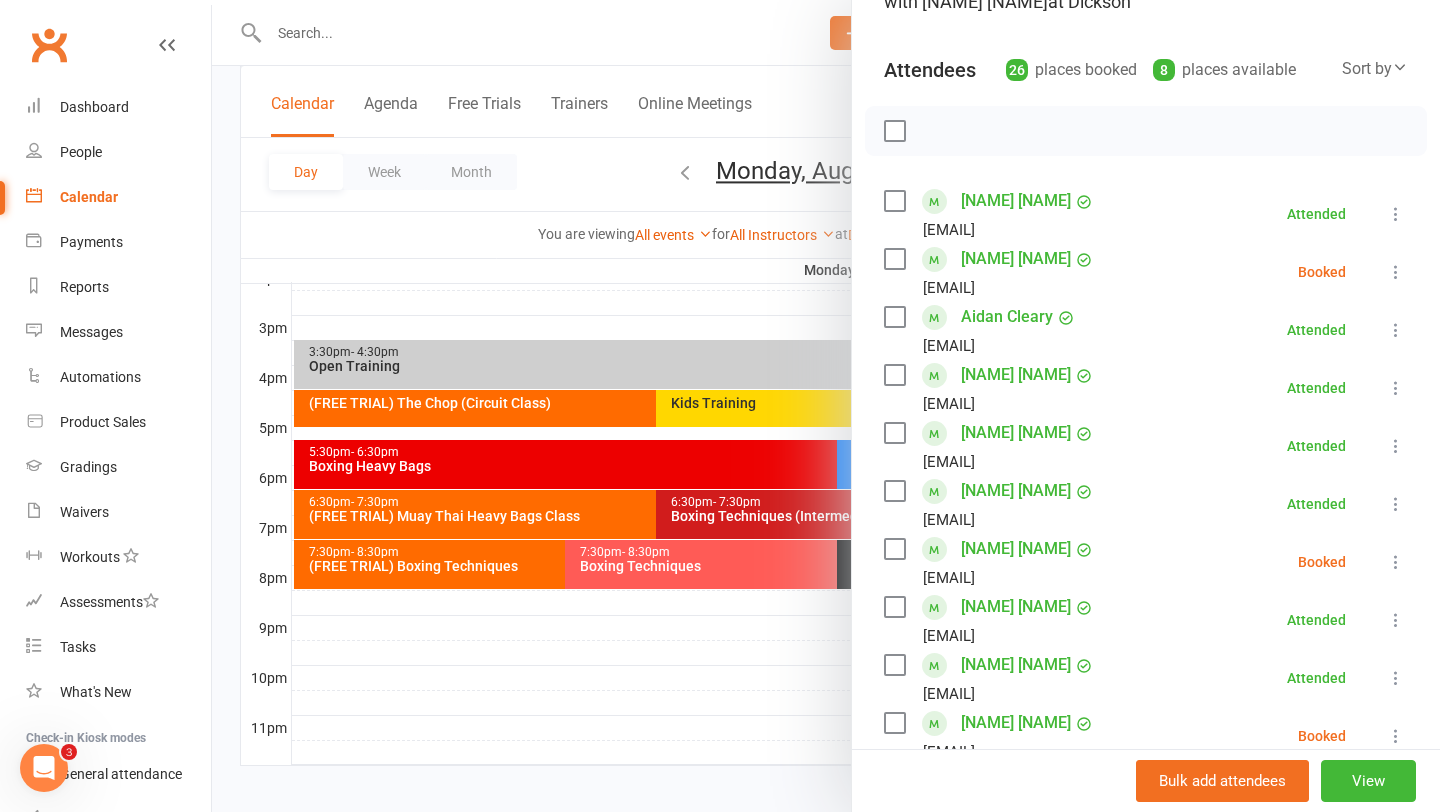 scroll, scrollTop: 236, scrollLeft: 0, axis: vertical 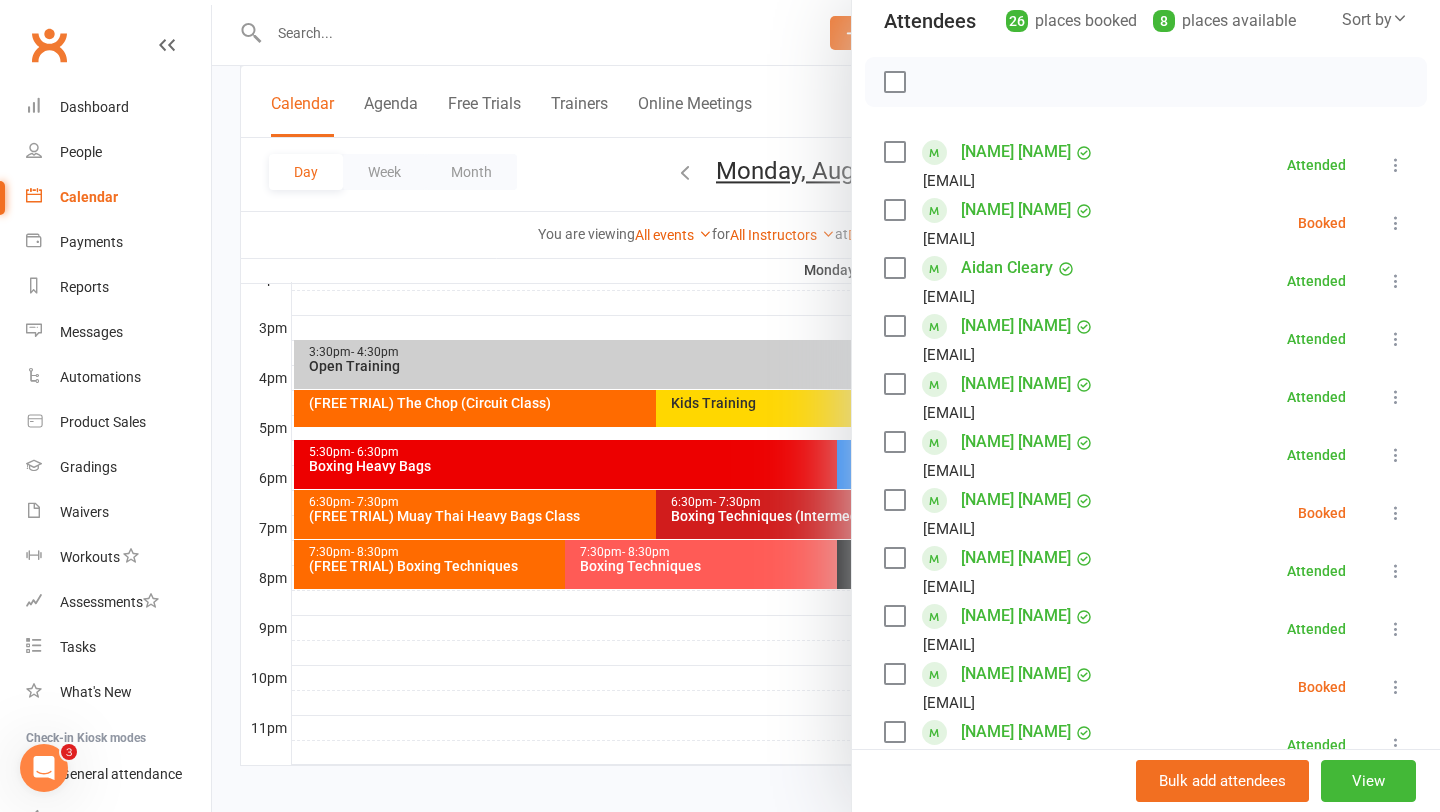 click at bounding box center [894, 500] 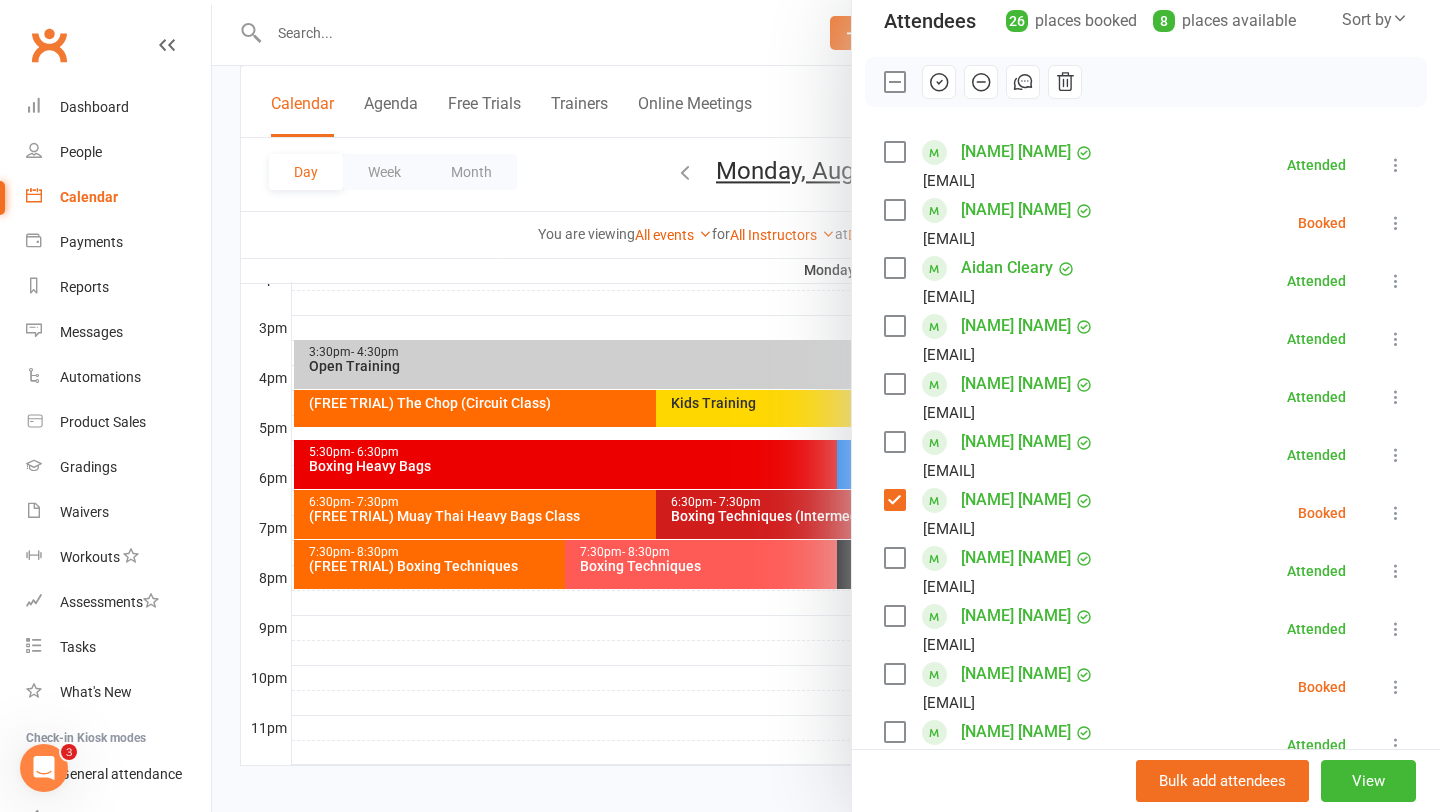 click at bounding box center (939, 82) 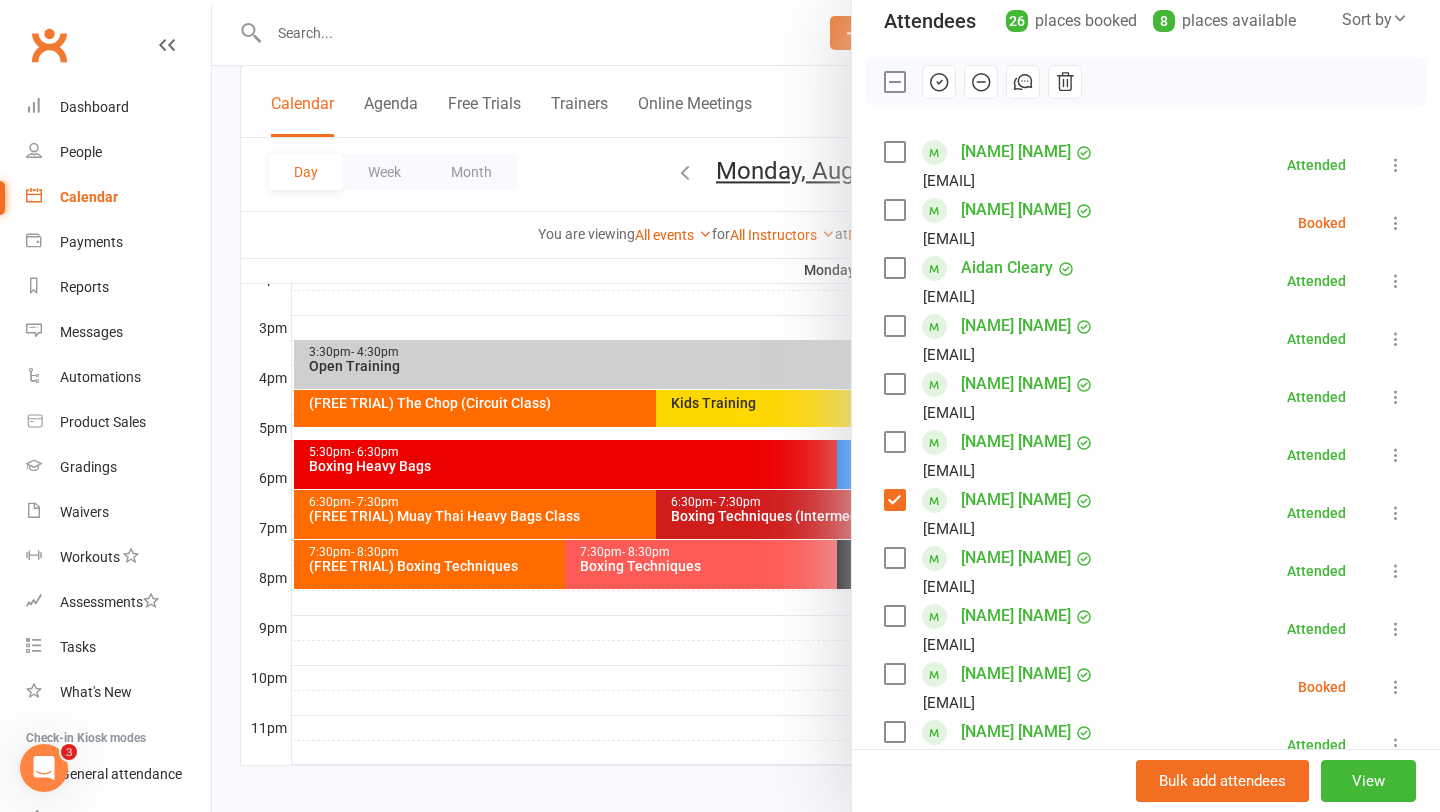 click at bounding box center [826, 406] 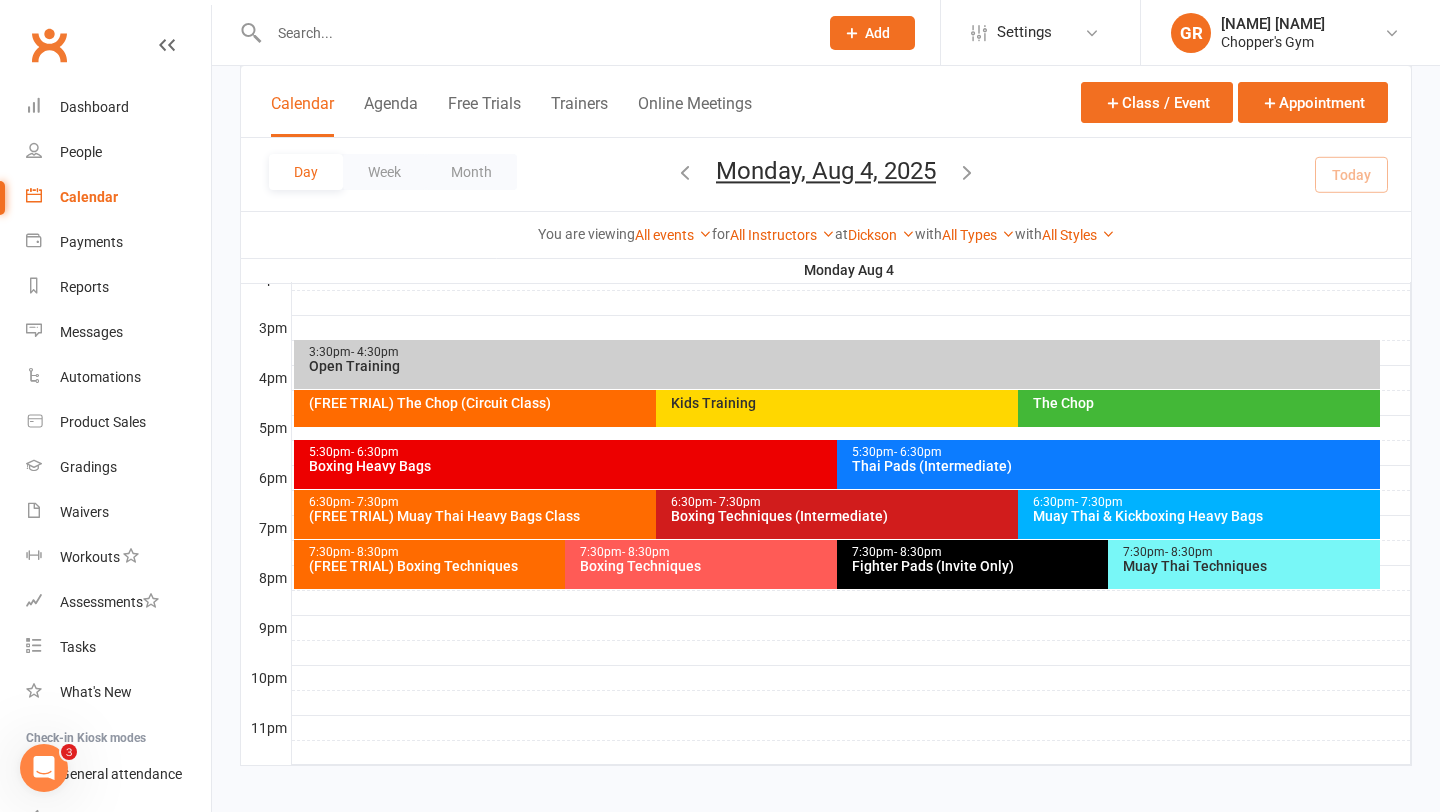 click at bounding box center [533, 33] 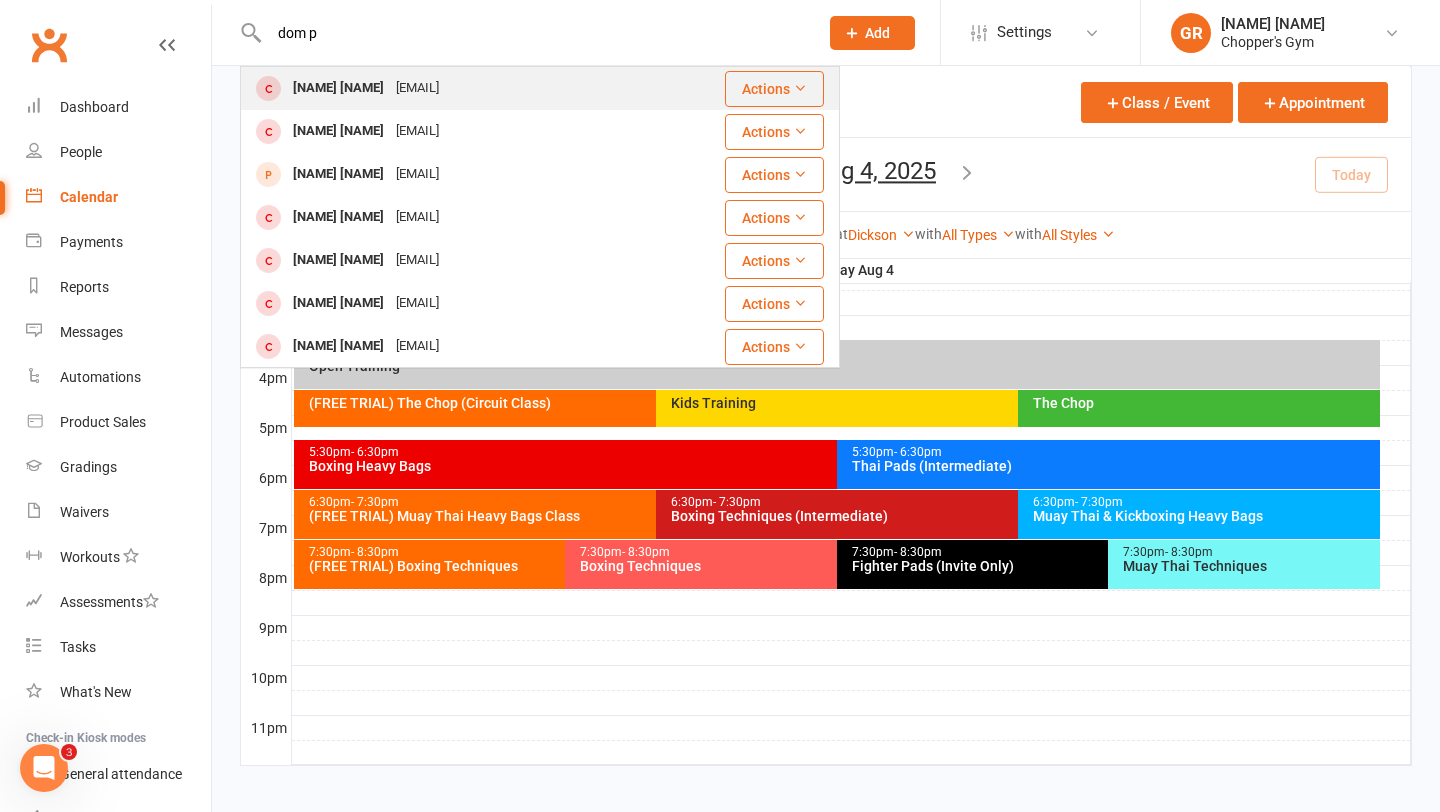 type on "dom p" 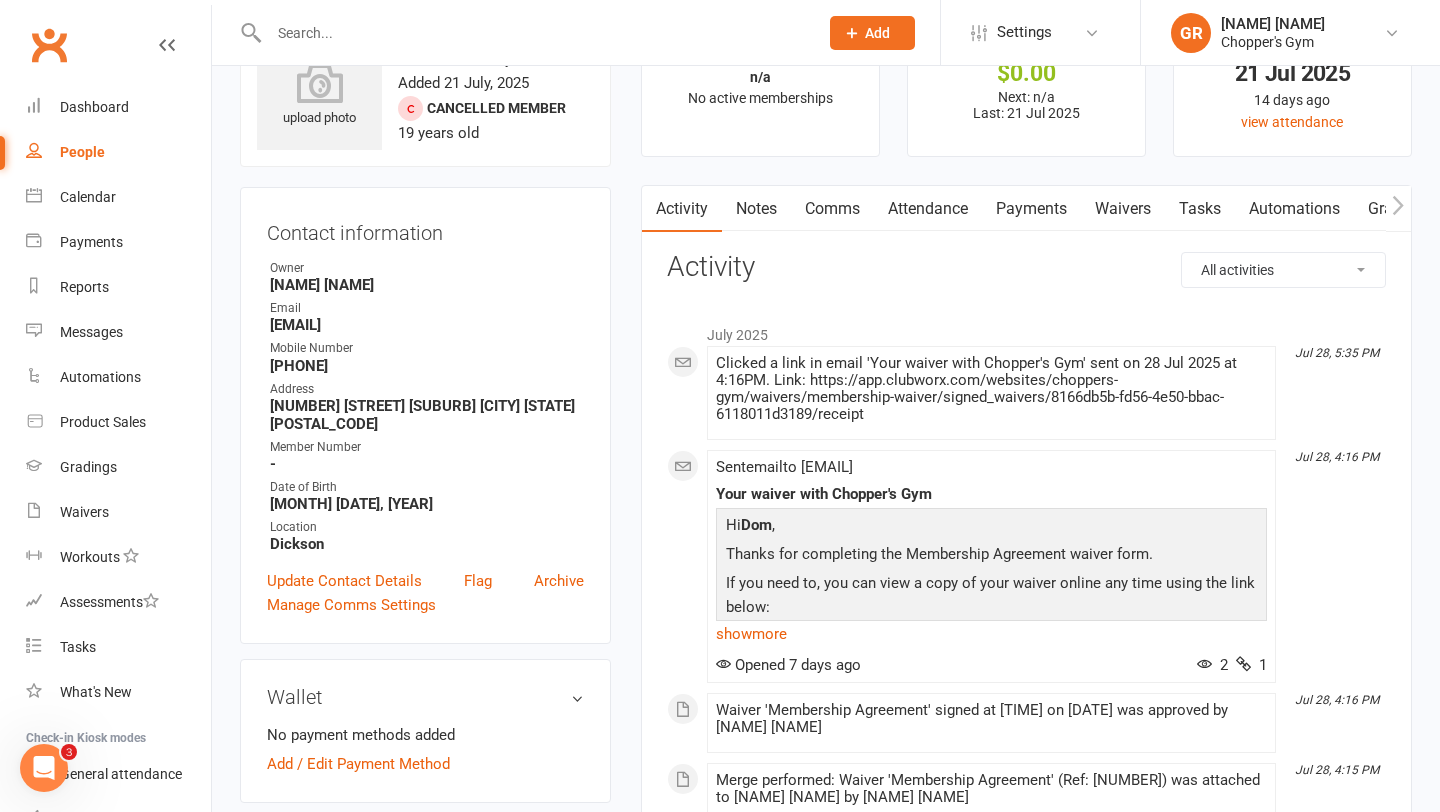 scroll, scrollTop: 0, scrollLeft: 0, axis: both 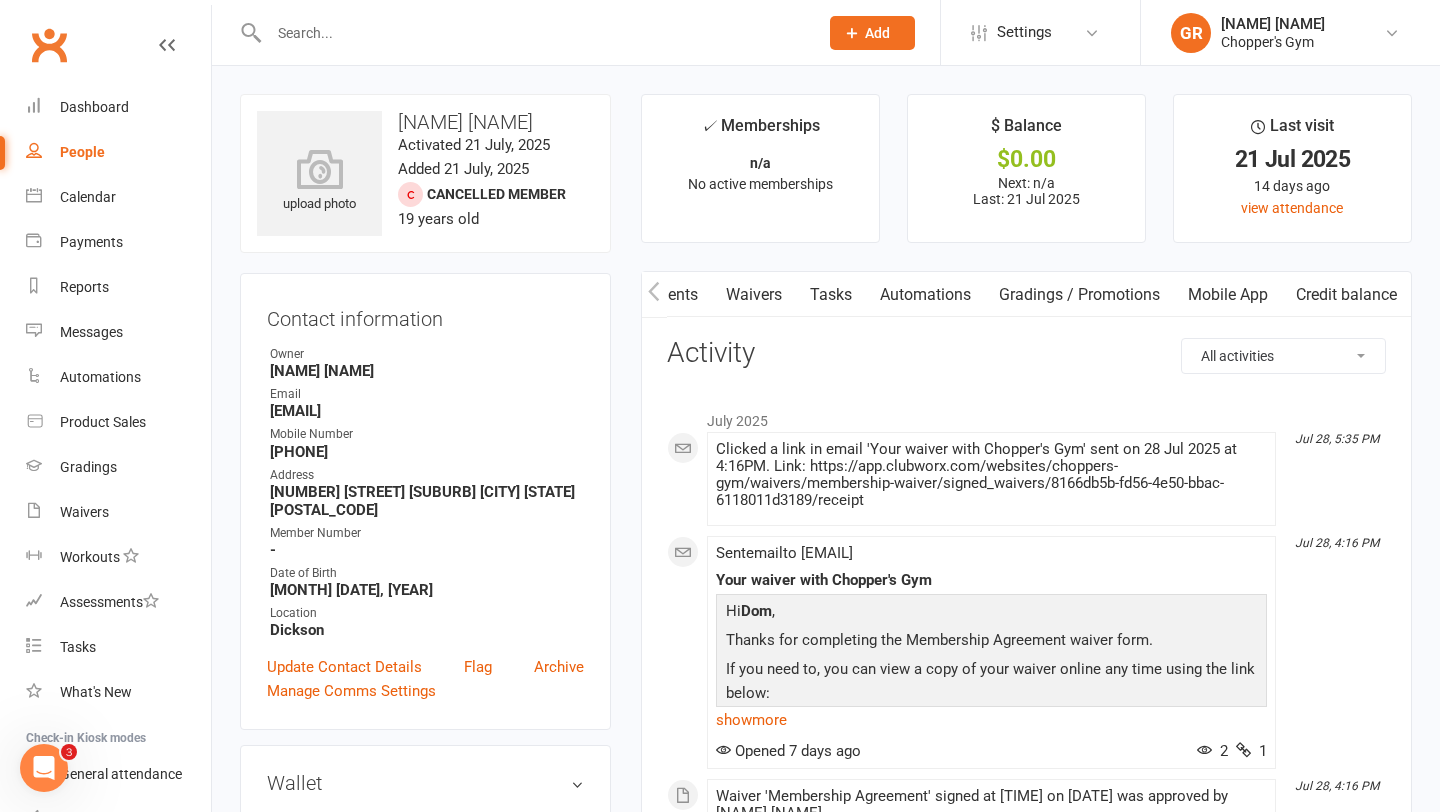 click on "Mobile App" at bounding box center (1228, 295) 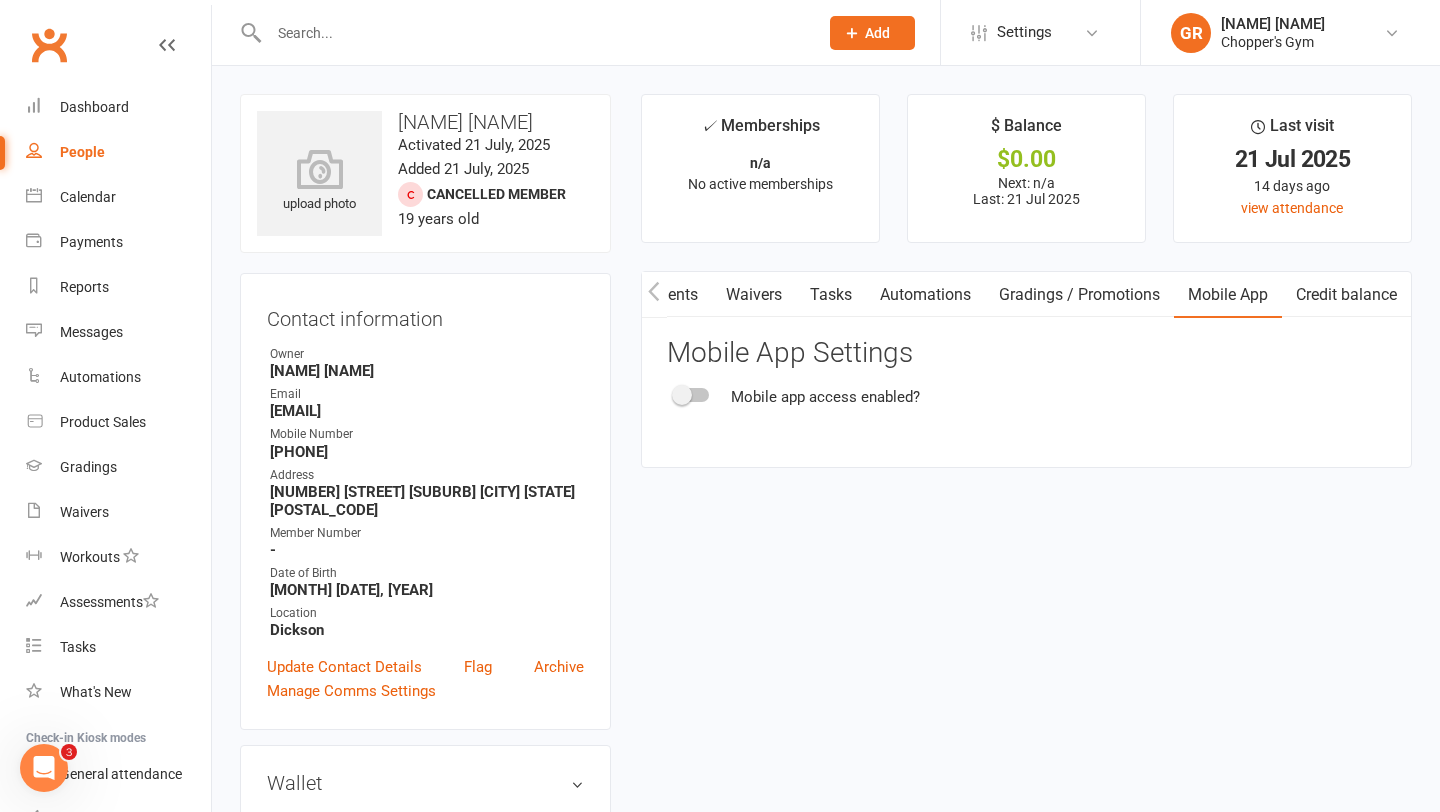 click on "Activity Notes Comms Attendance Payments Waivers Tasks Automations Gradings / Promotions Mobile App Credit balance
Mobile App Settings Mobile app access enabled?" at bounding box center [1026, 369] 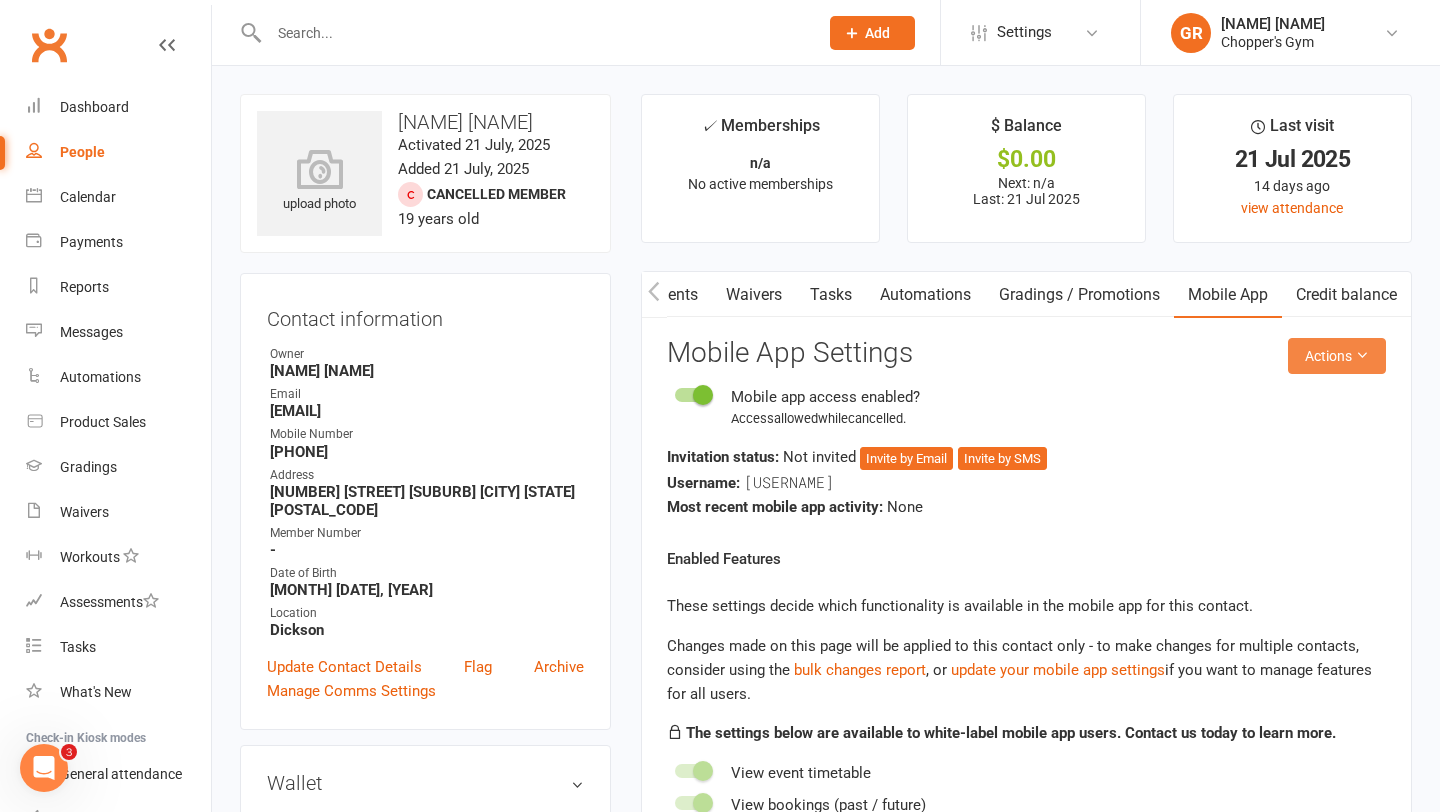 click on "Actions" at bounding box center [1337, 356] 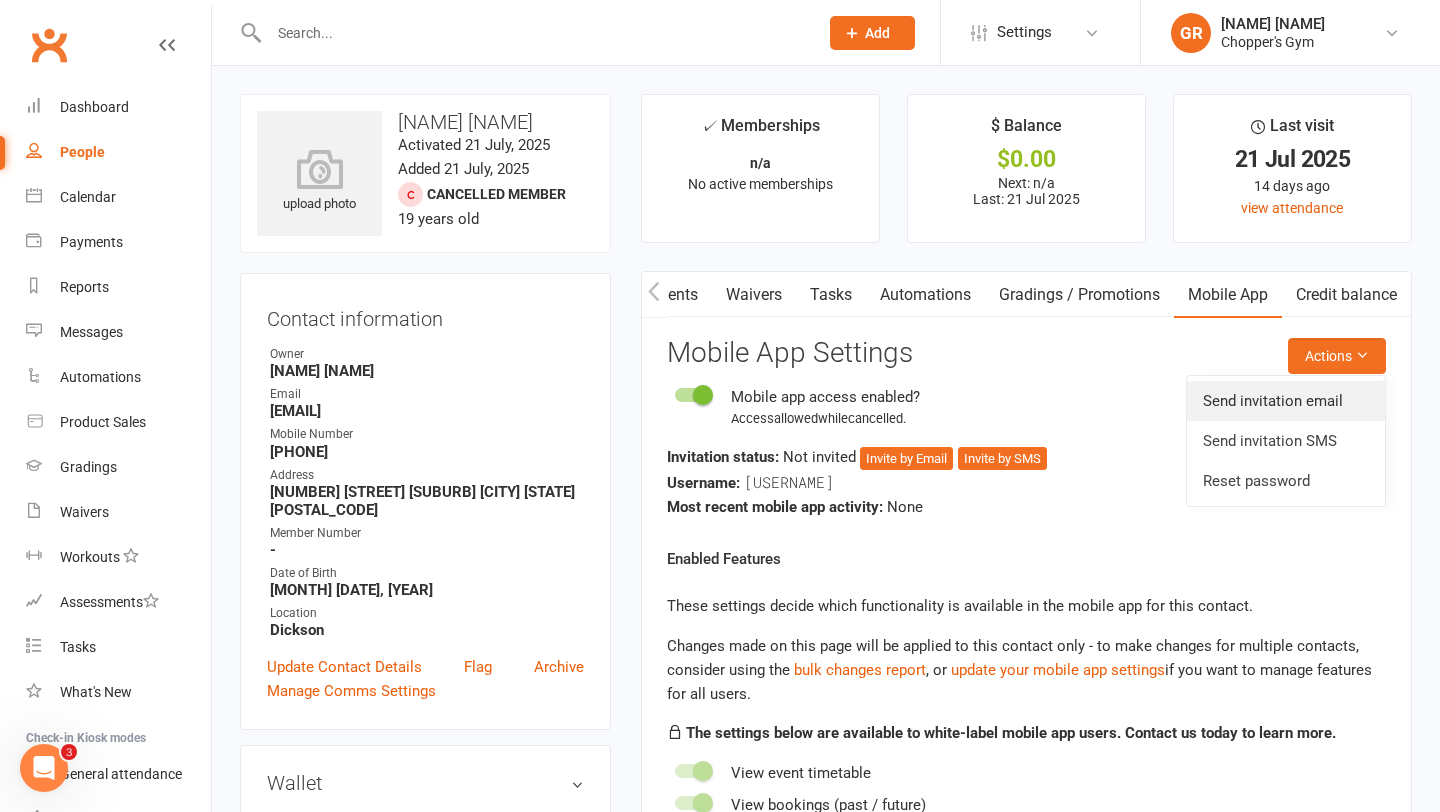 click on "Send invitation email" at bounding box center (1286, 401) 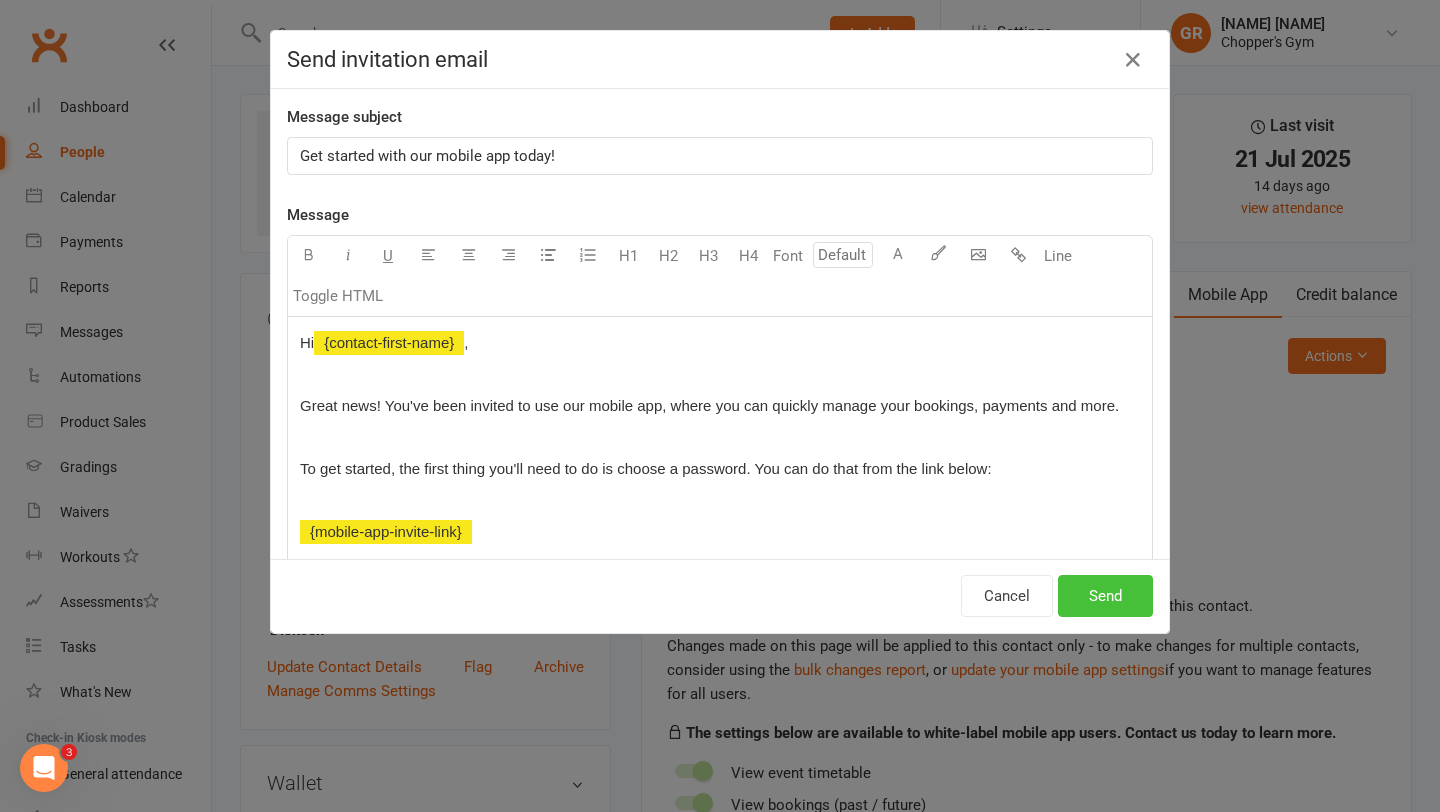 click on "Send" at bounding box center [1105, 596] 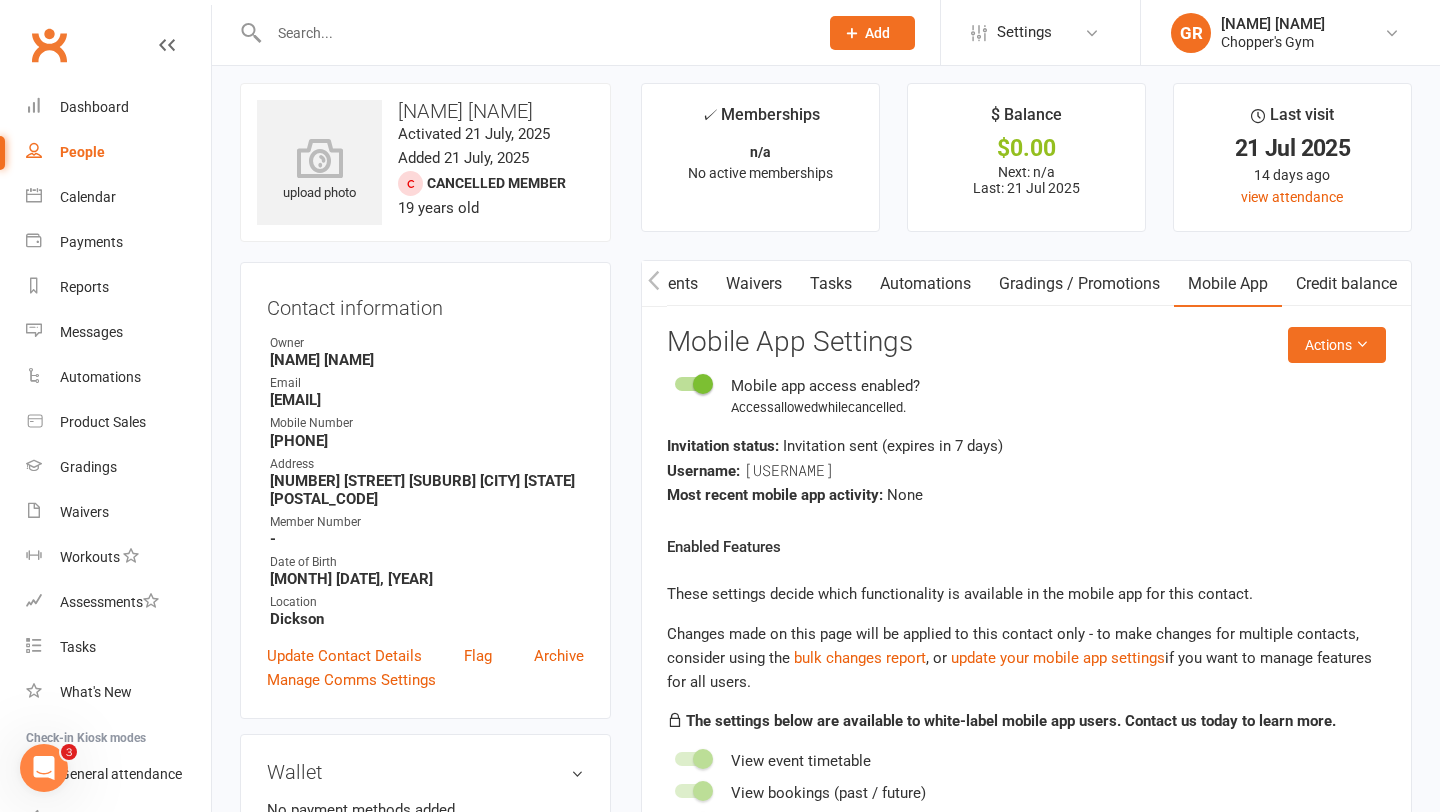 scroll, scrollTop: 0, scrollLeft: 0, axis: both 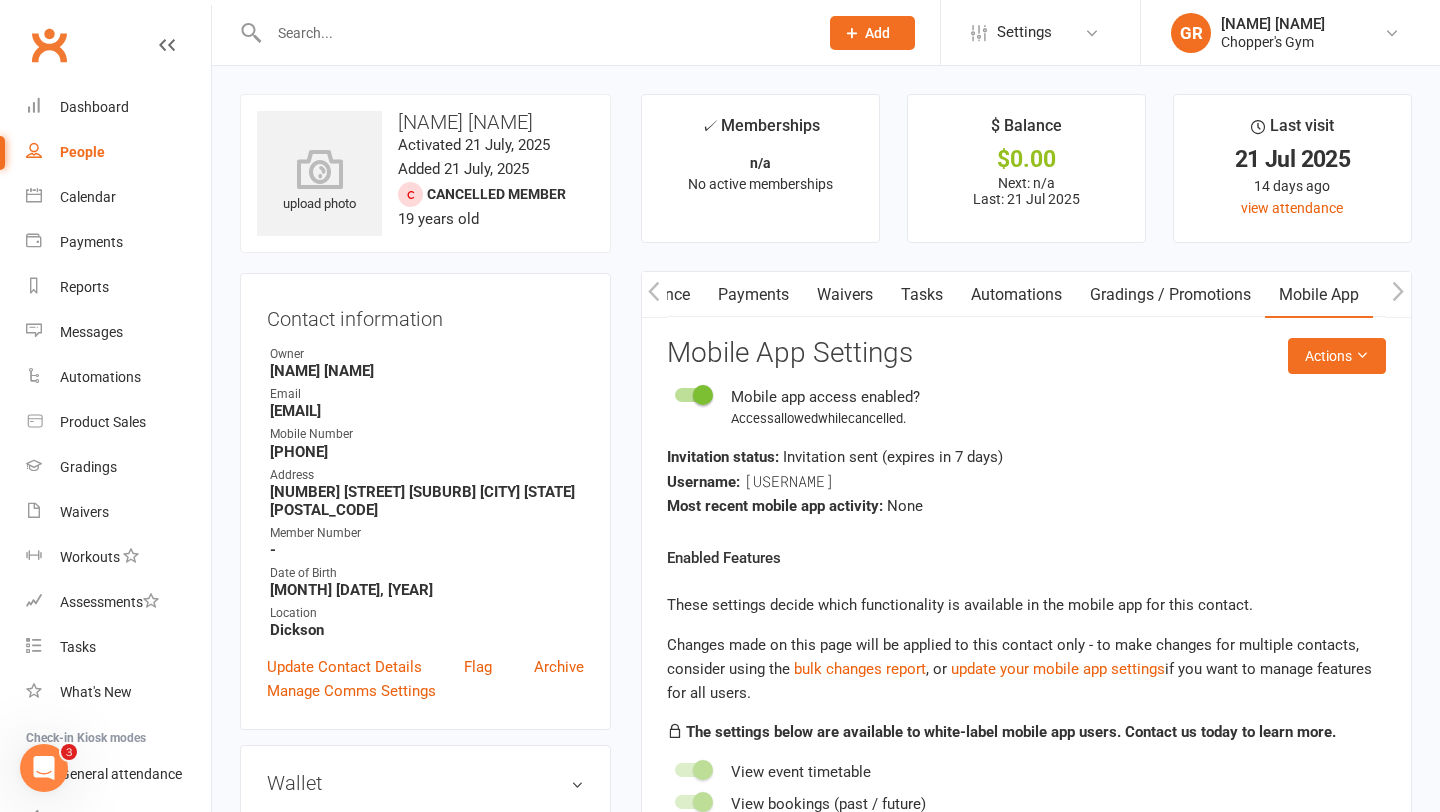 click on "Waivers" at bounding box center (845, 295) 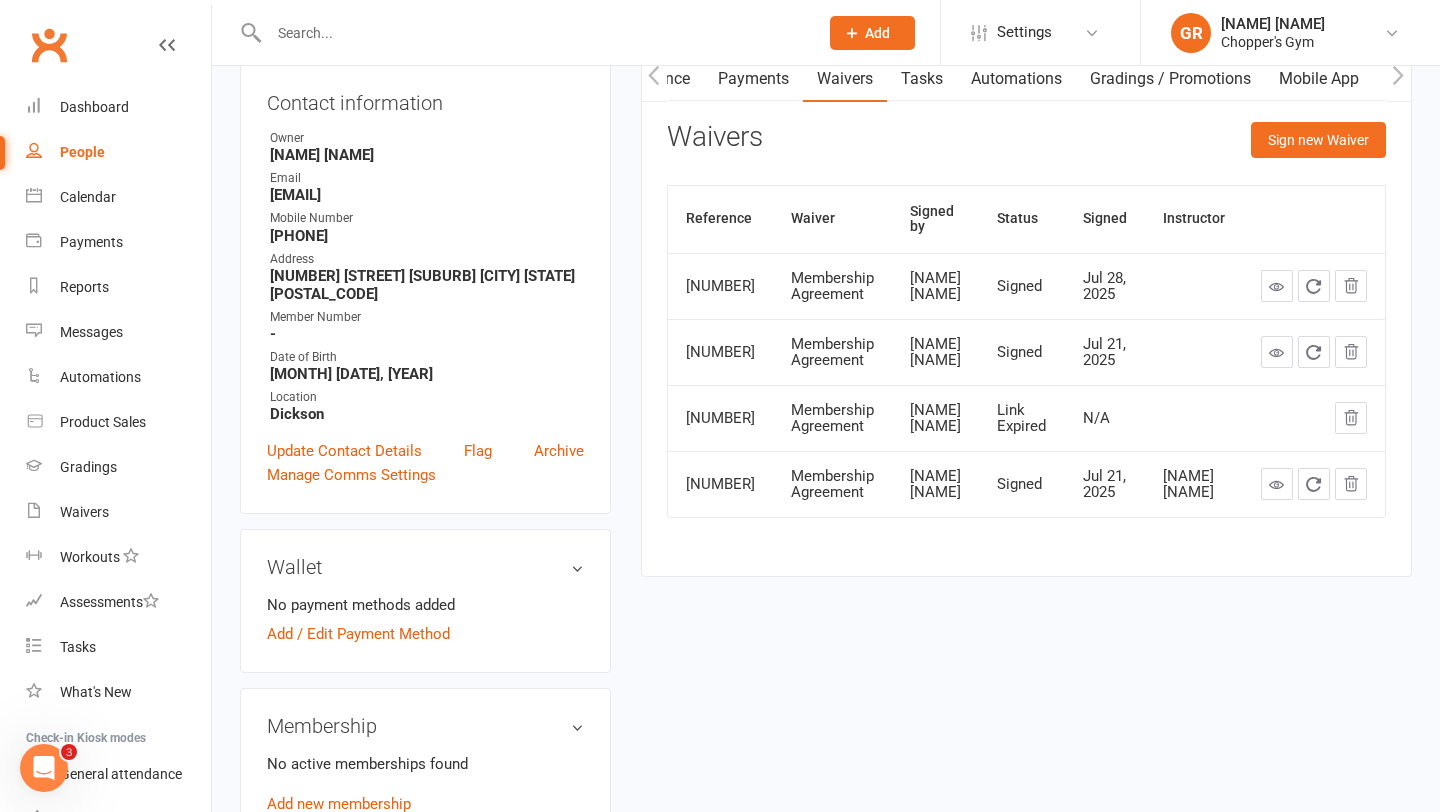 scroll, scrollTop: 238, scrollLeft: 0, axis: vertical 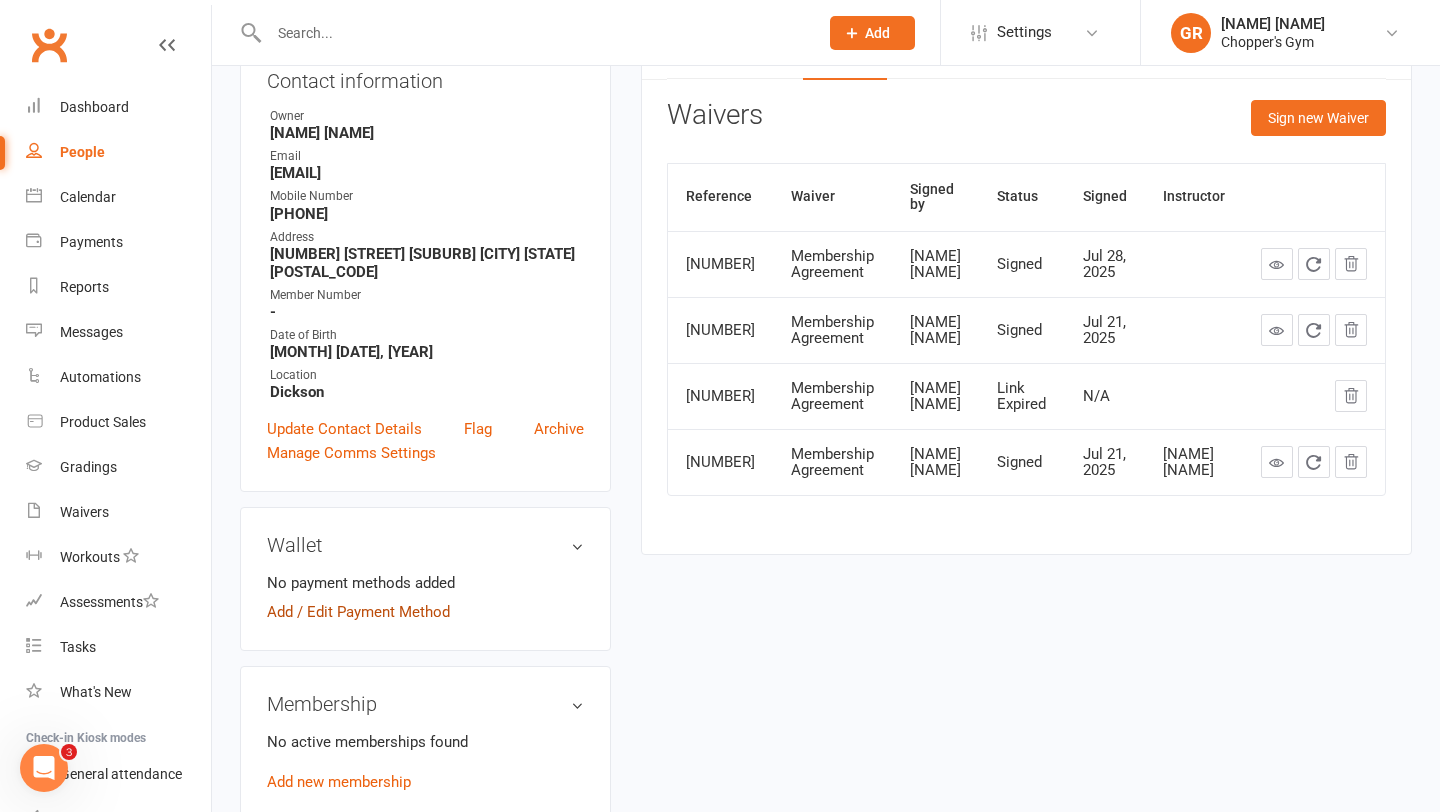 click on "Add / Edit Payment Method" at bounding box center (358, 612) 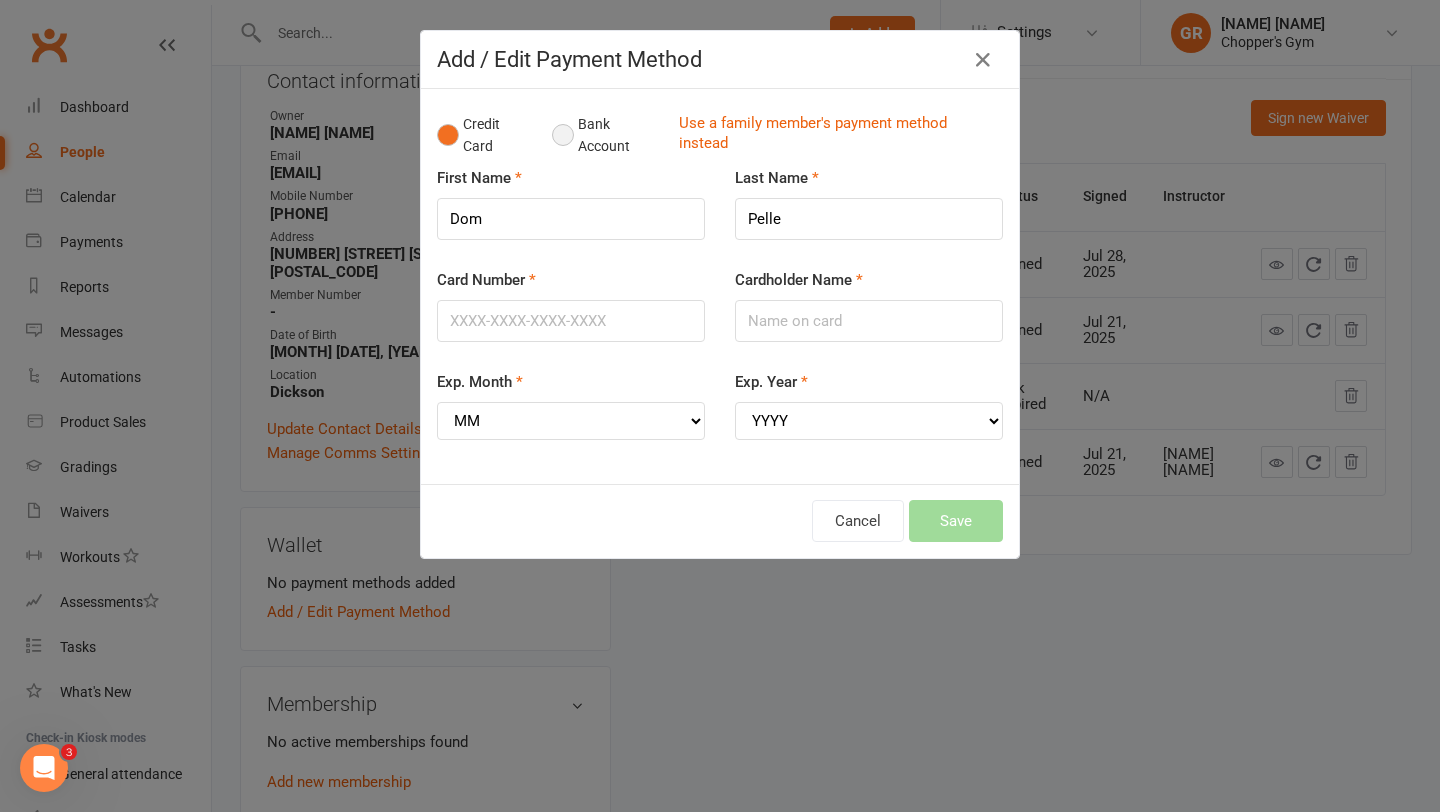 click on "Bank Account" at bounding box center [607, 135] 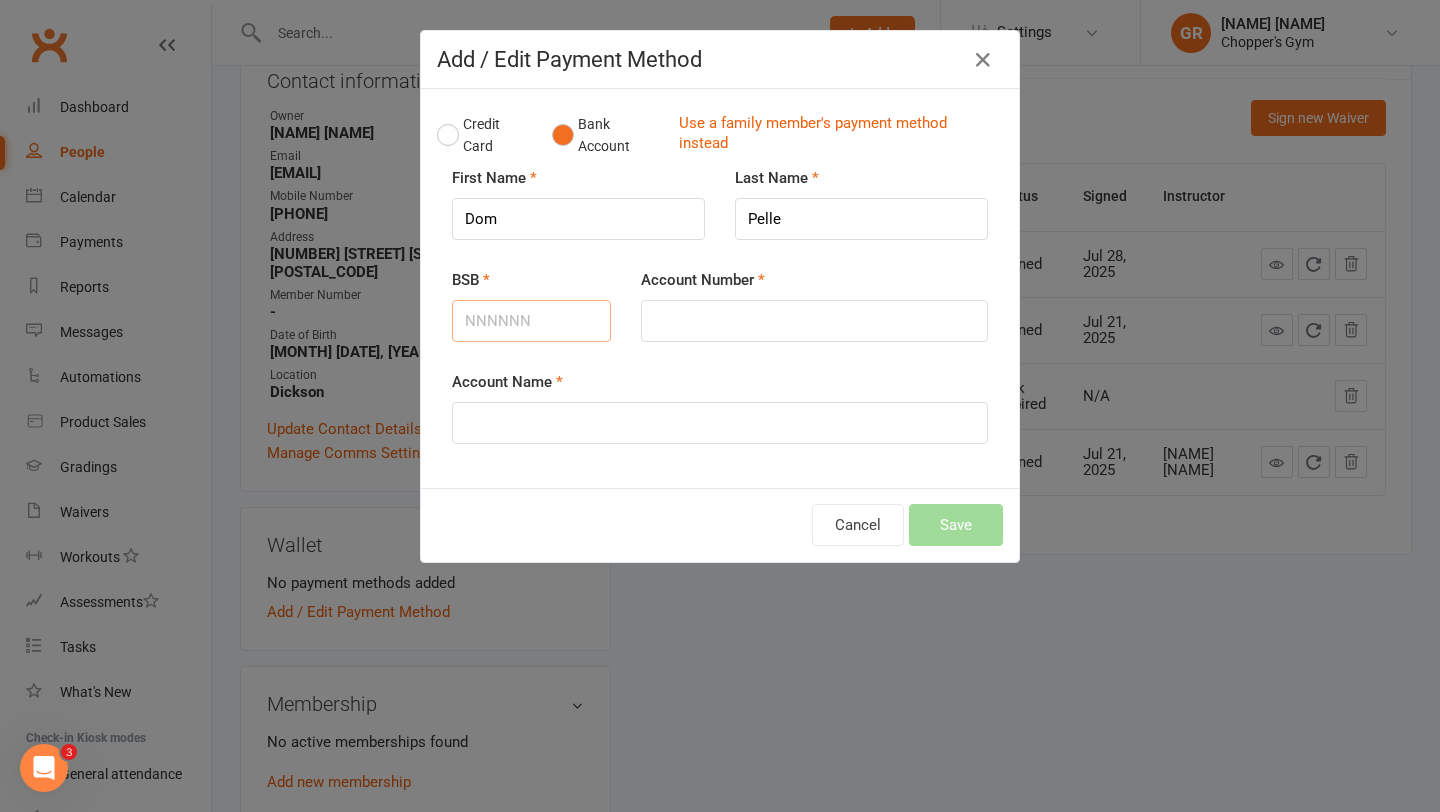 click on "BSB" at bounding box center (531, 321) 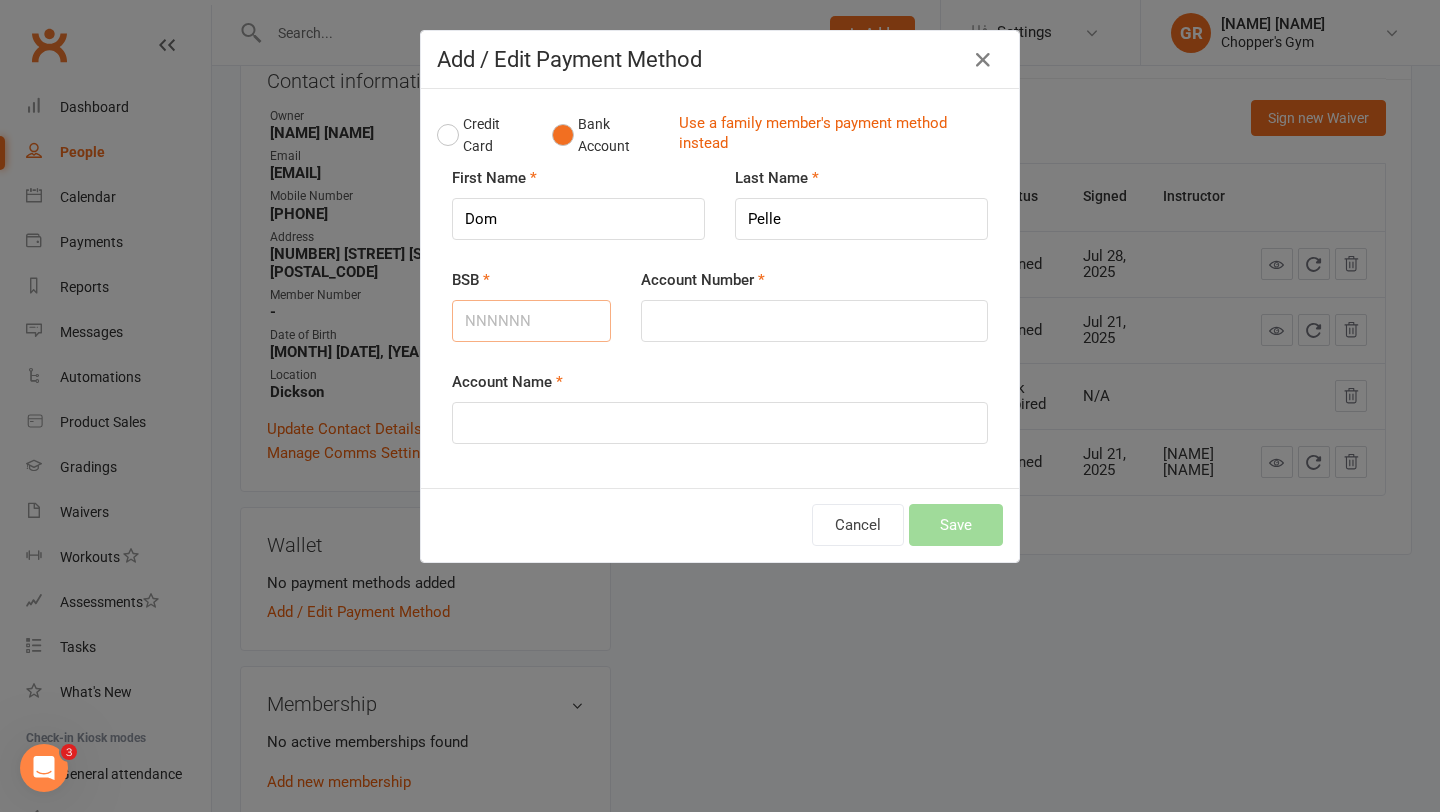 type on "062915" 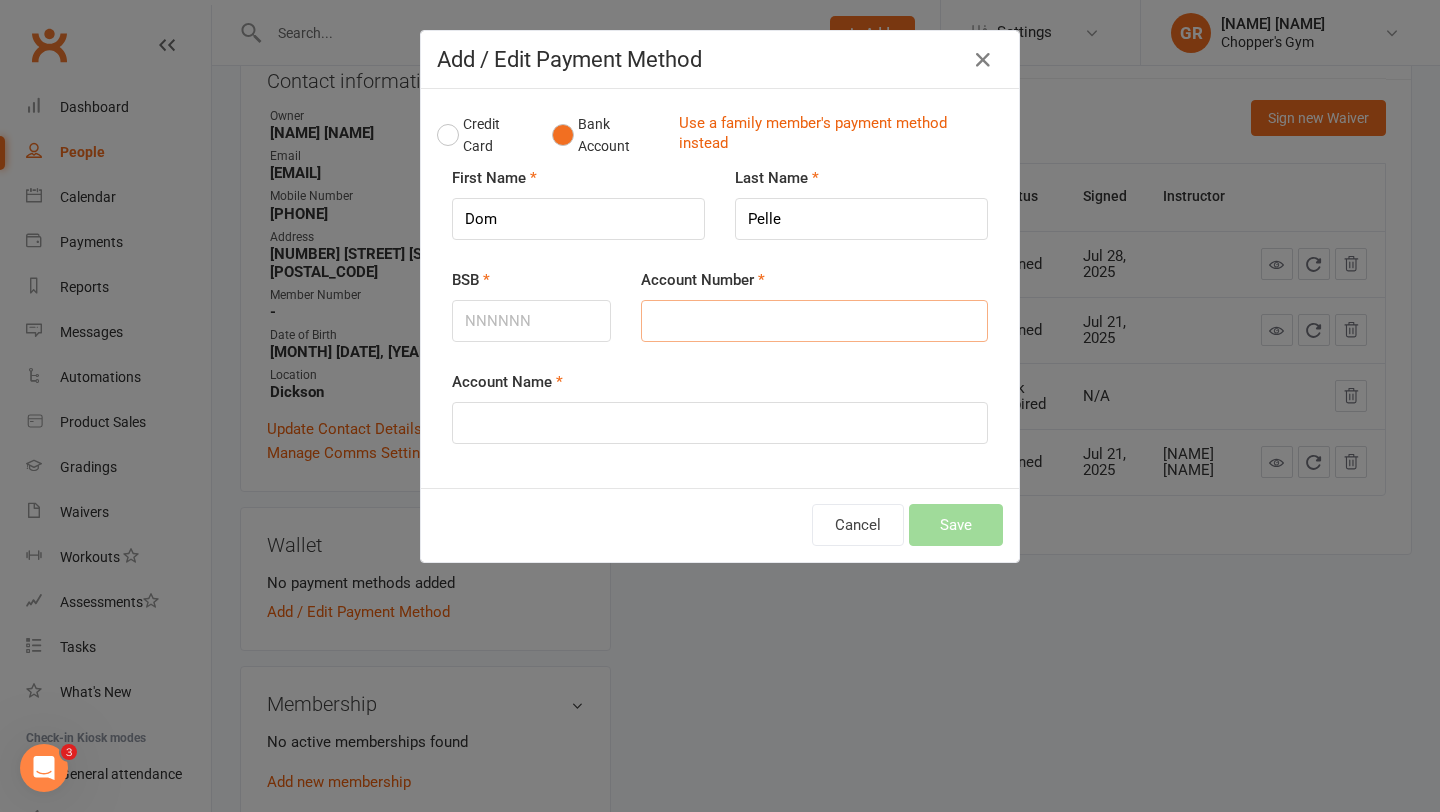 click on "Account Number" at bounding box center [814, 321] 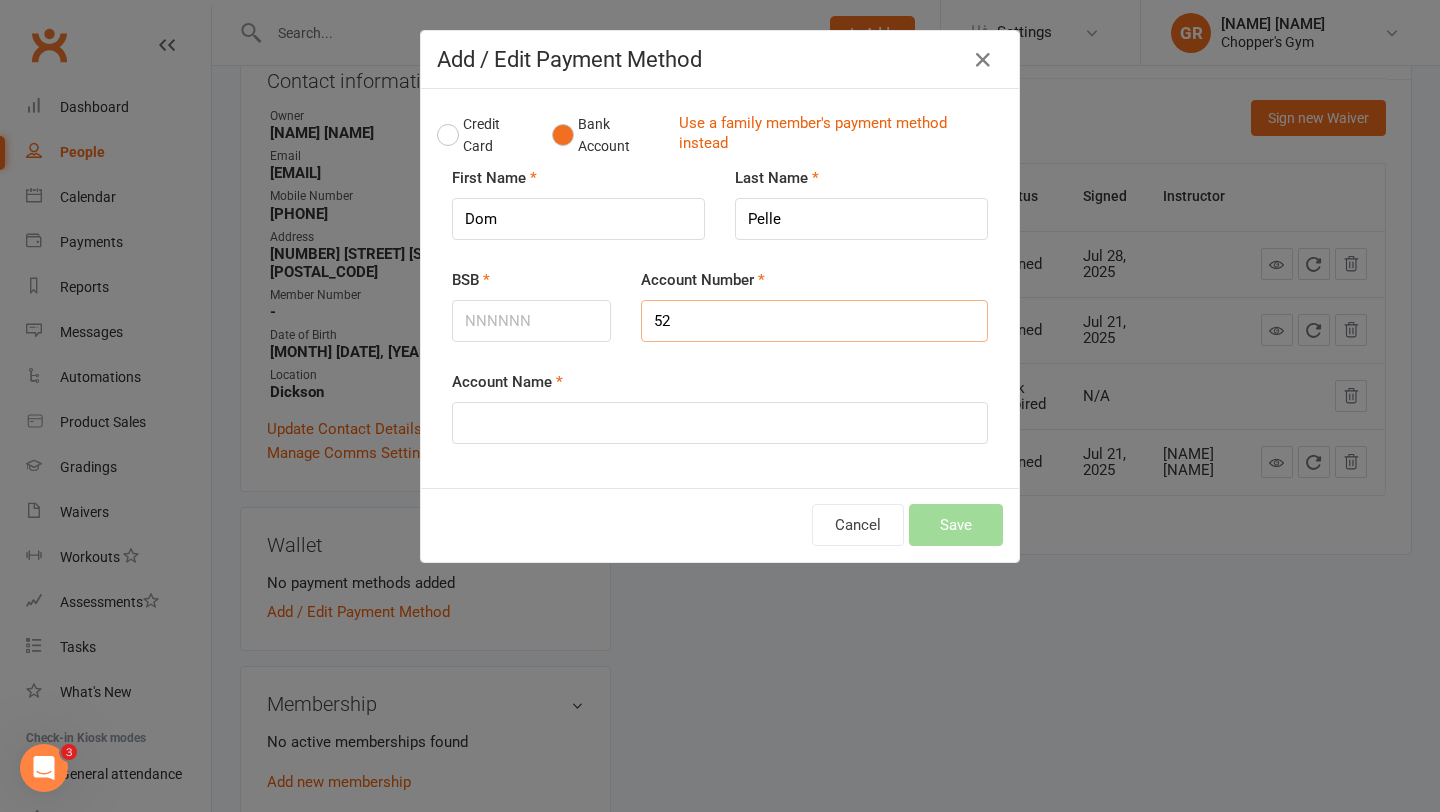 type on "5" 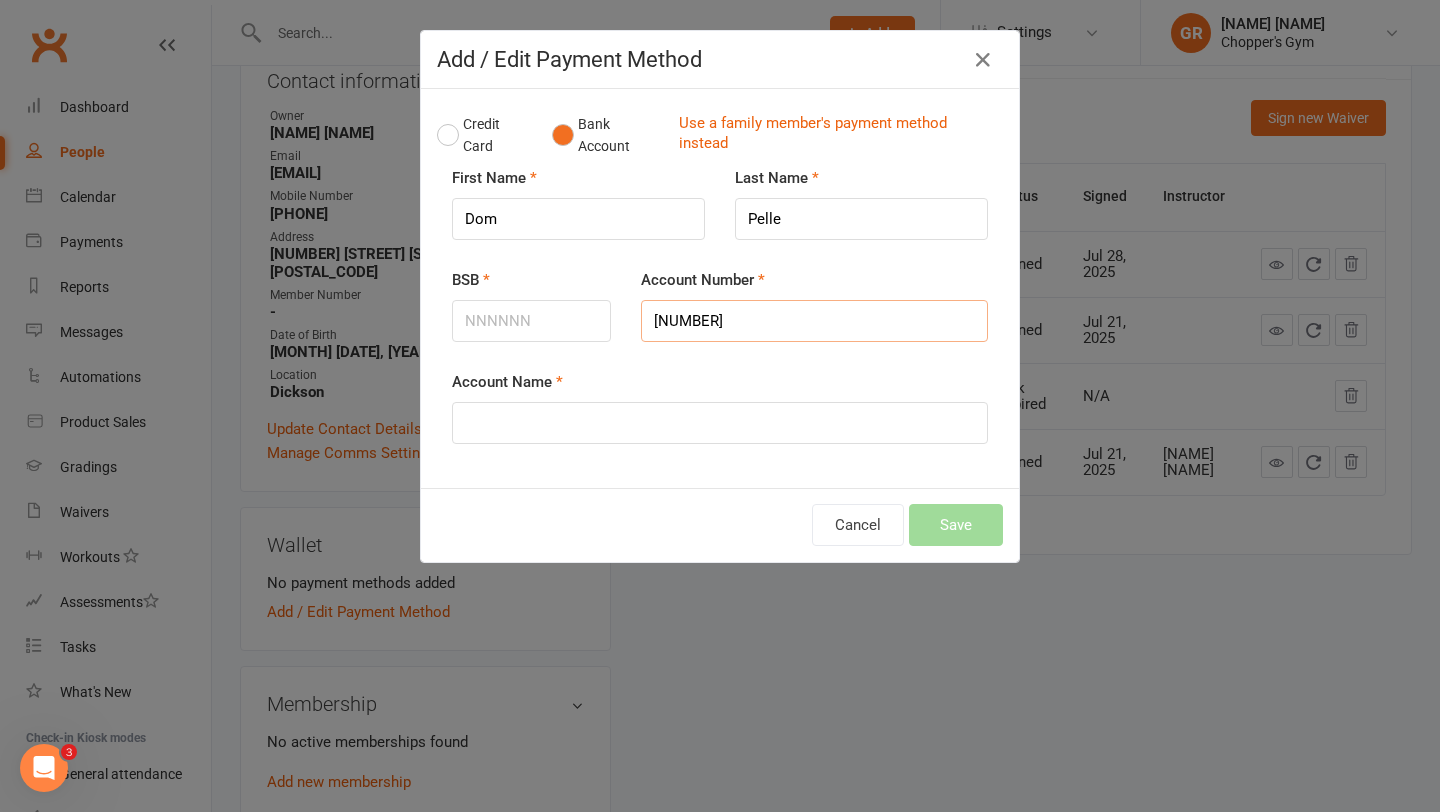 type on "10161077" 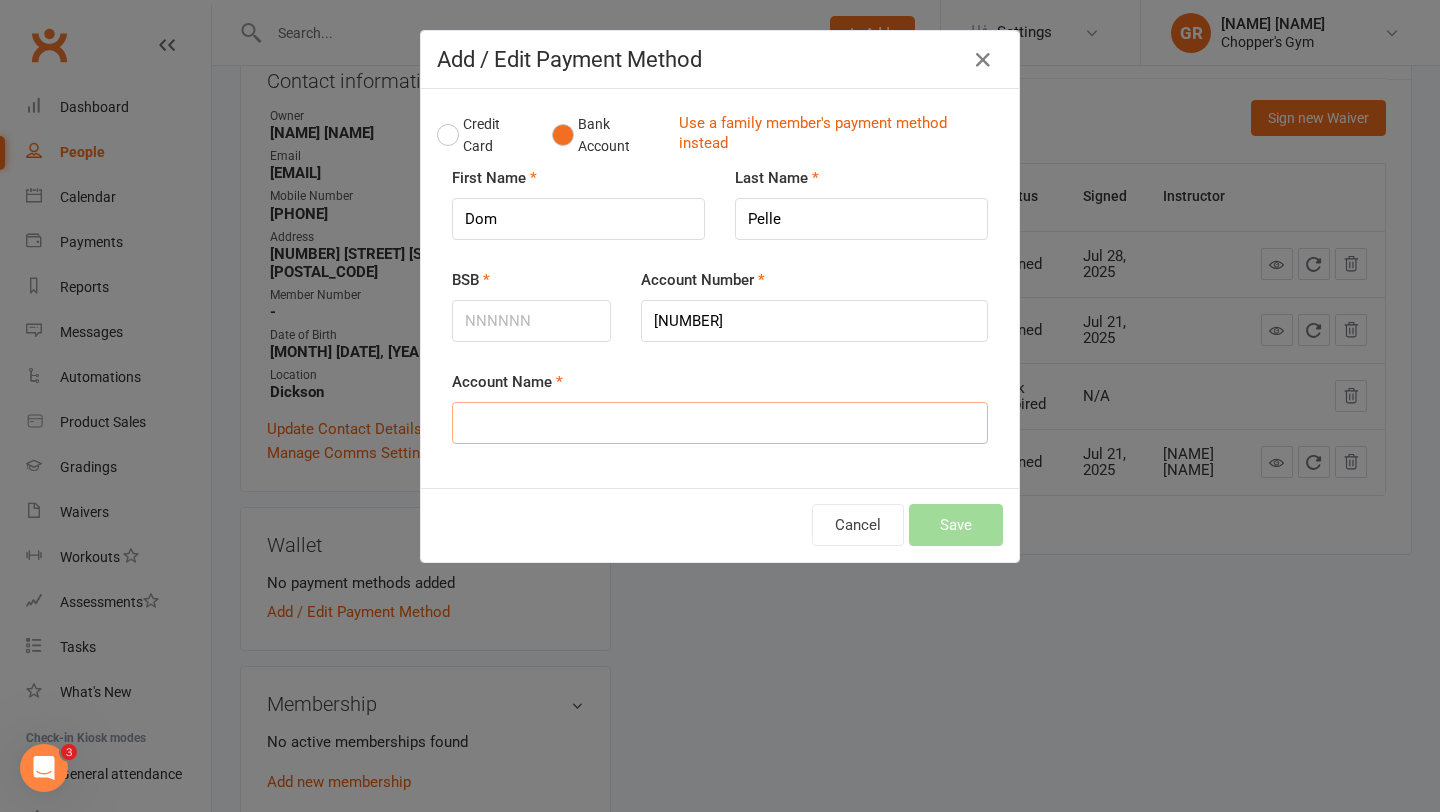 click on "Account Name" at bounding box center (720, 423) 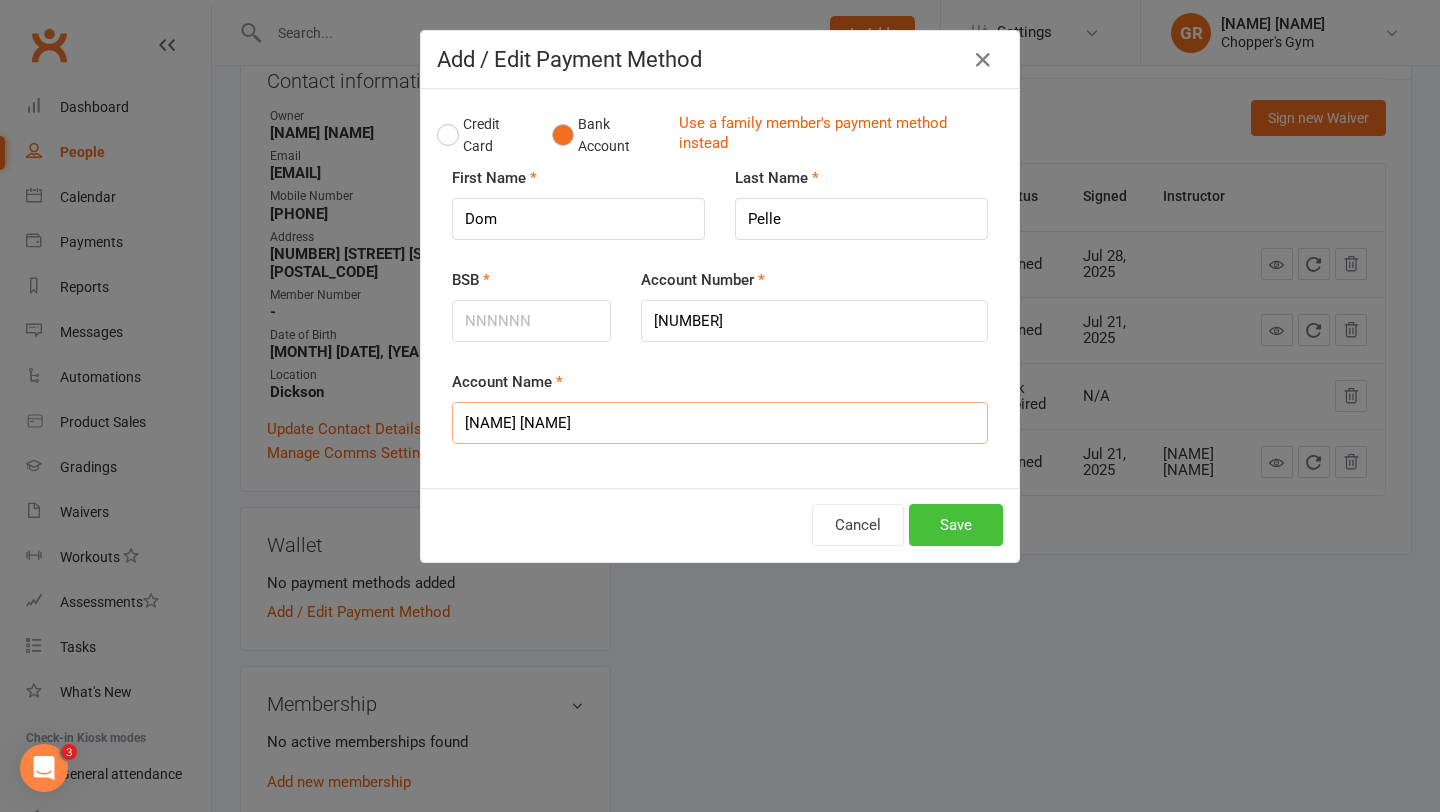 type on "Domenico Pelle" 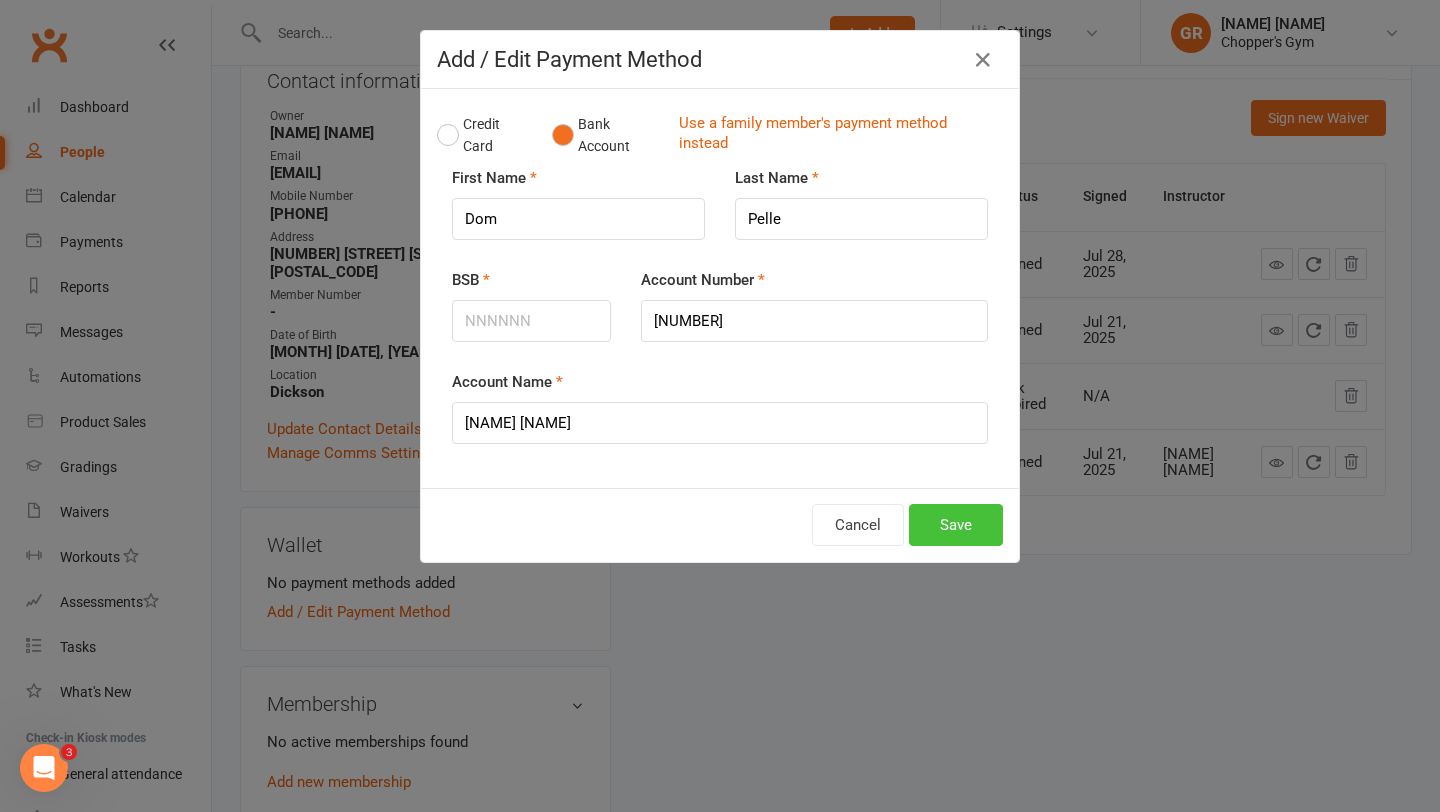 click on "Save" at bounding box center (956, 525) 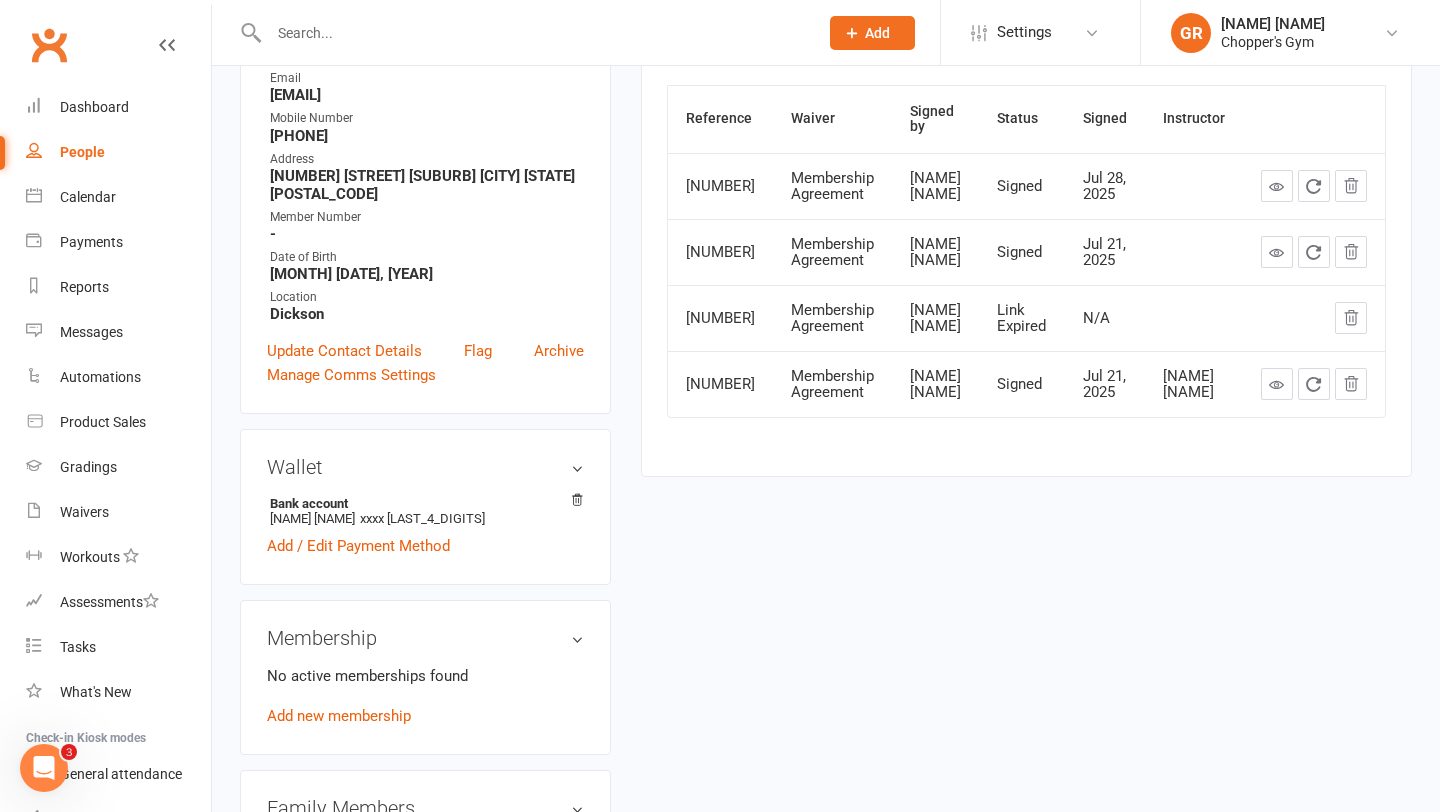 scroll, scrollTop: 350, scrollLeft: 0, axis: vertical 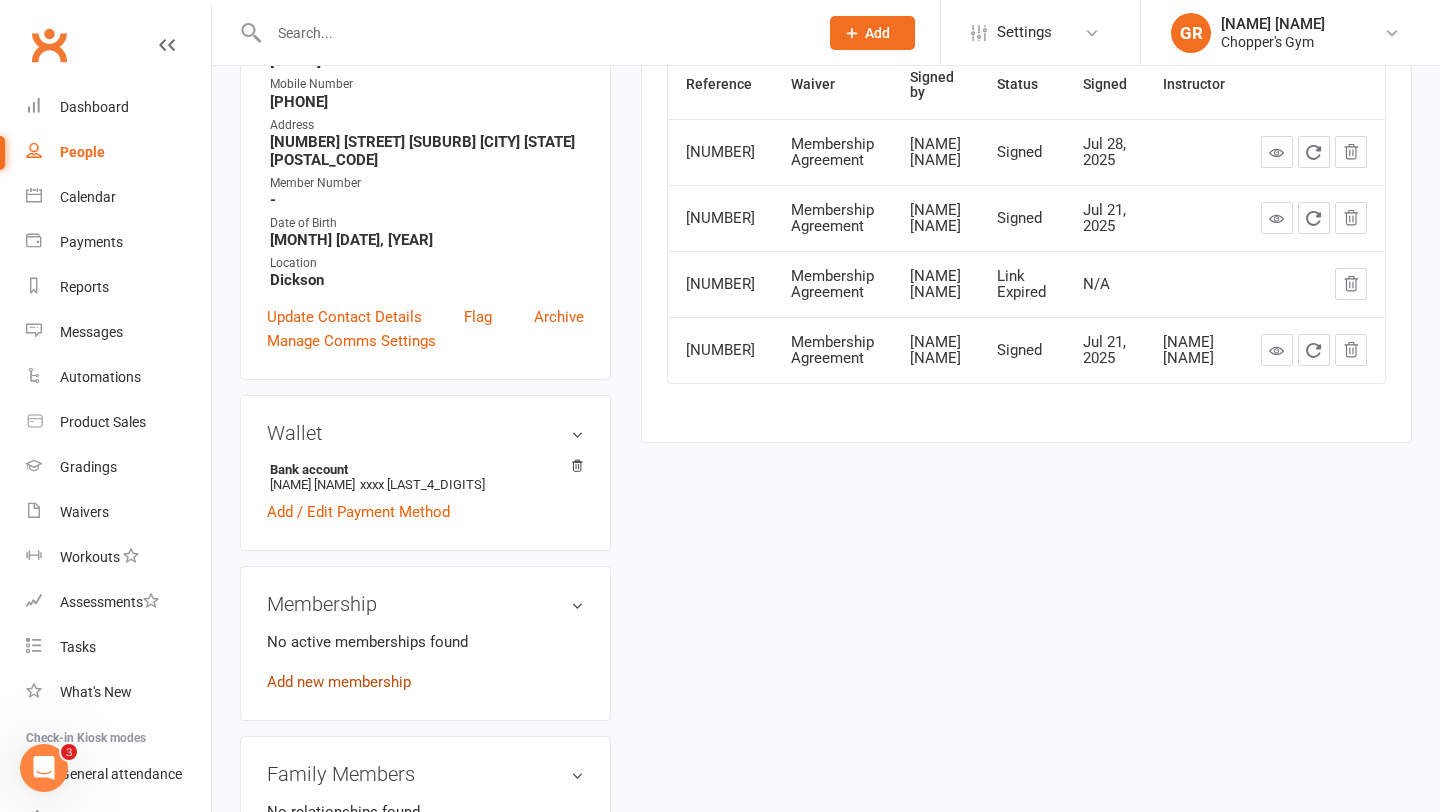 click on "Add new membership" at bounding box center (339, 682) 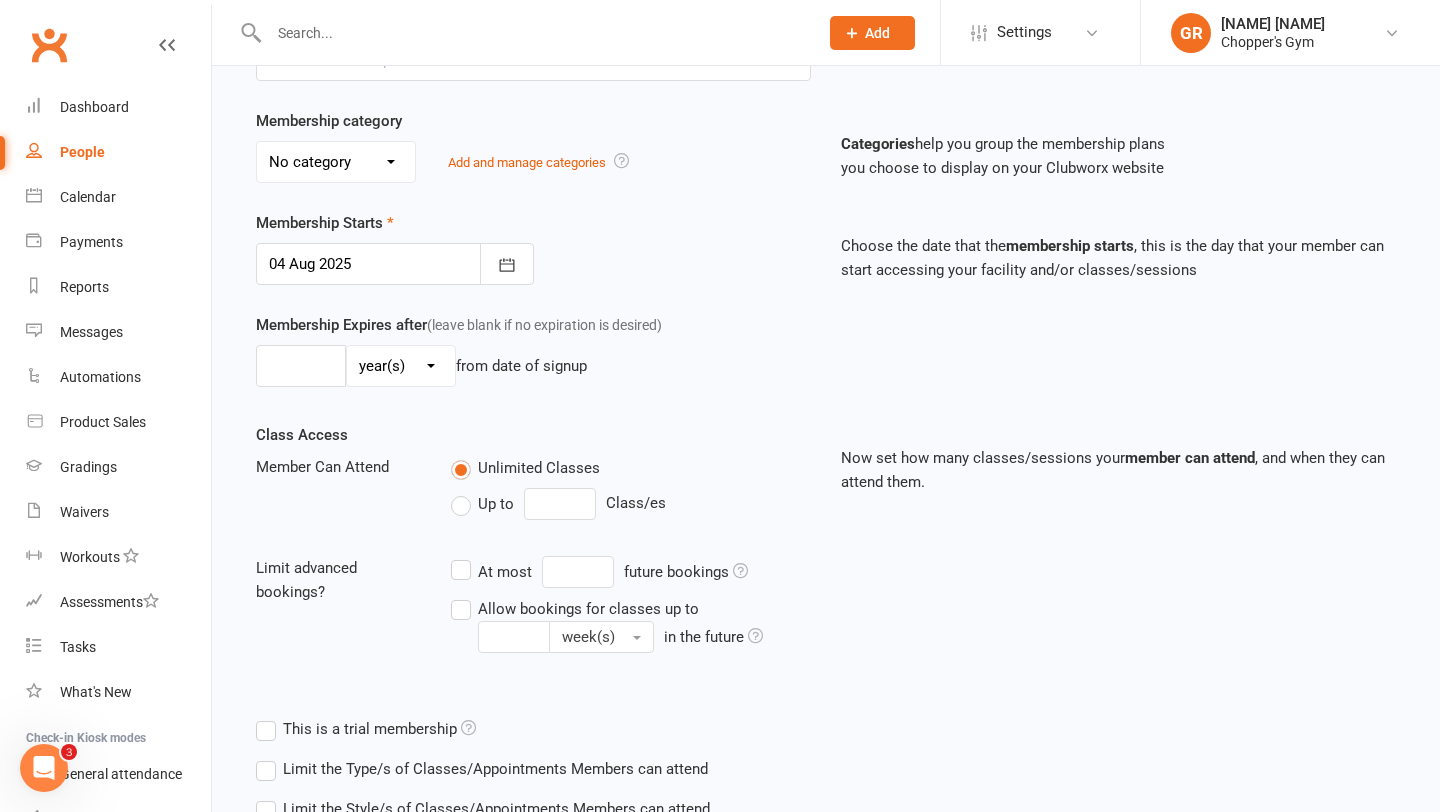 scroll, scrollTop: 0, scrollLeft: 0, axis: both 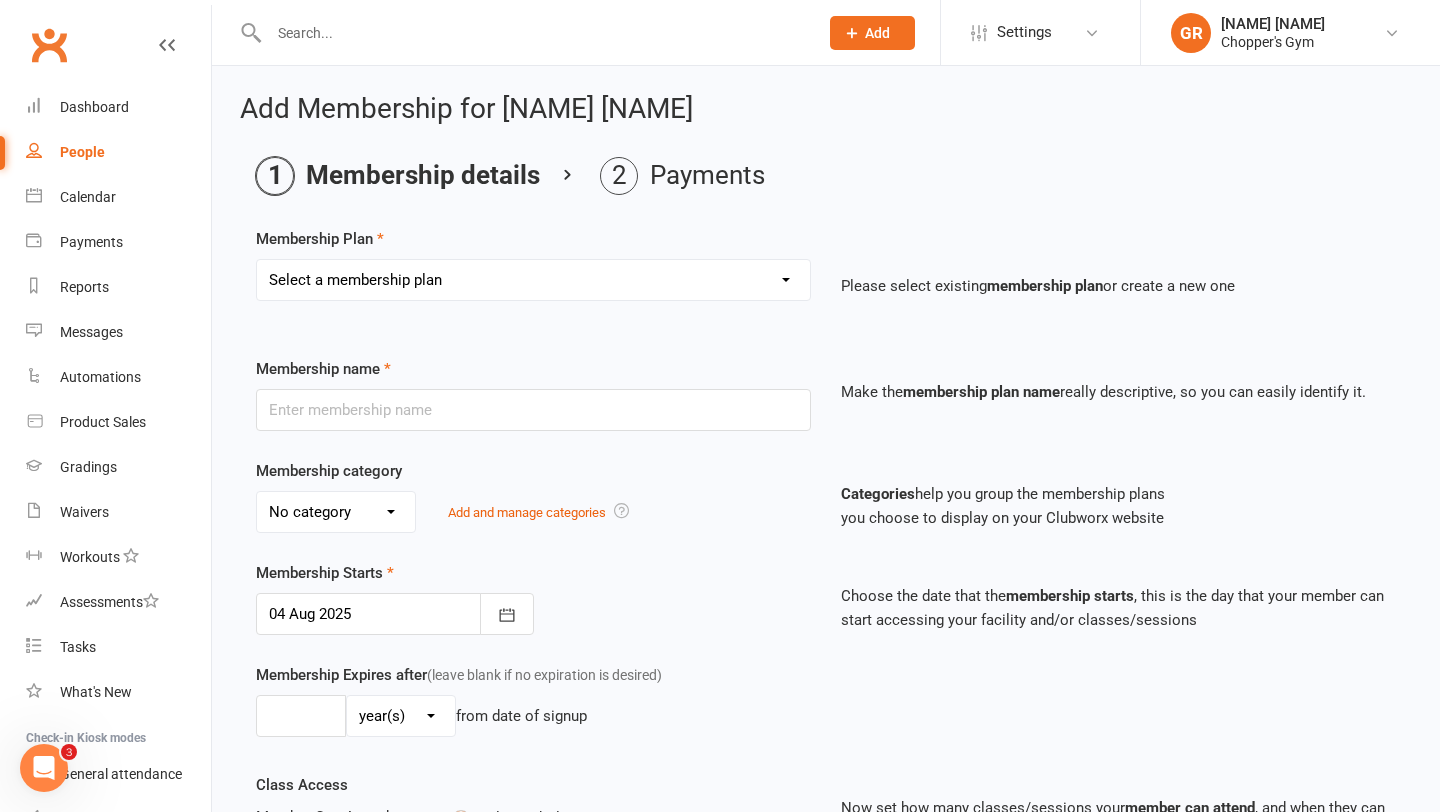 click on "Select a membership plan Create new Membership Plan Staff Membership Ongoing Unlimited Free Trial Ongoing 4 Credit Pack Ongoing 6 Credit Pack Casual Visit Unlimited Kids Training 1 per Week Kids Training Month Special 2 Week Unlimited Kid's Free Trial PT 10 Pack PT Single 1 Week Unlimited 1 per Week Kids Training Belconnen Unlimited Kids Training Belconnen Chopper's Elite Membership 2 per Week Kids Training Belconnen" at bounding box center [533, 280] 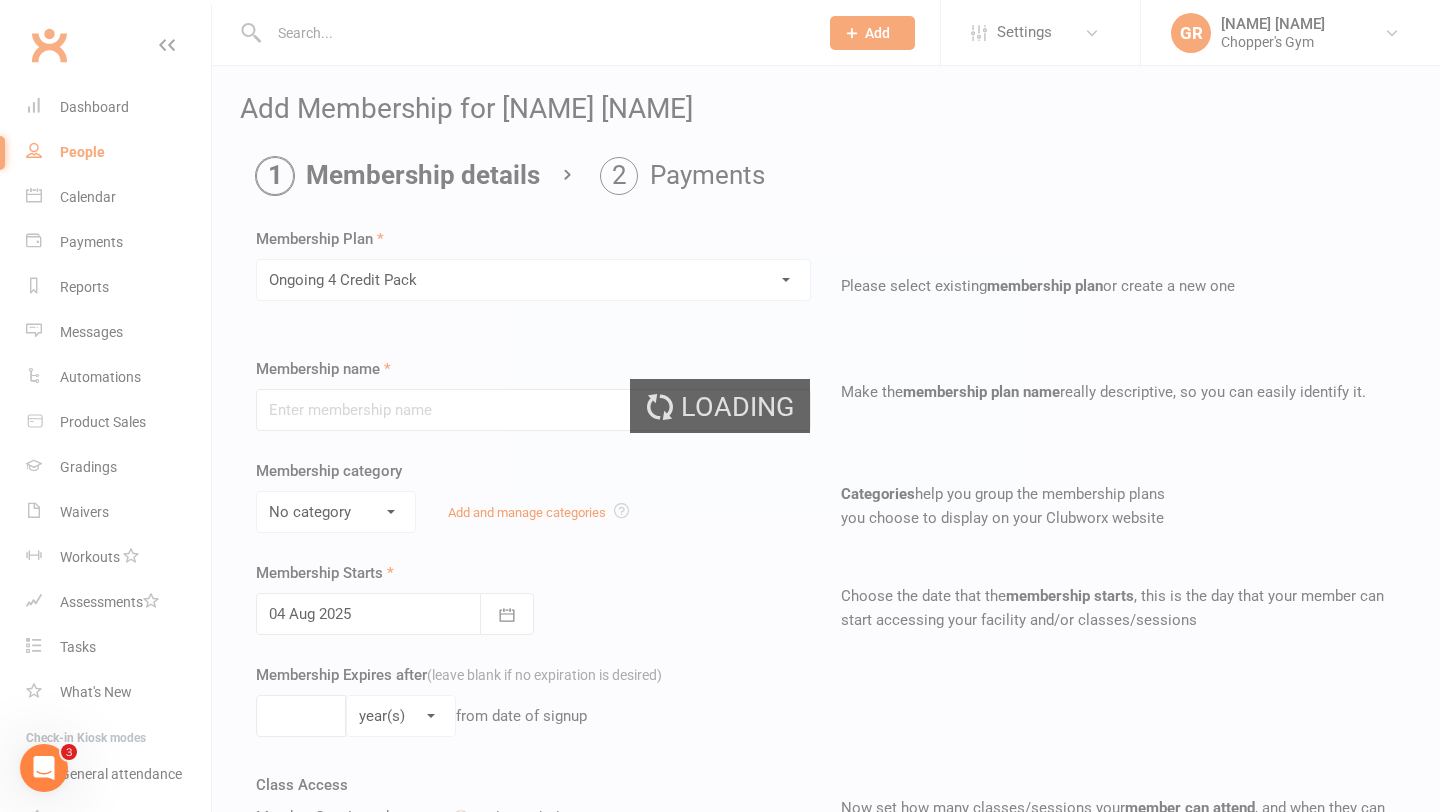 type on "Ongoing 4 Credit Pack" 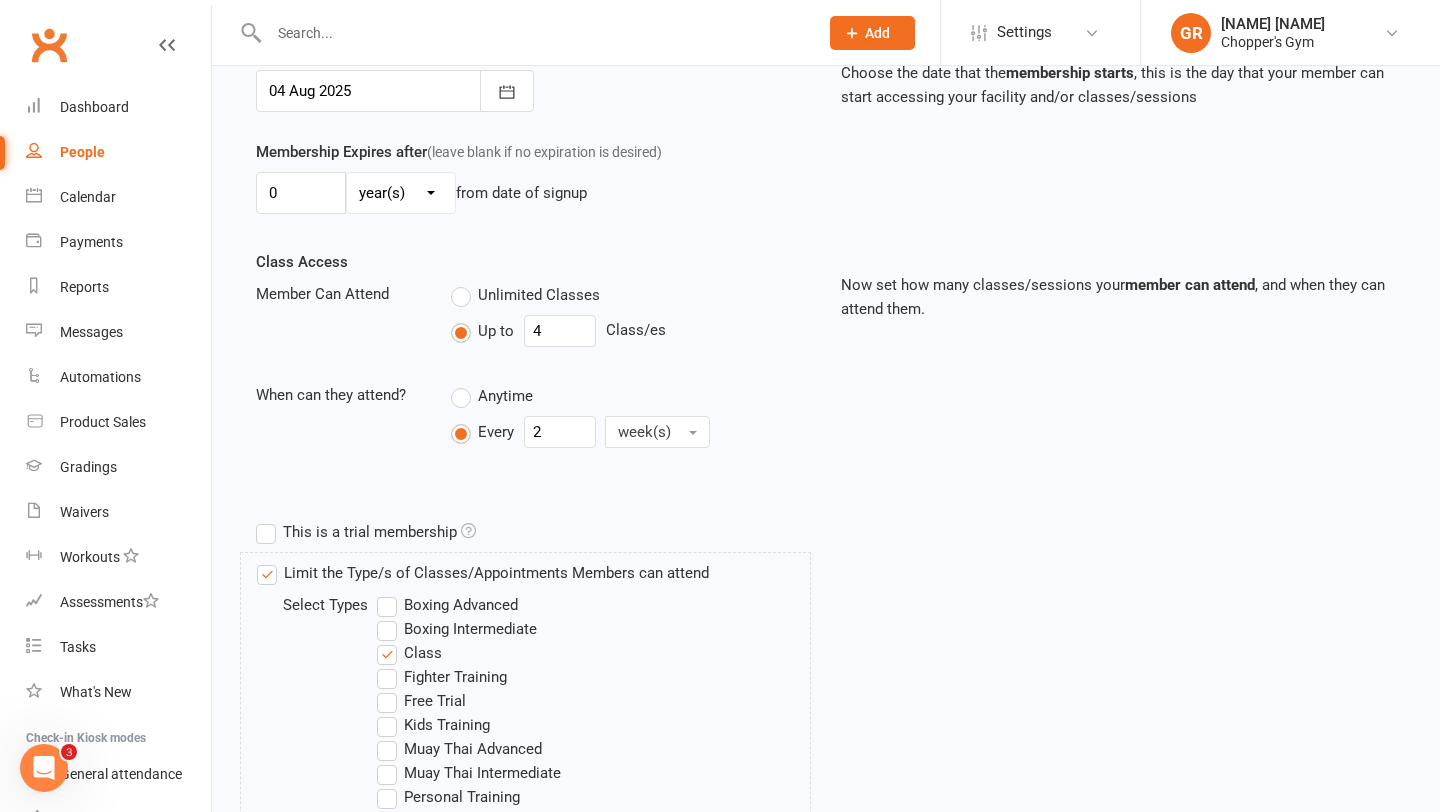 scroll, scrollTop: 890, scrollLeft: 0, axis: vertical 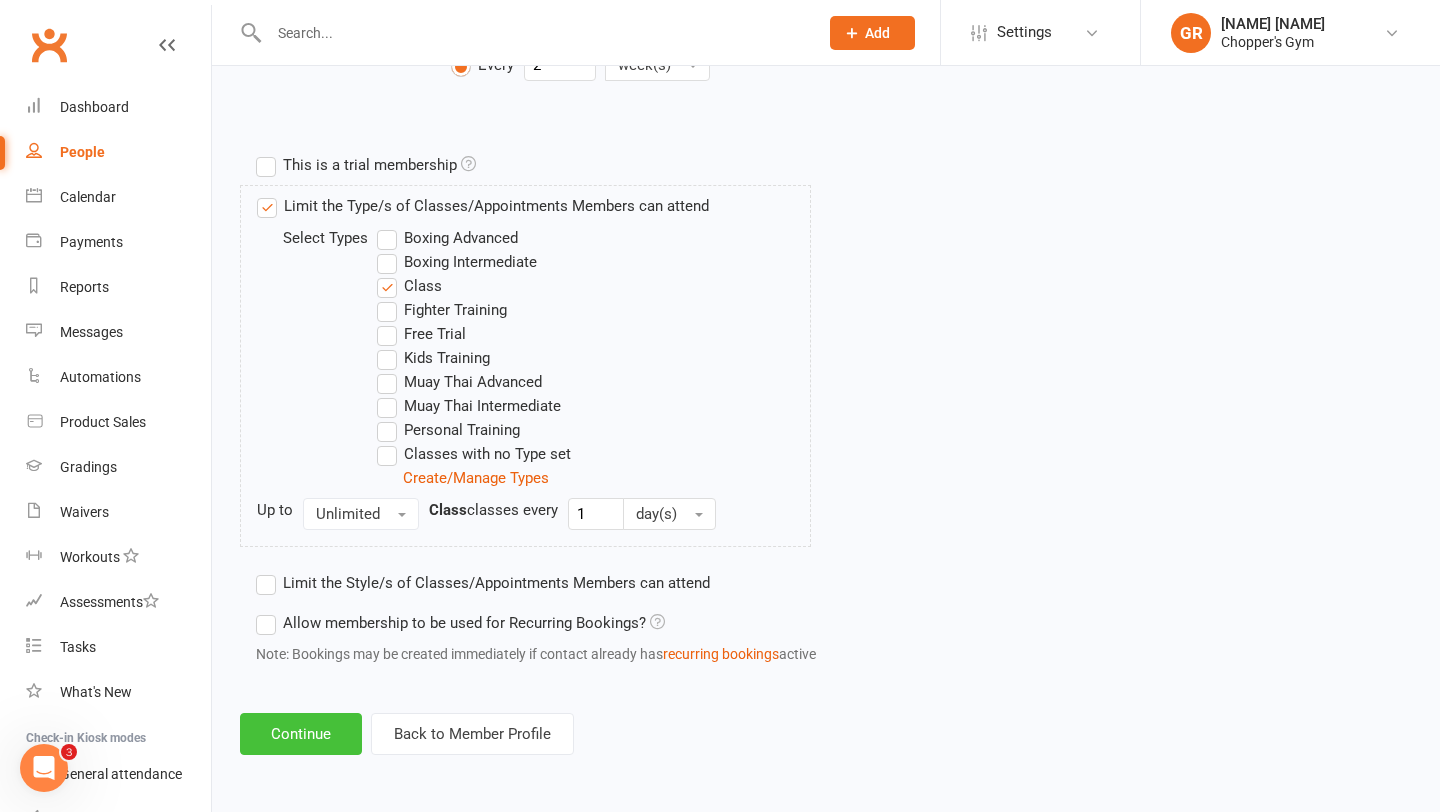 click on "Continue" at bounding box center [301, 734] 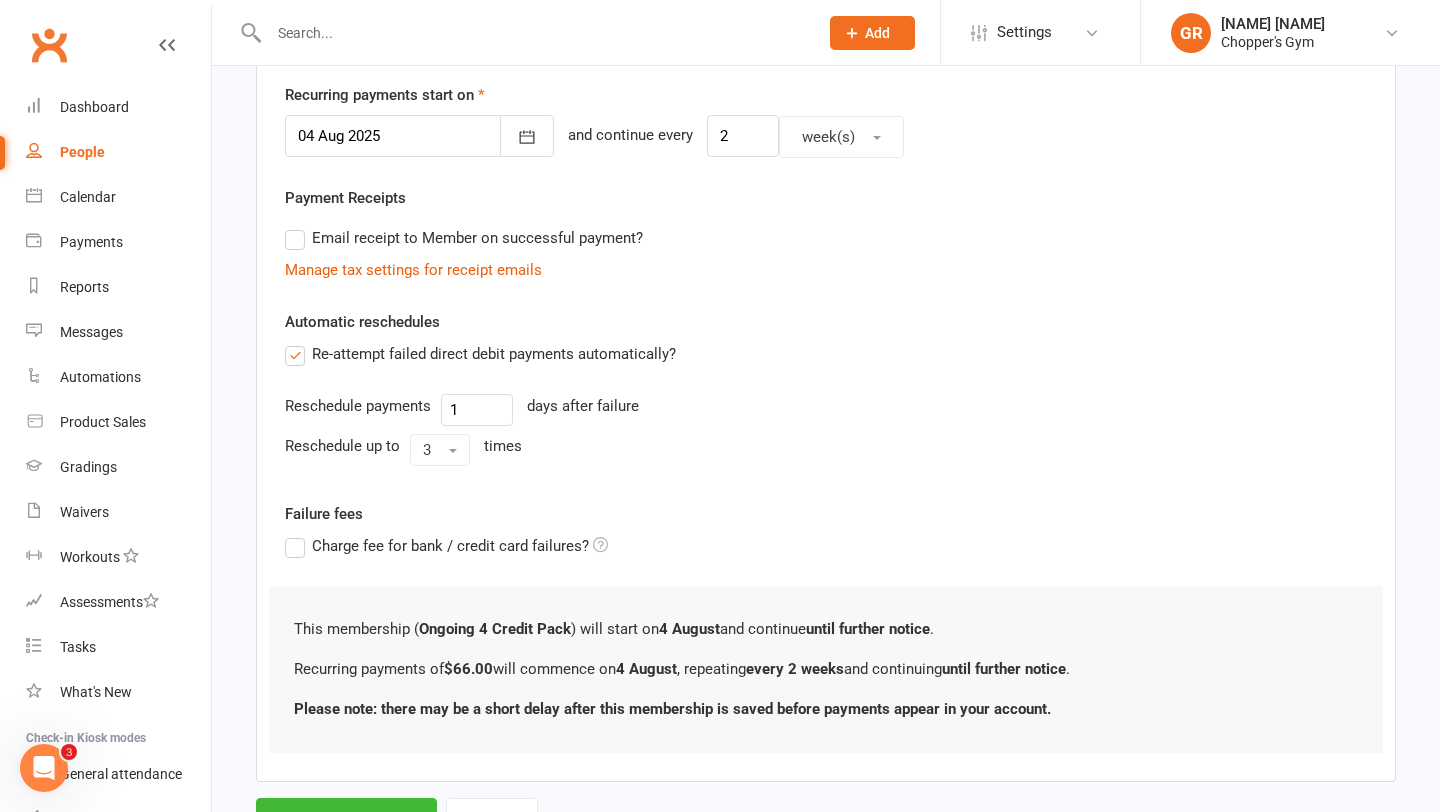 scroll, scrollTop: 562, scrollLeft: 0, axis: vertical 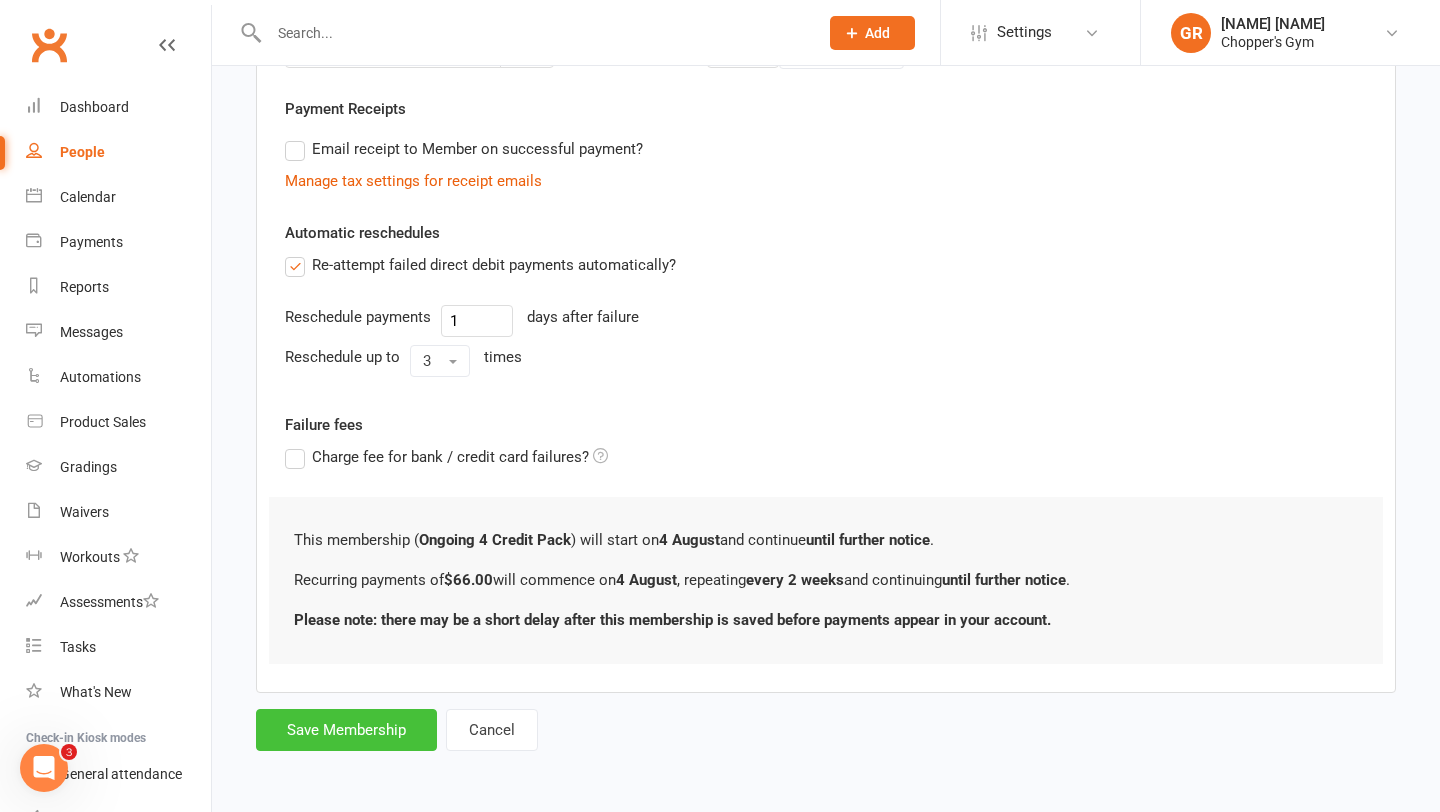 click on "Save Membership" at bounding box center [346, 730] 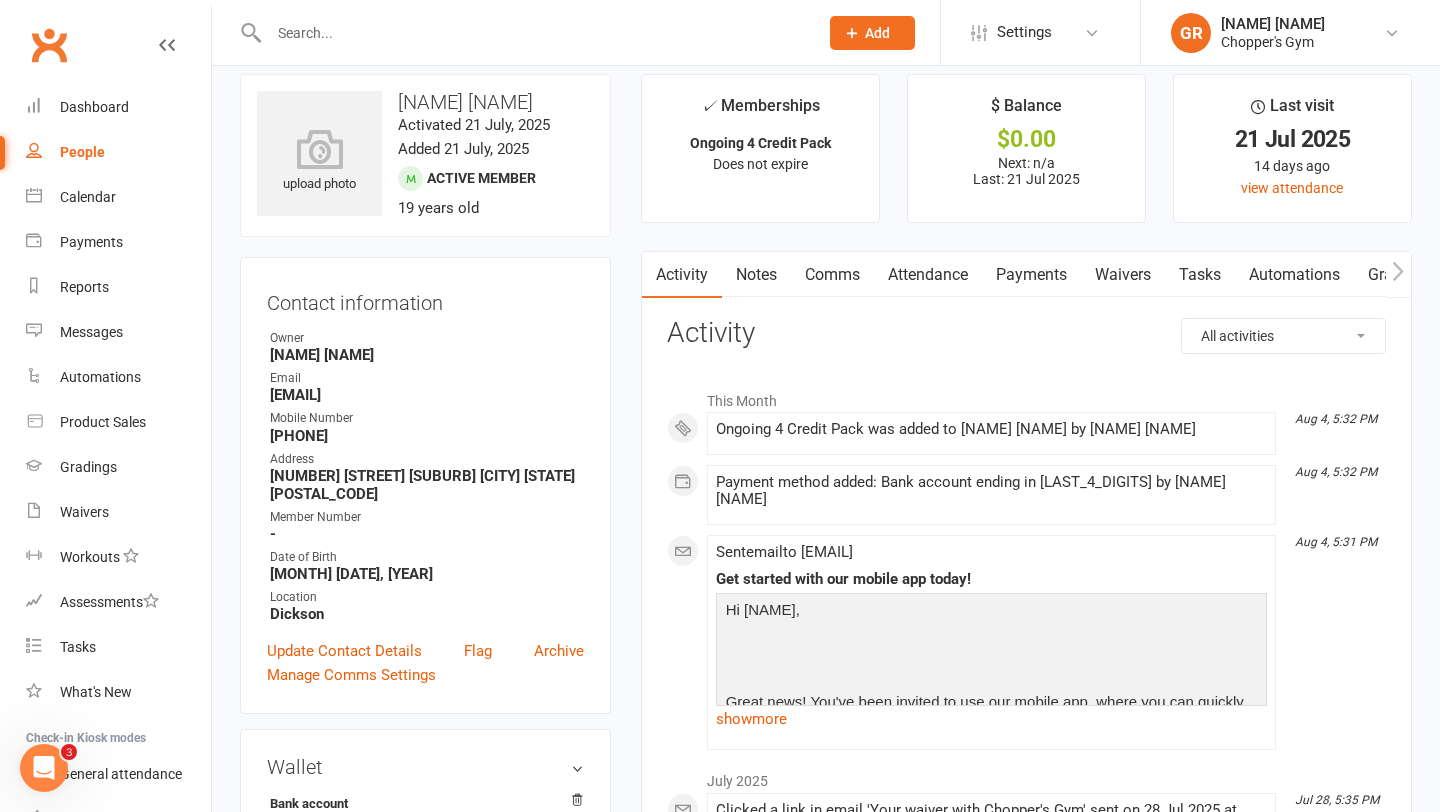 scroll, scrollTop: 21, scrollLeft: 0, axis: vertical 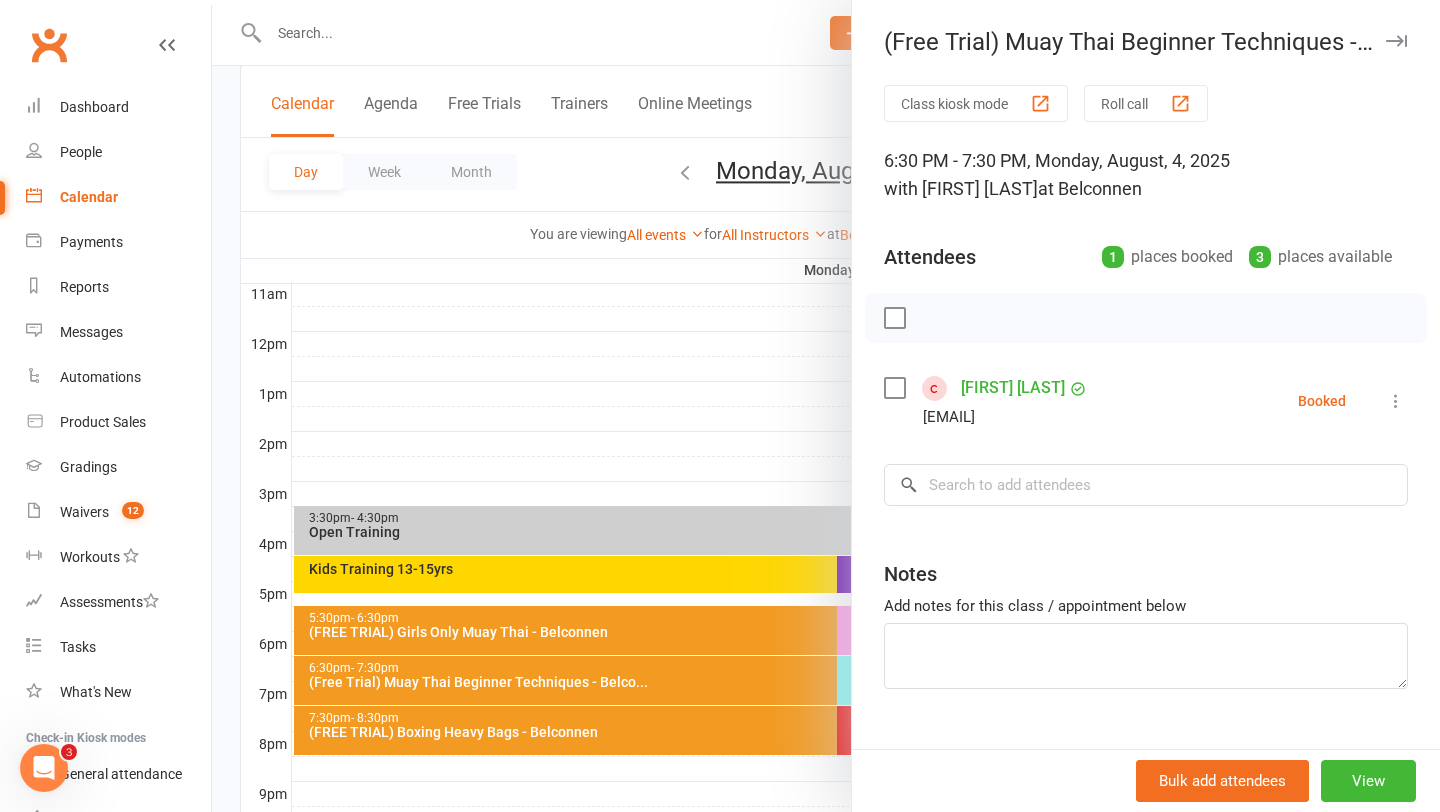 click at bounding box center [826, 406] 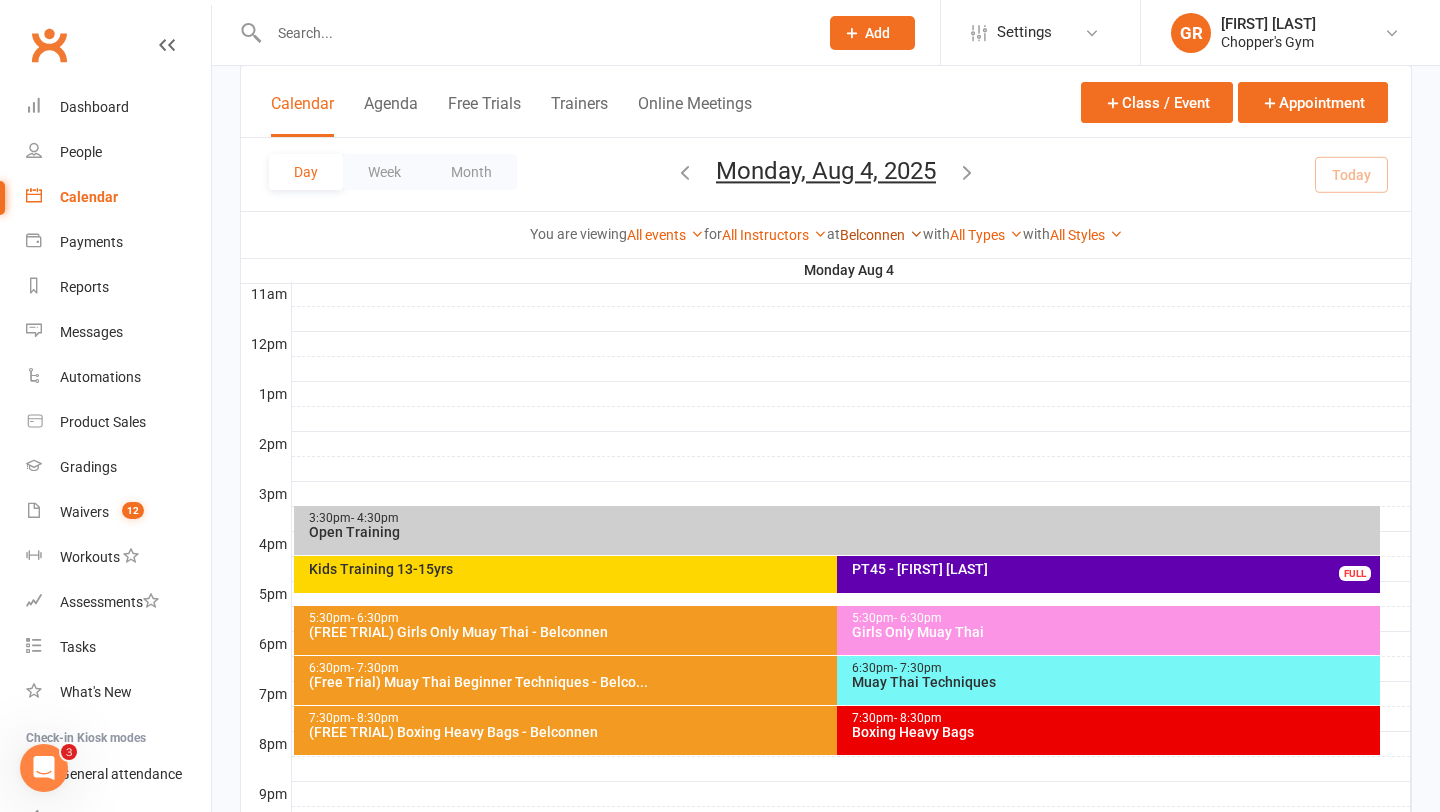 click on "Belconnen" at bounding box center (881, 235) 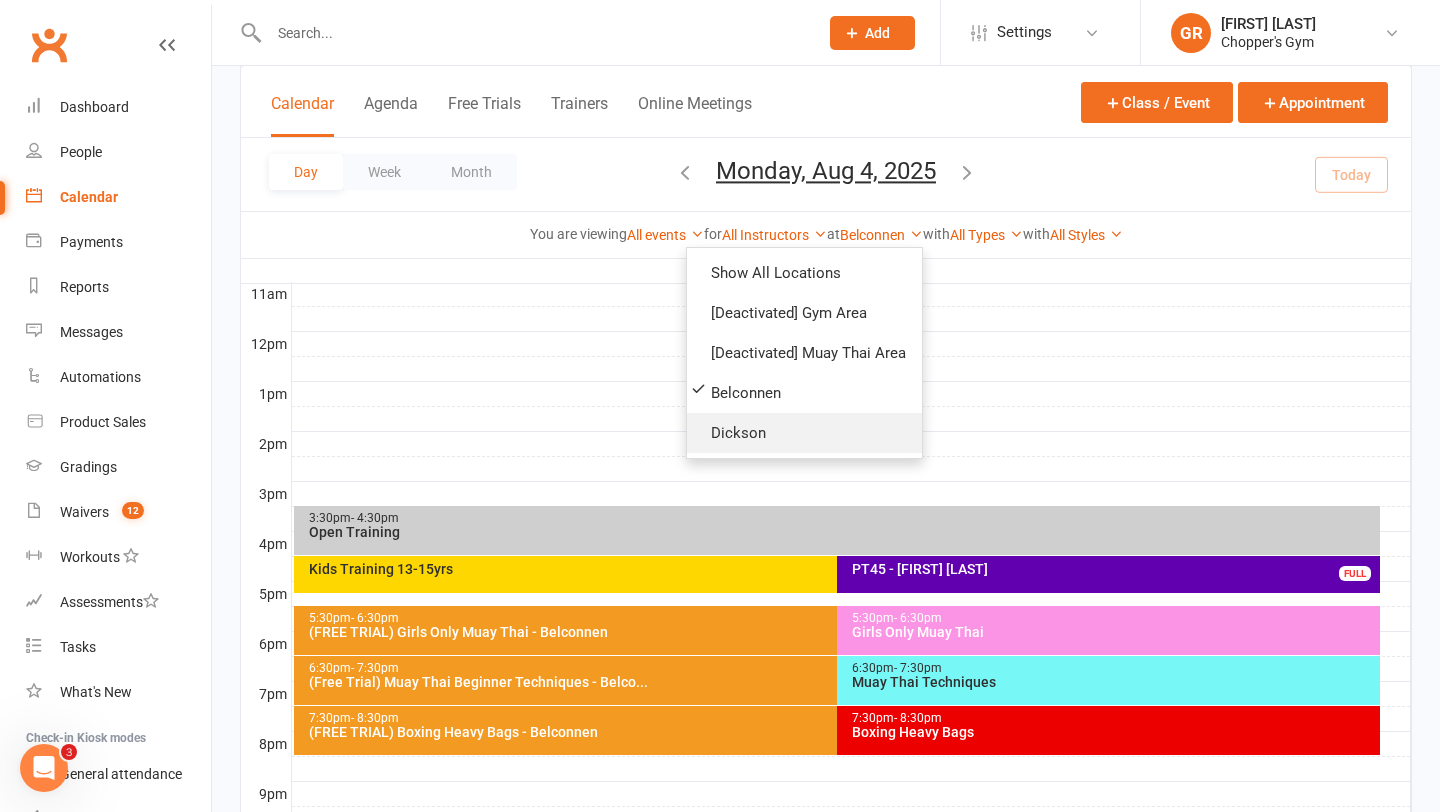 click on "Dickson" at bounding box center (804, 433) 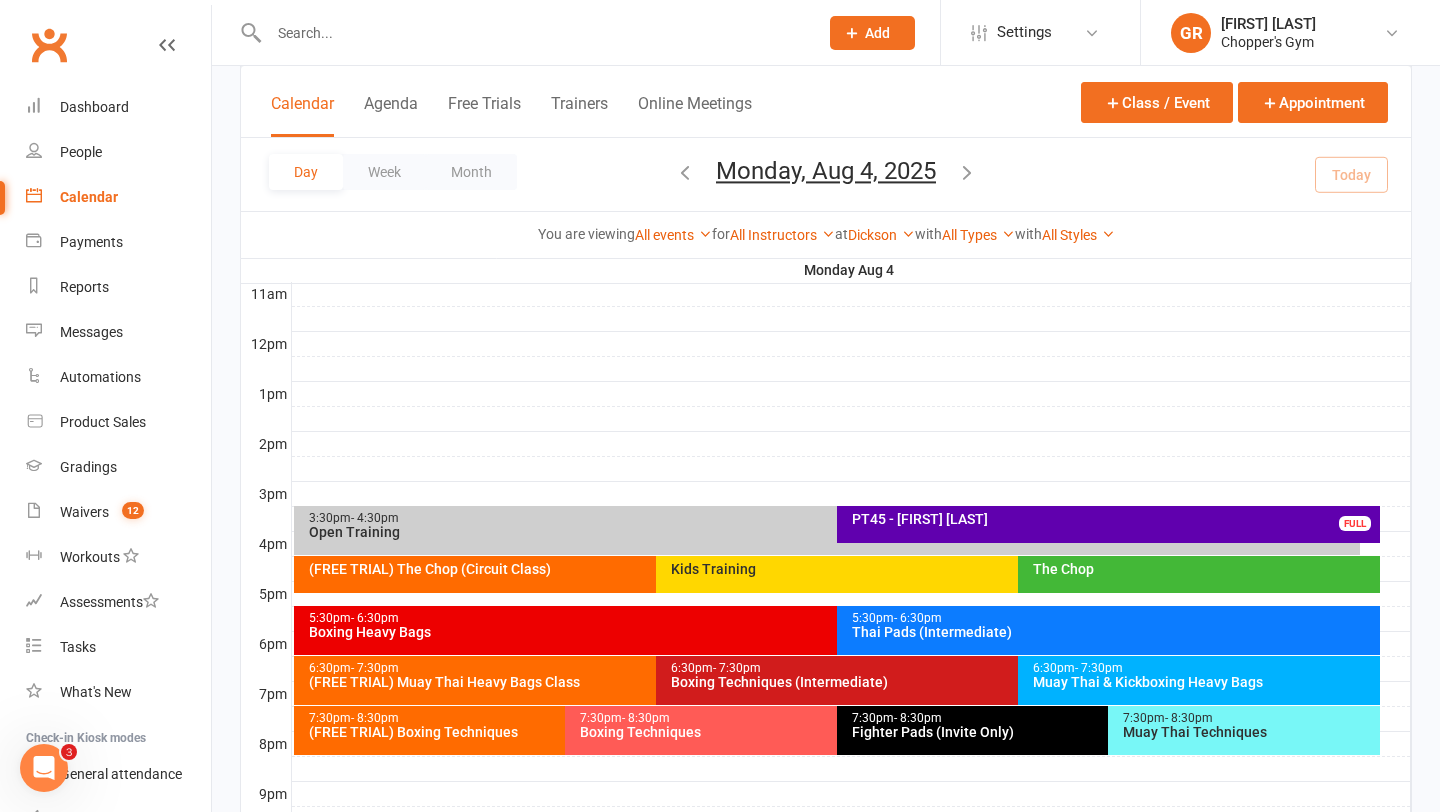 click on "6:30pm  - 7:30pm (FREE TRIAL)  Muay Thai Heavy Bags Class" at bounding box center [646, 680] 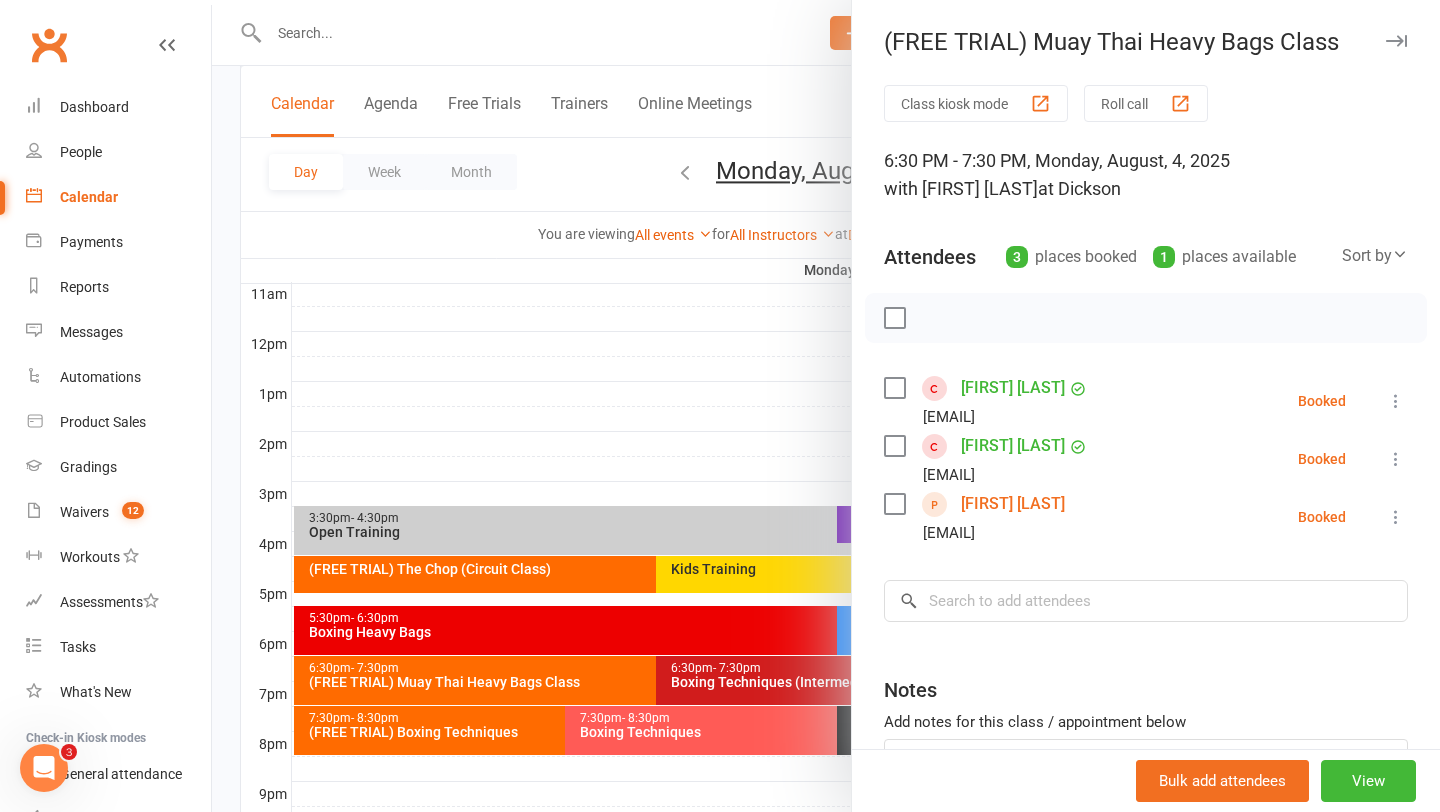 click at bounding box center [826, 406] 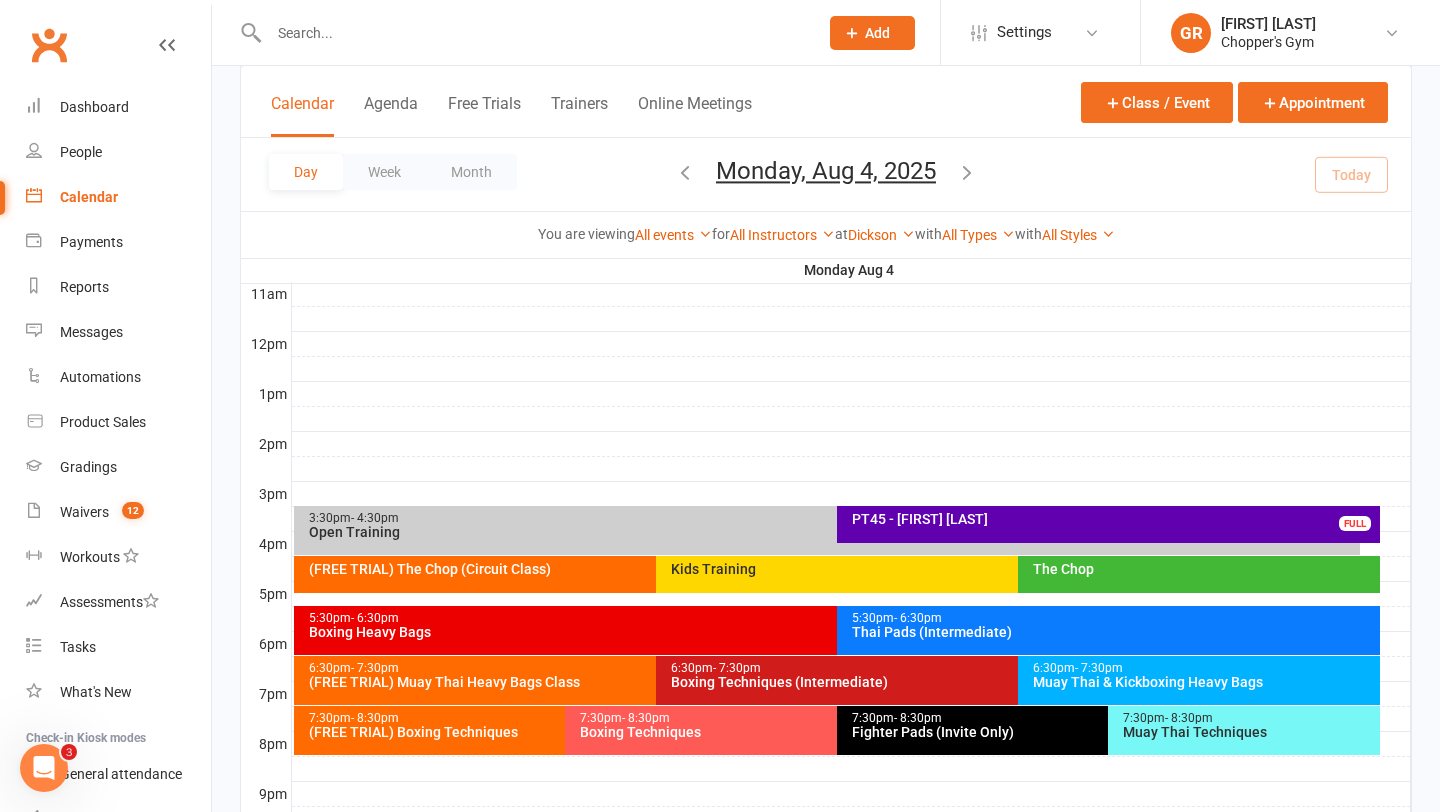 click on "Boxing Heavy Bags" at bounding box center [832, 632] 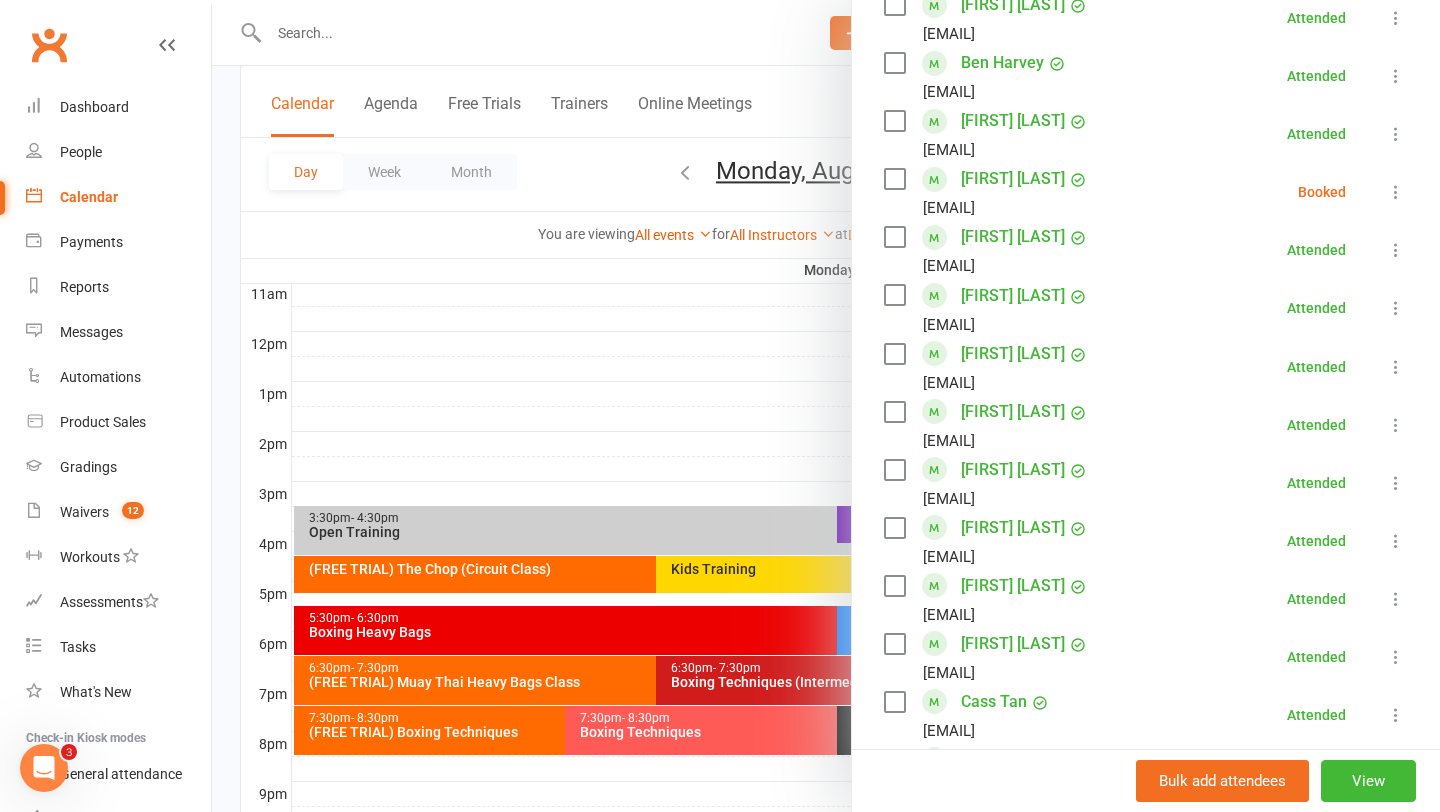 scroll, scrollTop: 1491, scrollLeft: 0, axis: vertical 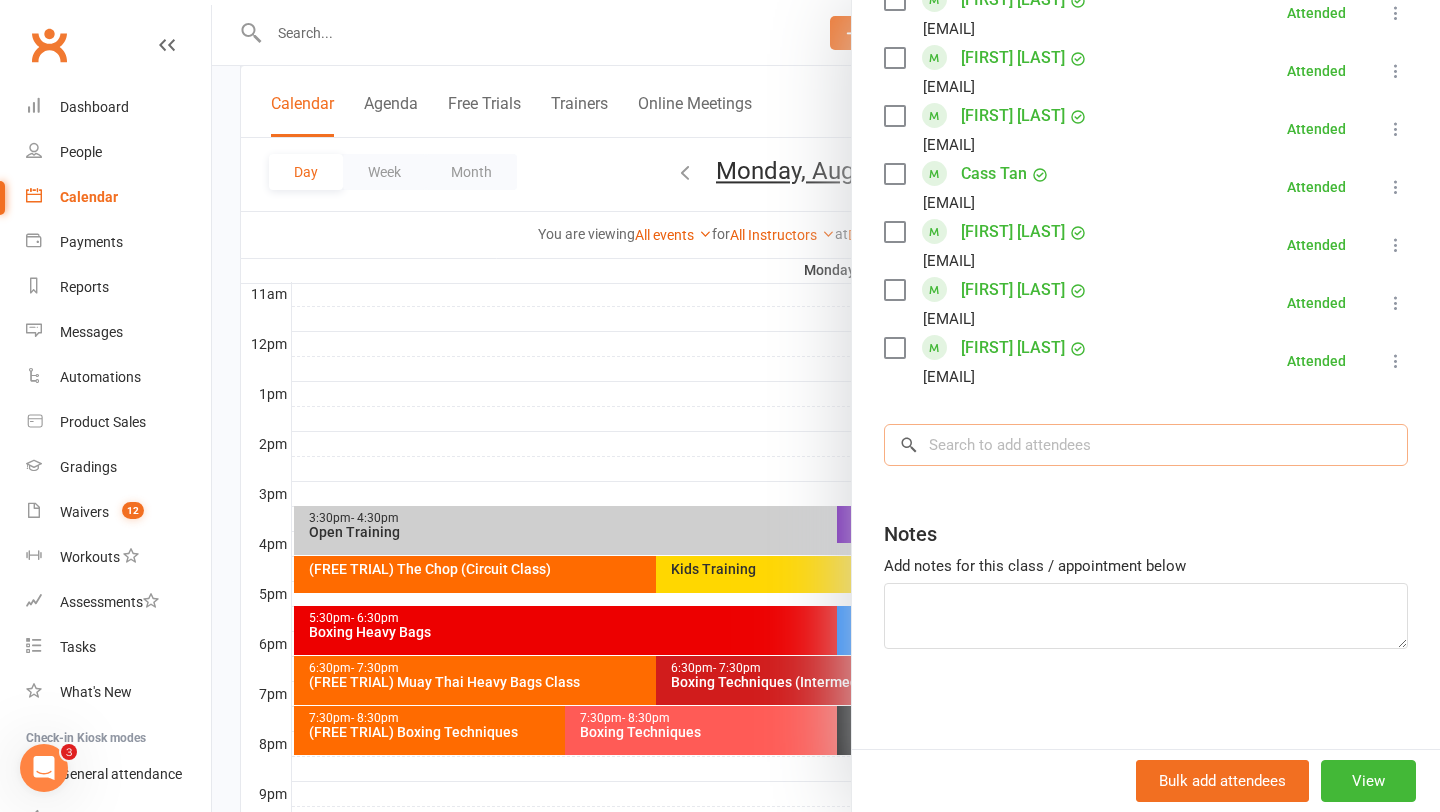 click at bounding box center [1146, 445] 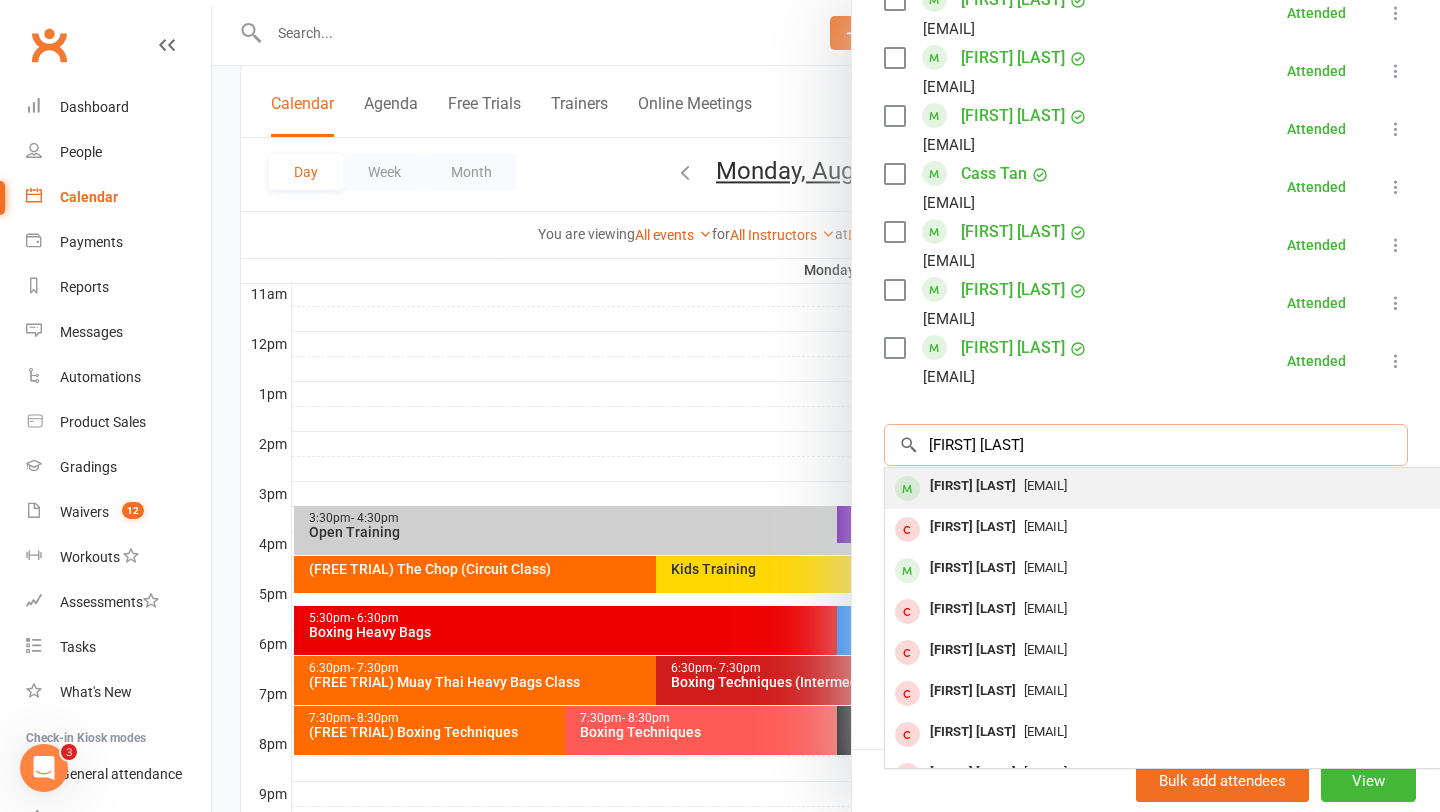 type on "[FIRST] [LAST]" 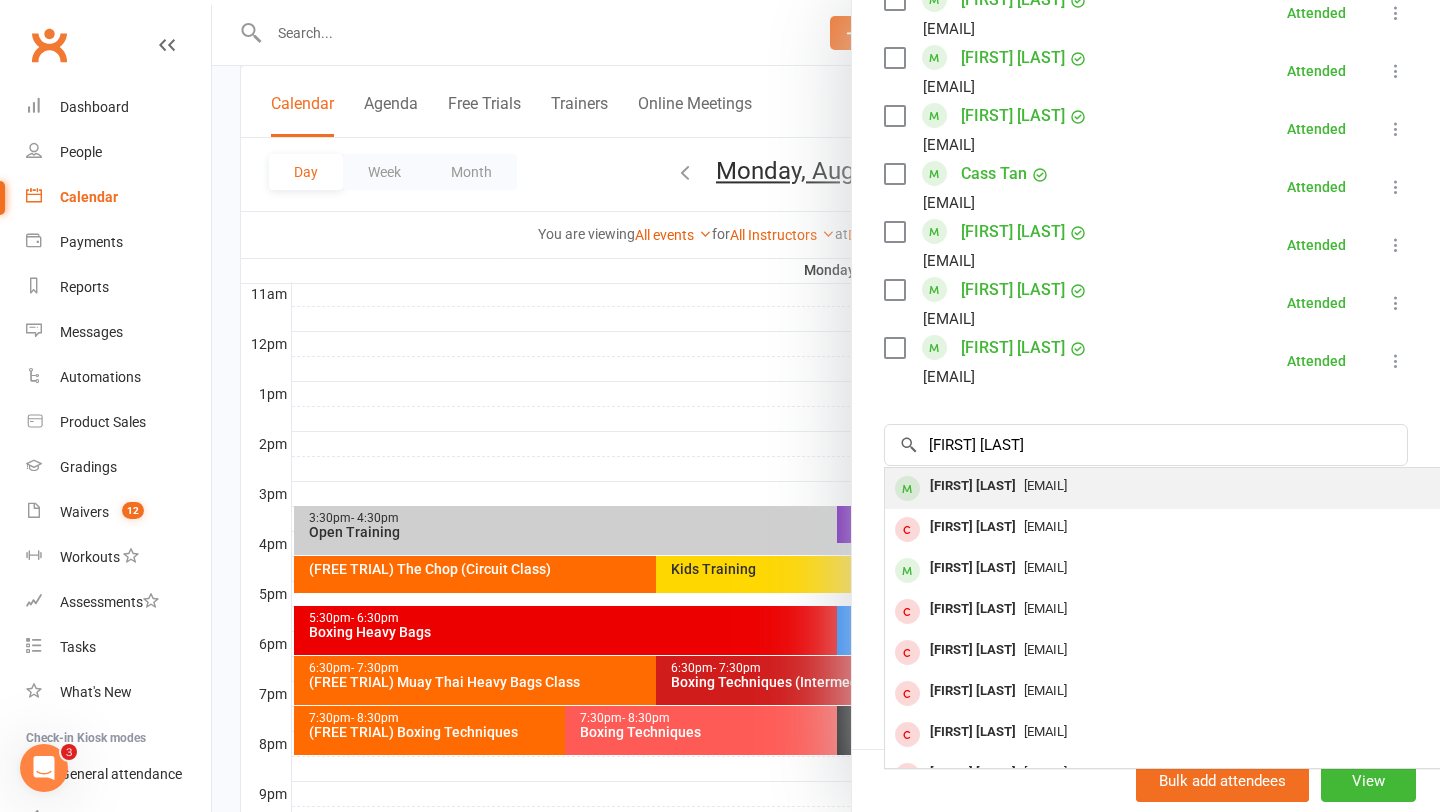 click on "[FIRST] [LAST]" at bounding box center (973, 486) 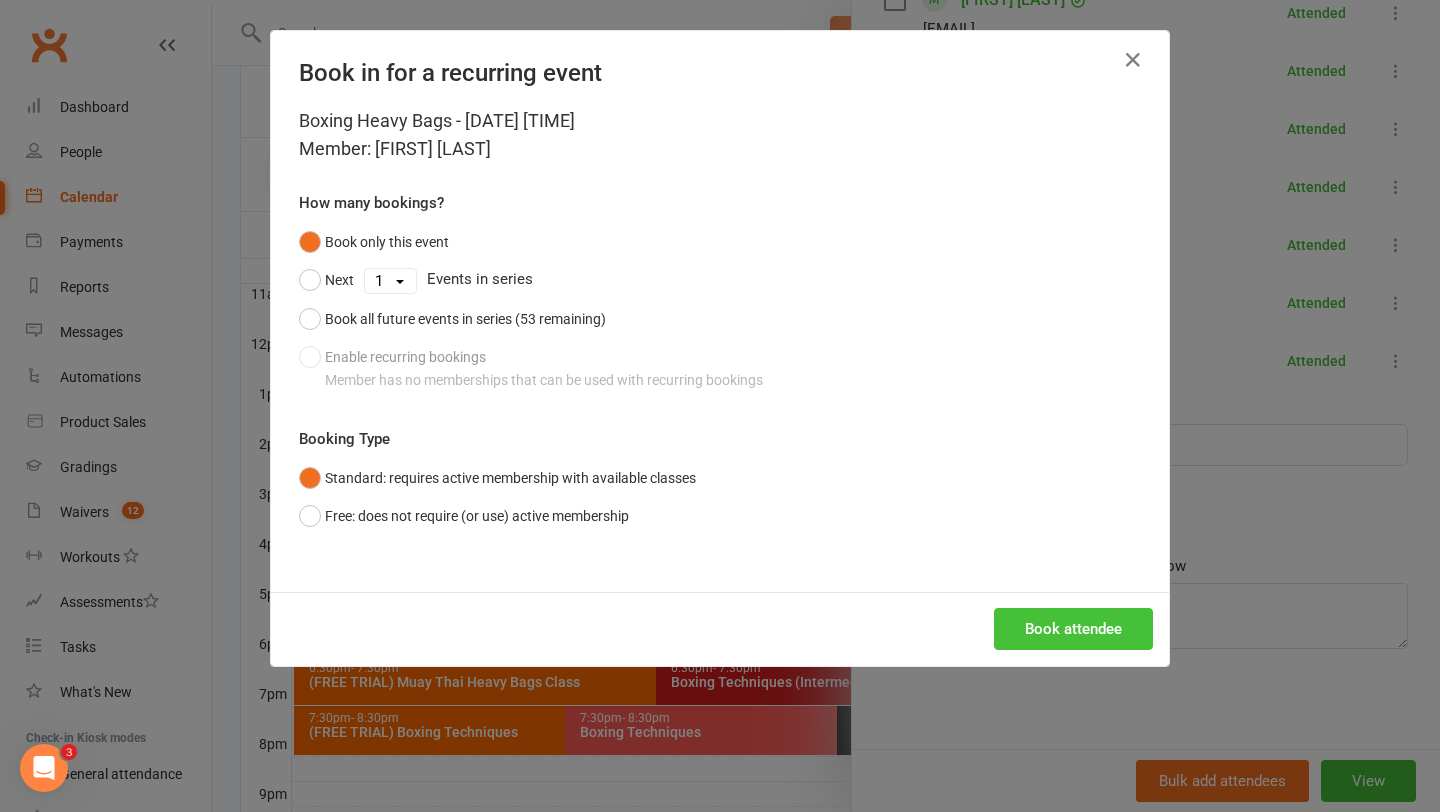 click on "Book attendee" at bounding box center (1073, 629) 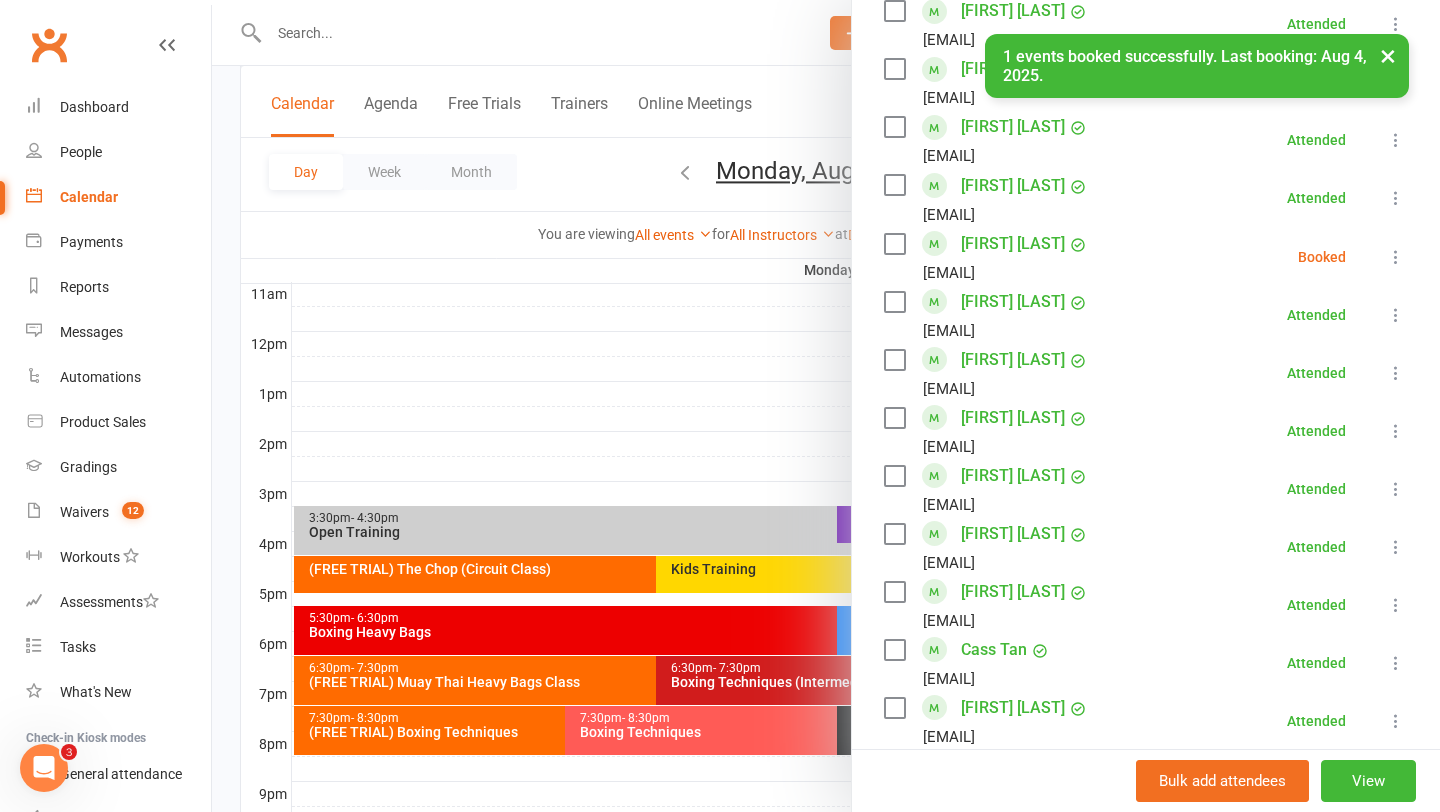scroll, scrollTop: 790, scrollLeft: 0, axis: vertical 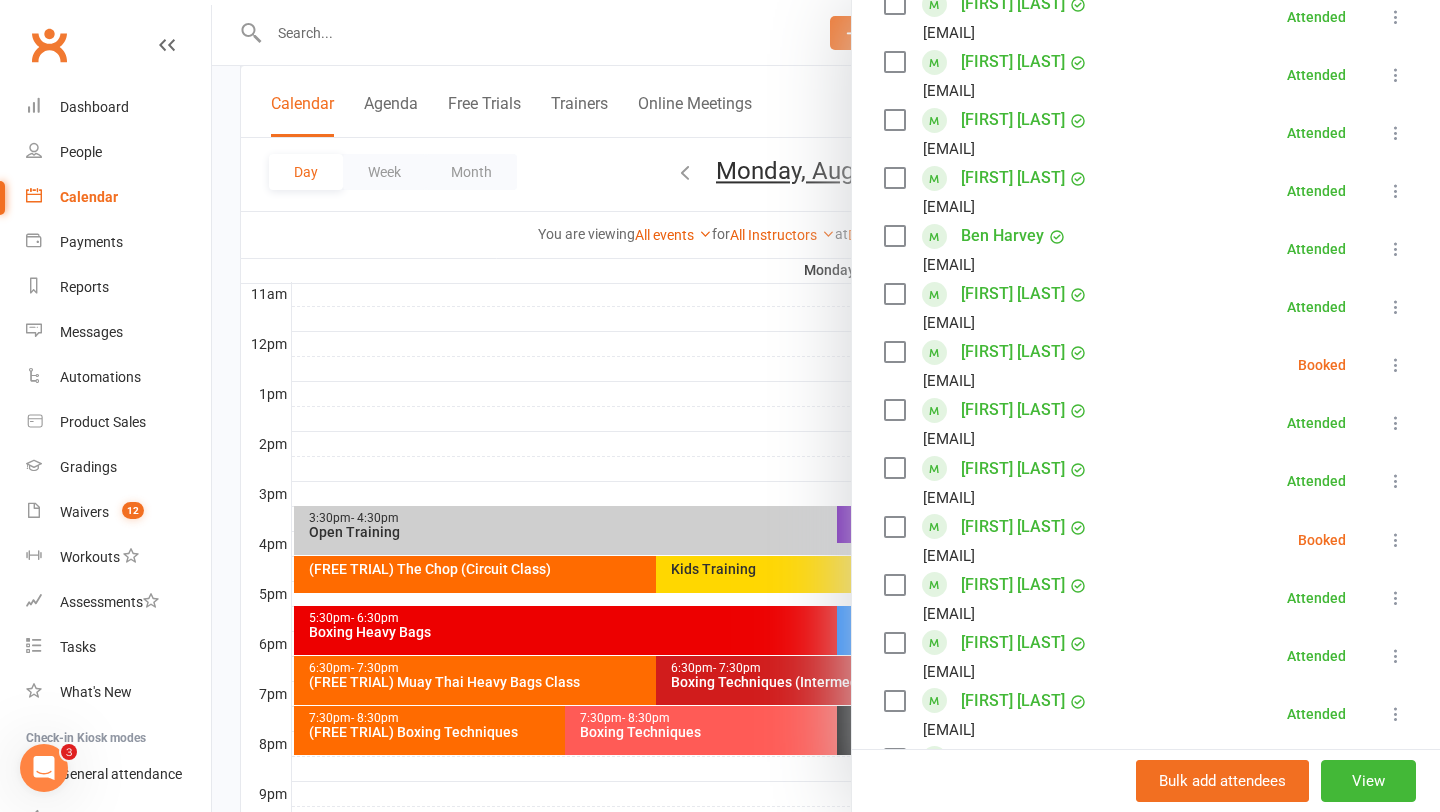 click at bounding box center (894, 527) 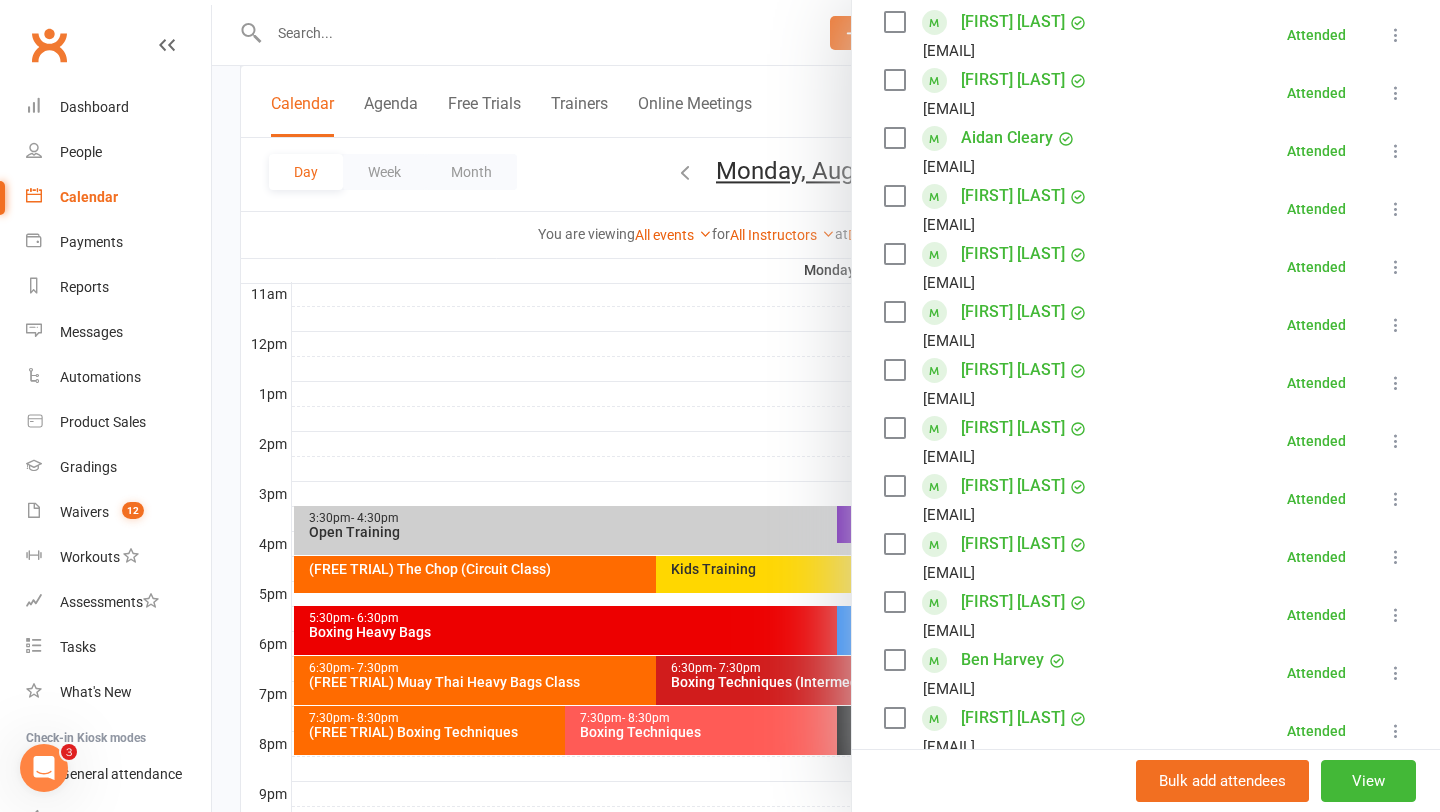 scroll, scrollTop: 0, scrollLeft: 0, axis: both 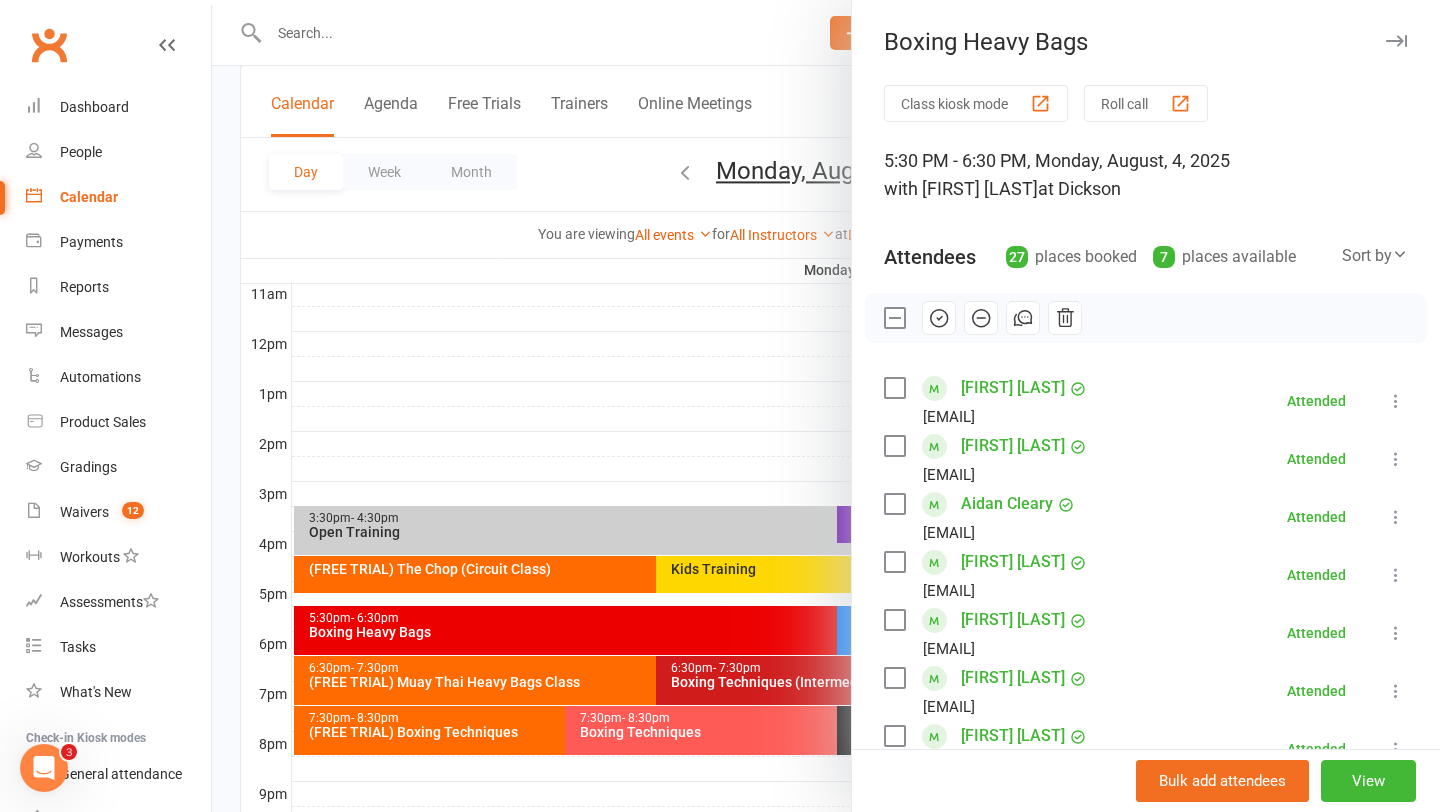 click 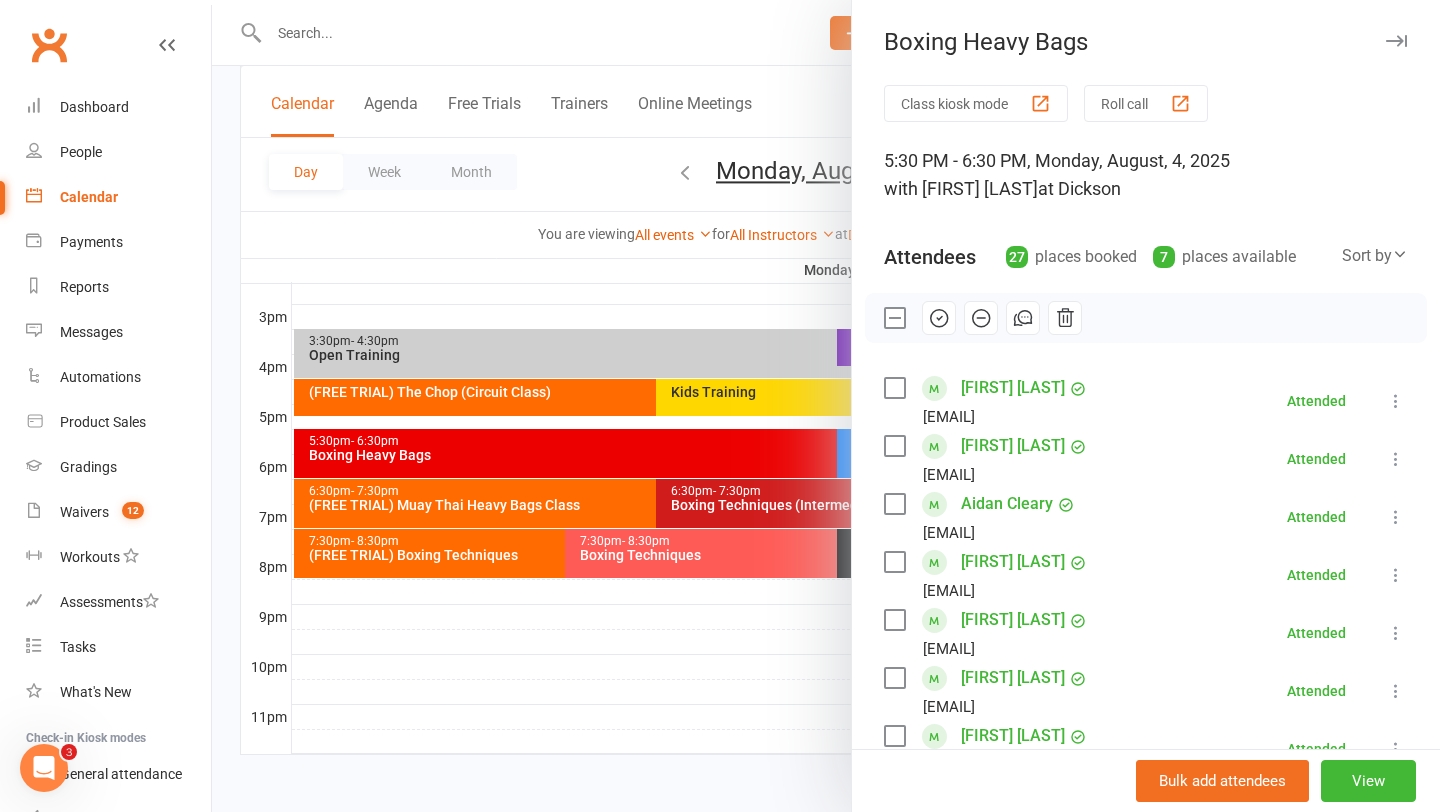 click at bounding box center (826, 406) 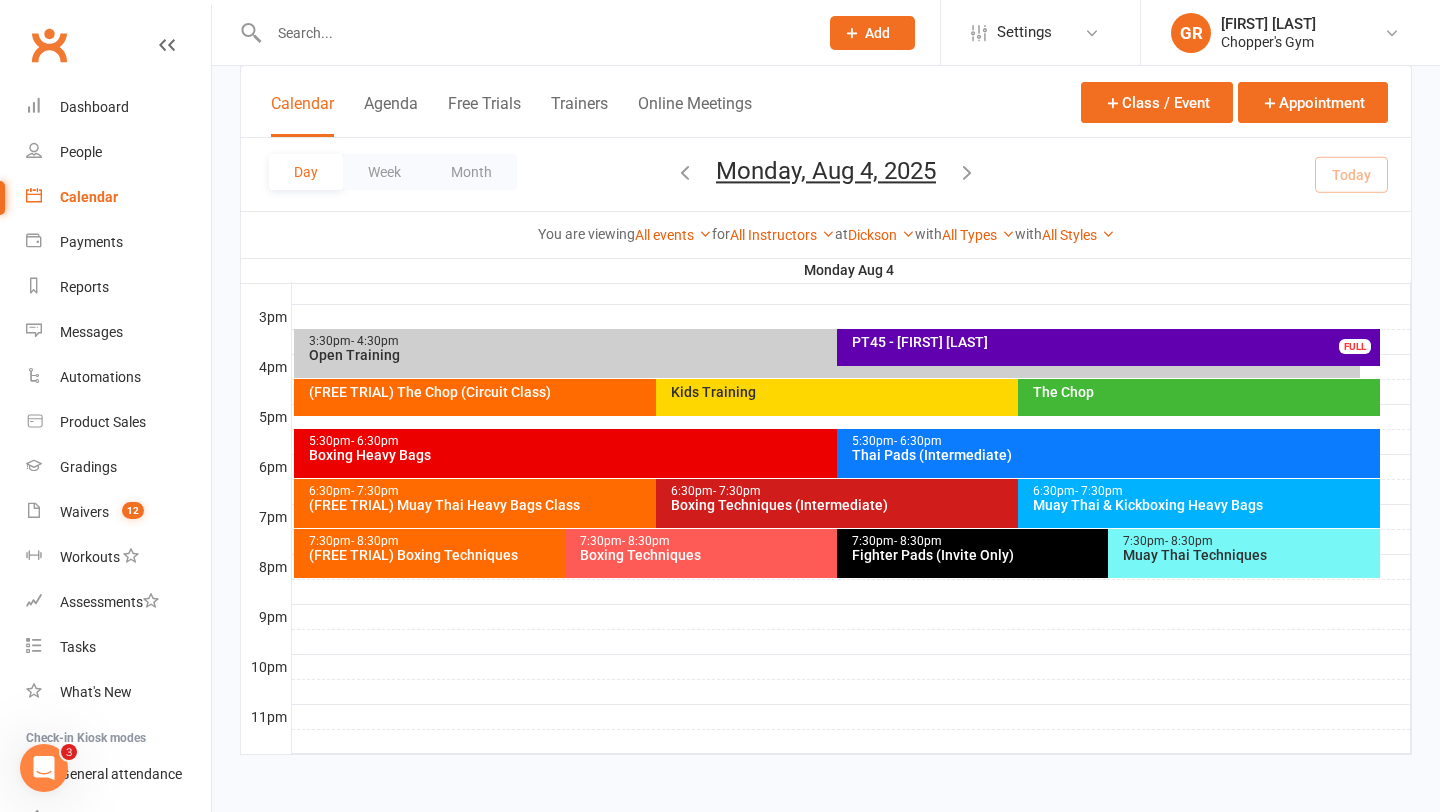 click on "- 7:30pm" at bounding box center (1099, 491) 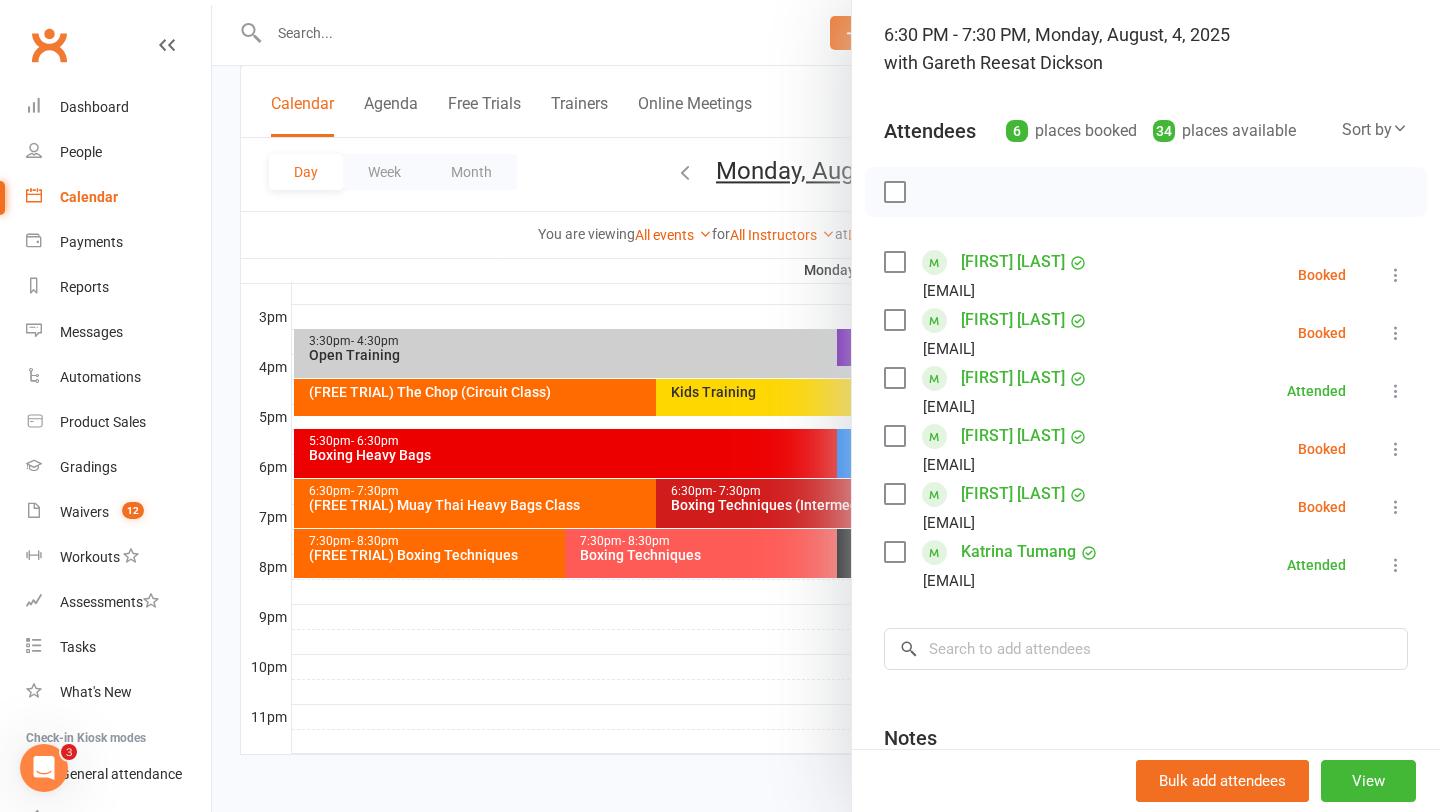 scroll, scrollTop: 330, scrollLeft: 0, axis: vertical 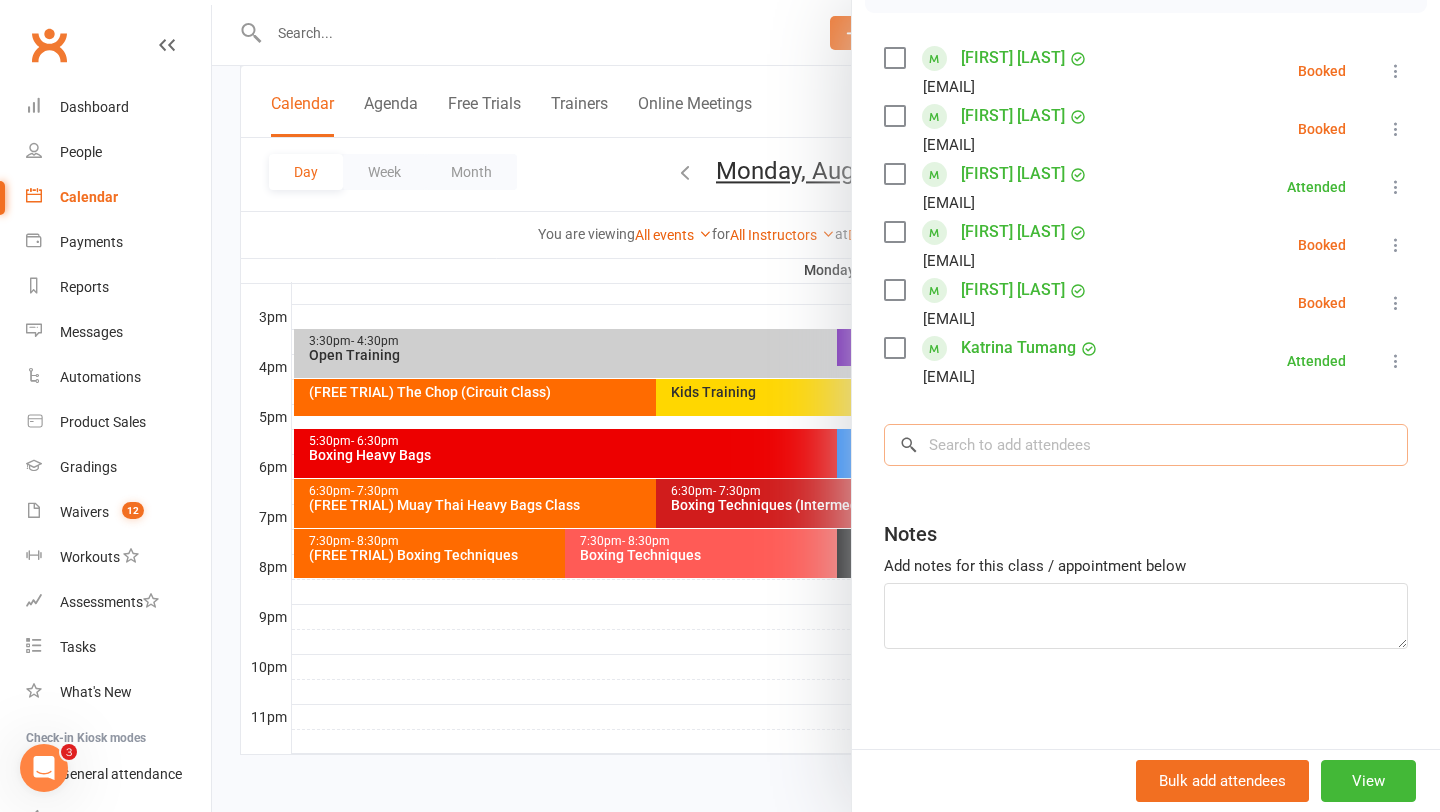click at bounding box center [1146, 445] 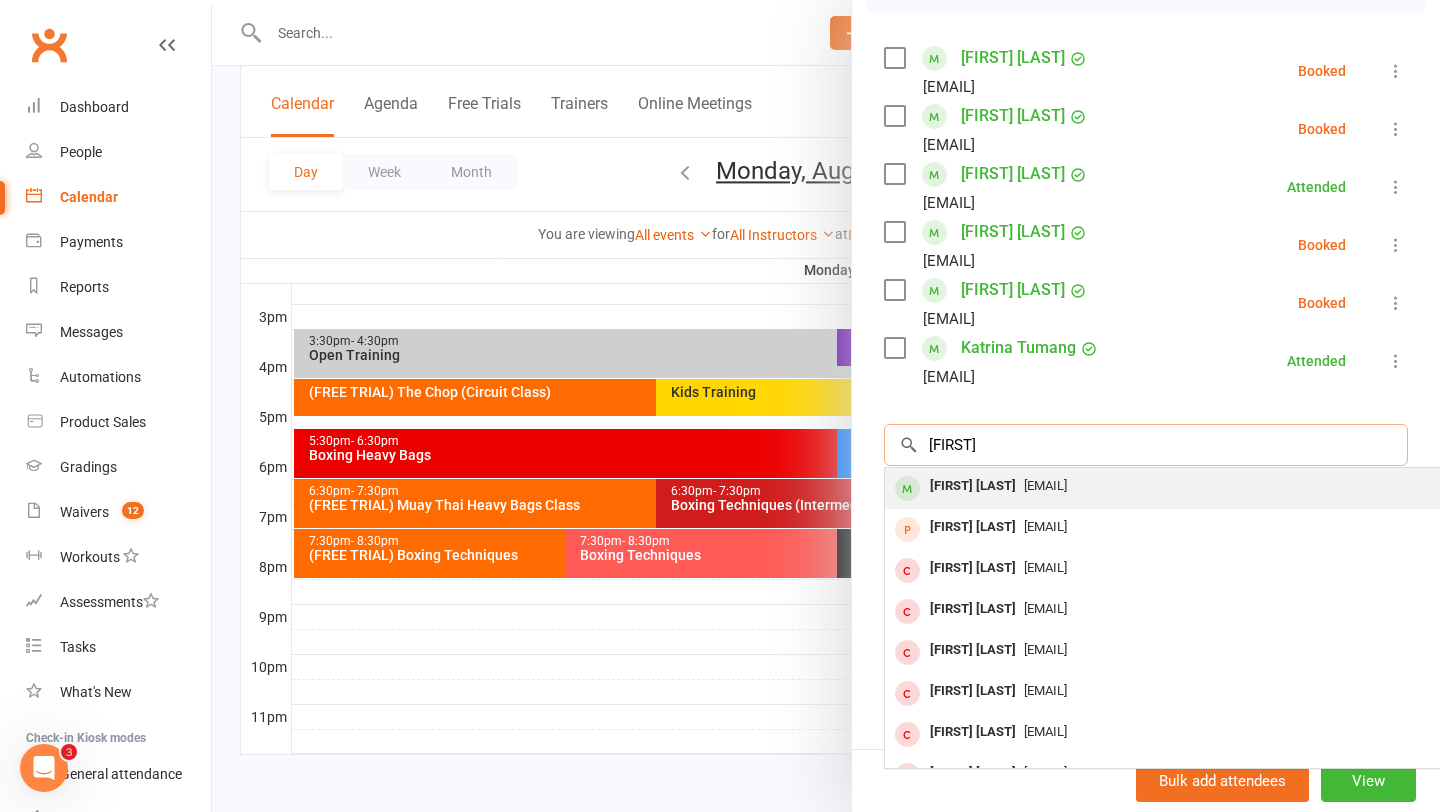 type on "[FIRST]" 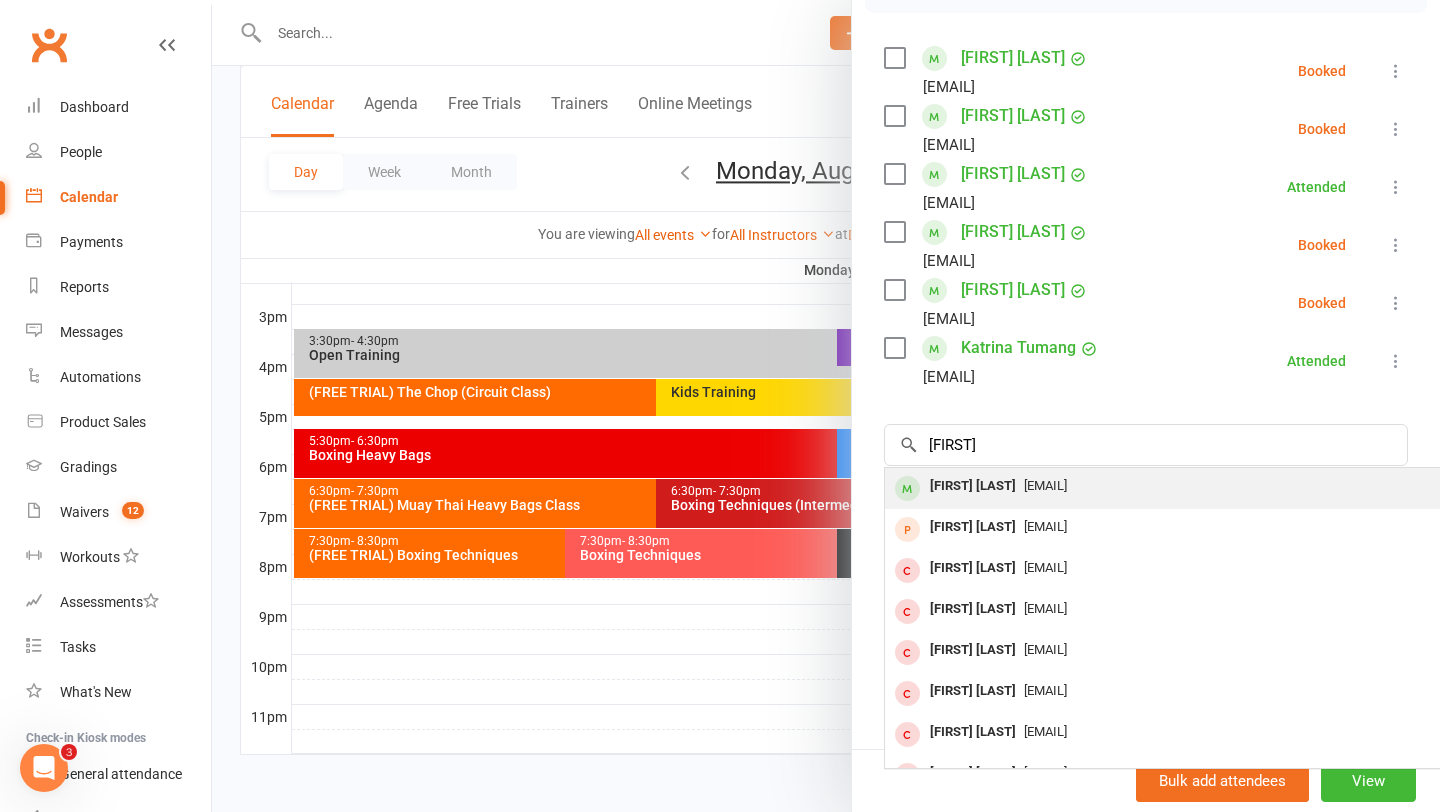 click on "[EMAIL]" at bounding box center (1045, 485) 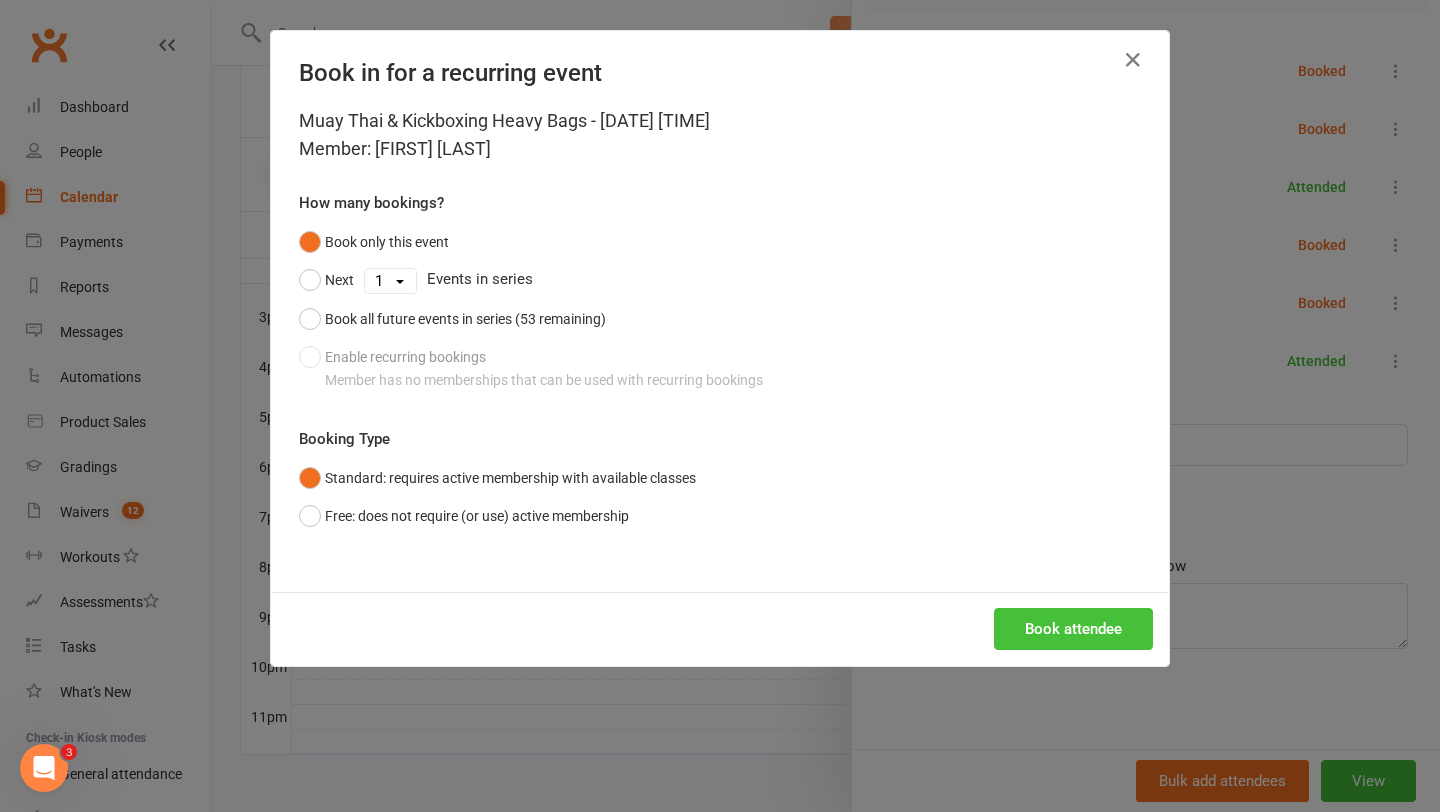 click on "Book attendee" at bounding box center [1073, 629] 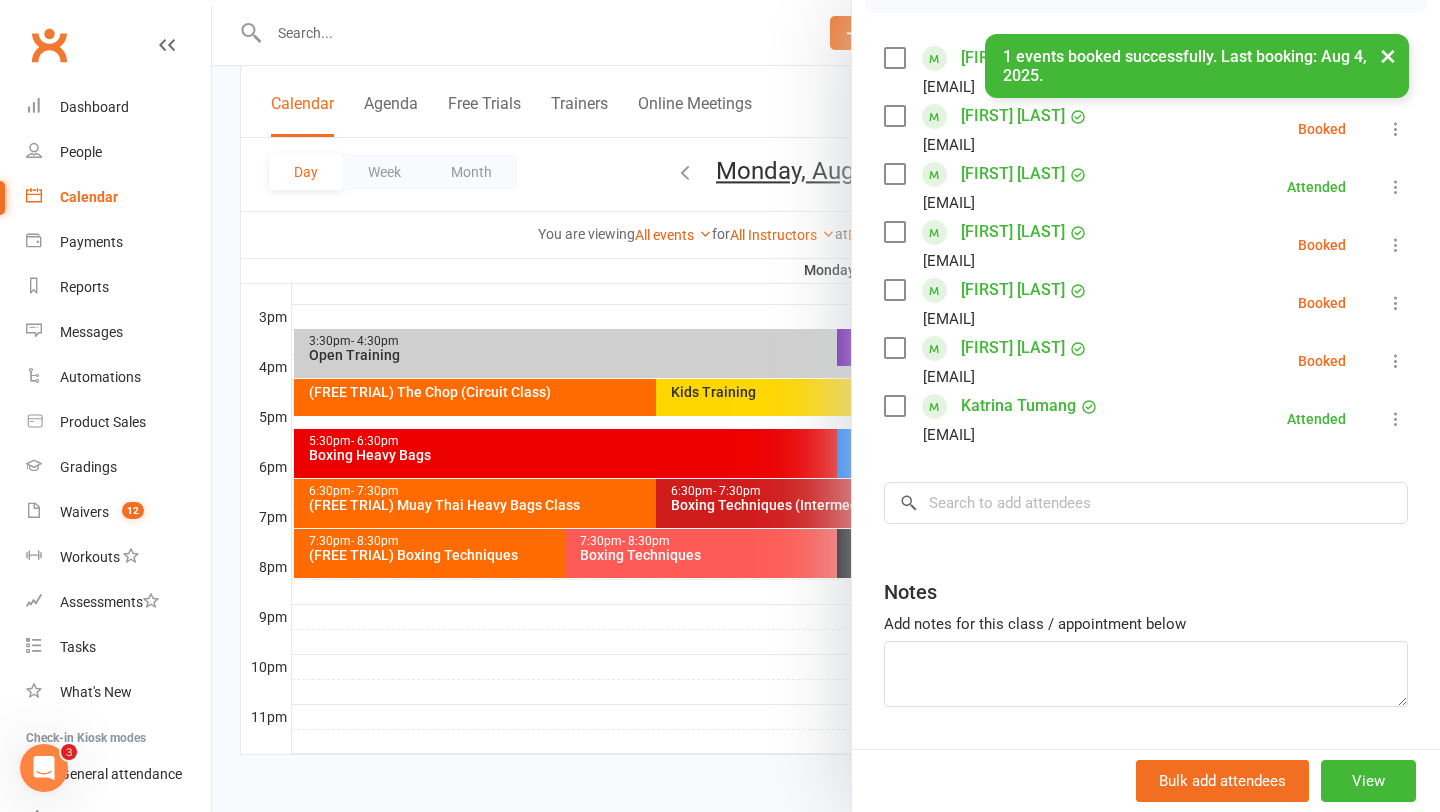 scroll, scrollTop: 0, scrollLeft: 0, axis: both 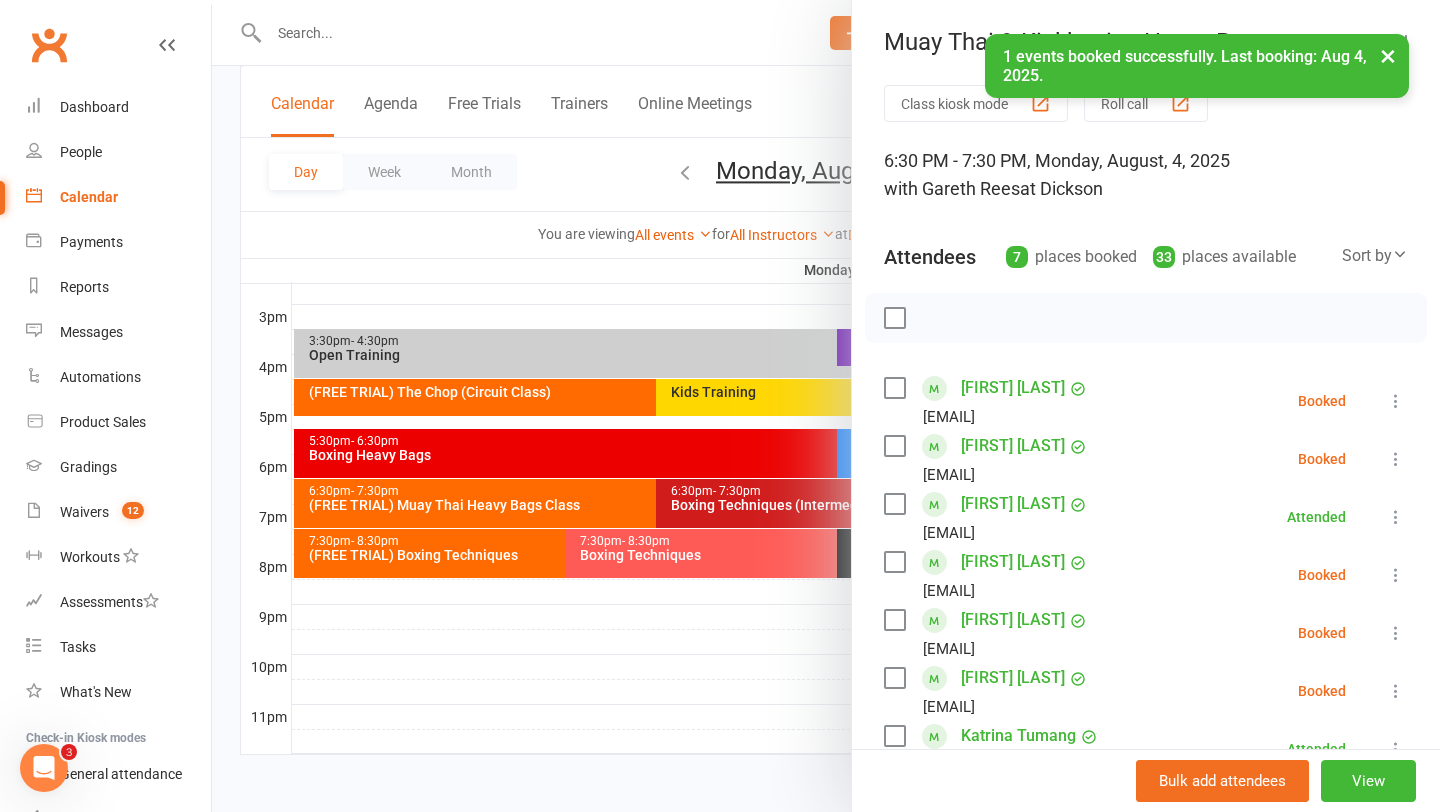 click on "[FIRST] [LAST]" at bounding box center (1013, 562) 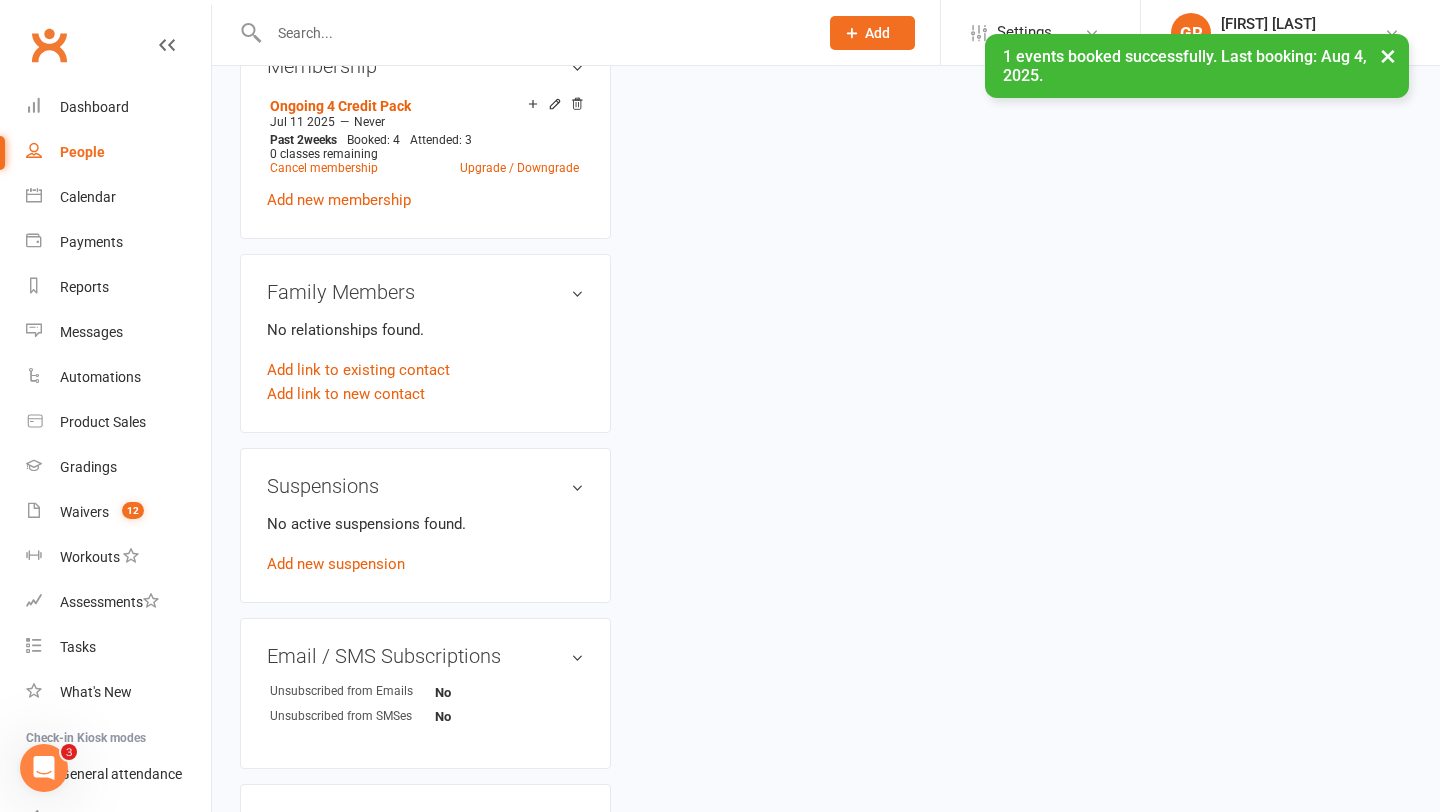 scroll, scrollTop: 0, scrollLeft: 0, axis: both 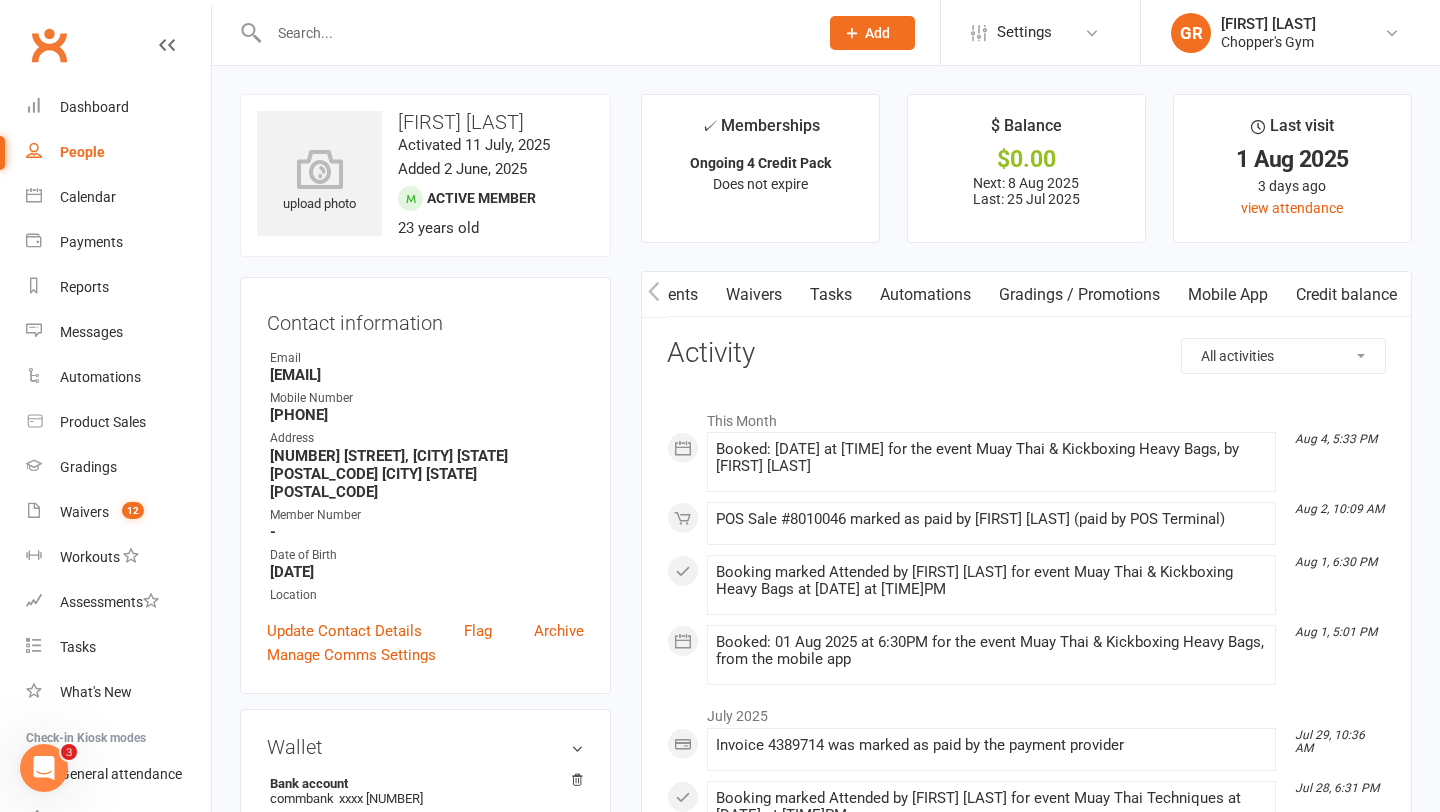 click on "Mobile App" at bounding box center [1228, 295] 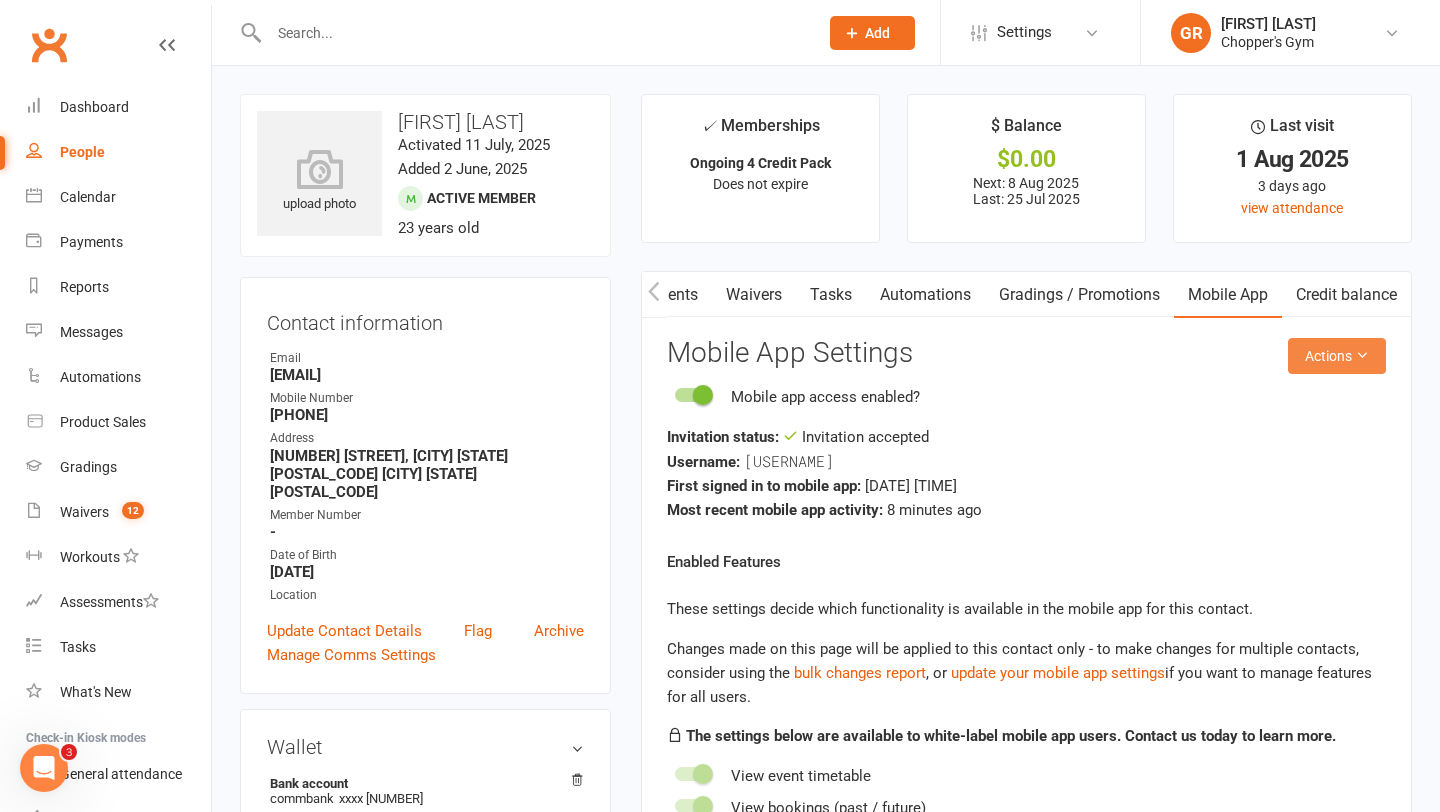 click on "Actions" at bounding box center (1337, 356) 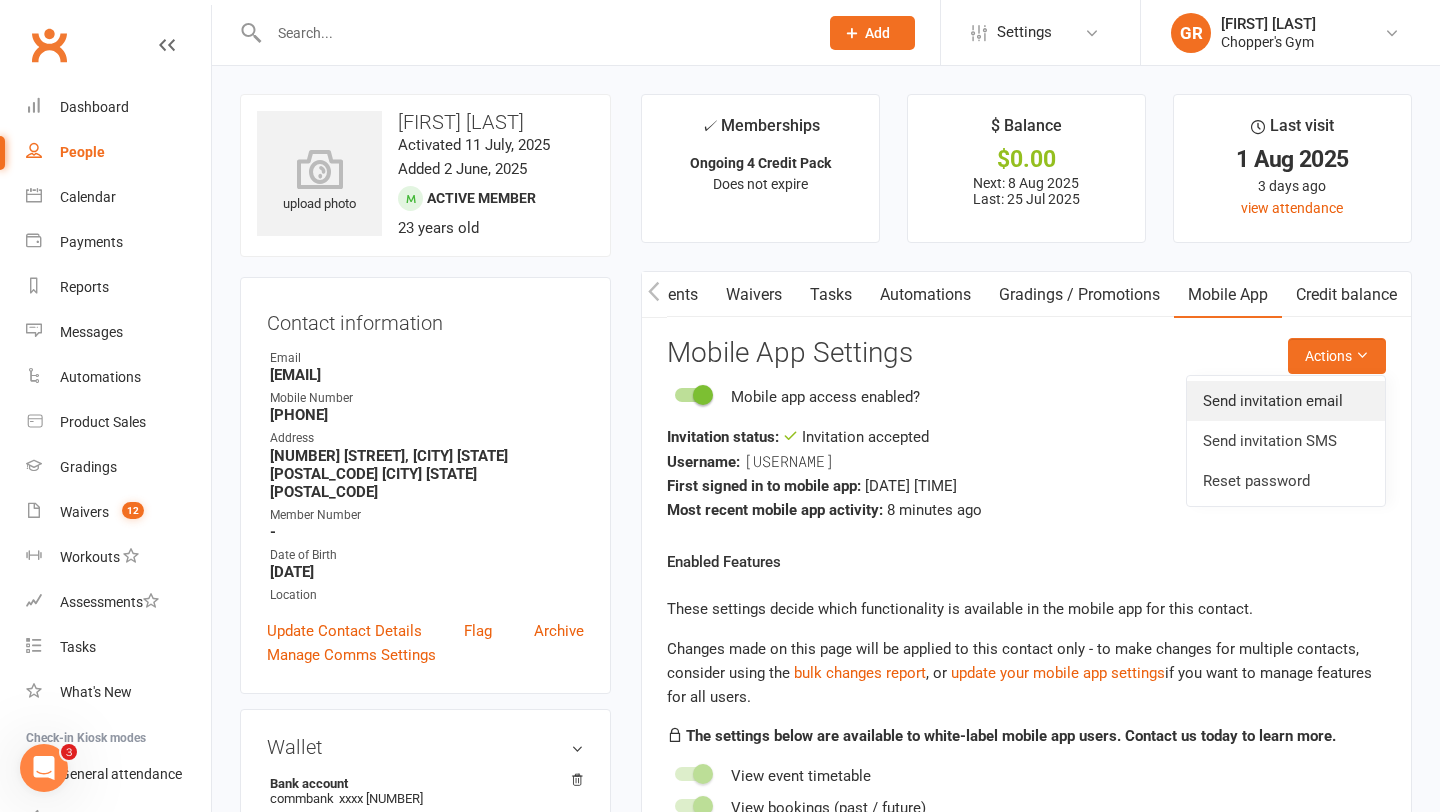 click on "Send invitation email" at bounding box center (1286, 401) 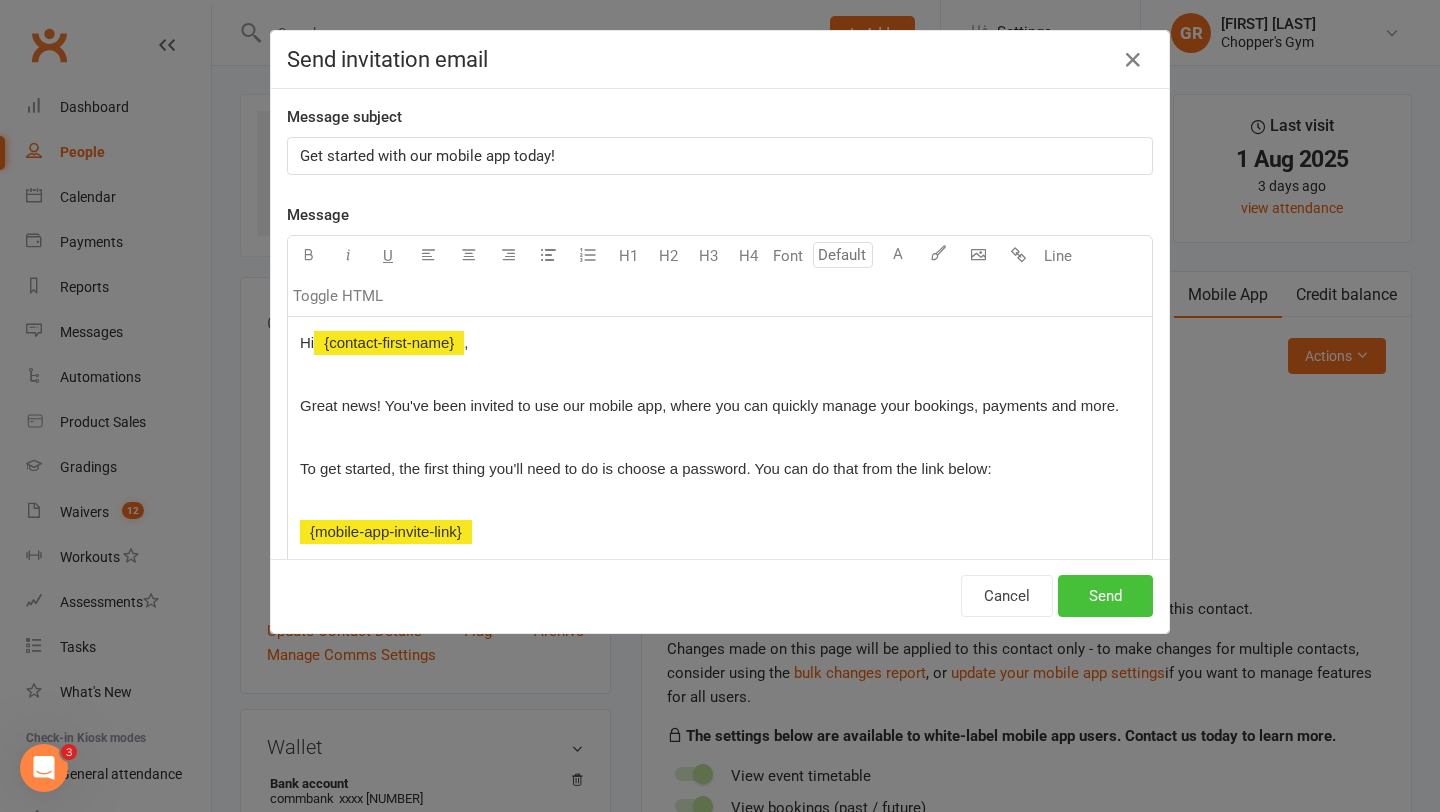 click on "Send" at bounding box center (1105, 596) 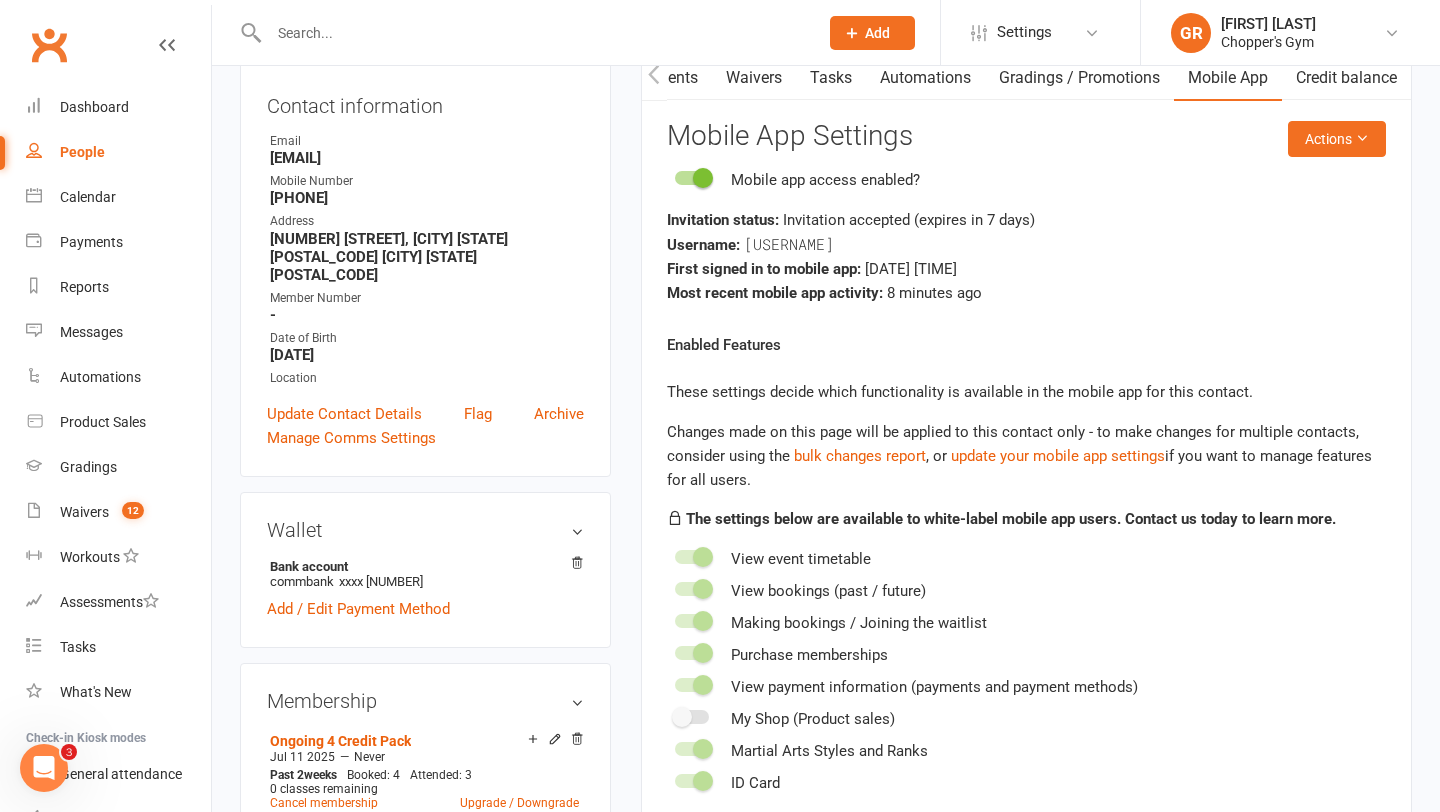 scroll, scrollTop: 0, scrollLeft: 0, axis: both 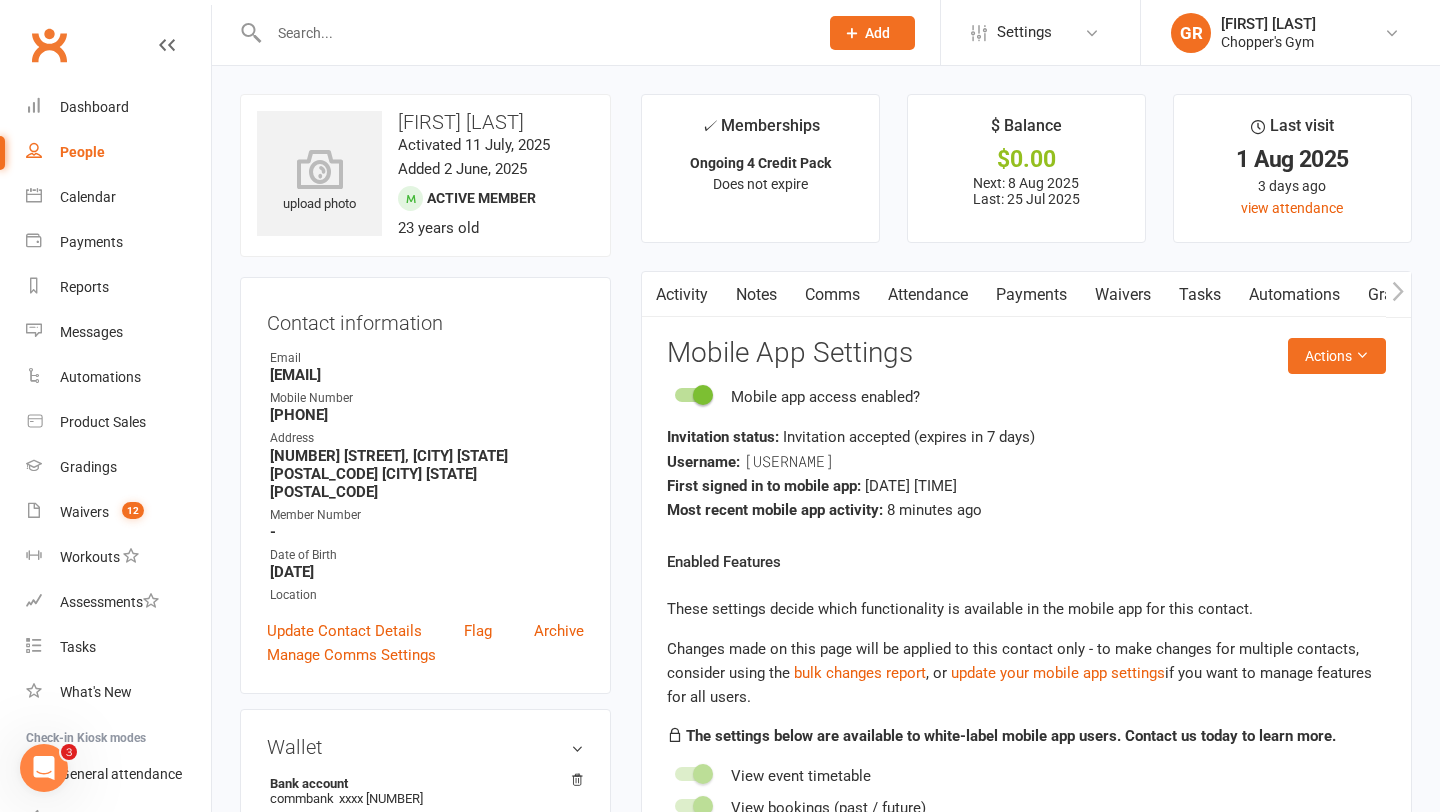 click on "Attendance" at bounding box center [928, 295] 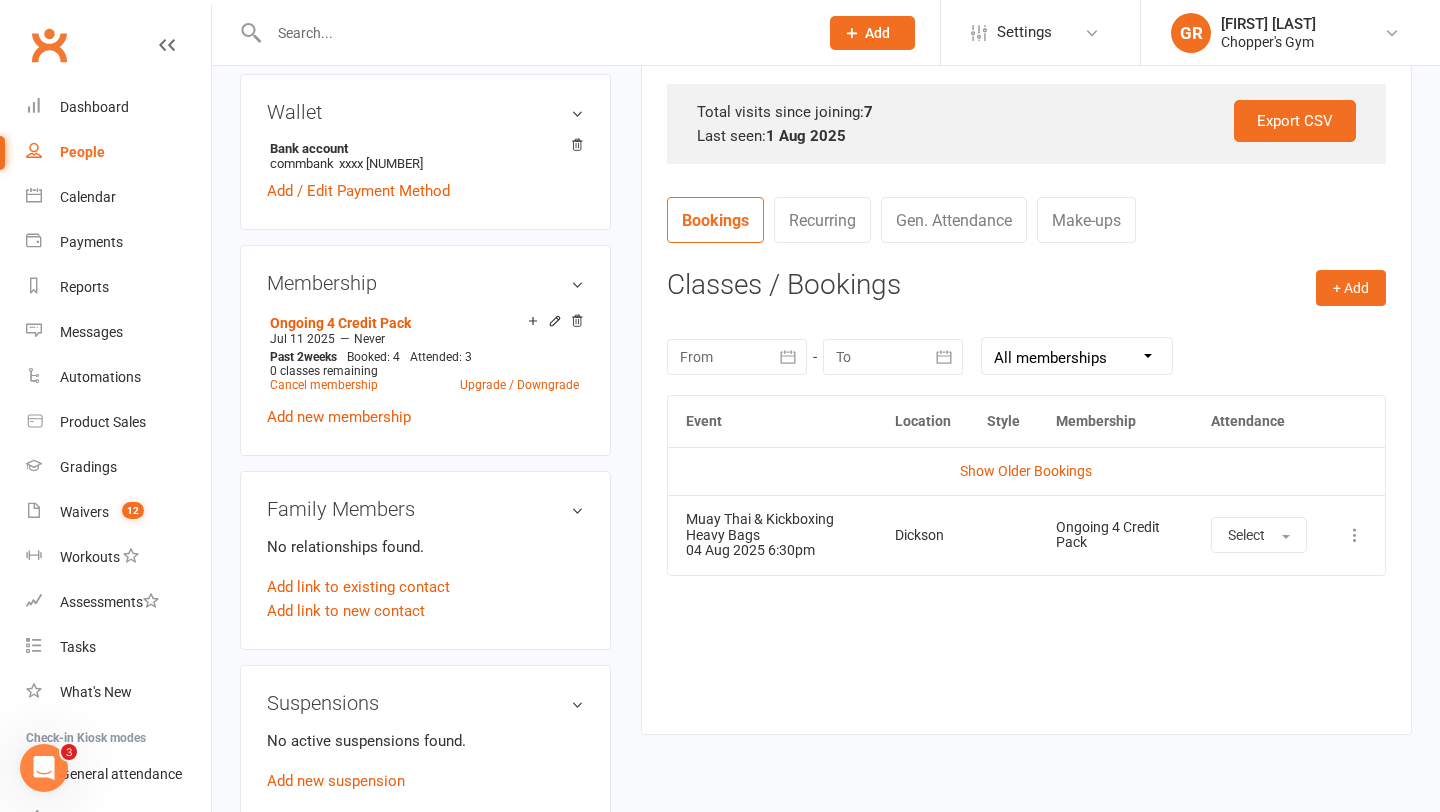 scroll, scrollTop: 636, scrollLeft: 0, axis: vertical 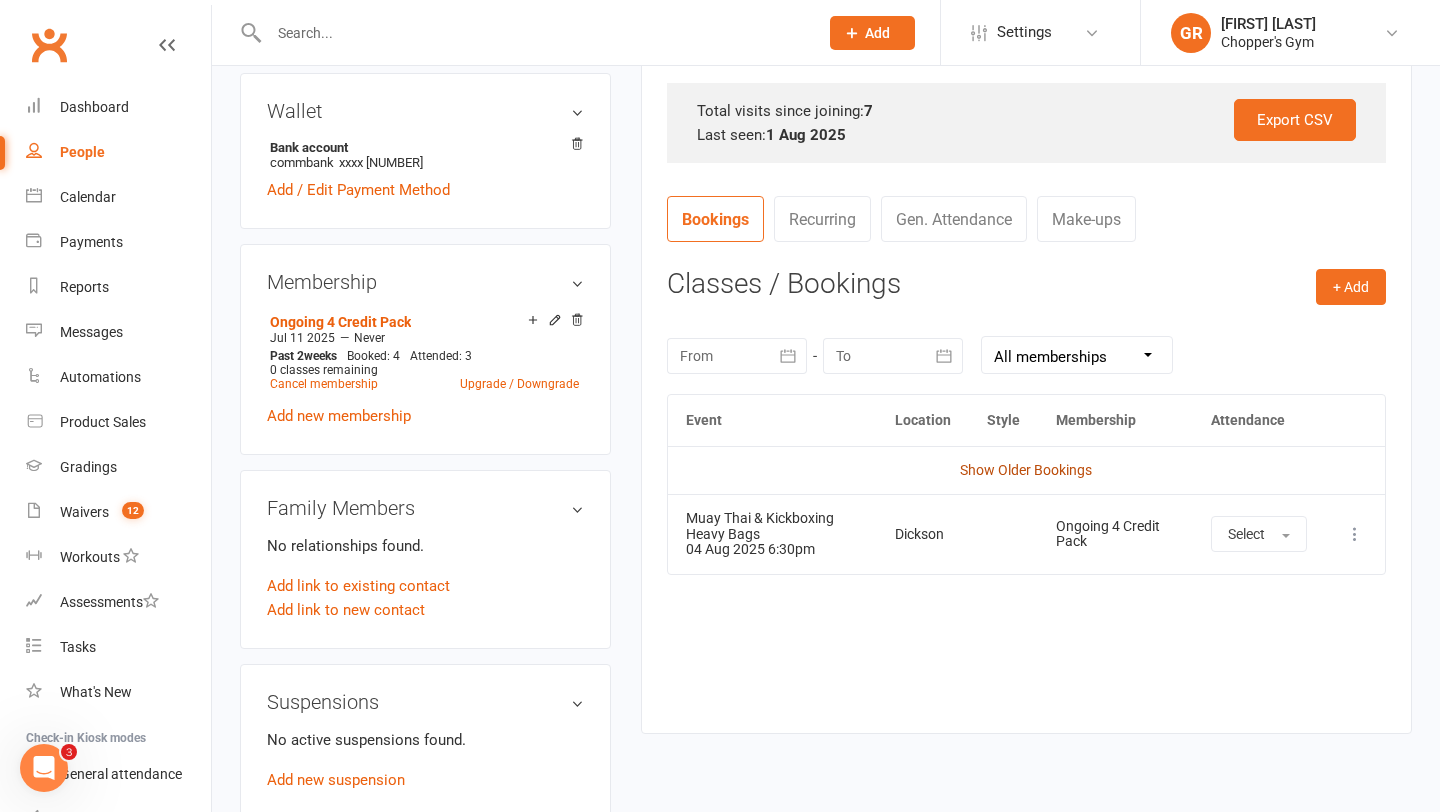 click on "Show Older Bookings" at bounding box center [1026, 470] 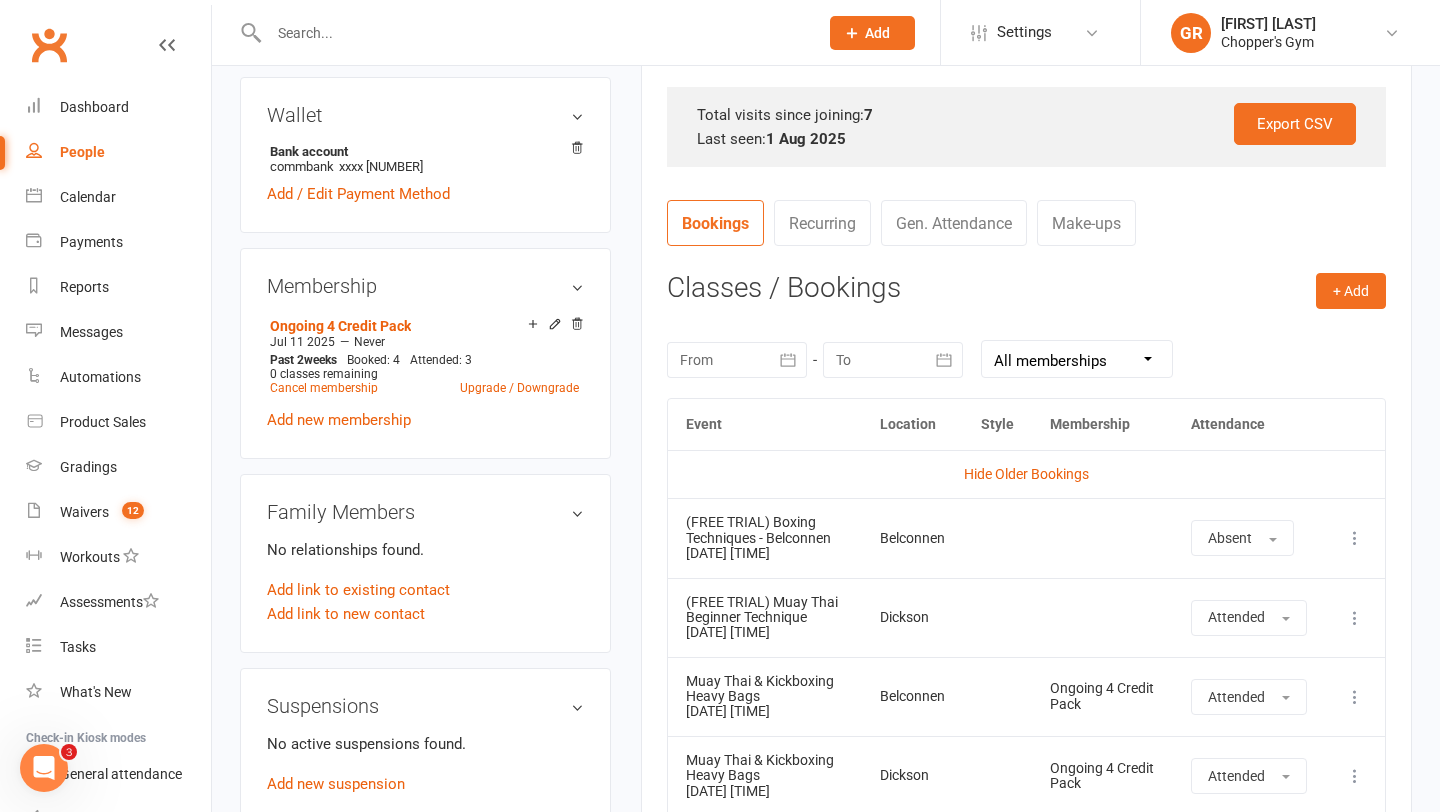 scroll, scrollTop: 0, scrollLeft: 0, axis: both 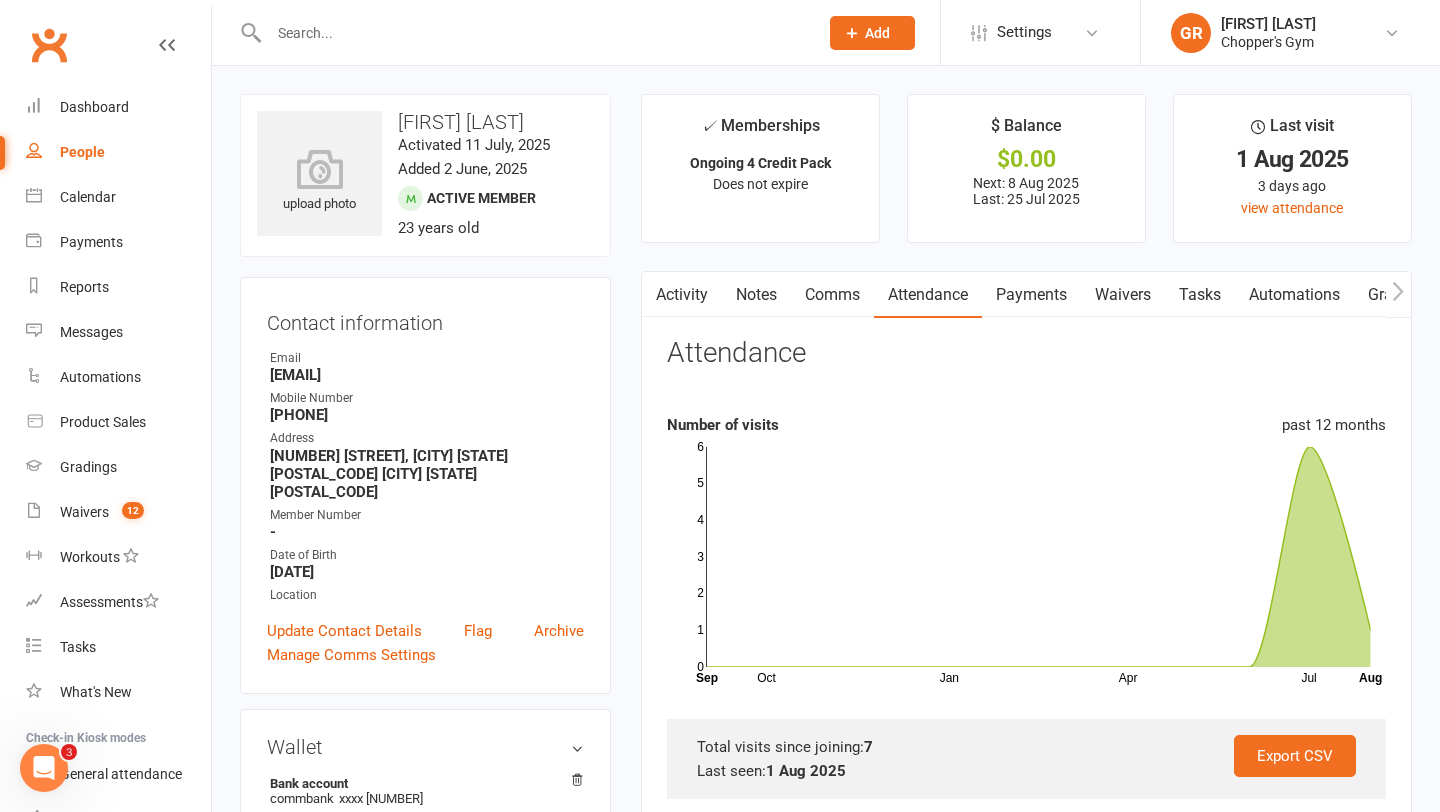 click at bounding box center [533, 33] 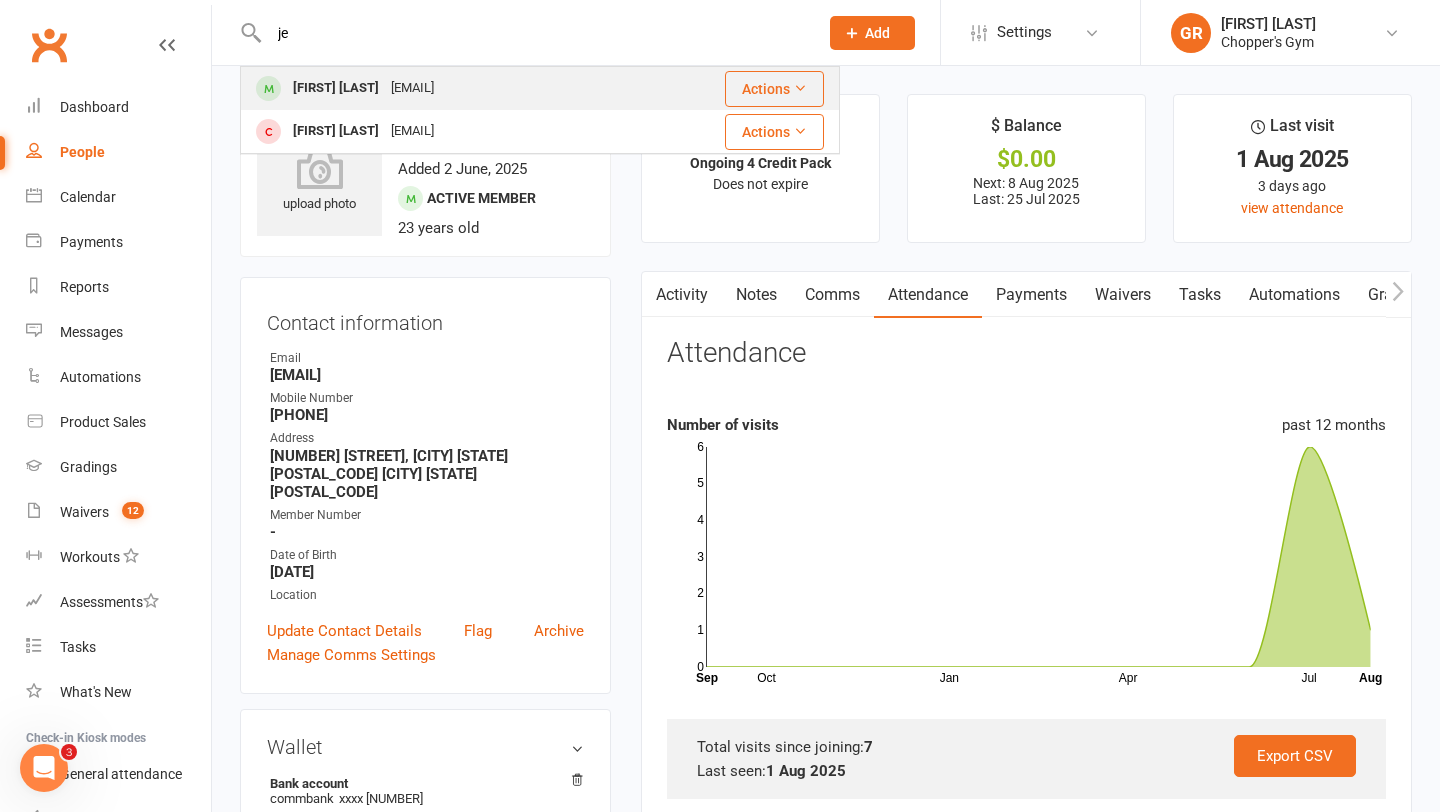 type on "j" 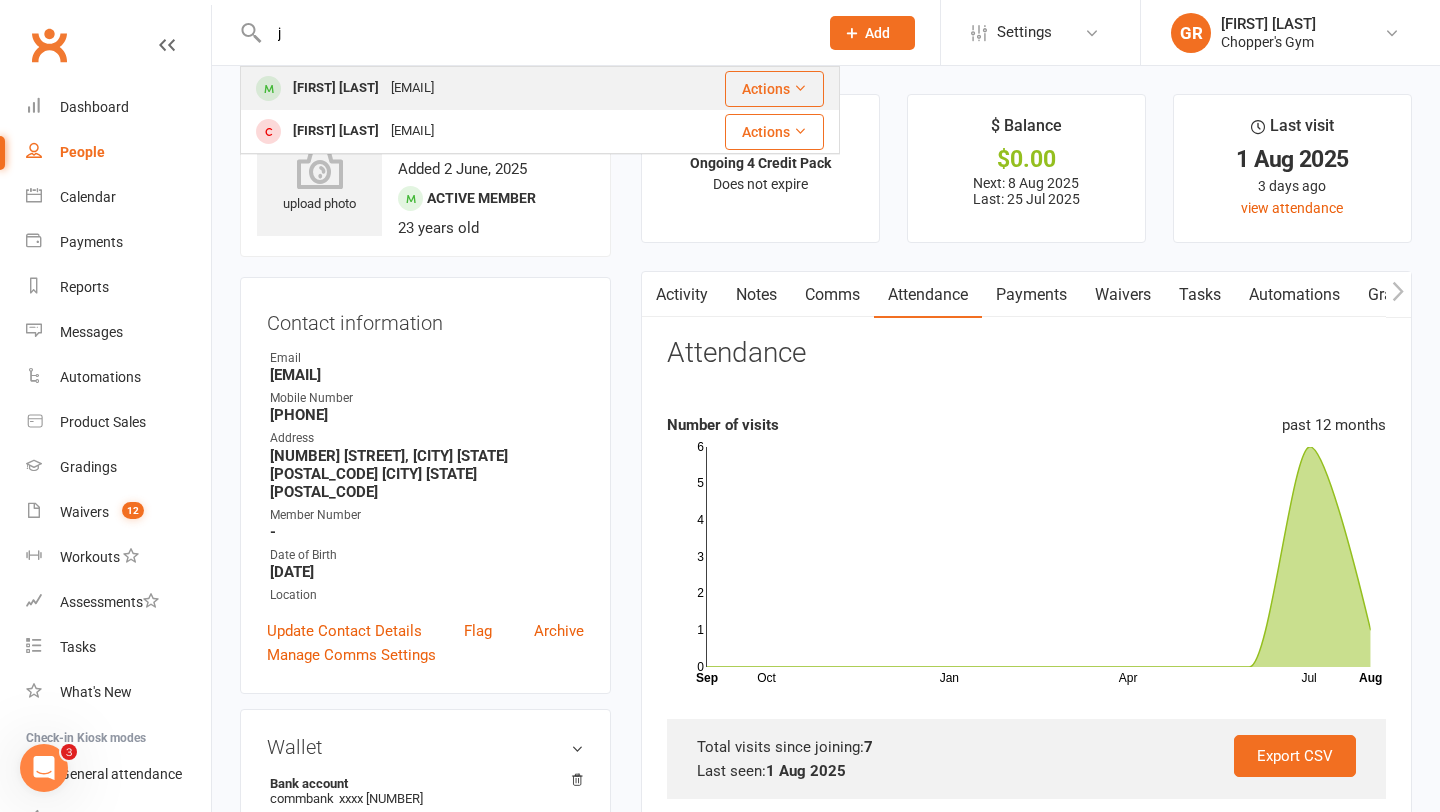 type 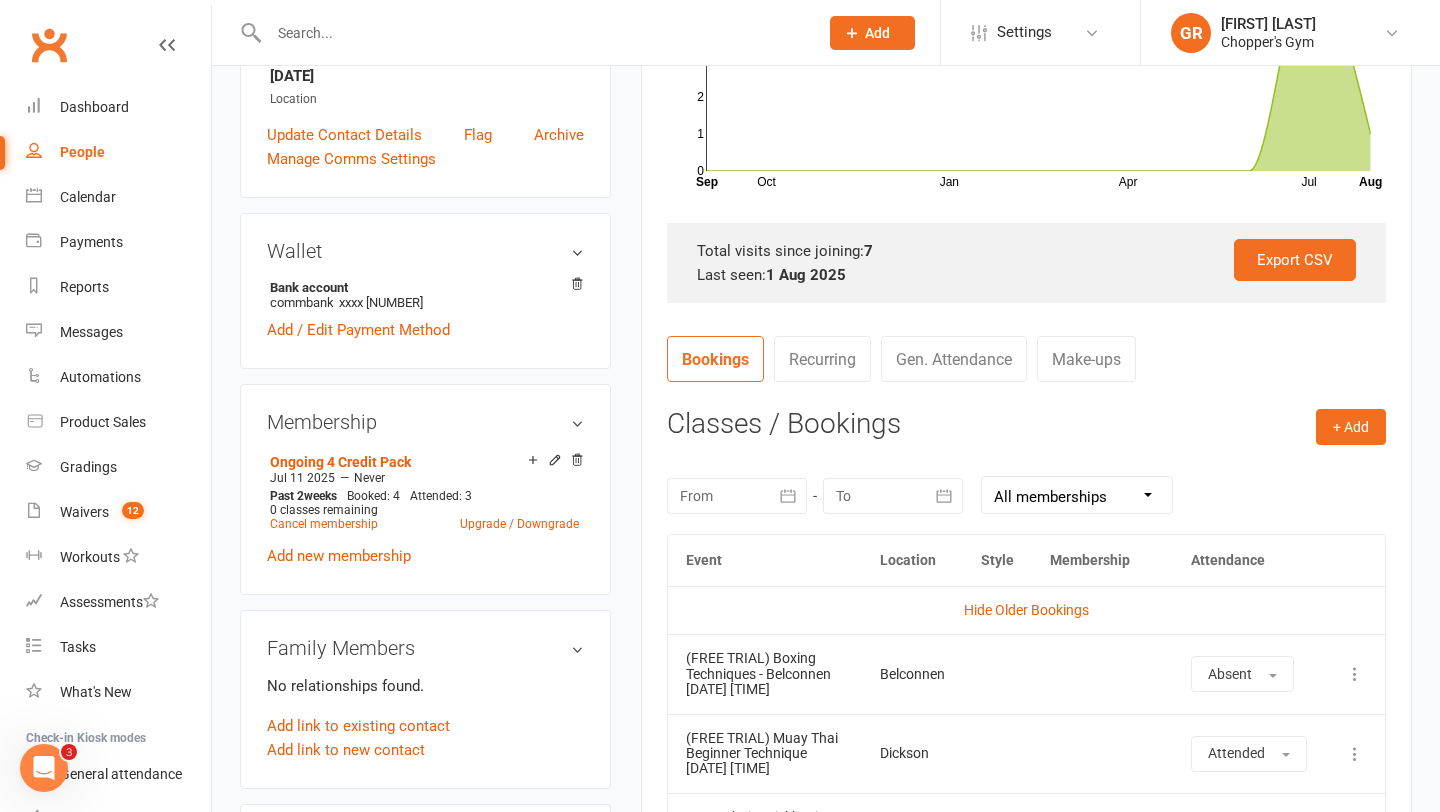 scroll, scrollTop: 500, scrollLeft: 0, axis: vertical 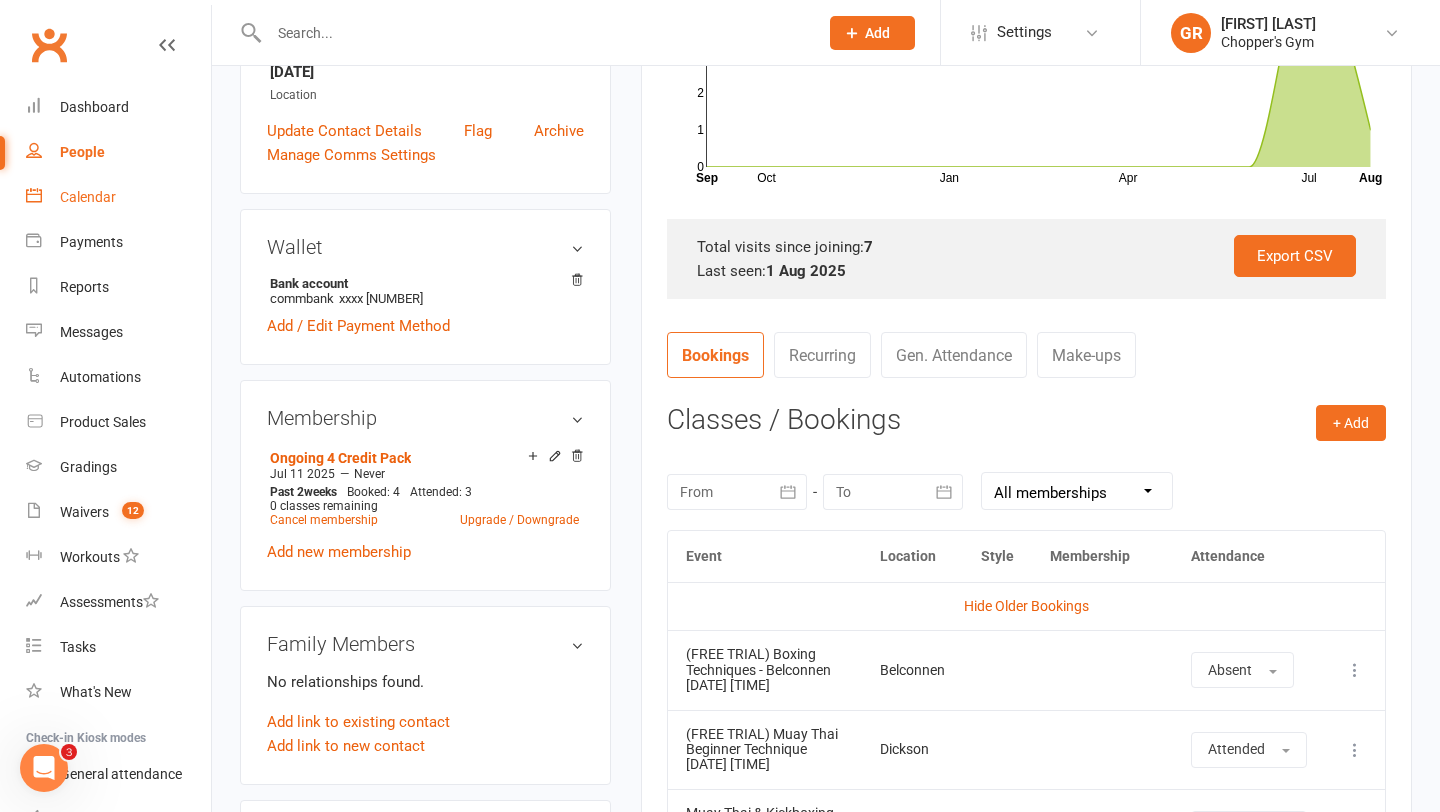 click on "Calendar" at bounding box center (88, 197) 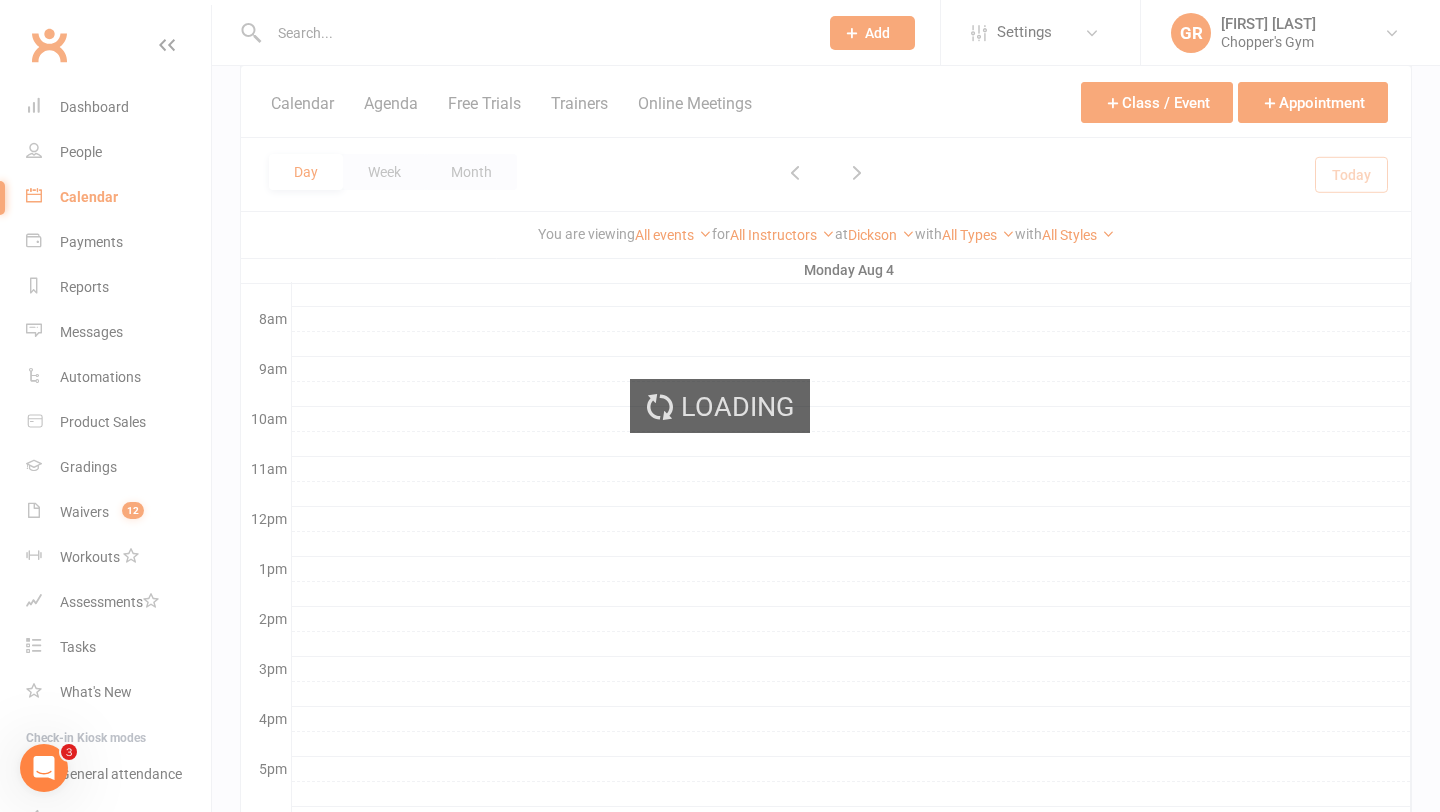 scroll, scrollTop: 0, scrollLeft: 0, axis: both 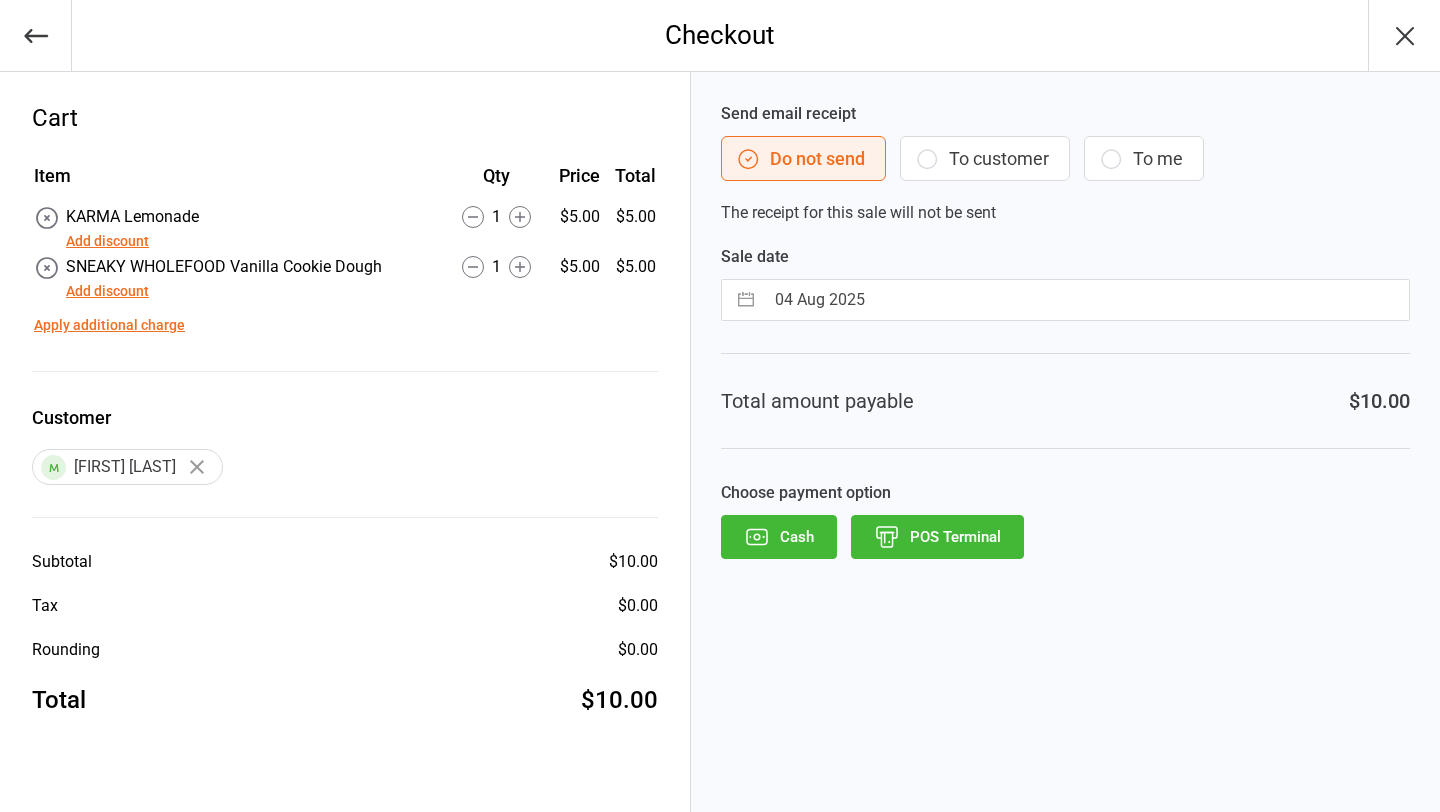click on "Add discount" at bounding box center [107, 241] 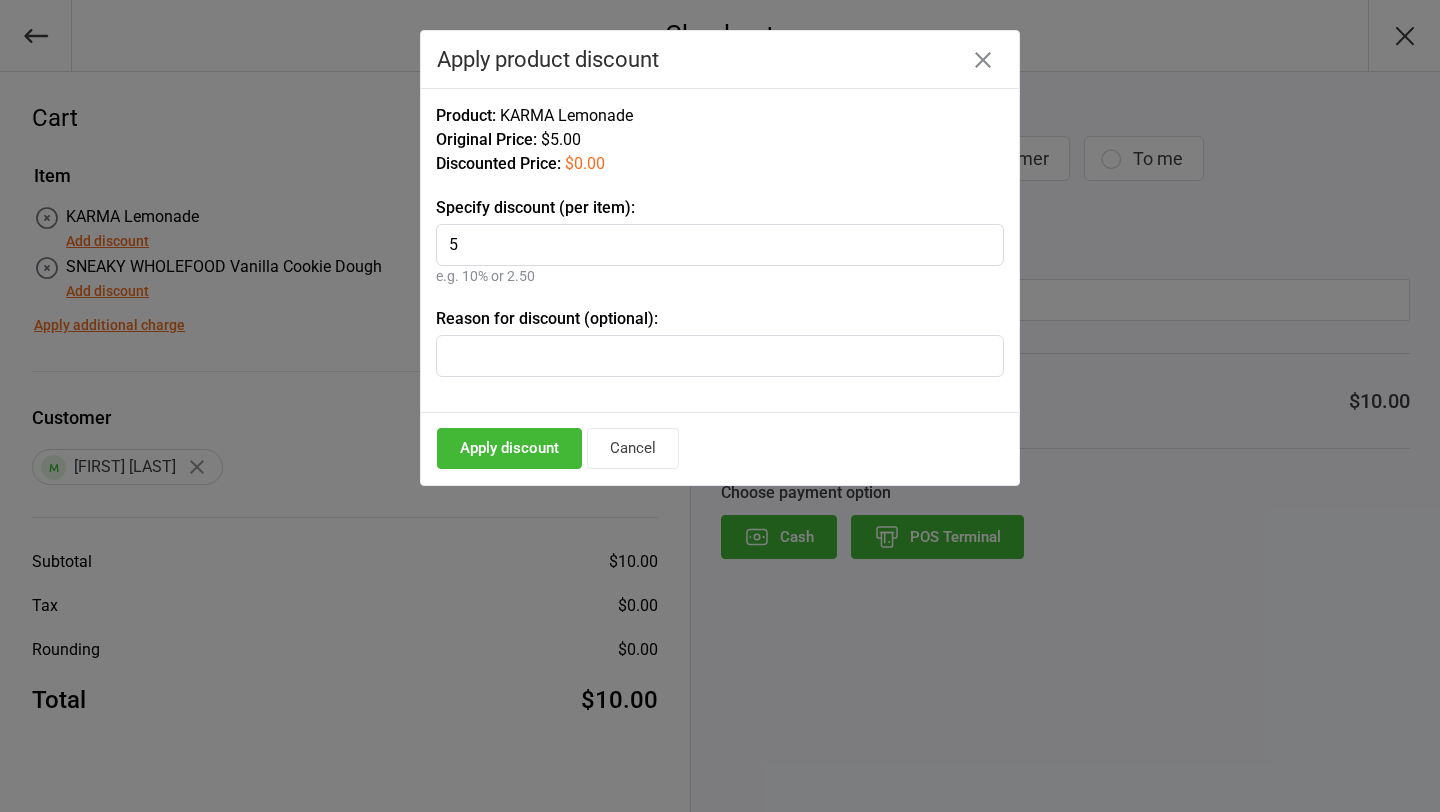 type on "5" 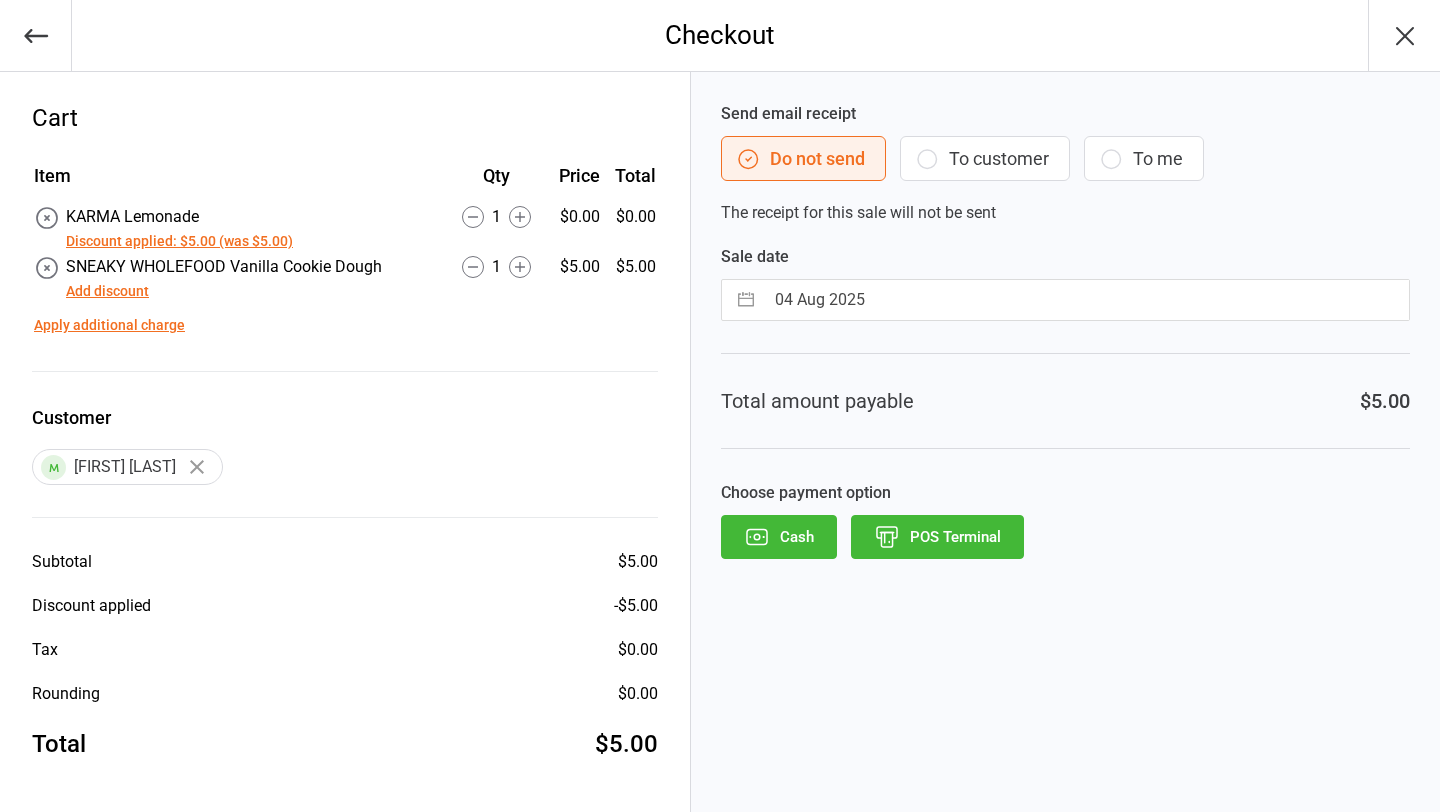 click on "Add discount" at bounding box center (107, 291) 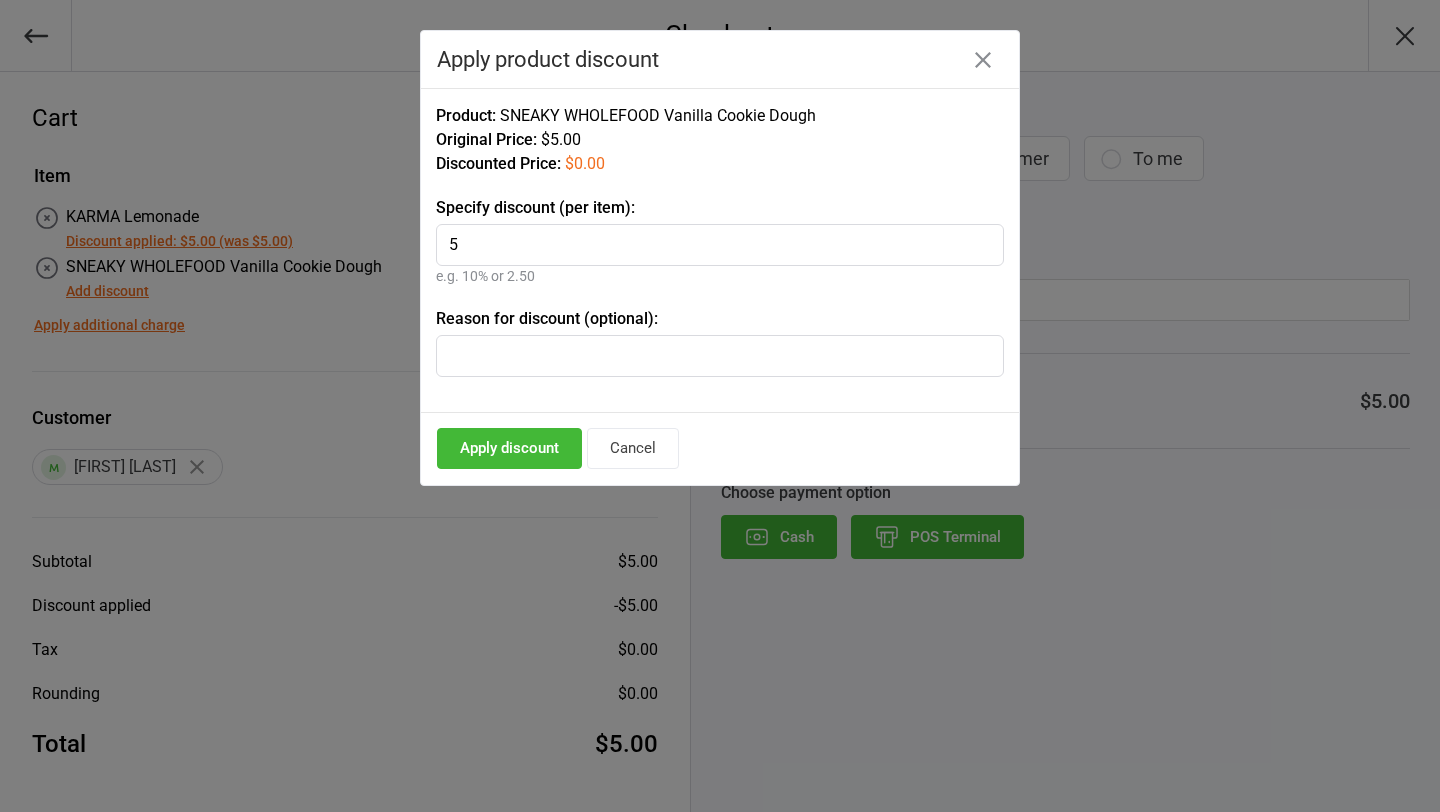 type on "5" 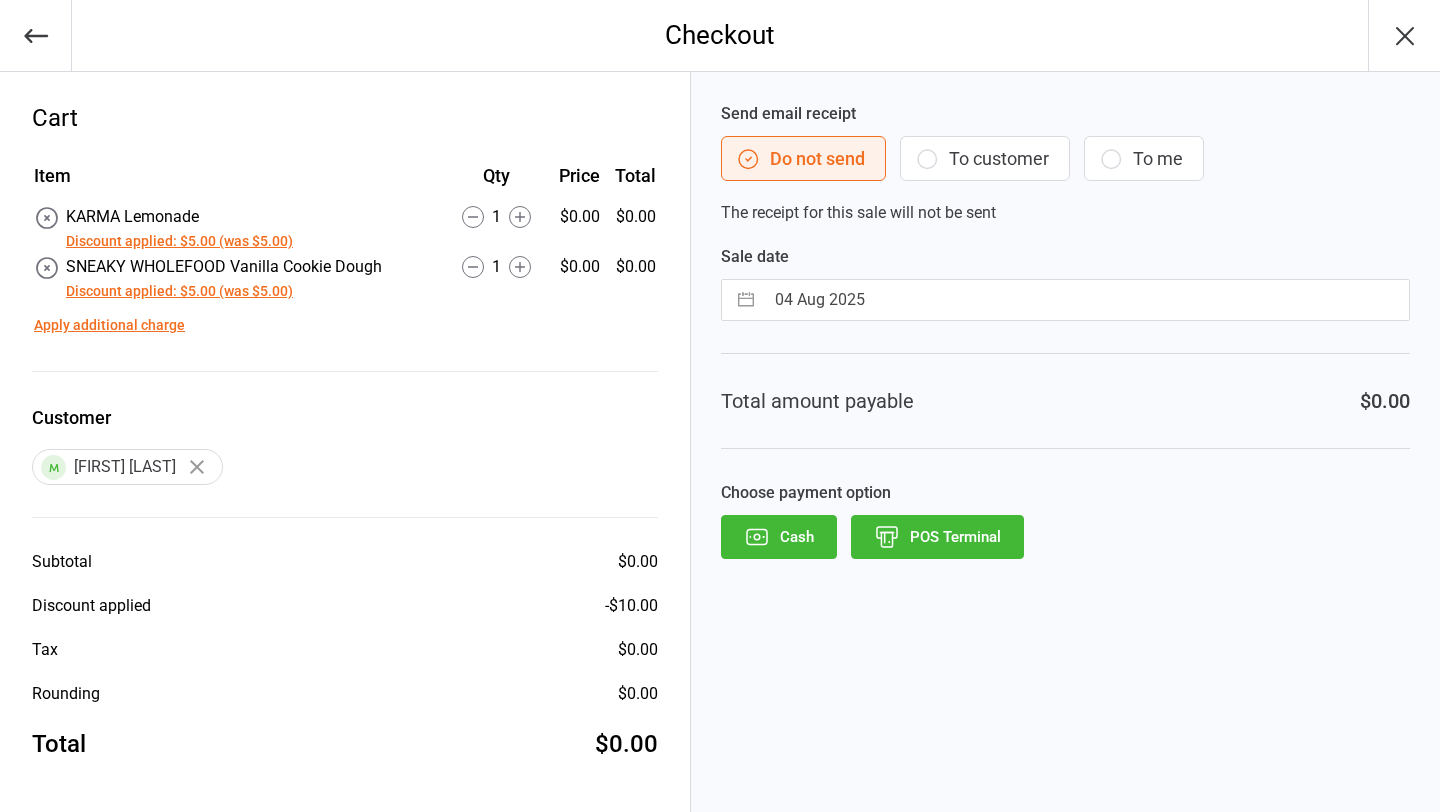 click on "POS Terminal" at bounding box center [937, 537] 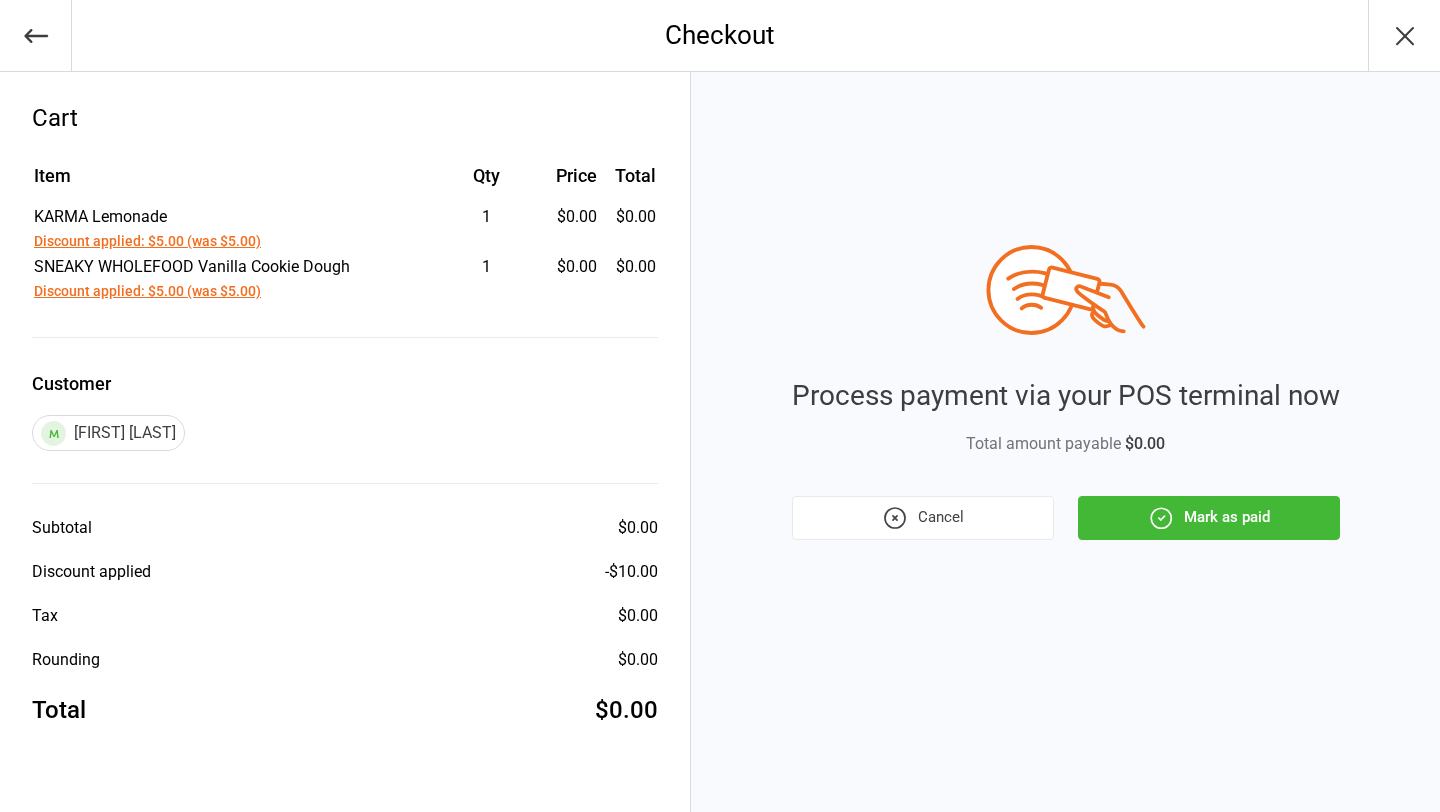 click on "Mark as paid" at bounding box center [1209, 518] 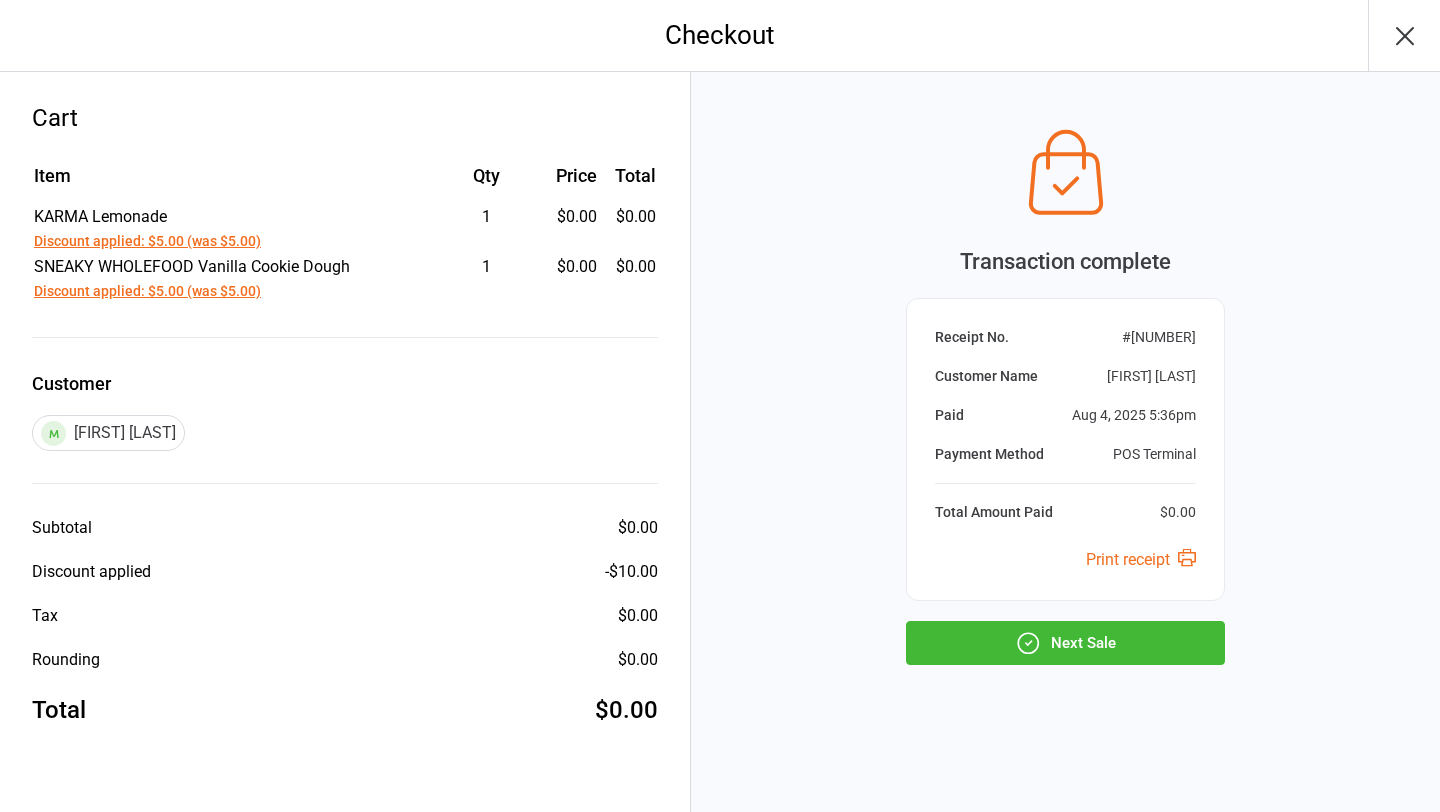 click on "Next Sale" at bounding box center (1065, 643) 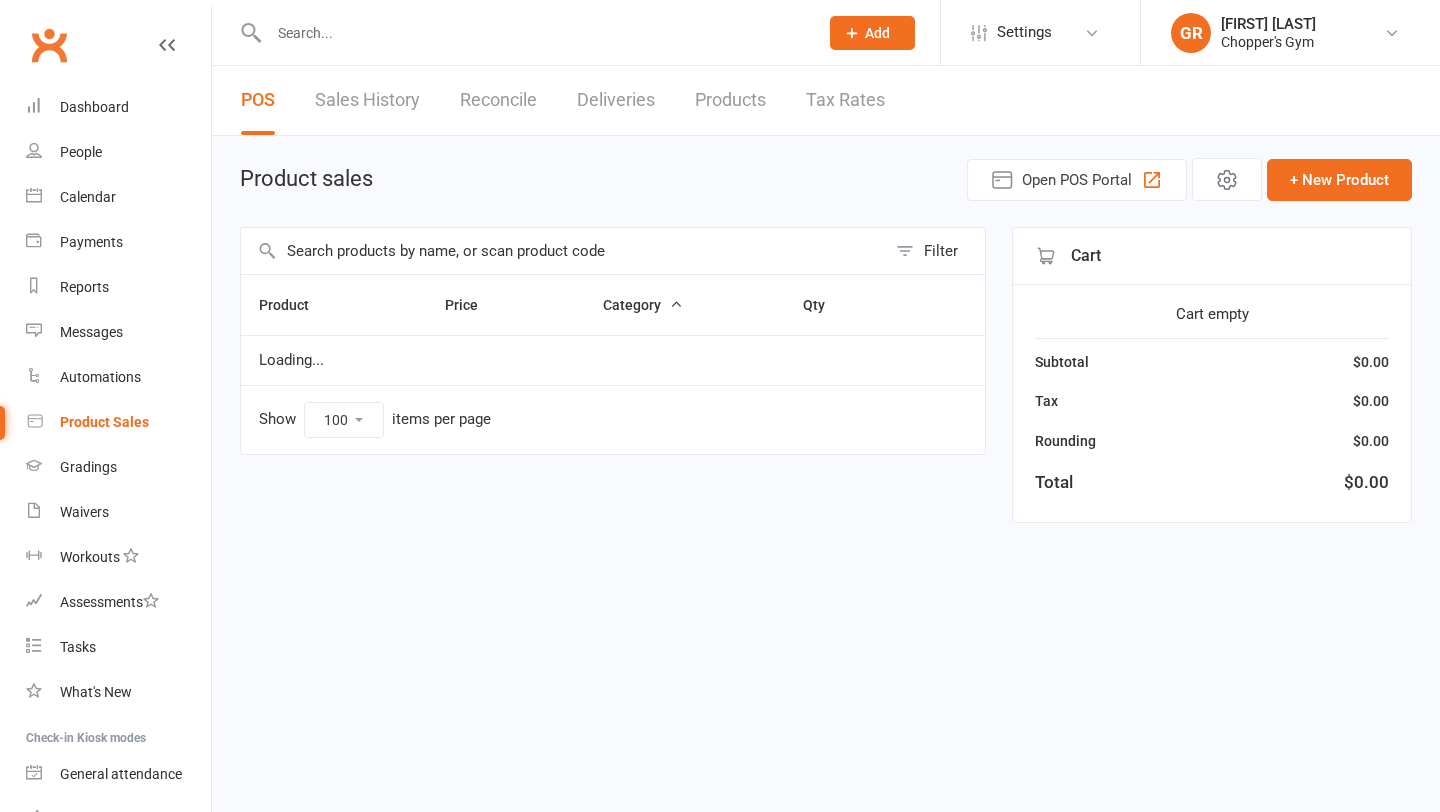 select on "100" 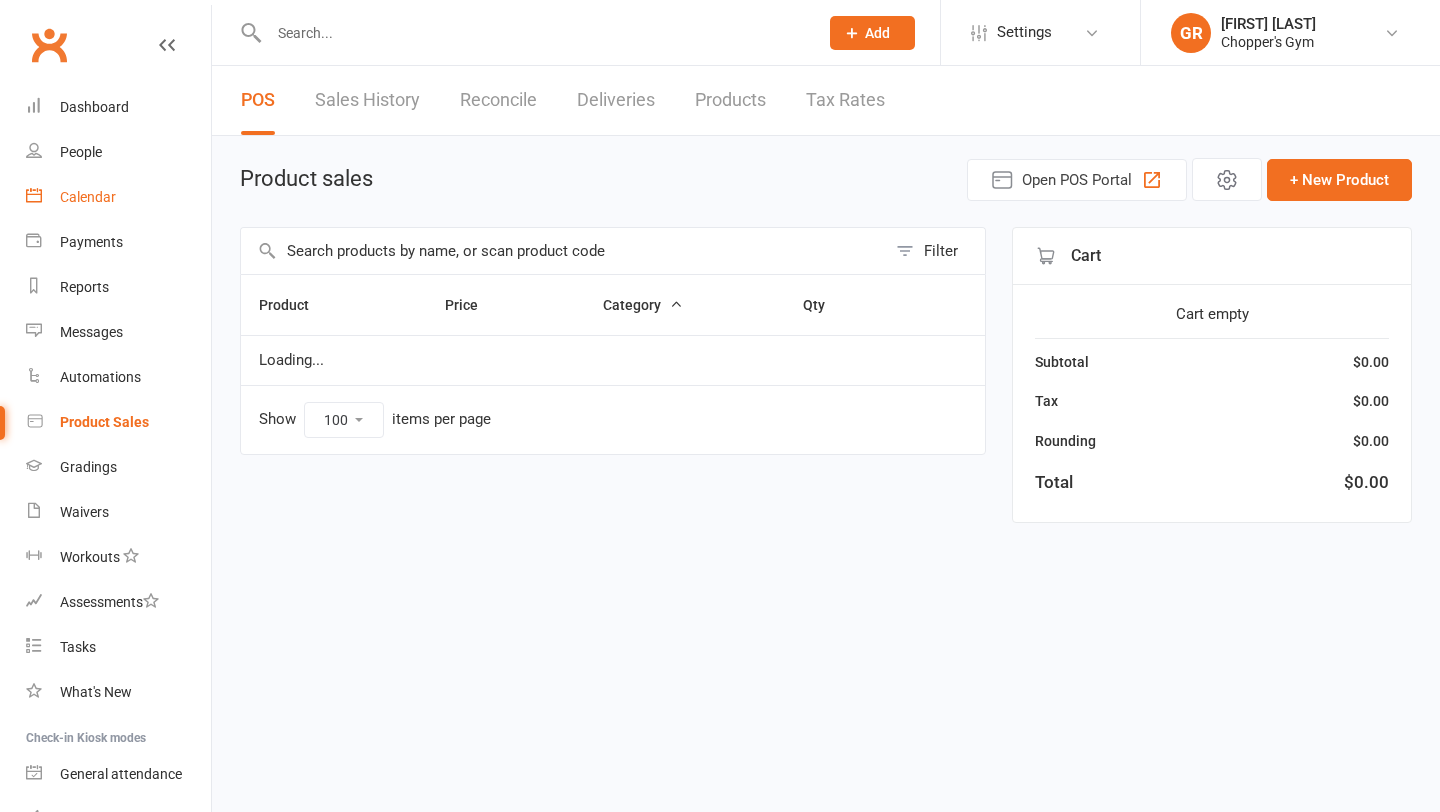 scroll, scrollTop: 0, scrollLeft: 0, axis: both 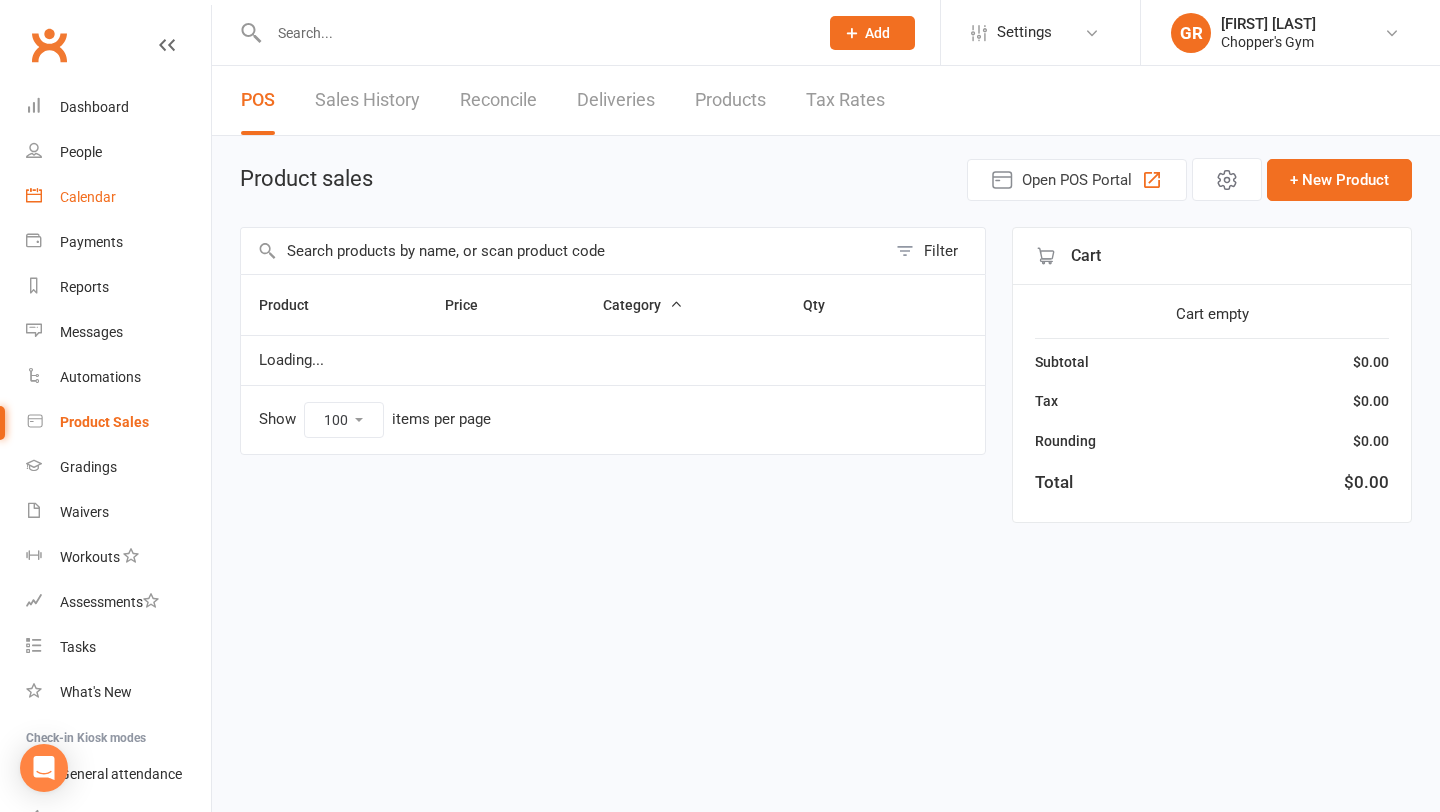 click on "Calendar" at bounding box center (88, 197) 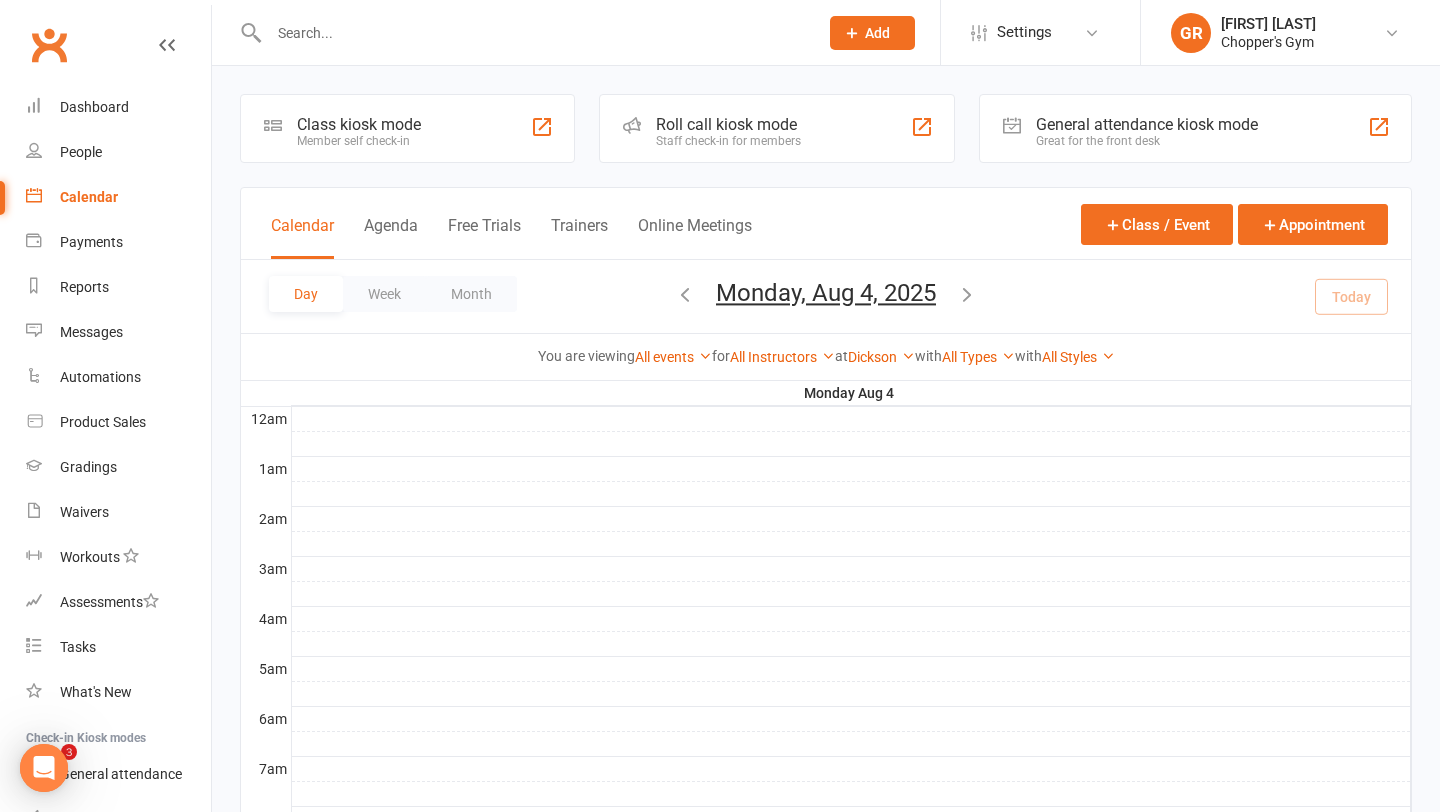 scroll, scrollTop: 0, scrollLeft: 0, axis: both 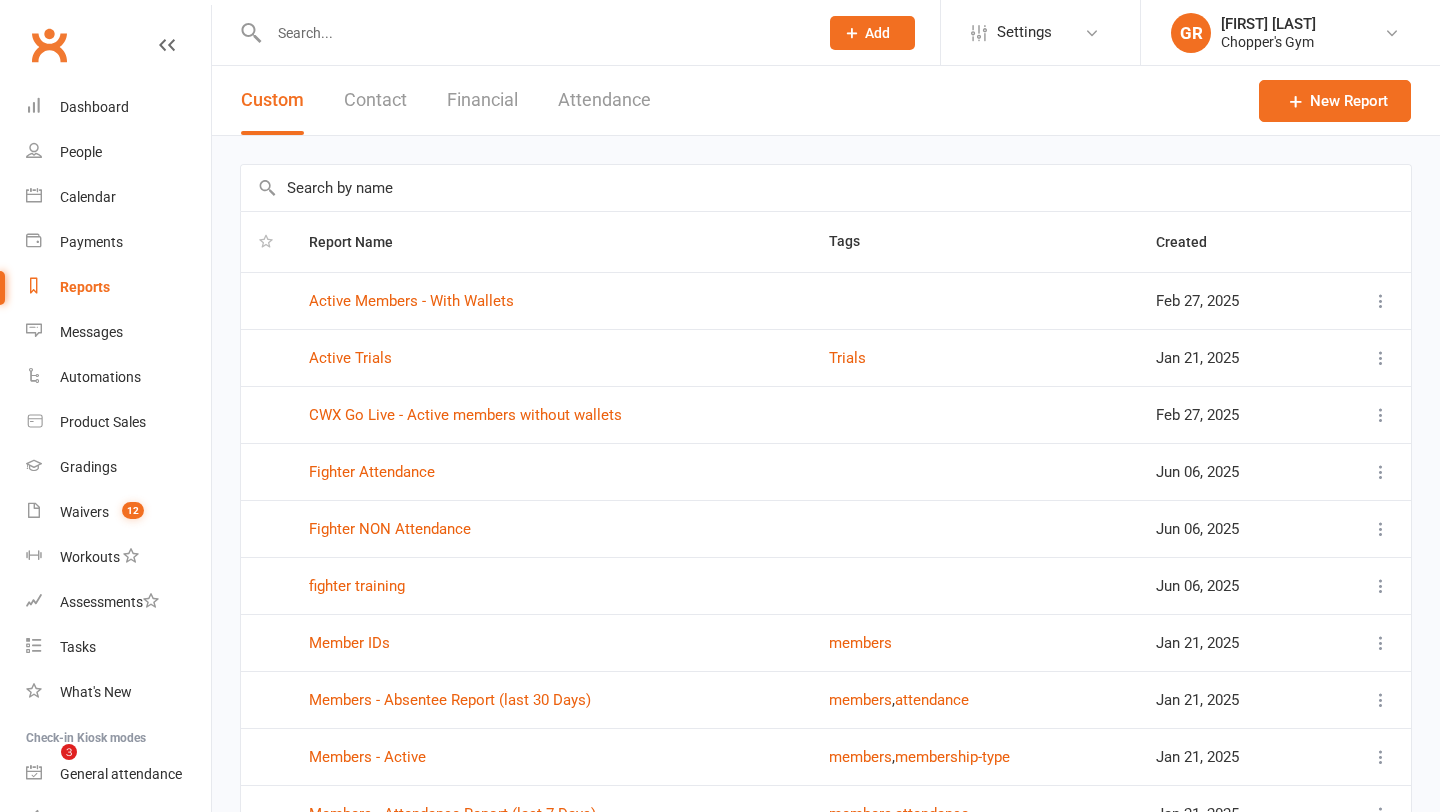 select on "100" 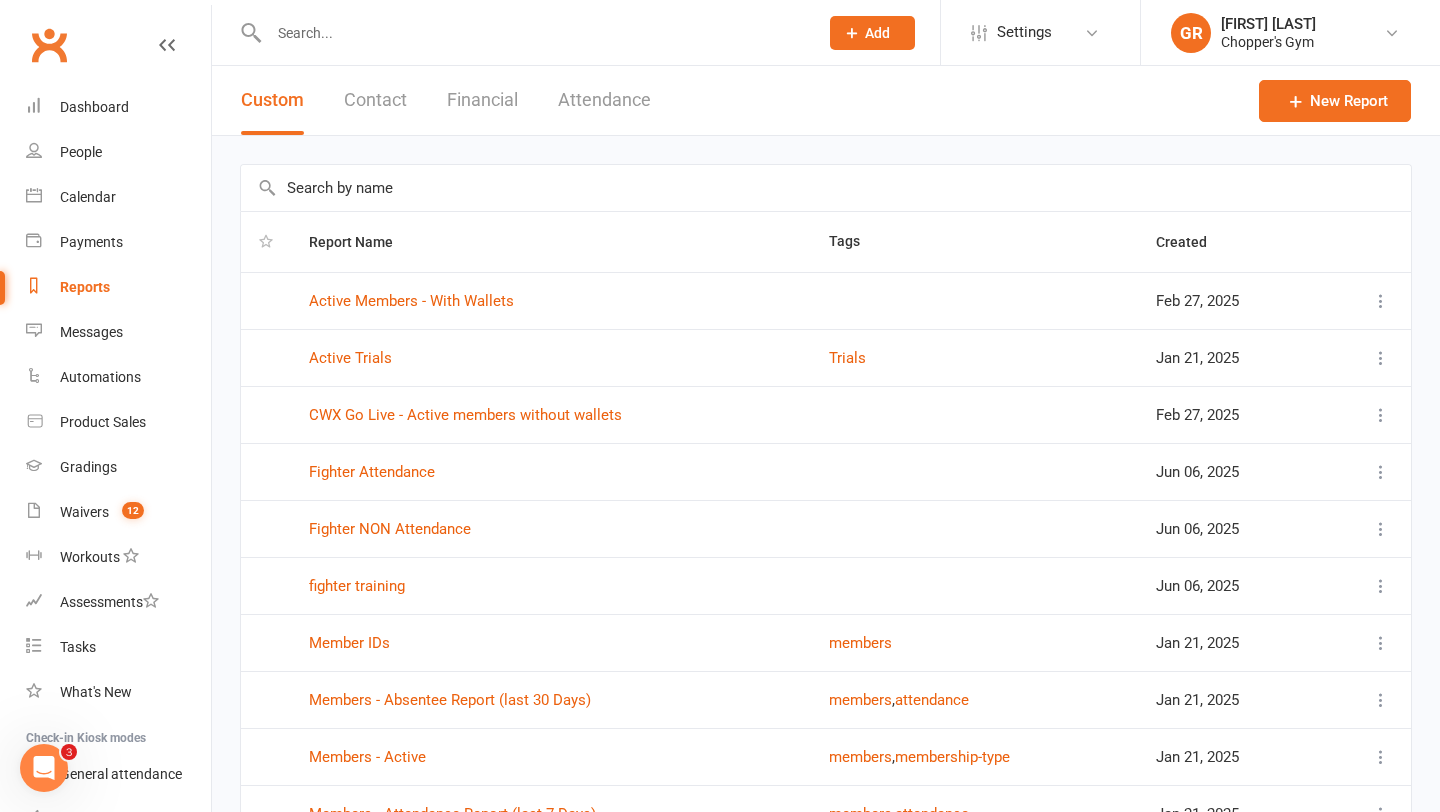 scroll, scrollTop: 0, scrollLeft: 0, axis: both 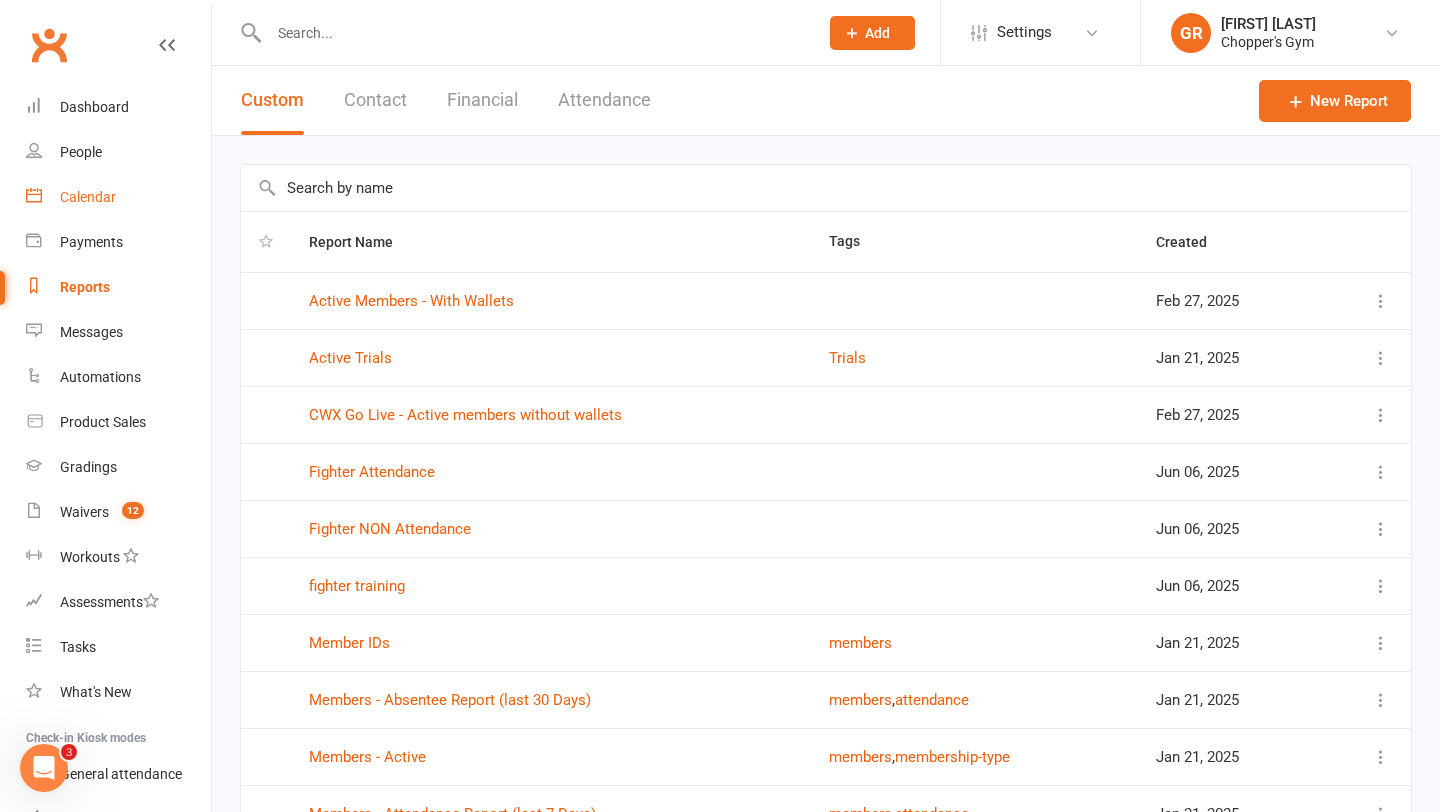 click on "Calendar" at bounding box center [88, 197] 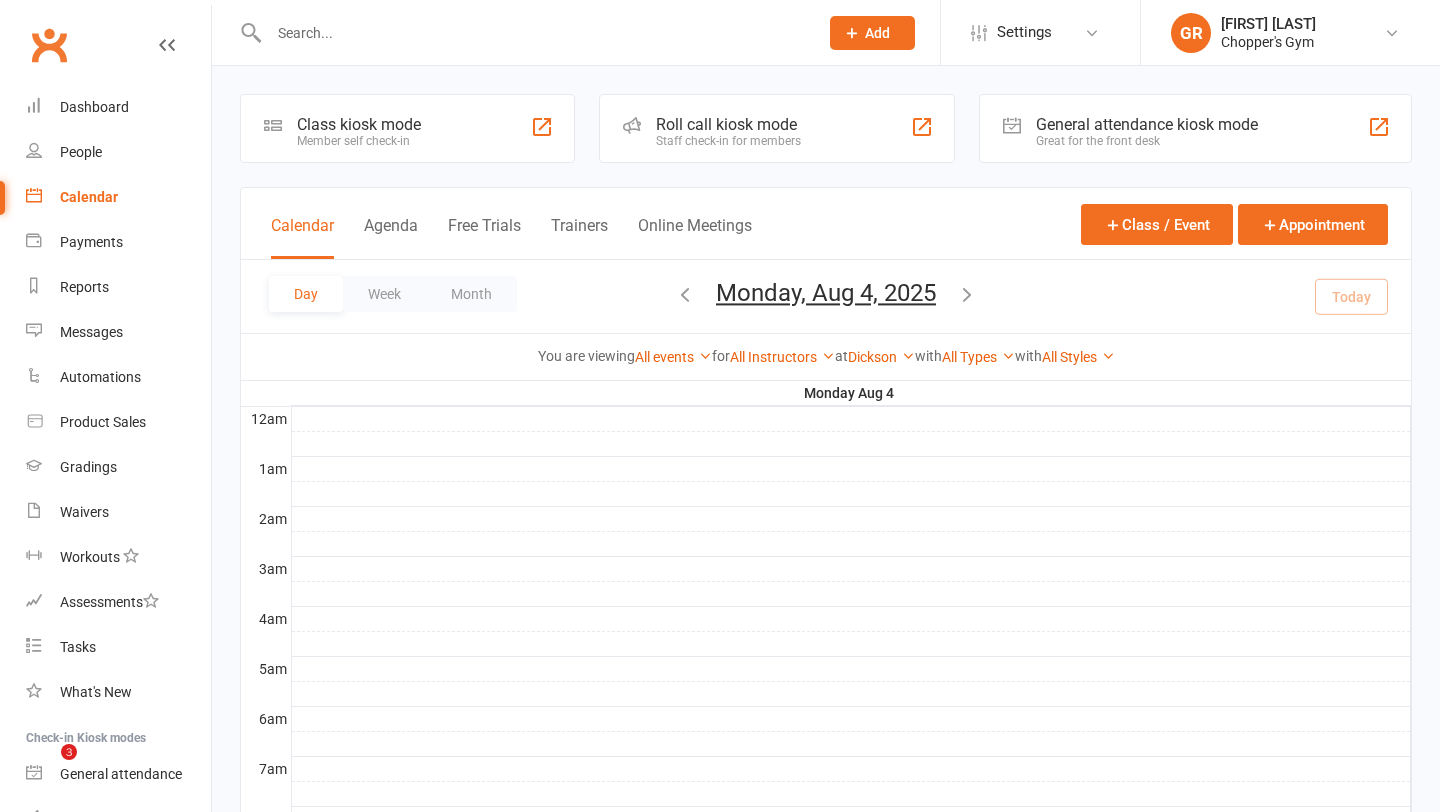 scroll, scrollTop: 662, scrollLeft: 0, axis: vertical 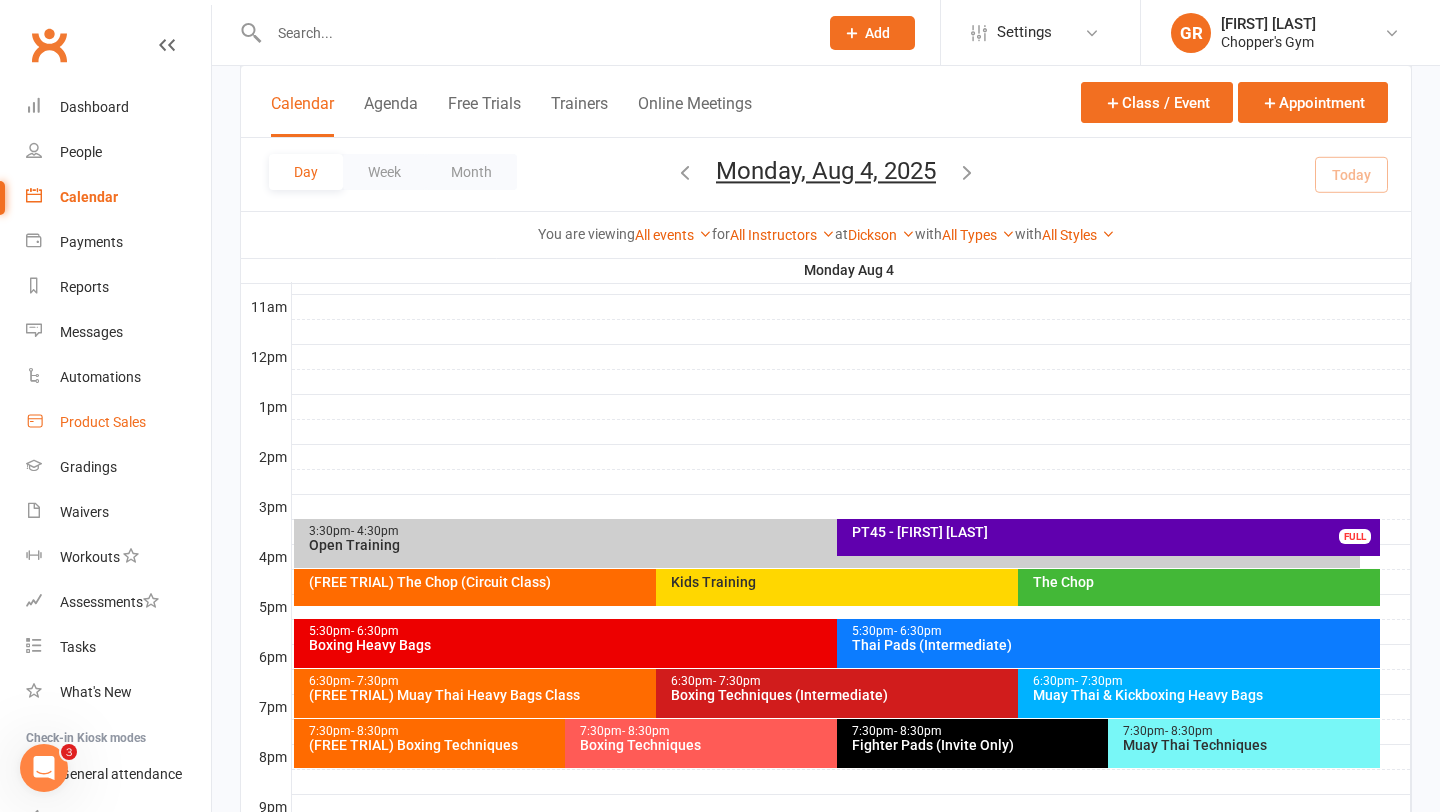 click on "Product Sales" at bounding box center [118, 422] 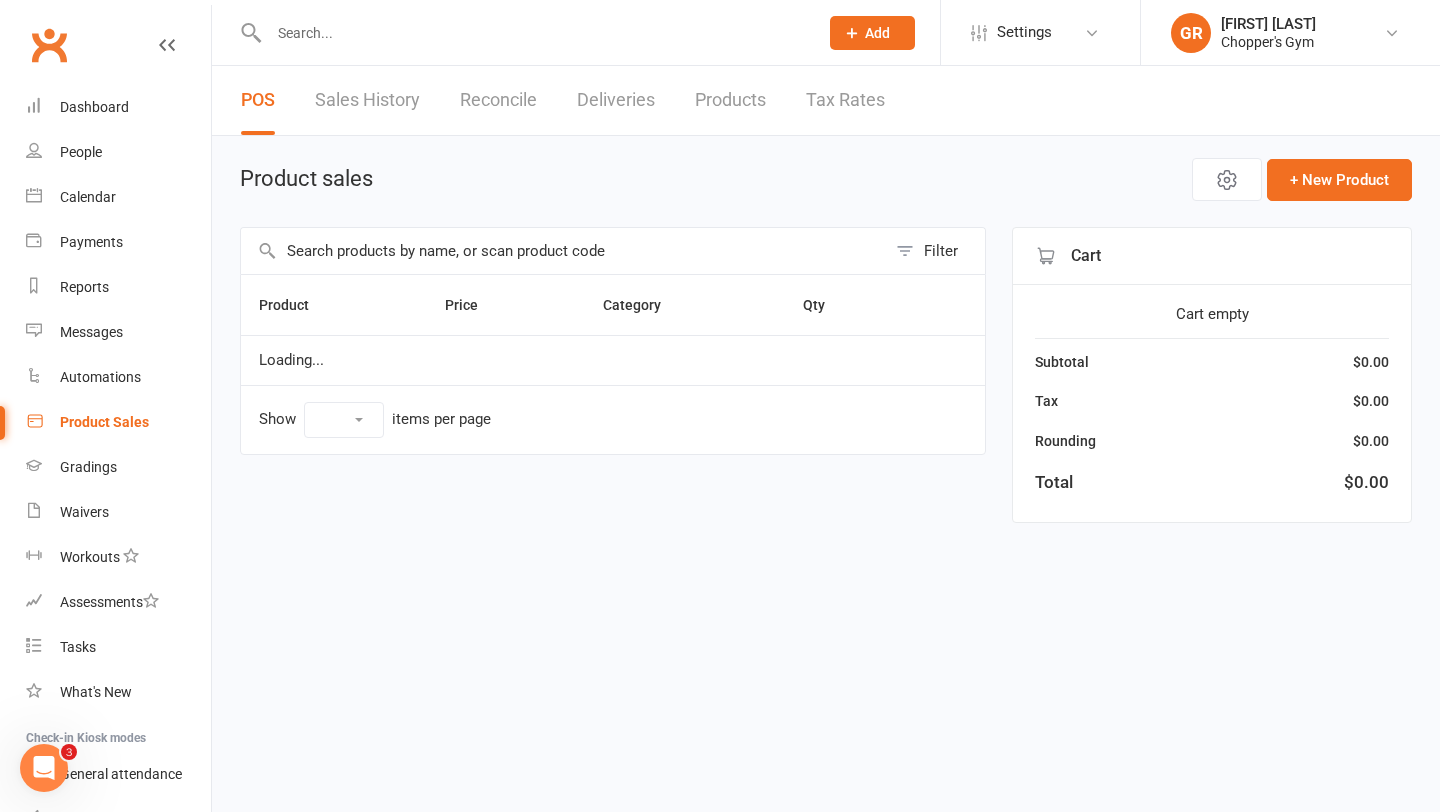 select on "100" 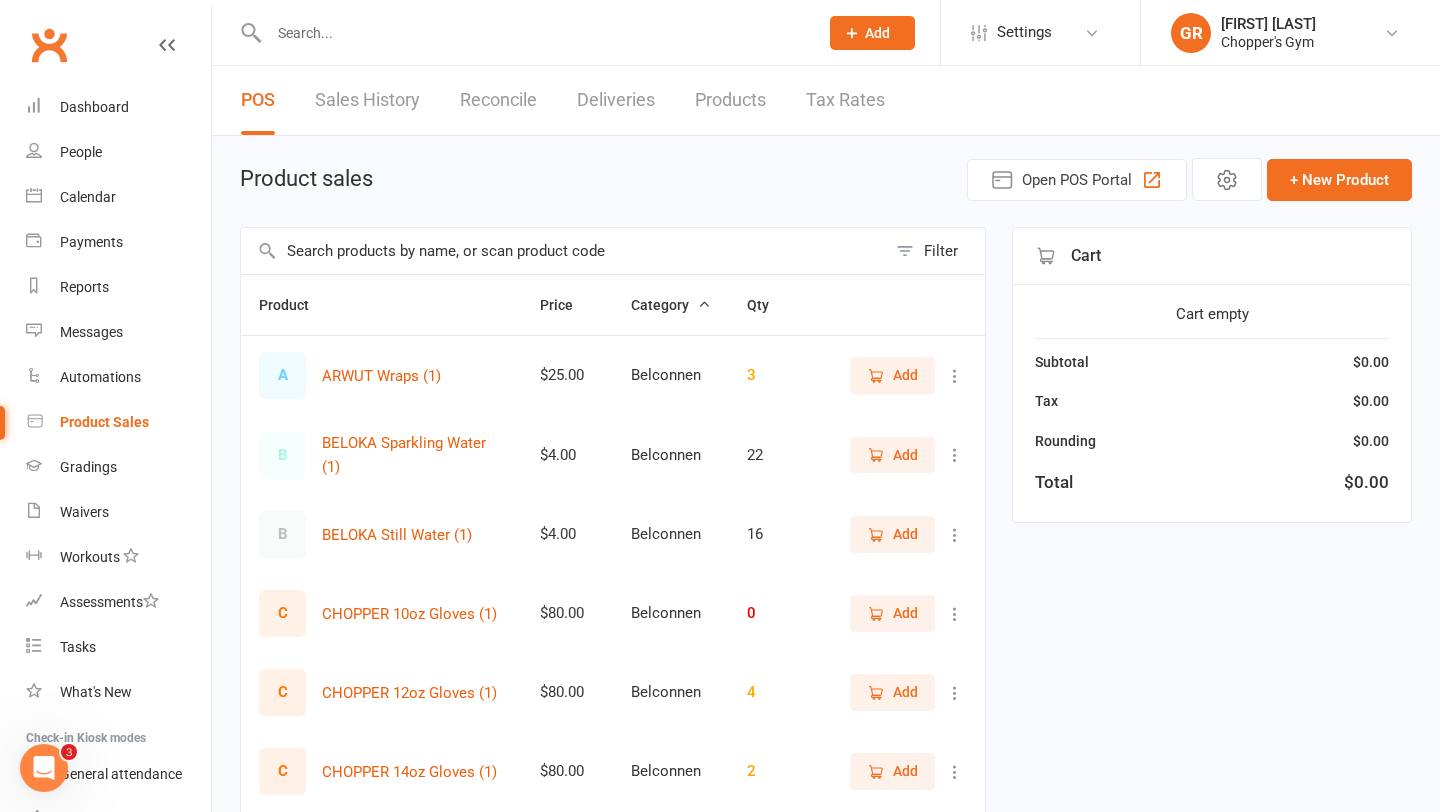 click at bounding box center (563, 251) 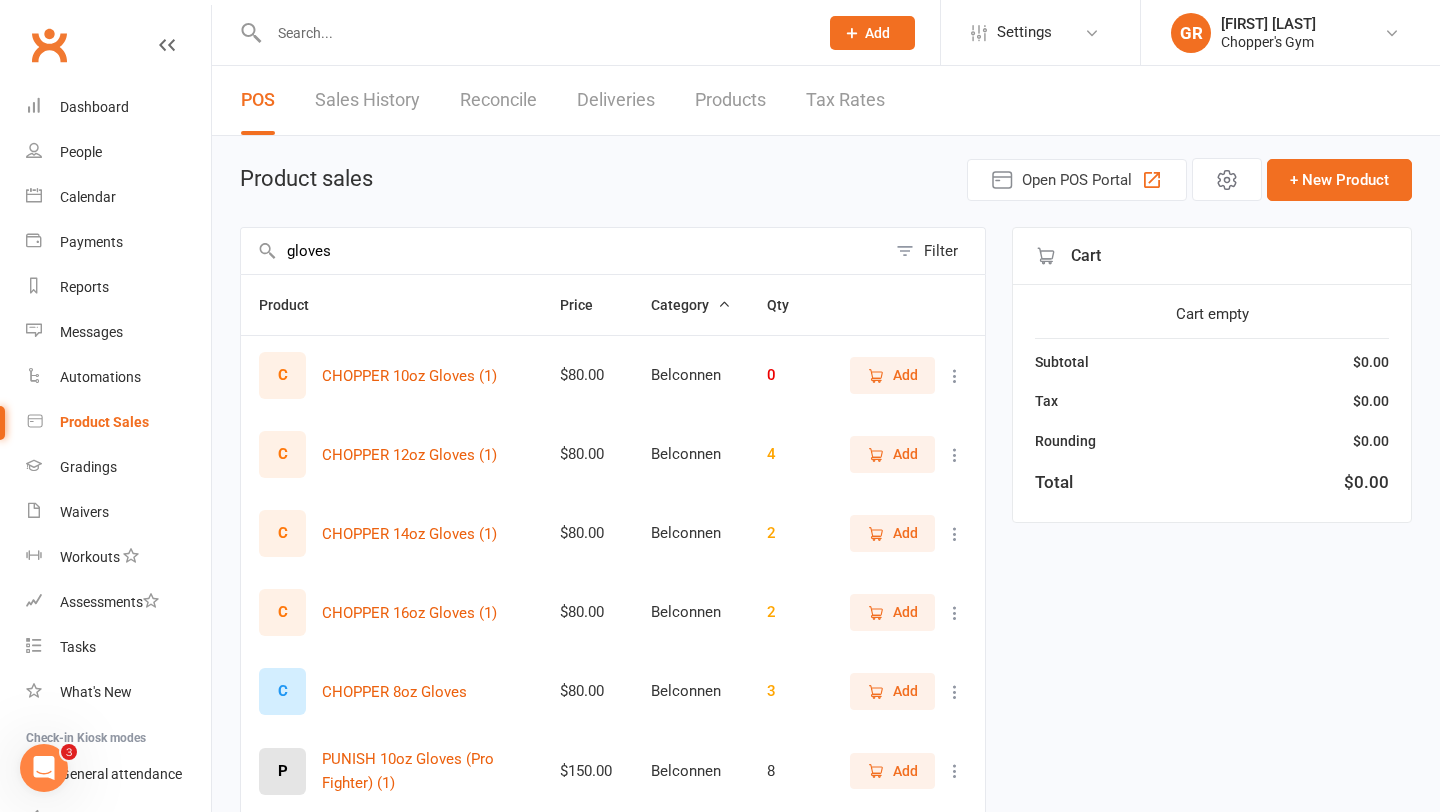 type on "gloves" 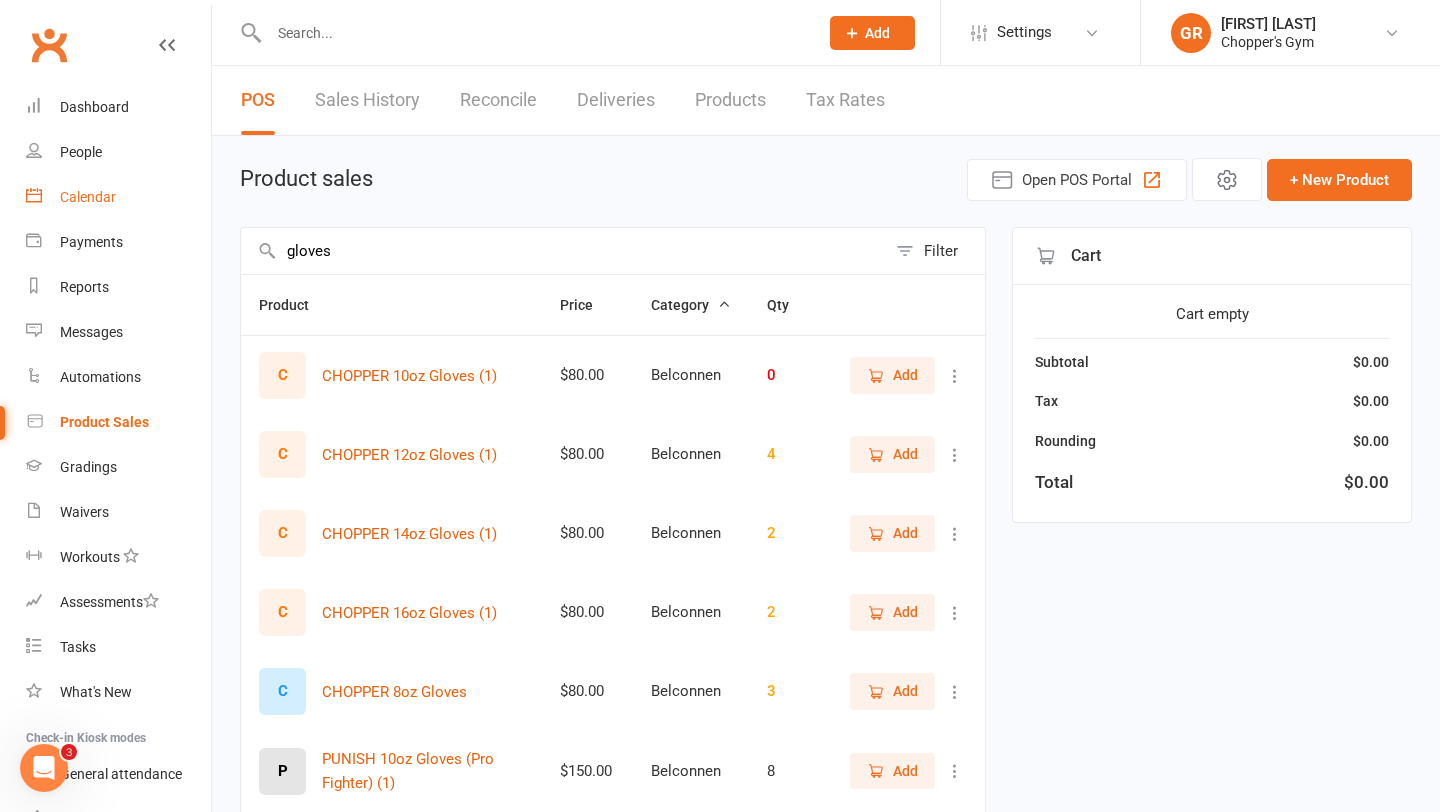 click on "Calendar" at bounding box center [88, 197] 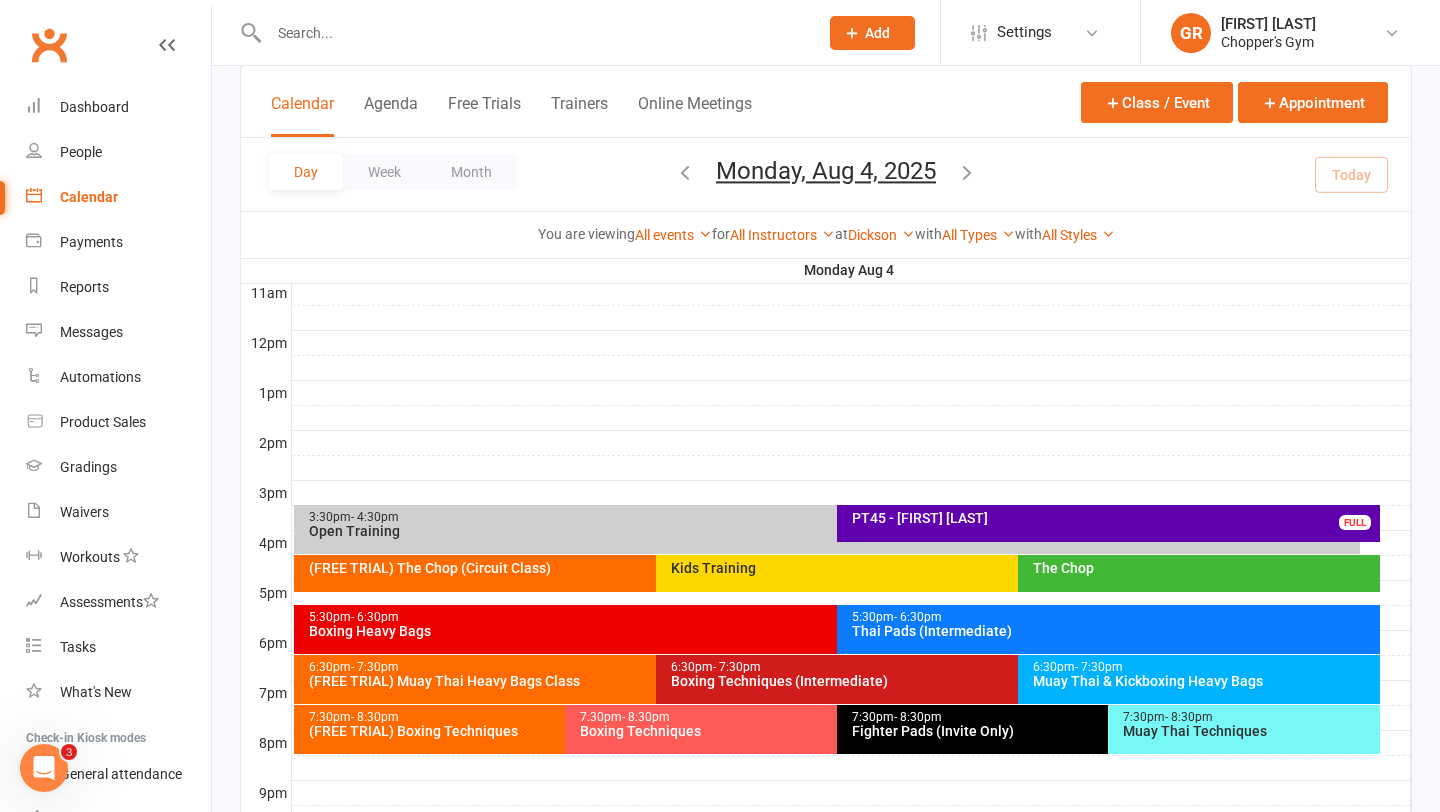 scroll, scrollTop: 718, scrollLeft: 0, axis: vertical 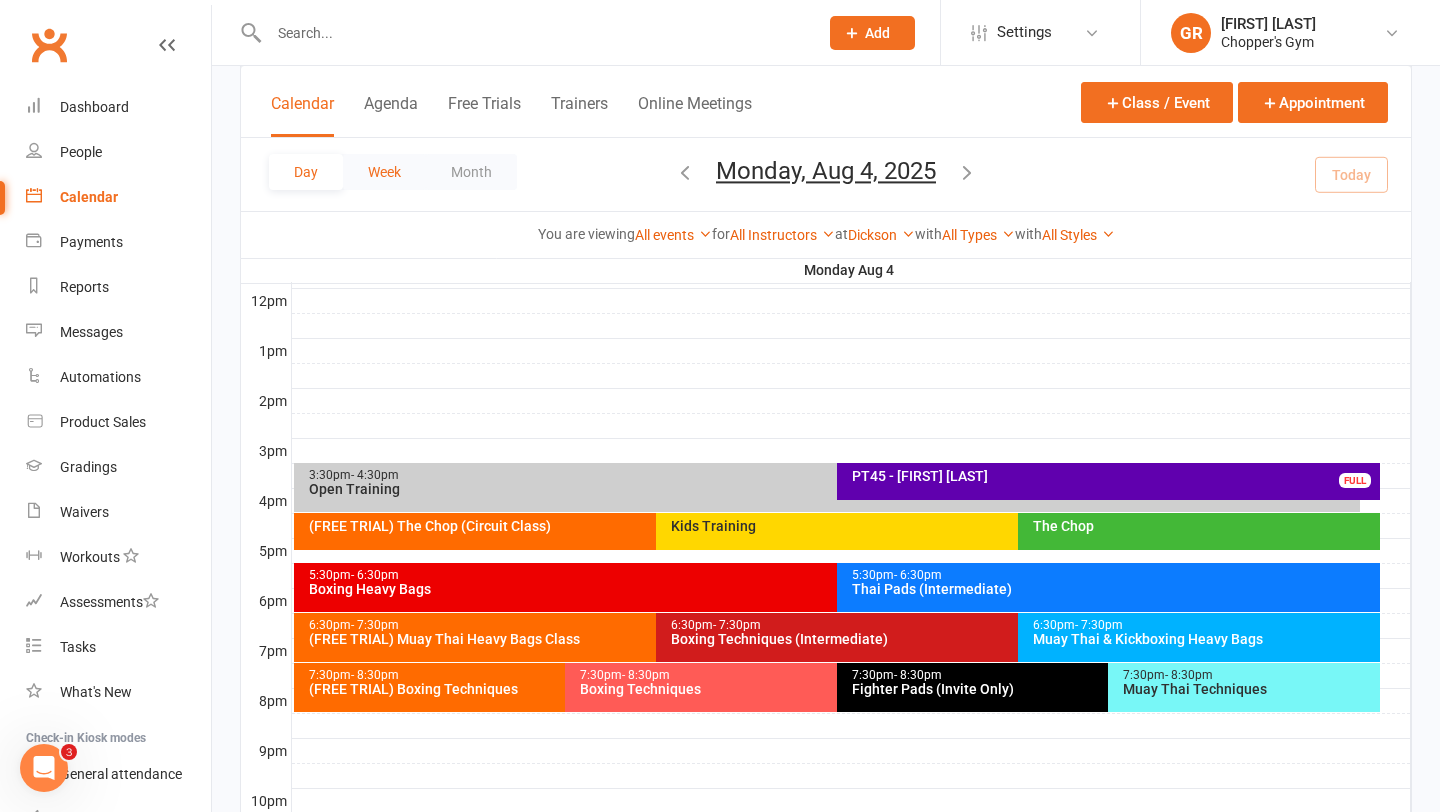 click on "Week" at bounding box center [384, 172] 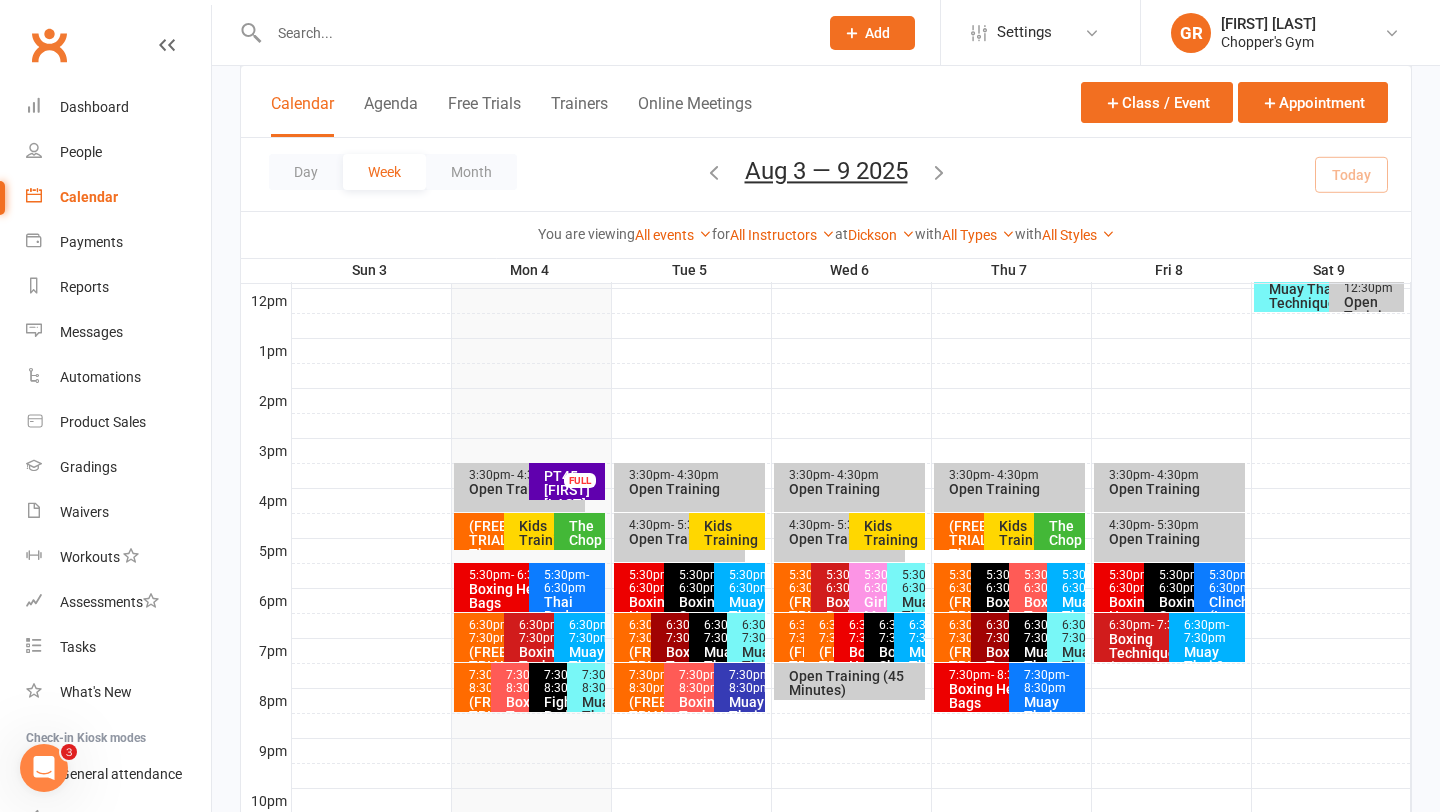 click at bounding box center [714, 172] 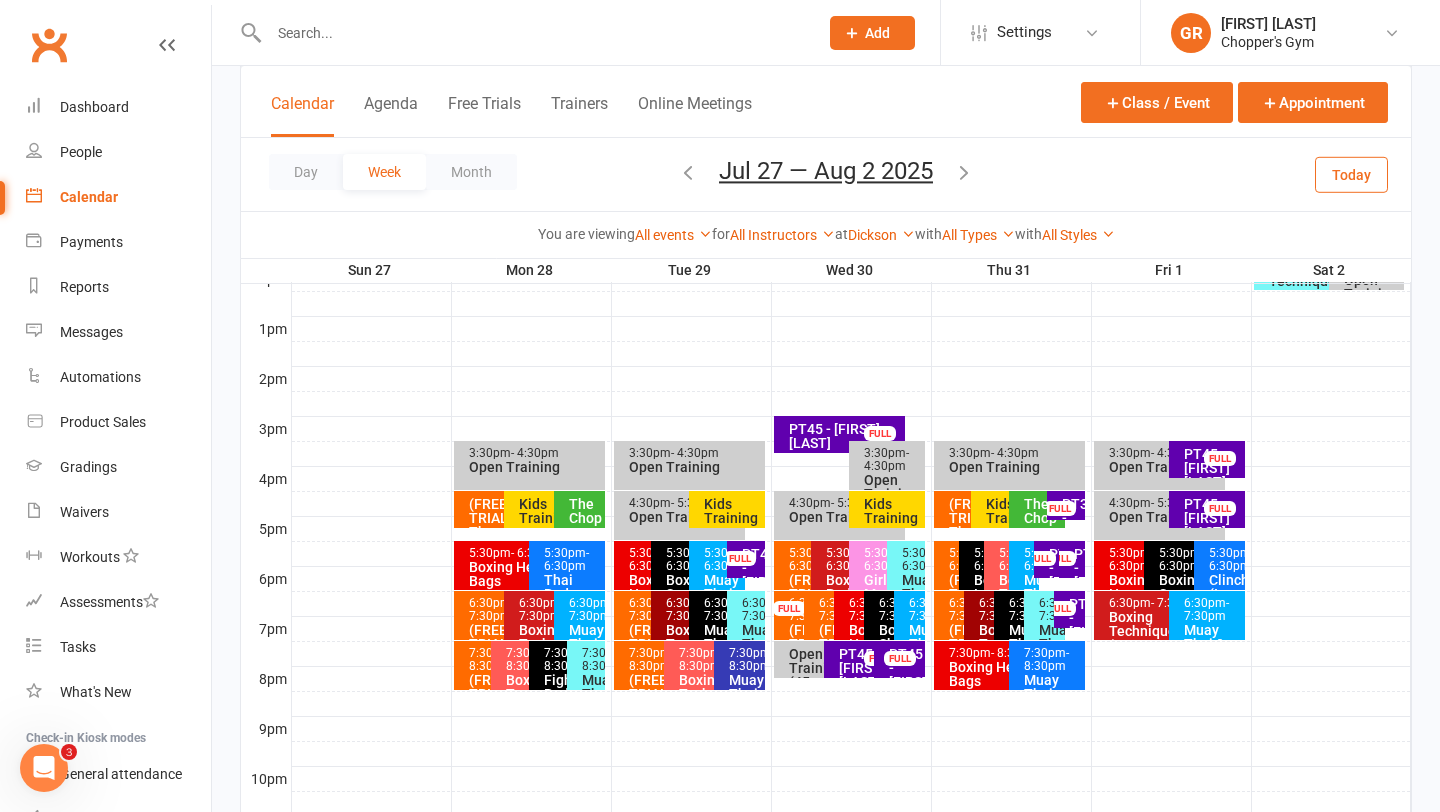 scroll, scrollTop: 741, scrollLeft: 0, axis: vertical 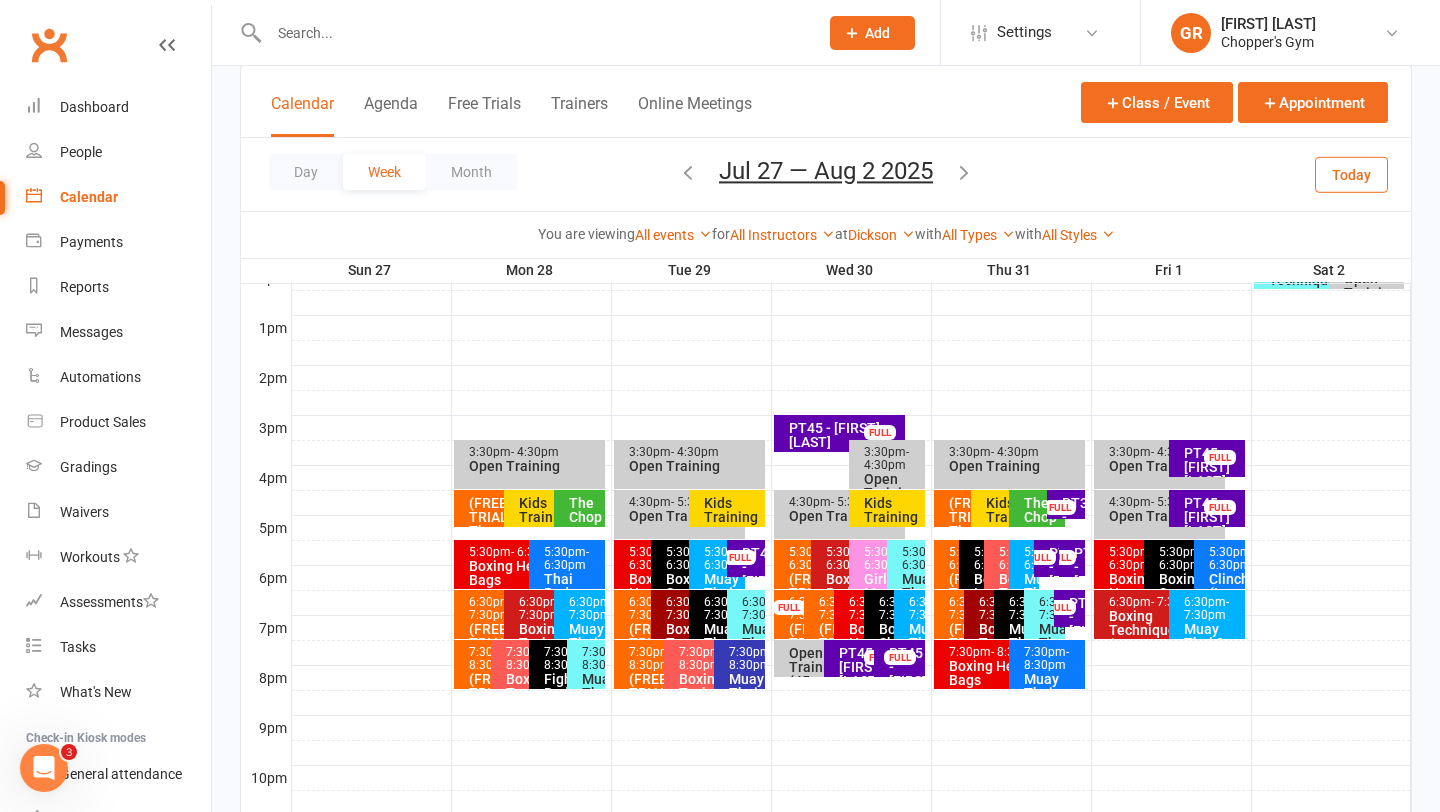 click on "- 7:30pm" at bounding box center [651, 608] 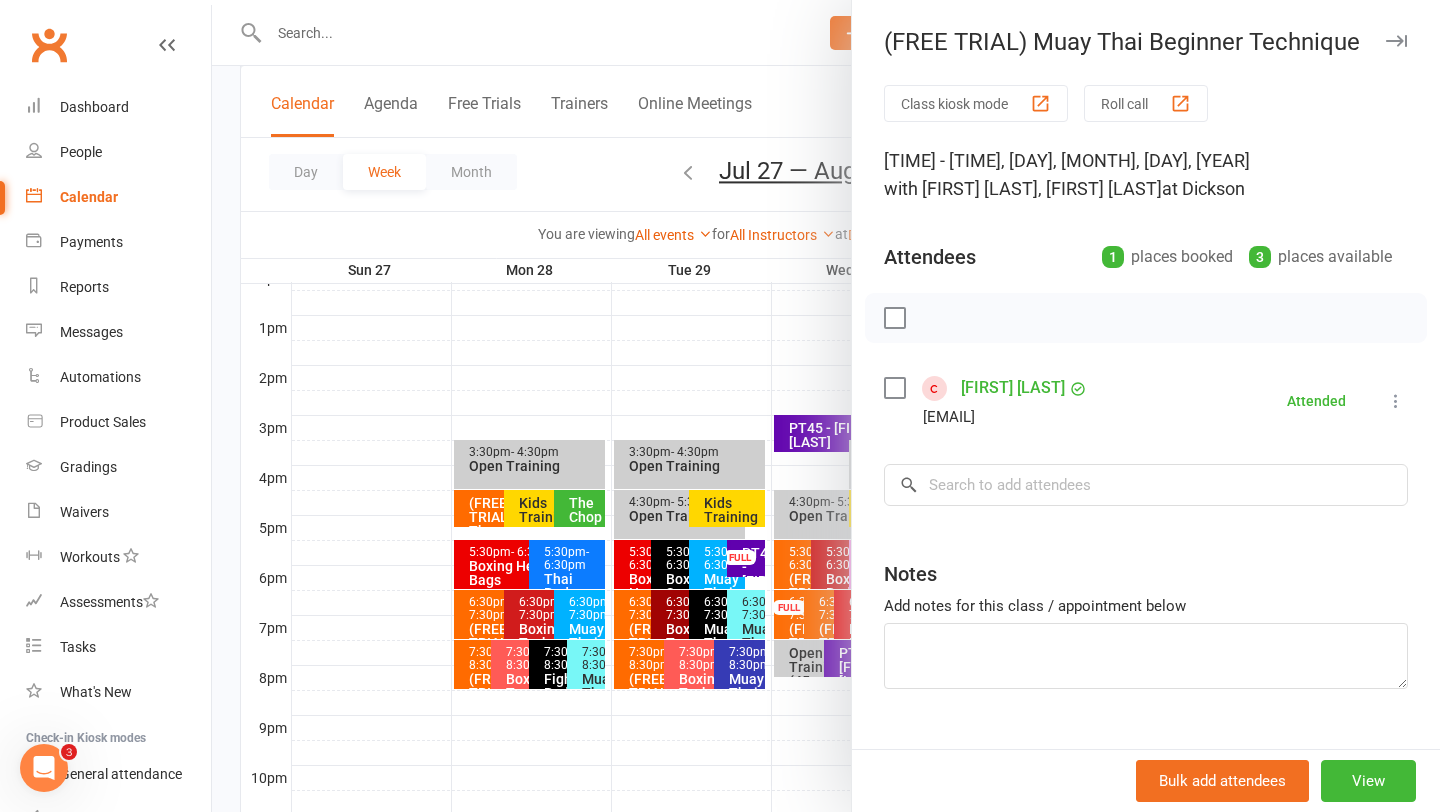 click at bounding box center [826, 406] 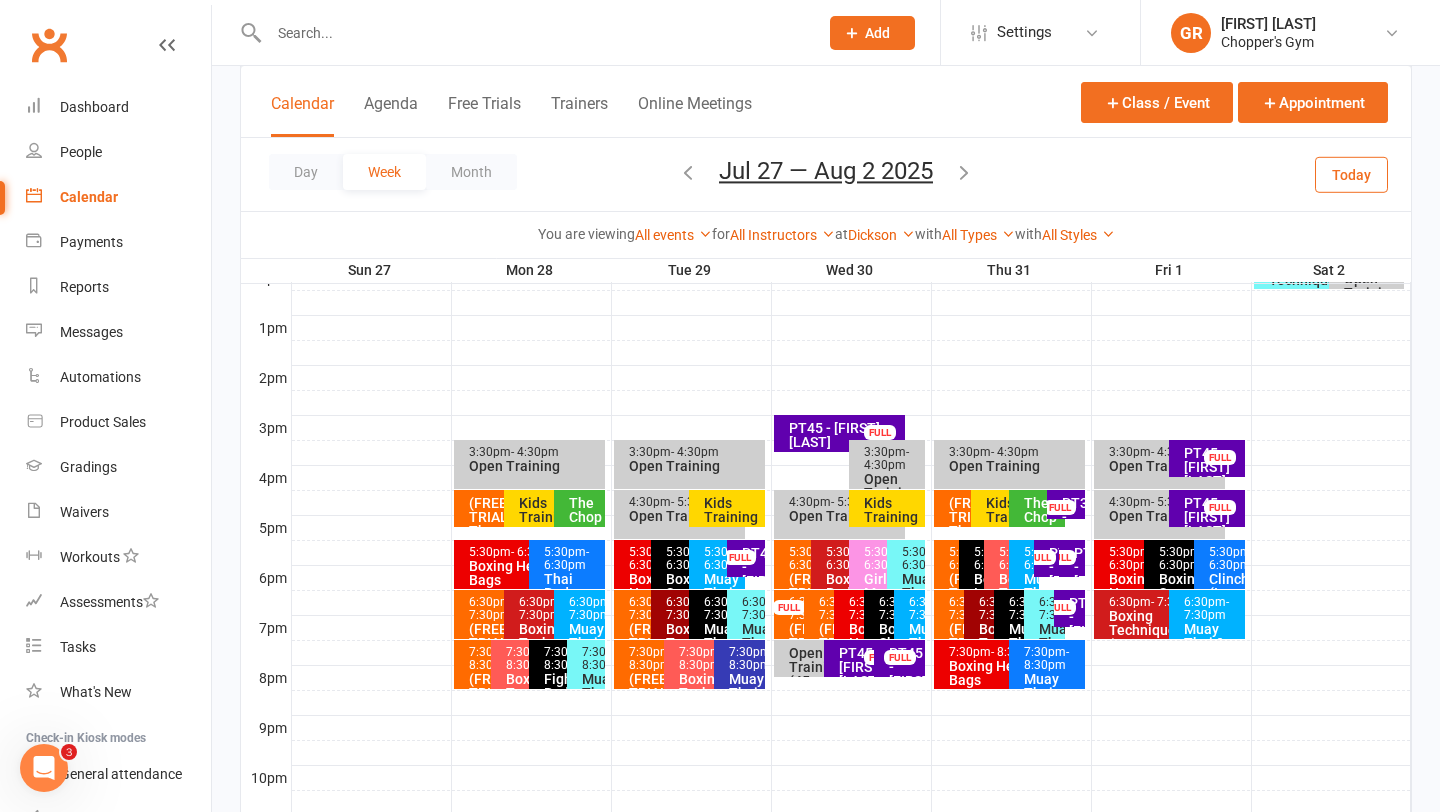 click on "6:30pm  - 7:30pm (FREE TRIAL)  Muay Thai Heavy Bags Class" at bounding box center [494, 614] 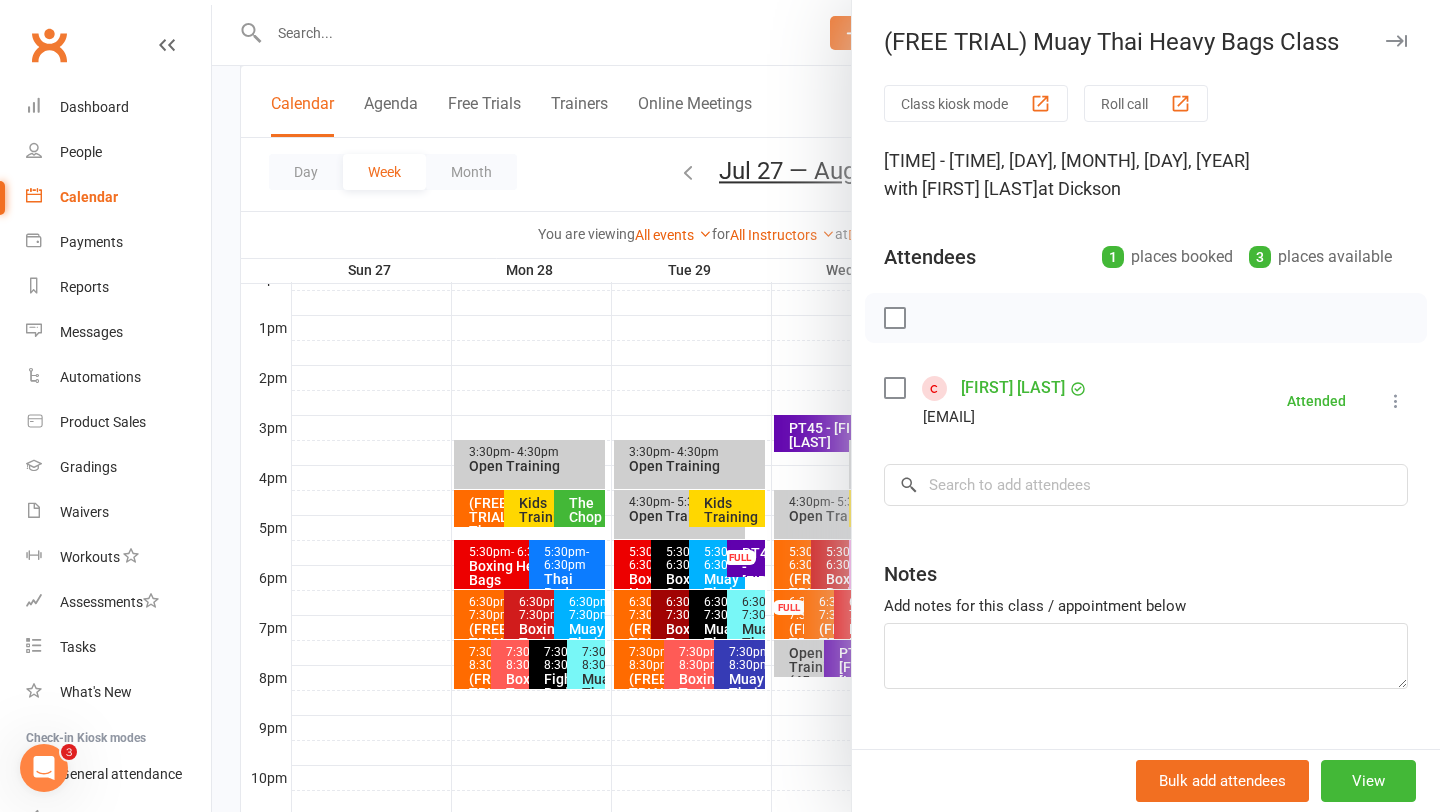 click at bounding box center (826, 406) 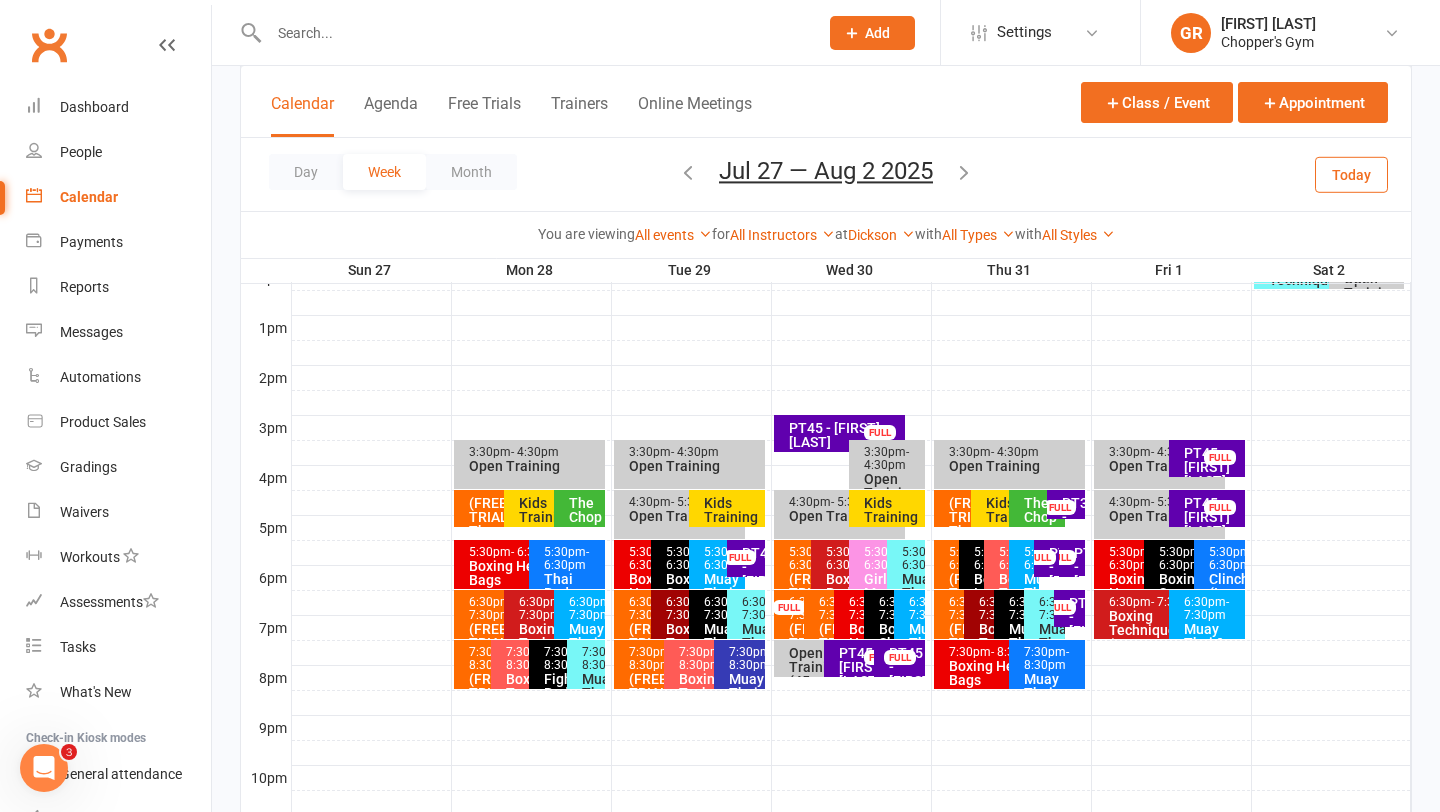 click on "7:30pm  - 8:30pm" at bounding box center [487, 659] 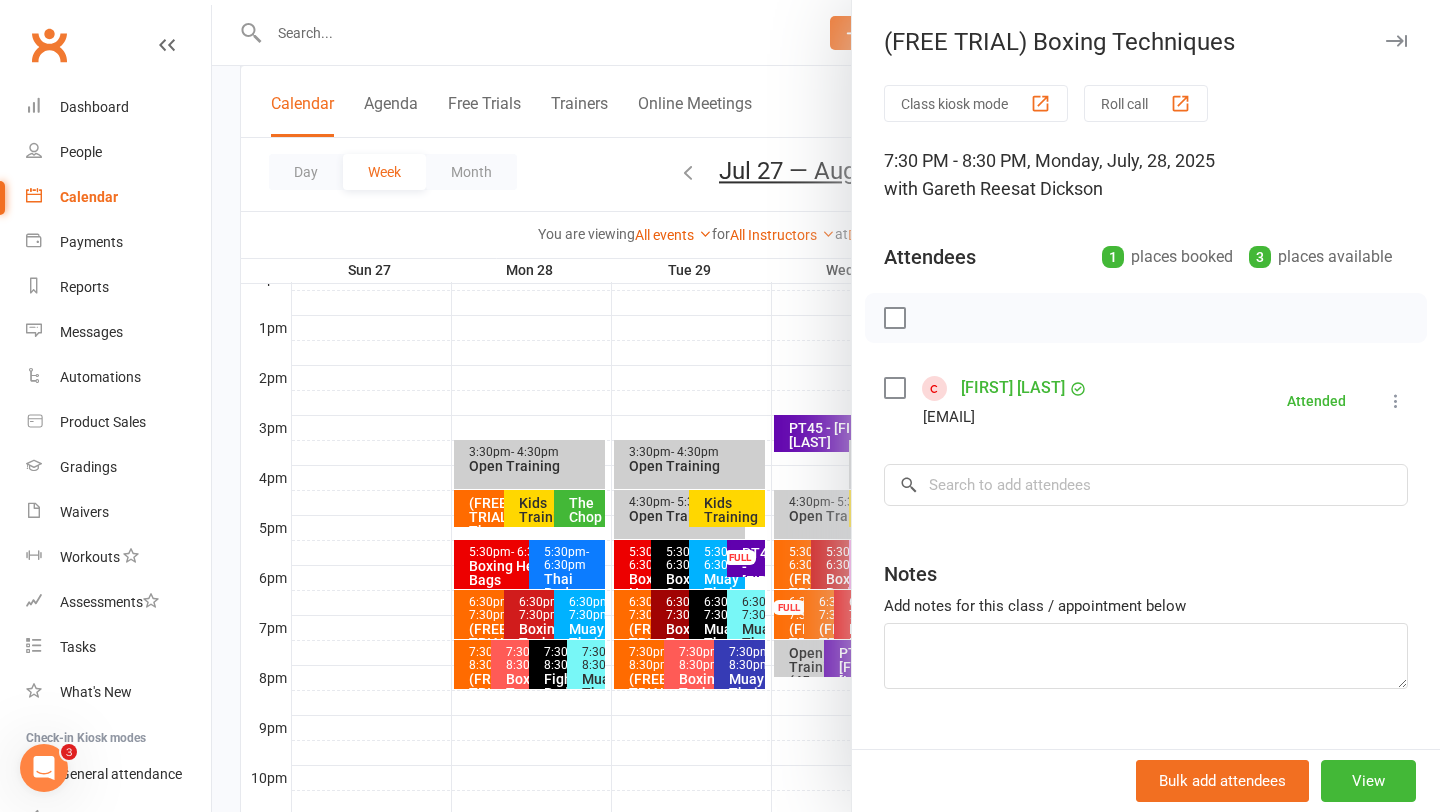 click at bounding box center [826, 406] 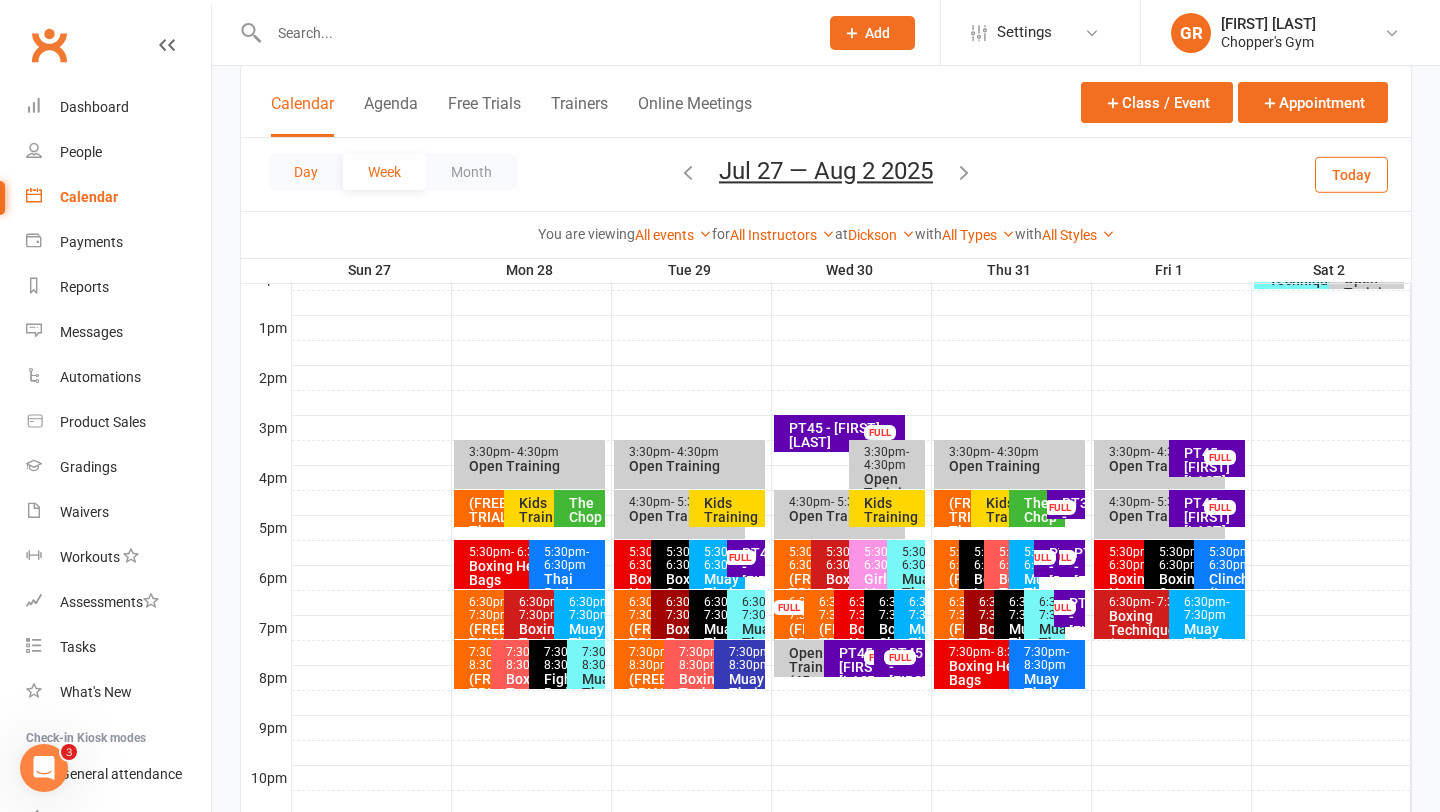 click on "Day" at bounding box center (306, 172) 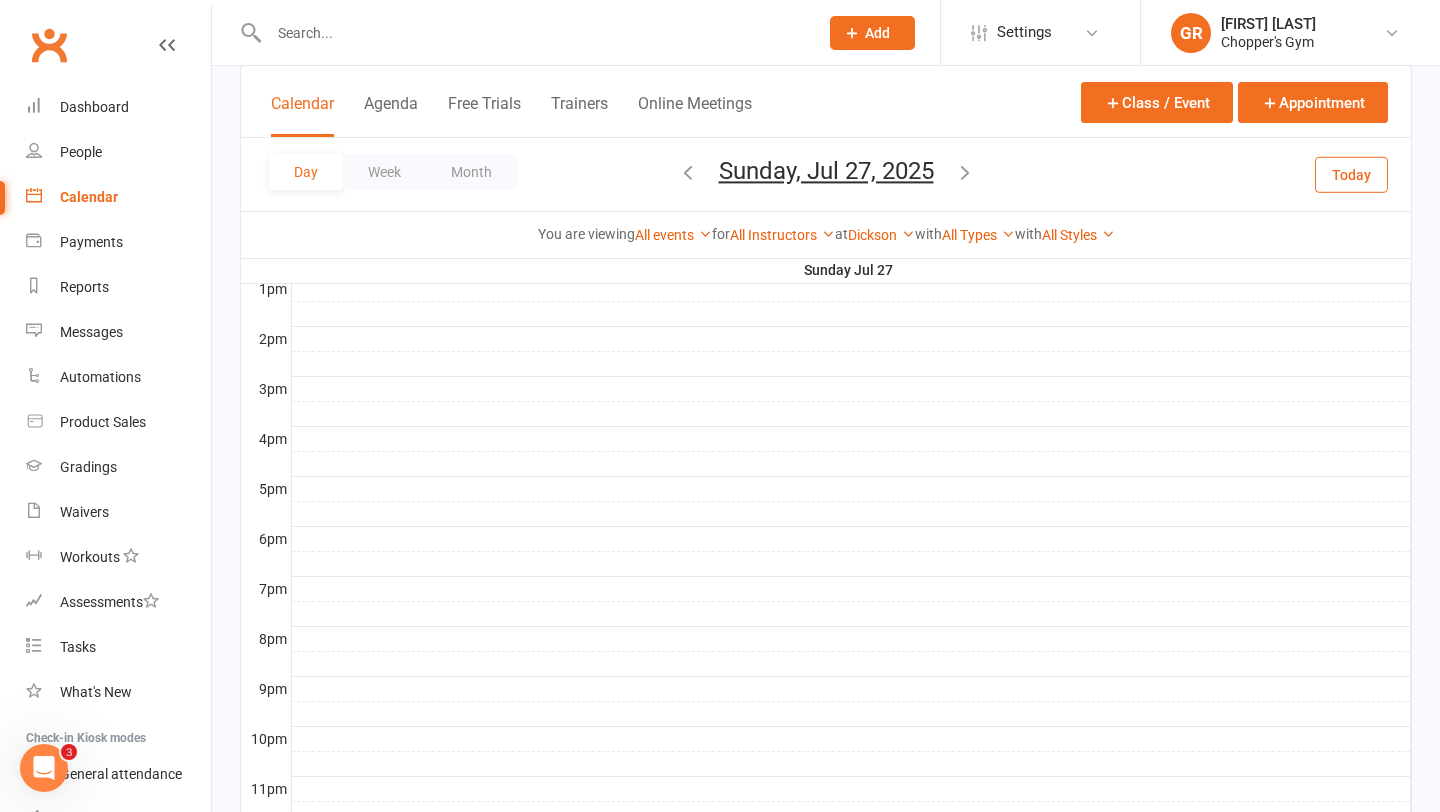 scroll, scrollTop: 852, scrollLeft: 0, axis: vertical 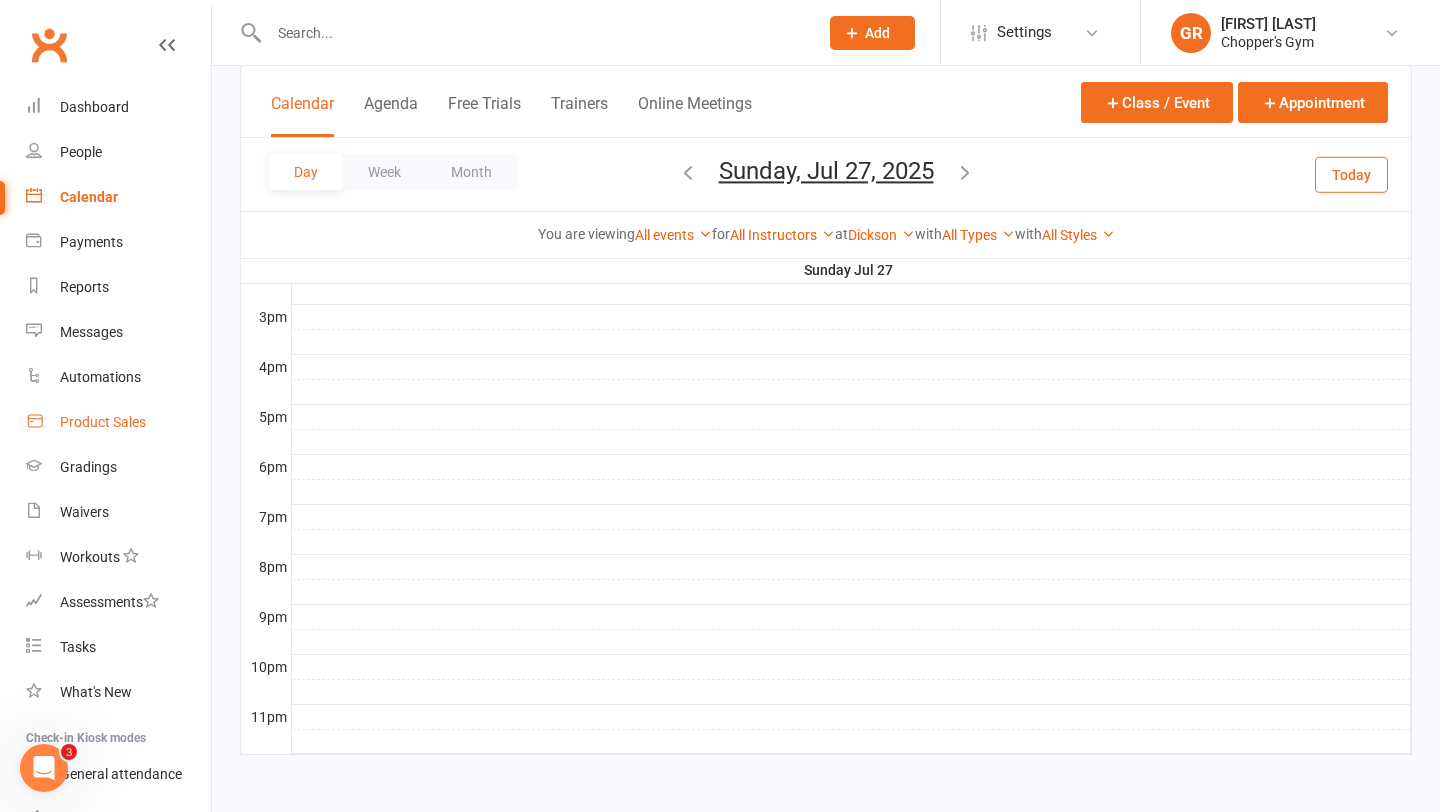 click on "Product Sales" at bounding box center [103, 422] 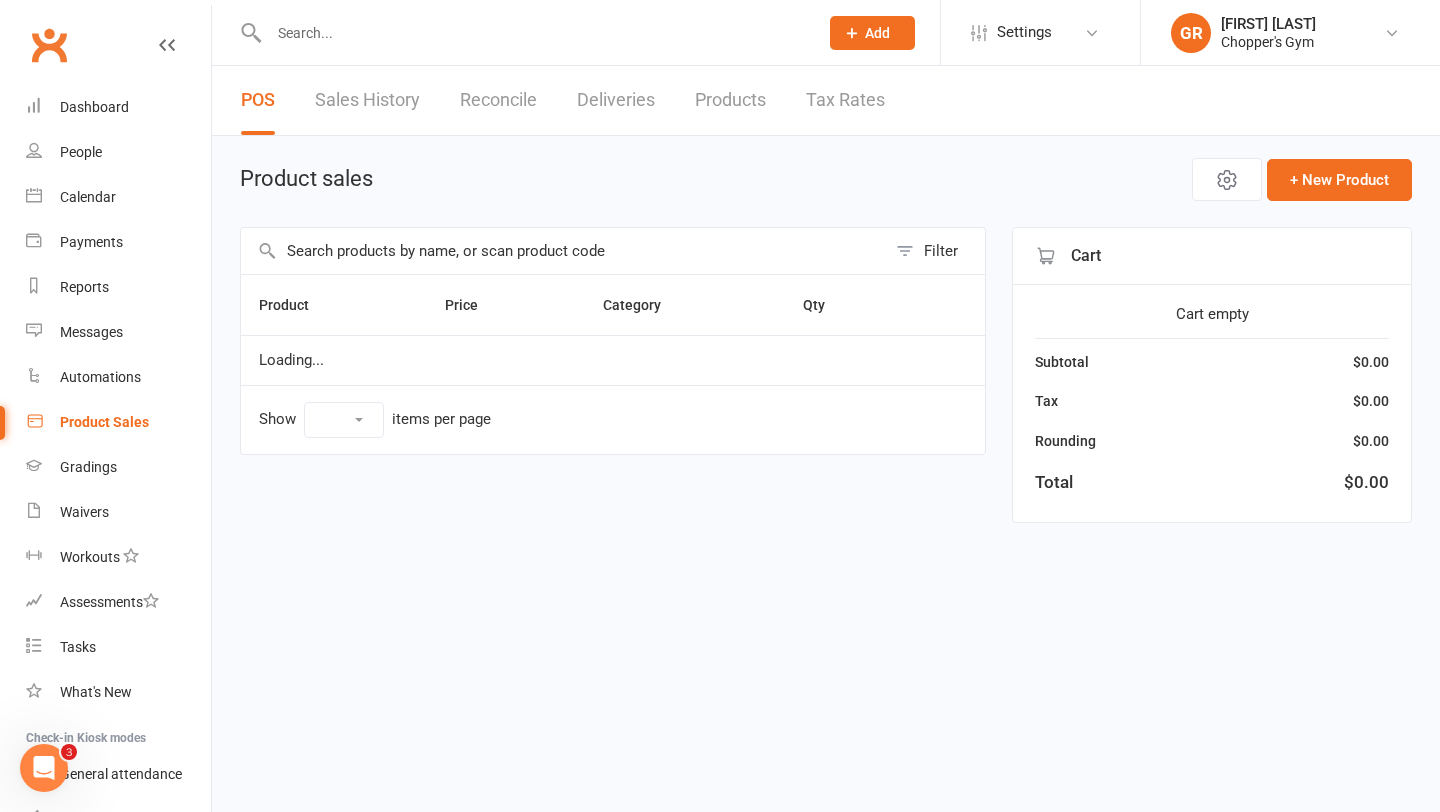 select on "100" 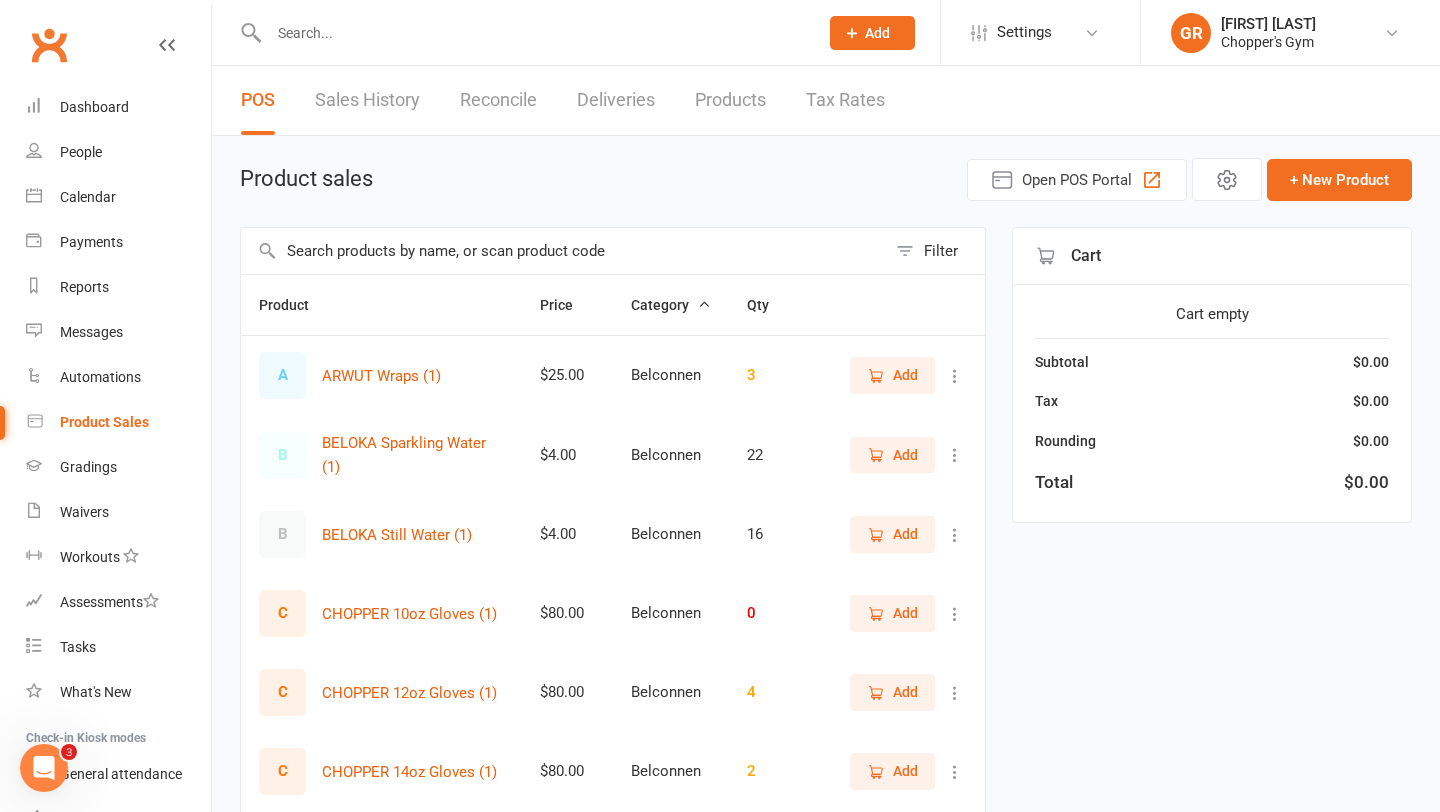 click at bounding box center [563, 251] 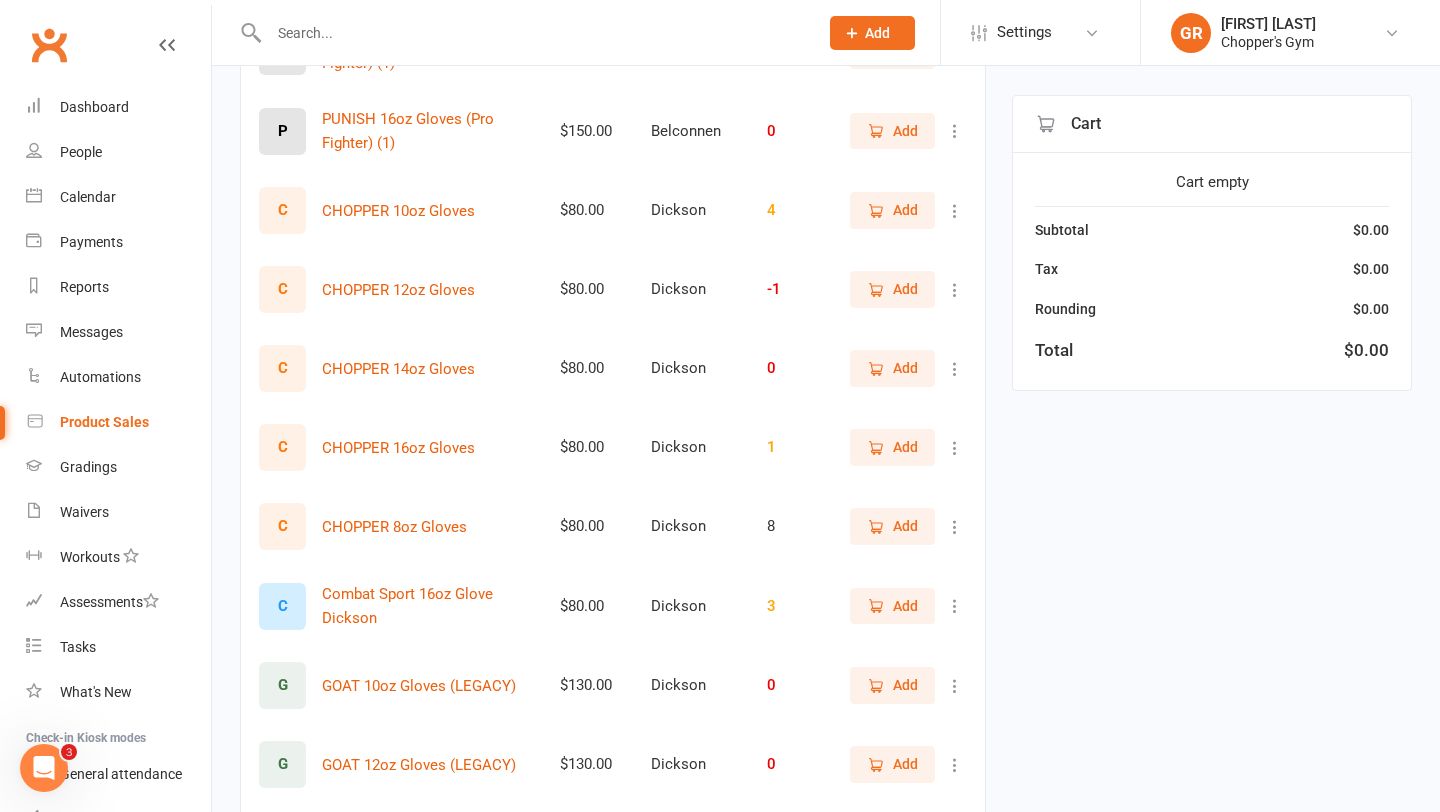 scroll, scrollTop: 797, scrollLeft: 0, axis: vertical 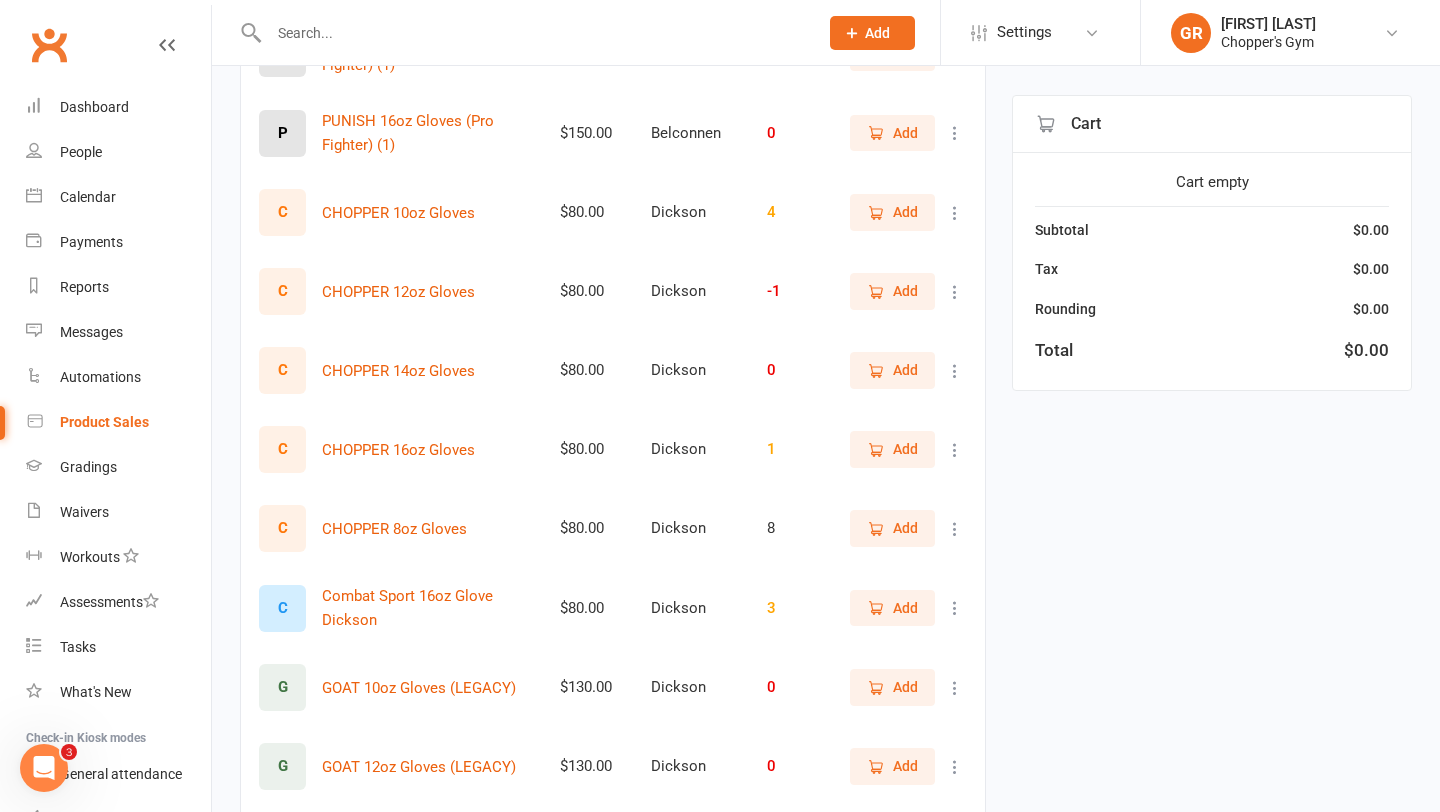 type on "glove" 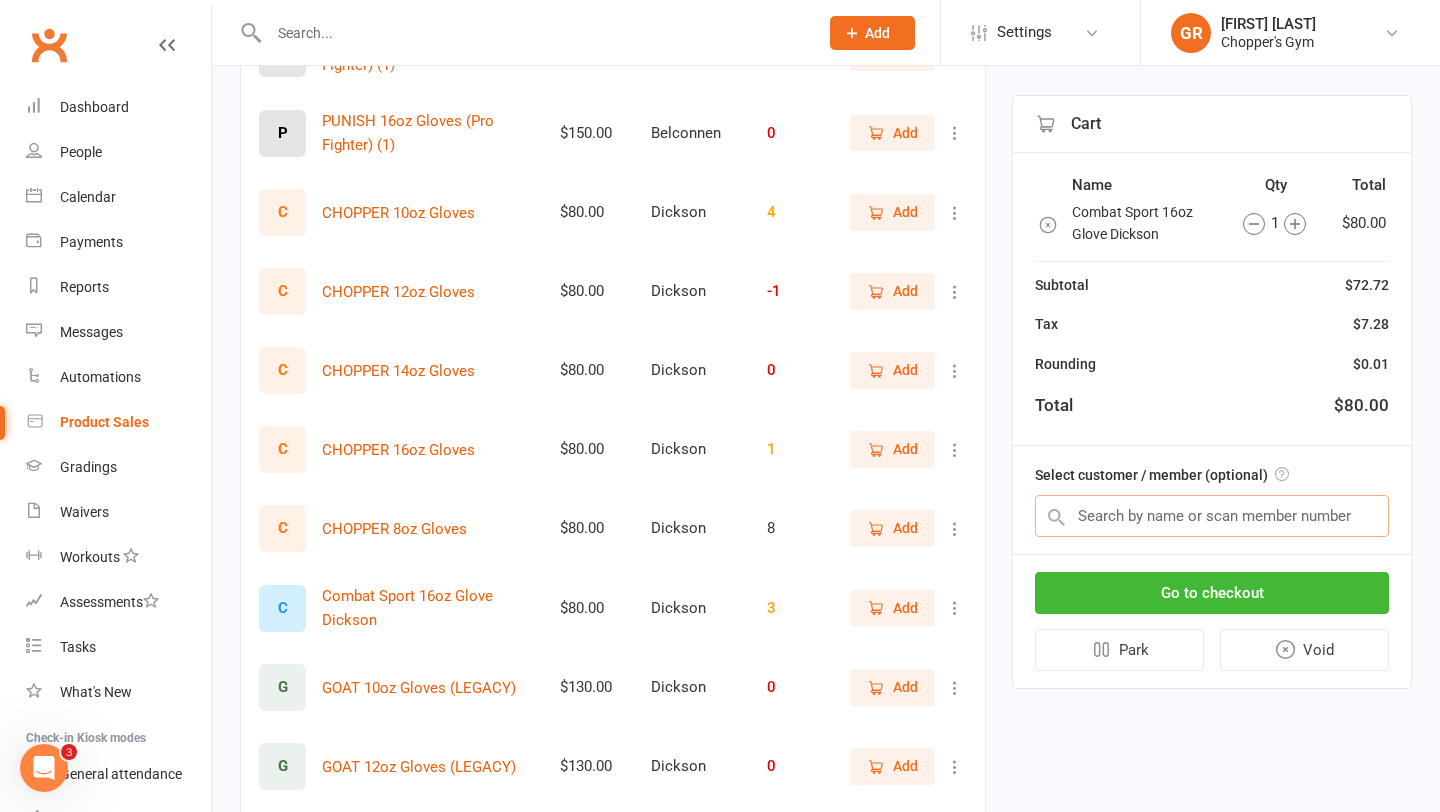 click at bounding box center [1212, 516] 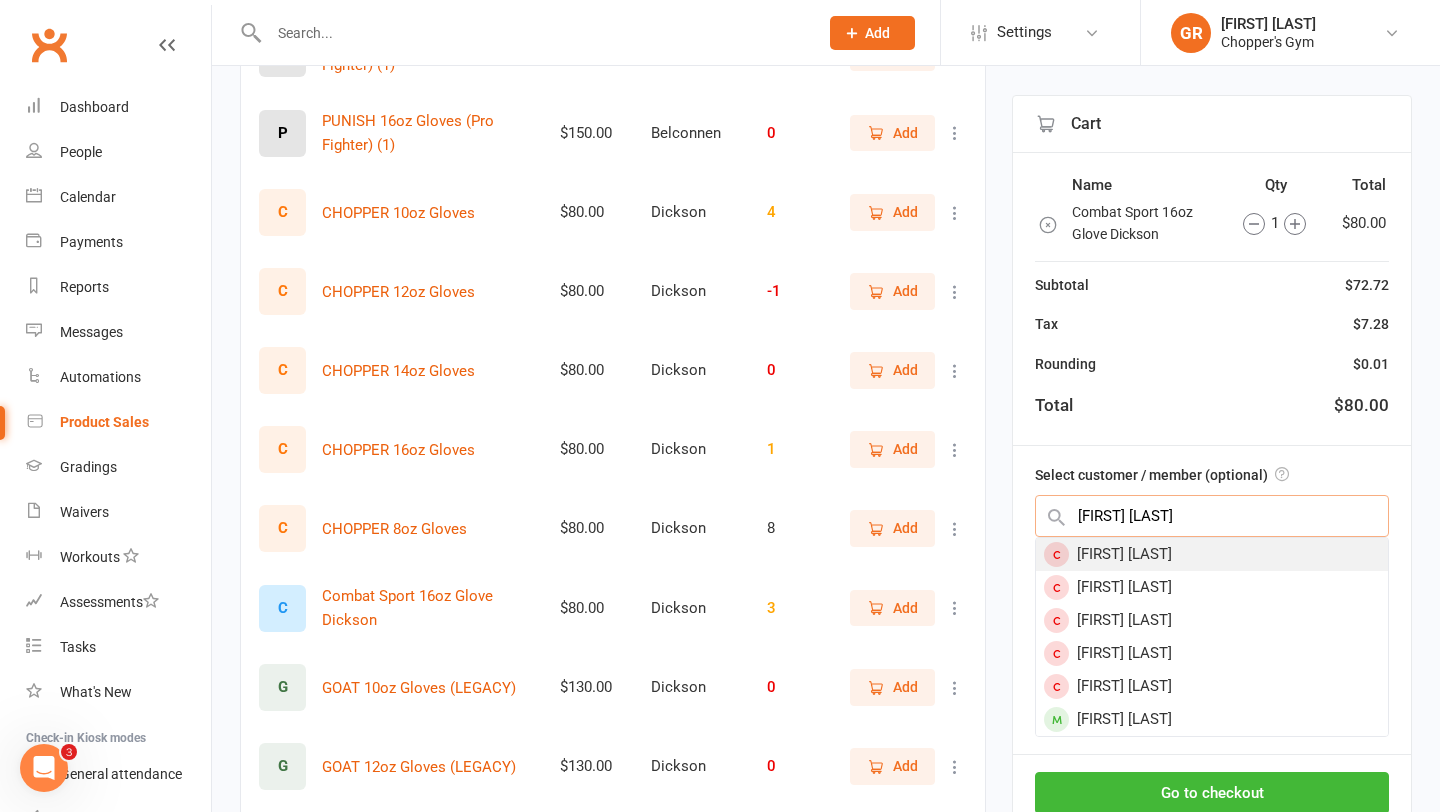 type on "luke stee" 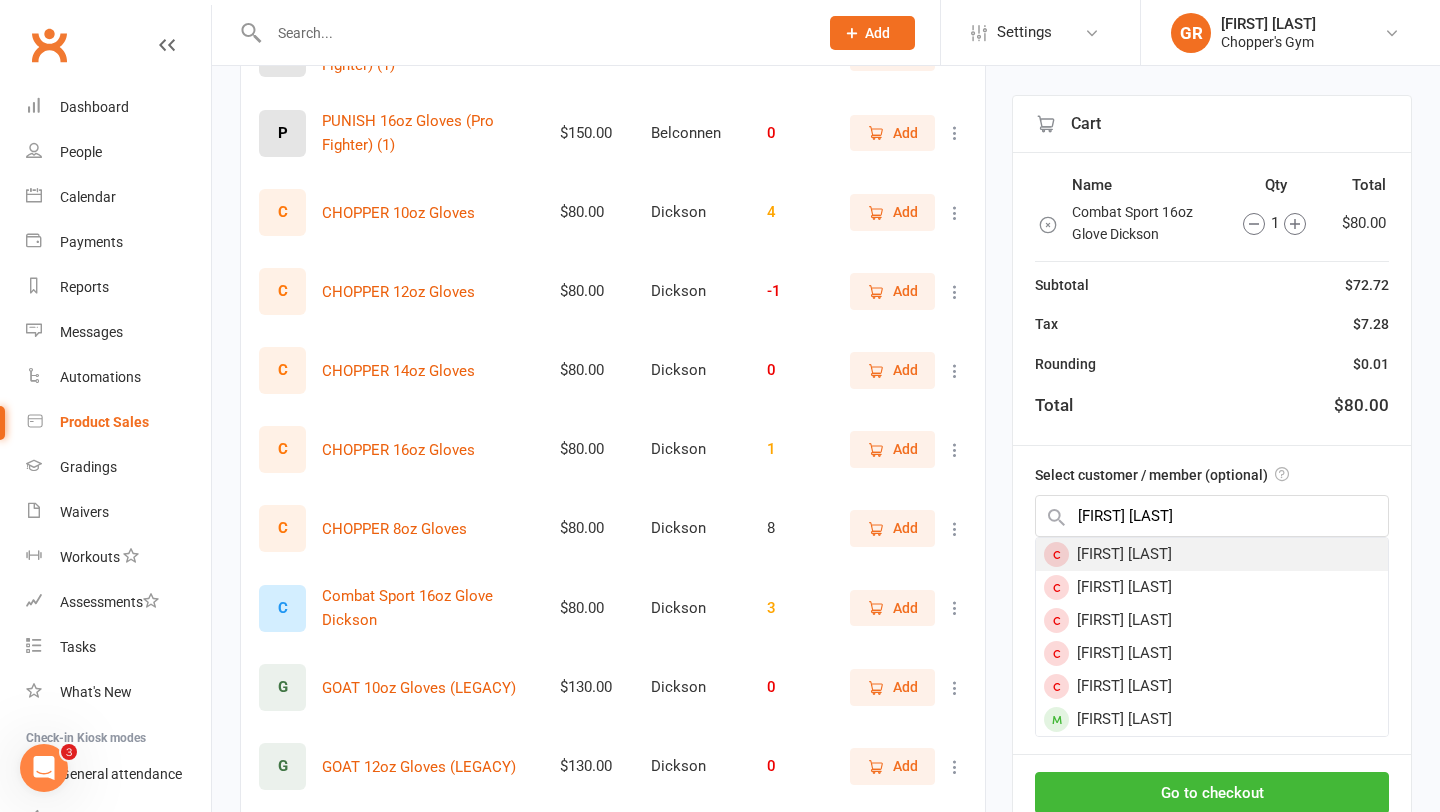 click on "[FIRST_NAME] [LAST_NAME]" at bounding box center (1212, 554) 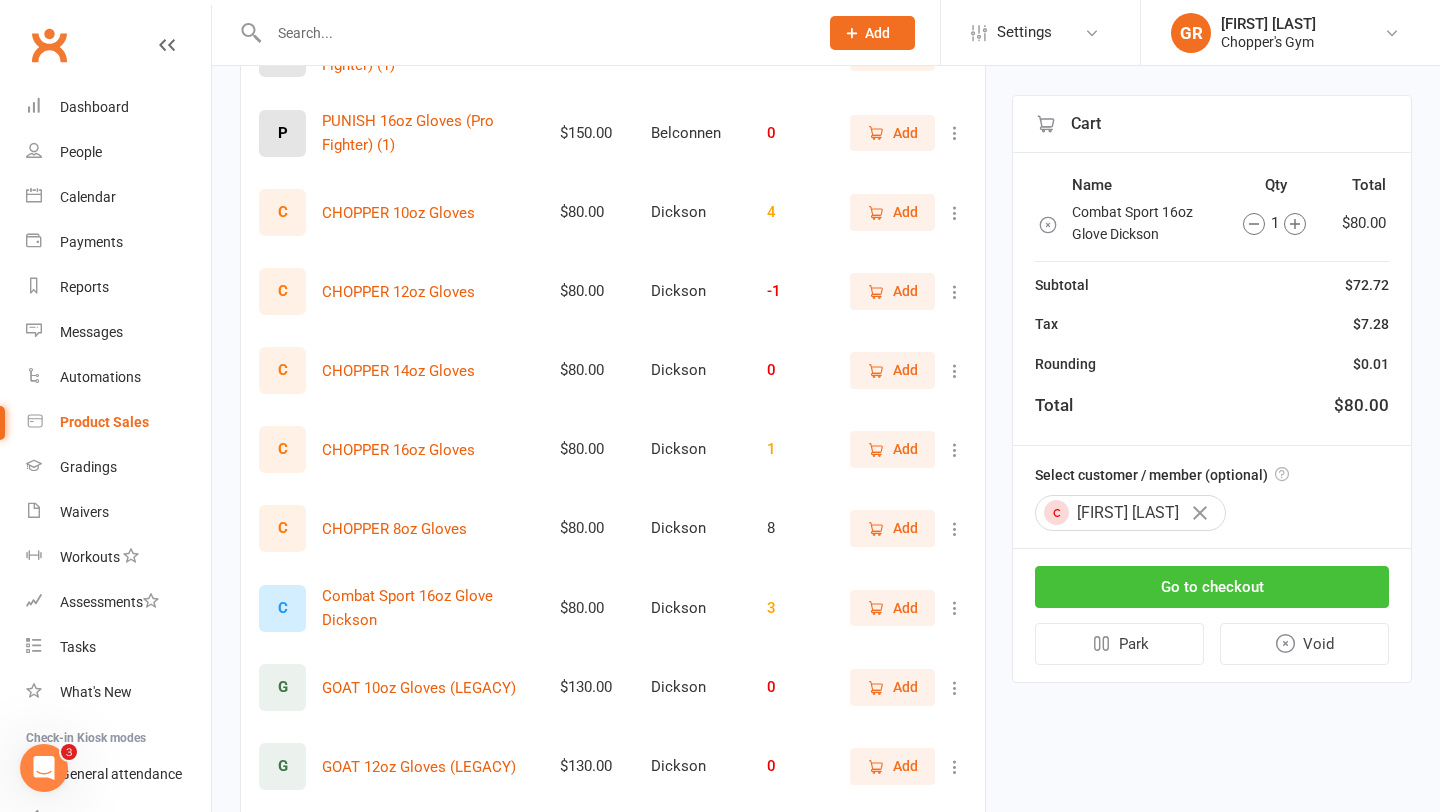 click on "Go to checkout" at bounding box center (1212, 587) 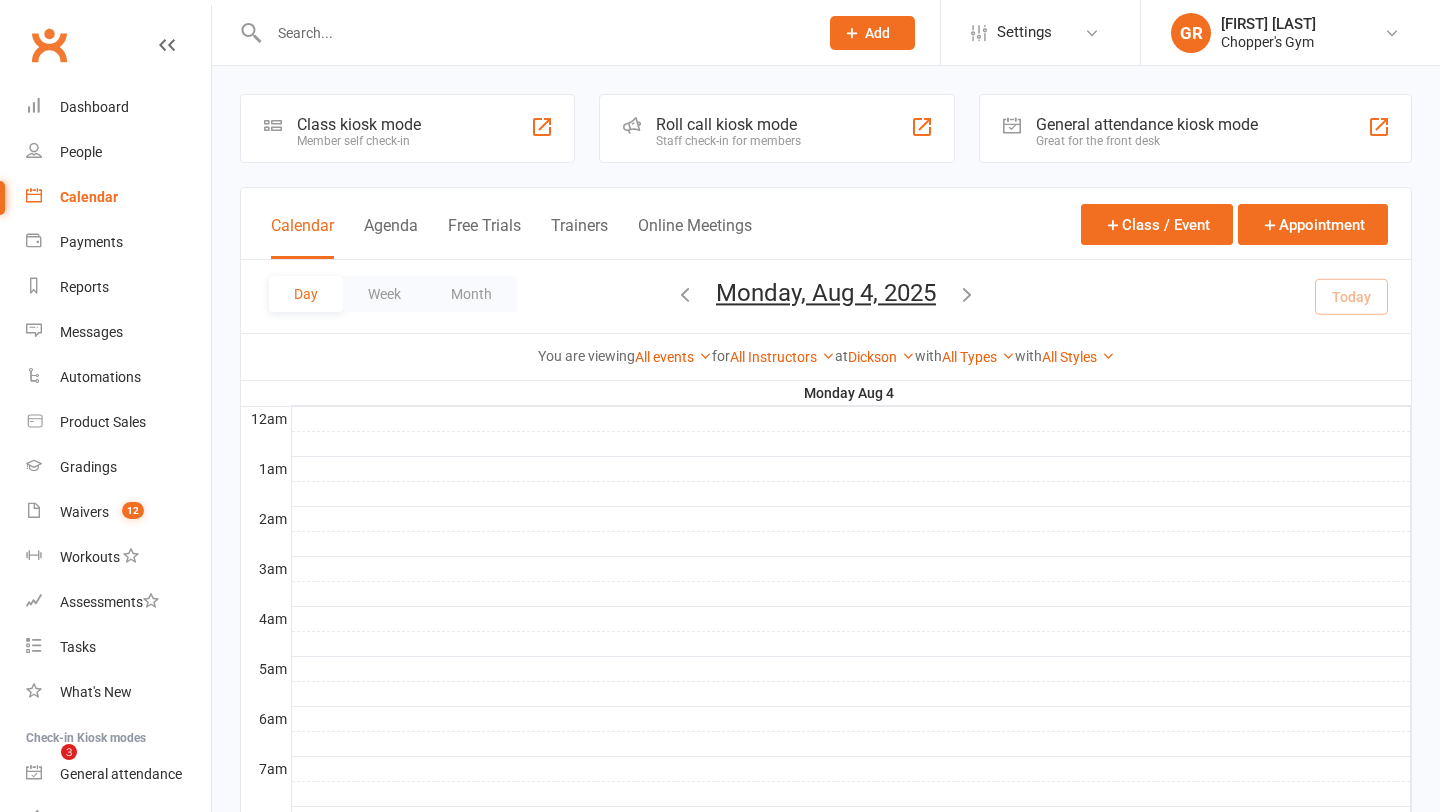 scroll, scrollTop: 528, scrollLeft: 0, axis: vertical 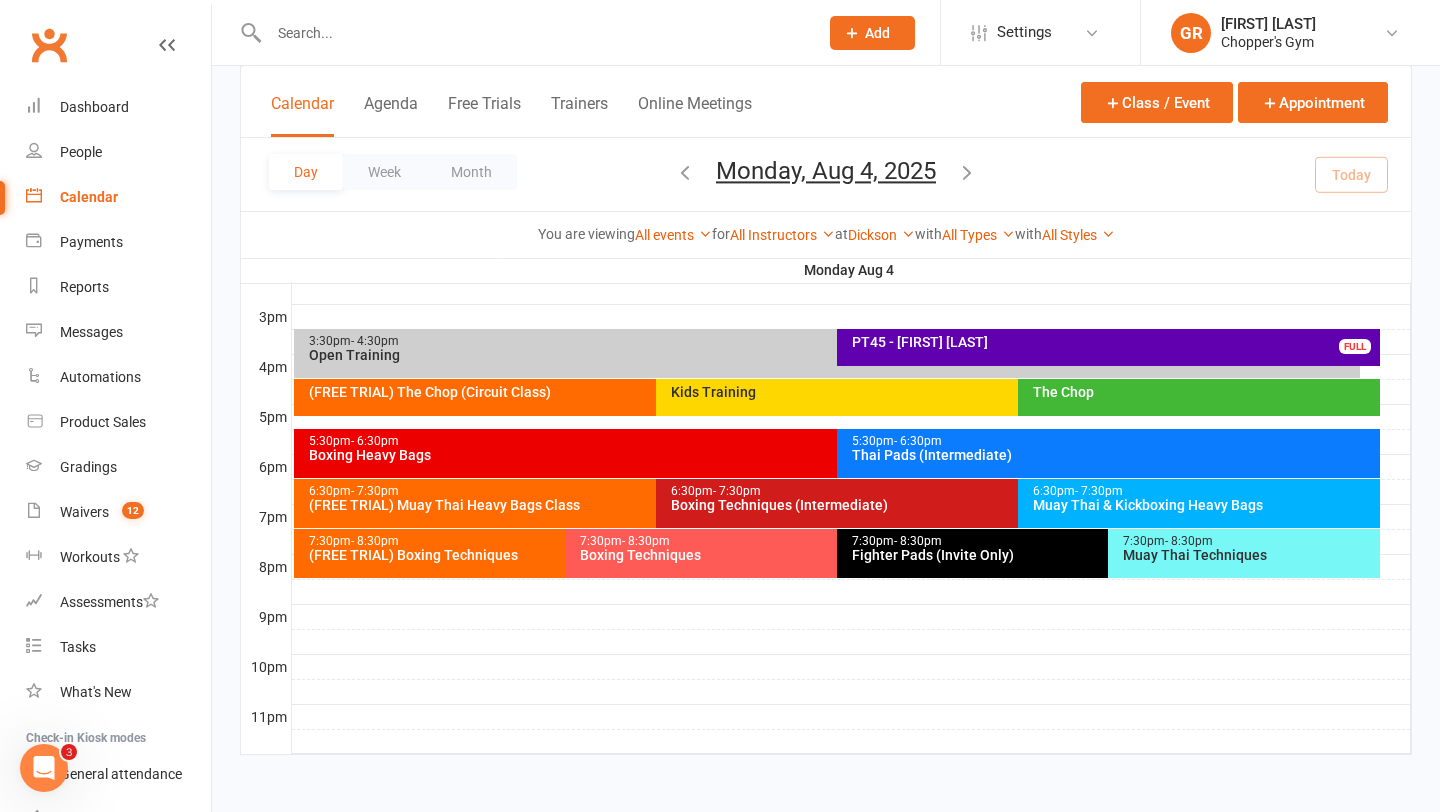 click on "6:30pm  - 7:30pm" at bounding box center (651, 491) 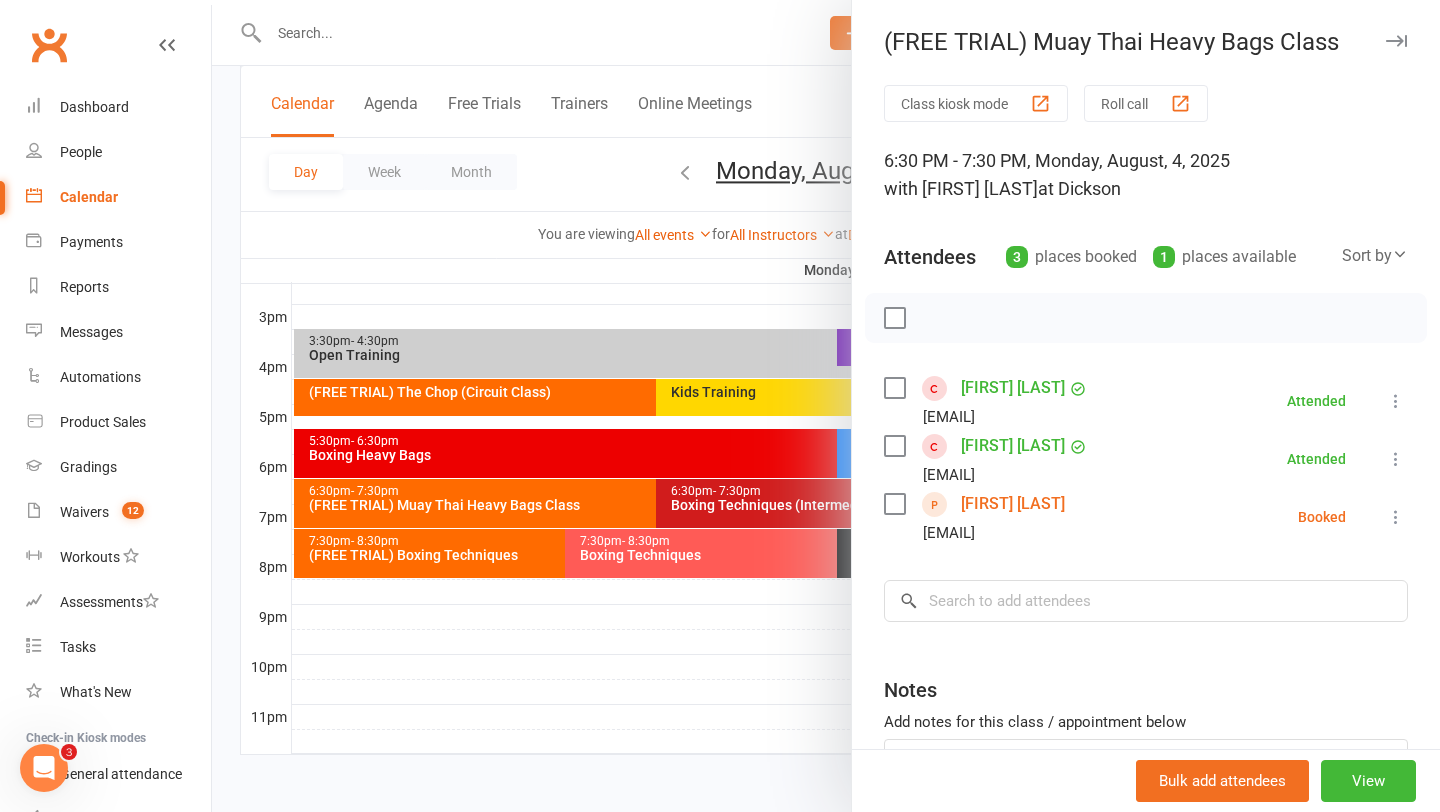 click at bounding box center [826, 406] 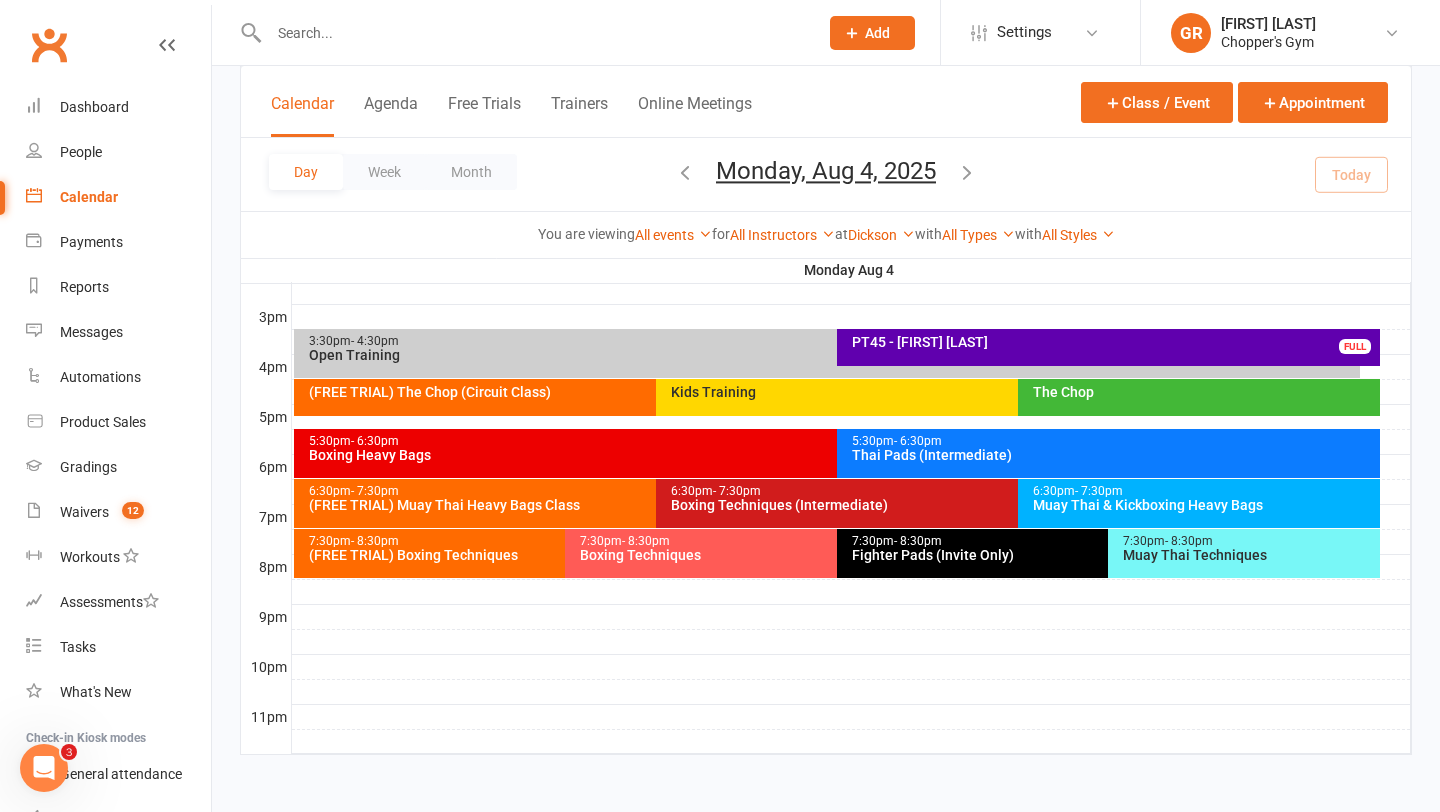 click on "(FREE TRIAL)  Boxing Techniques" at bounding box center [560, 555] 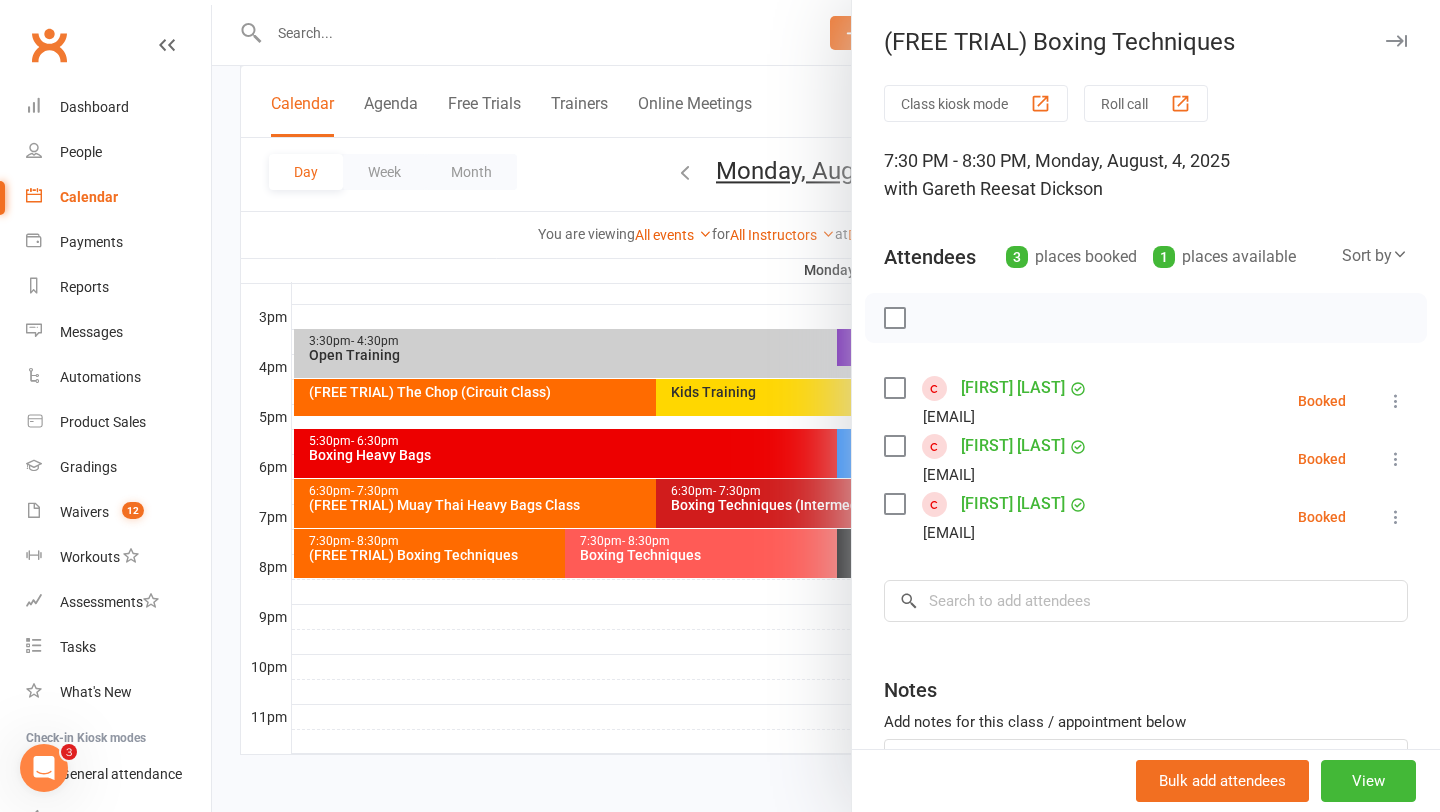 click at bounding box center (826, 406) 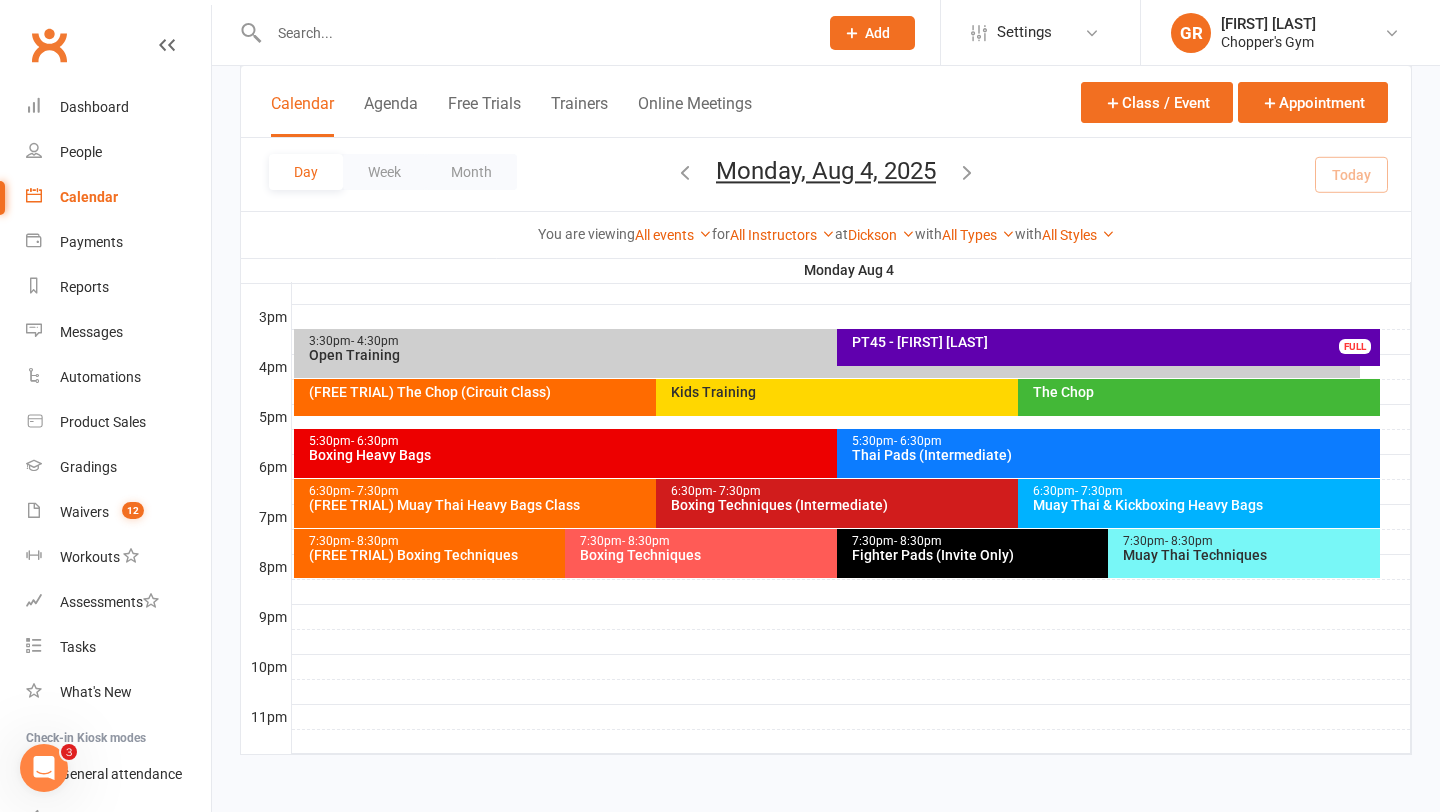 click on "6:30pm  - 7:30pm (FREE TRIAL)  Muay Thai Heavy Bags Class" at bounding box center (646, 503) 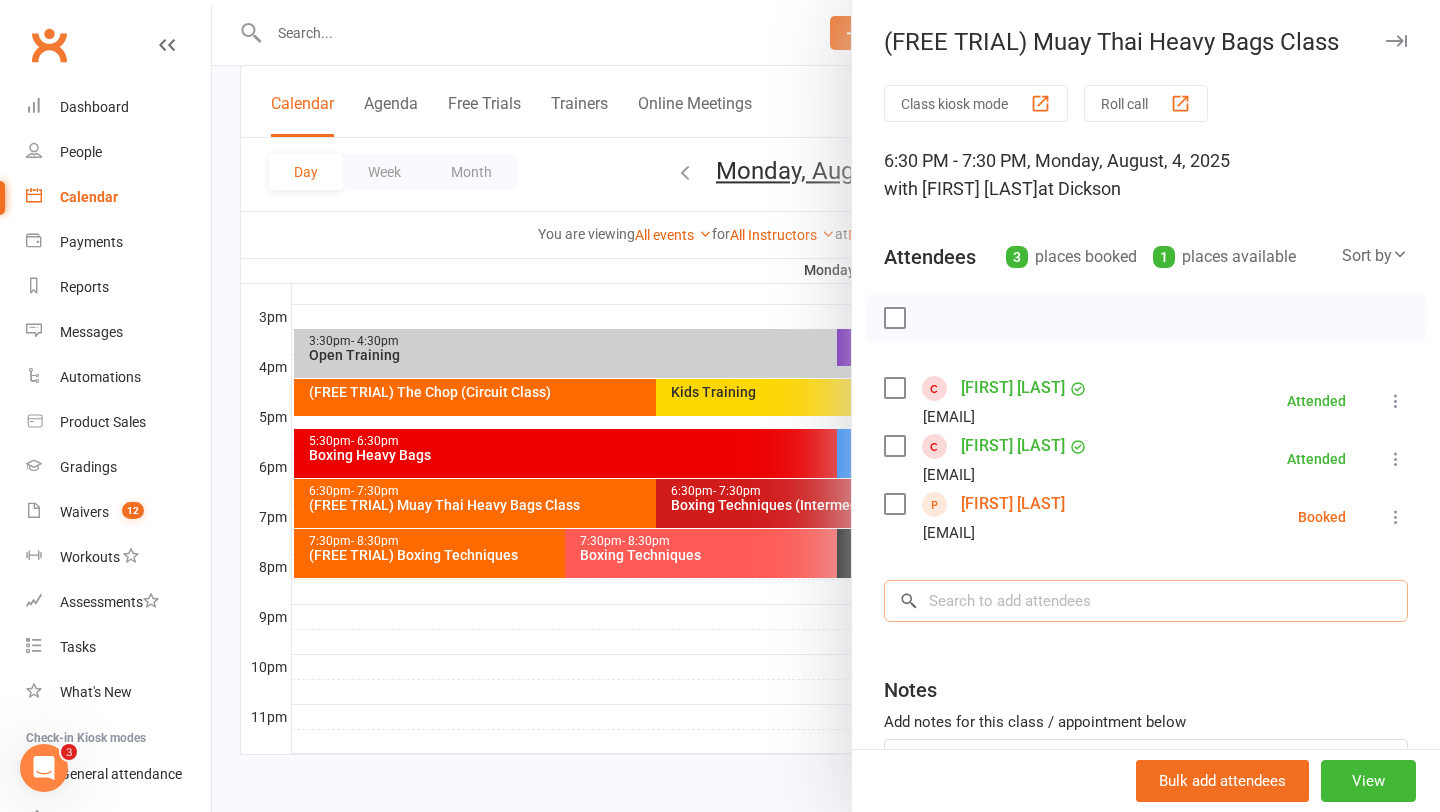 click at bounding box center (1146, 601) 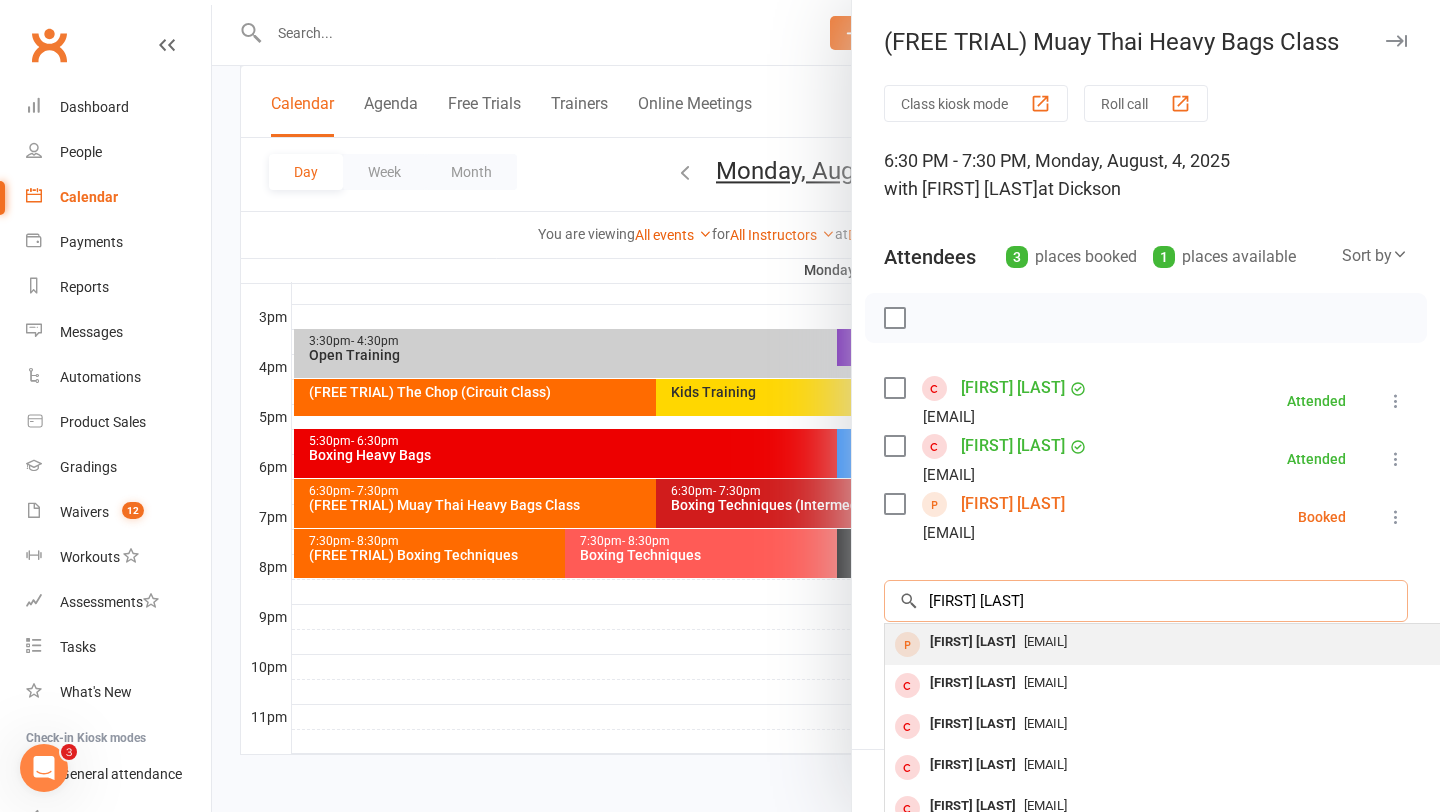 type on "Samuel Chong" 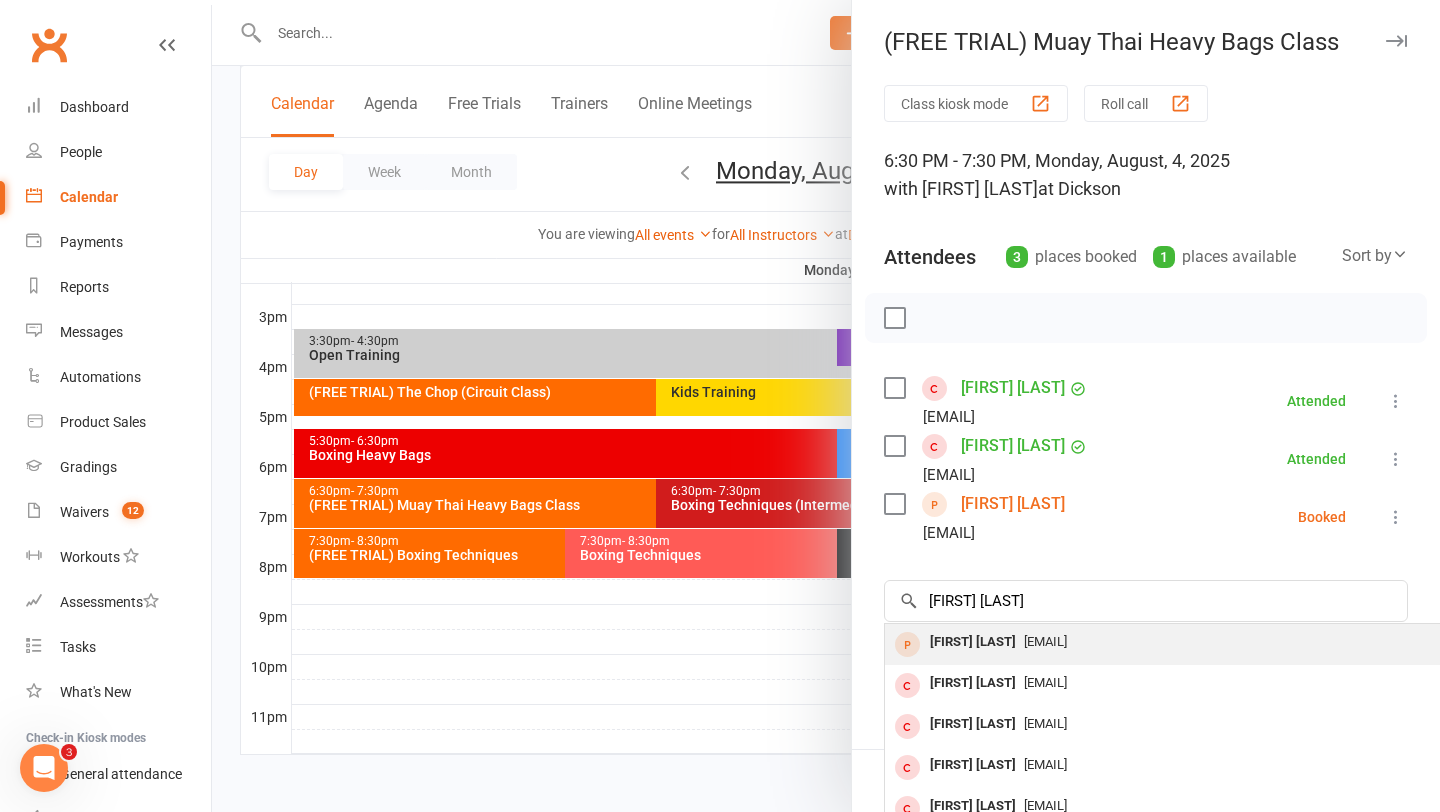 click on "chongzhengyu1@gmail.com" at bounding box center (1045, 641) 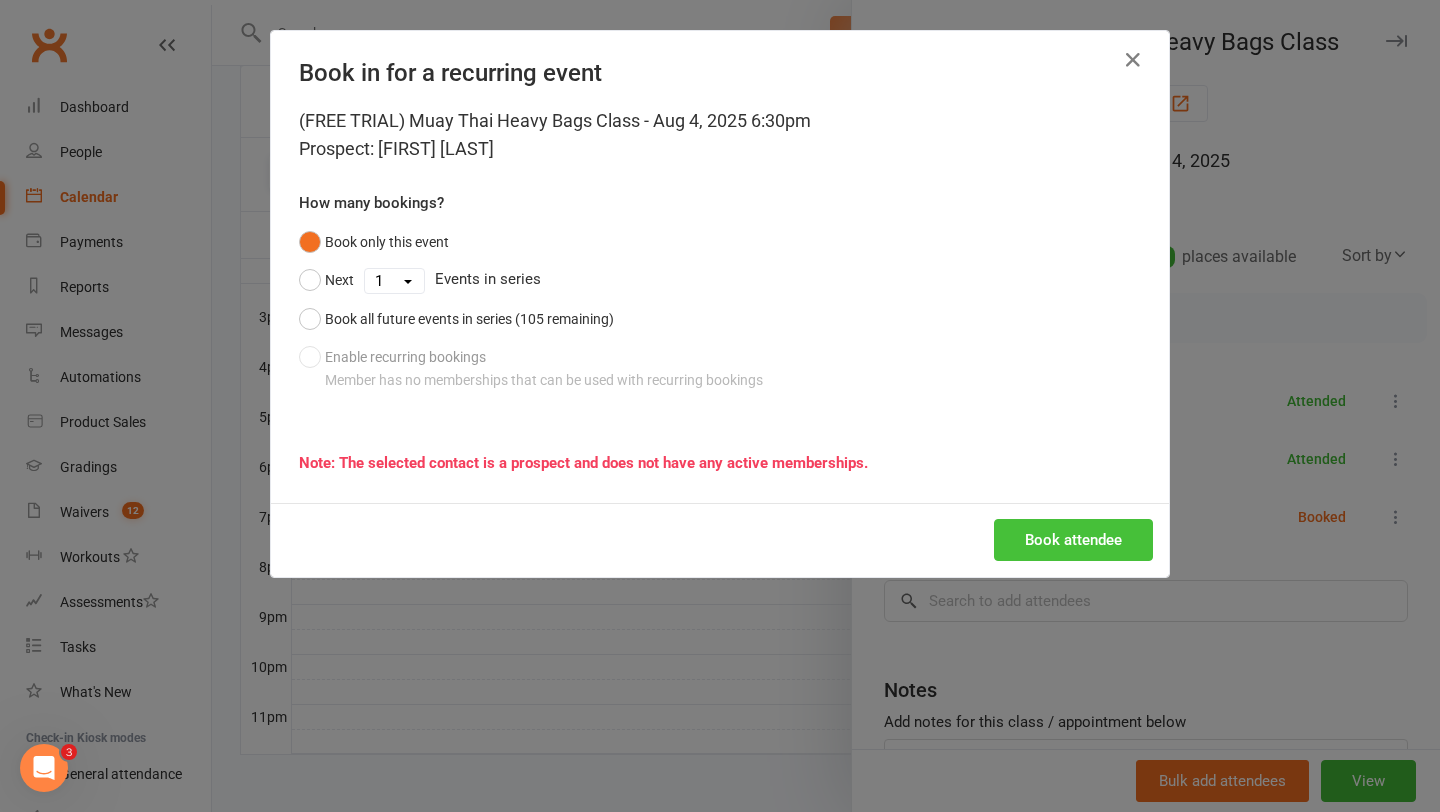 click on "Book attendee" at bounding box center (1073, 540) 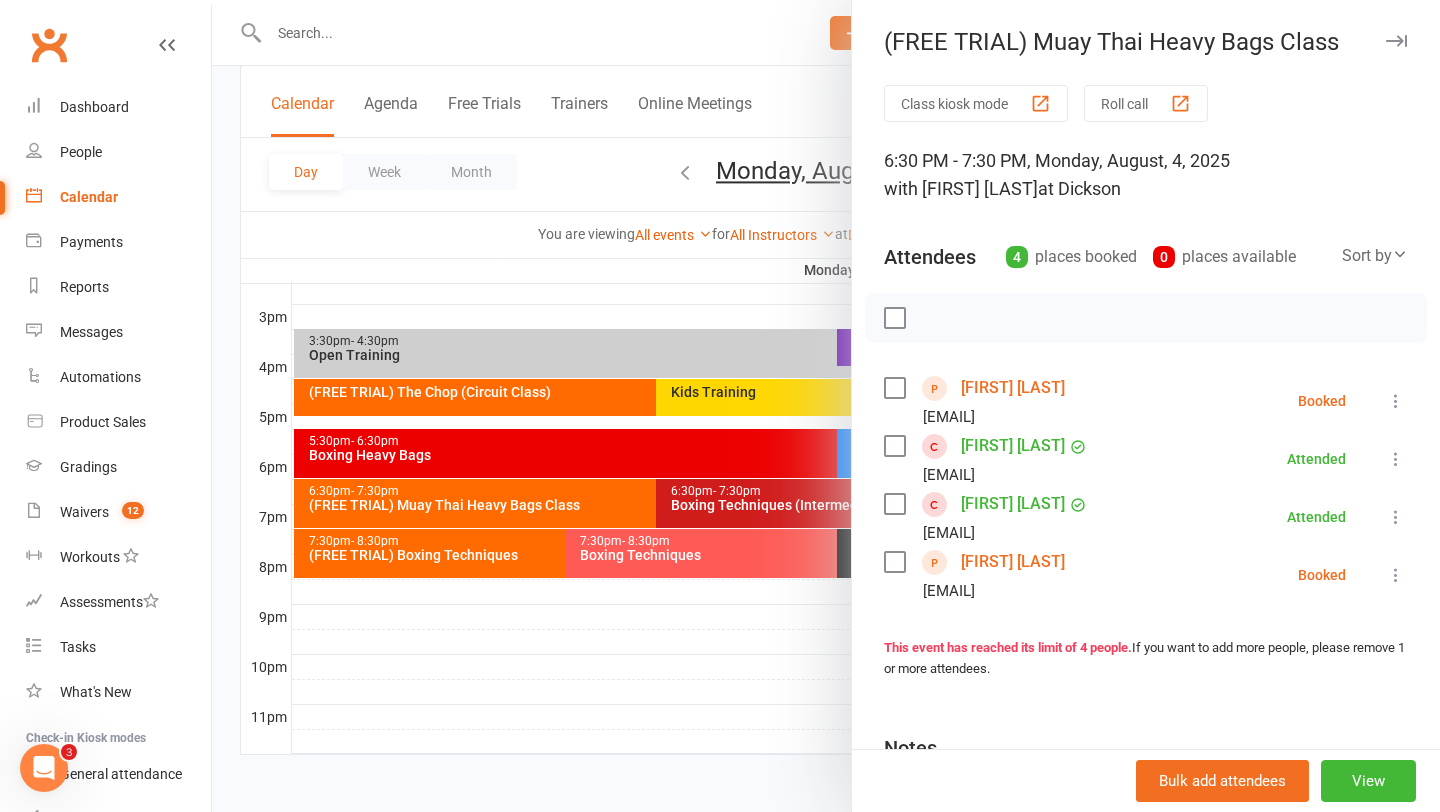click at bounding box center [894, 388] 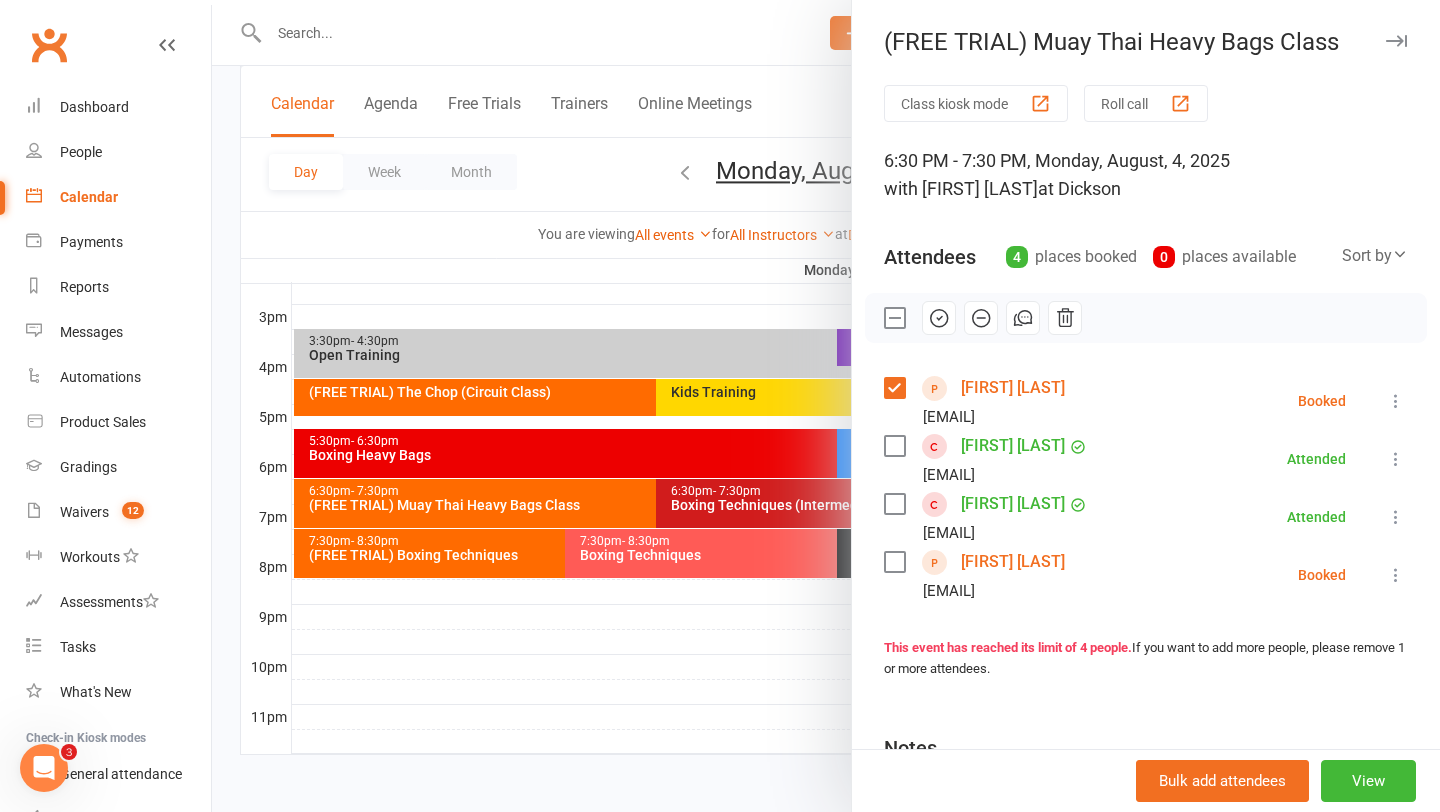 click on "Samuel Chong" at bounding box center [1013, 388] 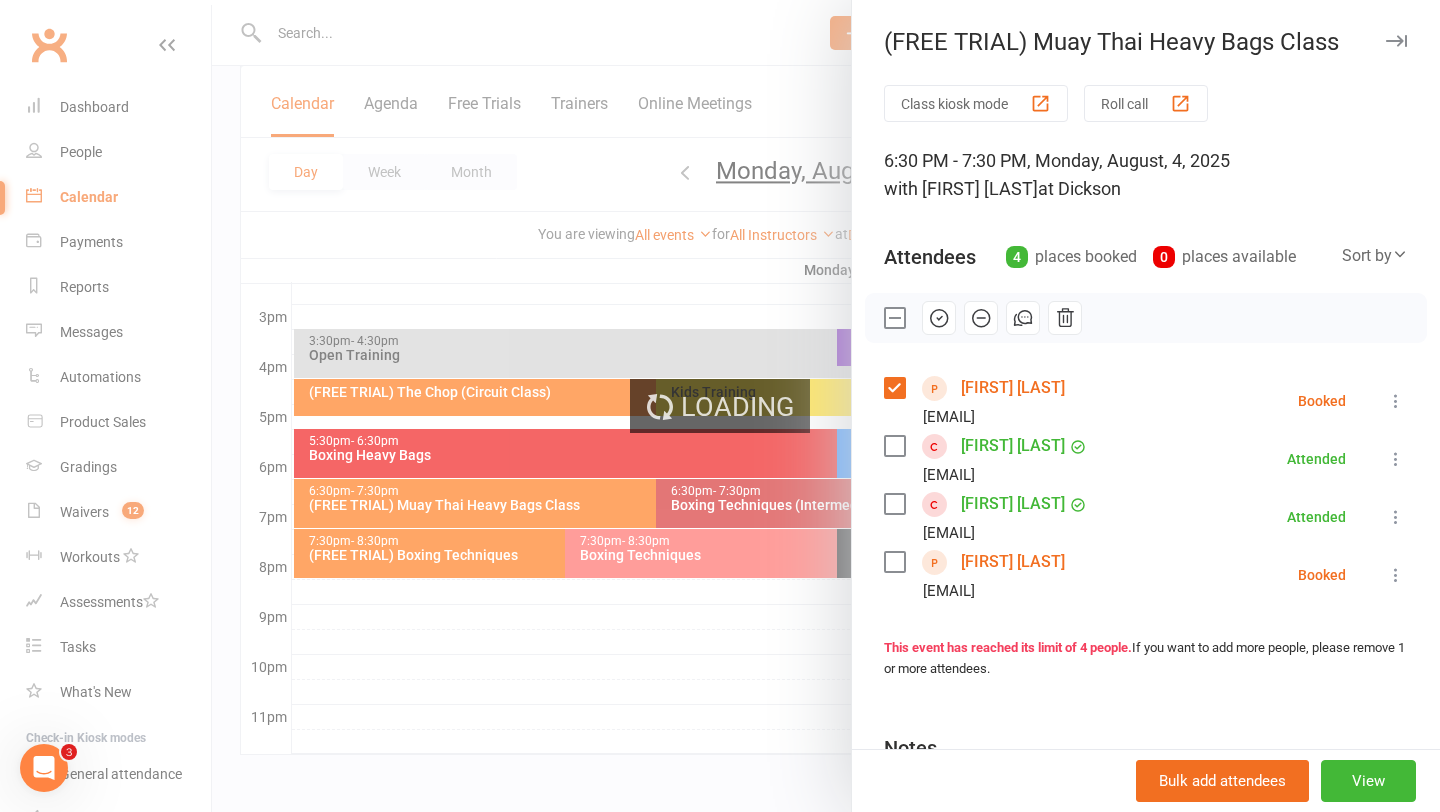 scroll, scrollTop: 0, scrollLeft: 0, axis: both 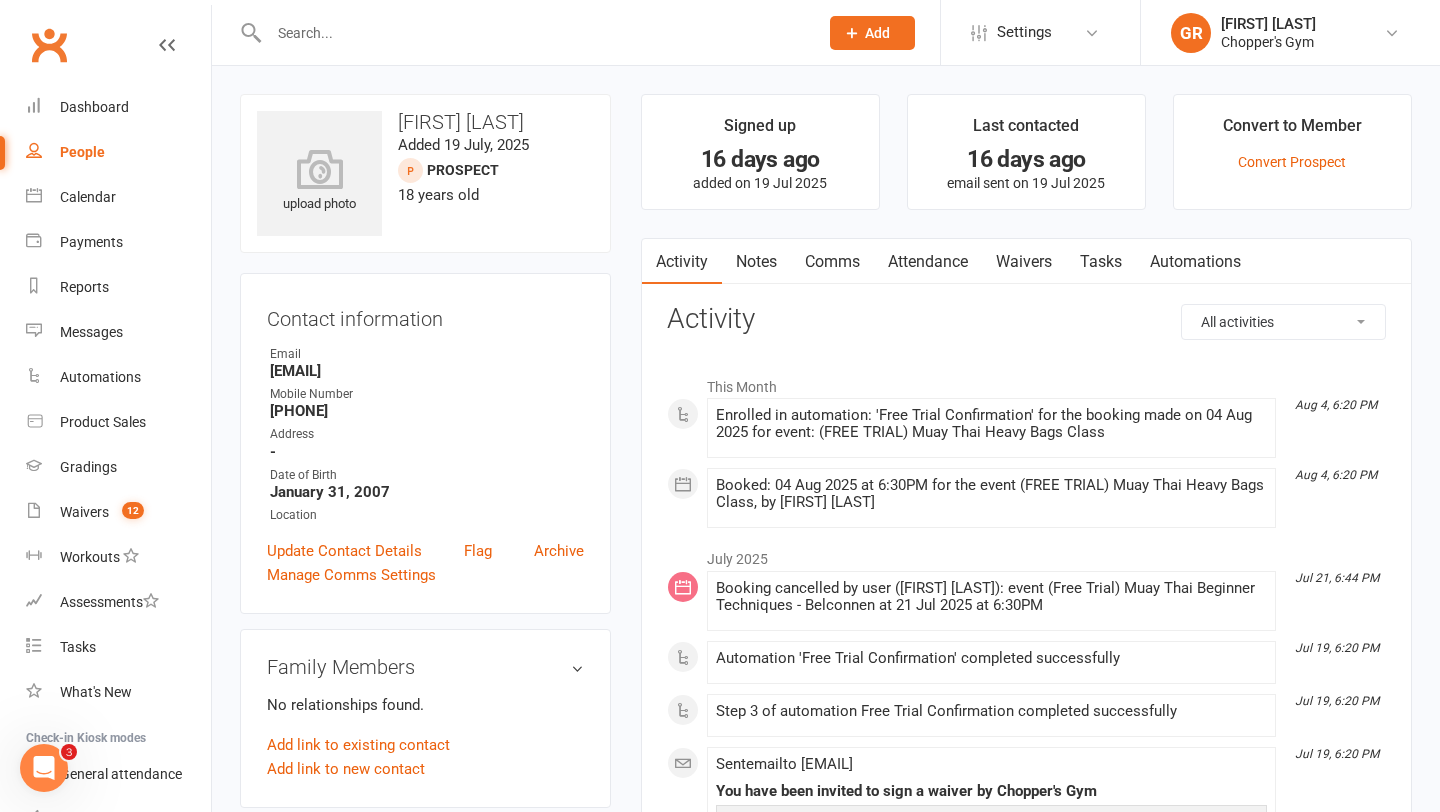 click on "Waivers" at bounding box center (1024, 262) 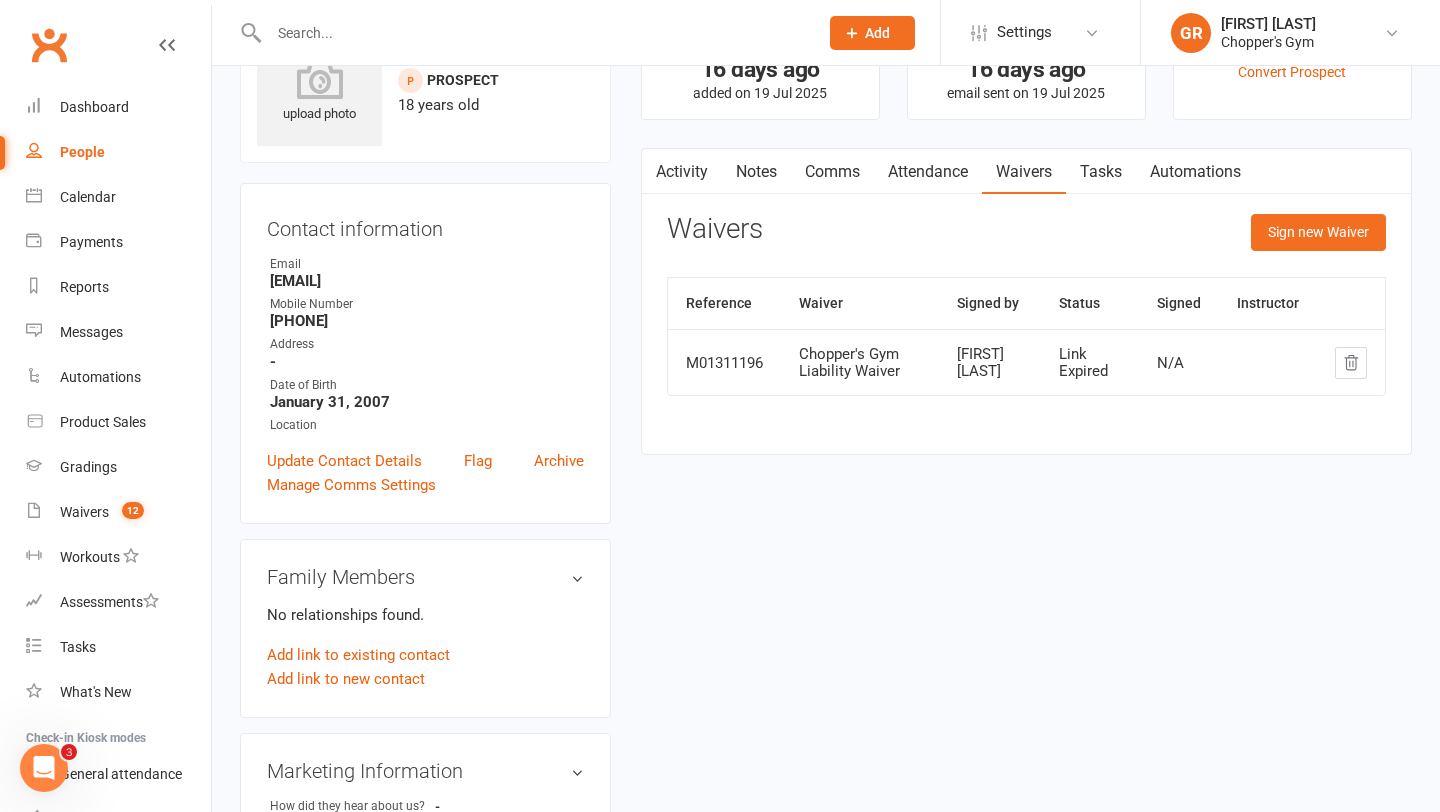 scroll, scrollTop: 0, scrollLeft: 0, axis: both 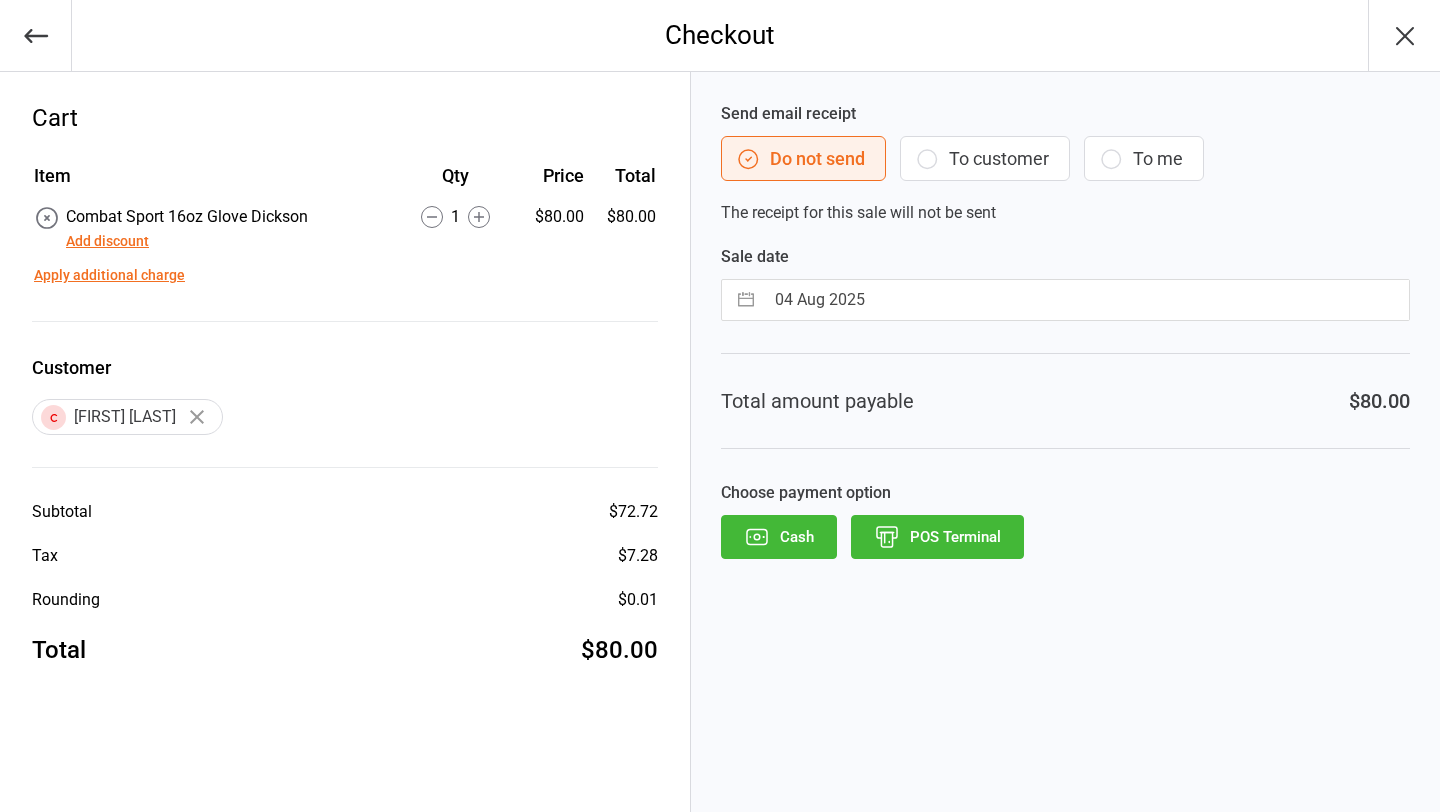 click on "POS Terminal" at bounding box center (937, 537) 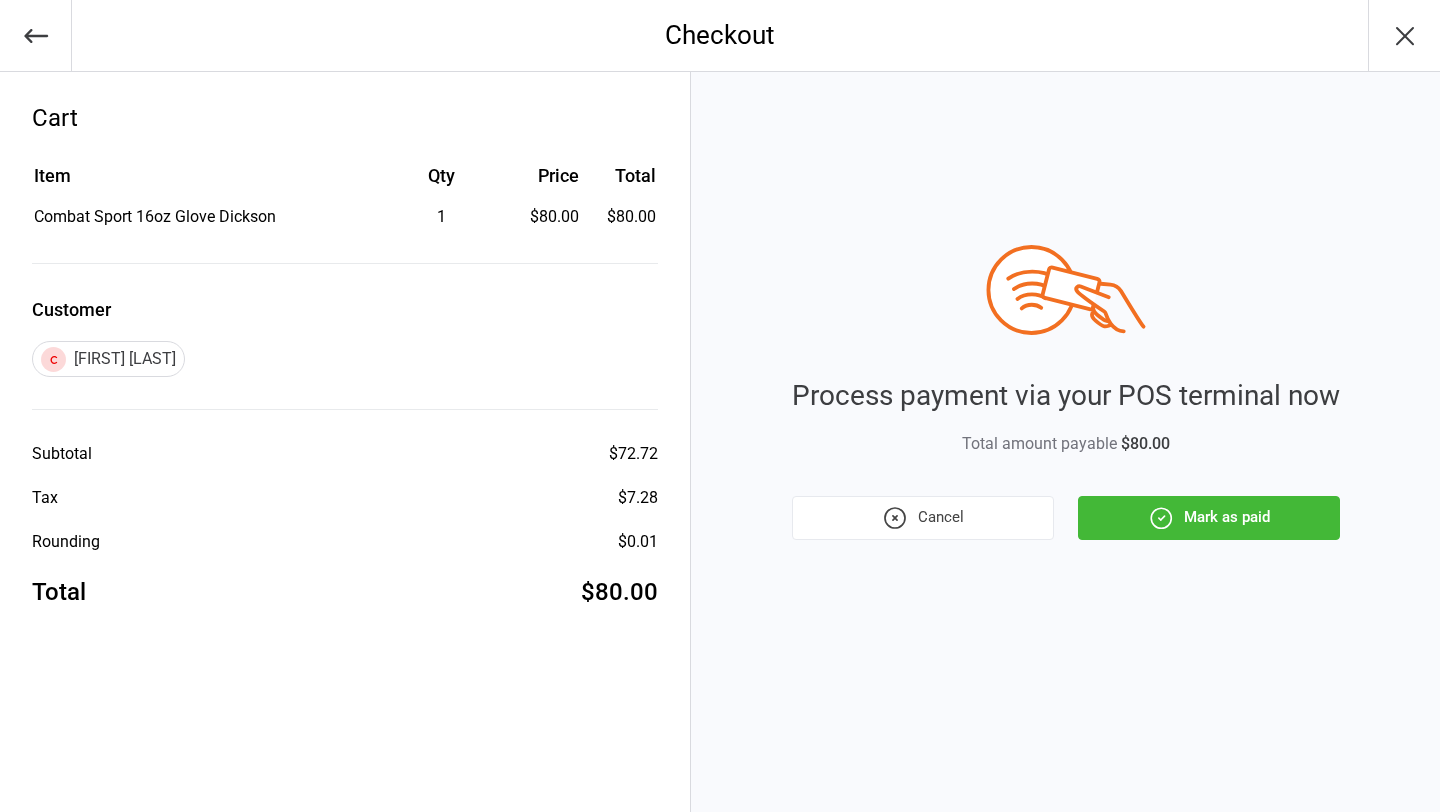 click on "Mark as paid" at bounding box center (1209, 518) 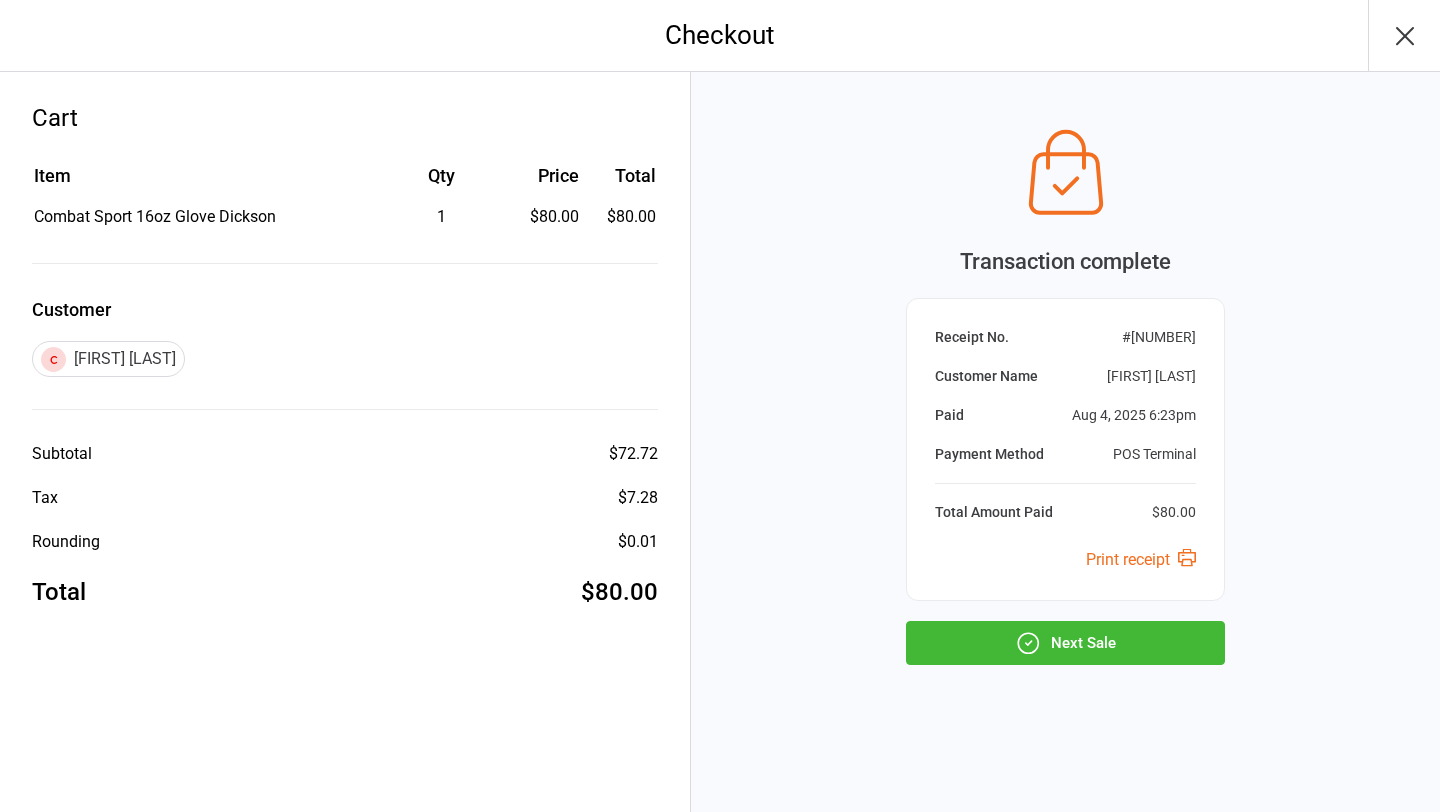click on "Next Sale" at bounding box center [1065, 643] 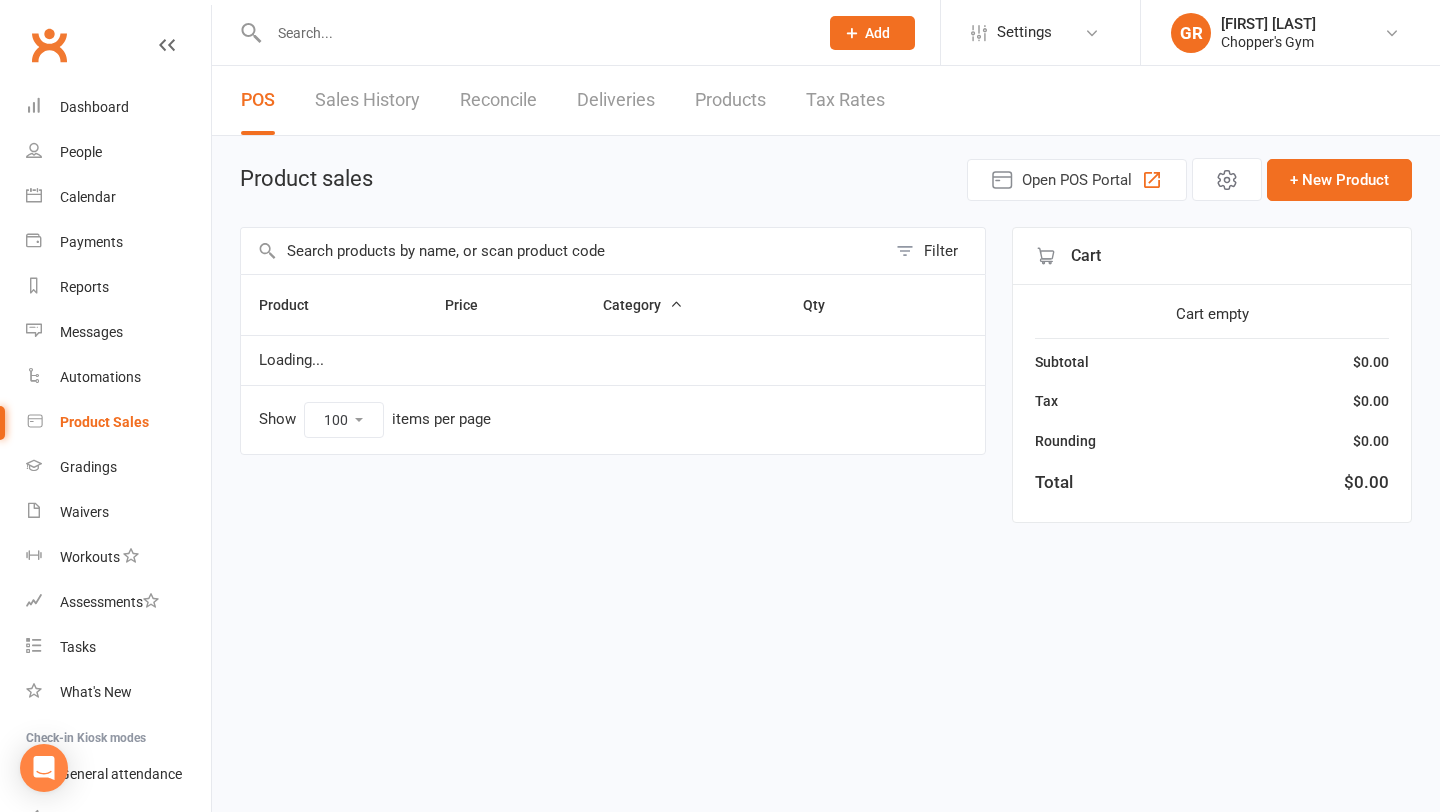 select on "100" 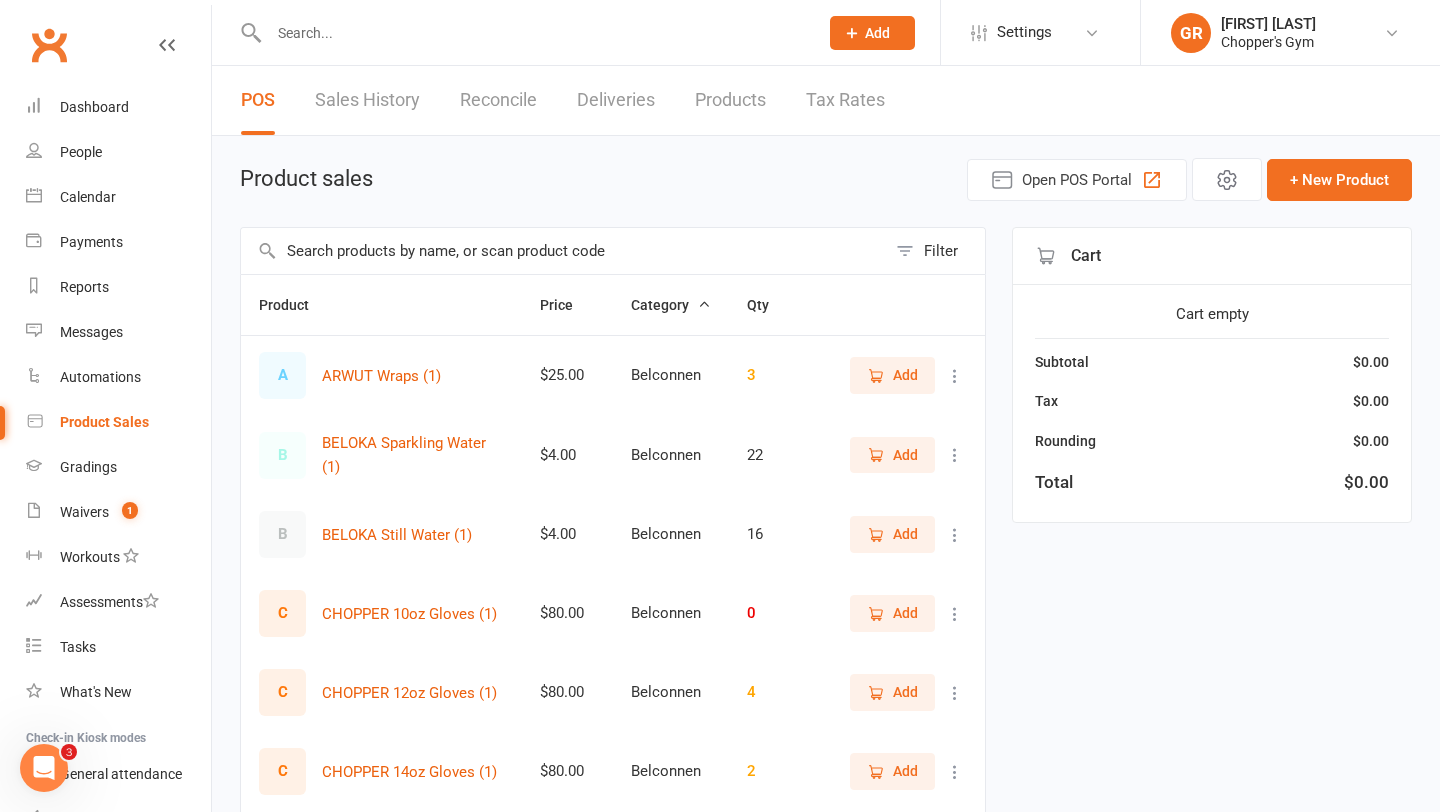 scroll, scrollTop: 0, scrollLeft: 0, axis: both 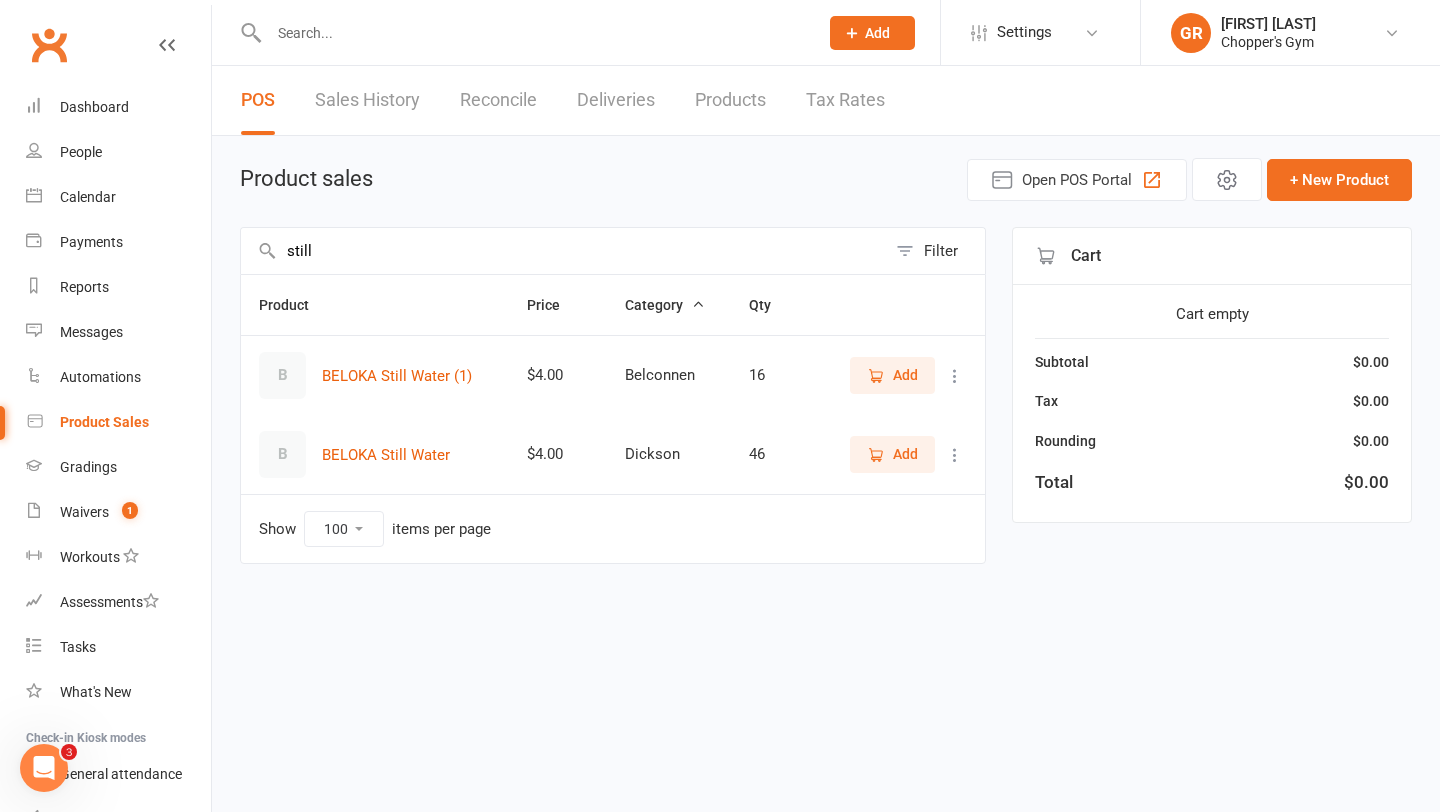 type on "still" 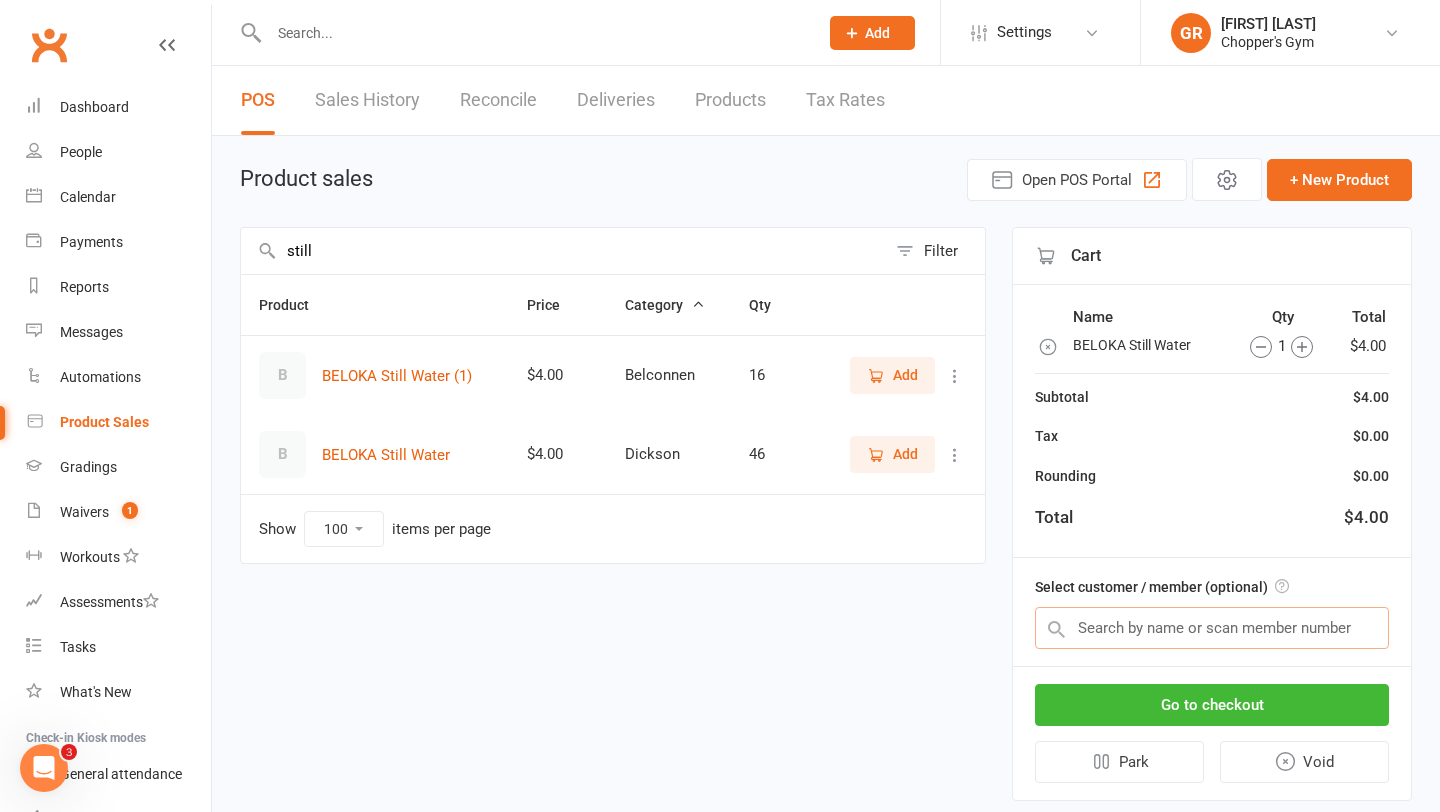 click at bounding box center [1212, 628] 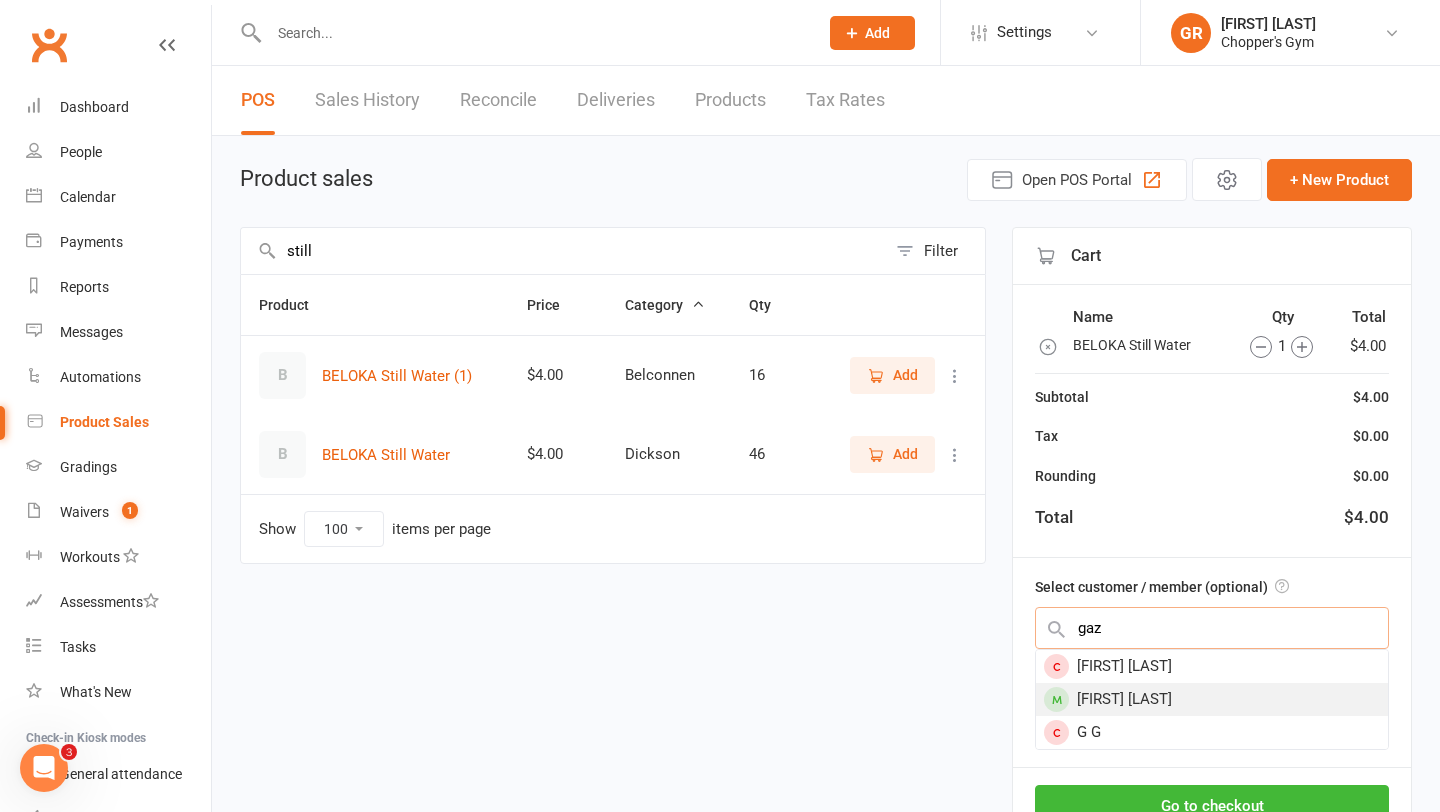 type on "gaz" 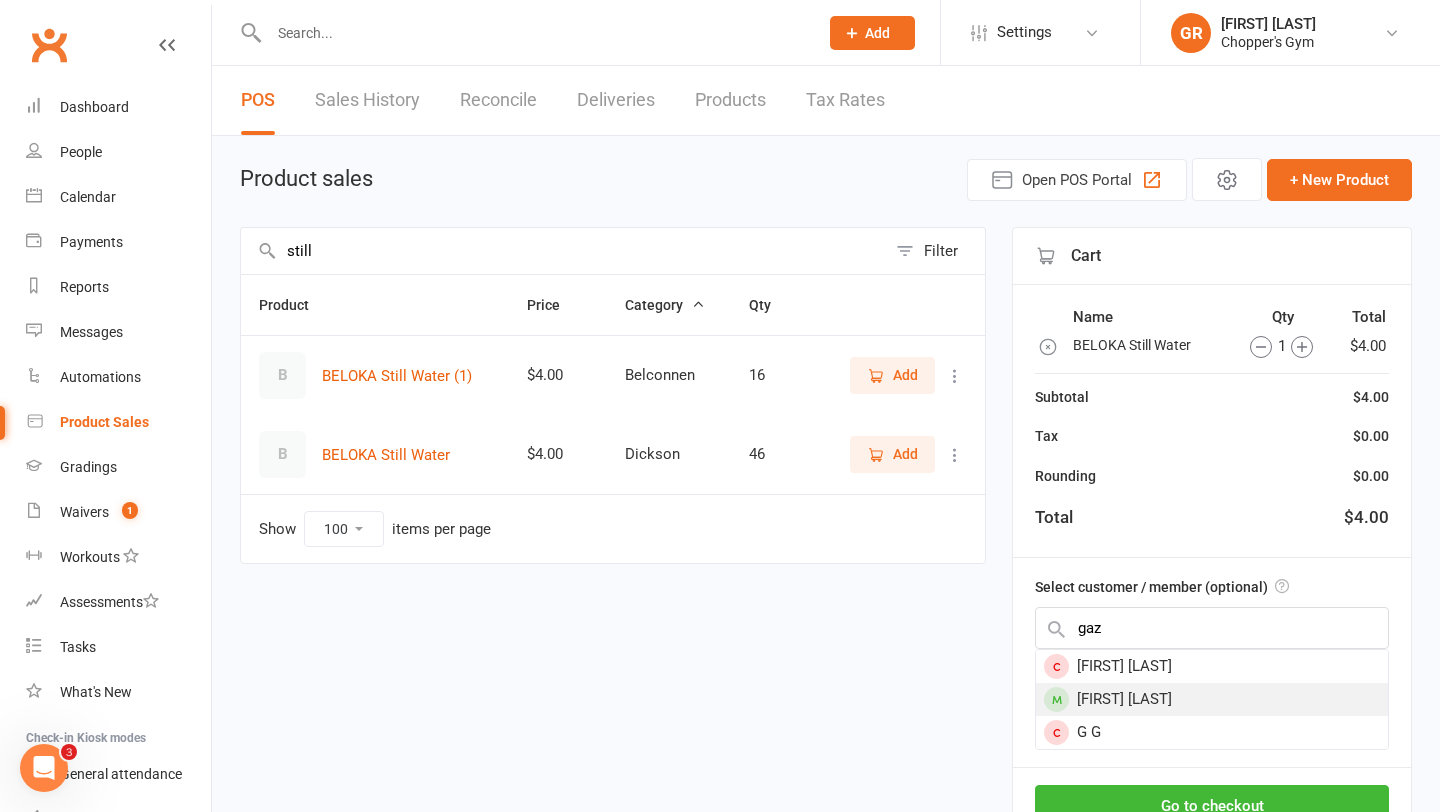 click on "Gaz Rees" at bounding box center [1212, 699] 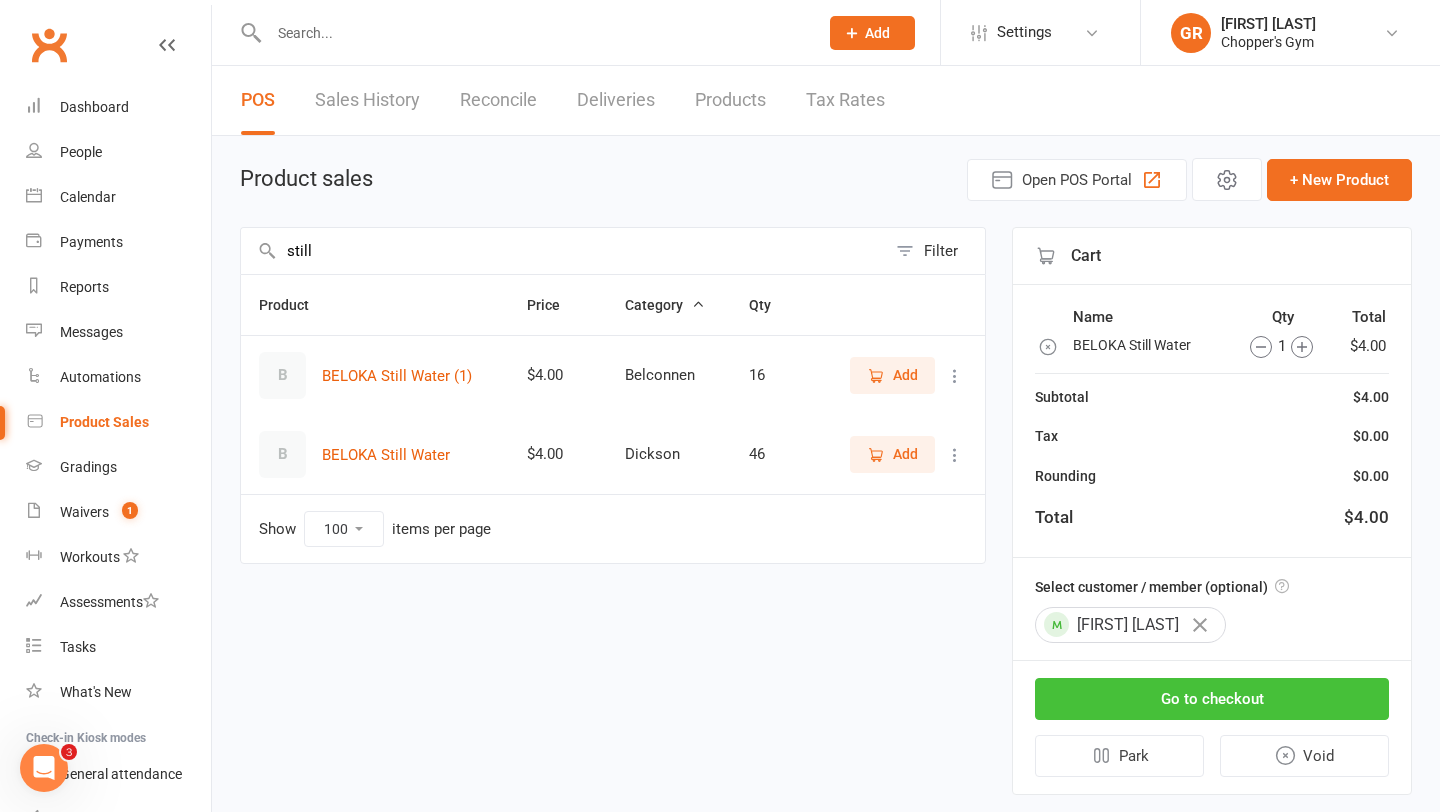 click on "Go to checkout" at bounding box center (1212, 699) 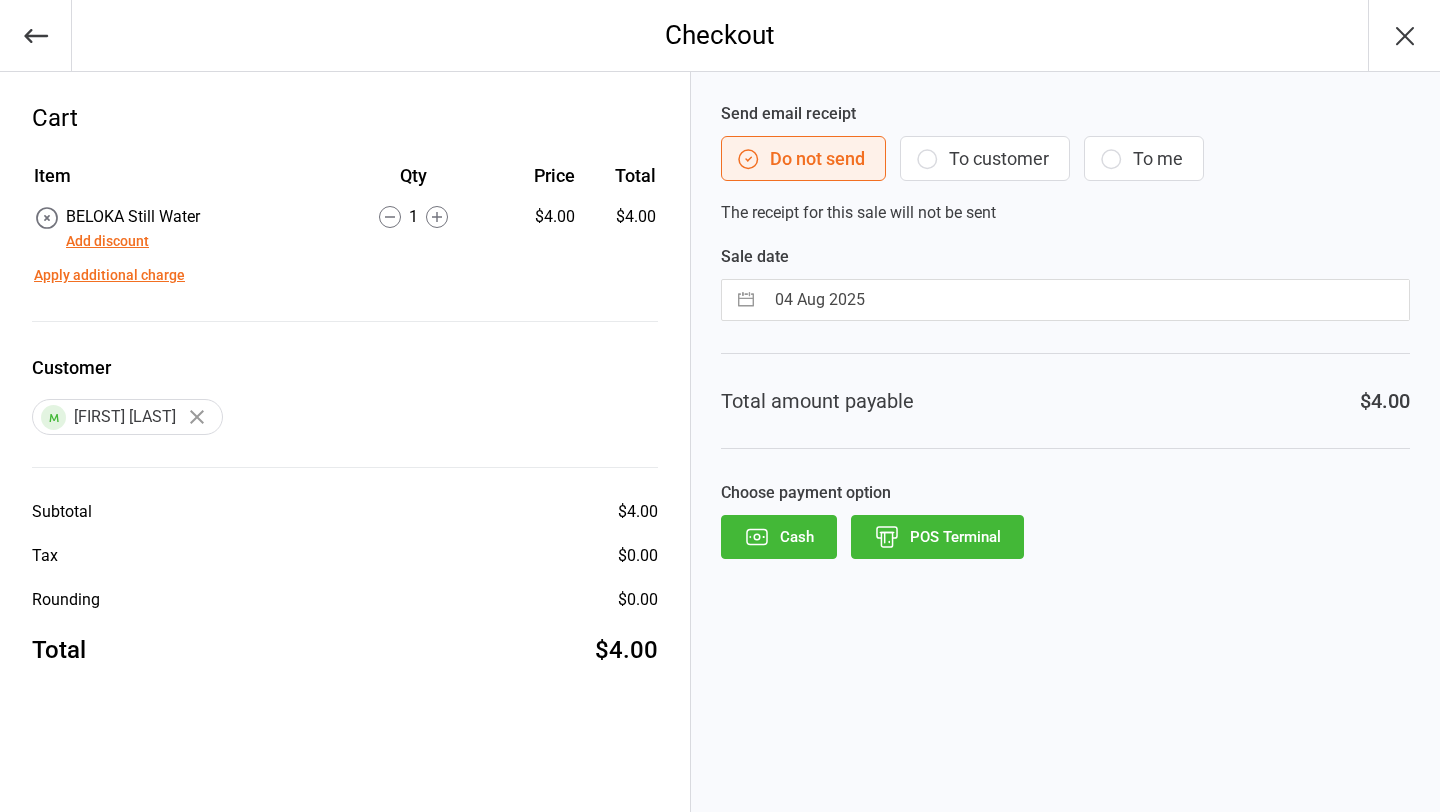 scroll, scrollTop: 0, scrollLeft: 0, axis: both 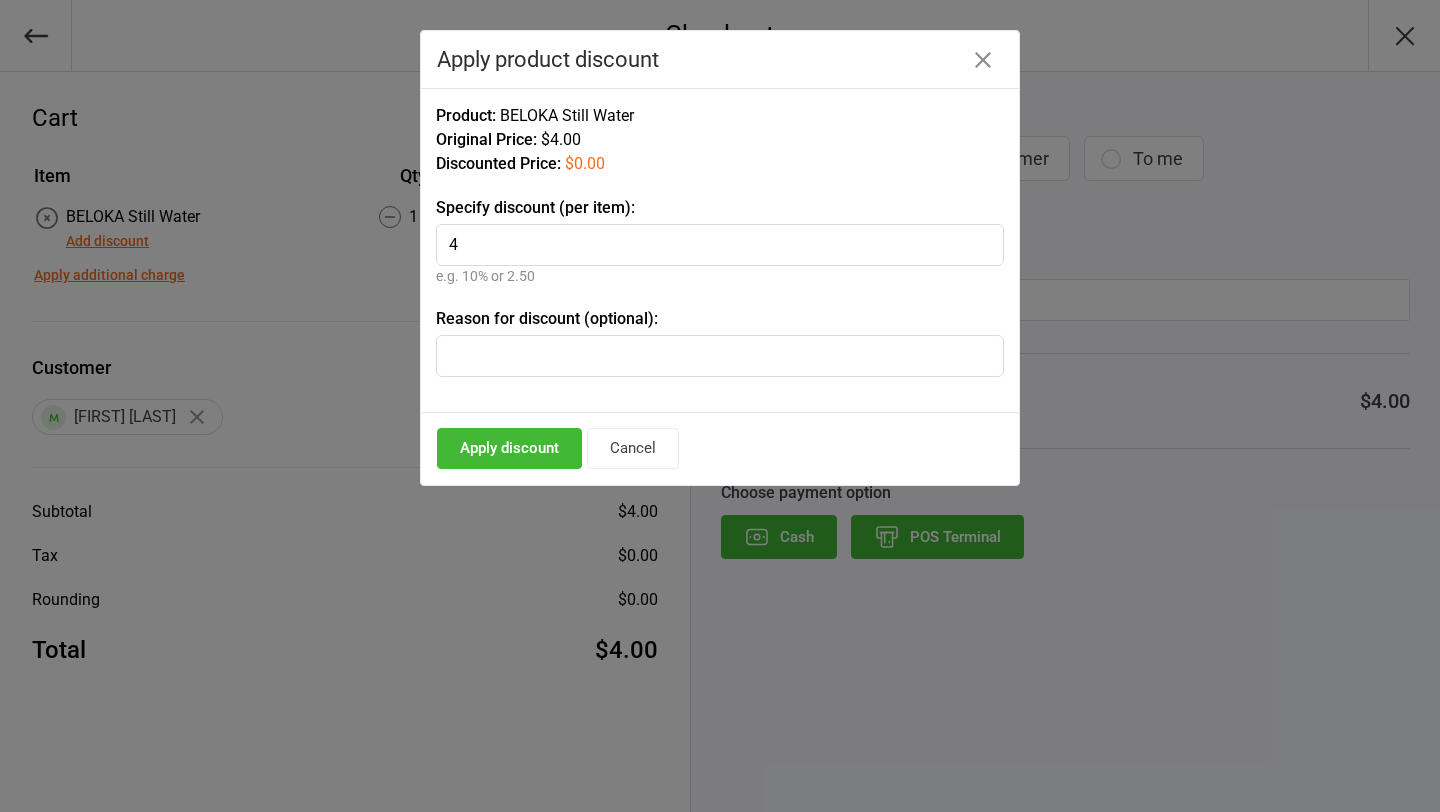type on "4" 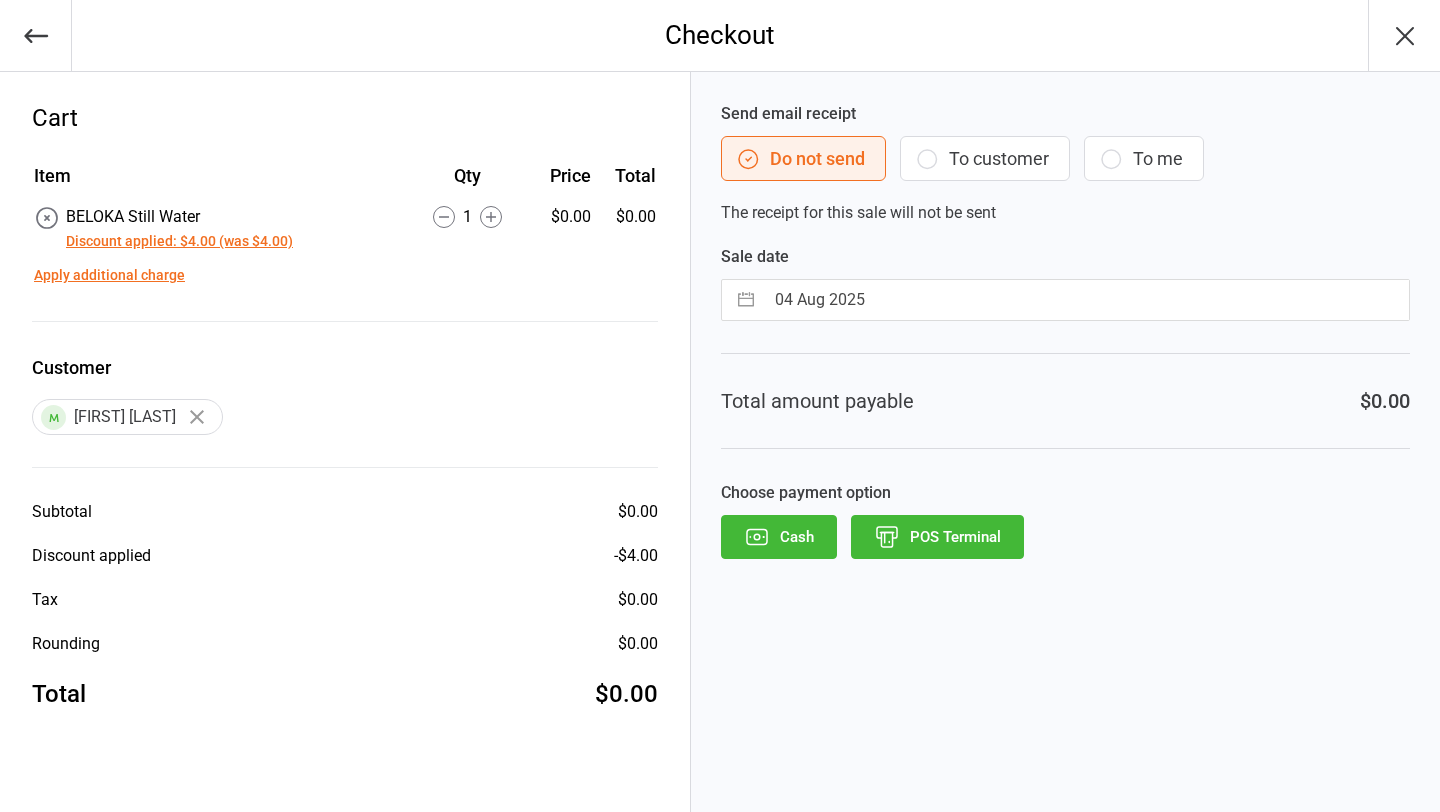 click on "POS Terminal" at bounding box center [937, 537] 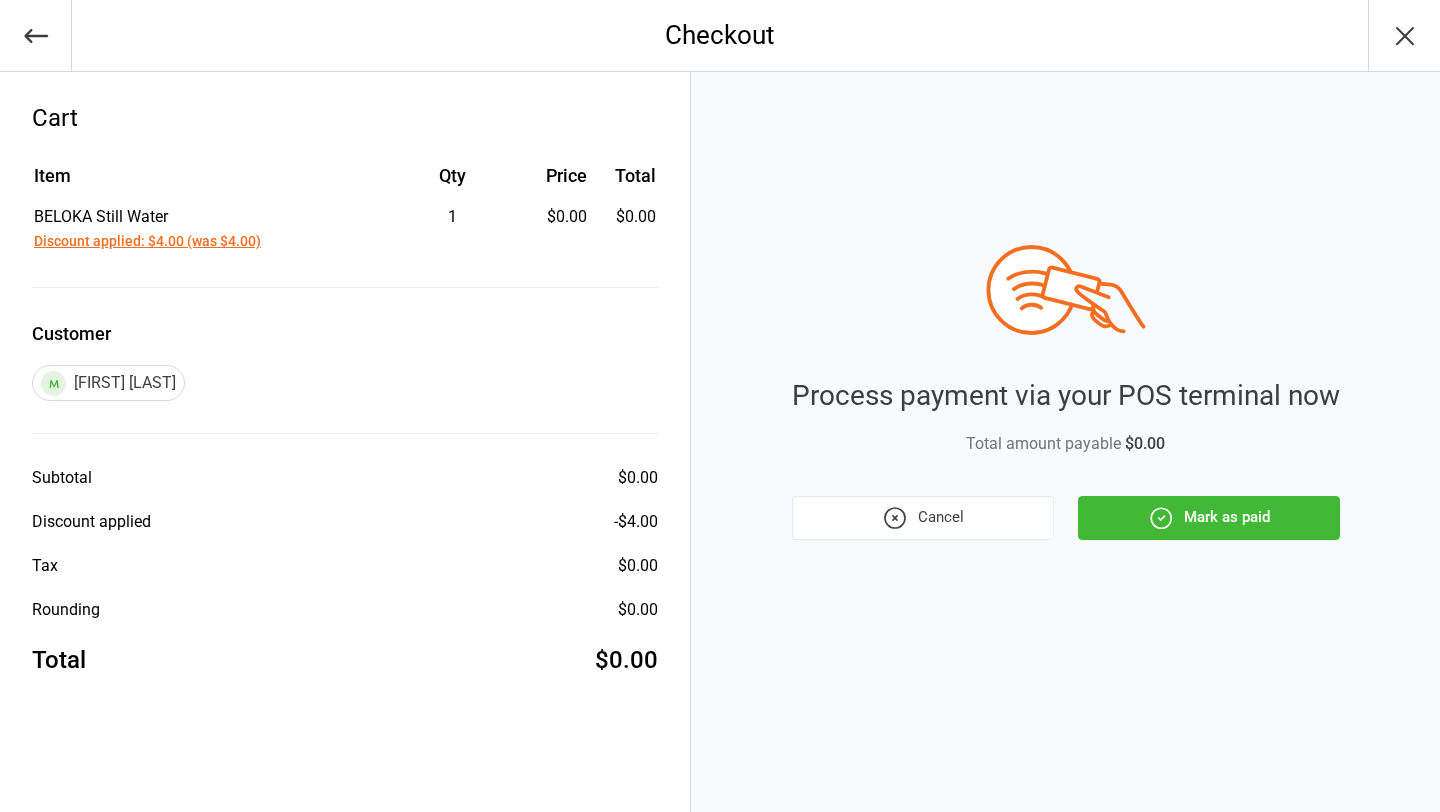 click on "Mark as paid" at bounding box center [1209, 518] 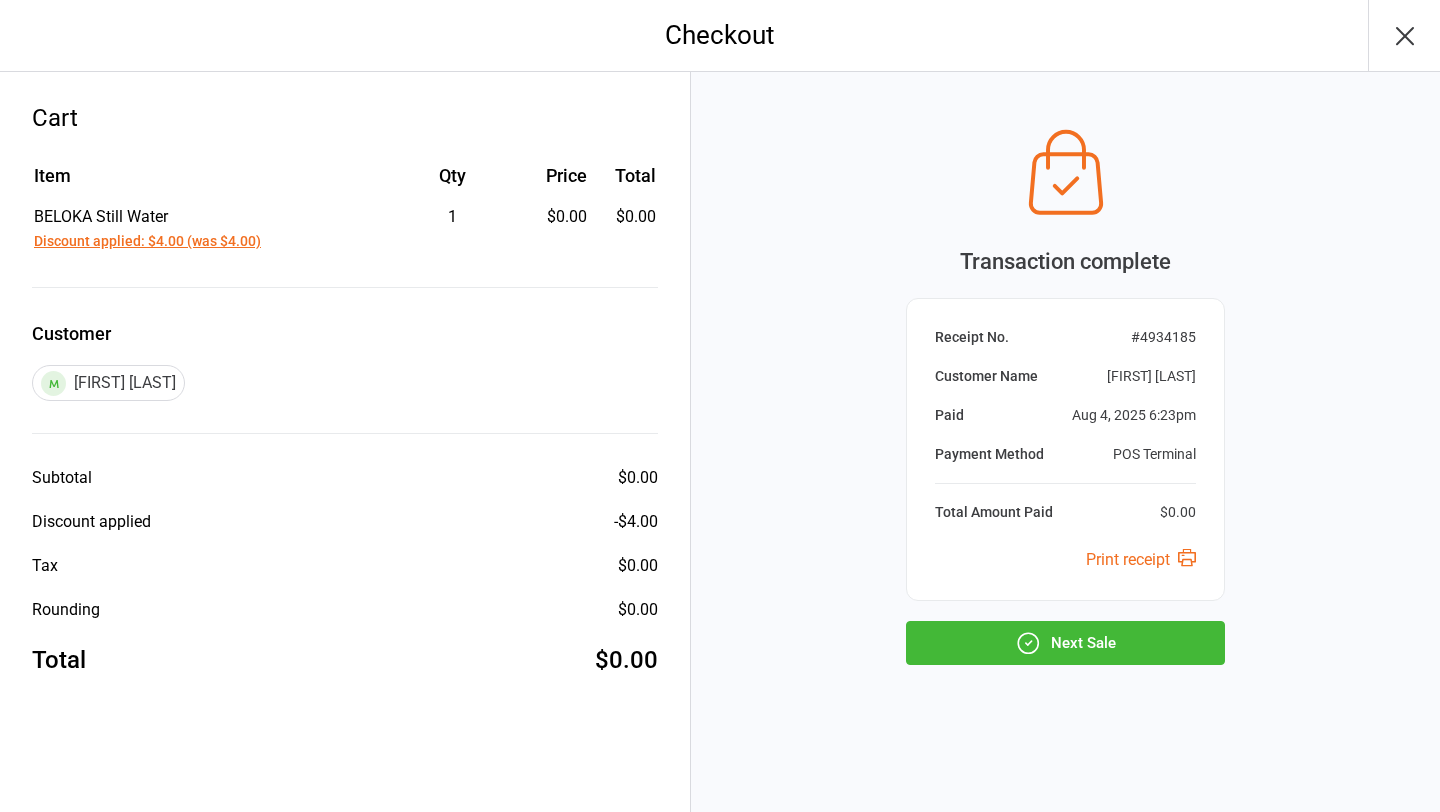 click on "Next Sale" at bounding box center [1065, 643] 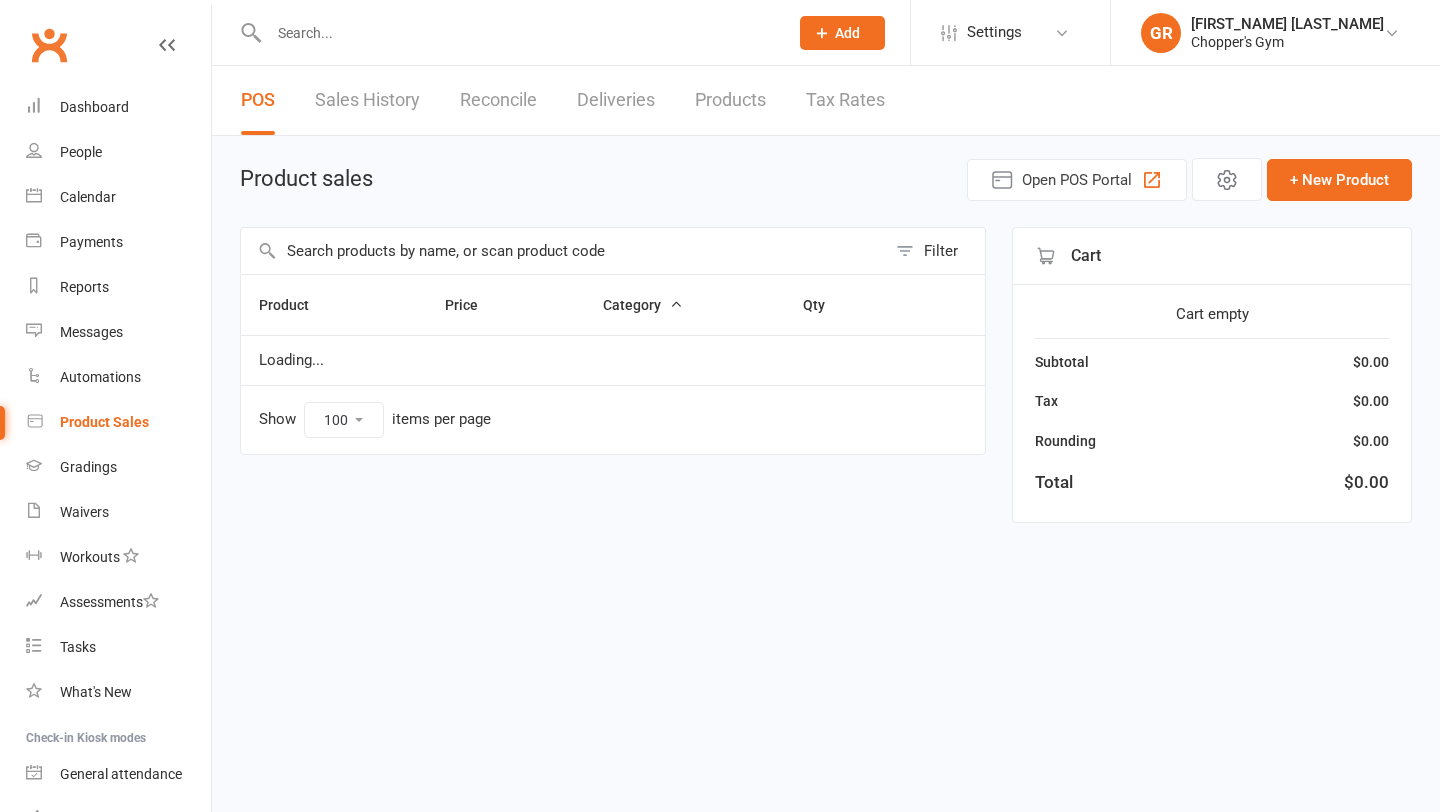 select on "100" 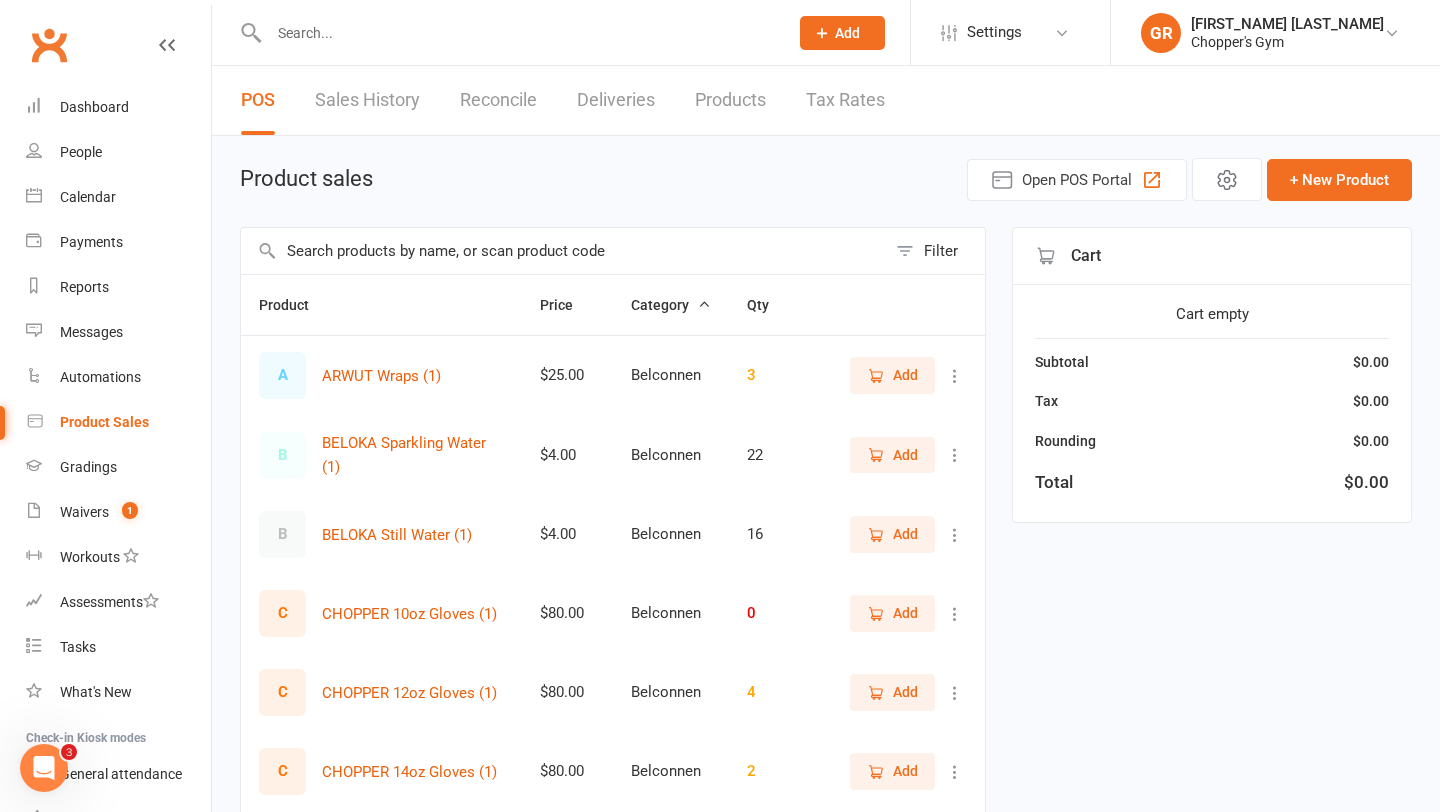 scroll, scrollTop: 0, scrollLeft: 0, axis: both 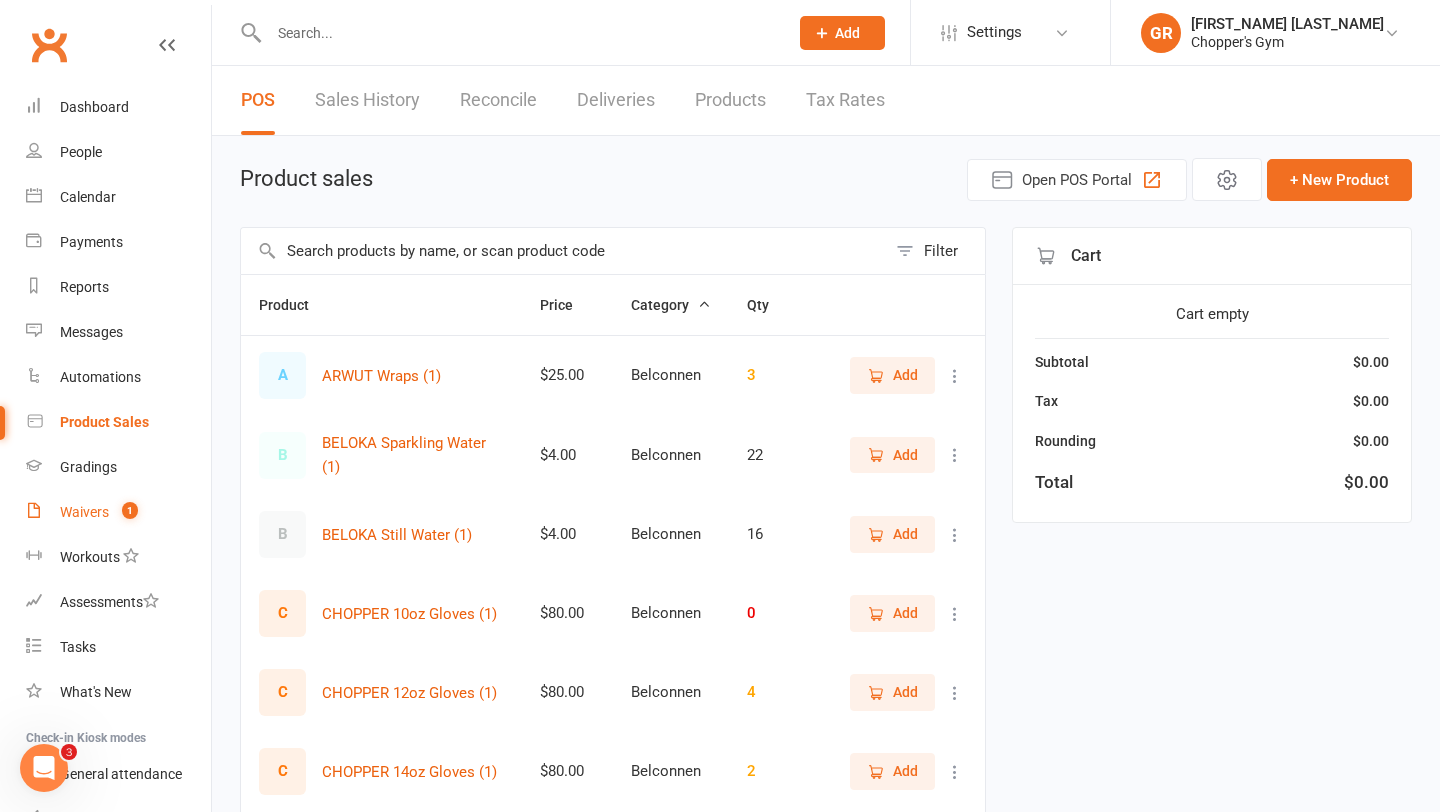 click on "Waivers" at bounding box center [84, 512] 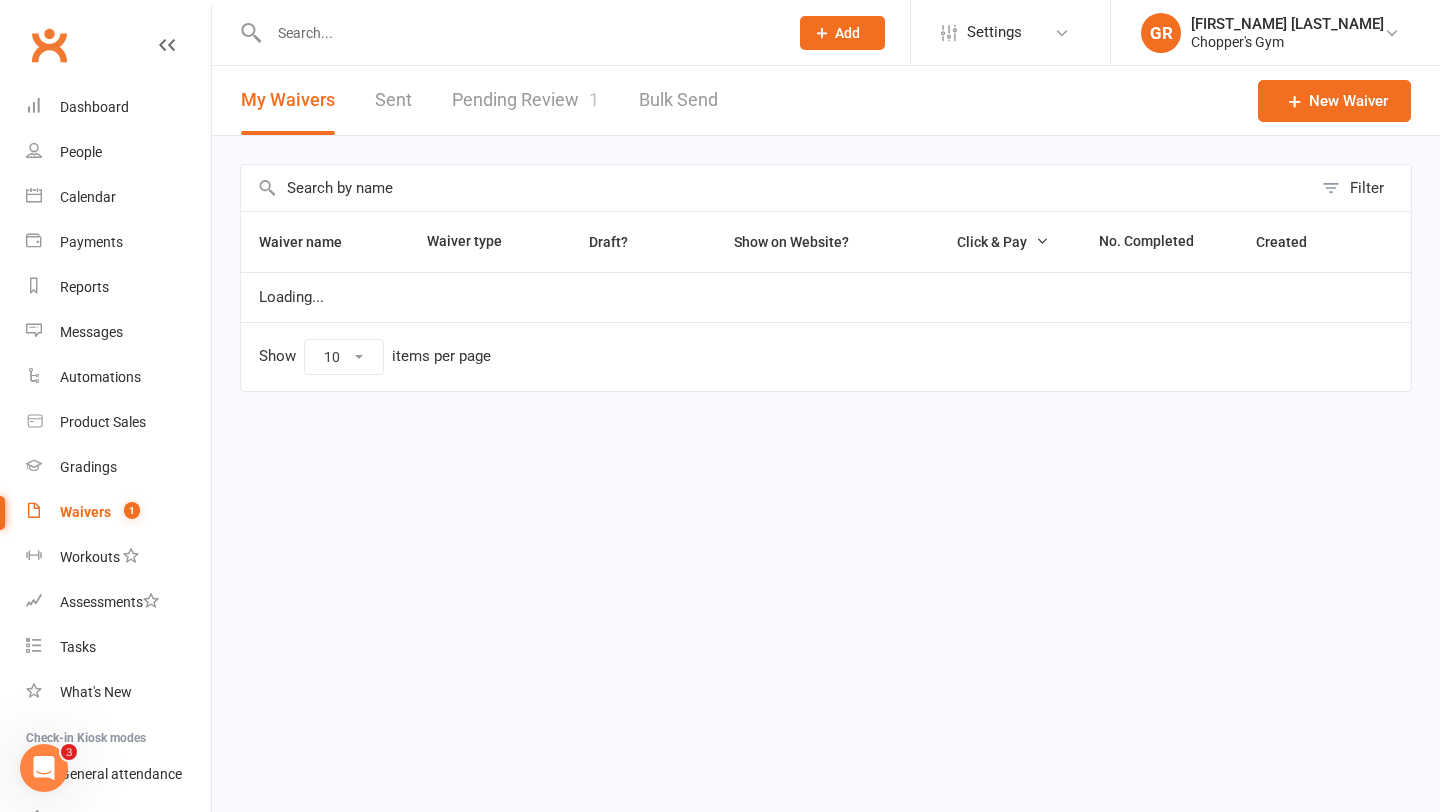 click on "Pending Review 1" at bounding box center (525, 100) 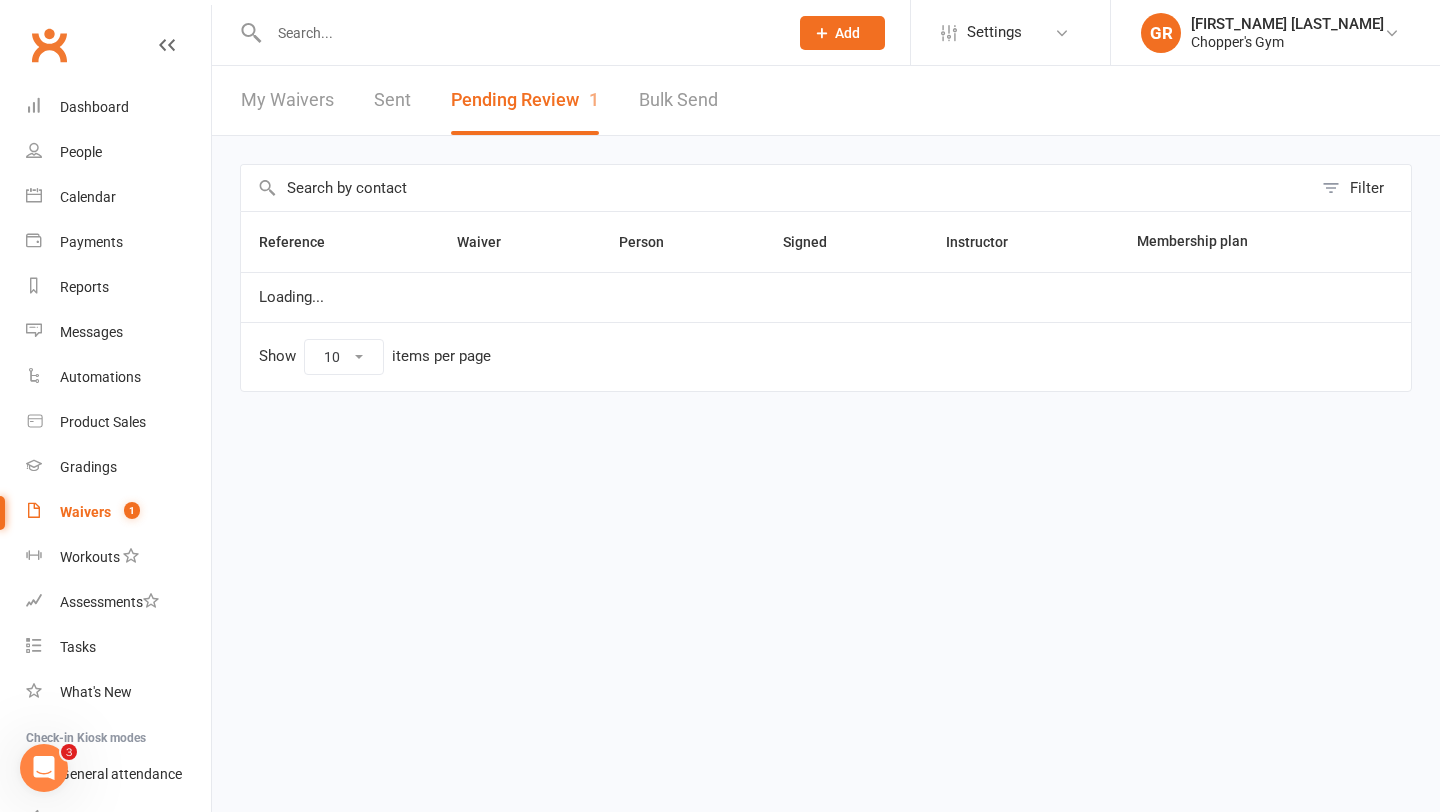 select on "50" 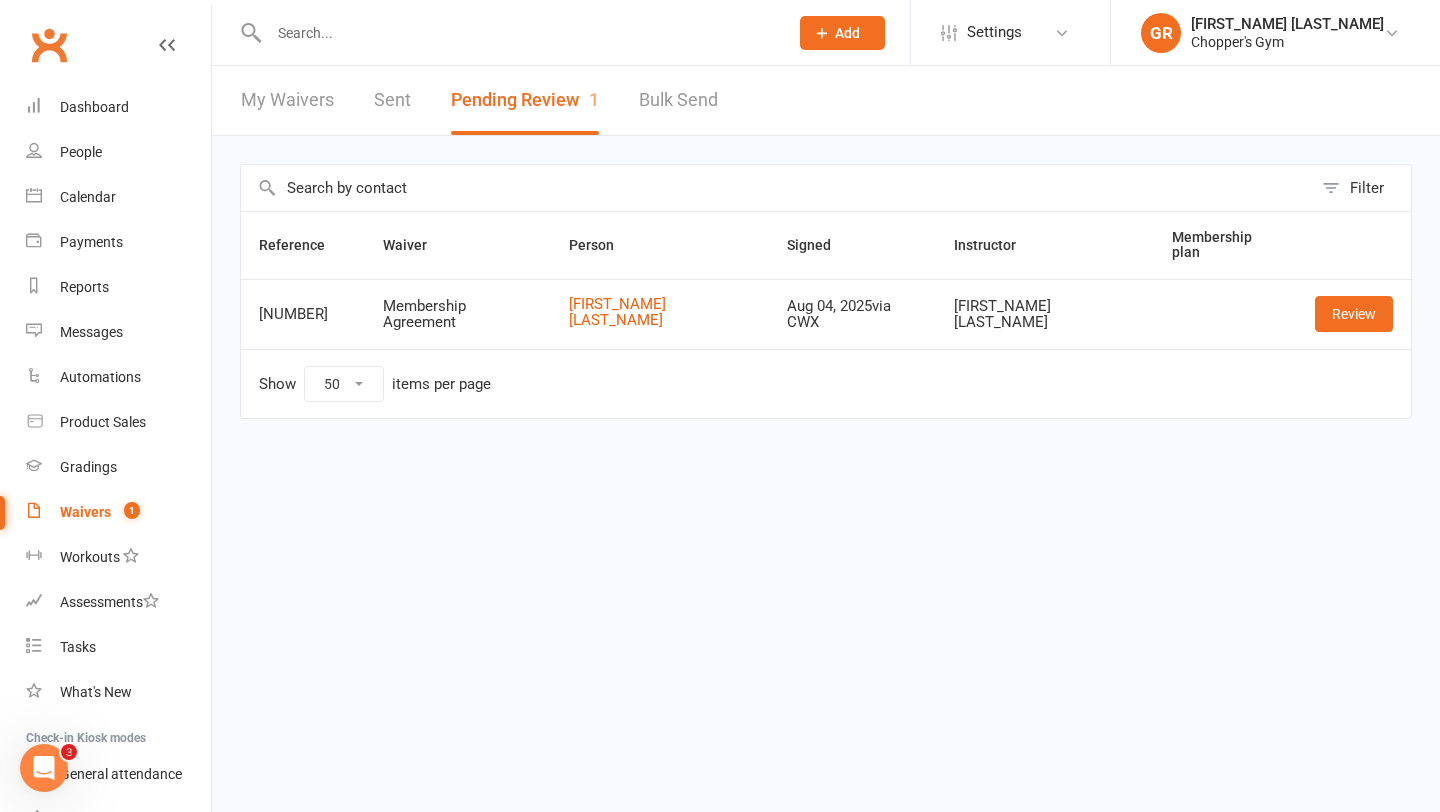 click on "Review" at bounding box center (1354, 314) 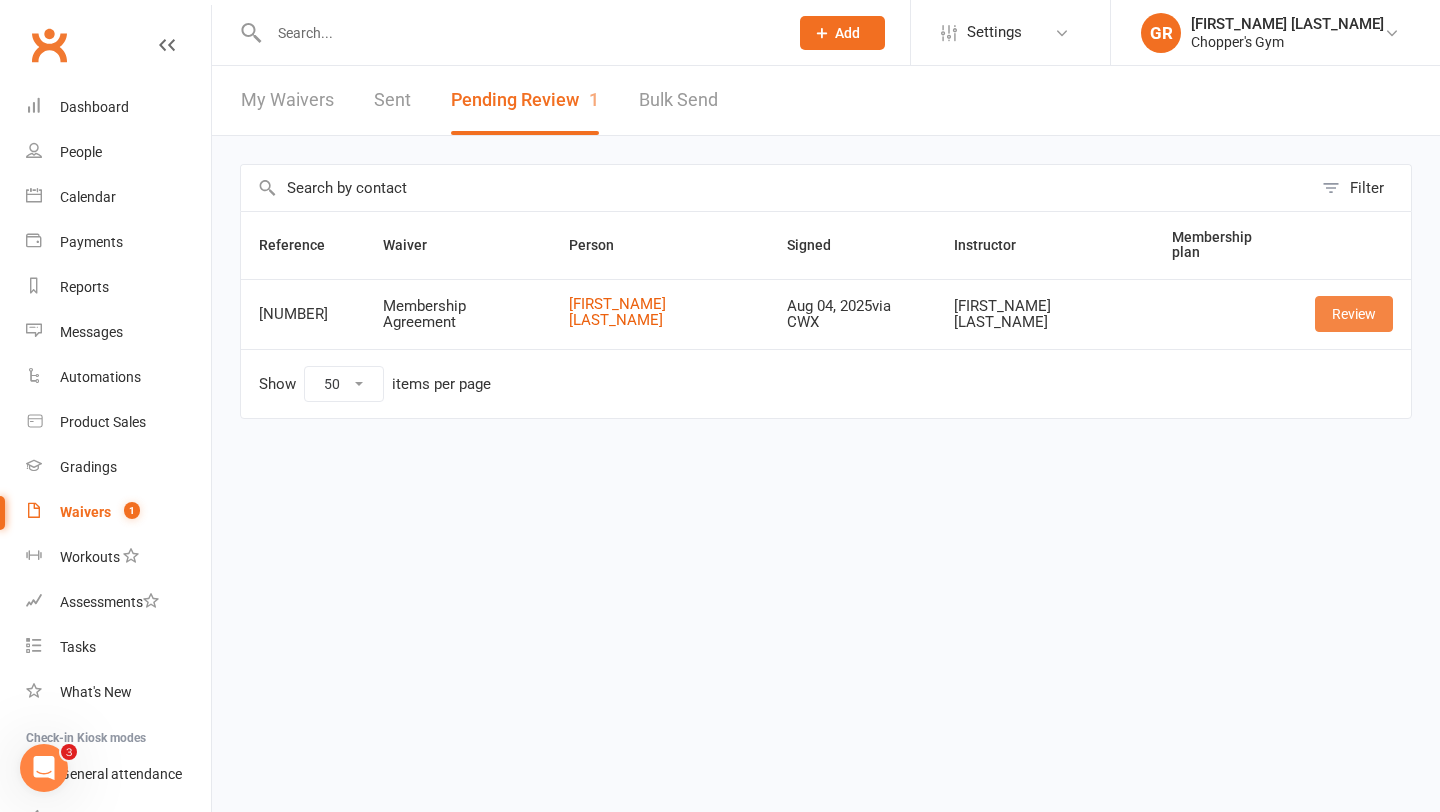 click on "Review" at bounding box center [1354, 314] 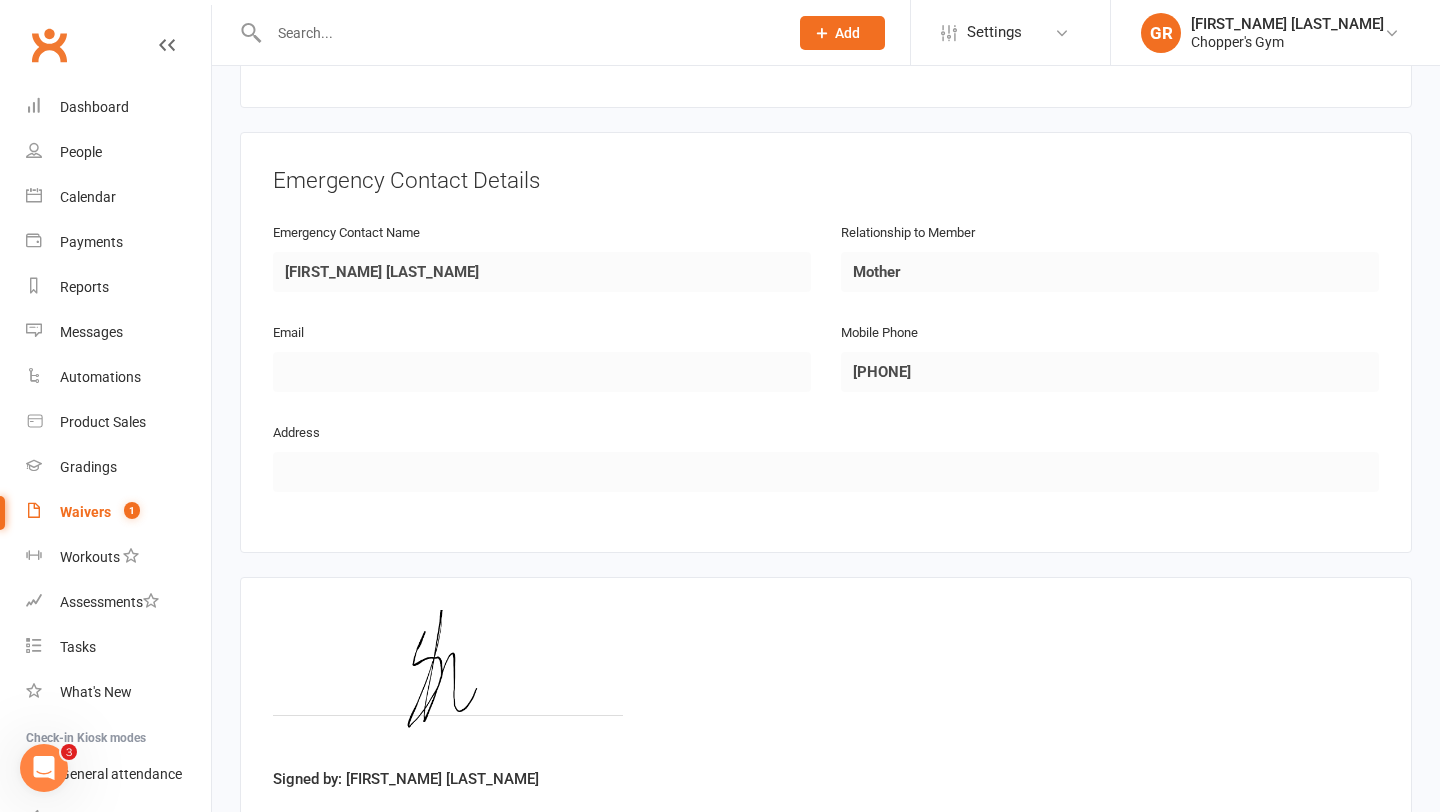 scroll, scrollTop: 968, scrollLeft: 0, axis: vertical 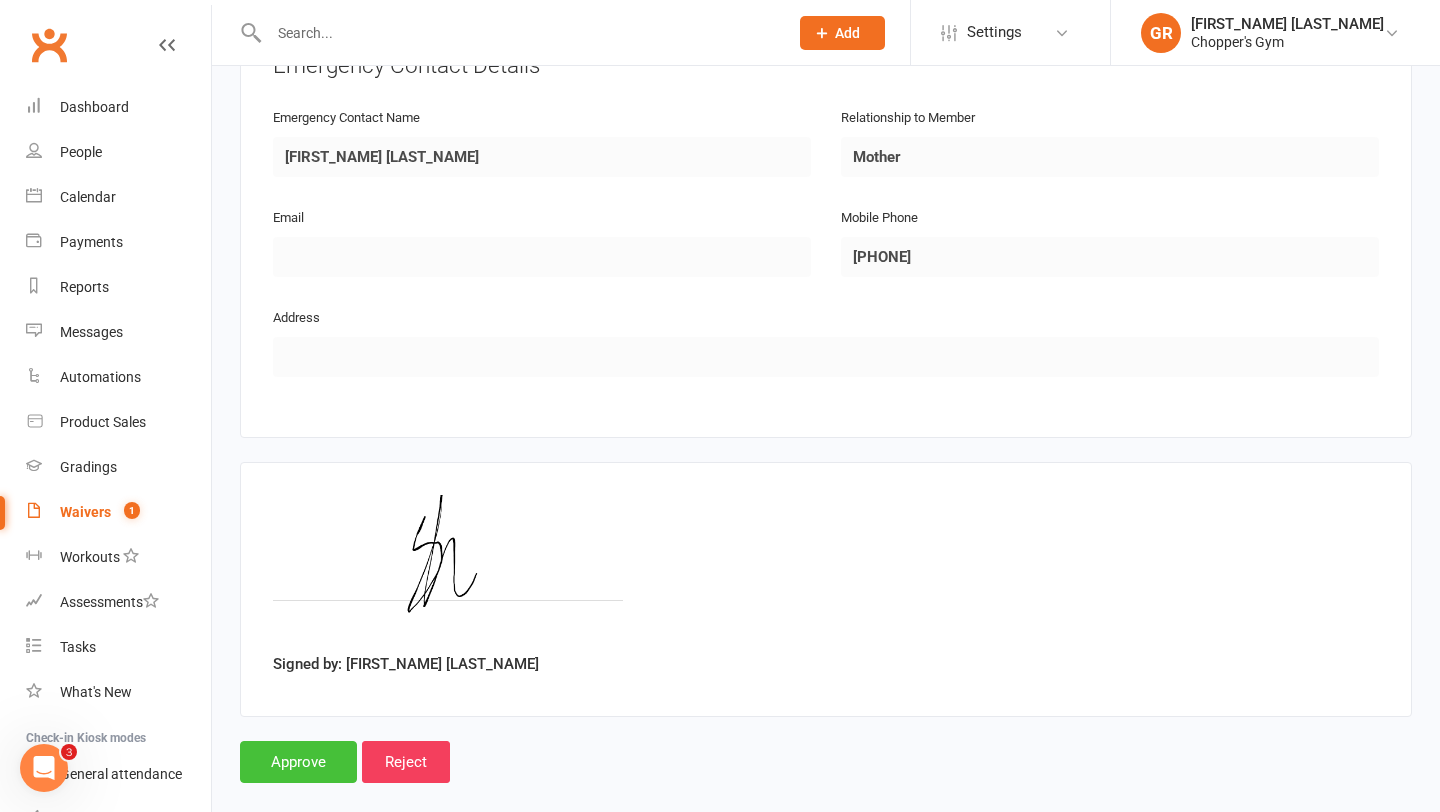click on "Approve" at bounding box center [298, 762] 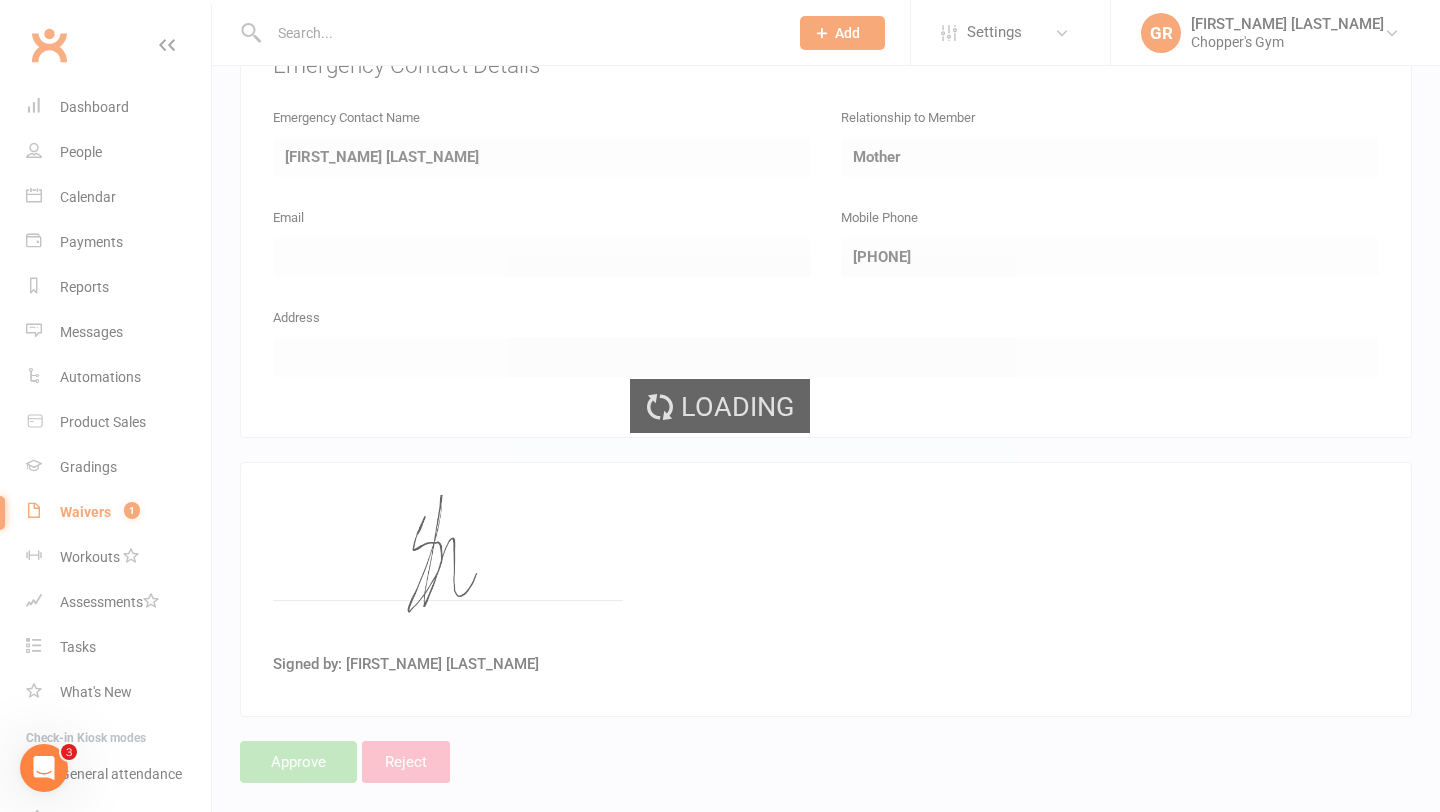 scroll, scrollTop: 0, scrollLeft: 0, axis: both 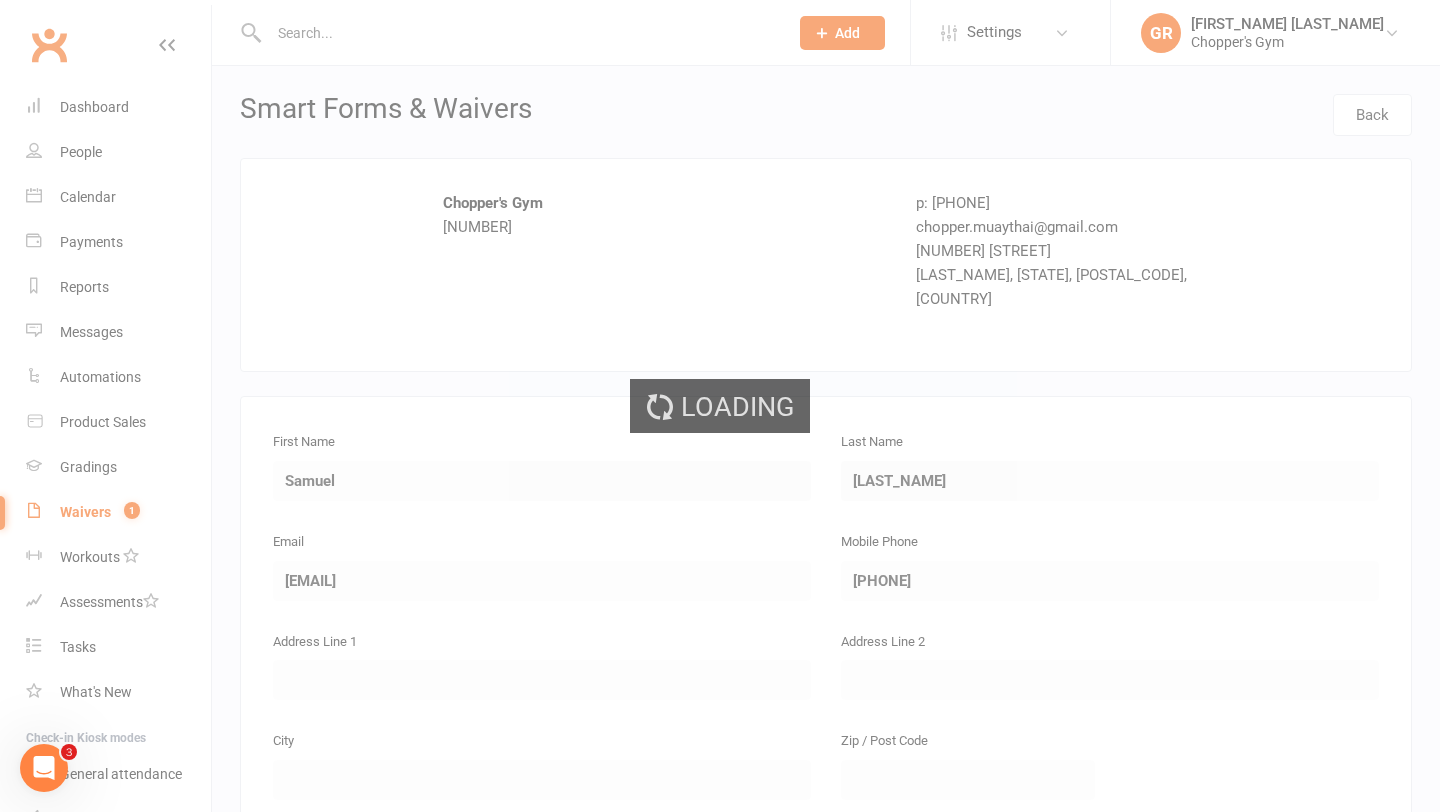 select on "50" 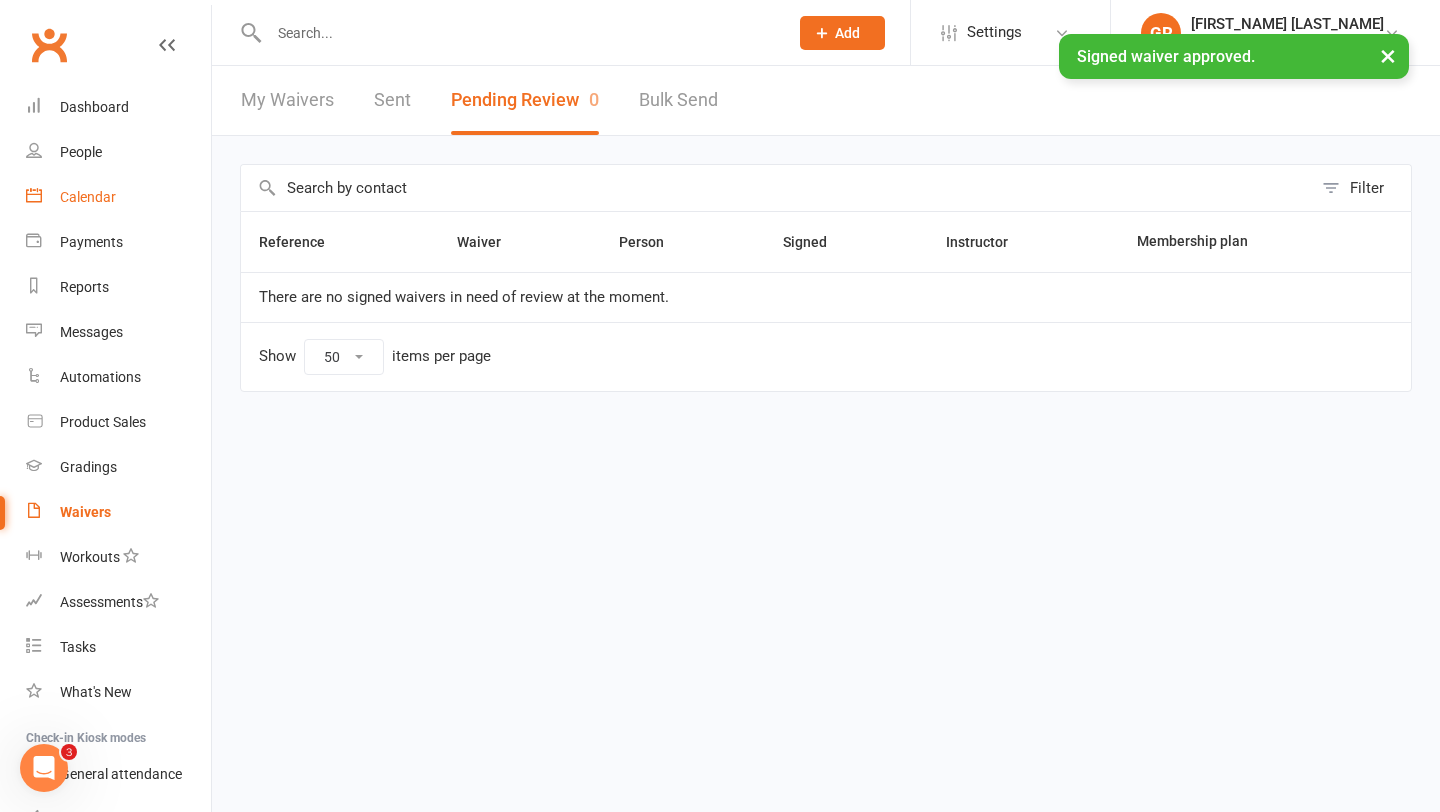 click on "Calendar" at bounding box center (88, 197) 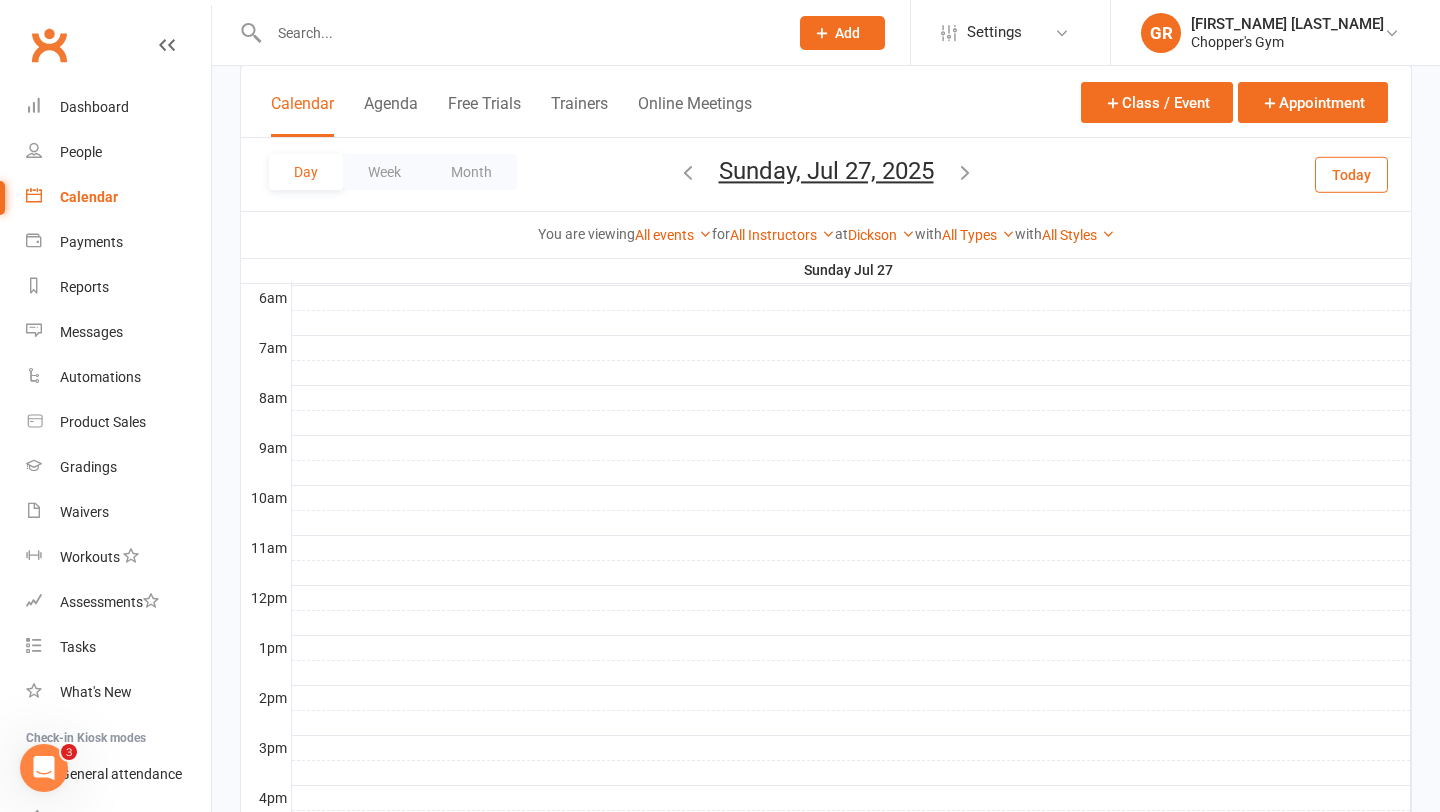 scroll, scrollTop: 436, scrollLeft: 0, axis: vertical 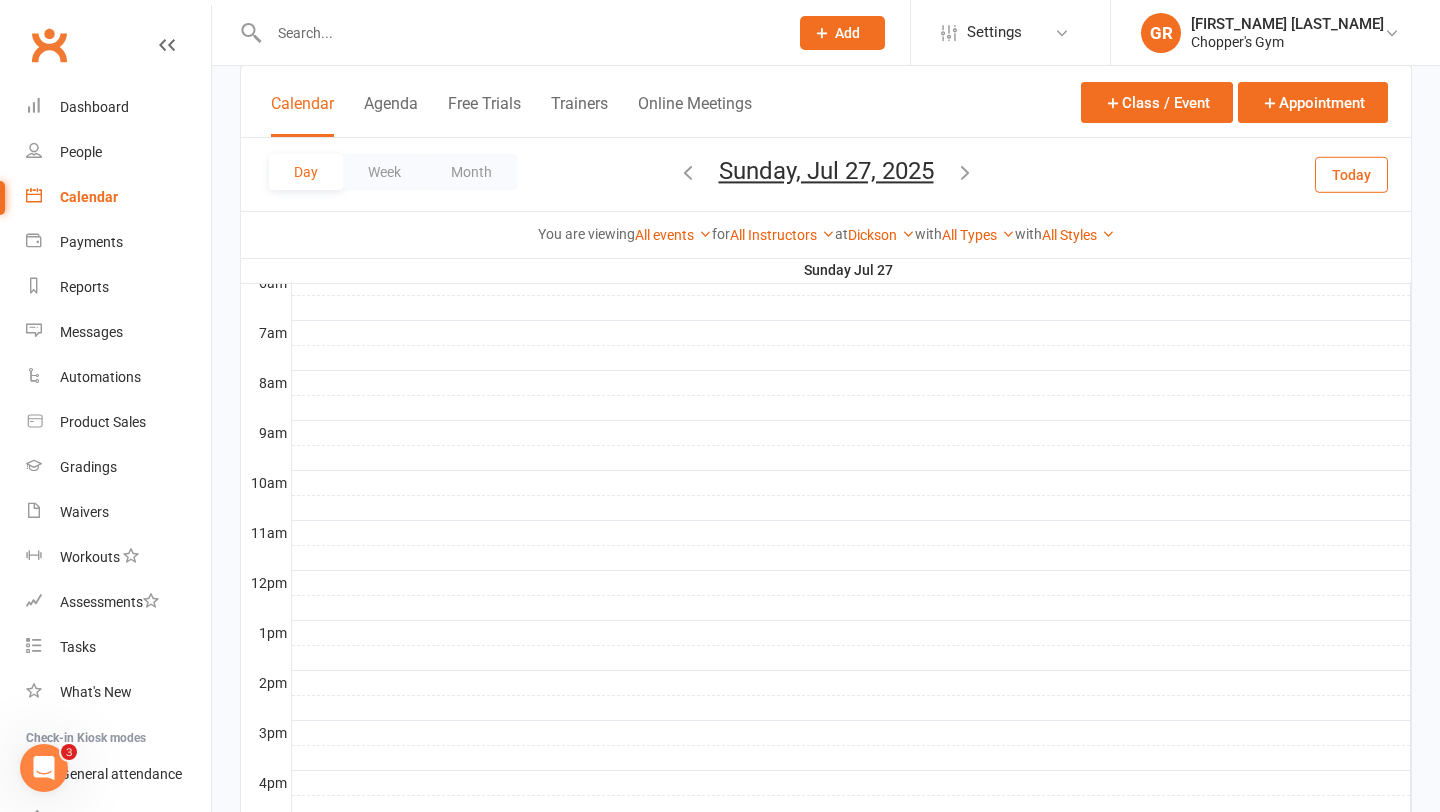 click on "Day Week Month Sunday, Jul 27, 2025
August 2025
Sun Mon Tue Wed Thu Fri Sat
27
28
29
30
31
01
02
03
04
05
06
07
08
09
10
11
12
13
14
15
16
17
18
19
20
21
22
23
24
25
26
27
28
29
30" at bounding box center (826, 174) 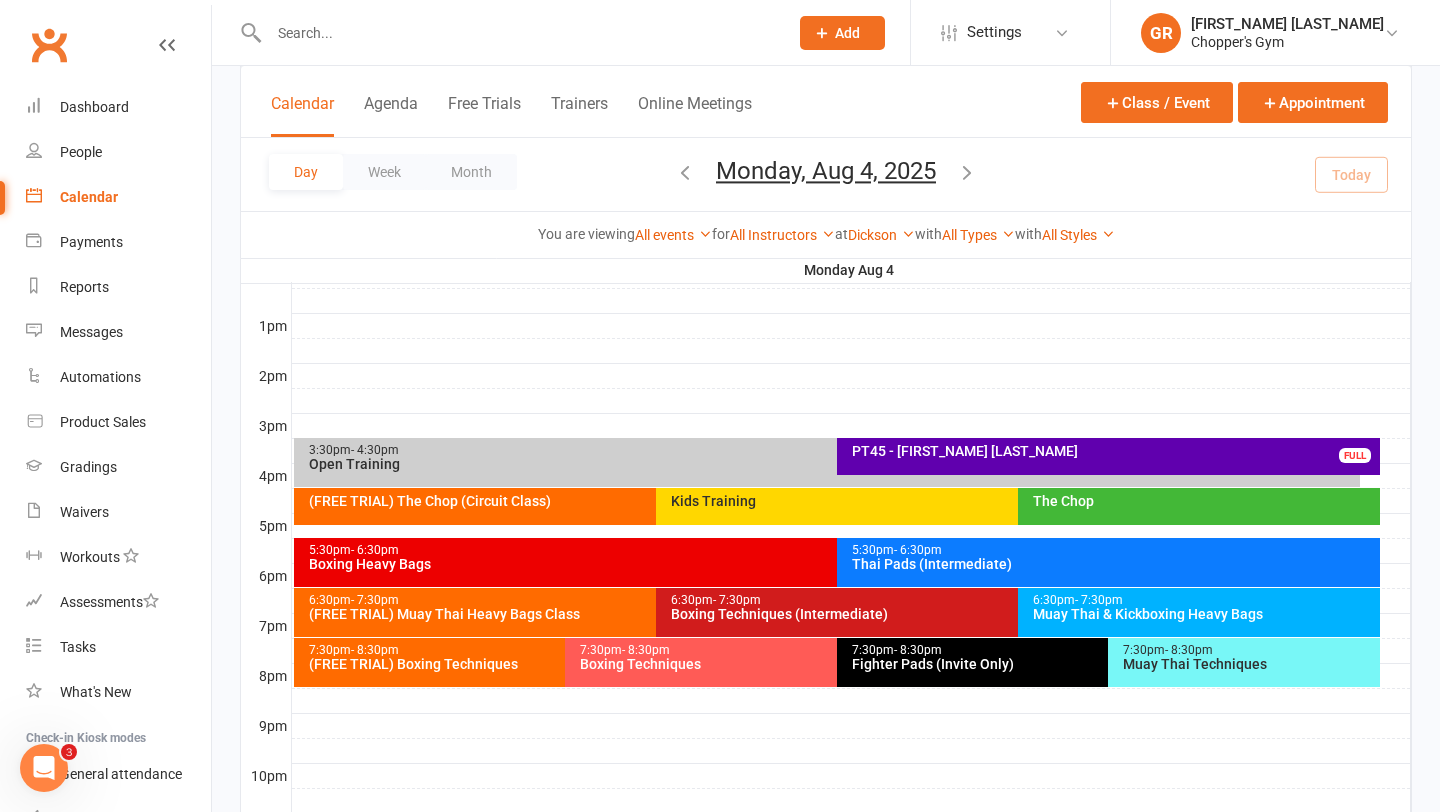 scroll, scrollTop: 777, scrollLeft: 0, axis: vertical 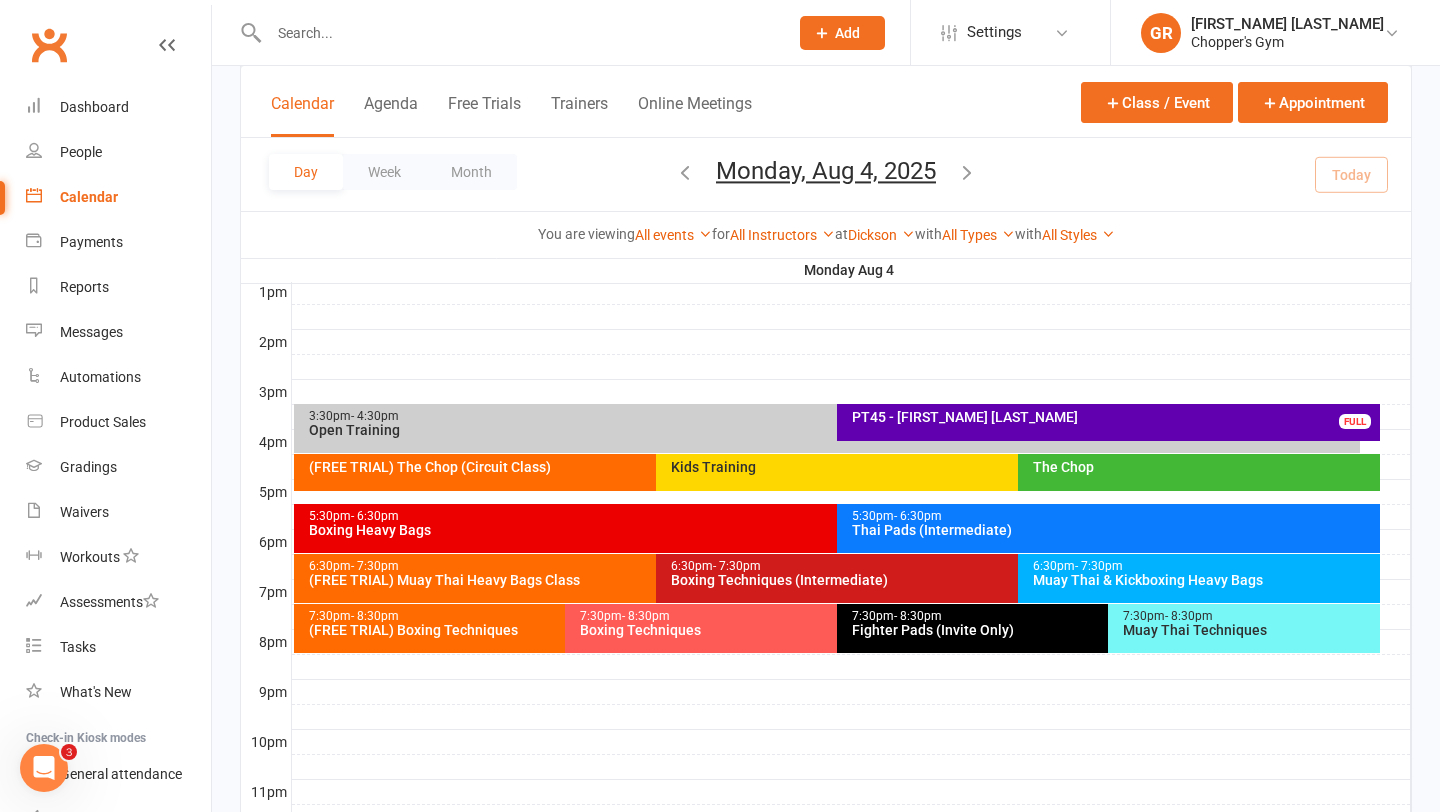 click on "Muay Thai & Kickboxing Heavy Bags" at bounding box center [1204, 580] 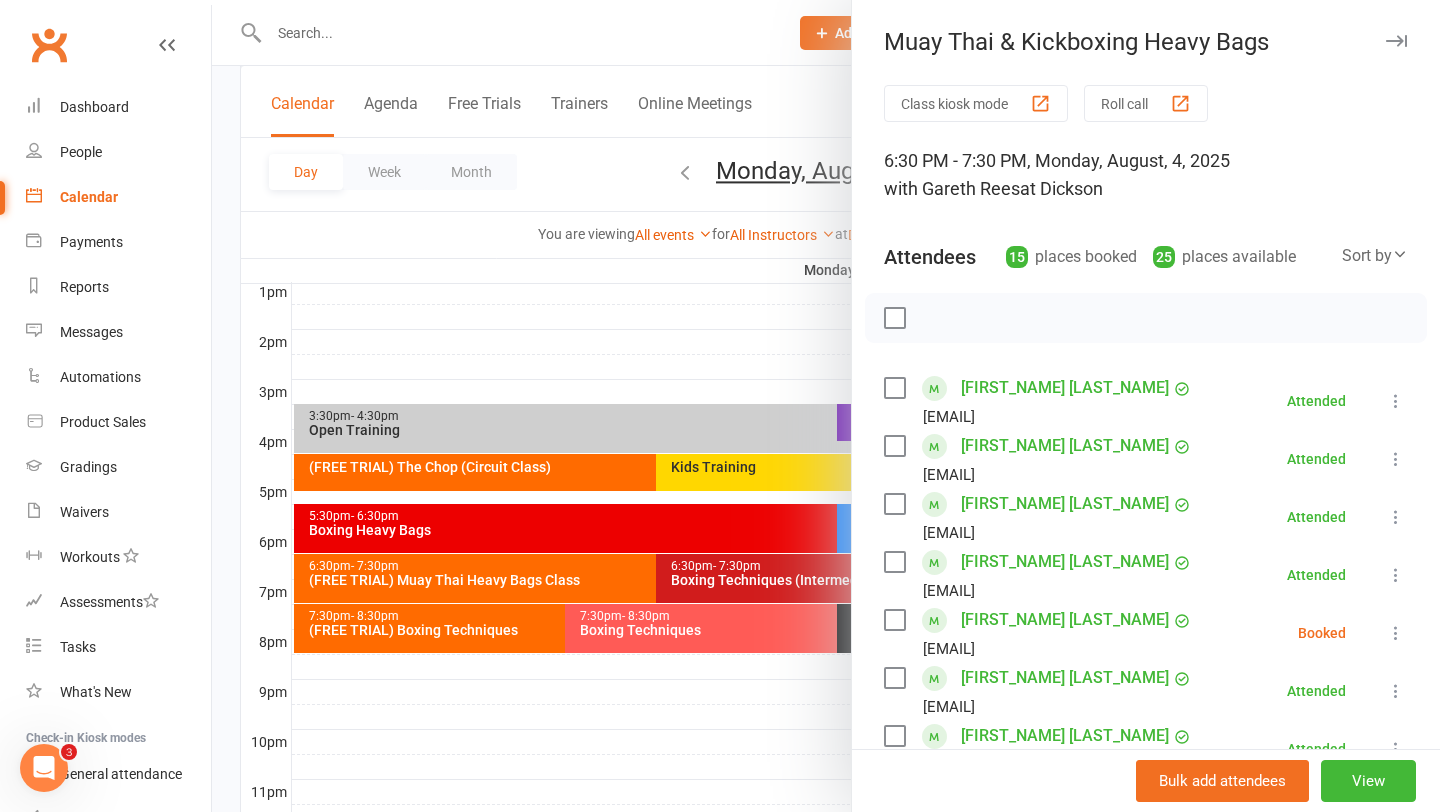 click at bounding box center [826, 406] 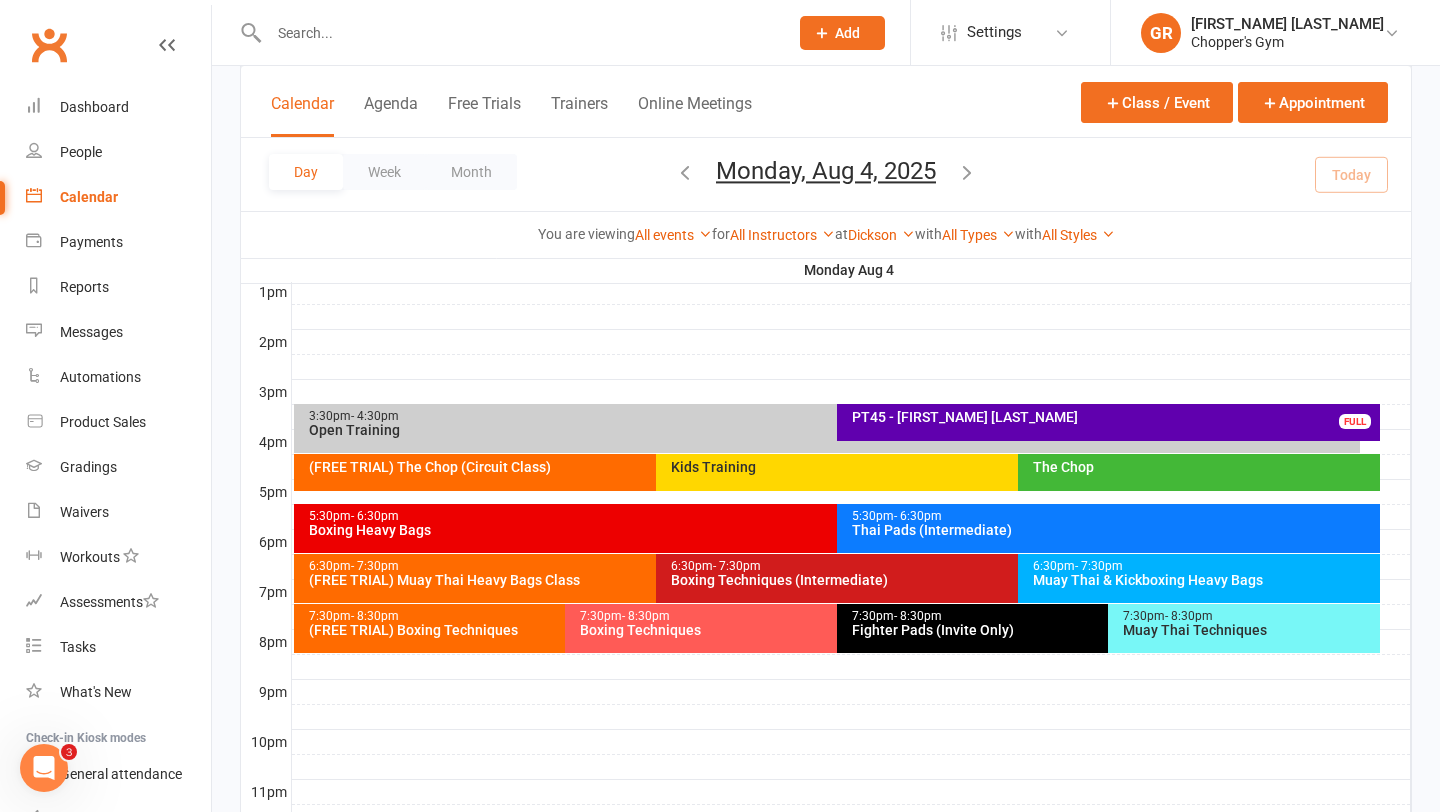 click on "(FREE TRIAL)  Muay Thai Heavy Bags Class" at bounding box center [651, 580] 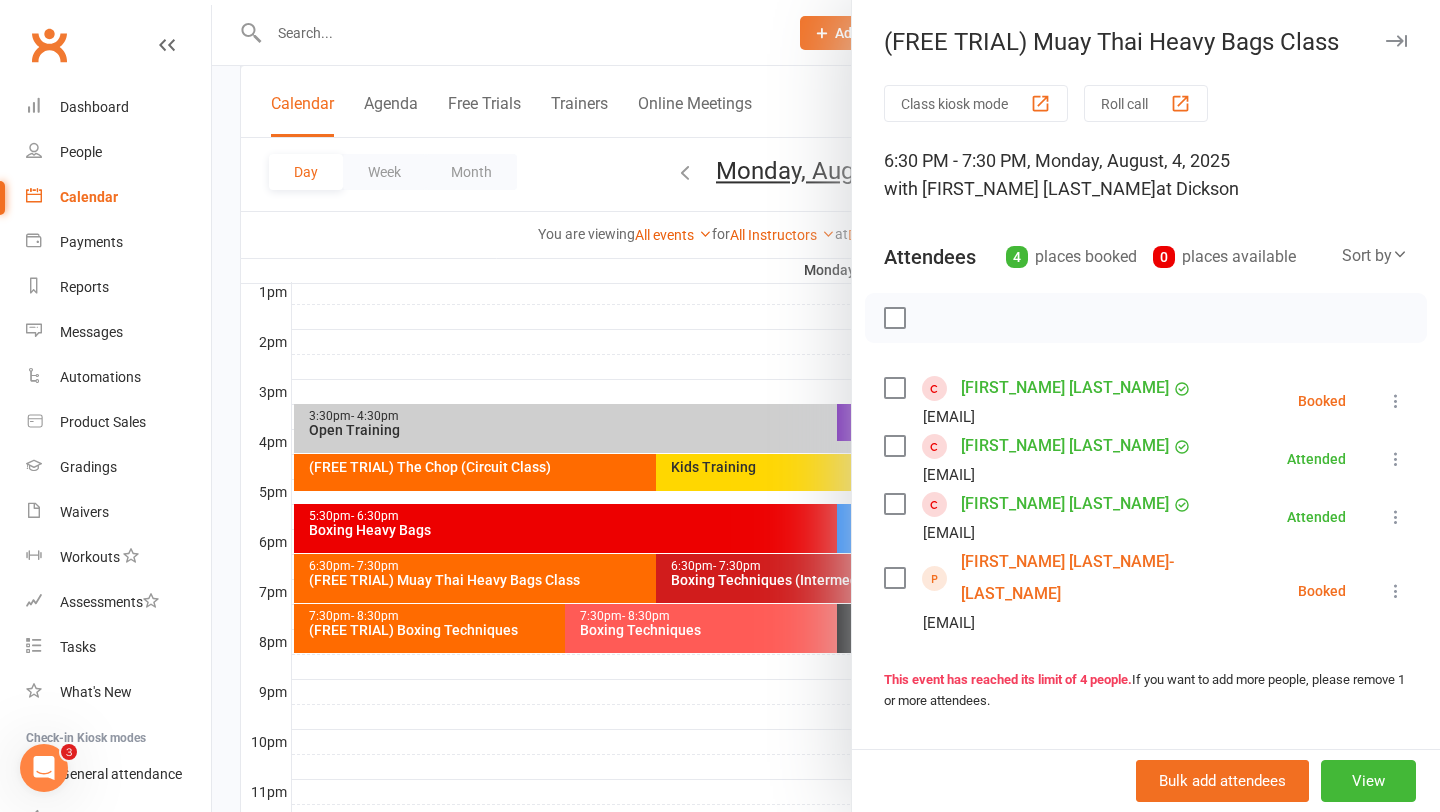 click at bounding box center (894, 388) 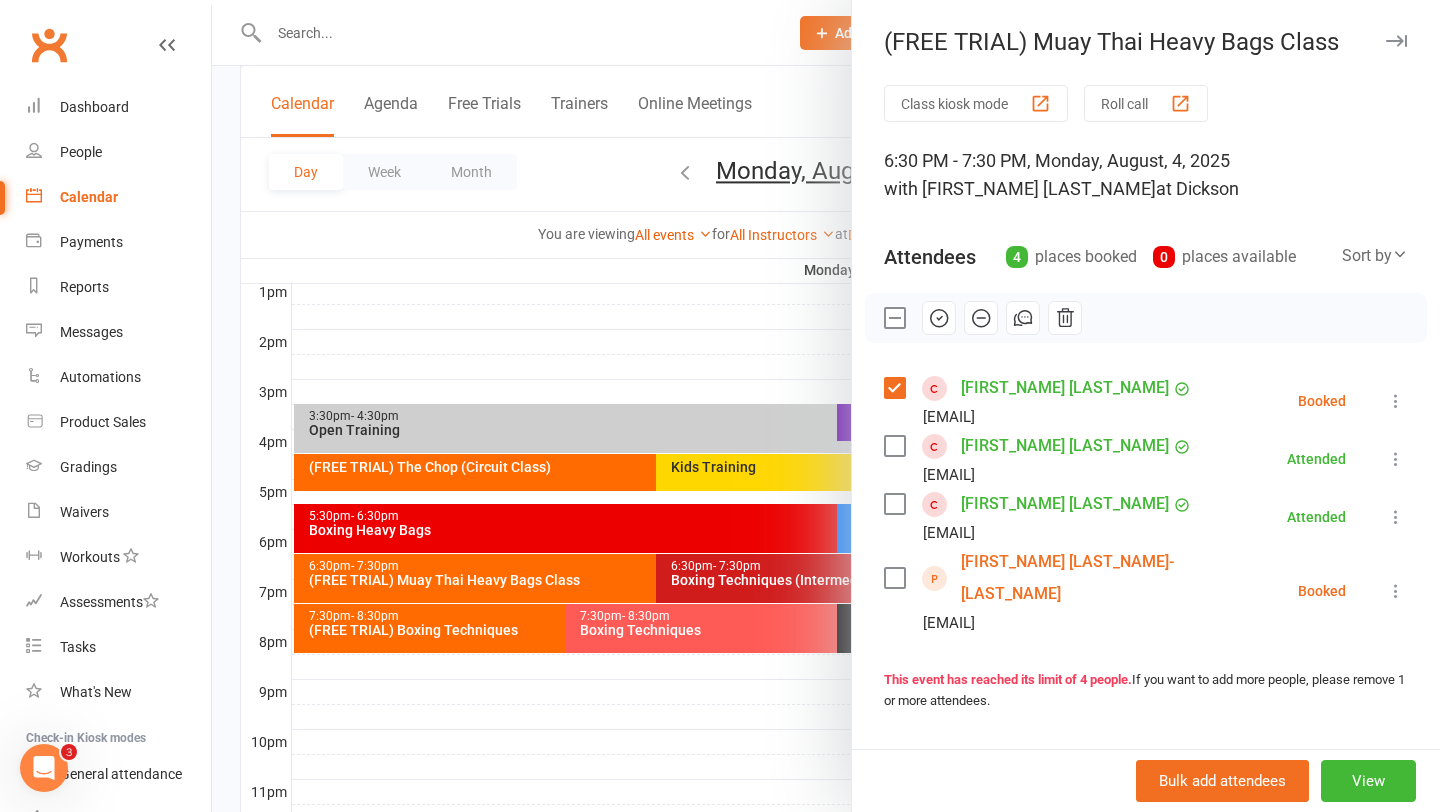 click 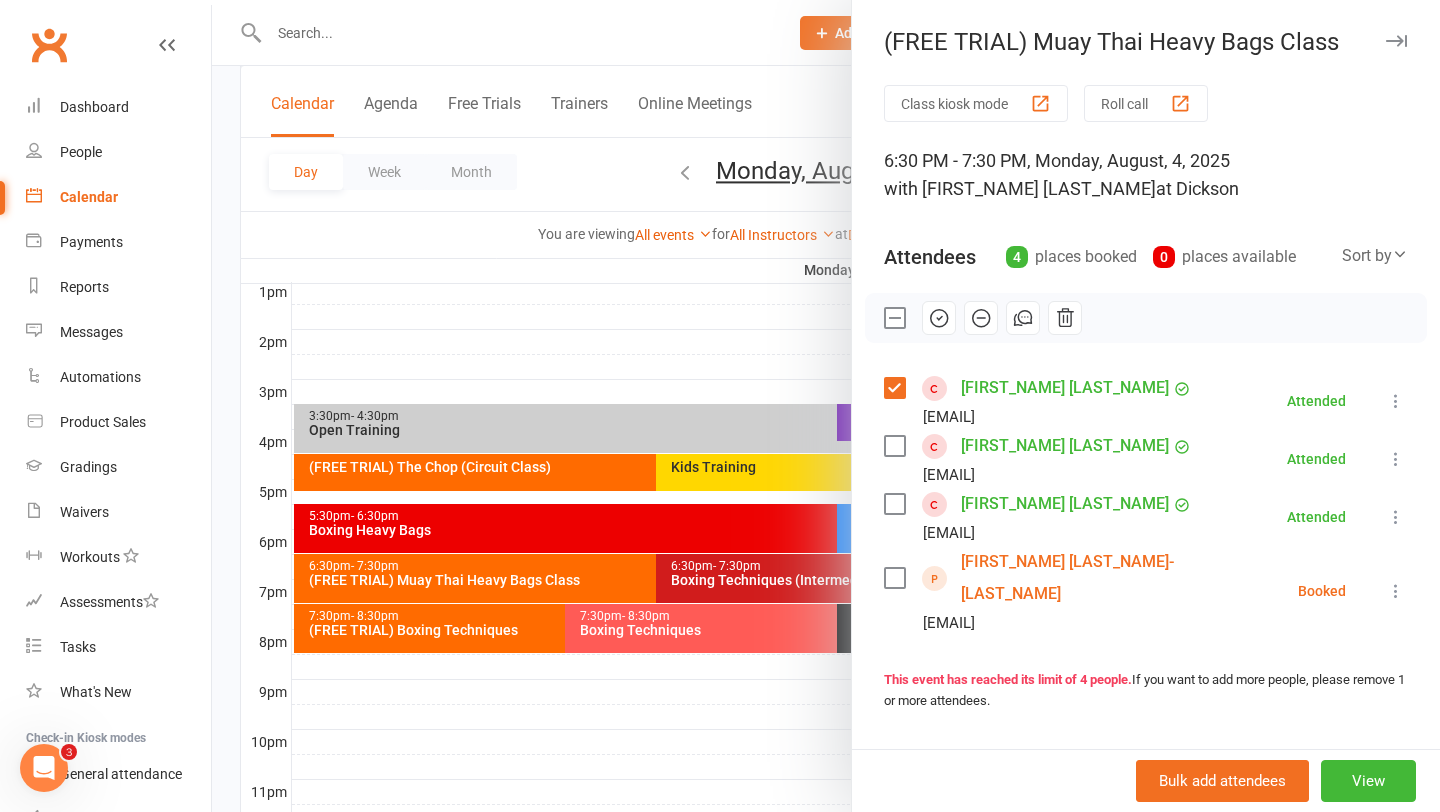 click at bounding box center (826, 406) 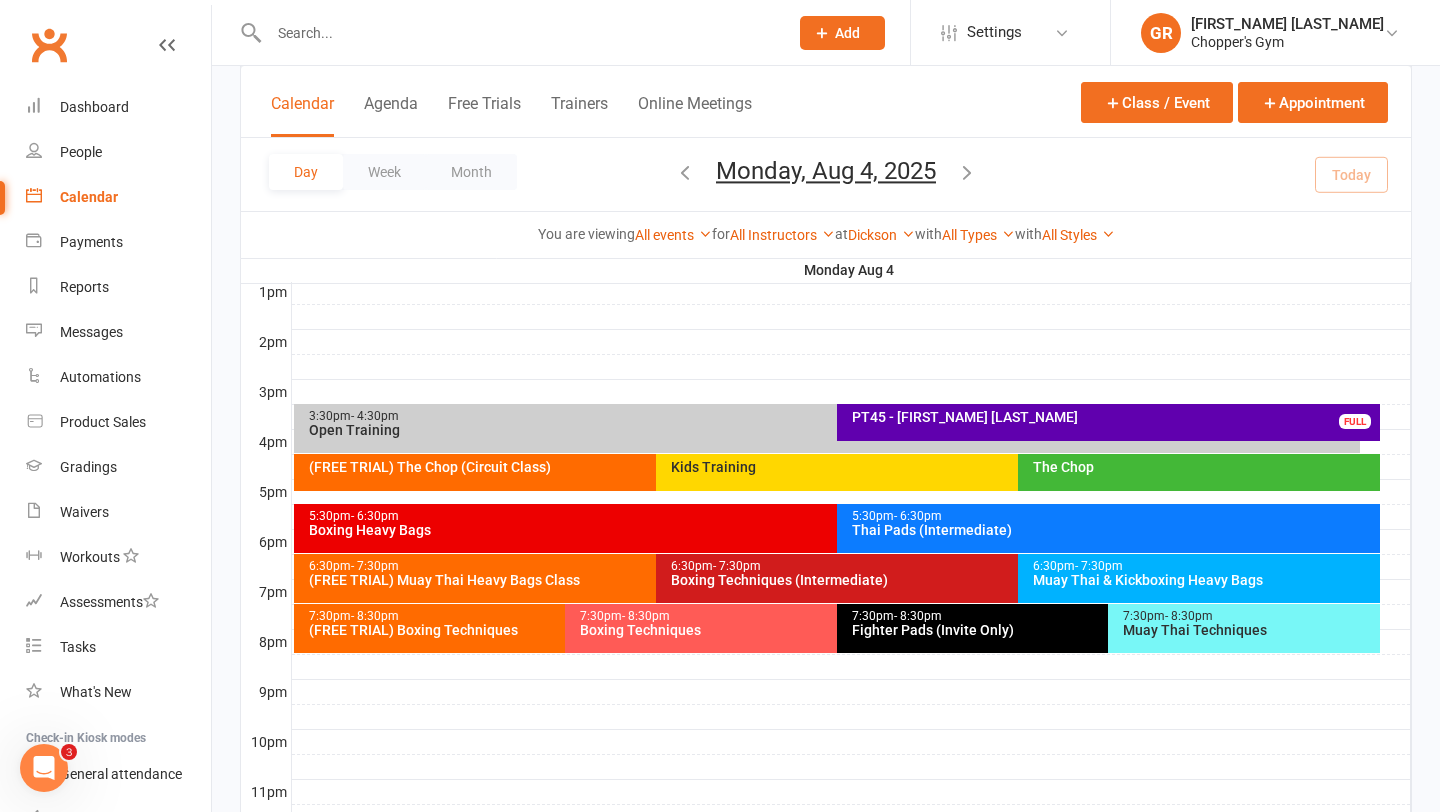 click on "- 7:30pm" at bounding box center [1099, 566] 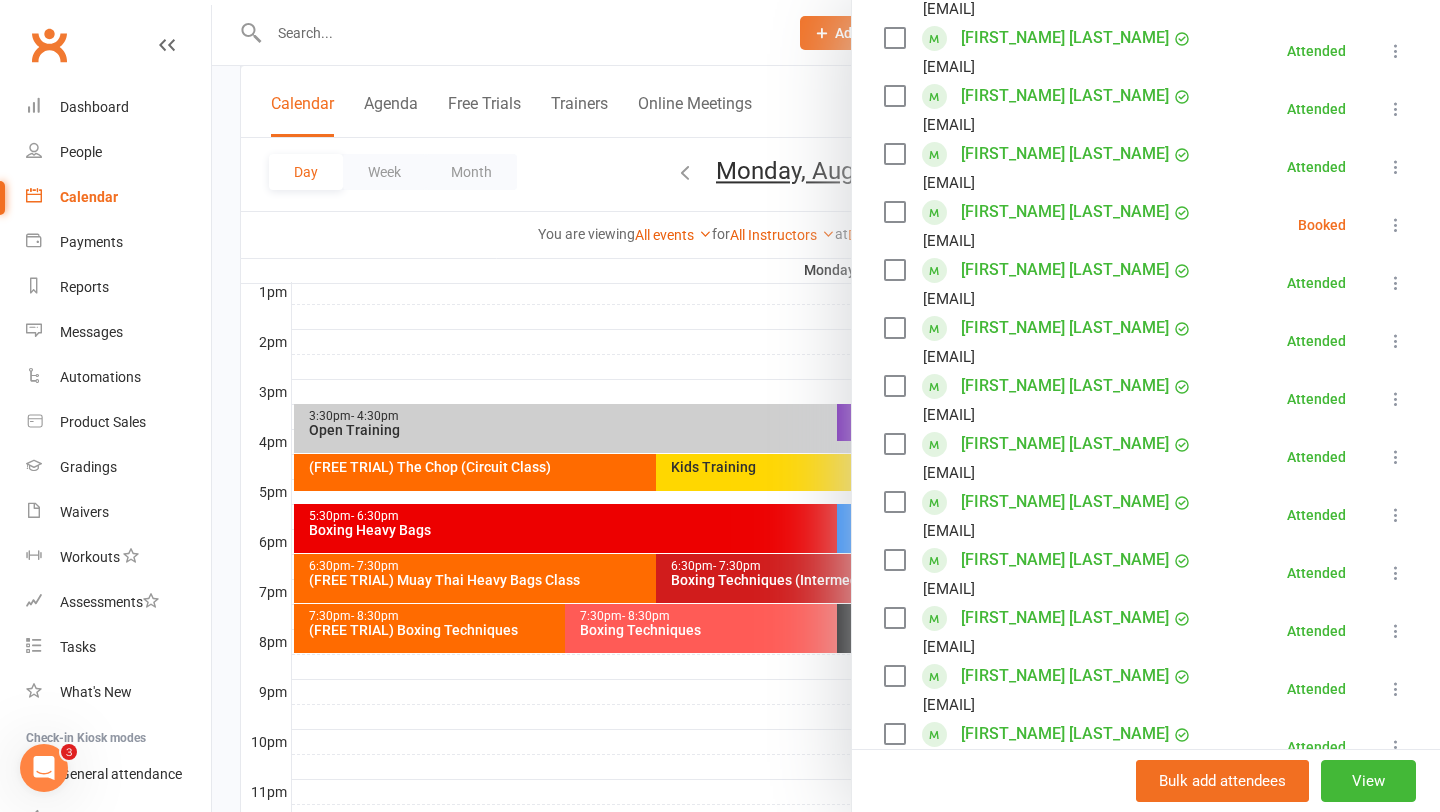 scroll, scrollTop: 397, scrollLeft: 0, axis: vertical 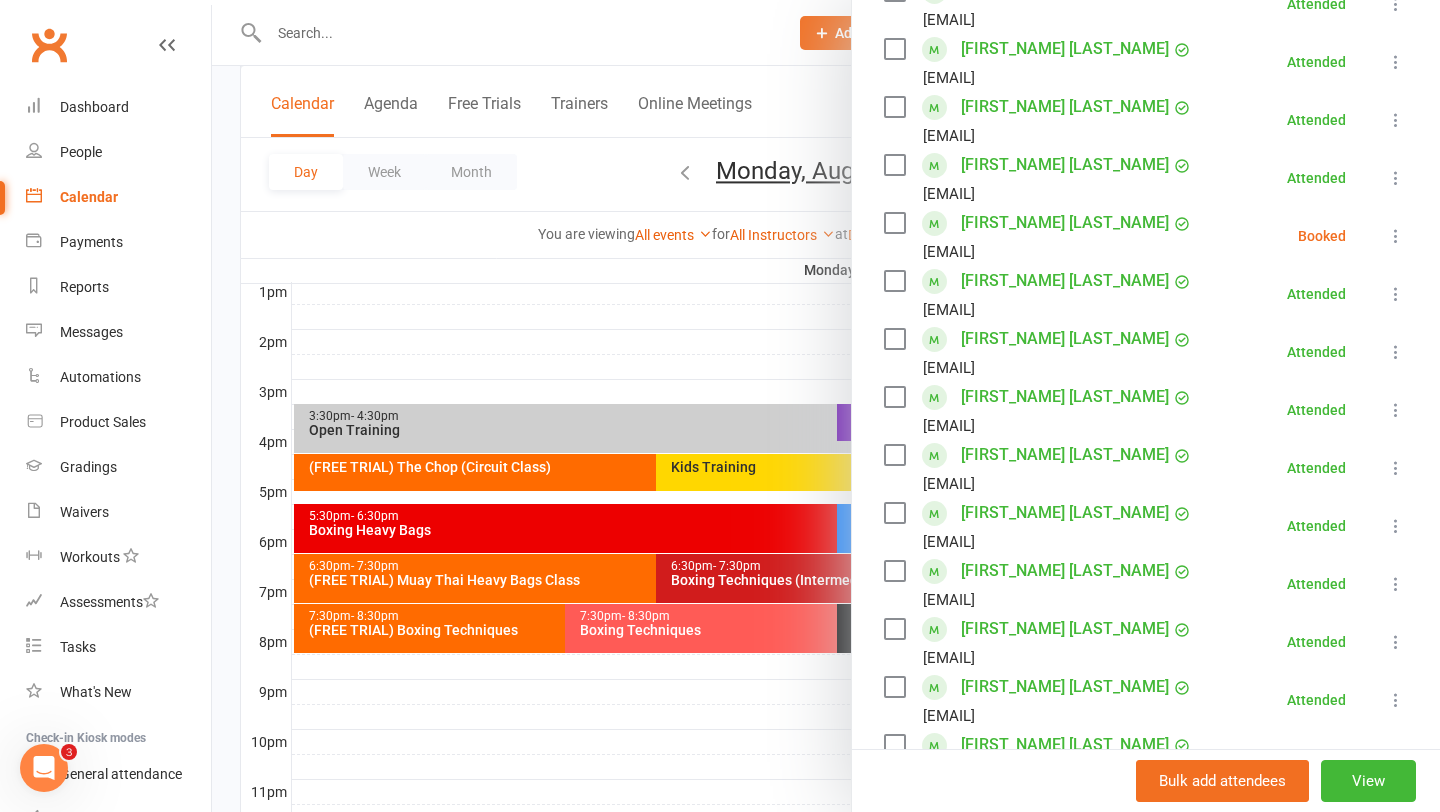 click at bounding box center [826, 406] 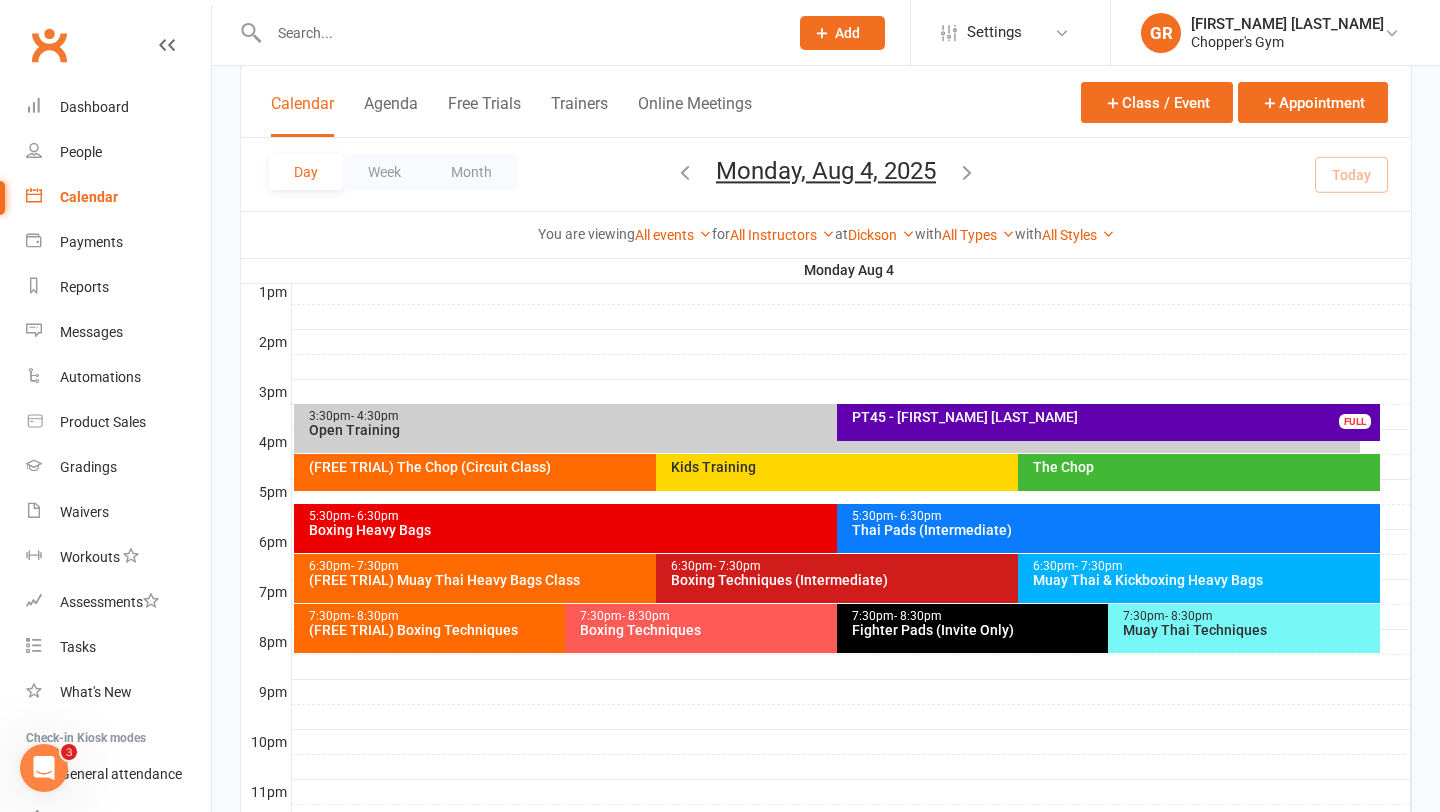 click on "Fighter Pads (Invite Only)" at bounding box center (1103, 630) 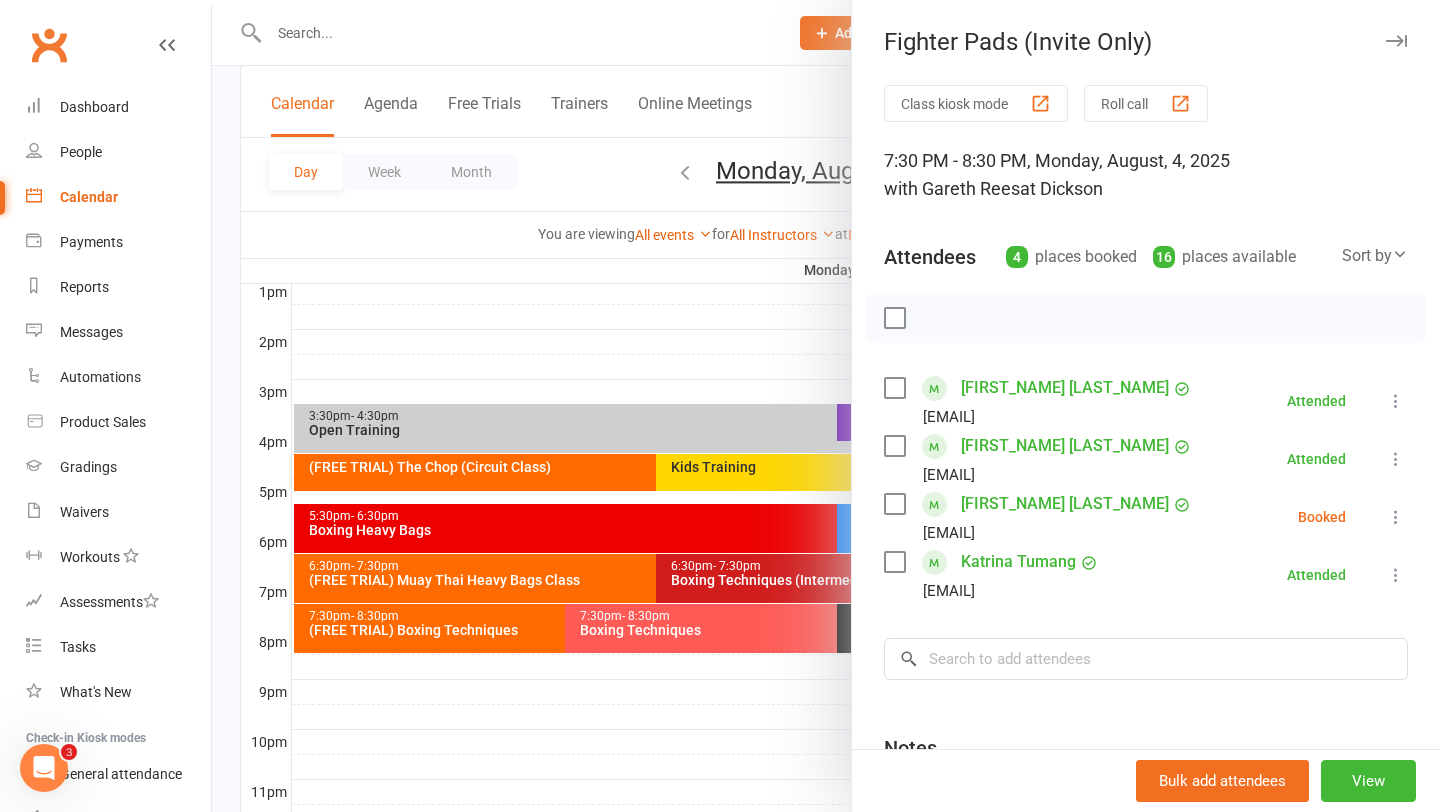 click at bounding box center (826, 406) 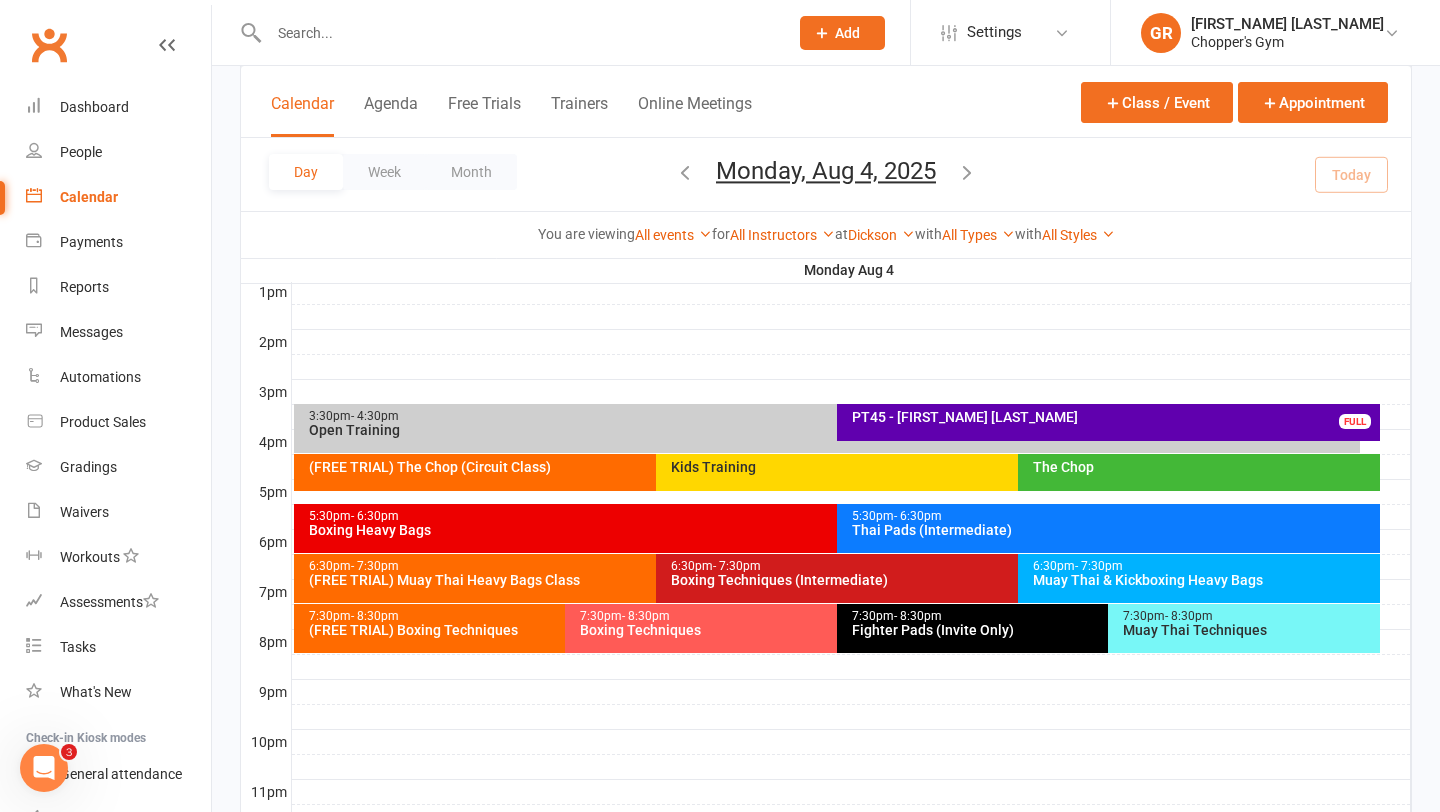 click on "Muay Thai Techniques" at bounding box center (1249, 630) 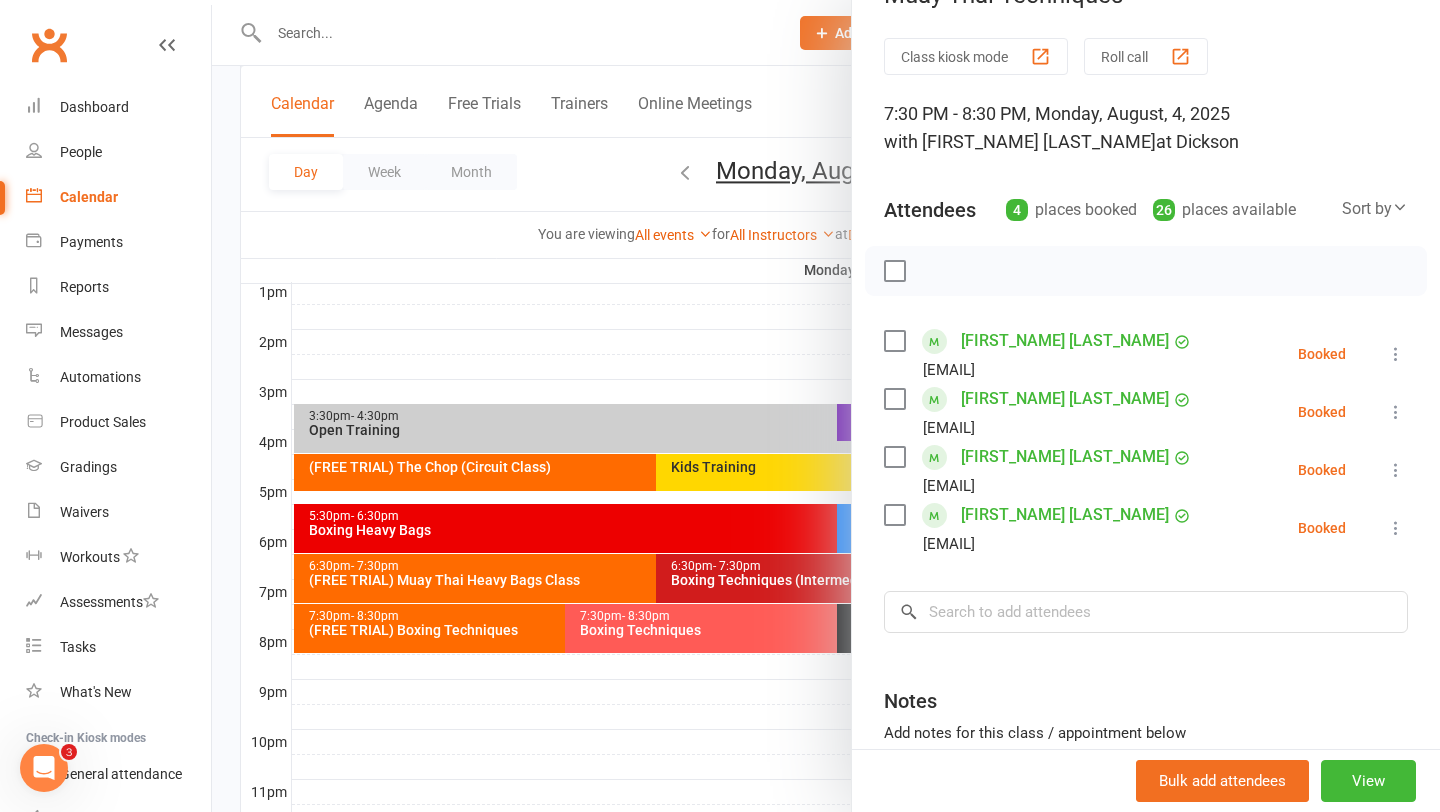 scroll, scrollTop: 54, scrollLeft: 0, axis: vertical 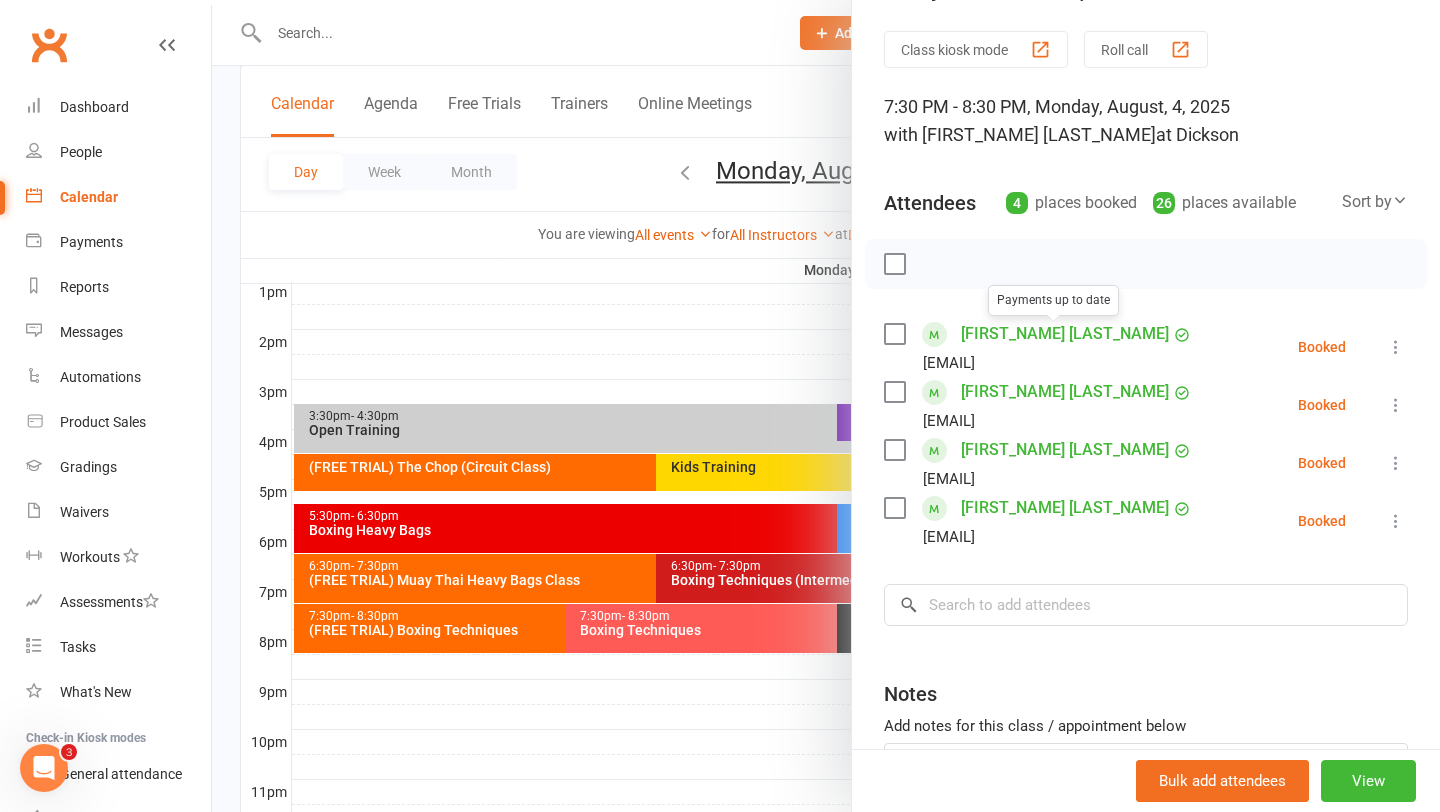 click at bounding box center (826, 406) 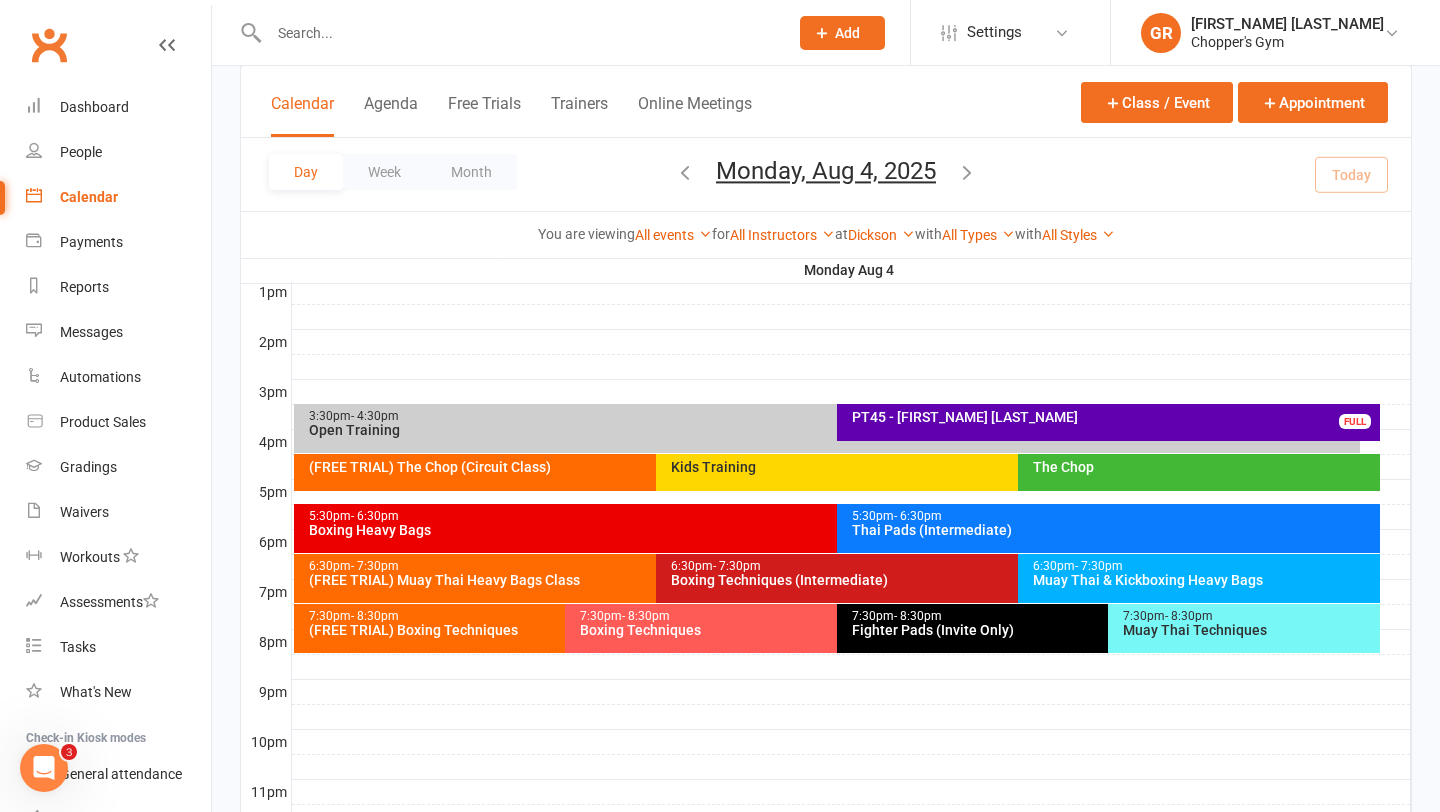 click on "7:30pm  - 8:30pm" at bounding box center [831, 616] 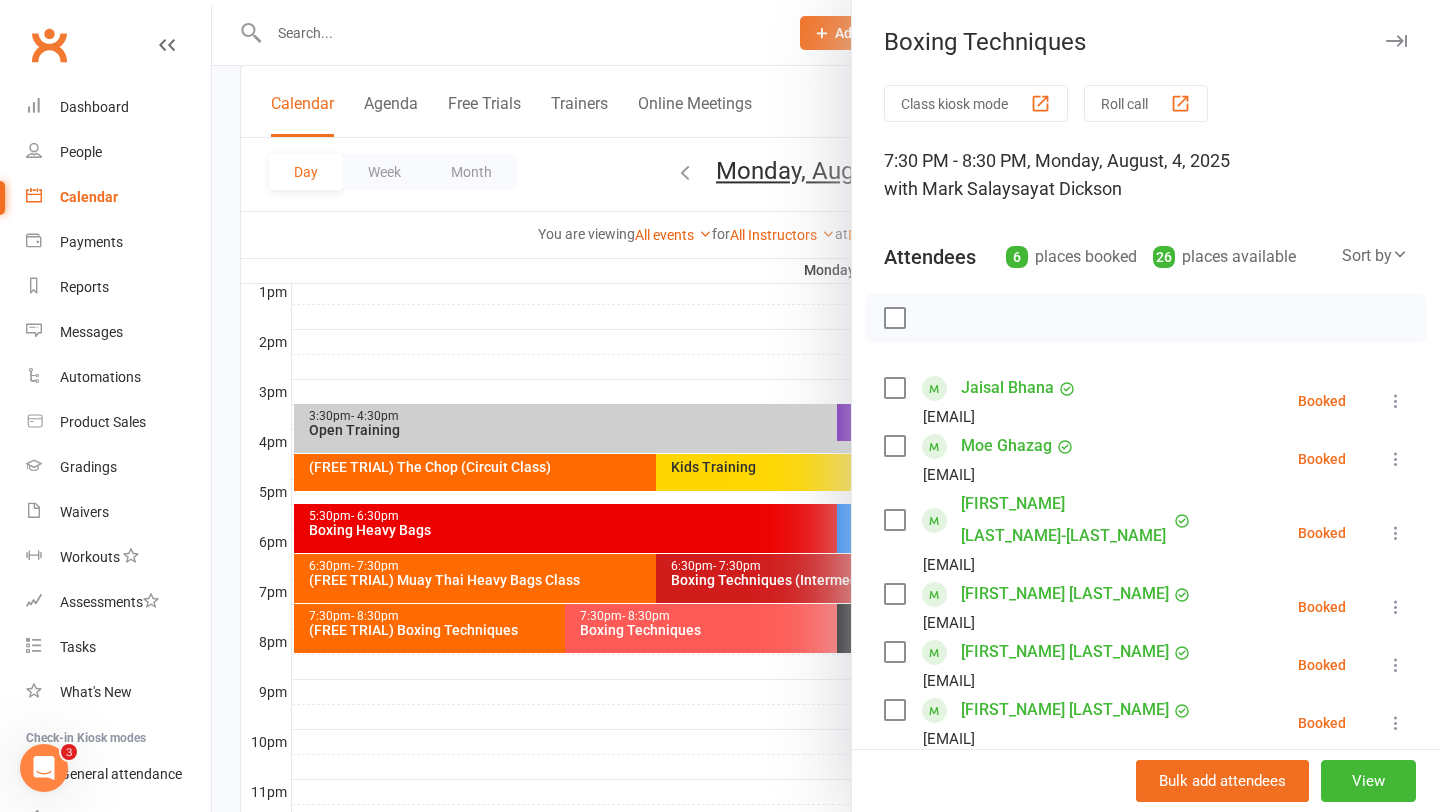 click at bounding box center (826, 406) 